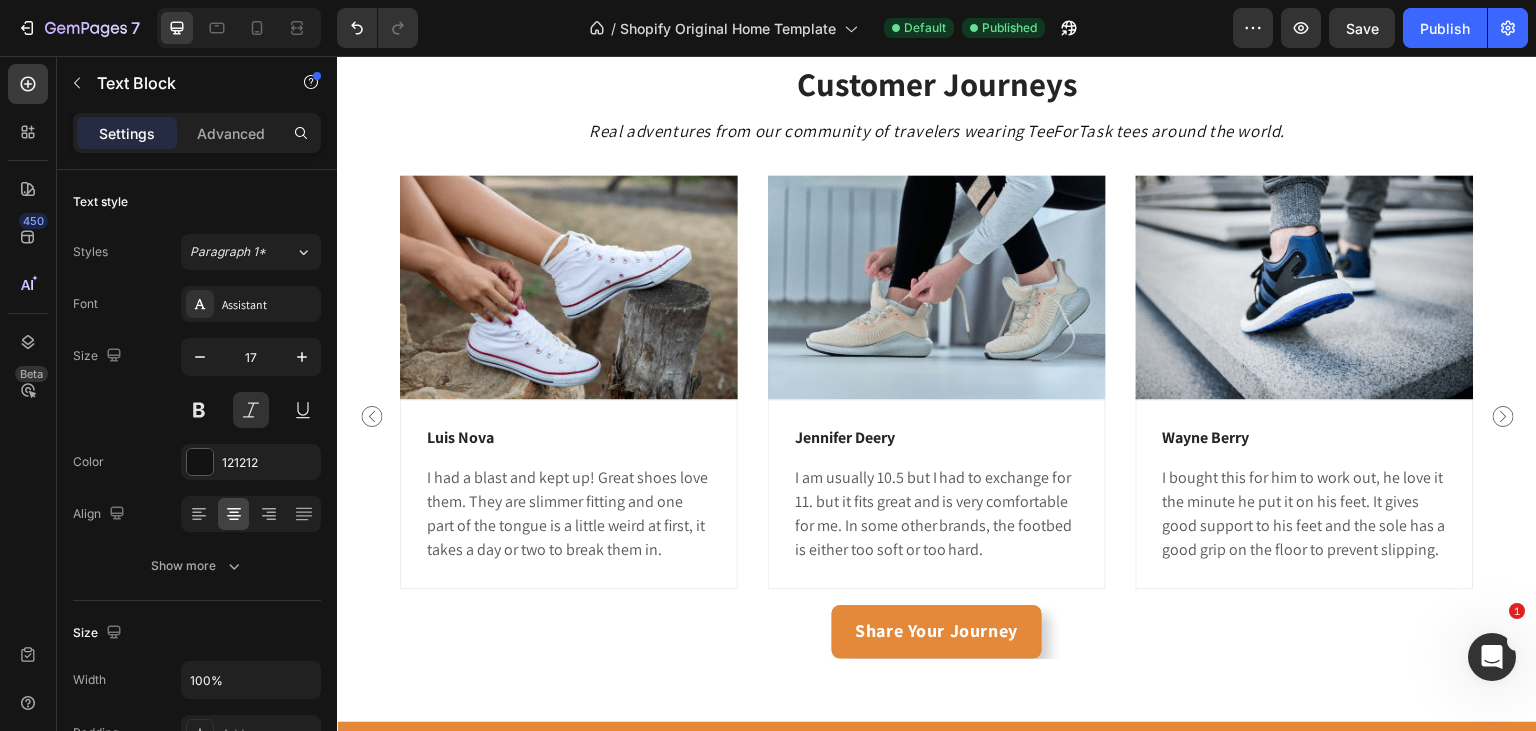 scroll, scrollTop: 1608, scrollLeft: 0, axis: vertical 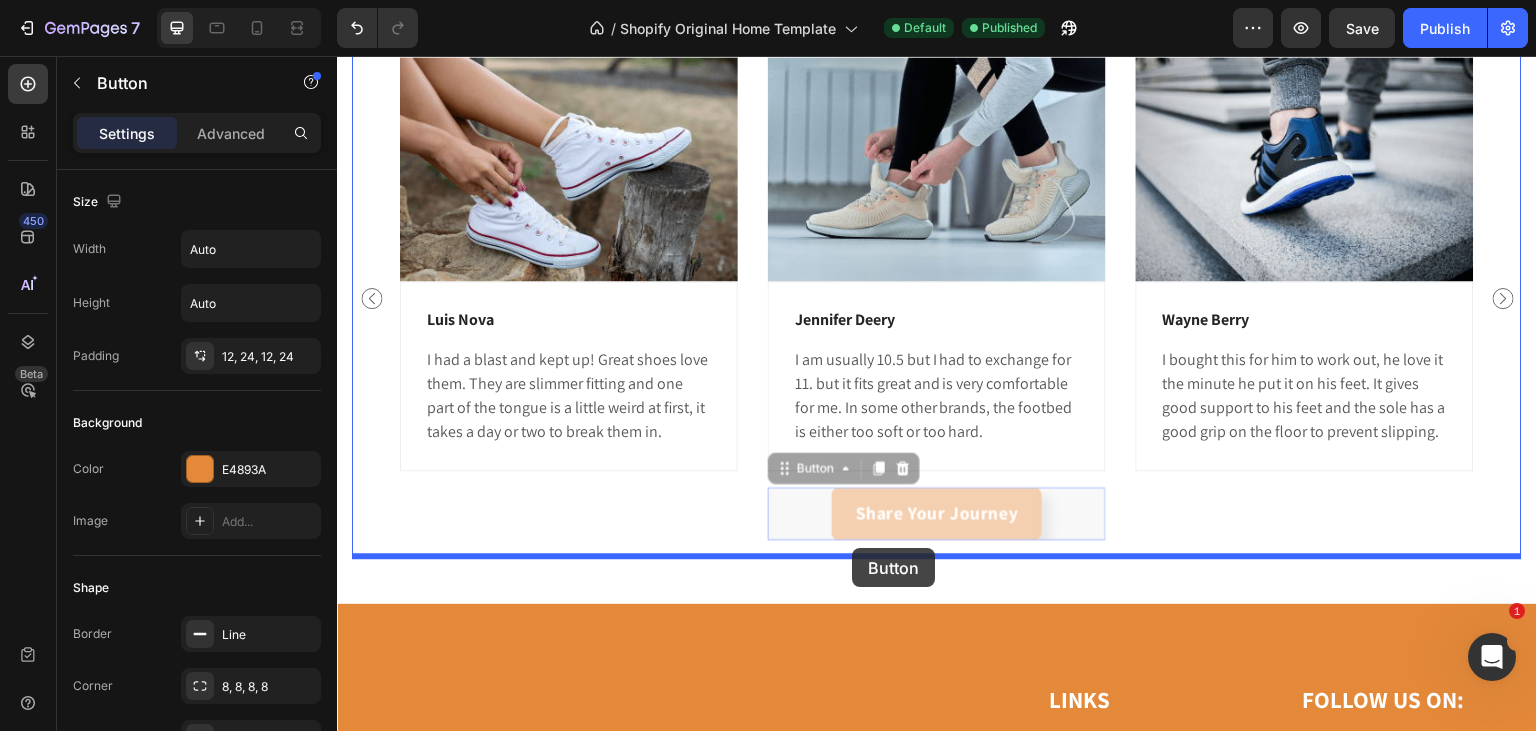 drag, startPoint x: 852, startPoint y: 510, endPoint x: 852, endPoint y: 548, distance: 38 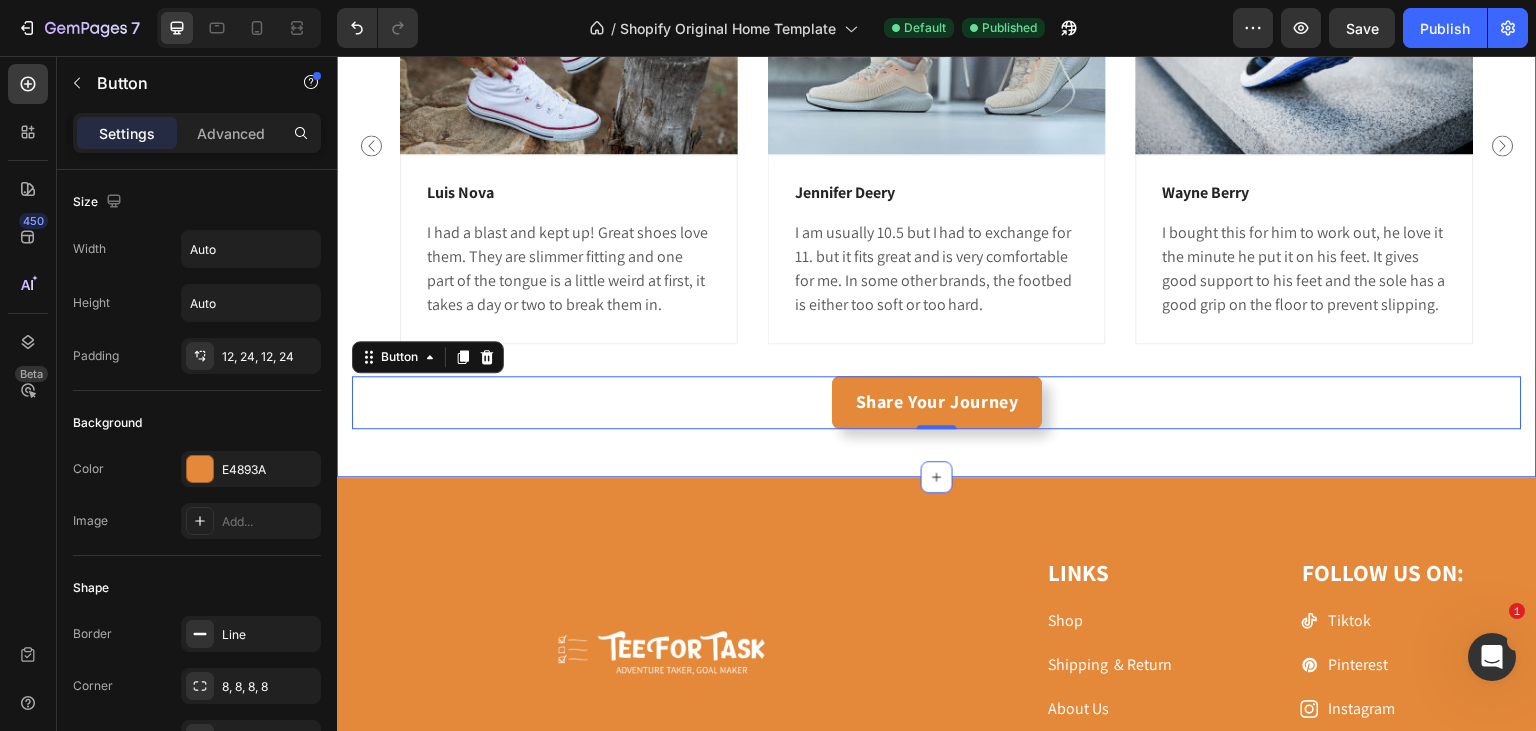 scroll, scrollTop: 1736, scrollLeft: 0, axis: vertical 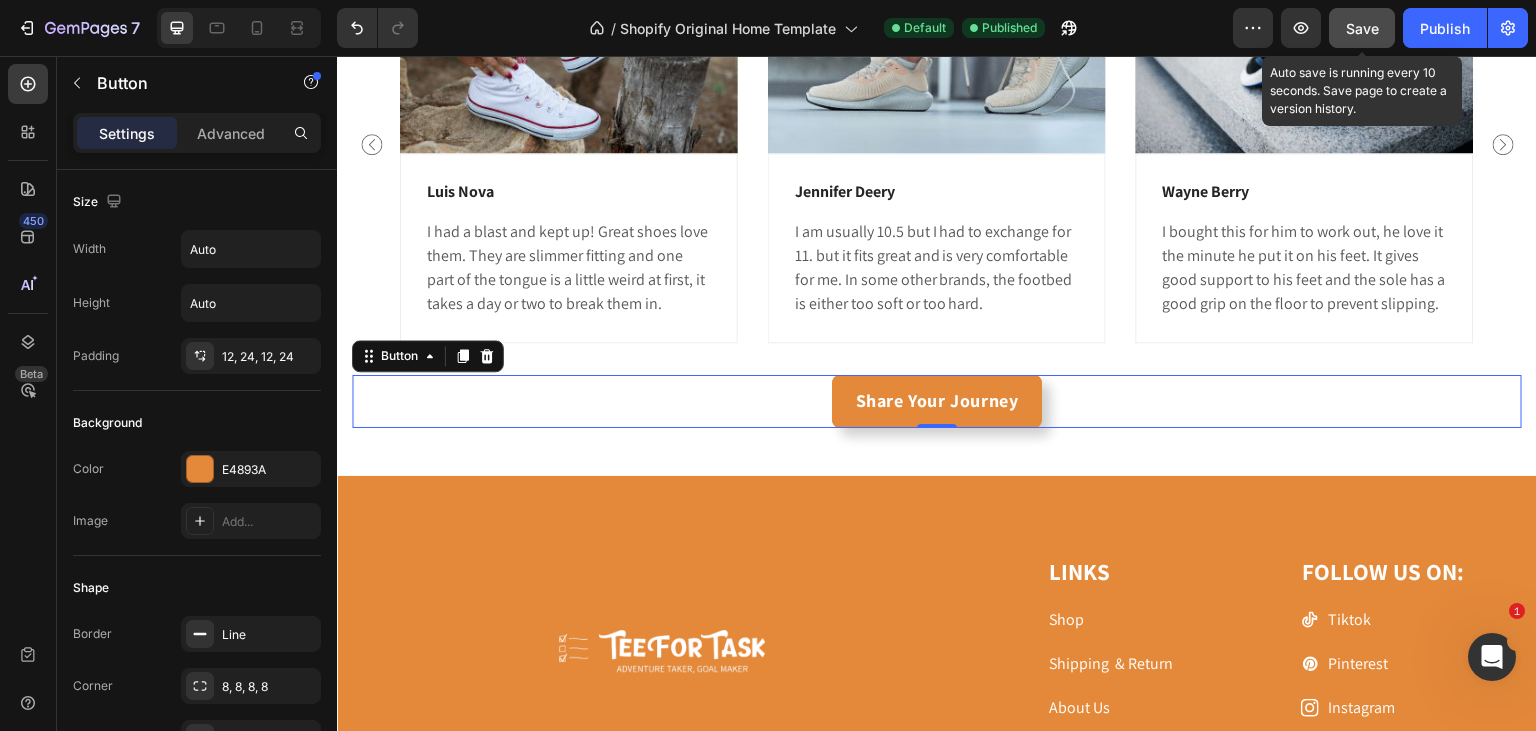 click on "Save" at bounding box center [1362, 28] 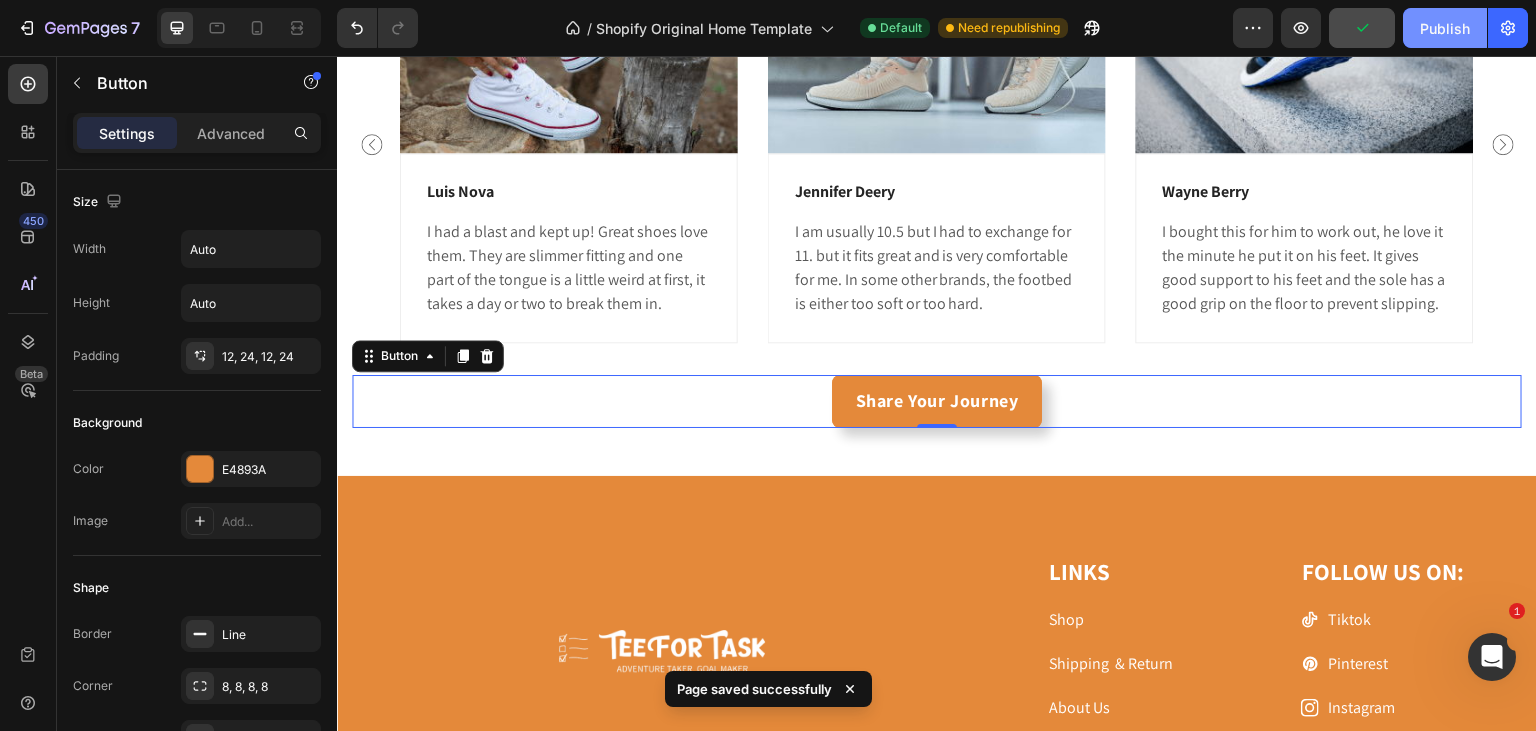 click on "Publish" at bounding box center [1445, 28] 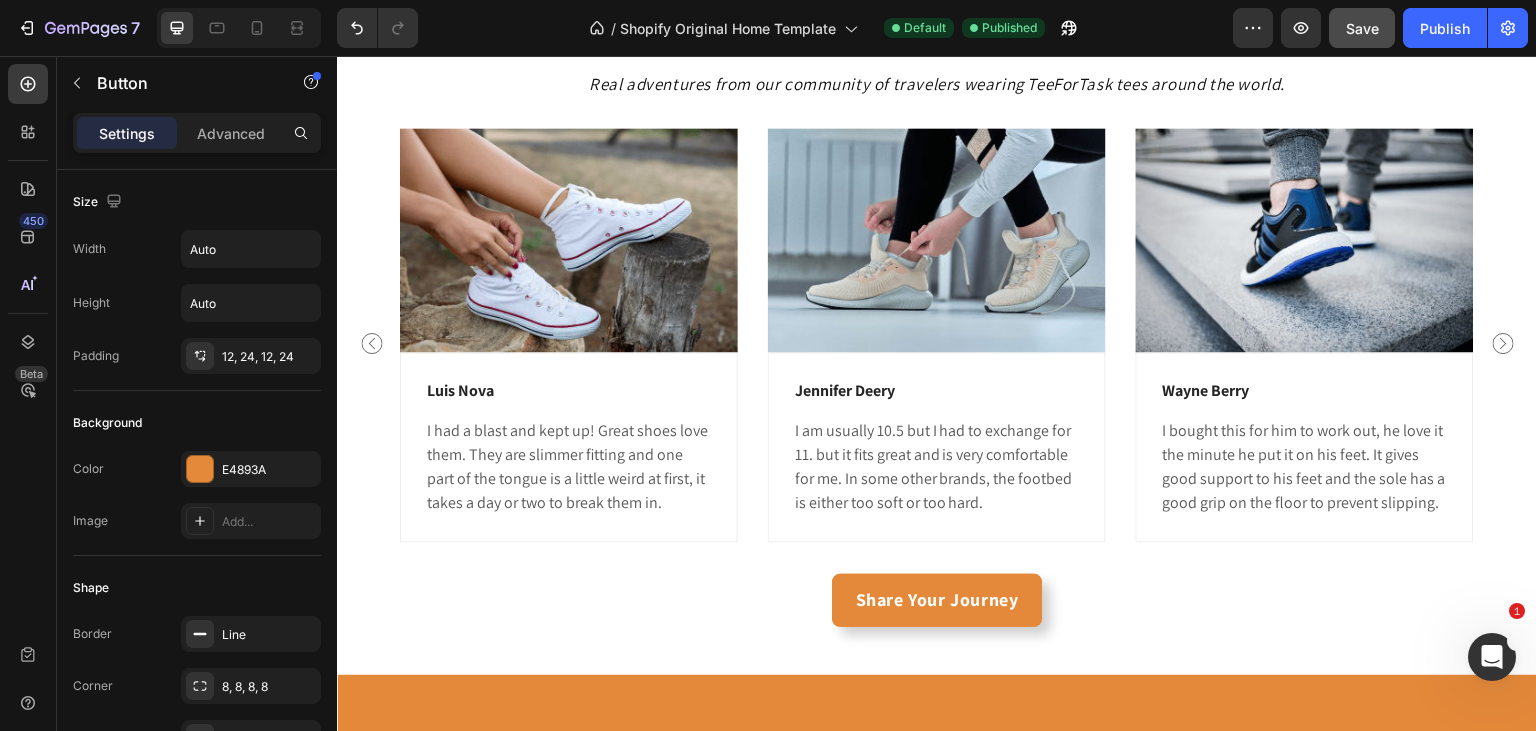 scroll, scrollTop: 1538, scrollLeft: 0, axis: vertical 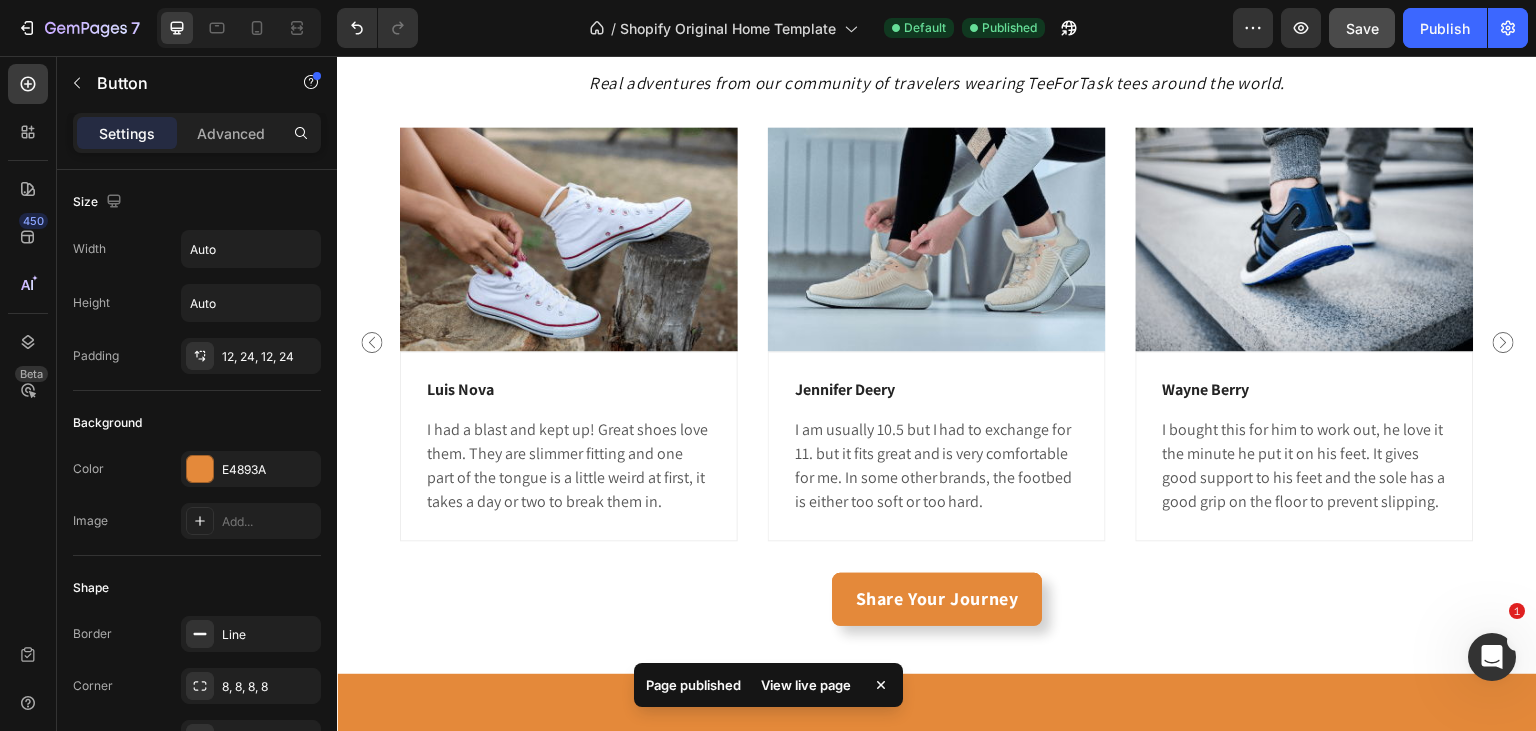 click on "View live page" at bounding box center [806, 685] 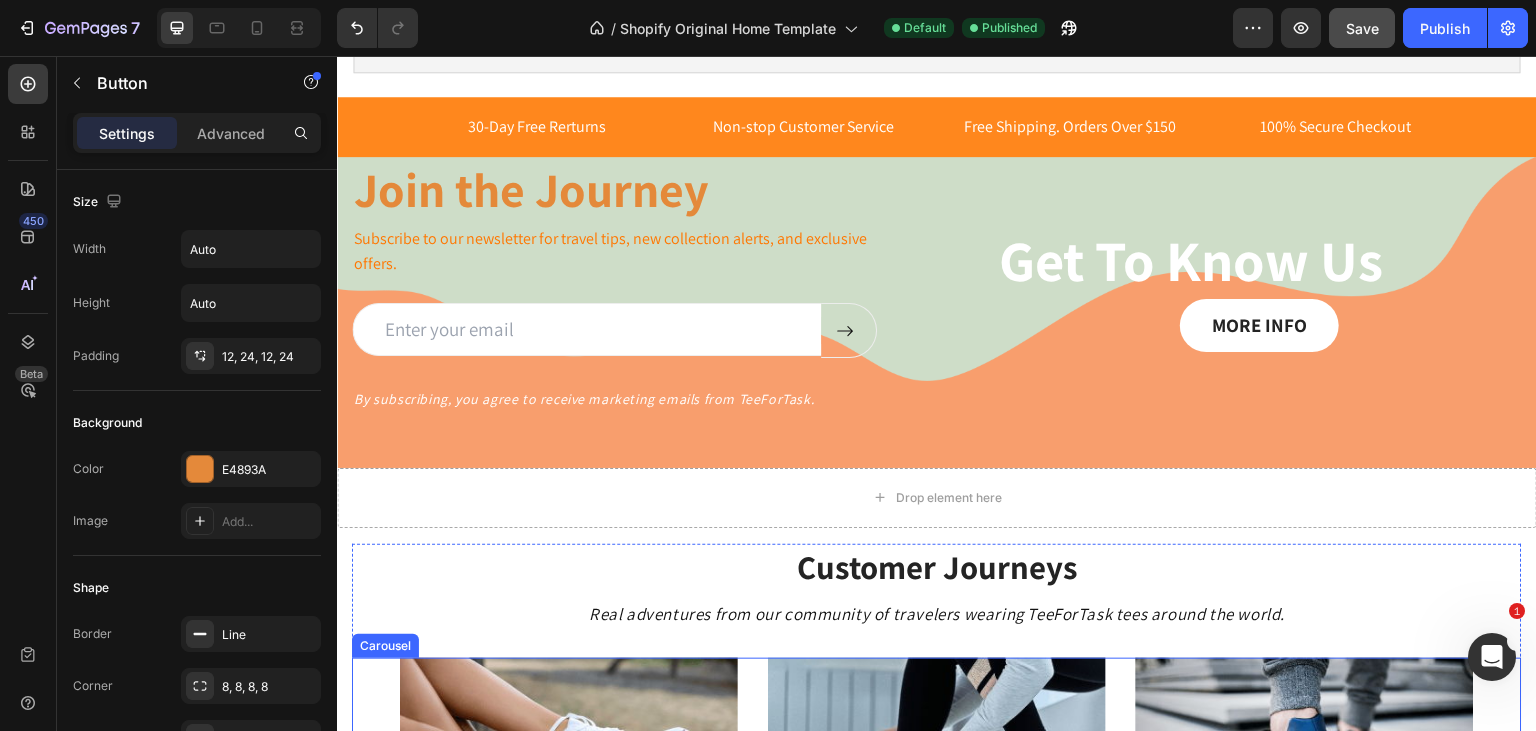 scroll, scrollTop: 906, scrollLeft: 0, axis: vertical 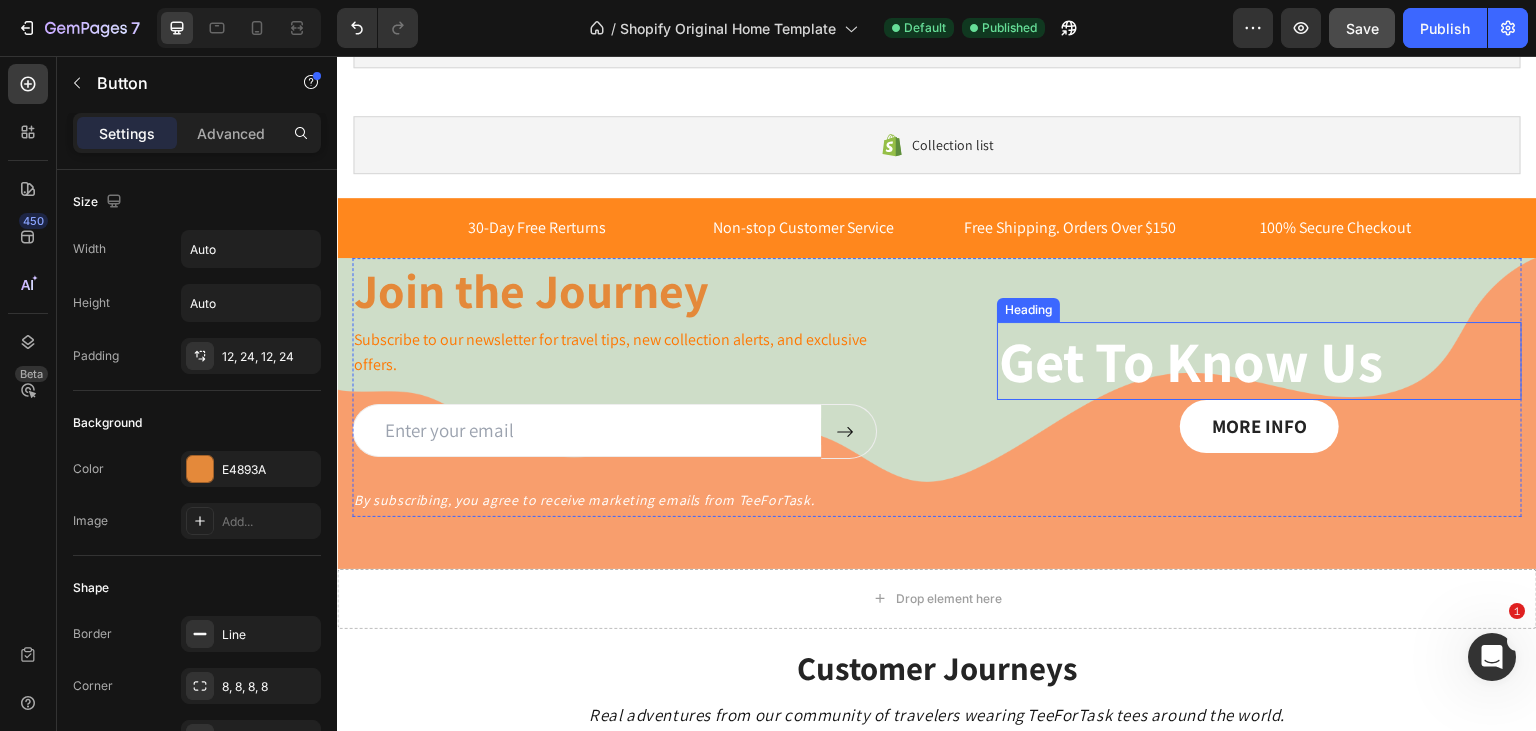 click on "Get To Know Us" at bounding box center [1259, 361] 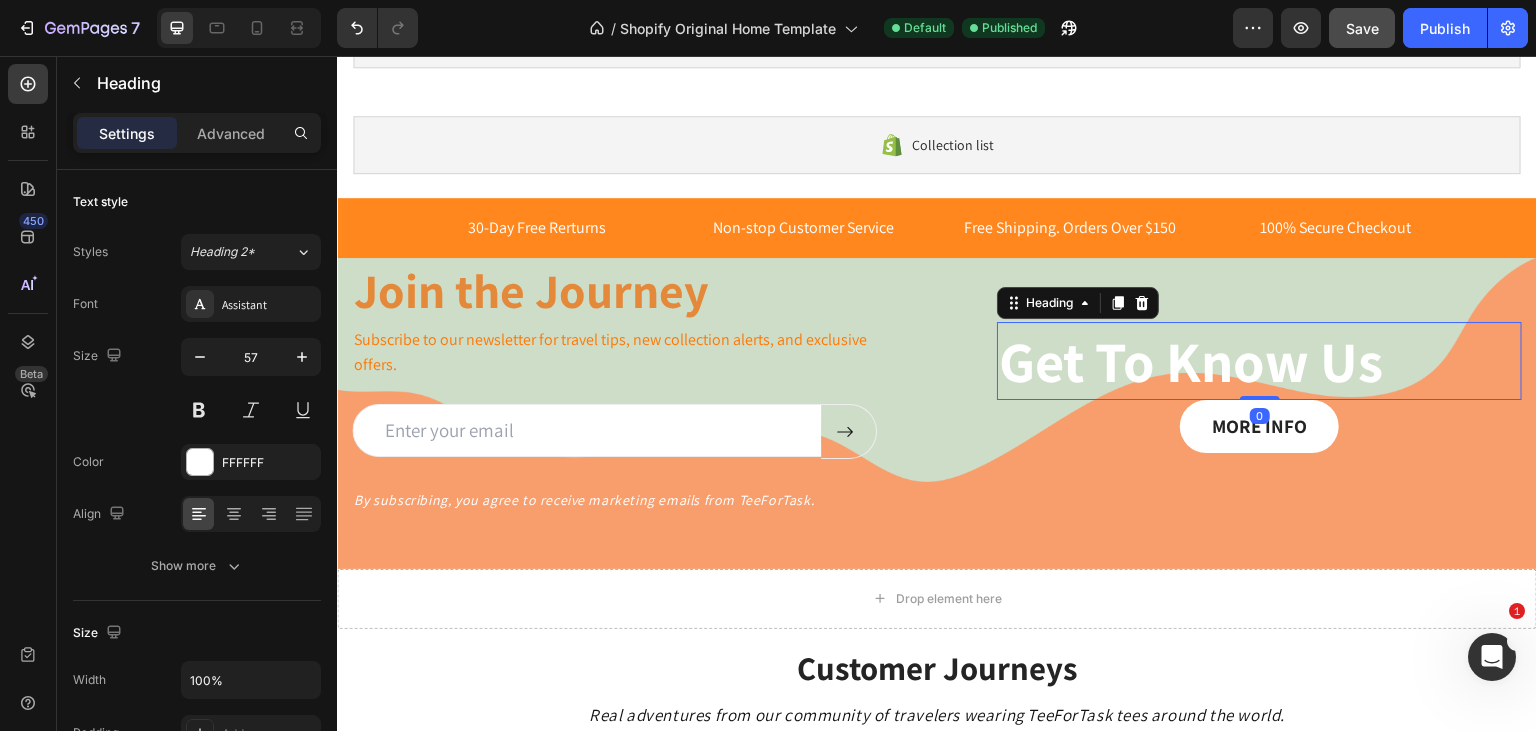 click on "Get To Know Us" at bounding box center [1259, 361] 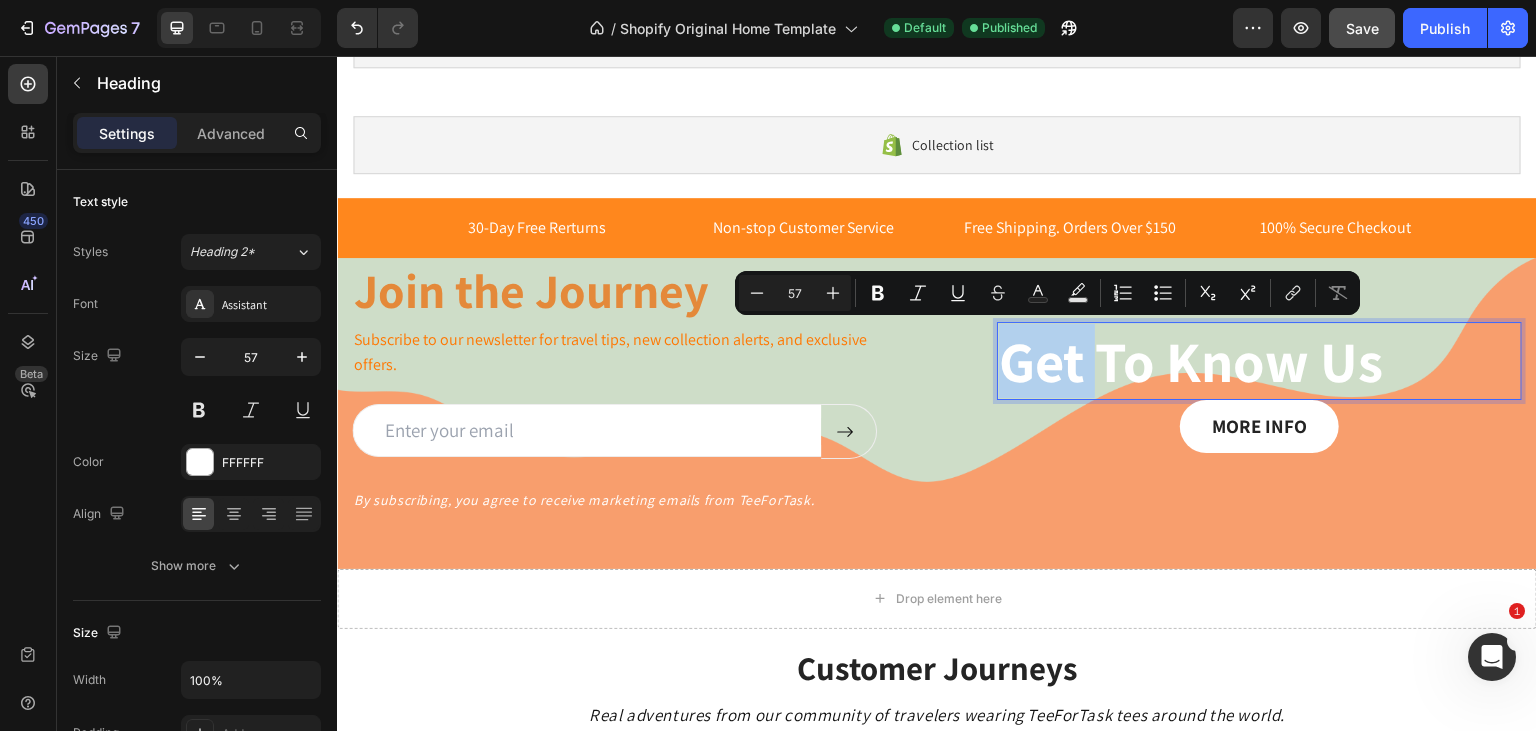 click on "Get To Know Us" at bounding box center (1259, 361) 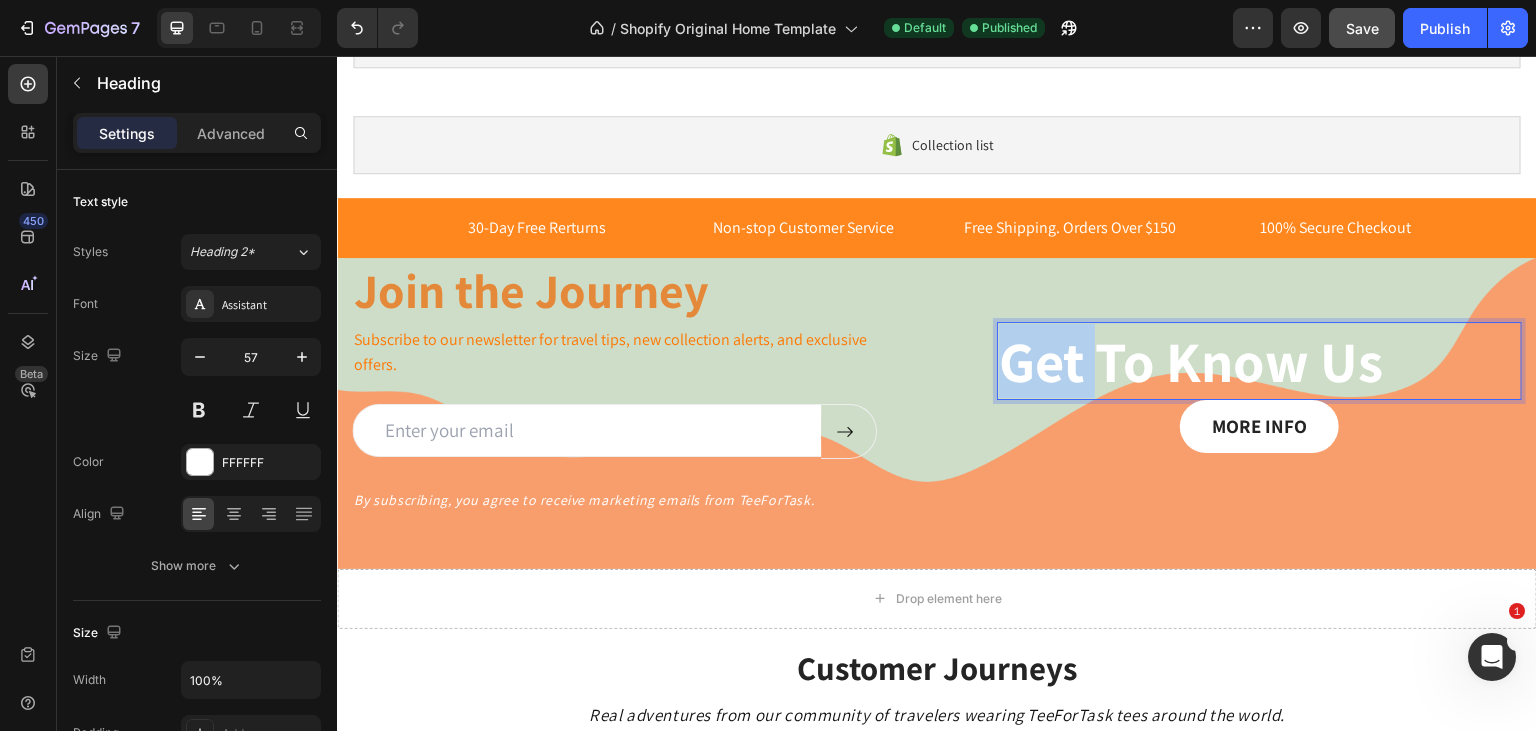 click on "Get To Know Us" at bounding box center [1259, 361] 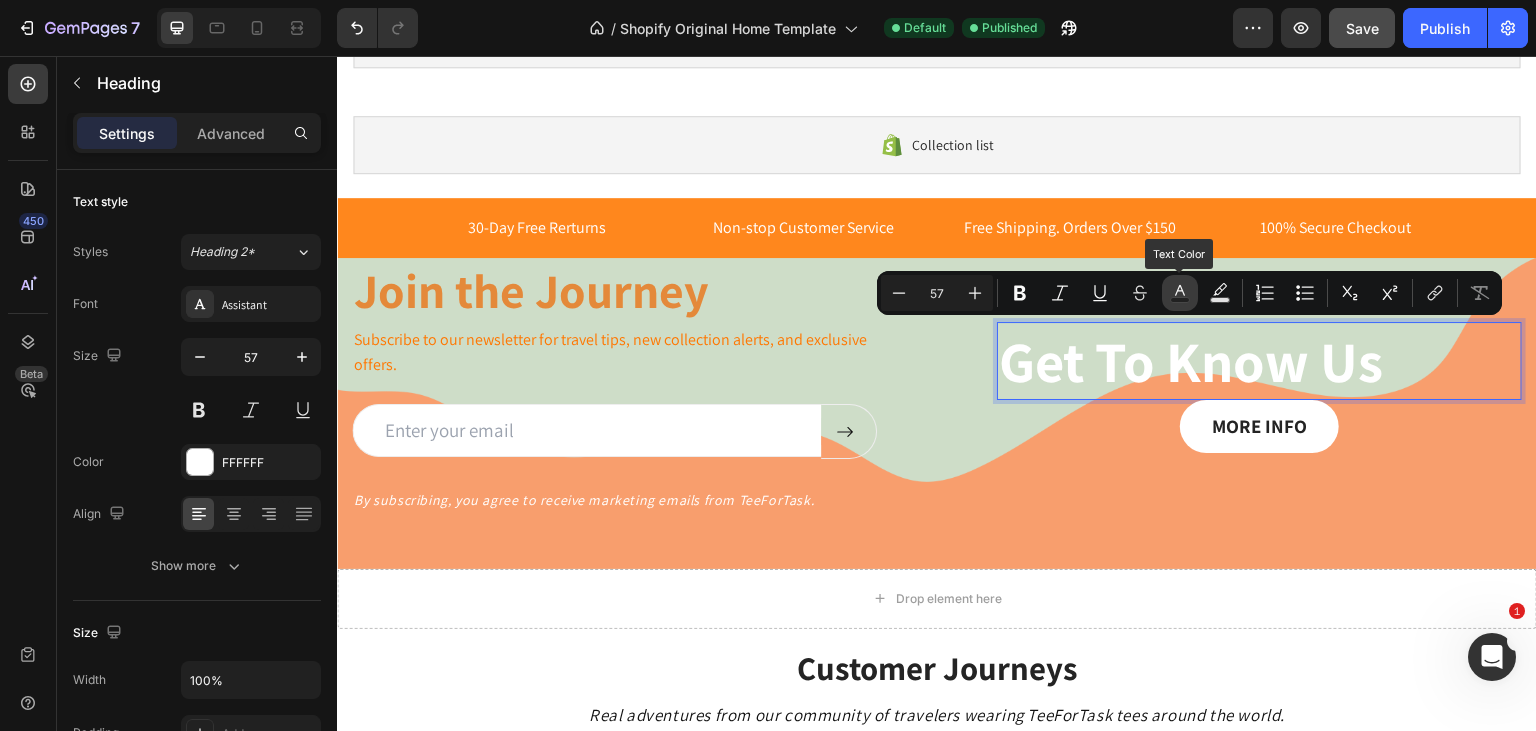click on "Text Color" at bounding box center [1180, 293] 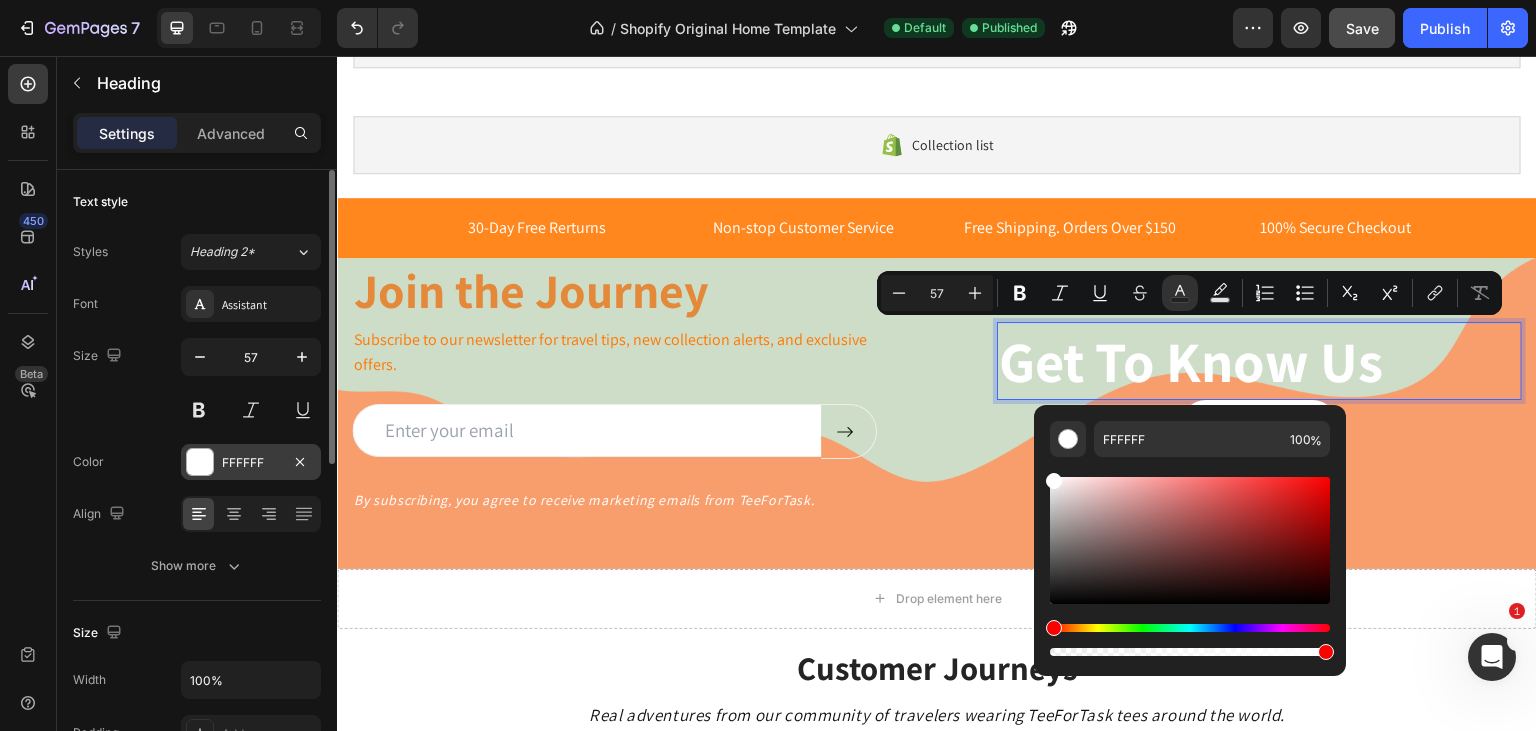 click on "FFFFFF" at bounding box center [251, 463] 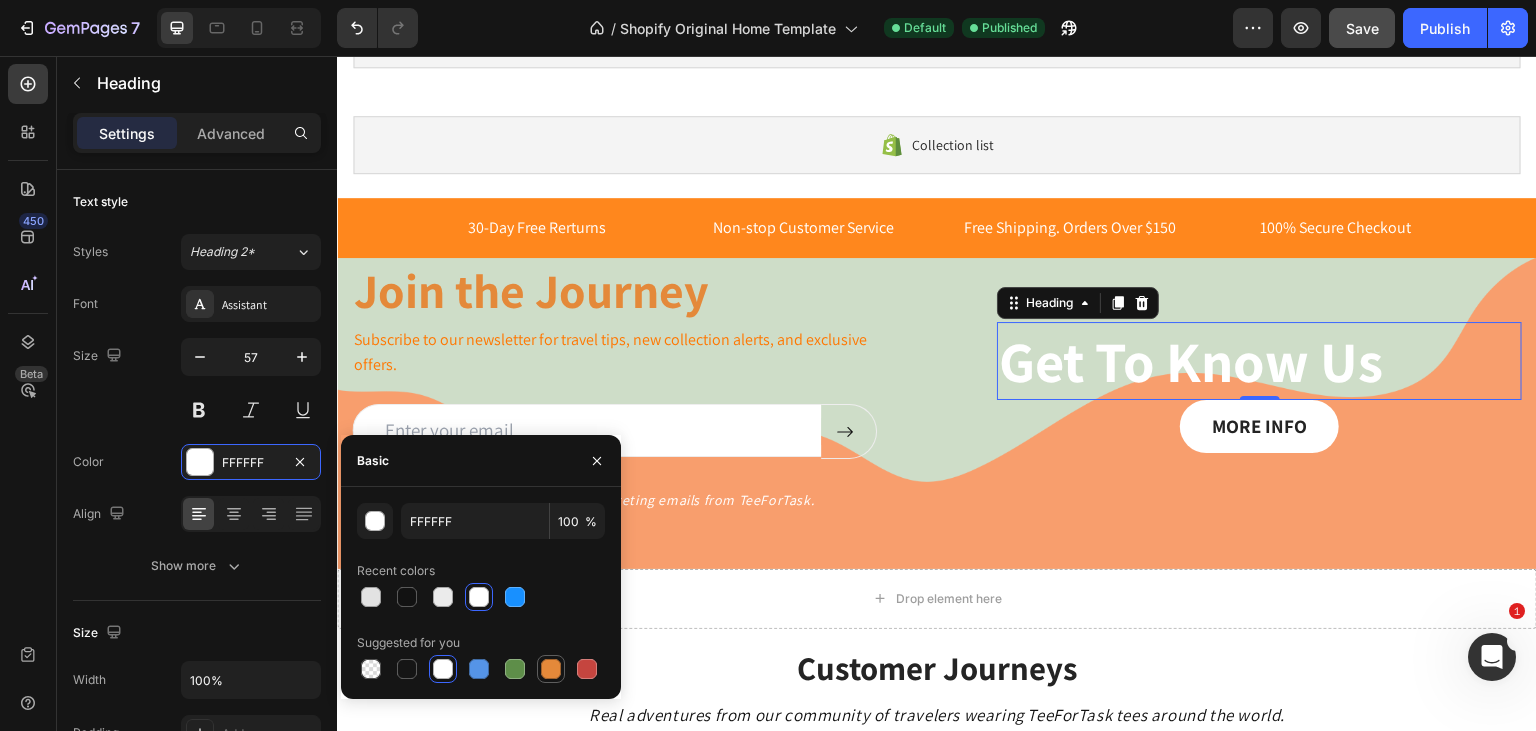 click at bounding box center [551, 669] 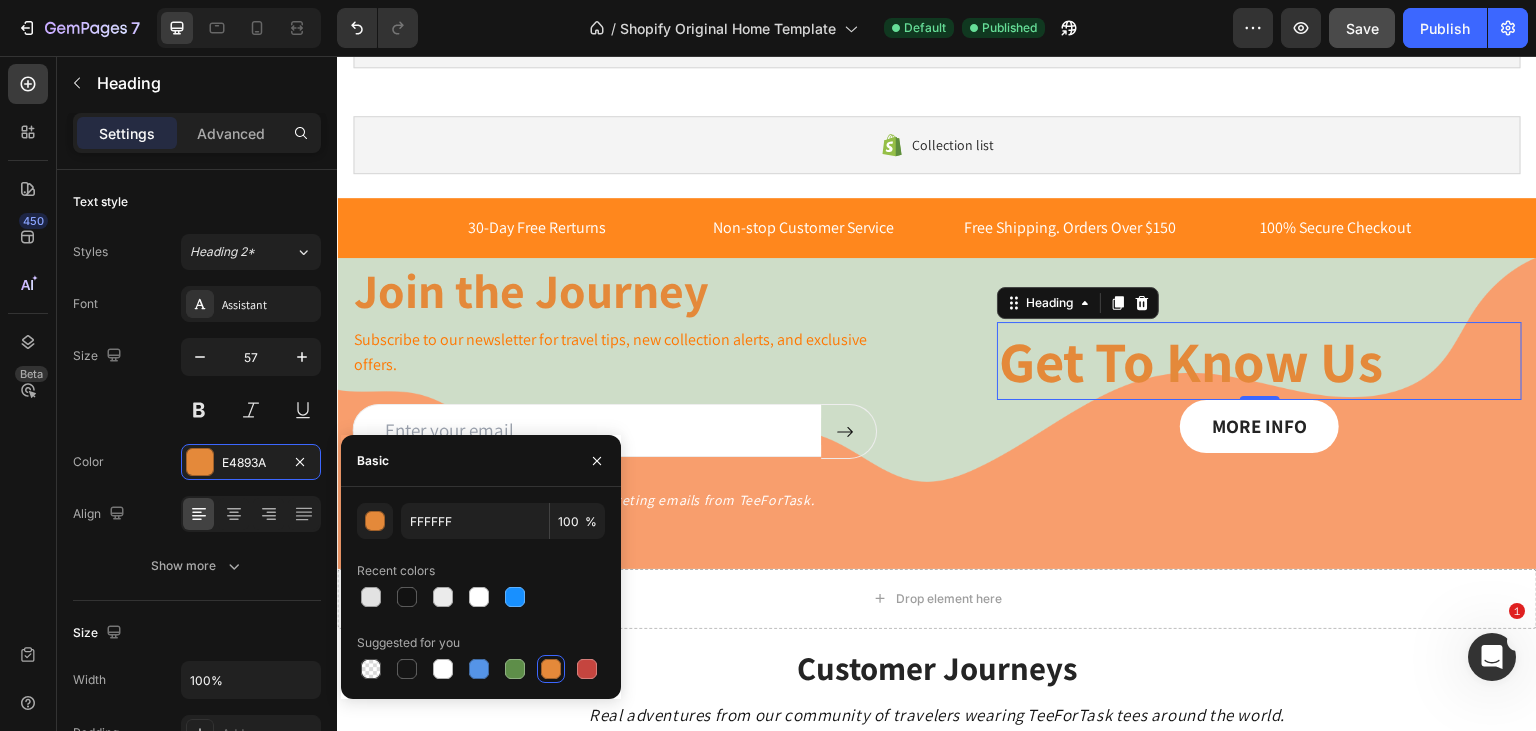 type on "E4893A" 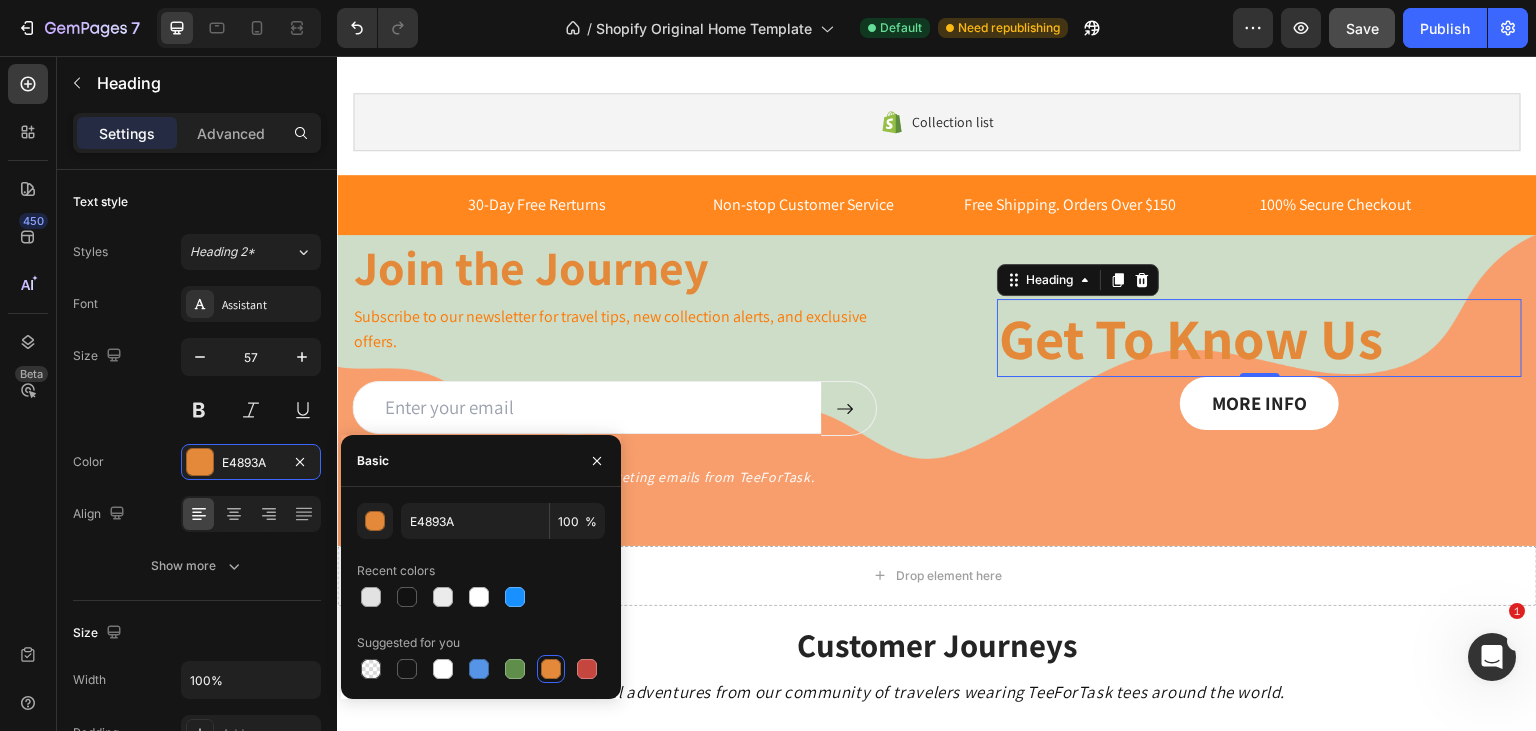 scroll, scrollTop: 928, scrollLeft: 0, axis: vertical 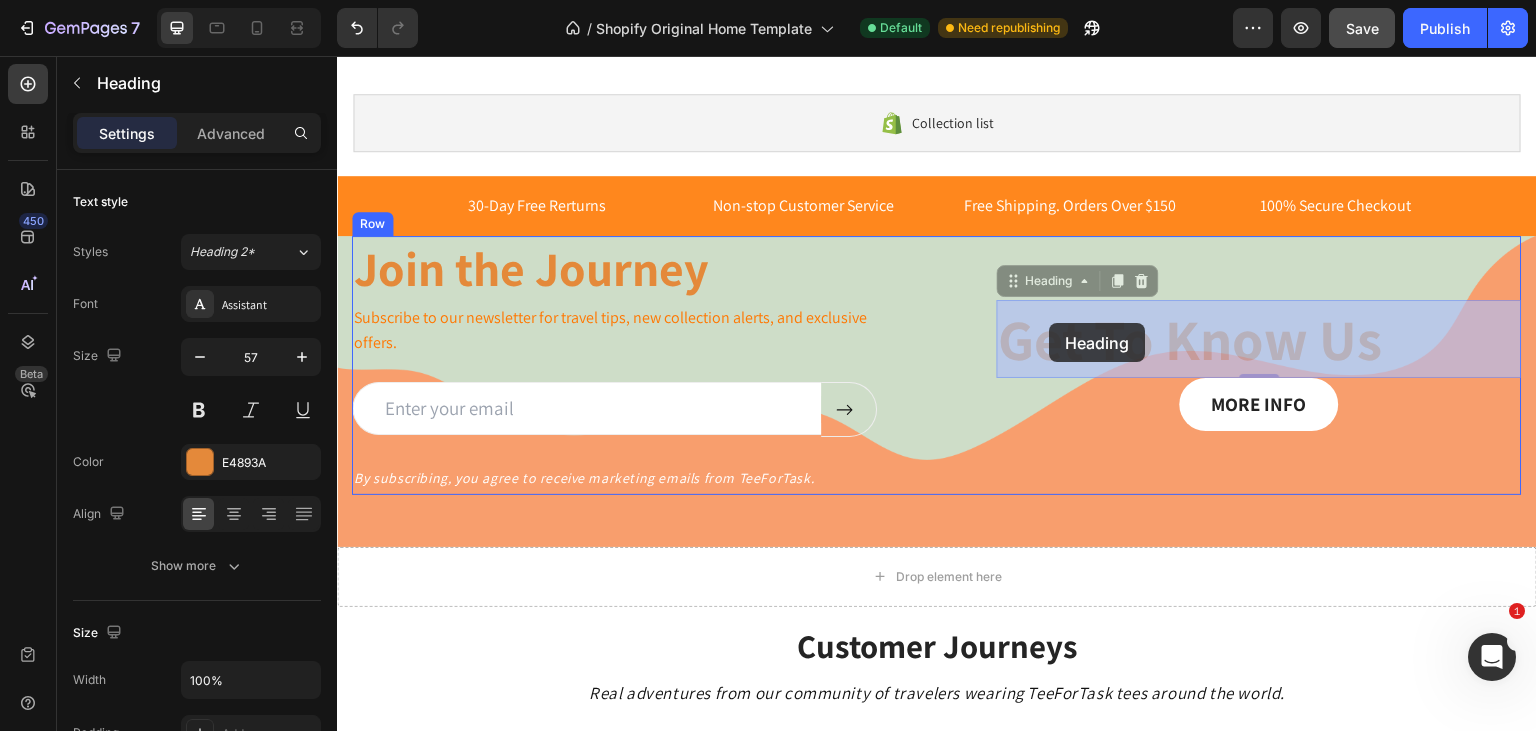 drag, startPoint x: 1049, startPoint y: 335, endPoint x: 1049, endPoint y: 323, distance: 12 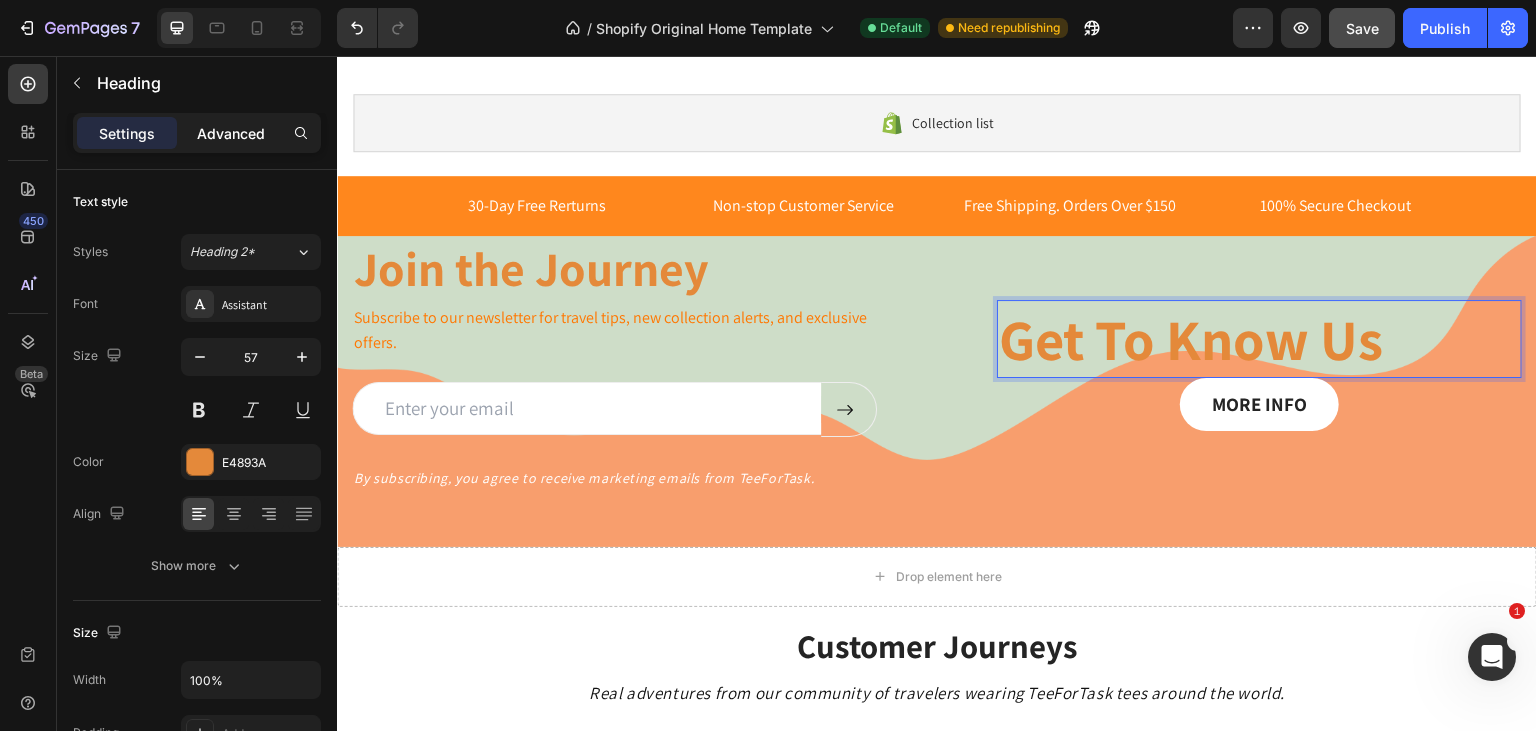 click on "Advanced" at bounding box center (231, 133) 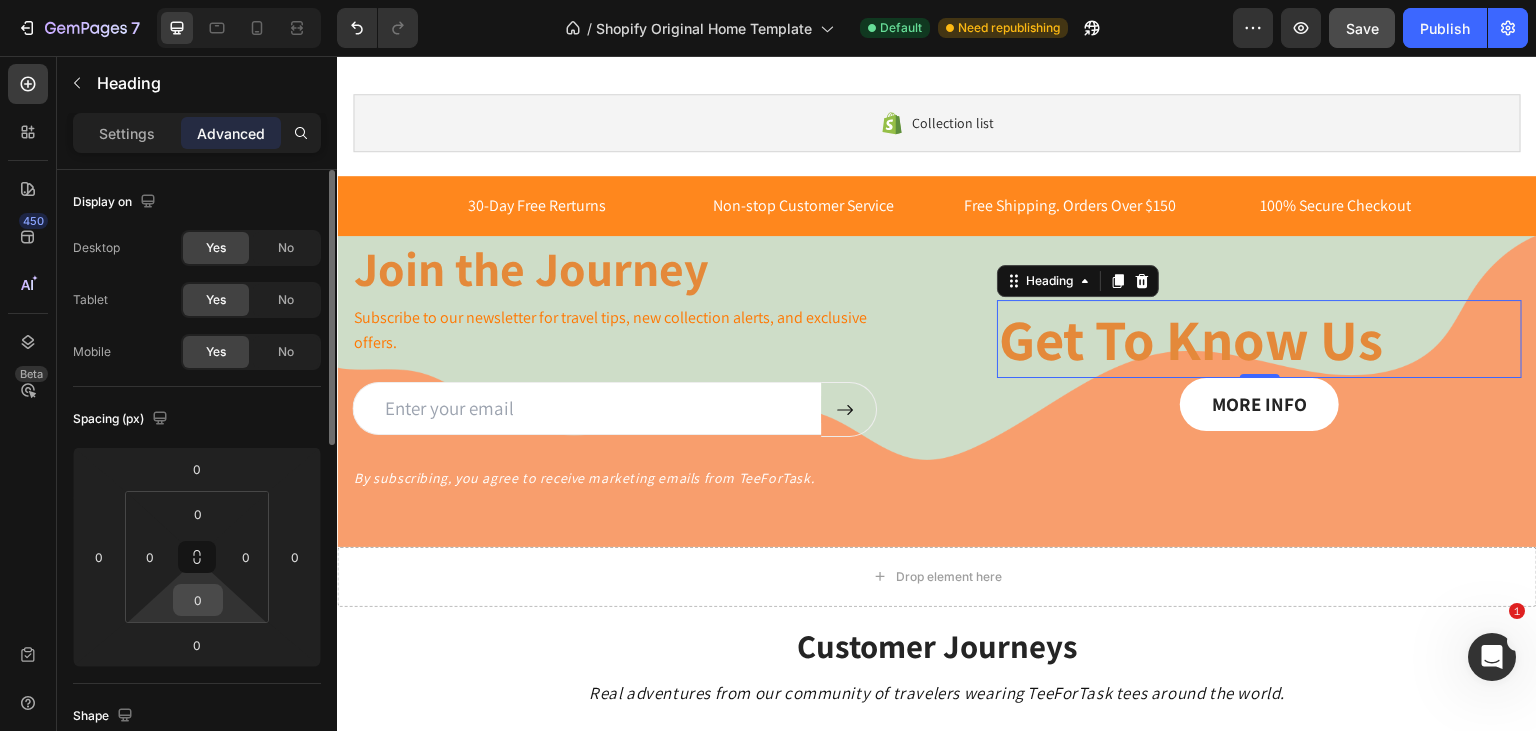 click on "0" at bounding box center [198, 600] 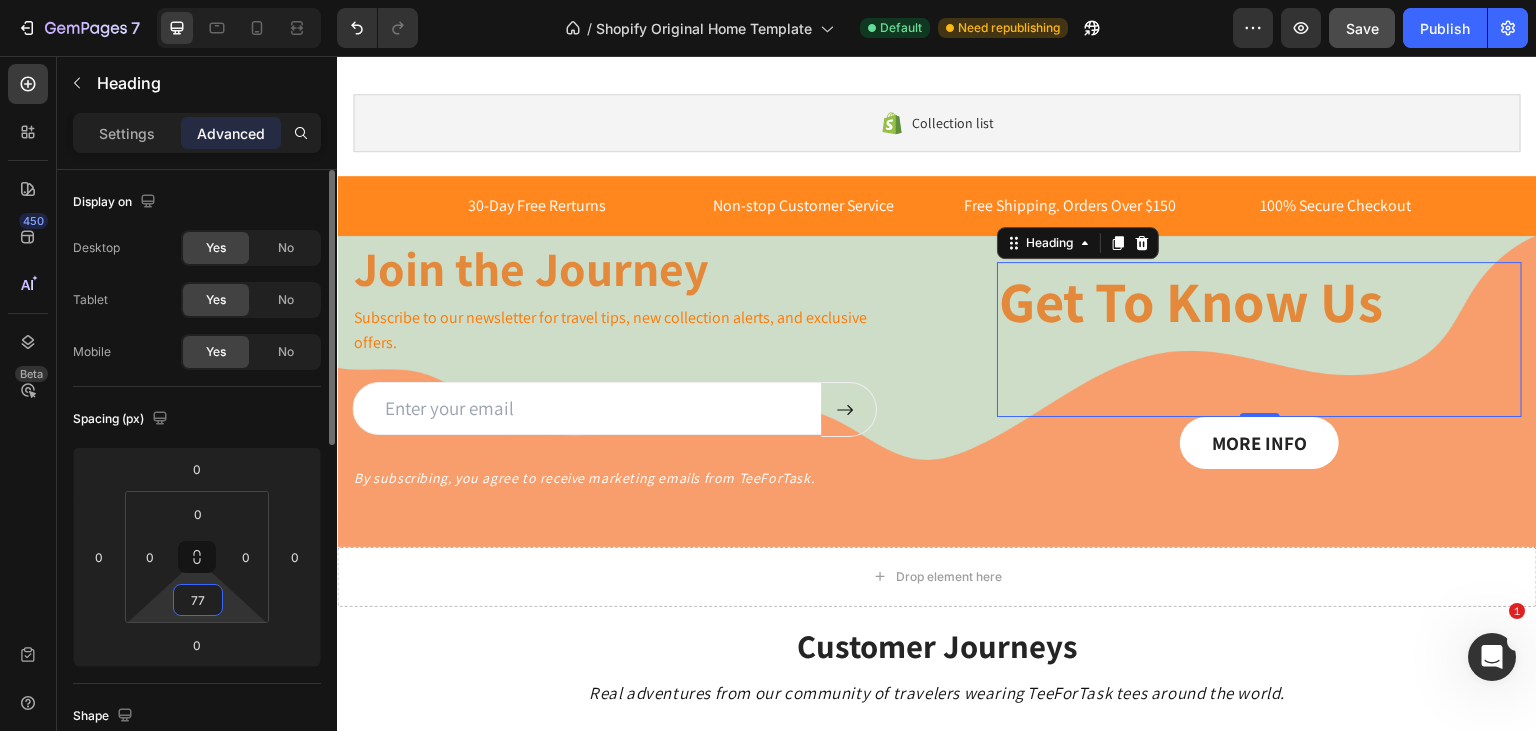 type on "7" 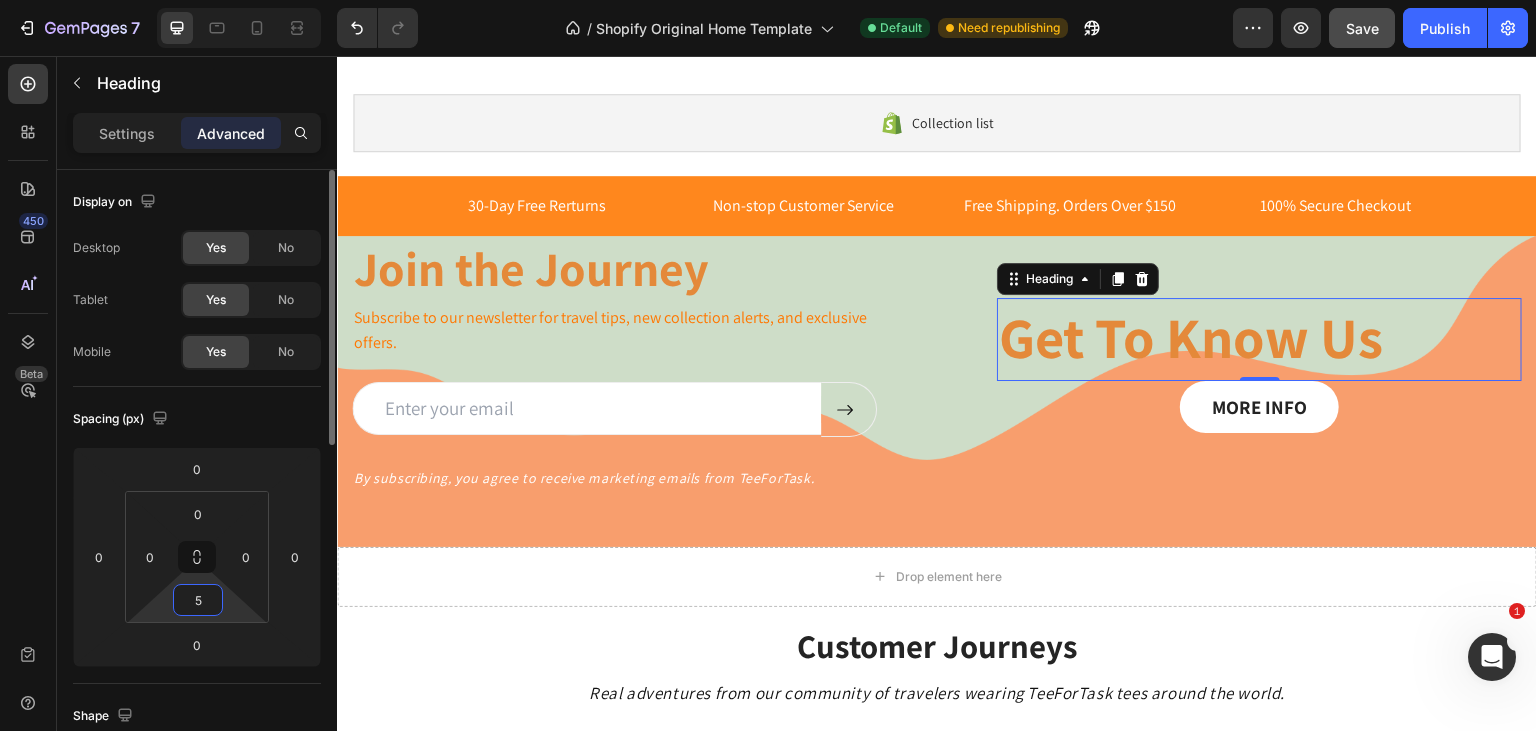 type on "50" 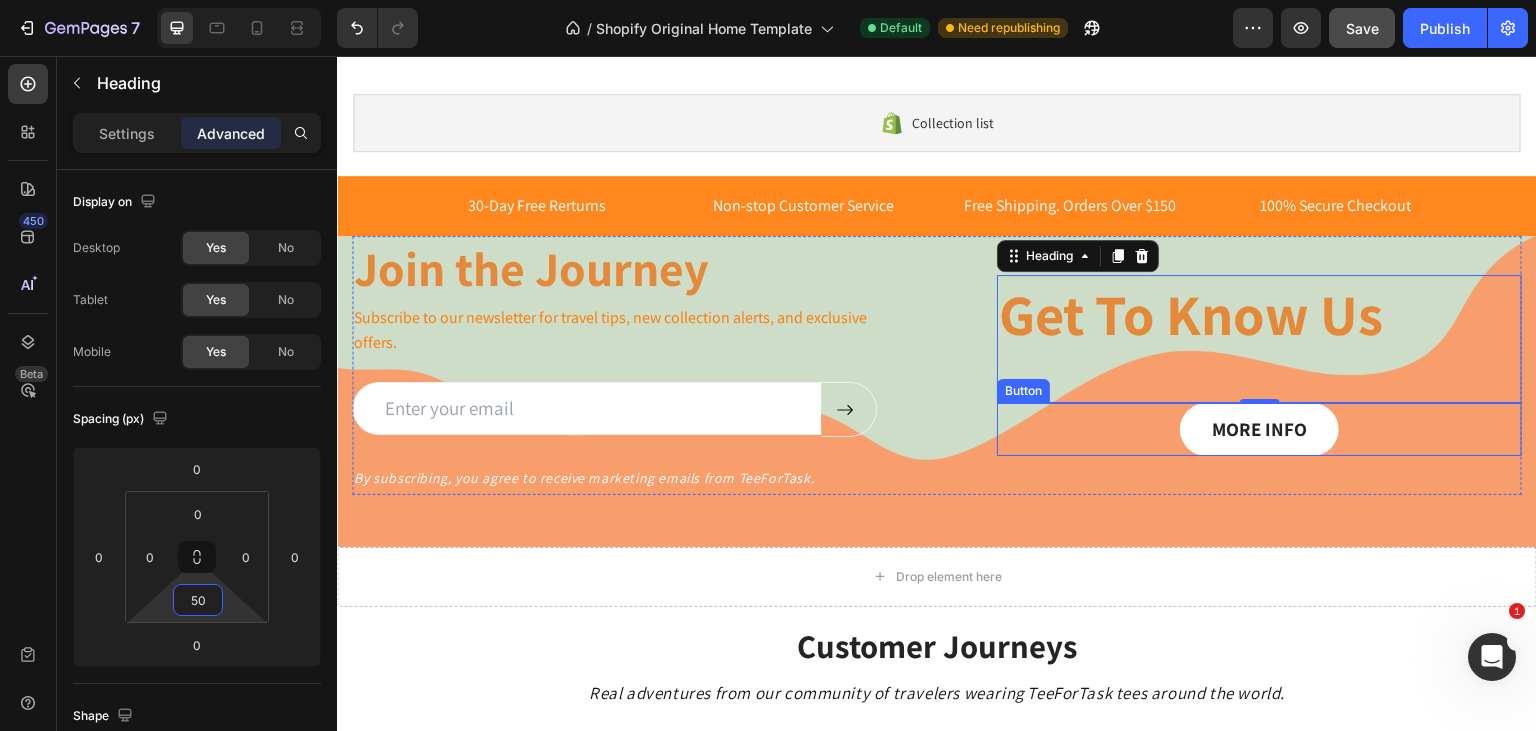 click on "MORE INFO Button" at bounding box center [1259, 429] 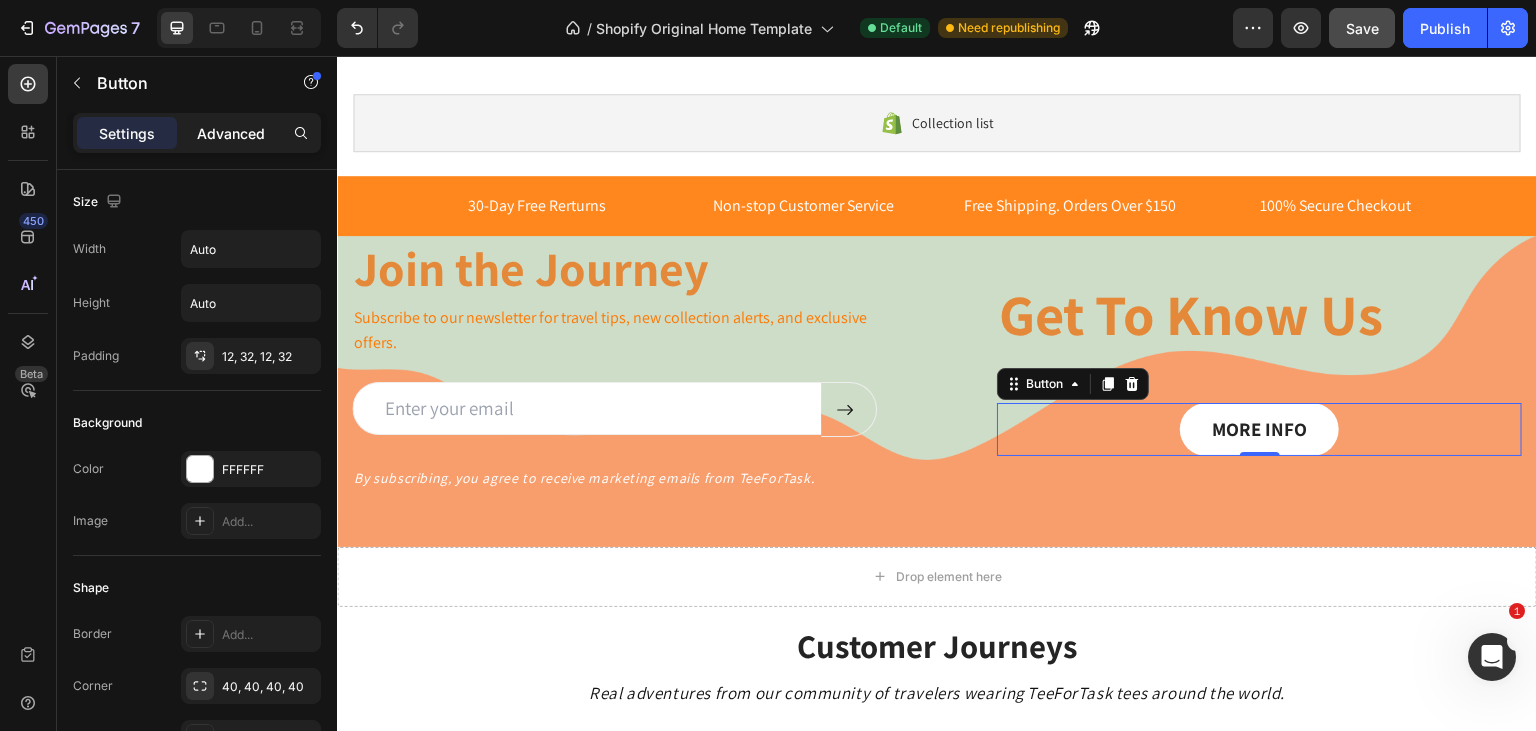 click on "Advanced" at bounding box center [231, 133] 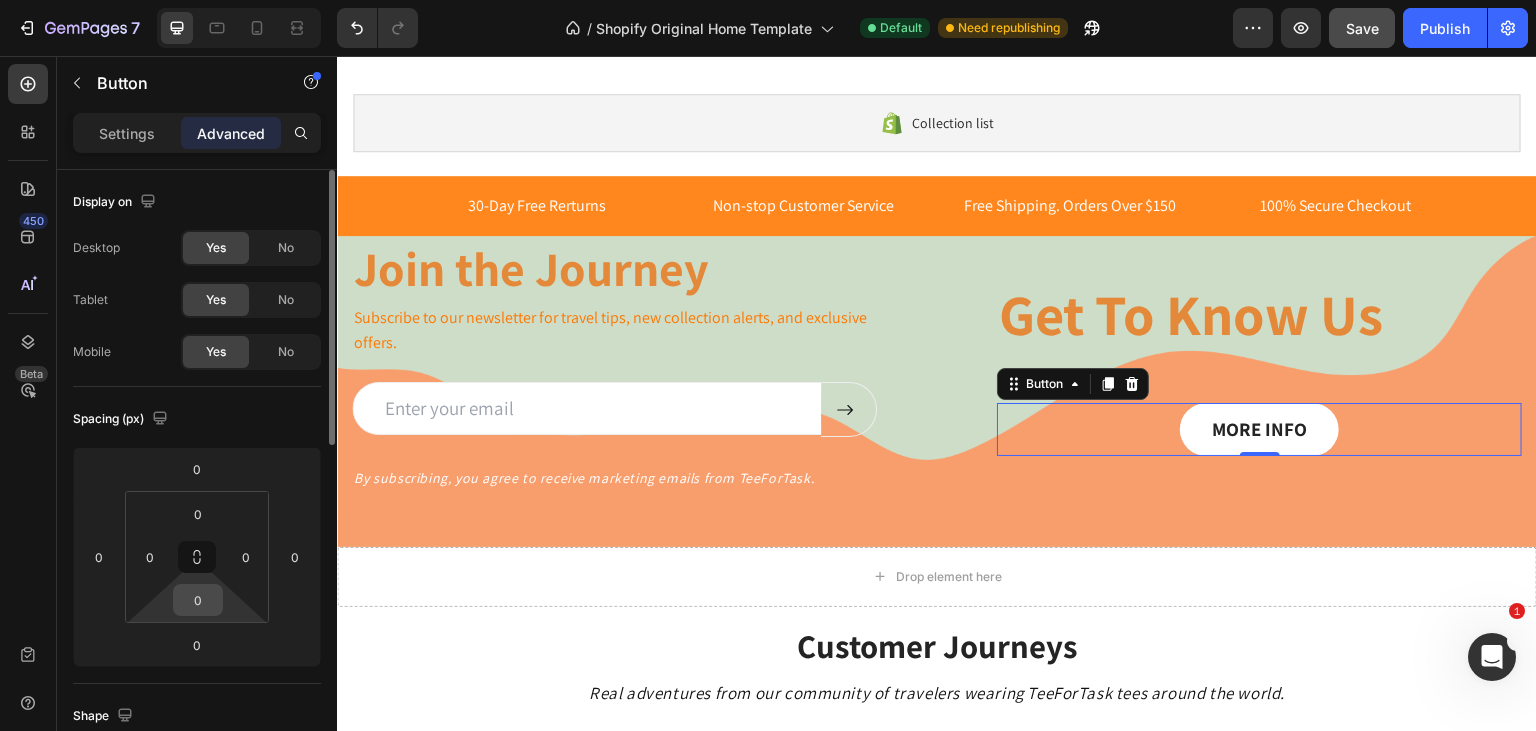 click on "0" at bounding box center (198, 600) 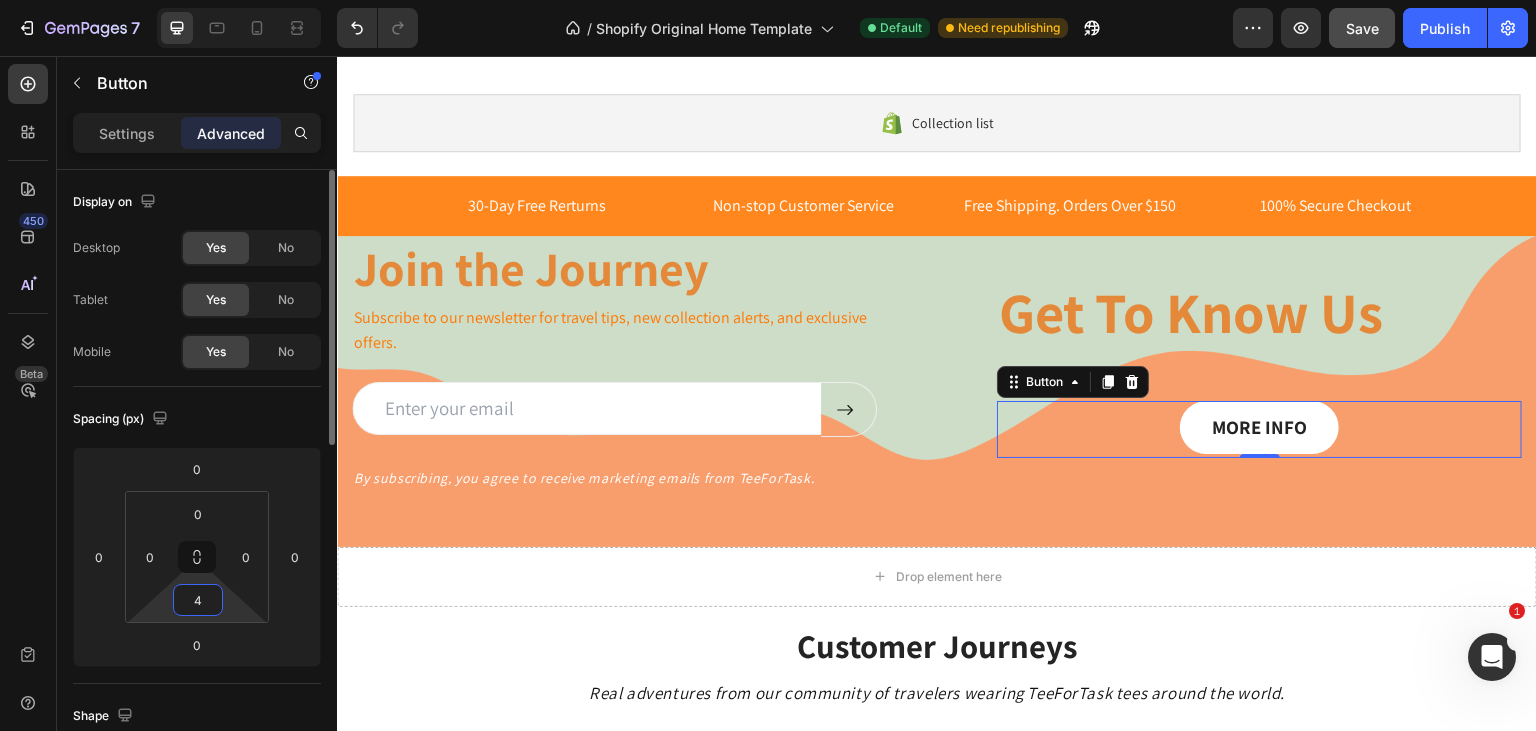 type on "40" 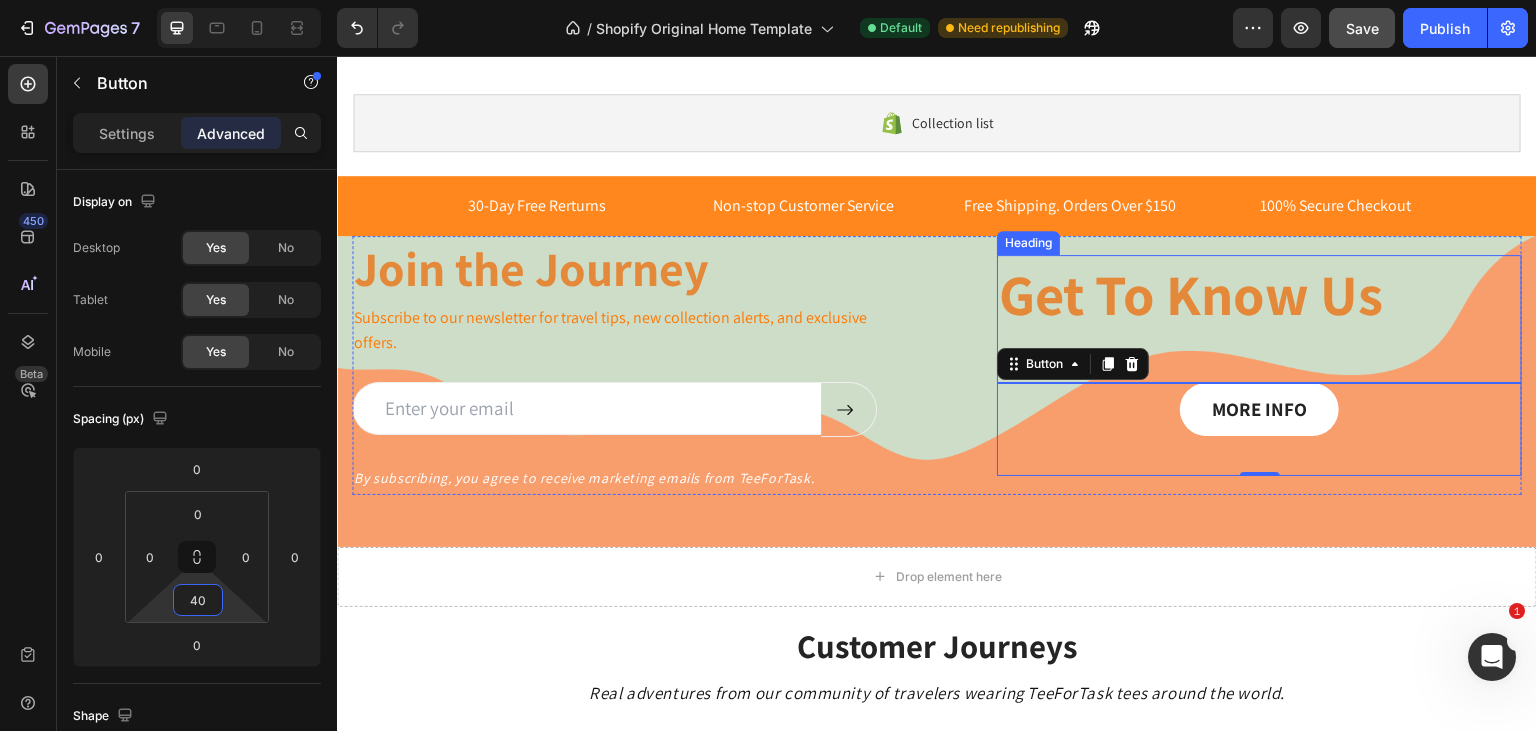 click on "Get To Know Us Heading" at bounding box center [1259, 319] 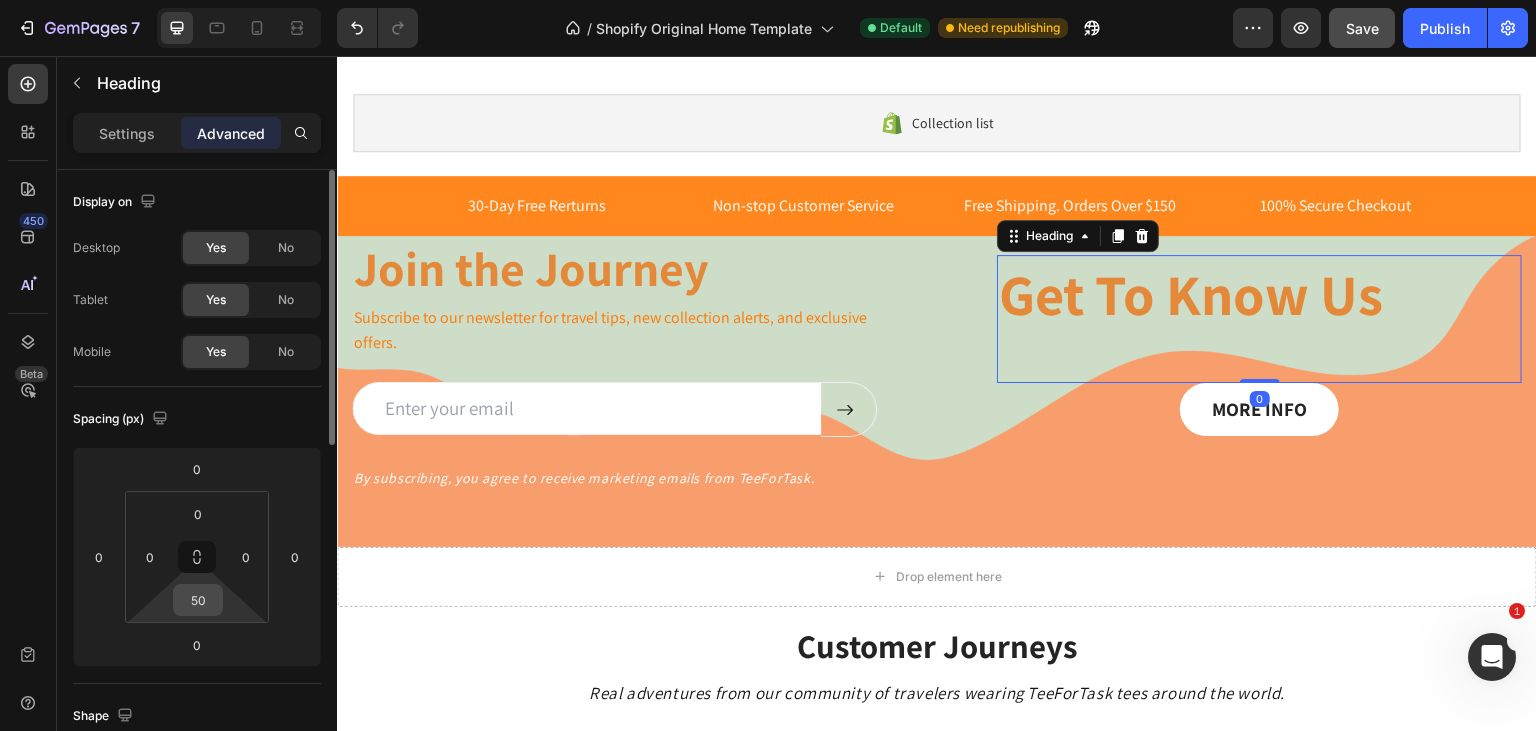 click on "50" at bounding box center [198, 600] 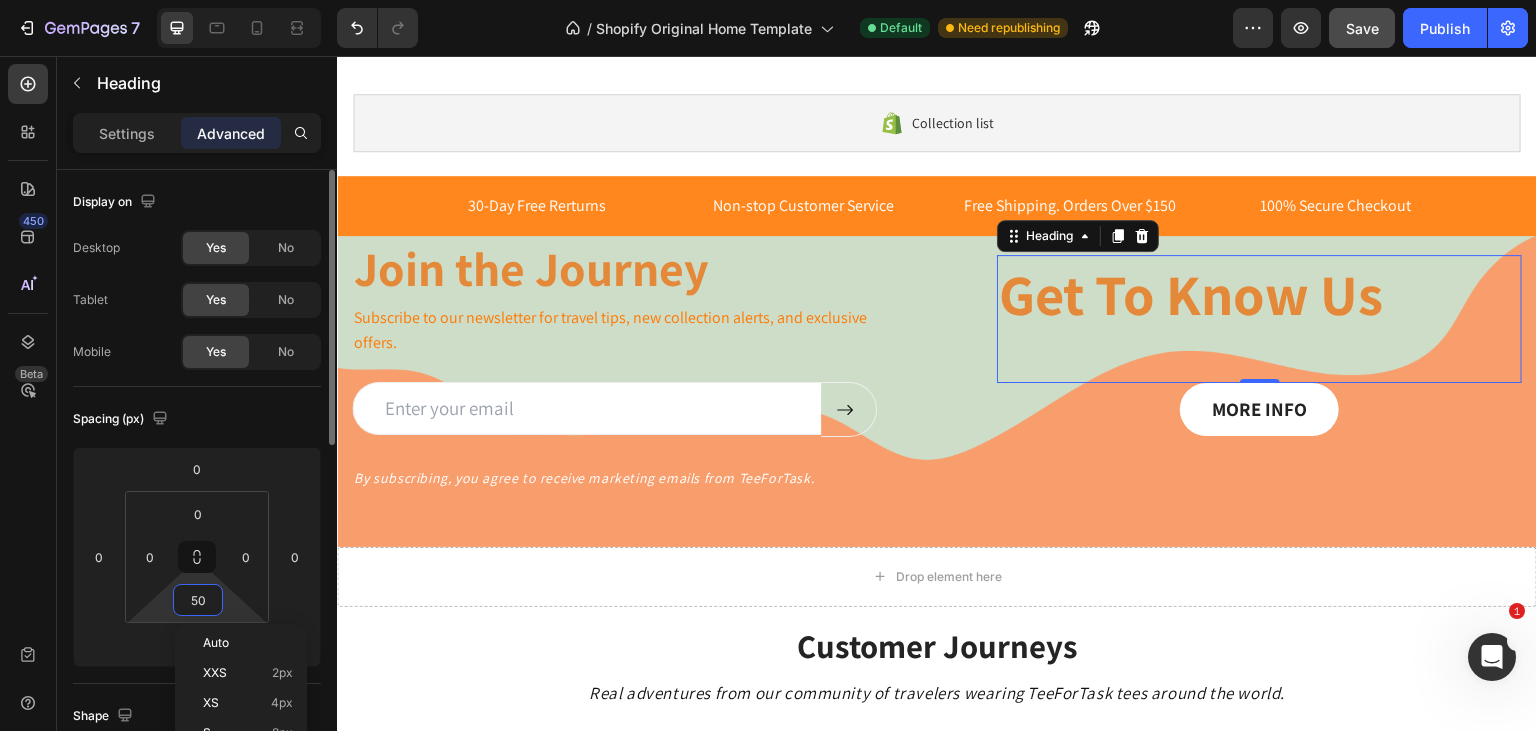 type 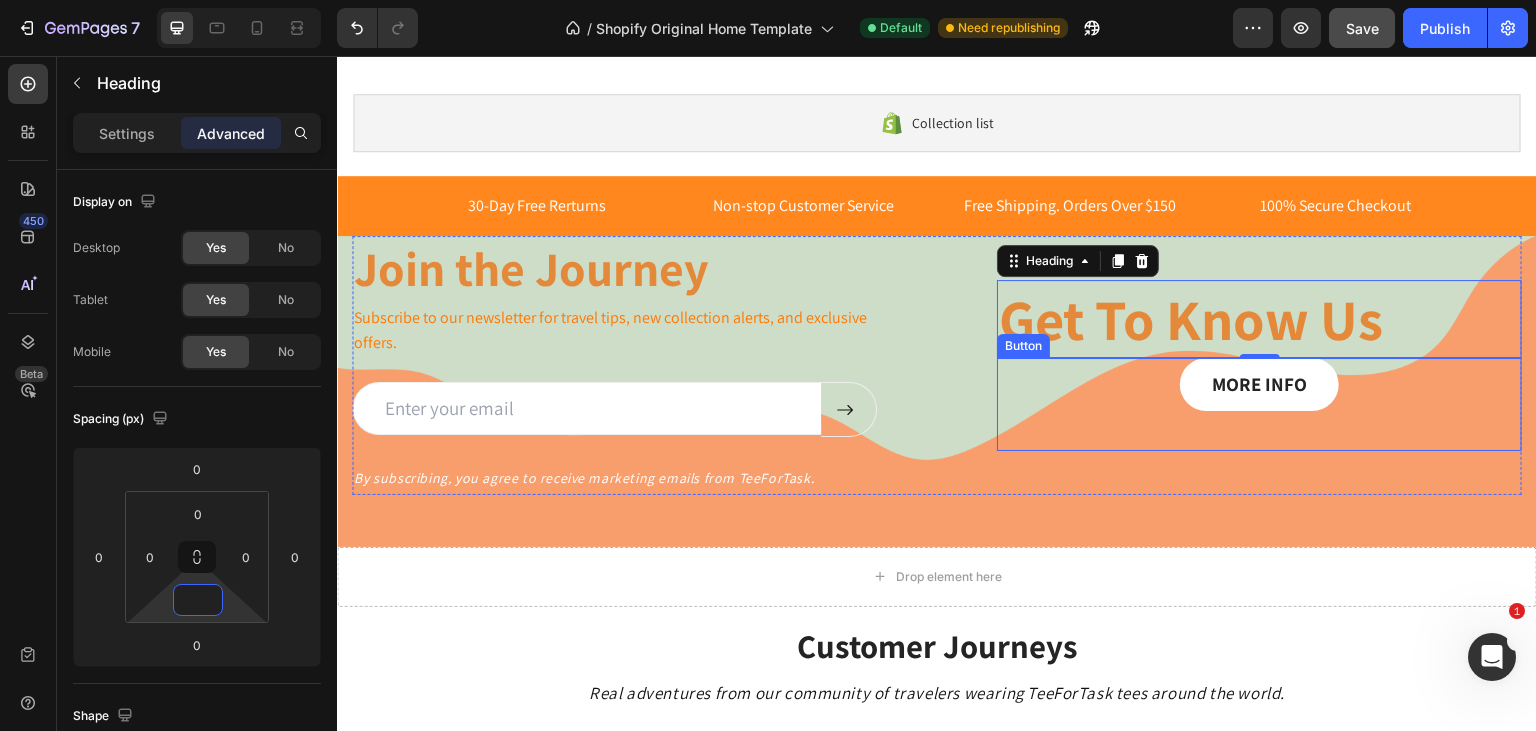 click on "MORE INFO Button" at bounding box center (1259, 404) 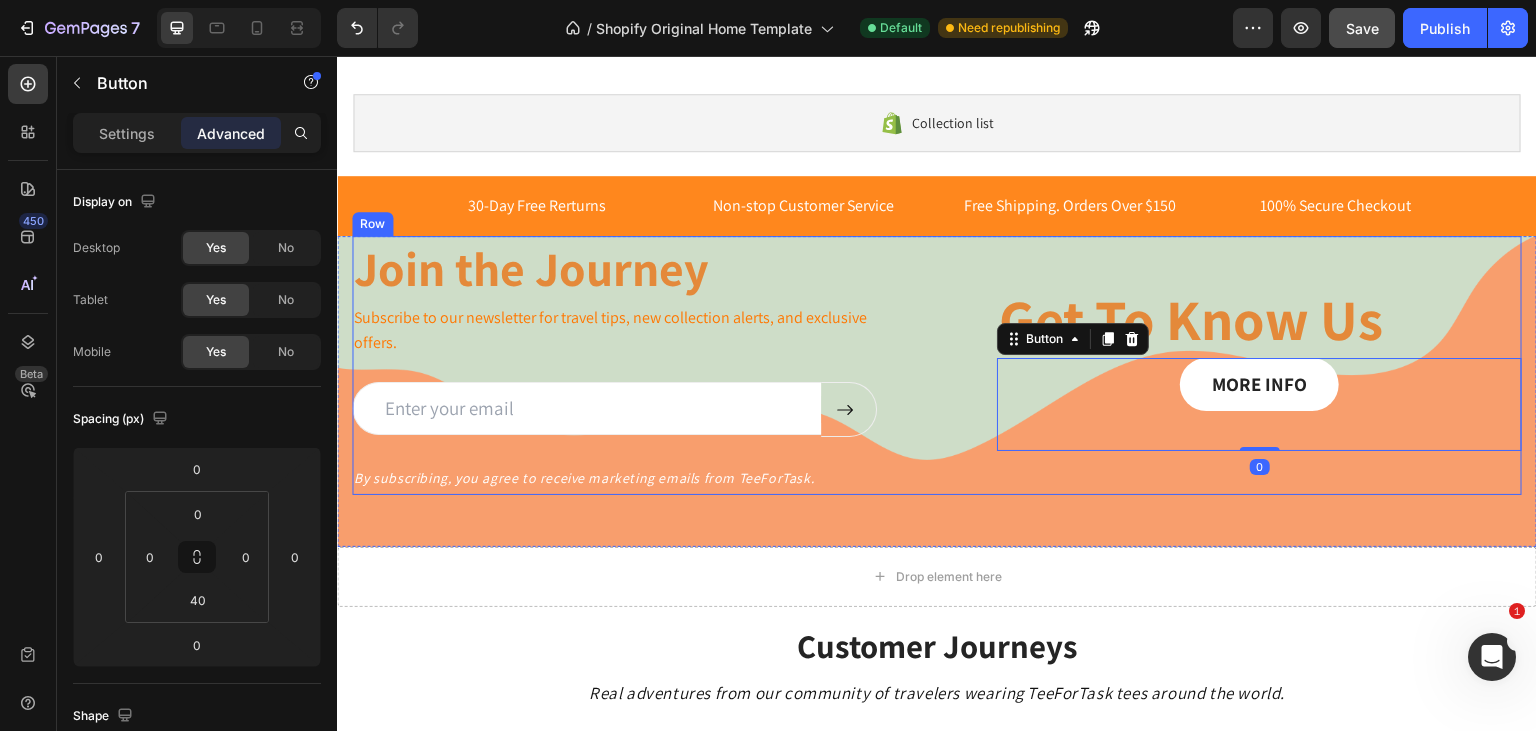 click on "Join the Journey Heading Subscribe to our newsletter for travel tips, new collection alerts, and exclusive offers. Text Block Email Field
Submit Button Row Newsletter Row By subscribing, you agree to receive marketing emails from TeeForTask. Text Block Get To Know Us Heading MORE INFO Button   0 Row" at bounding box center [937, 365] 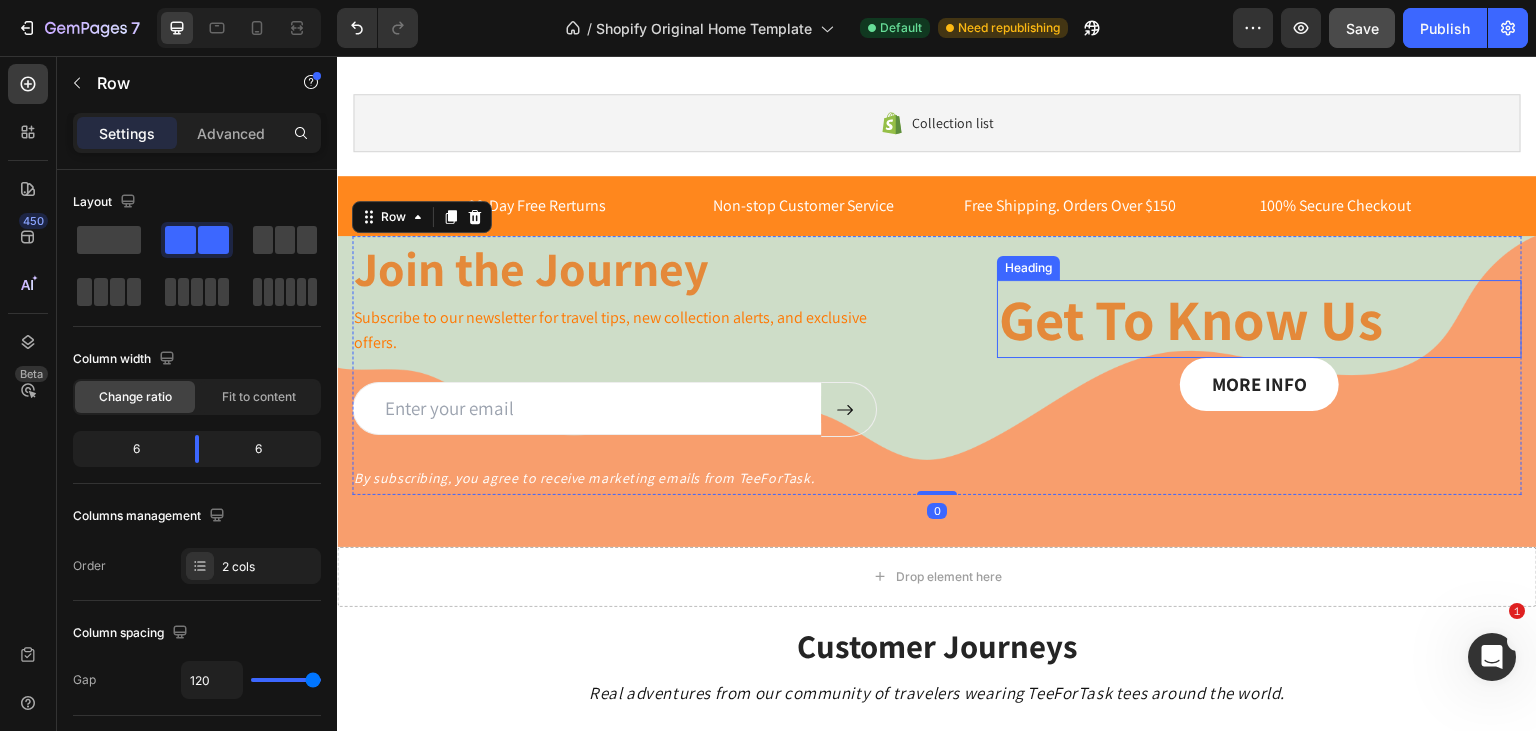 click on "Get To Know Us" at bounding box center [1259, 319] 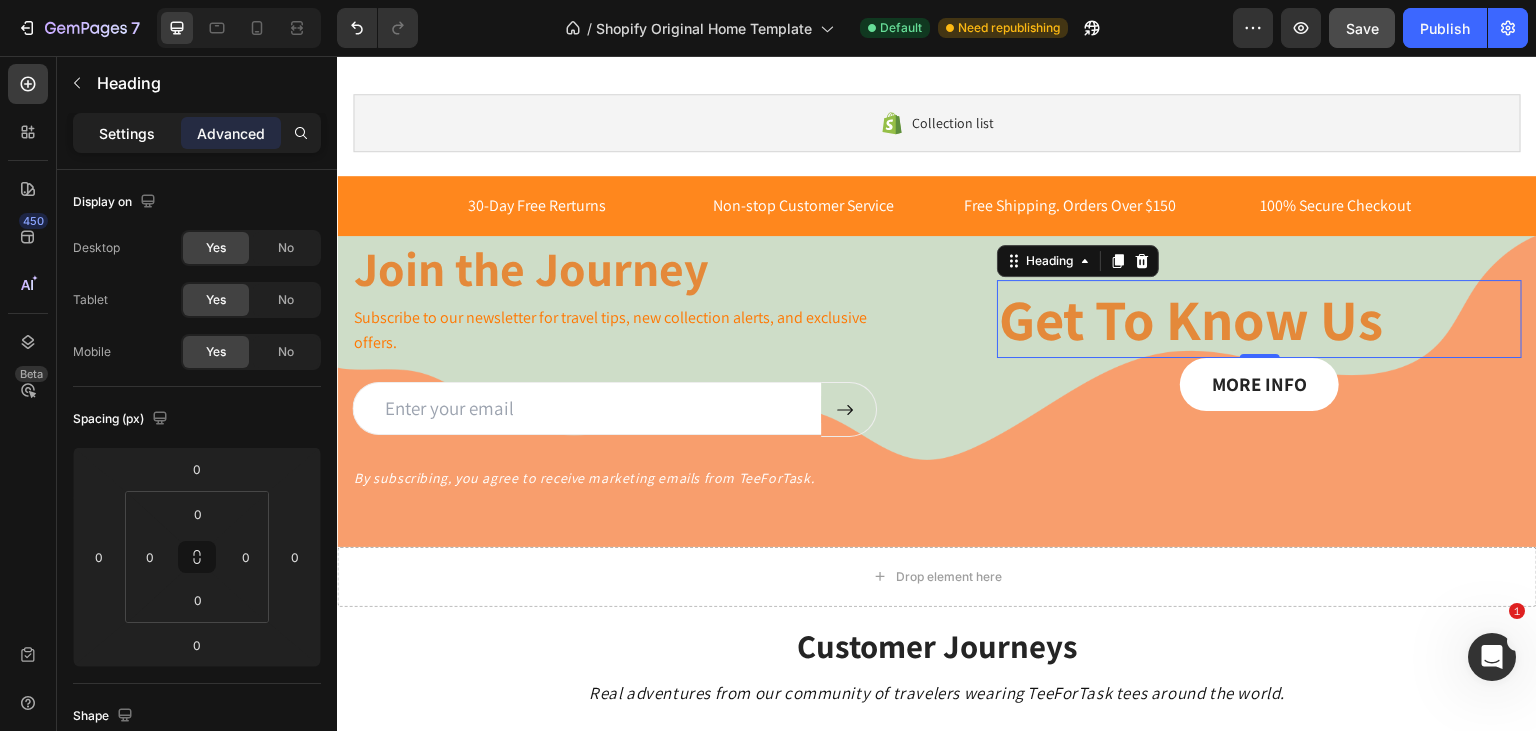 click on "Settings" at bounding box center (127, 133) 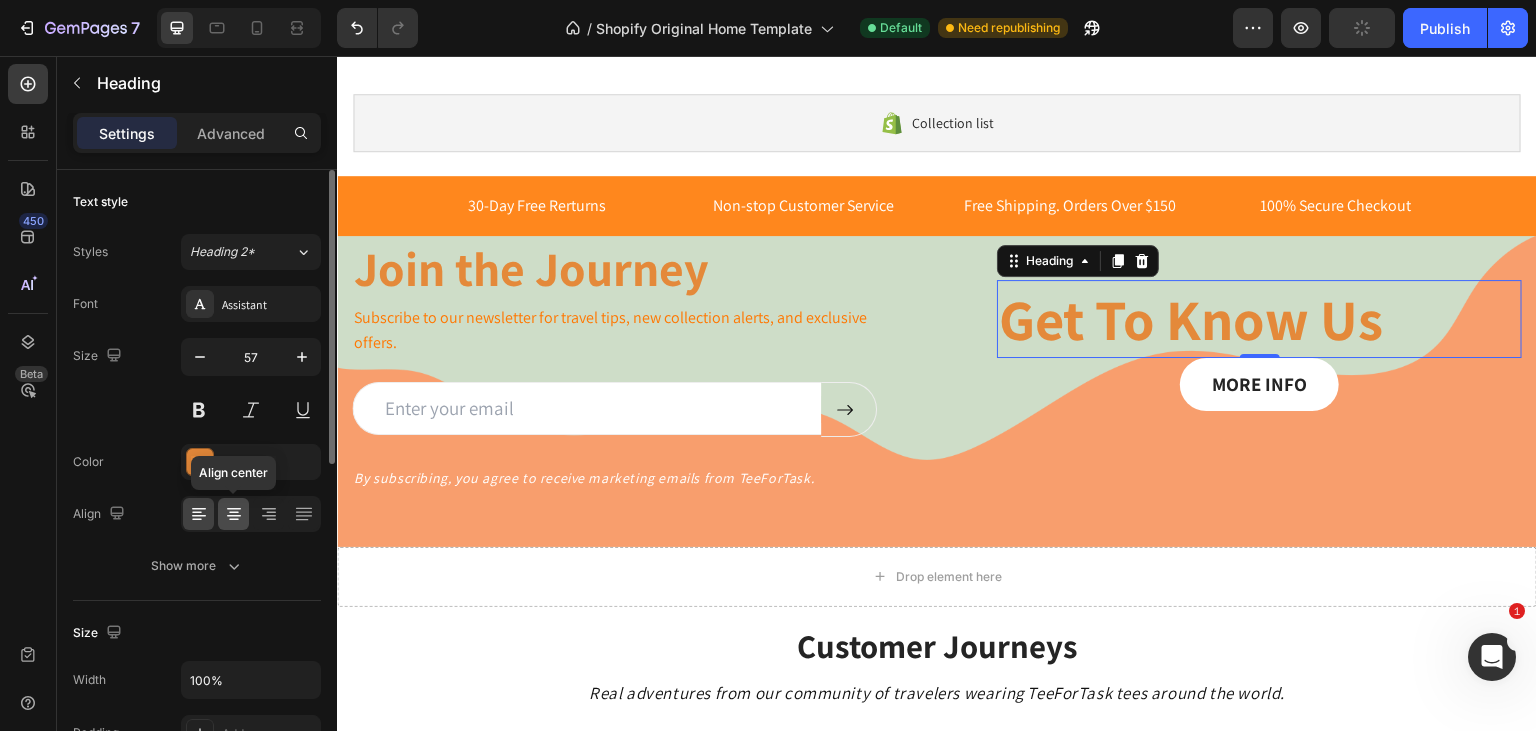 click 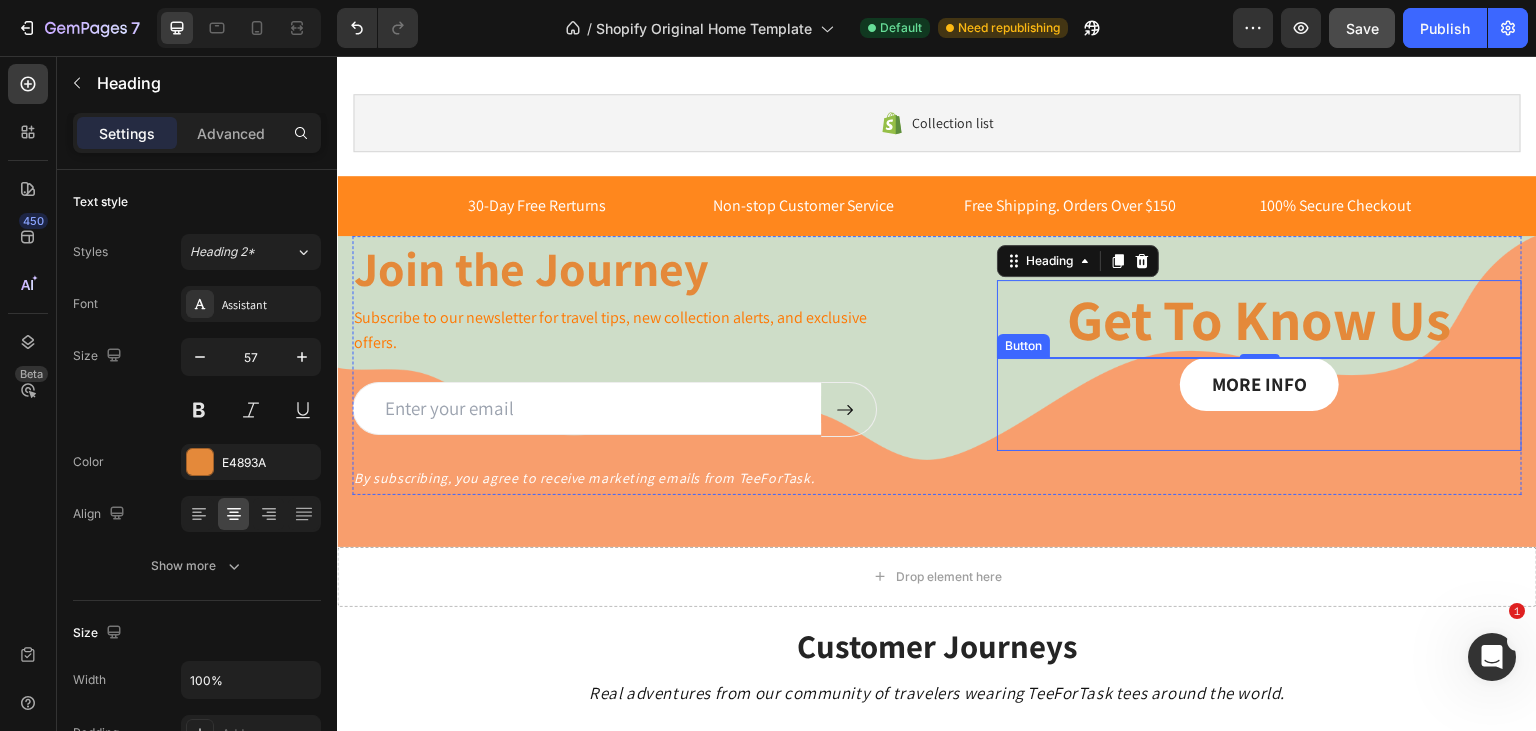 click on "MORE INFO Button" at bounding box center [1259, 404] 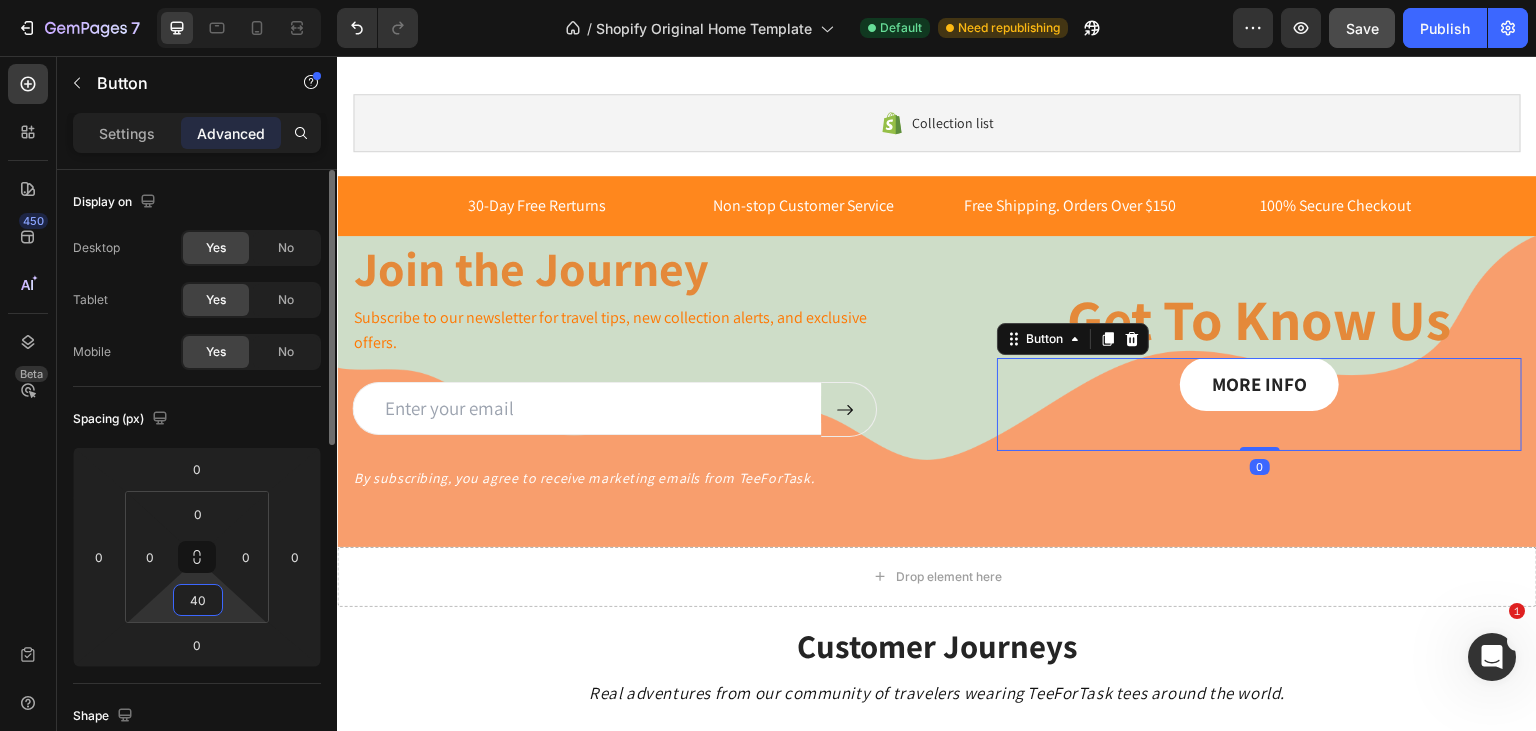 click on "40" at bounding box center (198, 600) 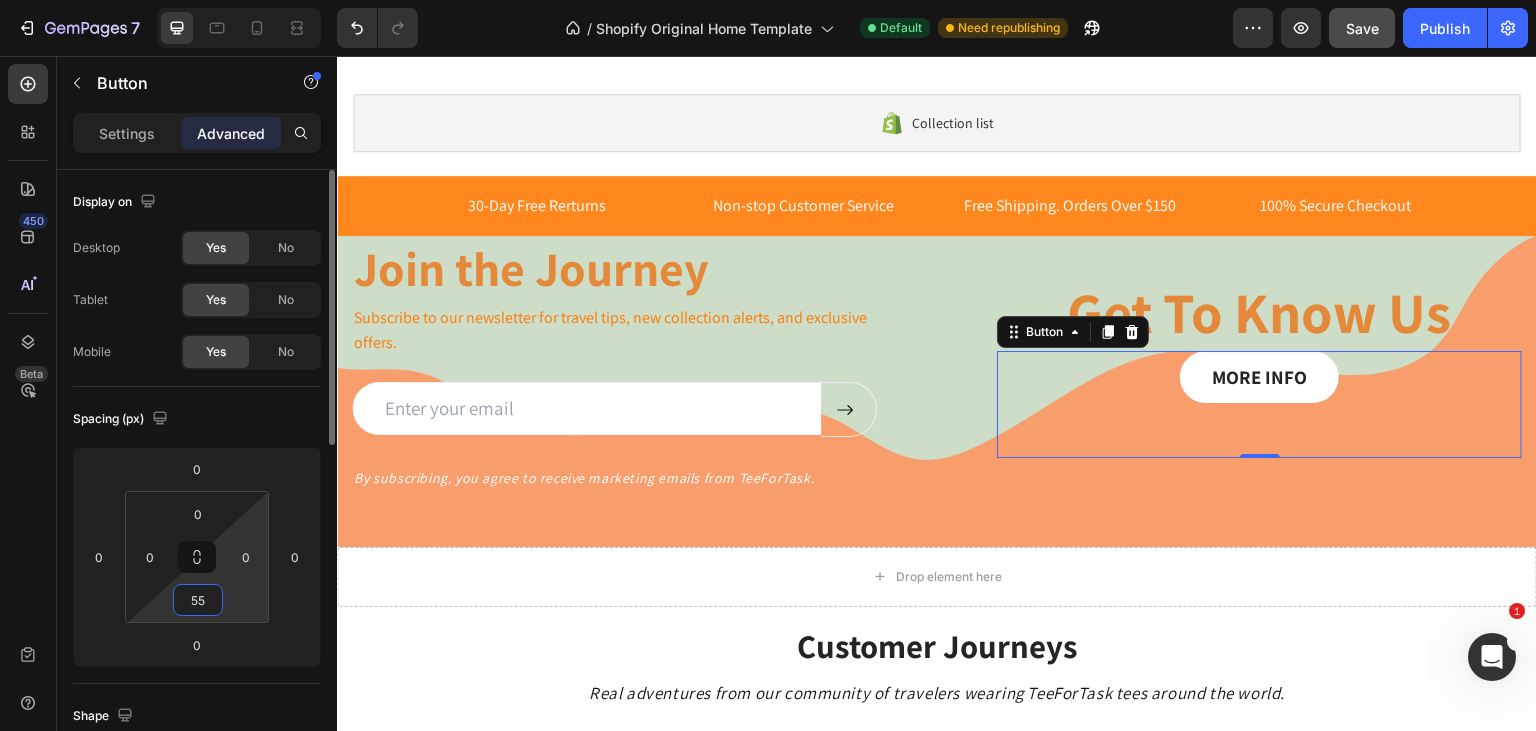 type on "5" 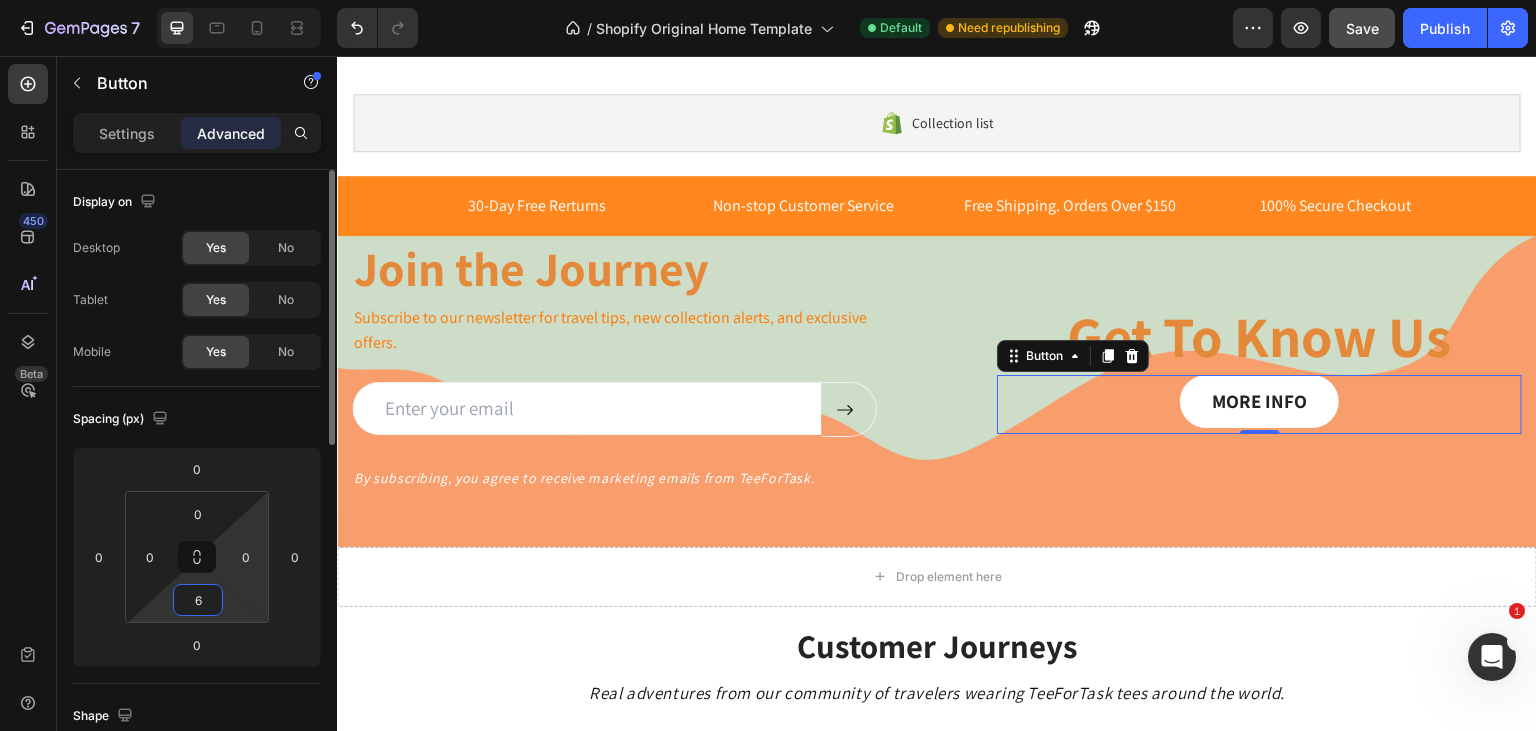 type on "60" 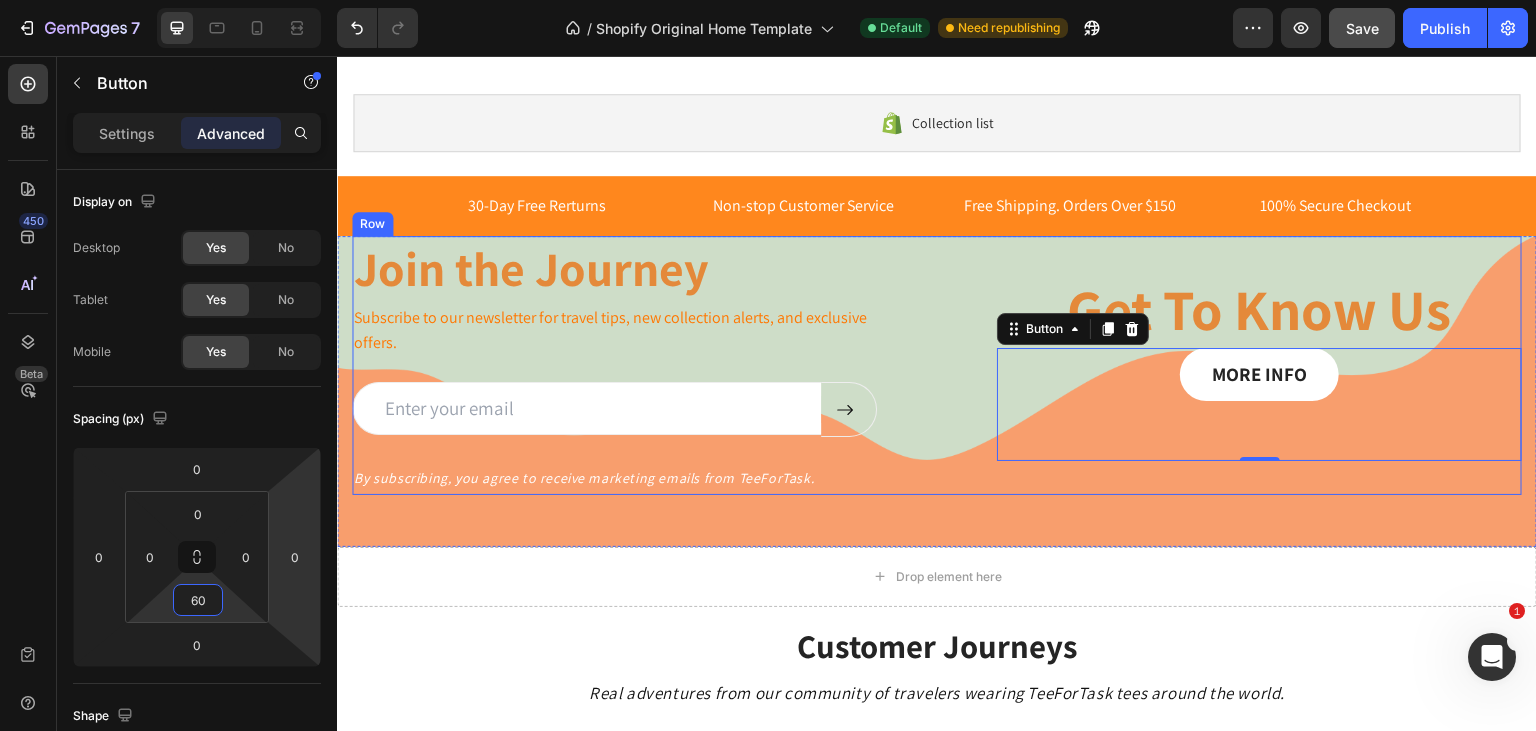 click on "Join the Journey Heading Subscribe to our newsletter for travel tips, new collection alerts, and exclusive offers. Text Block Email Field
Submit Button Row Newsletter Row By subscribing, you agree to receive marketing emails from TeeForTask. Text Block Get To Know Us Heading MORE INFO Button   0 Row" at bounding box center [937, 365] 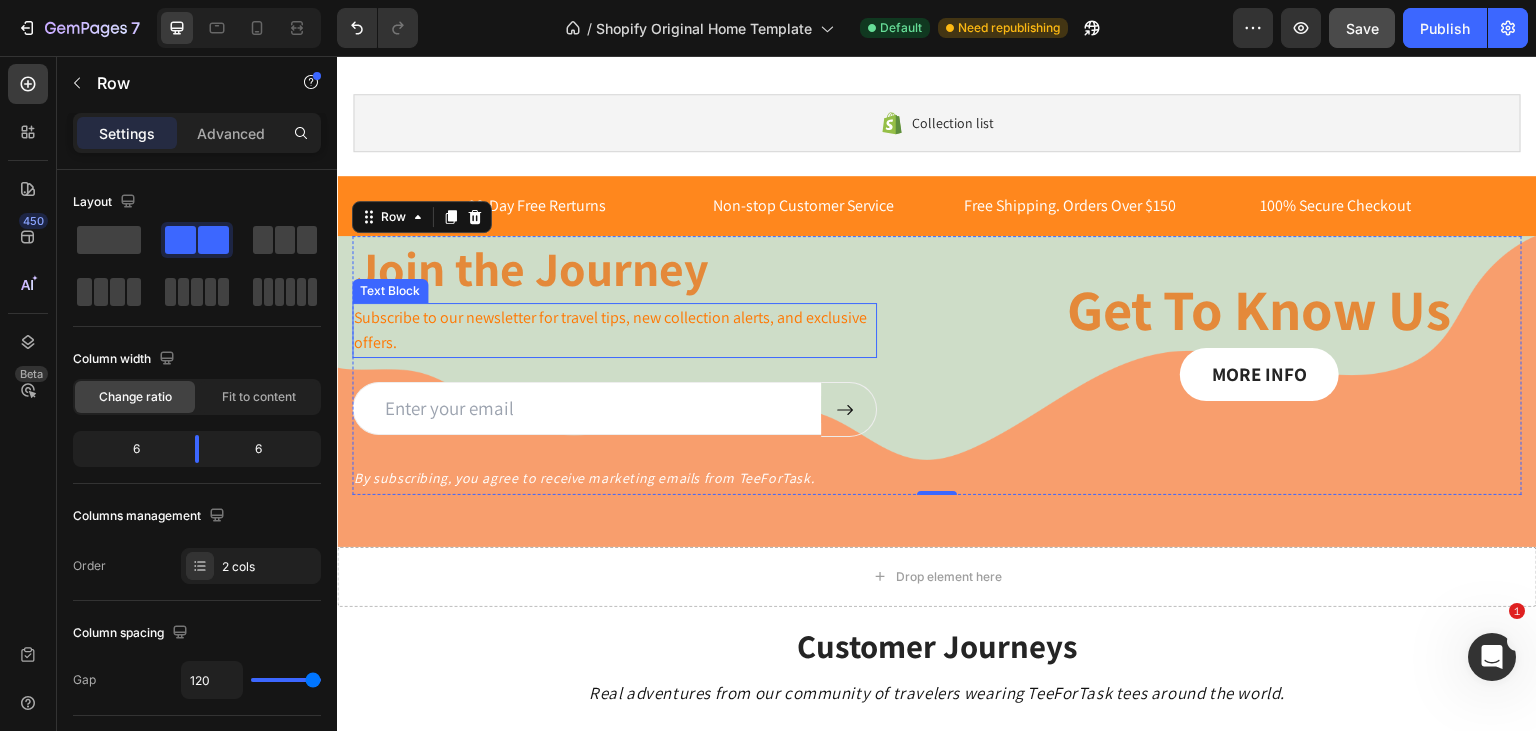 click on "Subscribe to our newsletter for travel tips, new collection alerts, and exclusive offers." at bounding box center [610, 330] 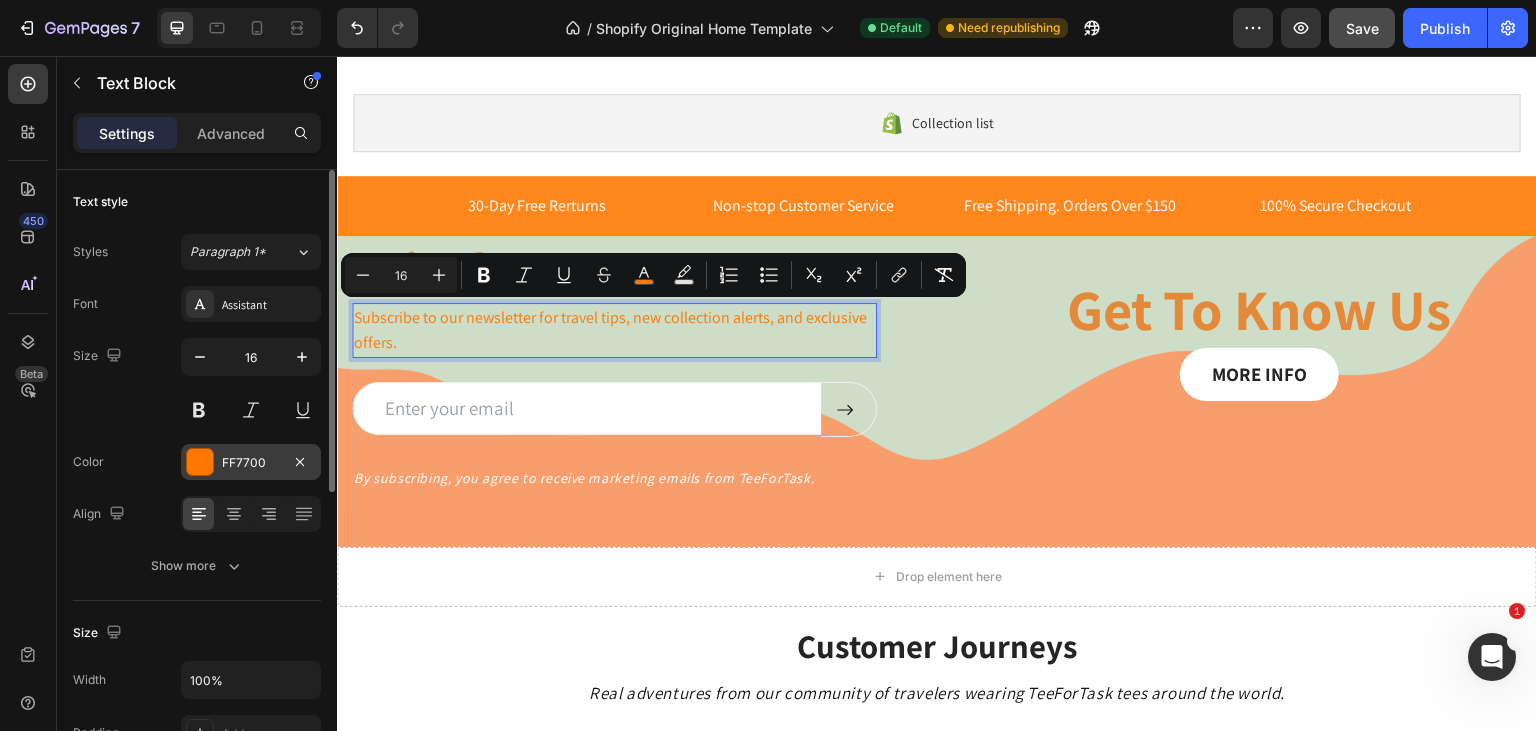click on "FF7700" at bounding box center [251, 463] 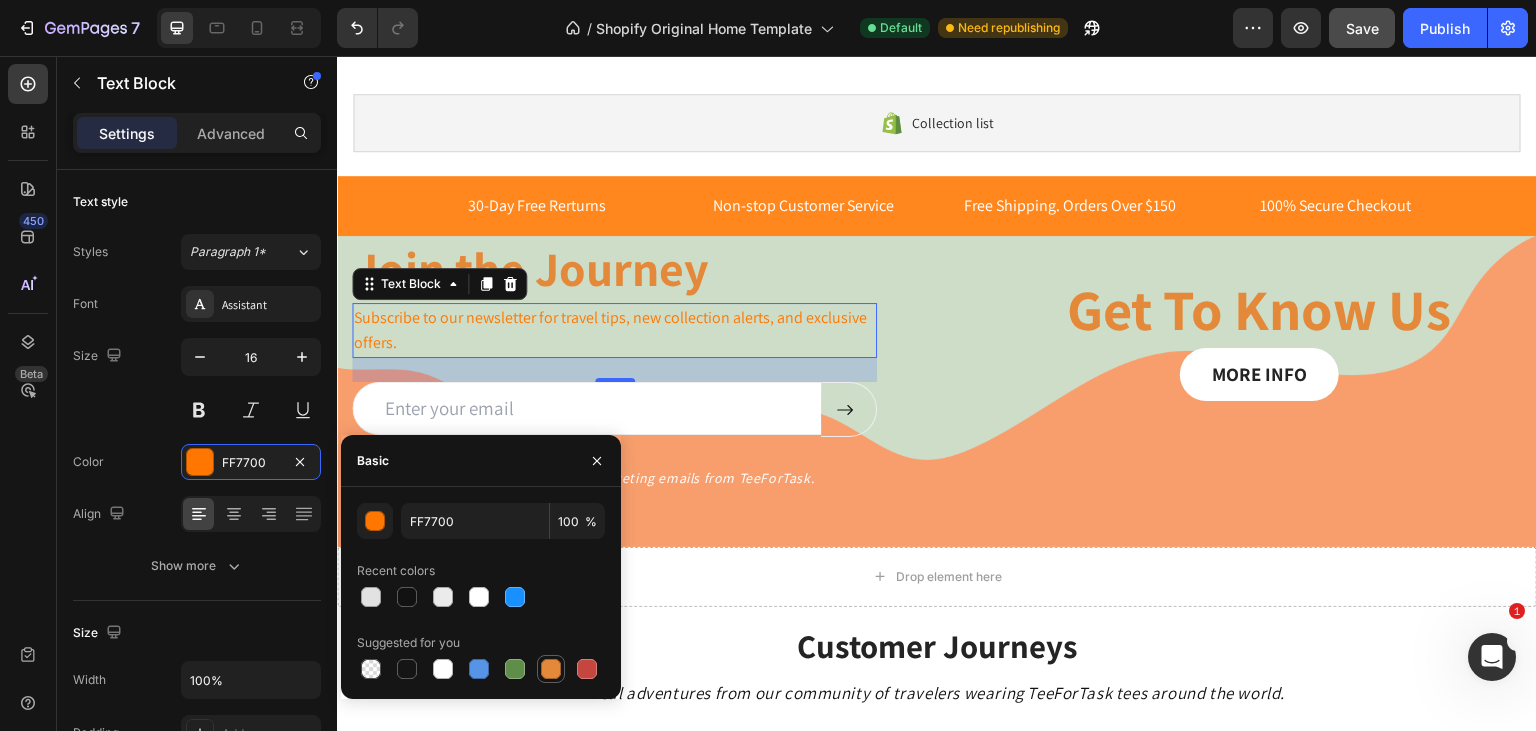 click at bounding box center (551, 669) 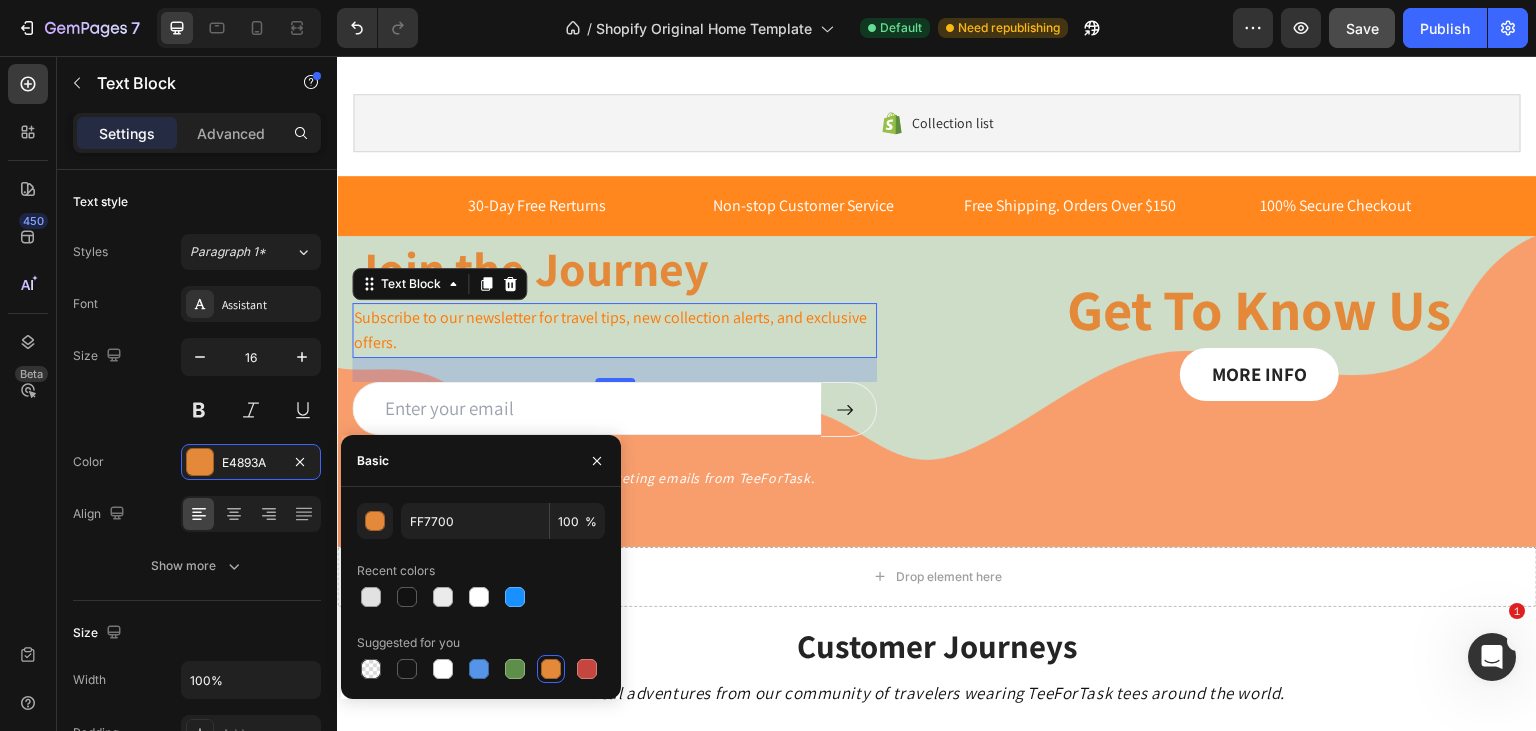 type on "E4893A" 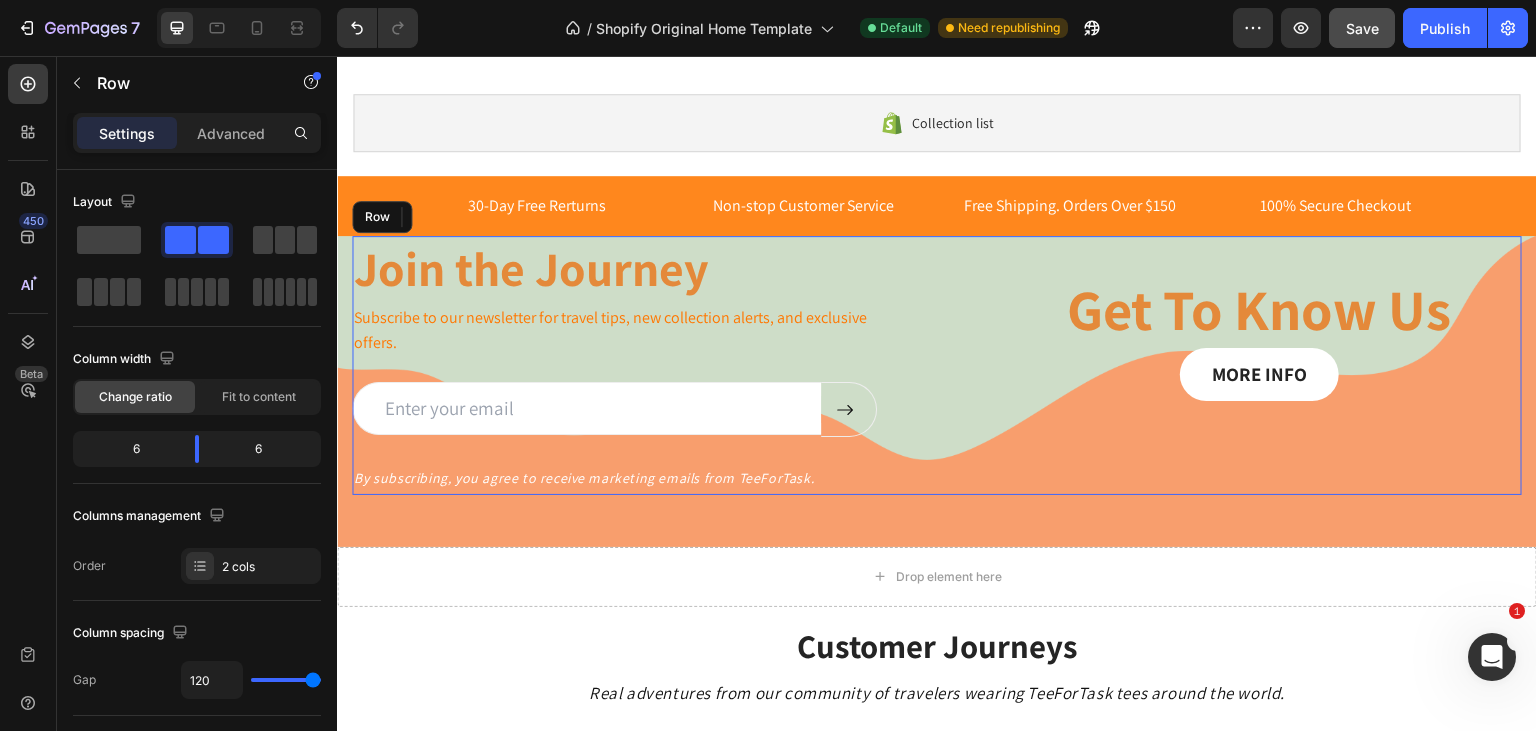 click on "Join the Journey Heading Subscribe to our newsletter for travel tips, new collection alerts, and exclusive offers. Text Block   24 Email Field
Submit Button Row Newsletter Row By subscribing, you agree to receive marketing emails from TeeForTask. Text Block Get To Know Us Heading MORE INFO Button Row" at bounding box center (937, 365) 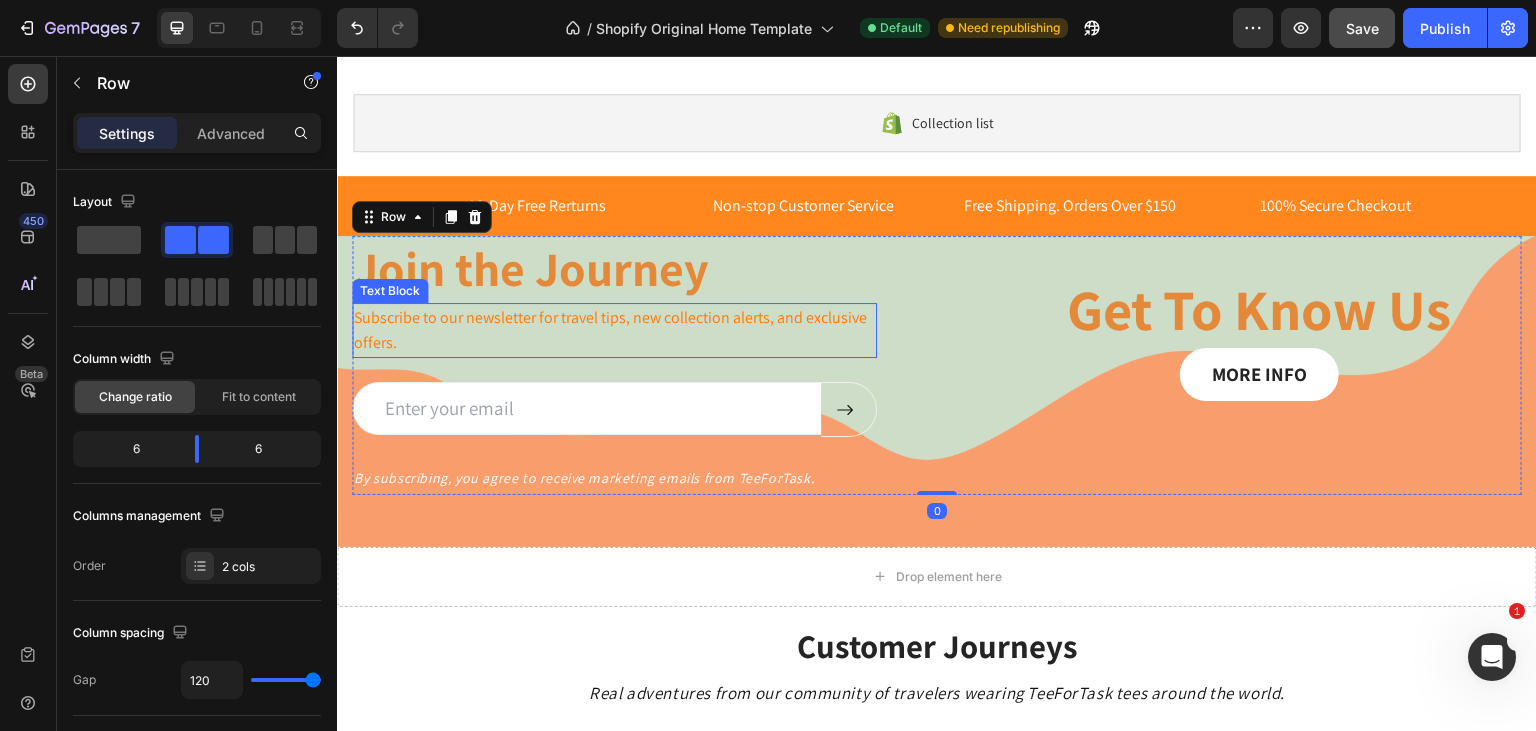 click on "Subscribe to our newsletter for travel tips, new collection alerts, and exclusive offers." at bounding box center (610, 330) 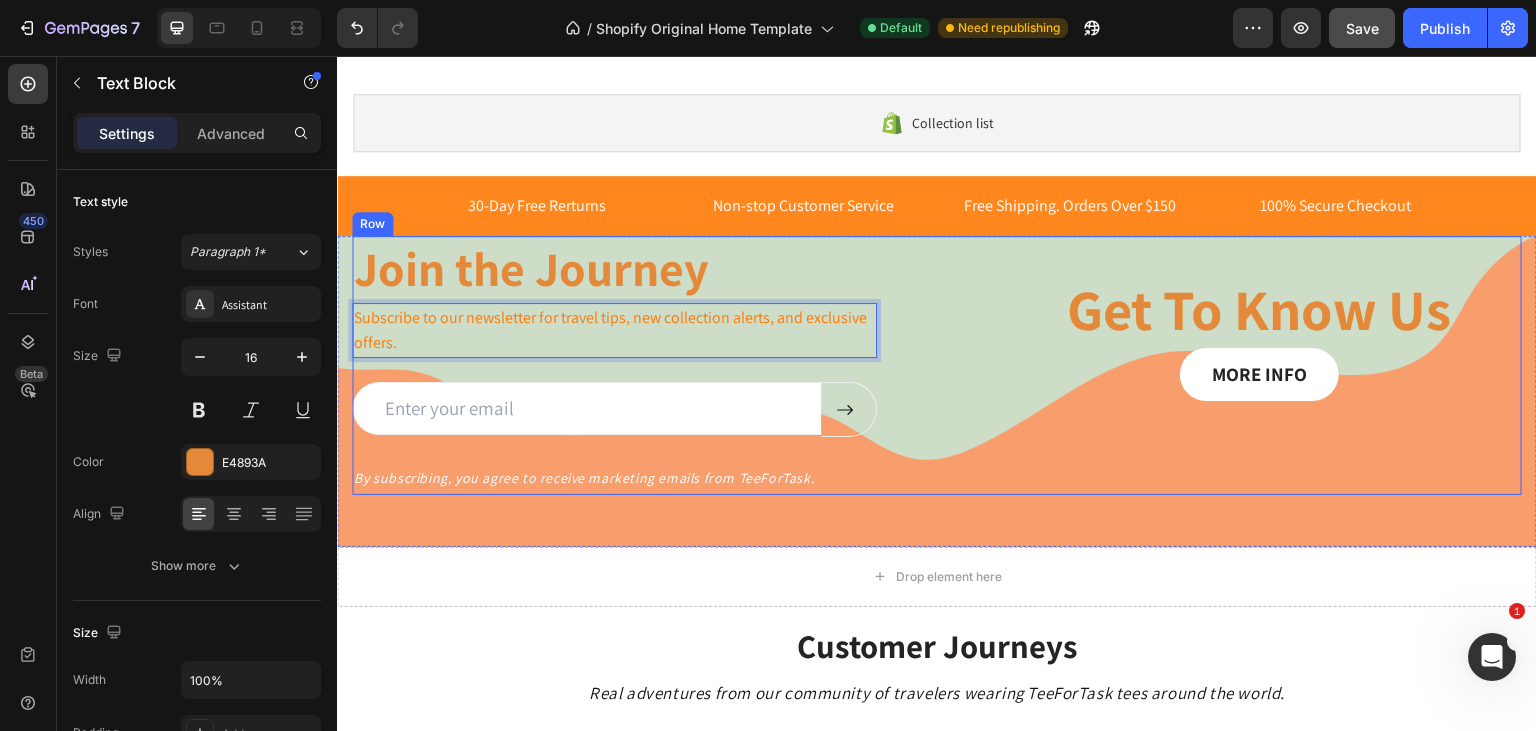 click on "Join the Journey Heading Subscribe to our newsletter for travel tips, new collection alerts, and exclusive offers. Text Block   24 Email Field
Submit Button Row Newsletter Row By subscribing, you agree to receive marketing emails from TeeForTask. Text Block Get To Know Us Heading MORE INFO Button Row" at bounding box center (937, 365) 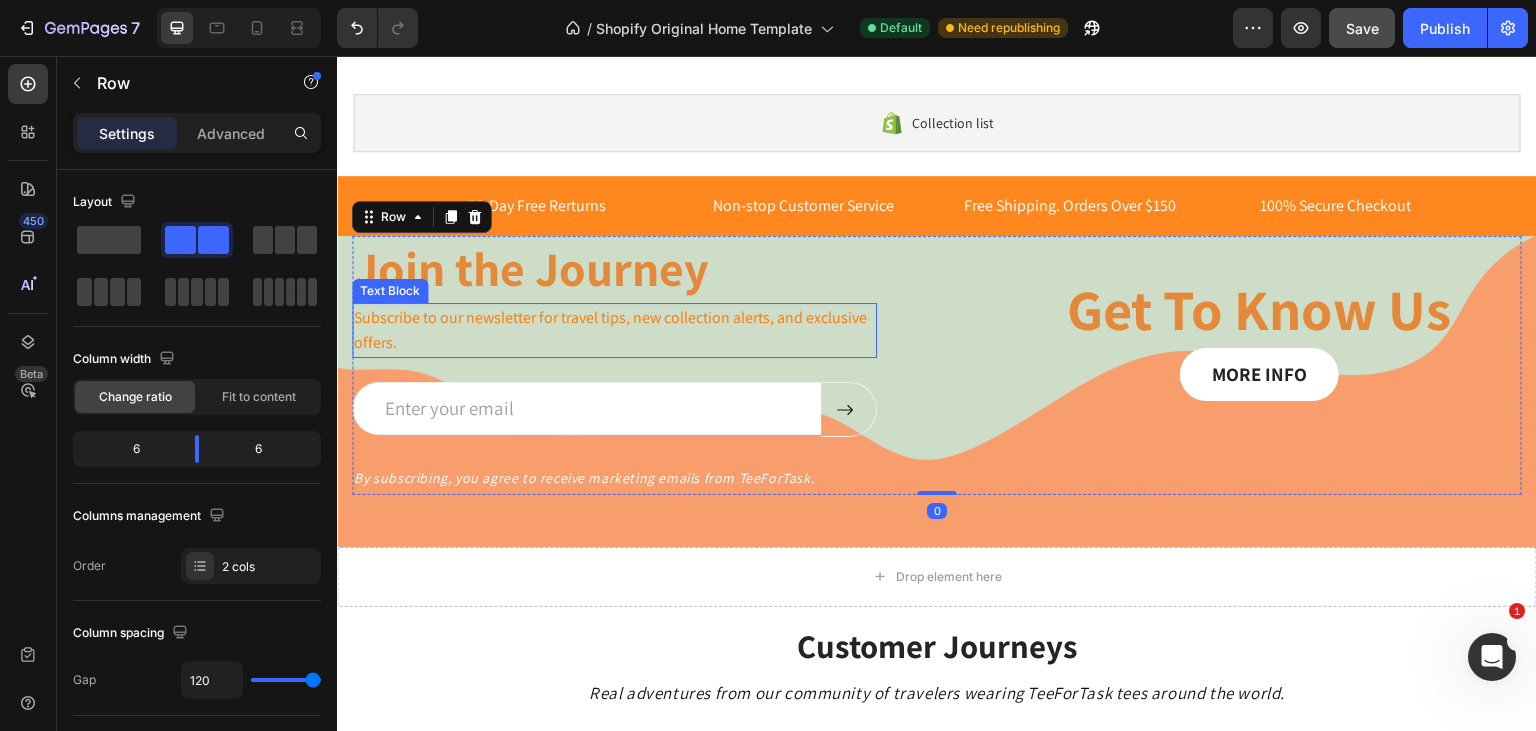 click on "Subscribe to our newsletter for travel tips, new collection alerts, and exclusive offers." at bounding box center [610, 330] 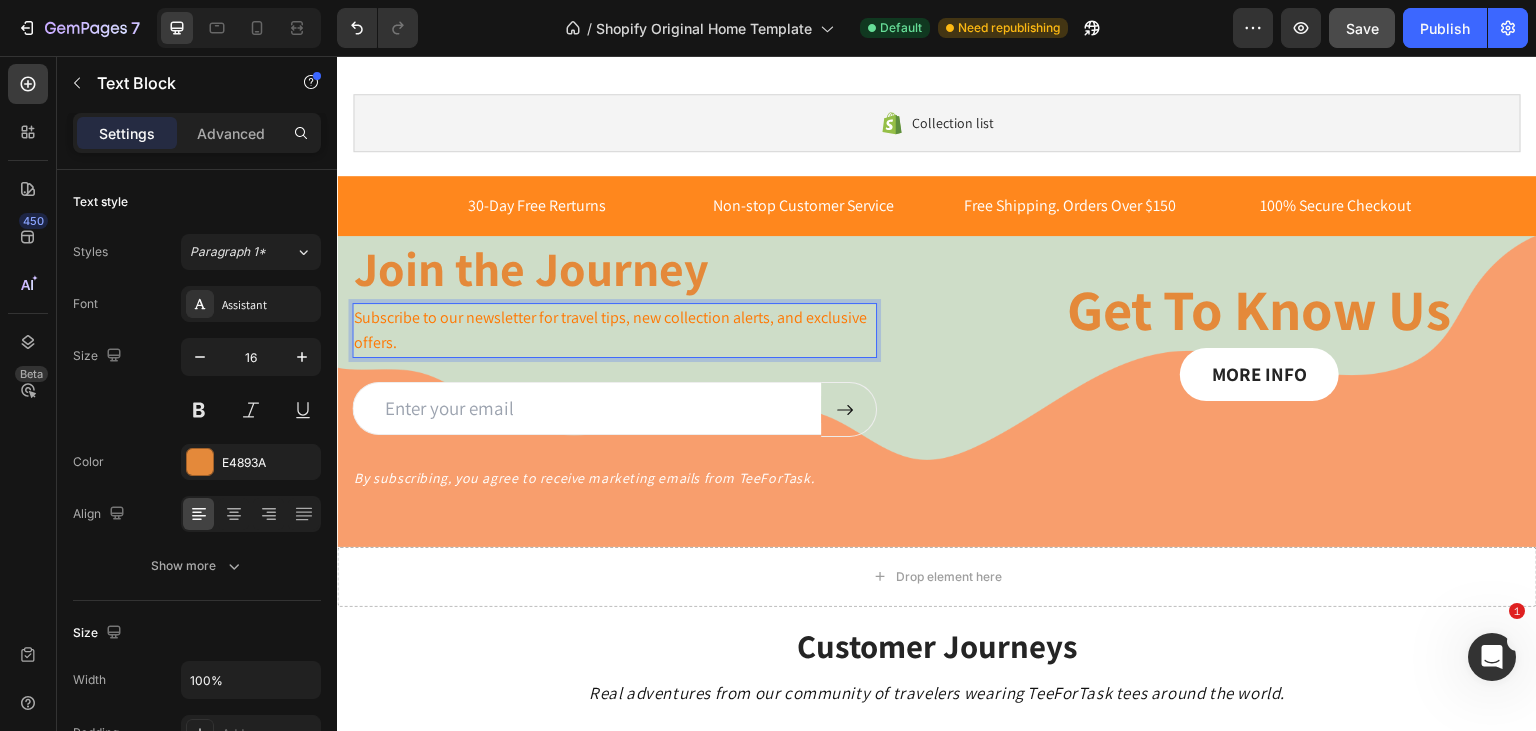 click on "Subscribe to our newsletter for travel tips, new collection alerts, and exclusive offers." at bounding box center (610, 330) 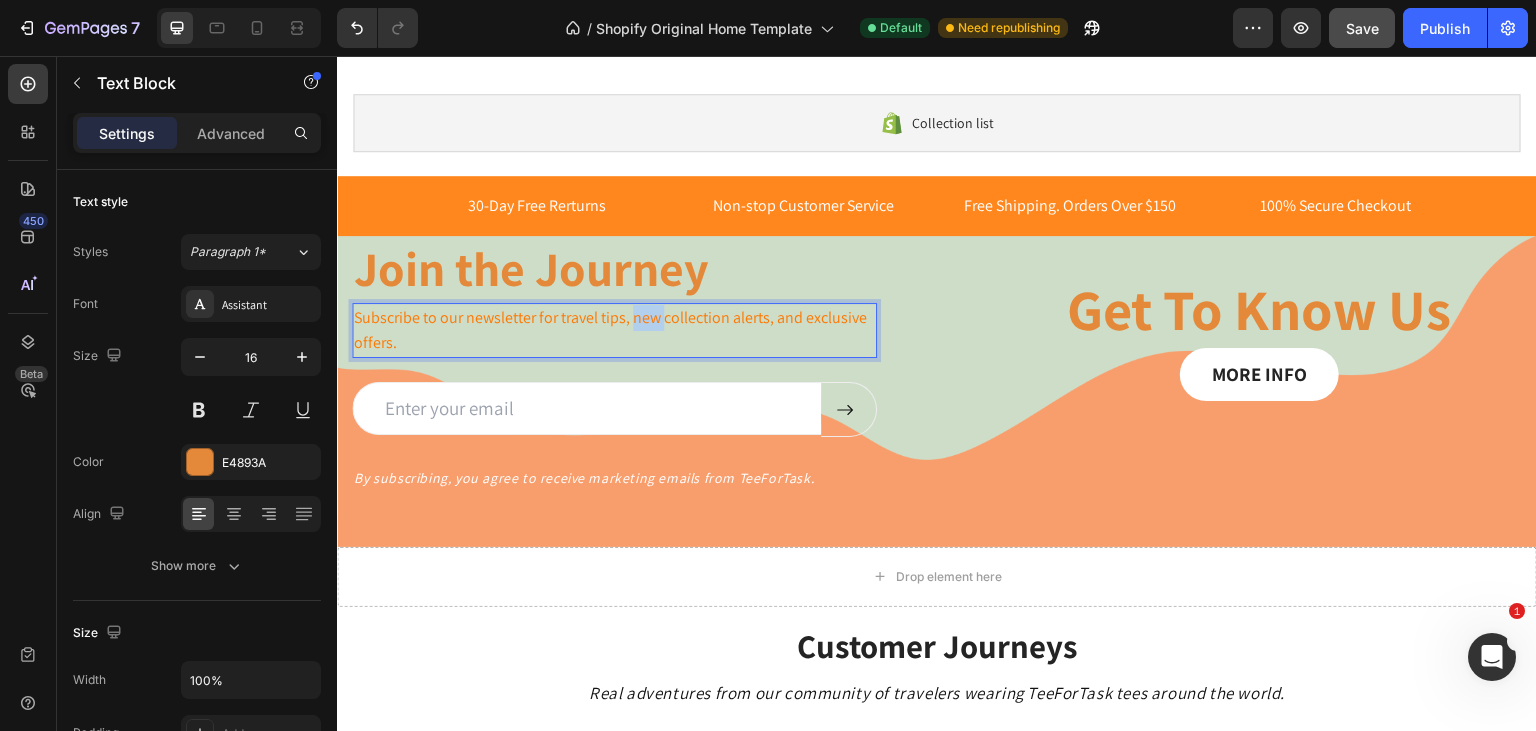click on "Subscribe to our newsletter for travel tips, new collection alerts, and exclusive offers." at bounding box center [610, 330] 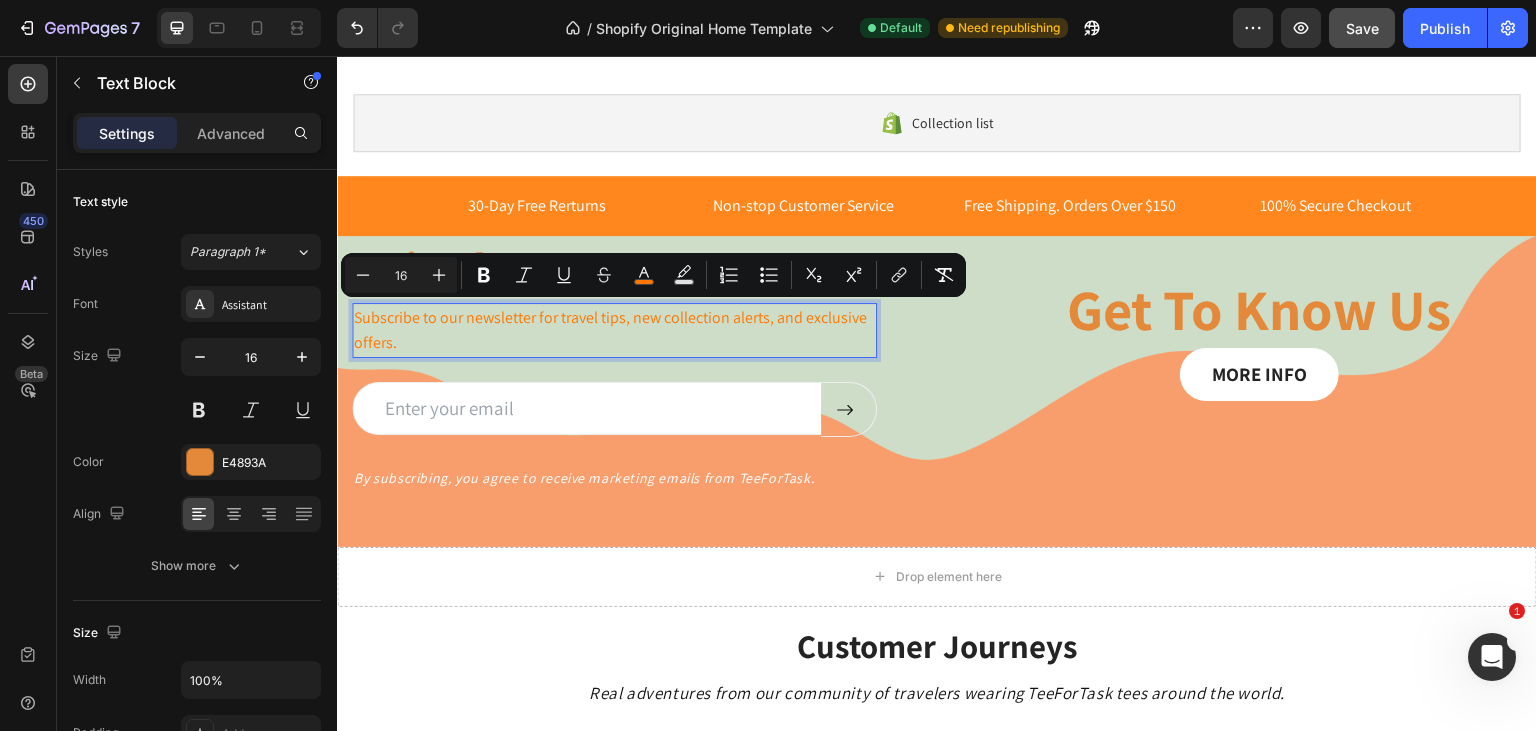 click on "Subscribe to our newsletter for travel tips, new collection alerts, and exclusive offers." at bounding box center [610, 330] 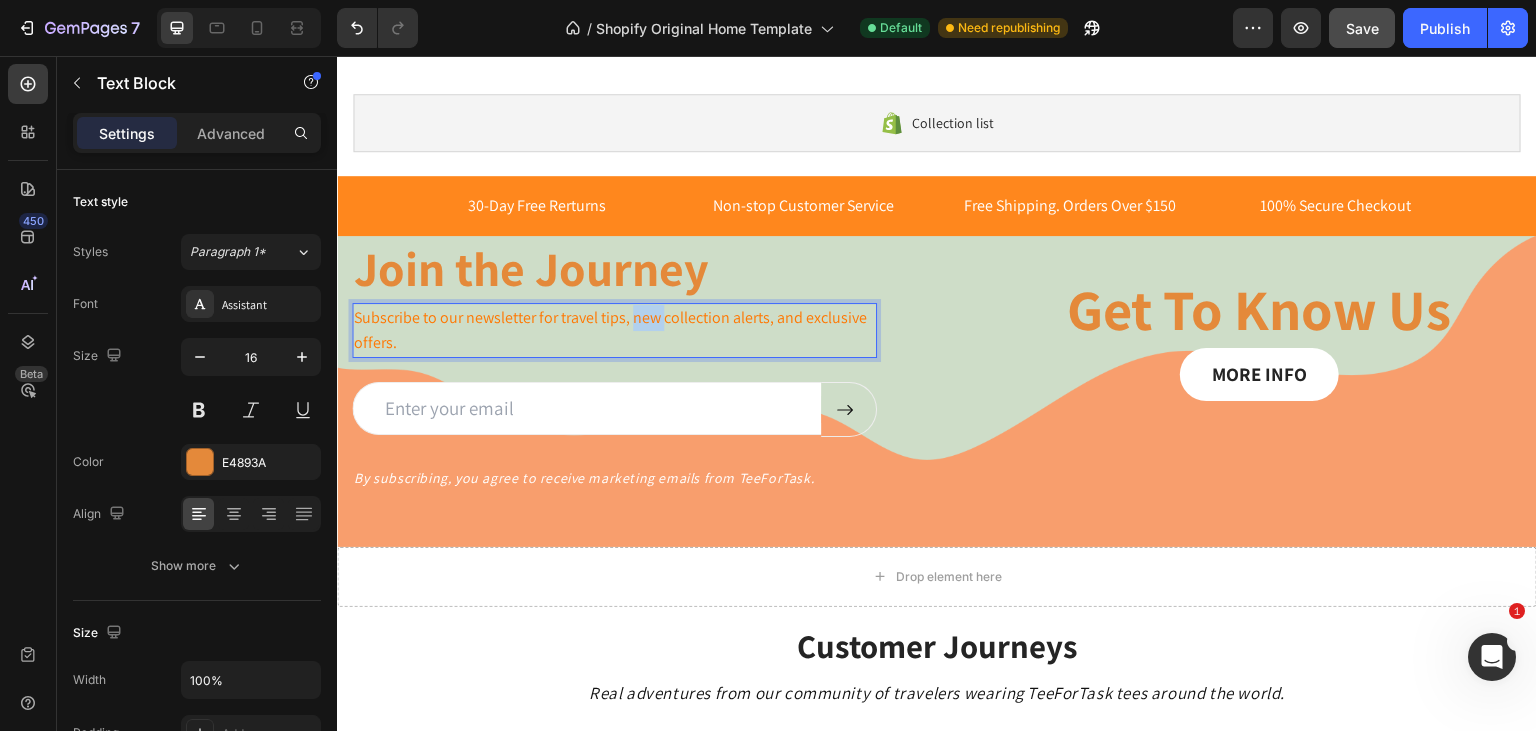 click on "Subscribe to our newsletter for travel tips, new collection alerts, and exclusive offers." at bounding box center (610, 330) 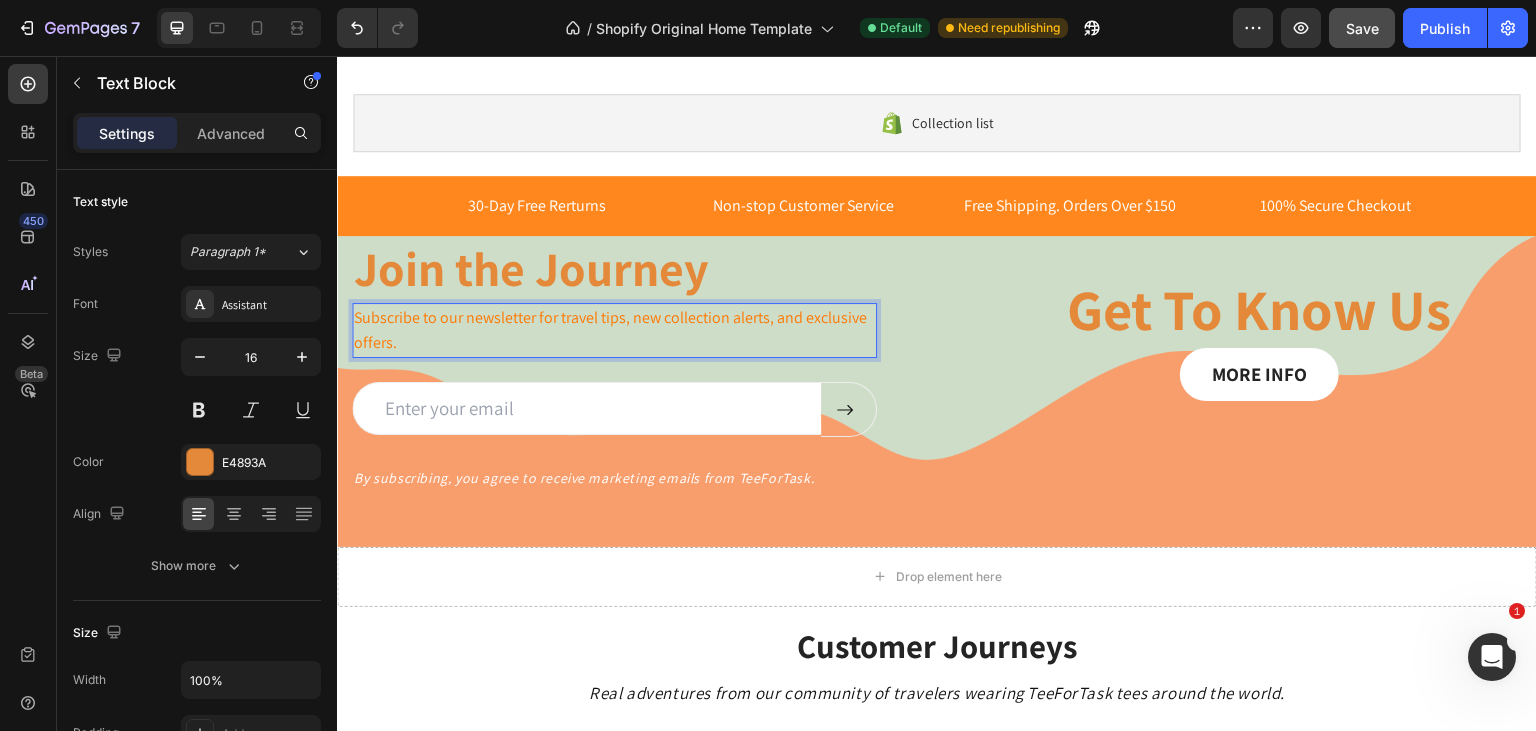 click on "Subscribe to our newsletter for travel tips, new collection alerts, and exclusive offers." at bounding box center (610, 330) 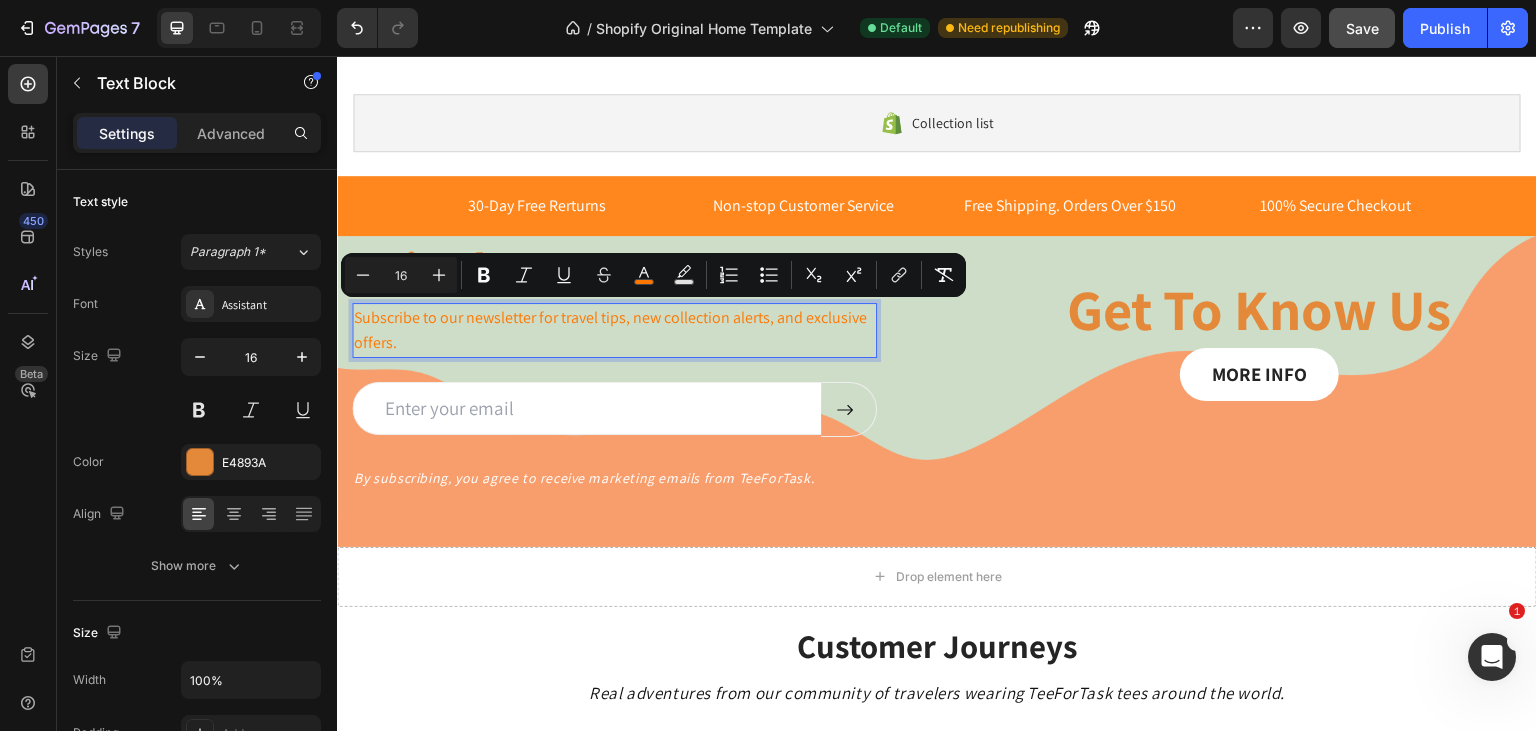 drag, startPoint x: 633, startPoint y: 318, endPoint x: 643, endPoint y: 282, distance: 37.363083 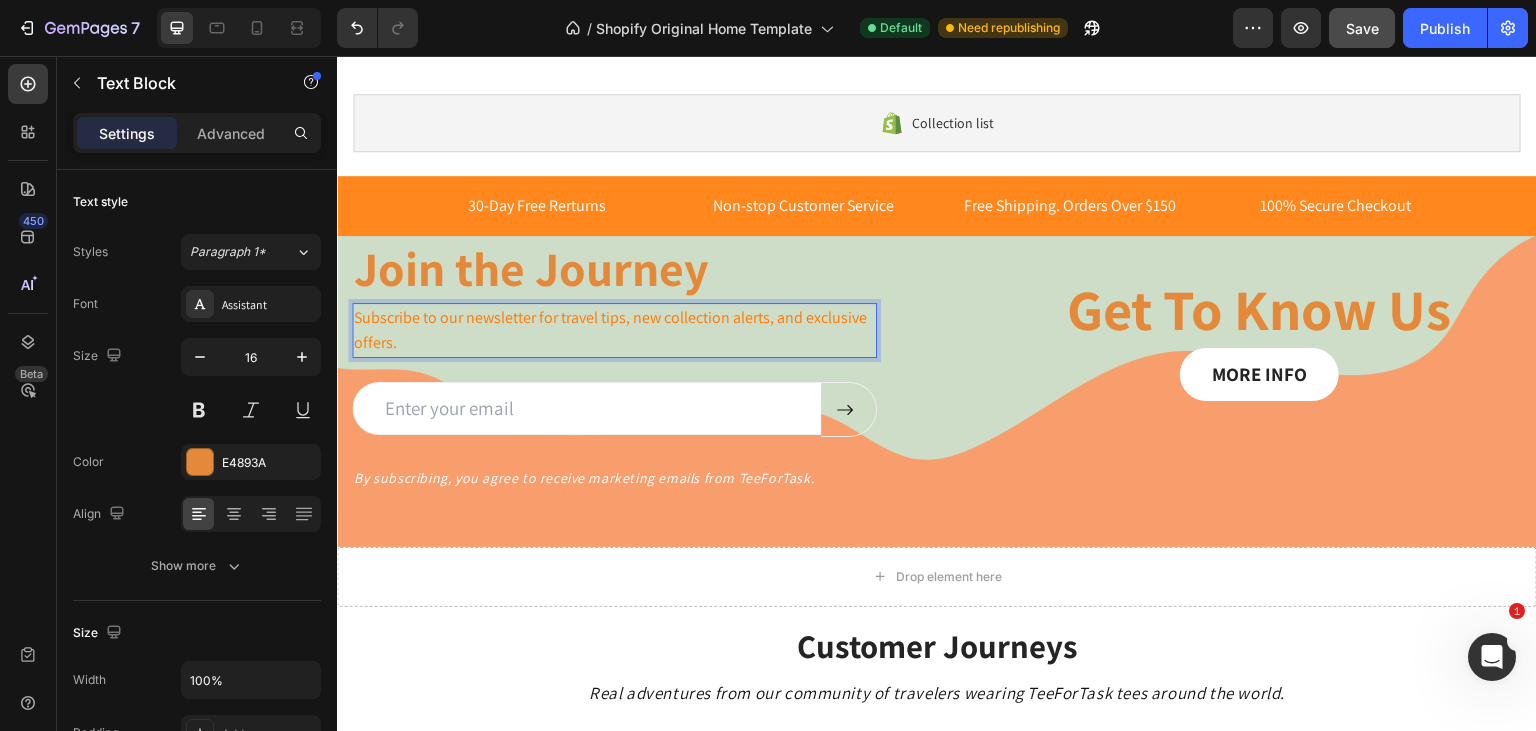 click on "Join the Journey" at bounding box center [614, 269] 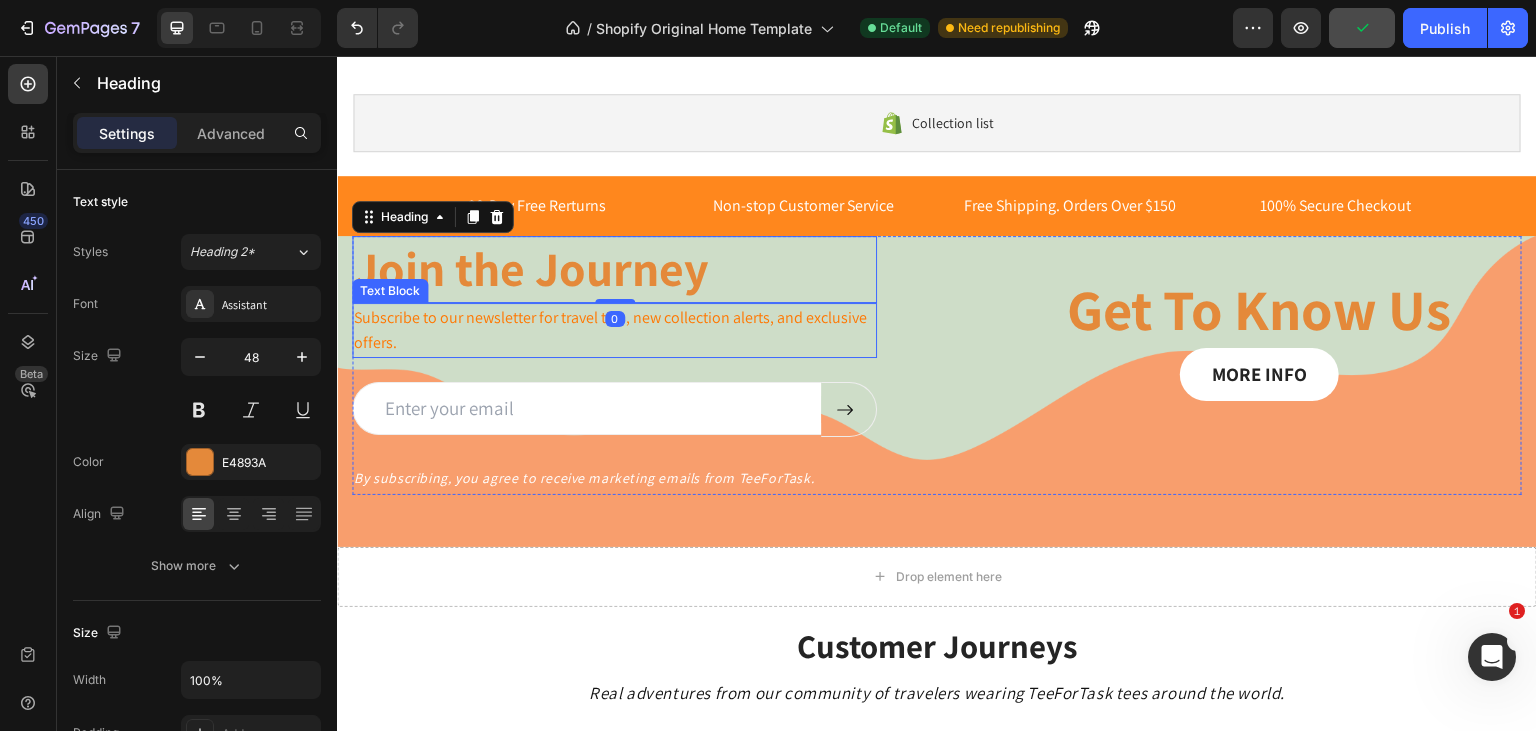 click on "Subscribe to our newsletter for travel tips, new collection alerts, and exclusive offers." at bounding box center [610, 330] 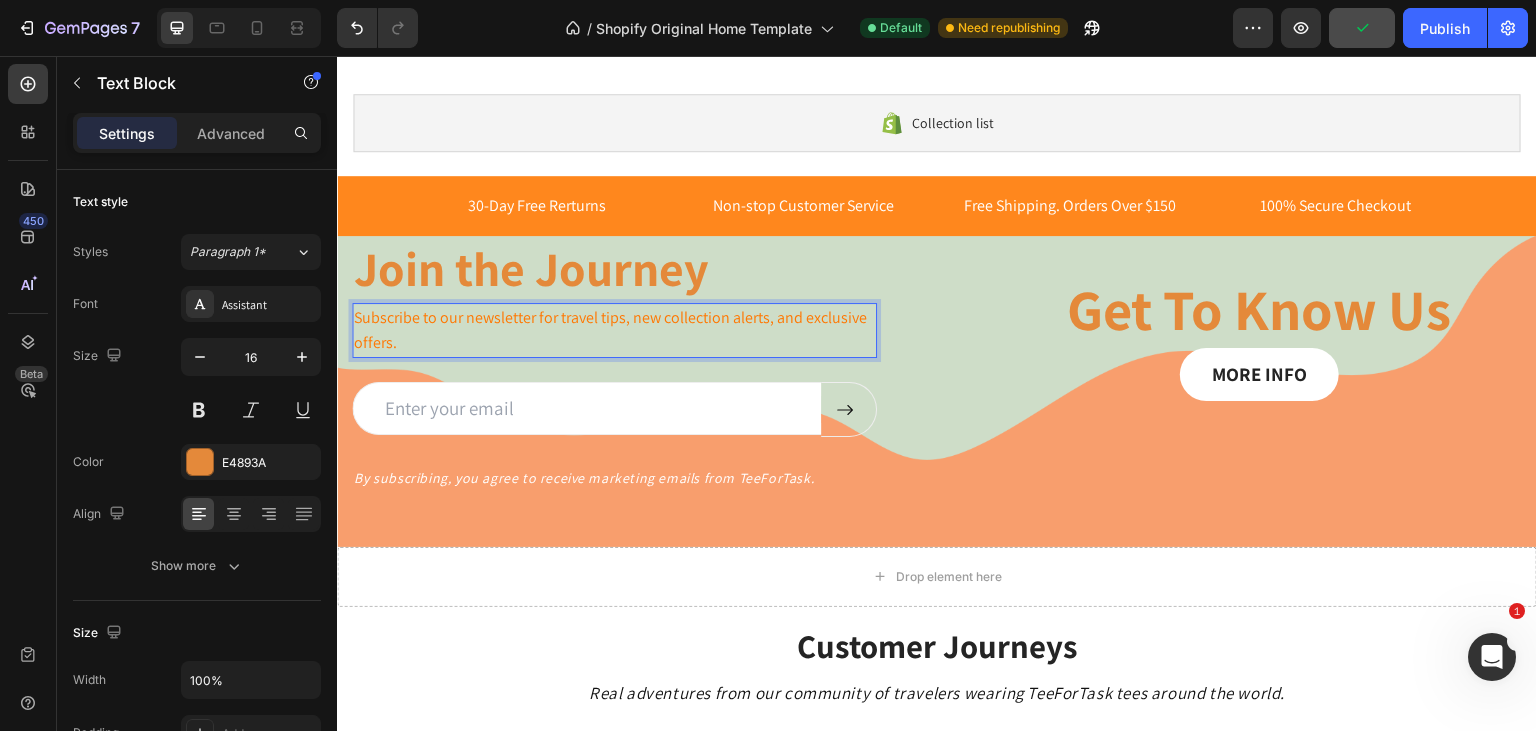 click on "Subscribe to our newsletter for travel tips, new collection alerts, and exclusive offers." at bounding box center [610, 330] 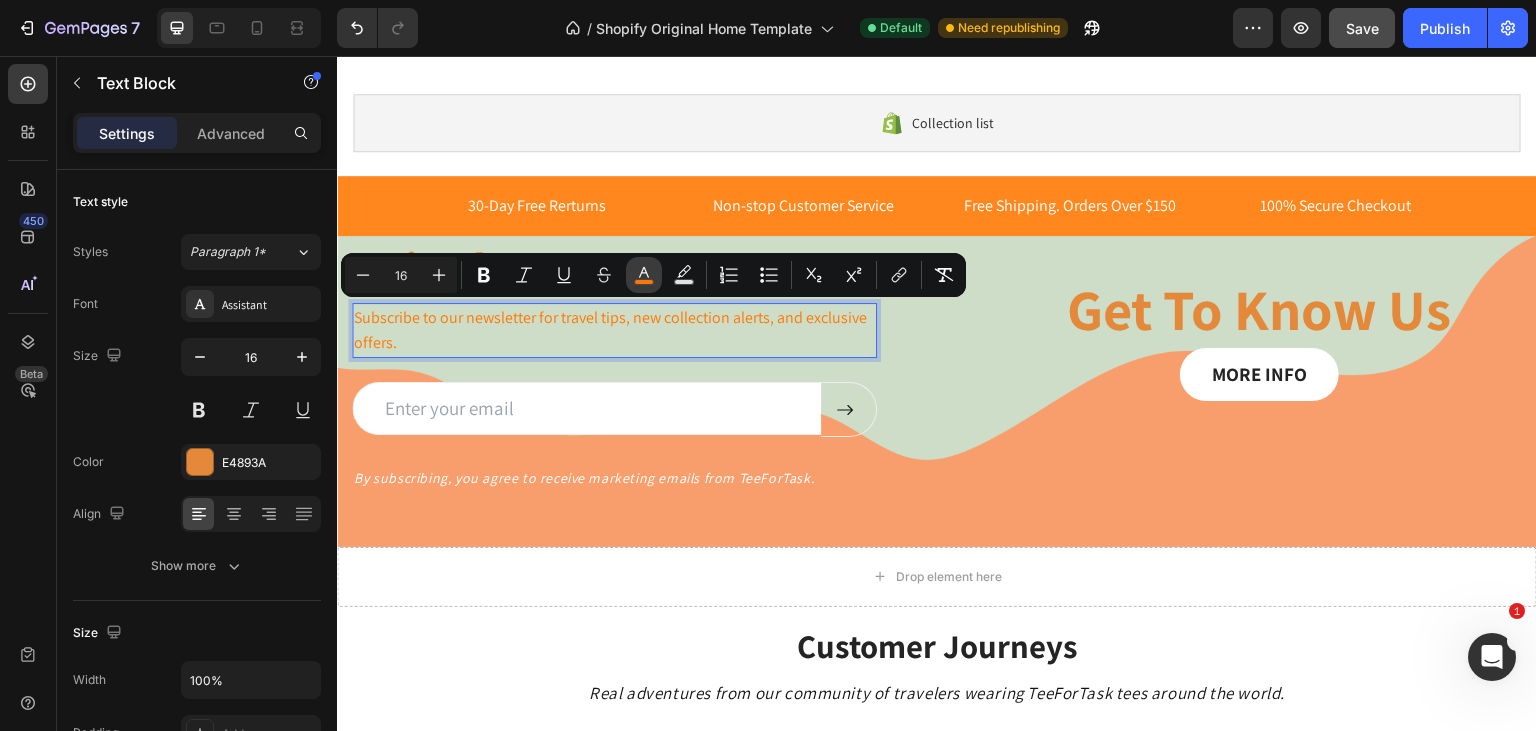 click 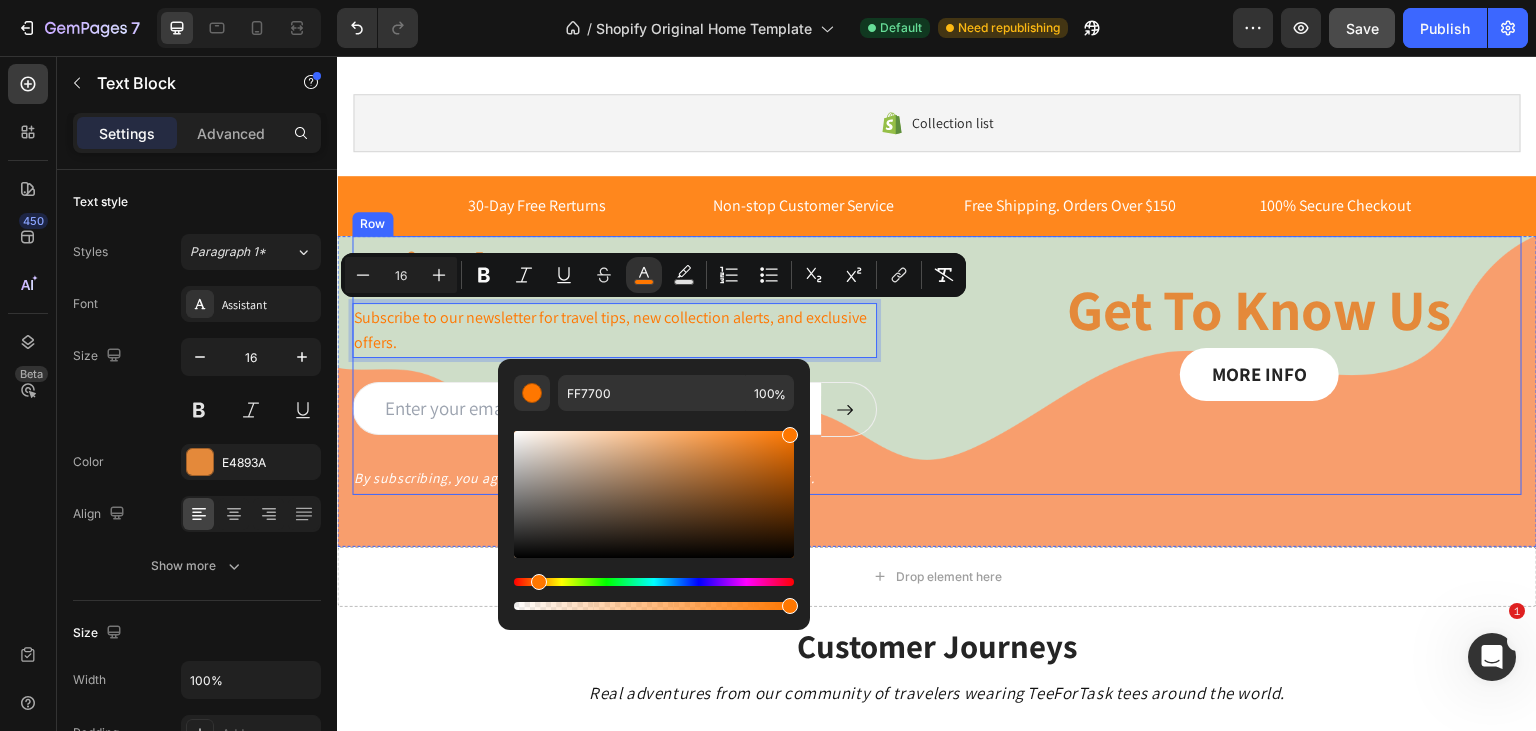 click on "Join the Journey Heading Subscribe to our newsletter for travel tips, new collection alerts, and exclusive offers. Text Block   24 Email Field
Submit Button Row Newsletter Row By subscribing, you agree to receive marketing emails from TeeForTask. Text Block Get To Know Us Heading MORE INFO Button Row" at bounding box center (937, 365) 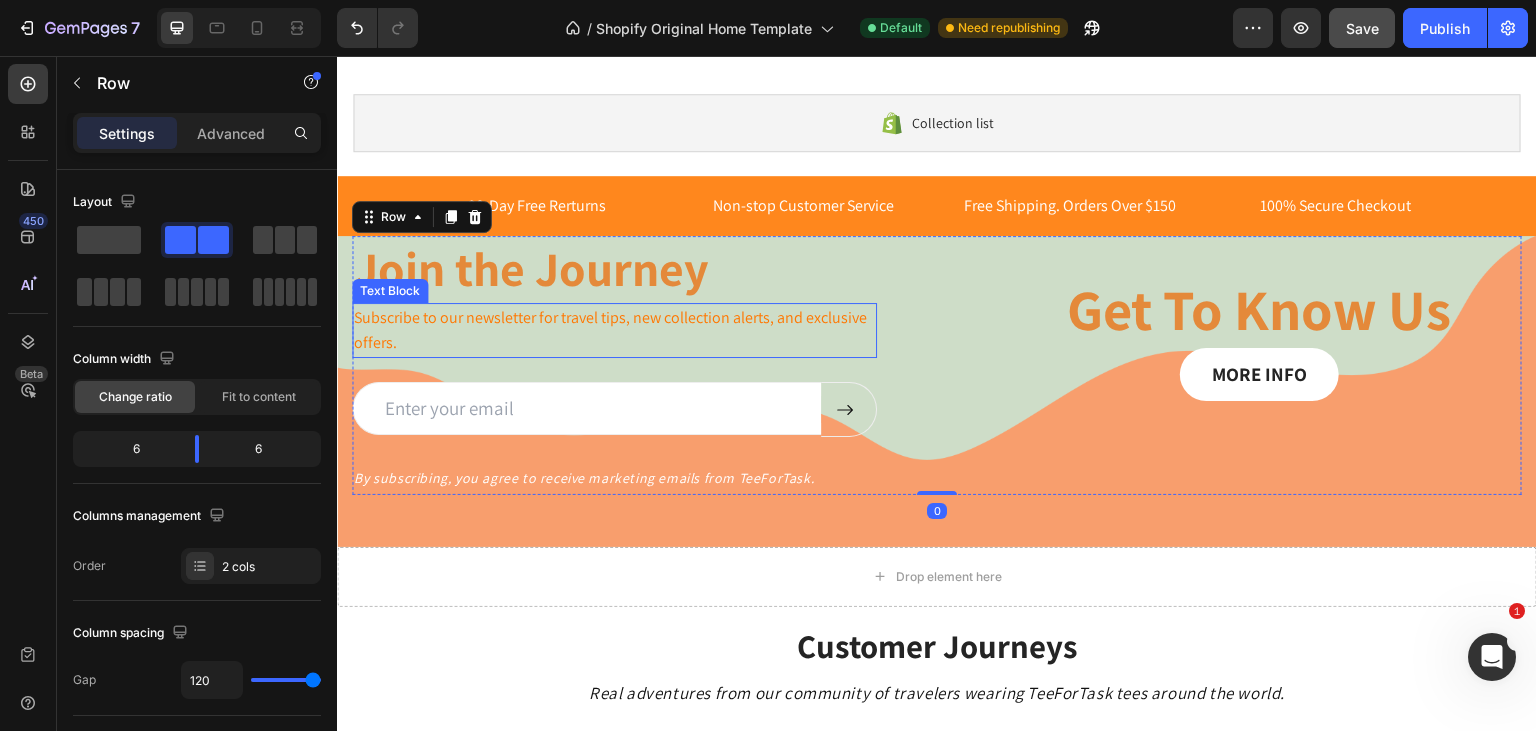 click on "Subscribe to our newsletter for travel tips, new collection alerts, and exclusive offers." at bounding box center (610, 330) 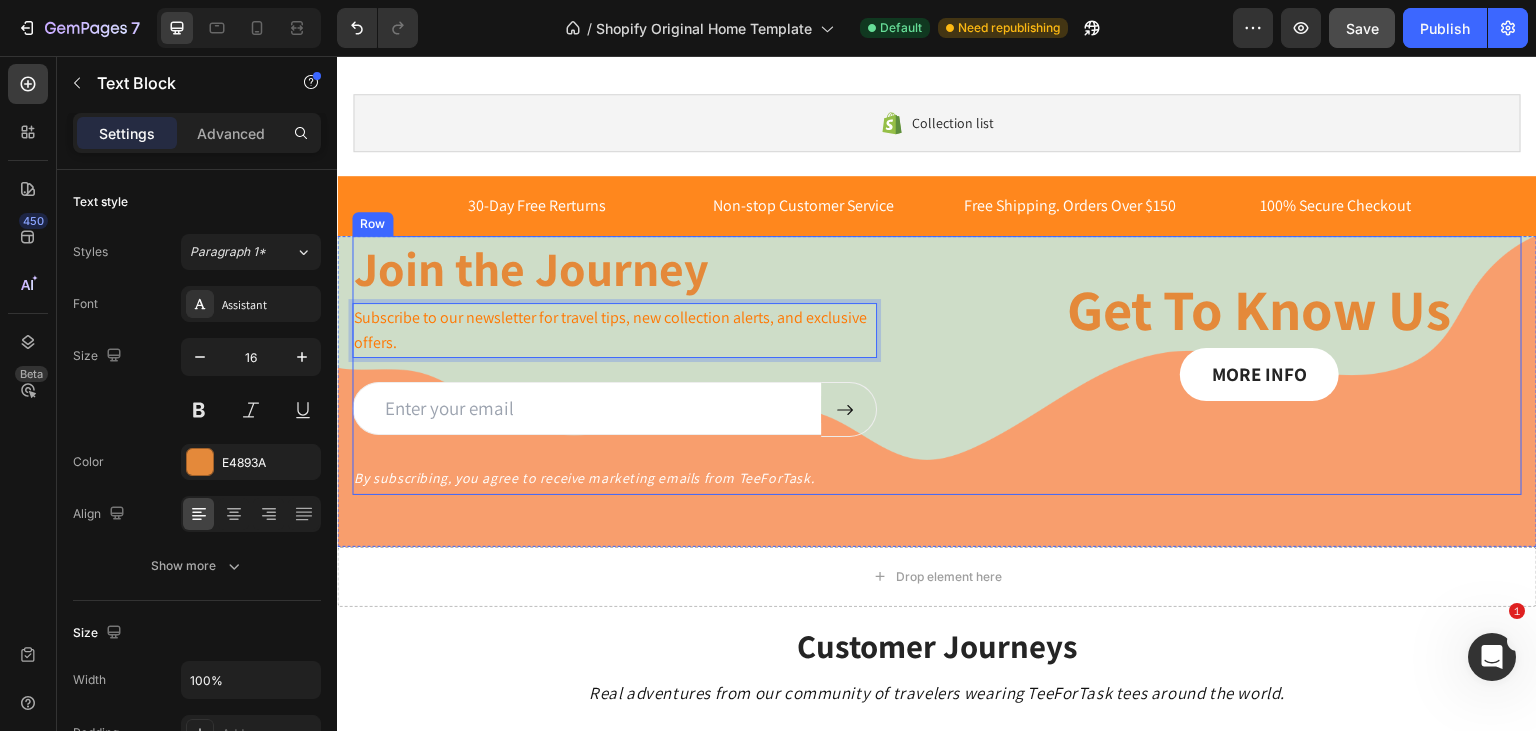 click on "Join the Journey Heading Subscribe to our newsletter for travel tips, new collection alerts, and exclusive offers. Text Block   24 Email Field
Submit Button Row Newsletter Row By subscribing, you agree to receive marketing emails from TeeForTask. Text Block Get To Know Us Heading MORE INFO Button Row" at bounding box center [937, 365] 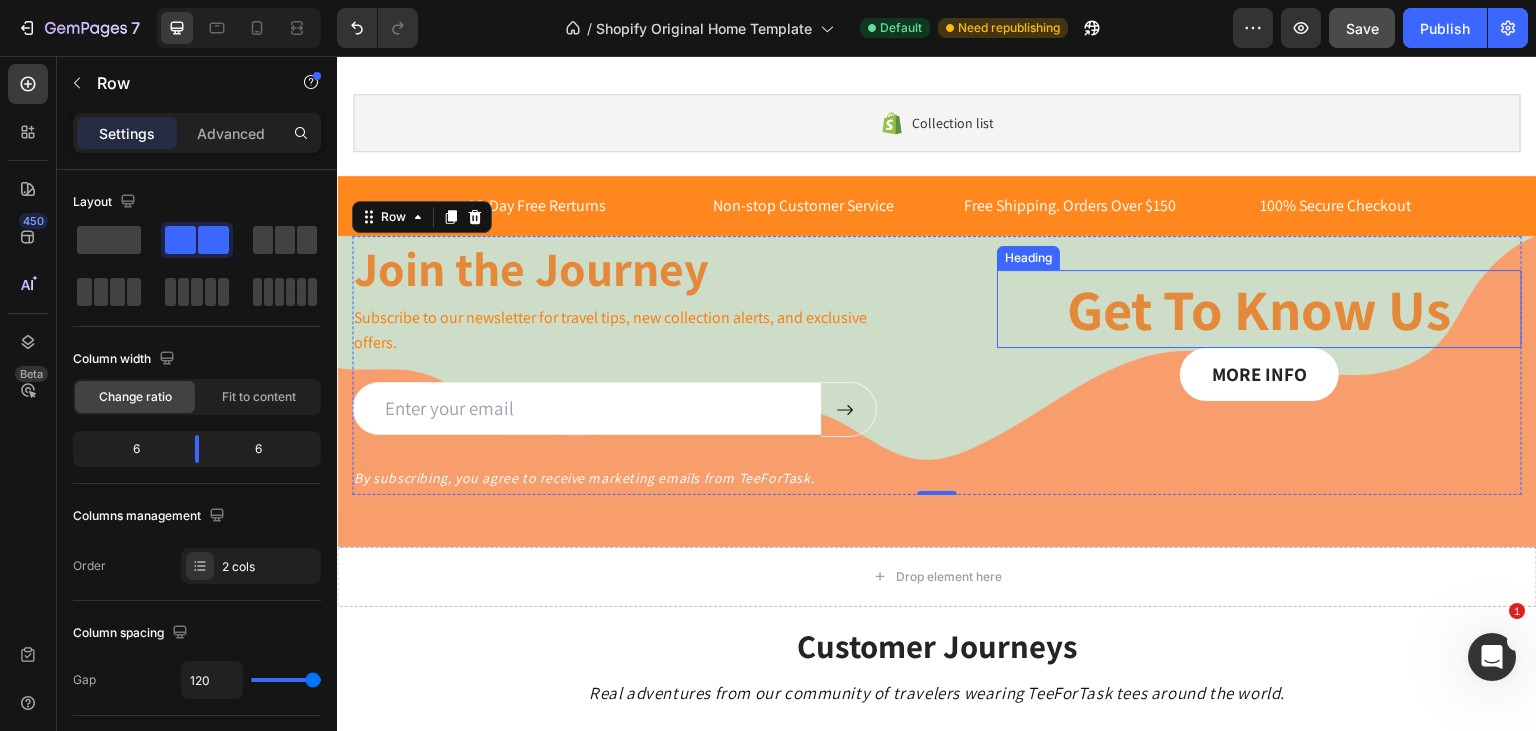 click on "Get To Know Us" at bounding box center (1259, 309) 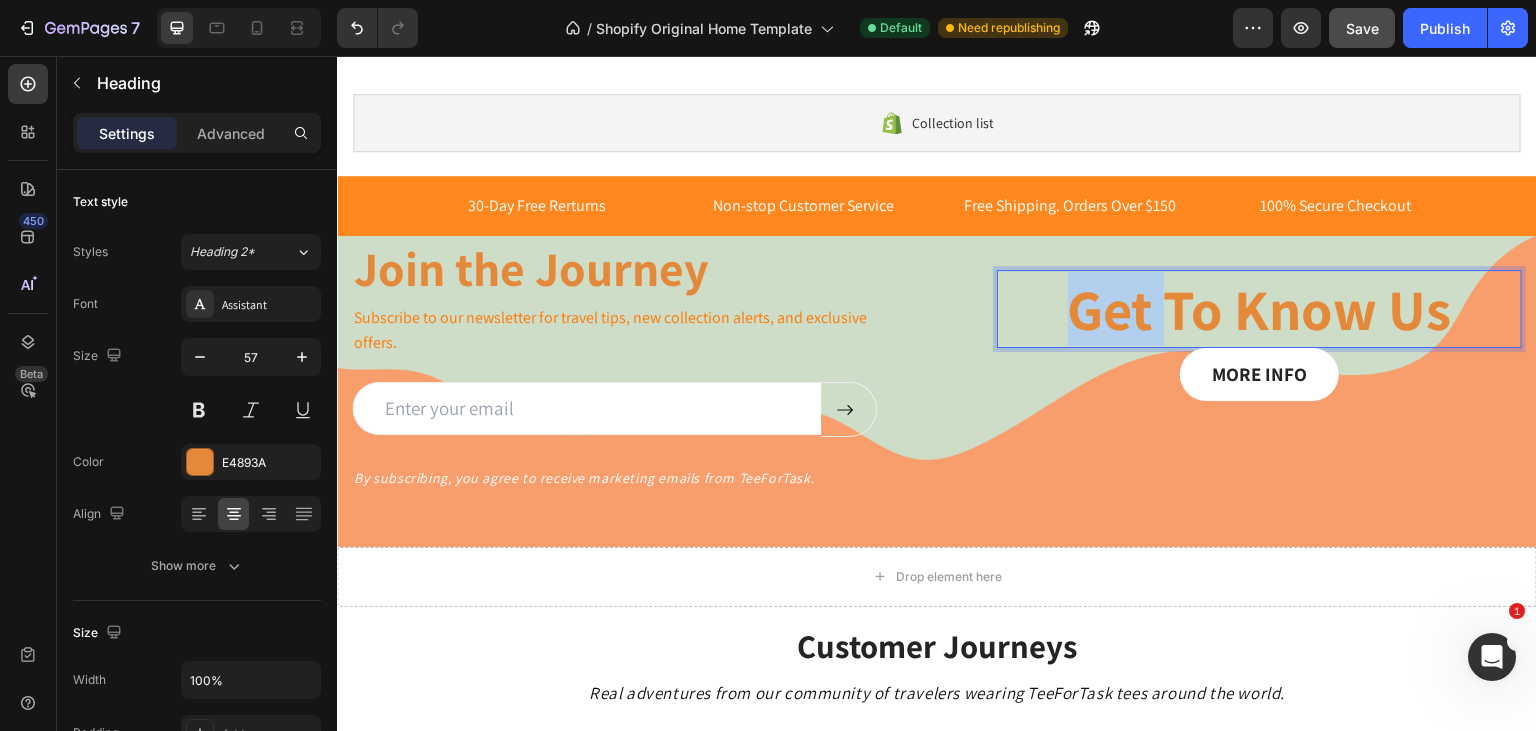 click on "Get To Know Us" at bounding box center (1259, 309) 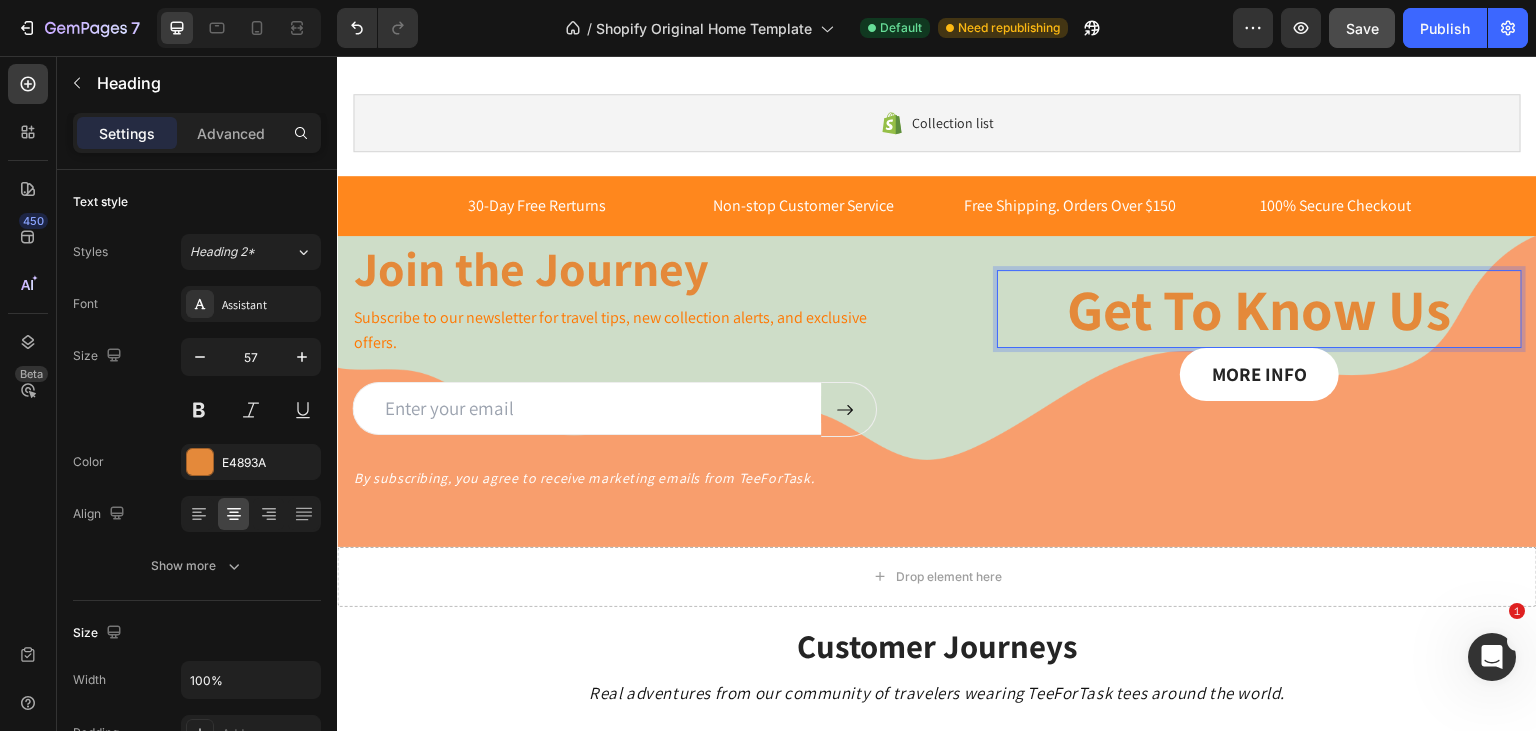click on "Get To Know Us" at bounding box center [1259, 309] 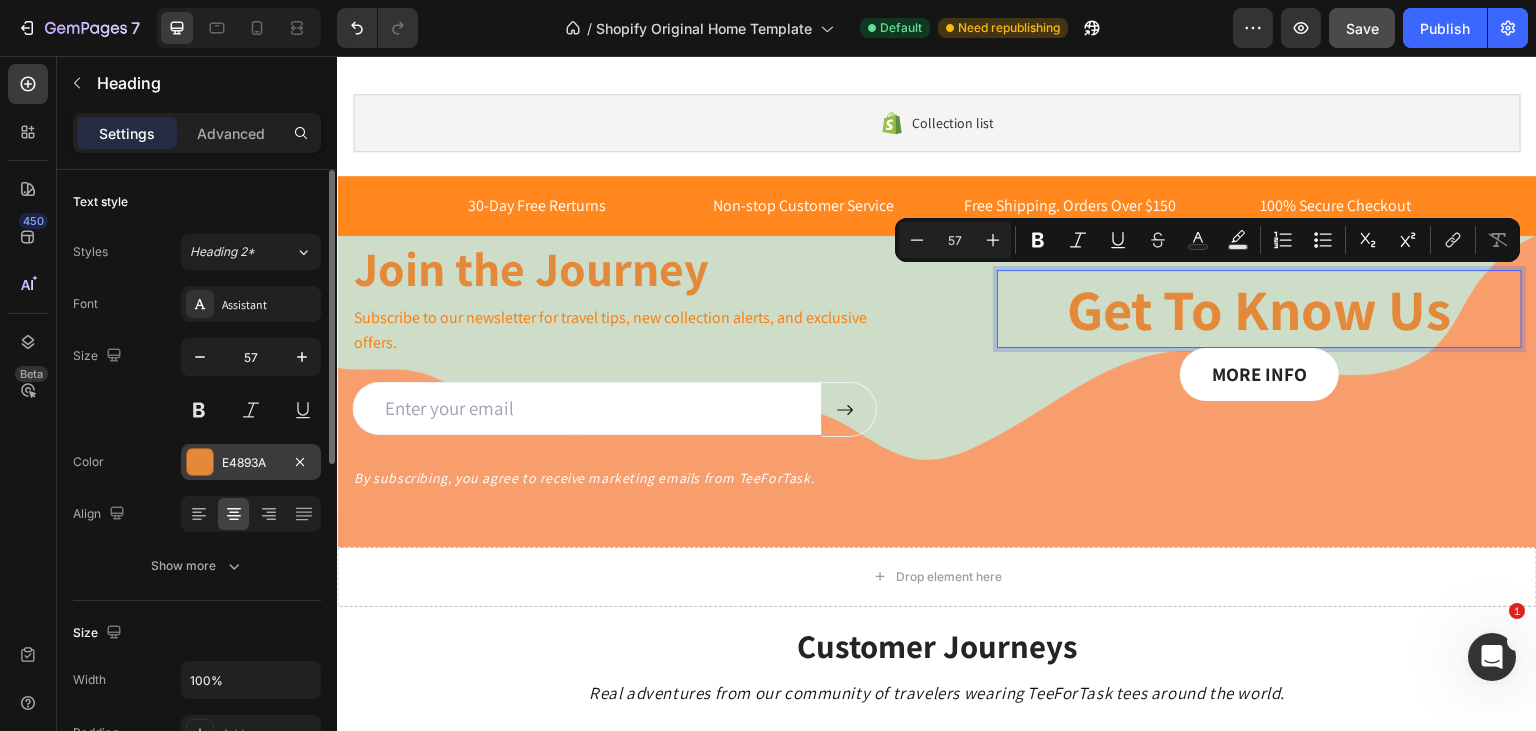 click on "E4893A" at bounding box center [251, 462] 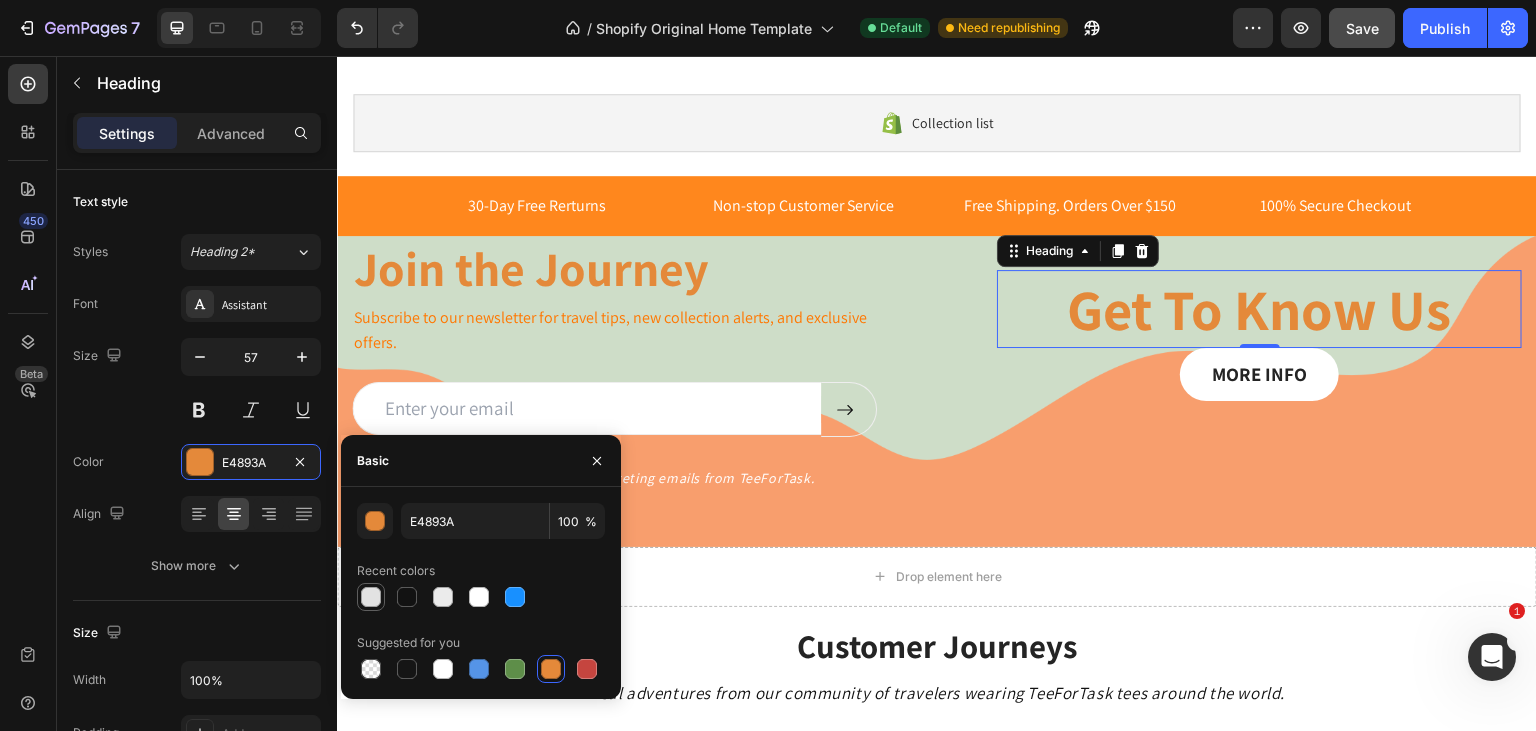 click at bounding box center (371, 597) 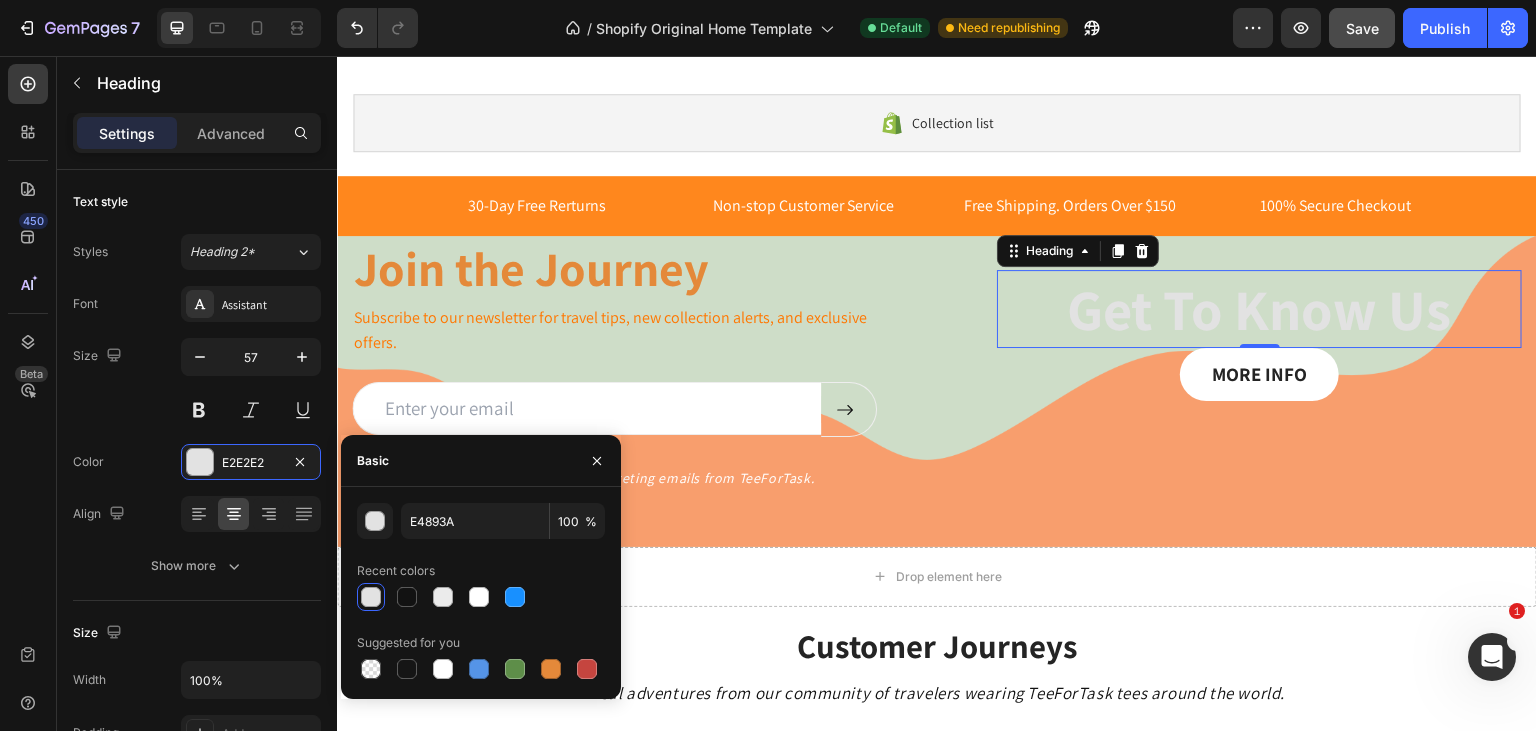 type on "E2E2E2" 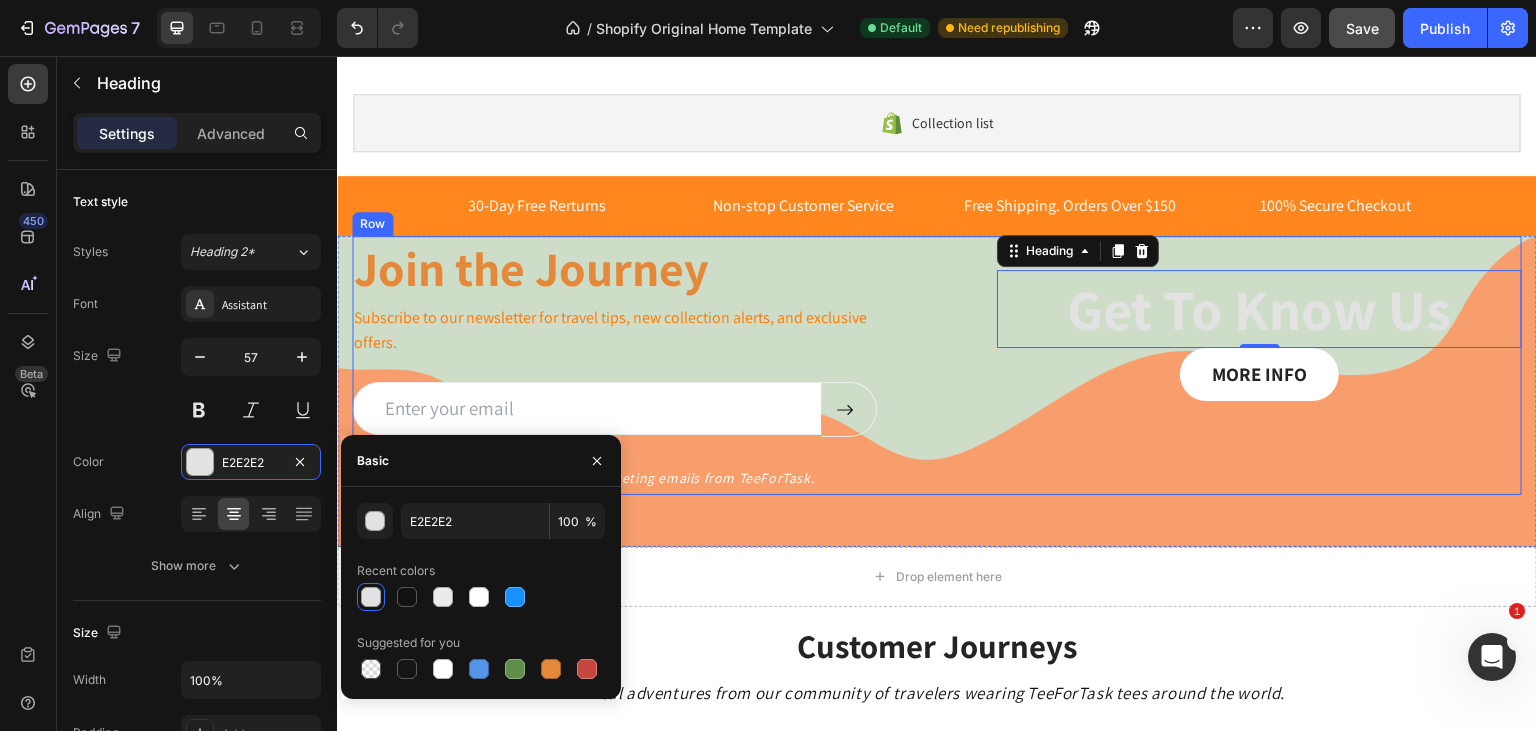 click on "Join the Journey Heading Subscribe to our newsletter for travel tips, new collection alerts, and exclusive offers. Text Block Email Field
Submit Button Row Newsletter Row By subscribing, you agree to receive marketing emails from TeeForTask. Text Block Get To Know Us Heading   0 MORE INFO Button Row" at bounding box center (937, 365) 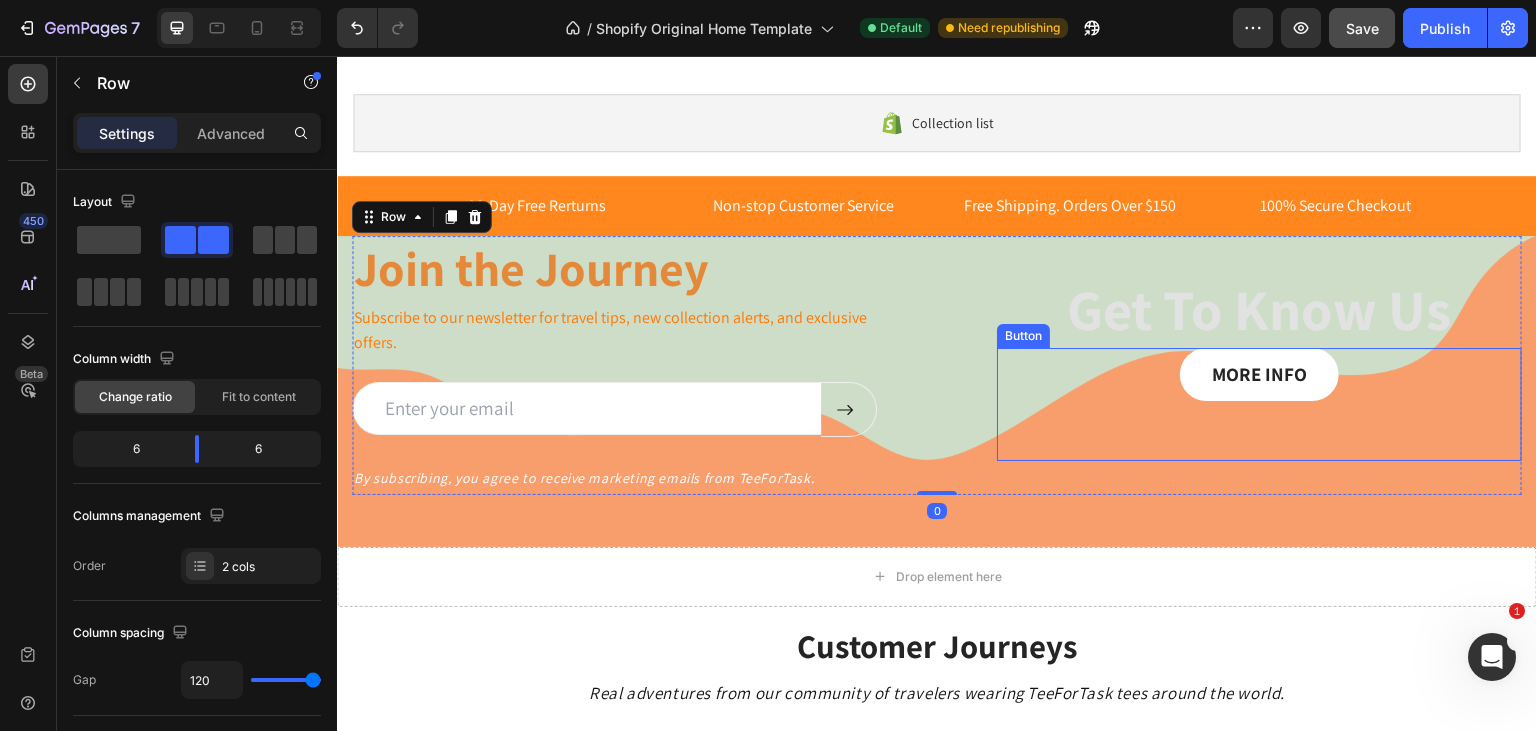 click on "MORE INFO Button" at bounding box center (1259, 404) 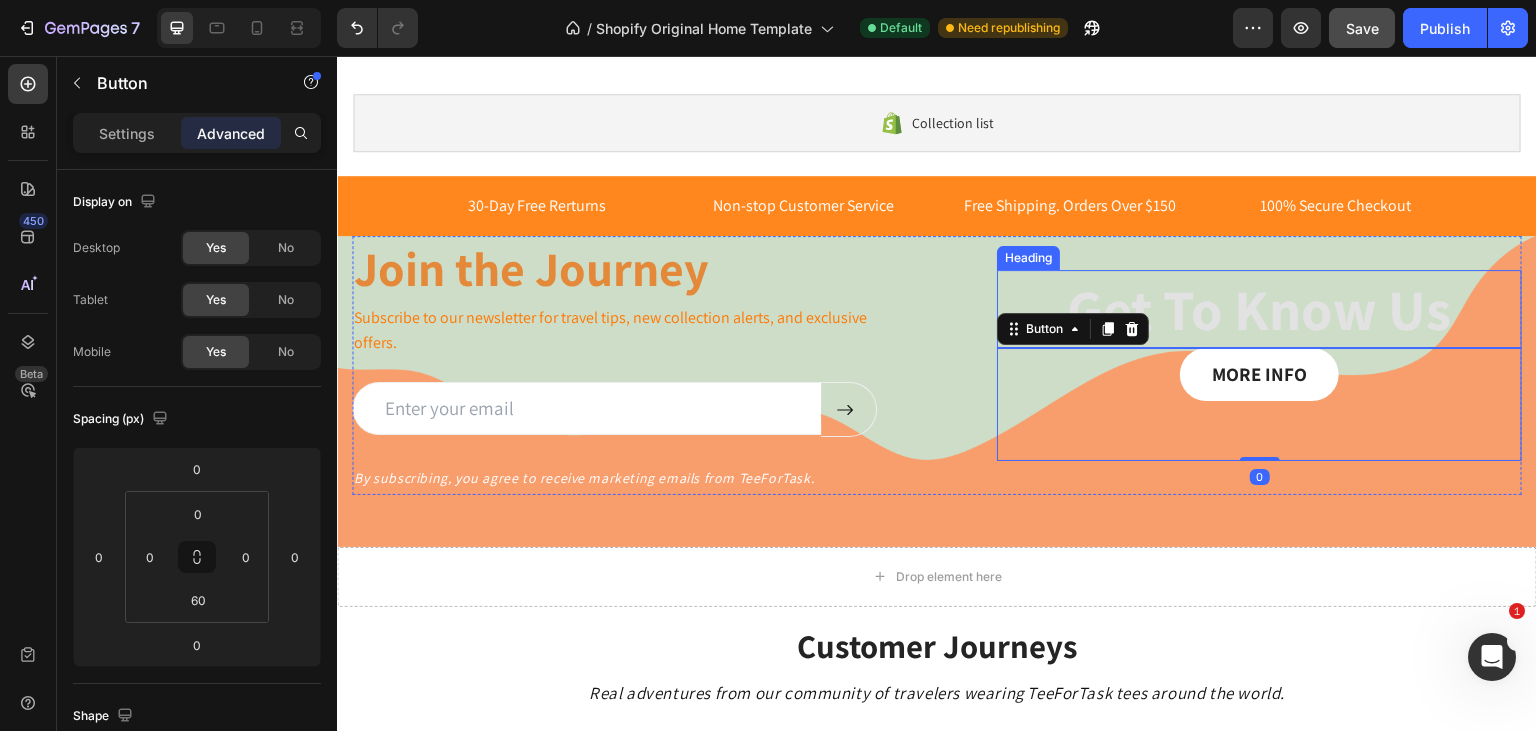 click on "Get To Know Us" at bounding box center [1259, 309] 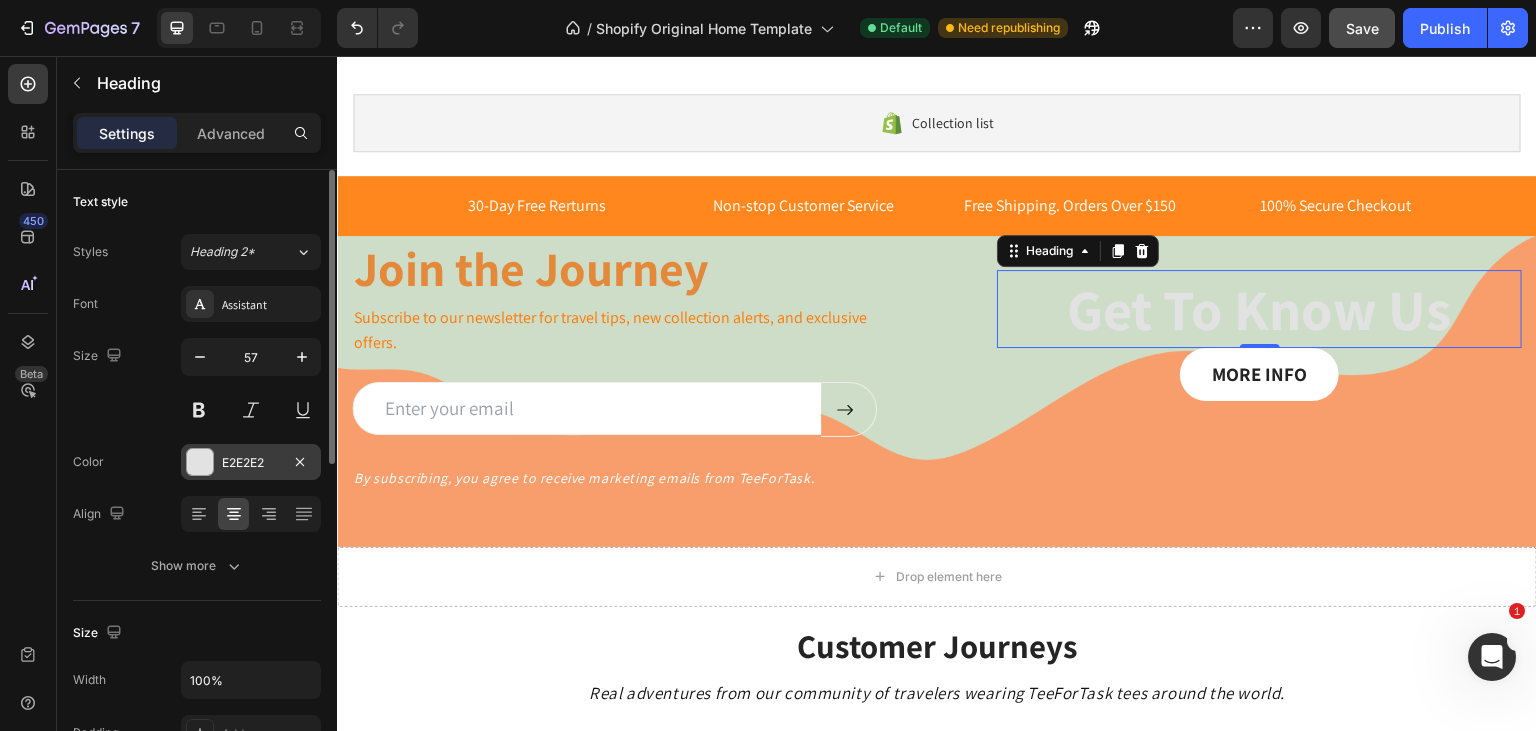 click on "E2E2E2" at bounding box center [251, 463] 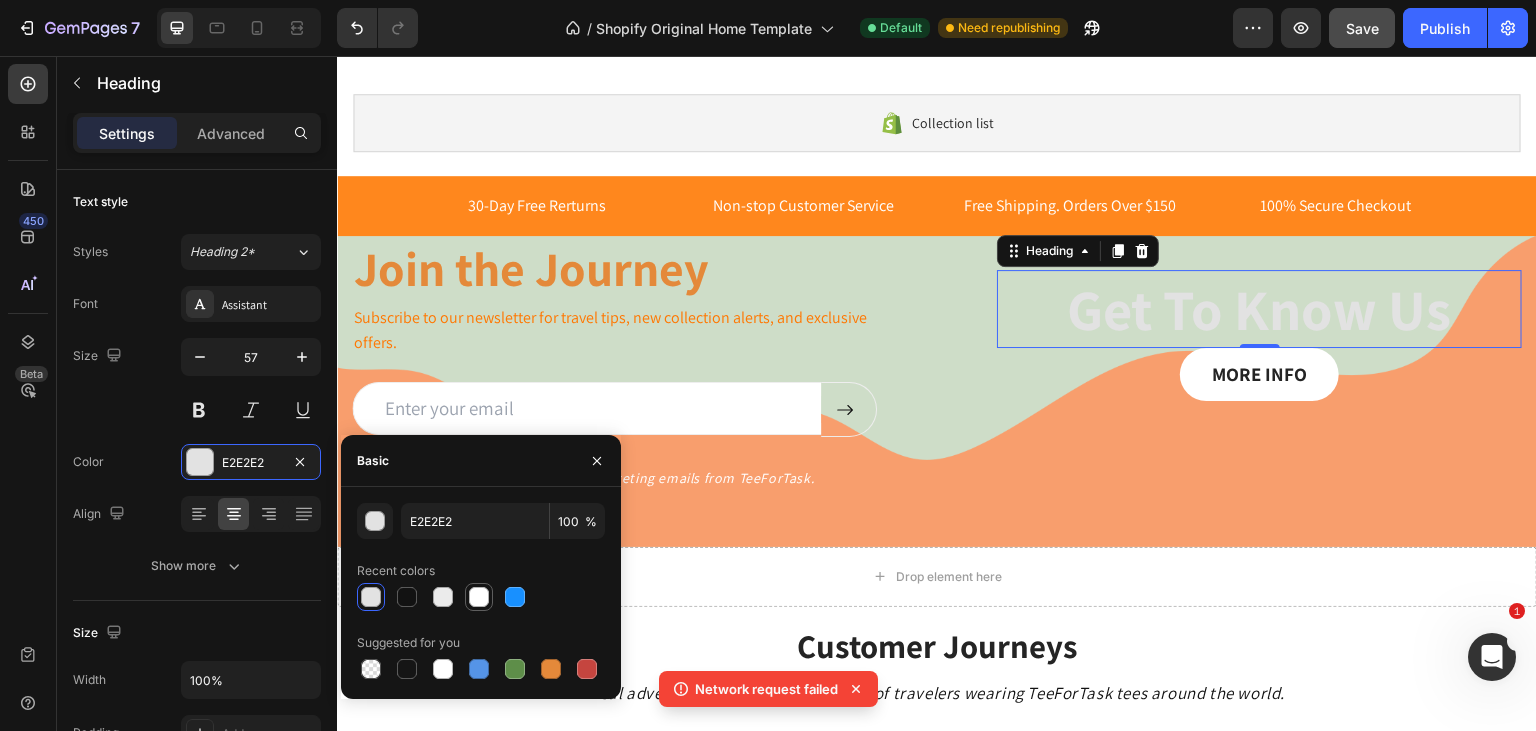 click at bounding box center [479, 597] 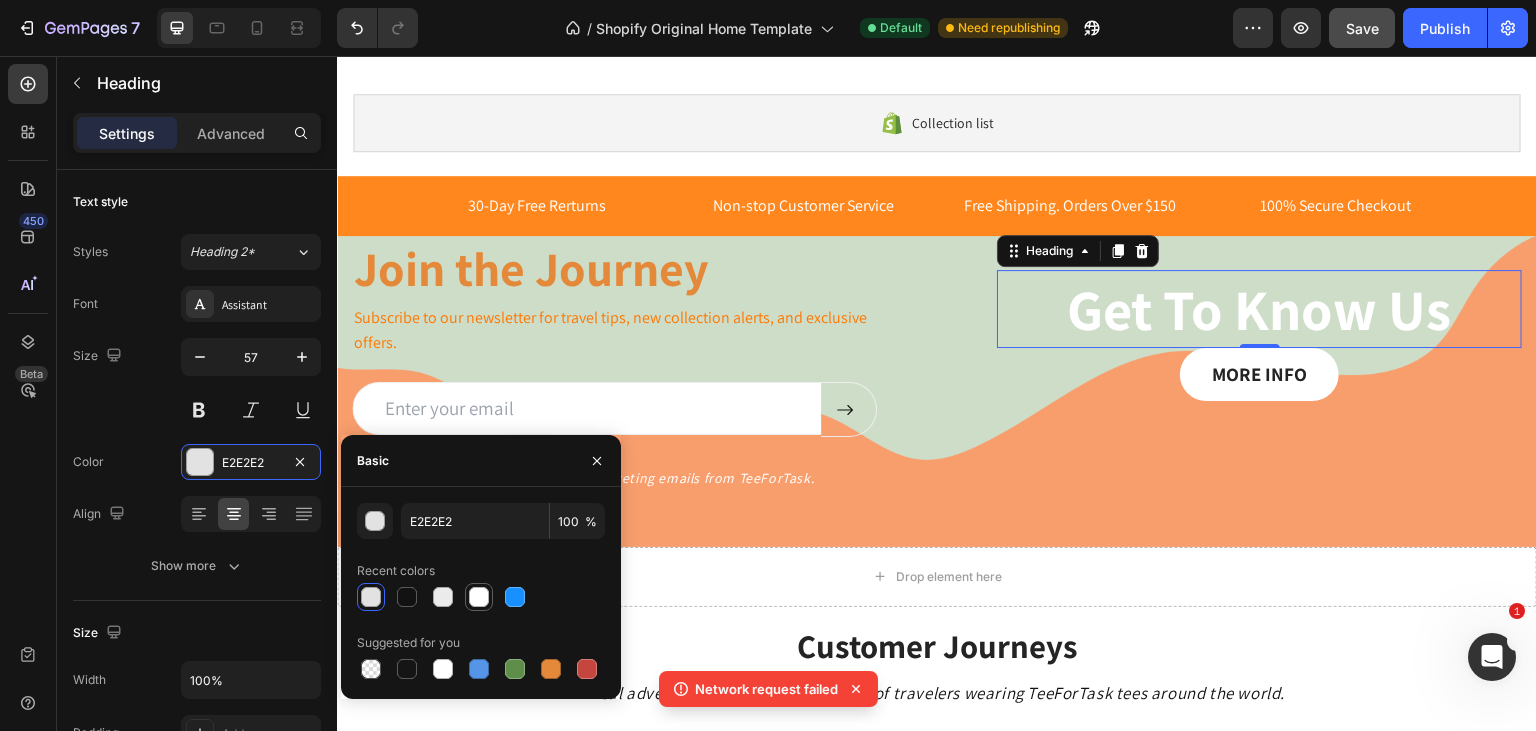 type on "FFFFFF" 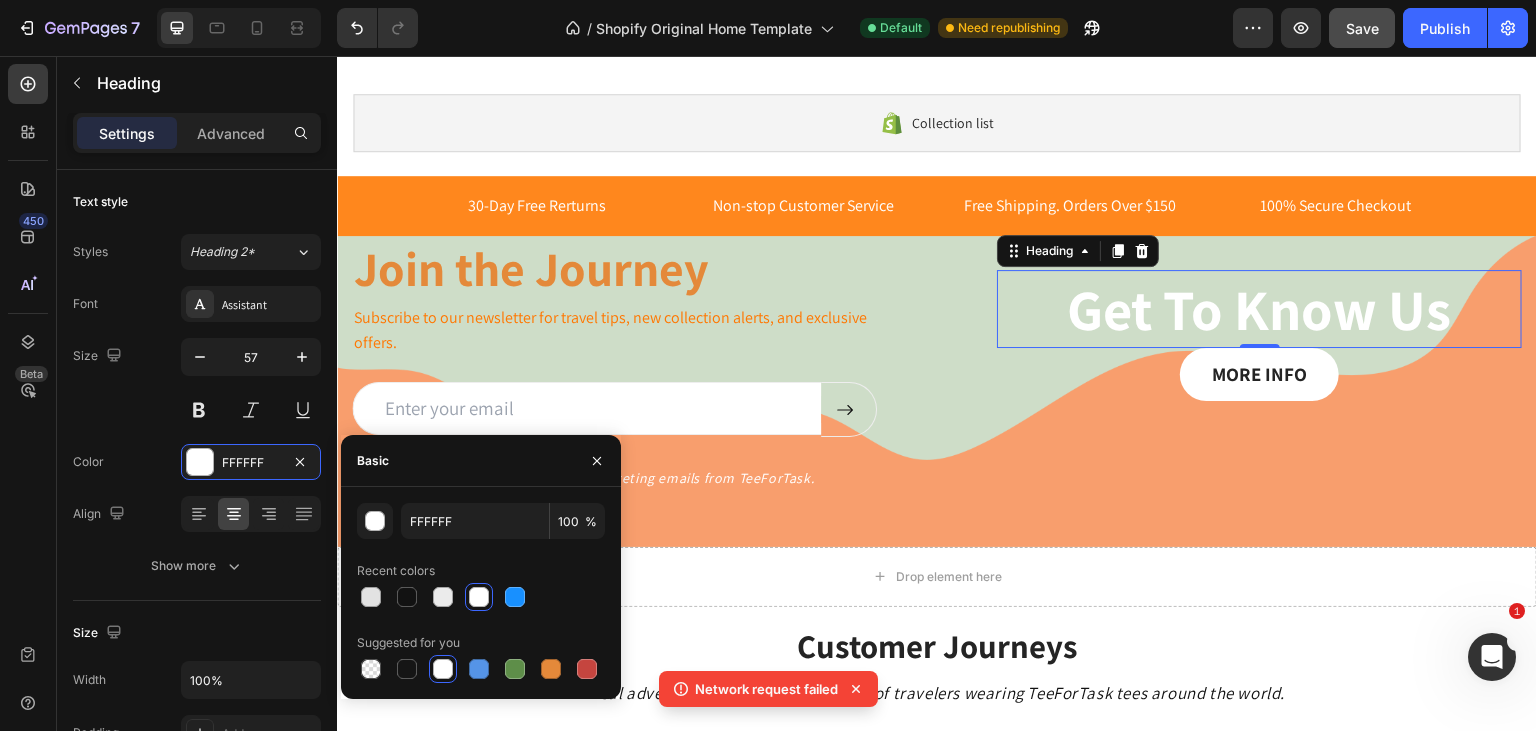 click at bounding box center (443, 669) 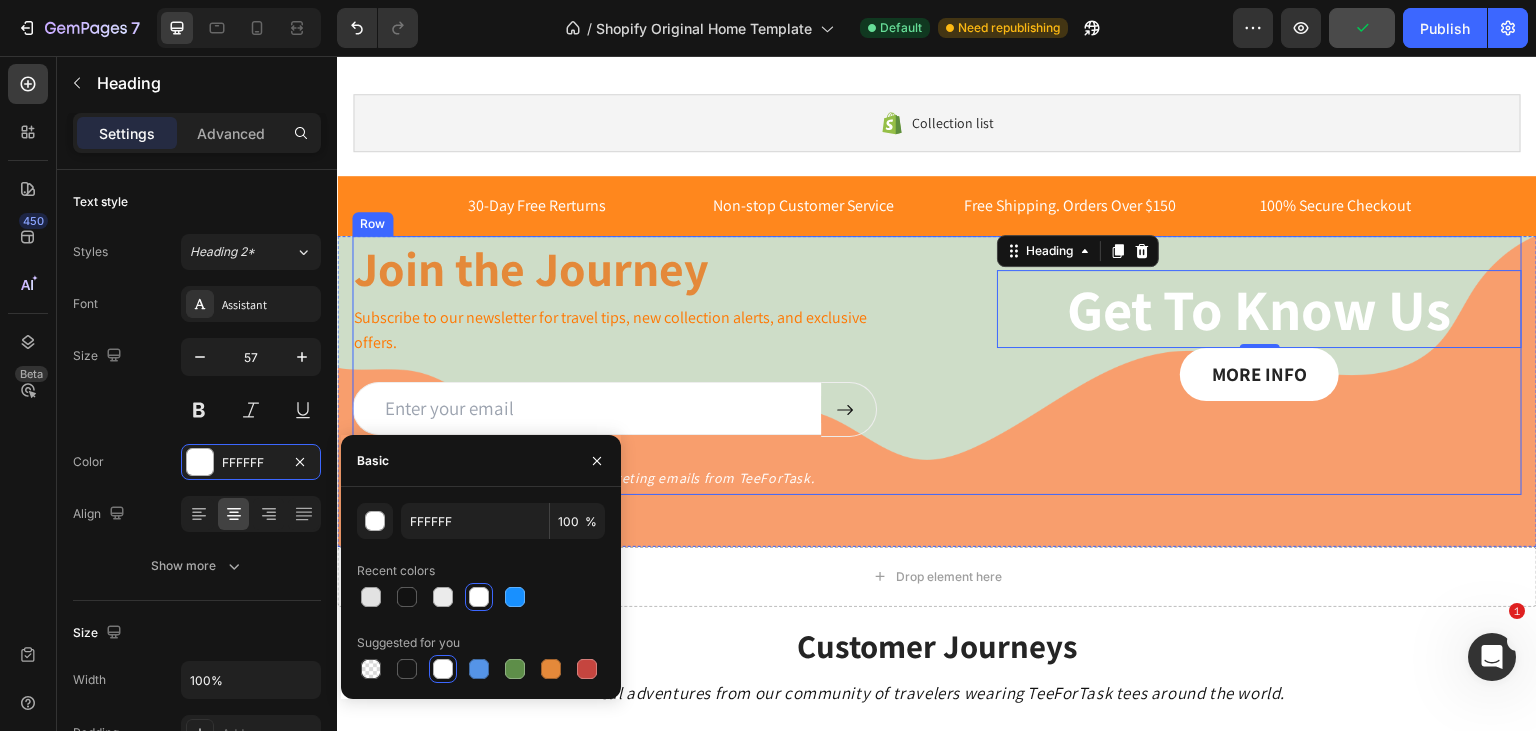 click on "Join the Journey Heading Subscribe to our newsletter for travel tips, new collection alerts, and exclusive offers. Text Block Email Field
Submit Button Row Newsletter Row By subscribing, you agree to receive marketing emails from TeeForTask. Text Block Get To Know Us Heading   0 MORE INFO Button Row" at bounding box center (937, 365) 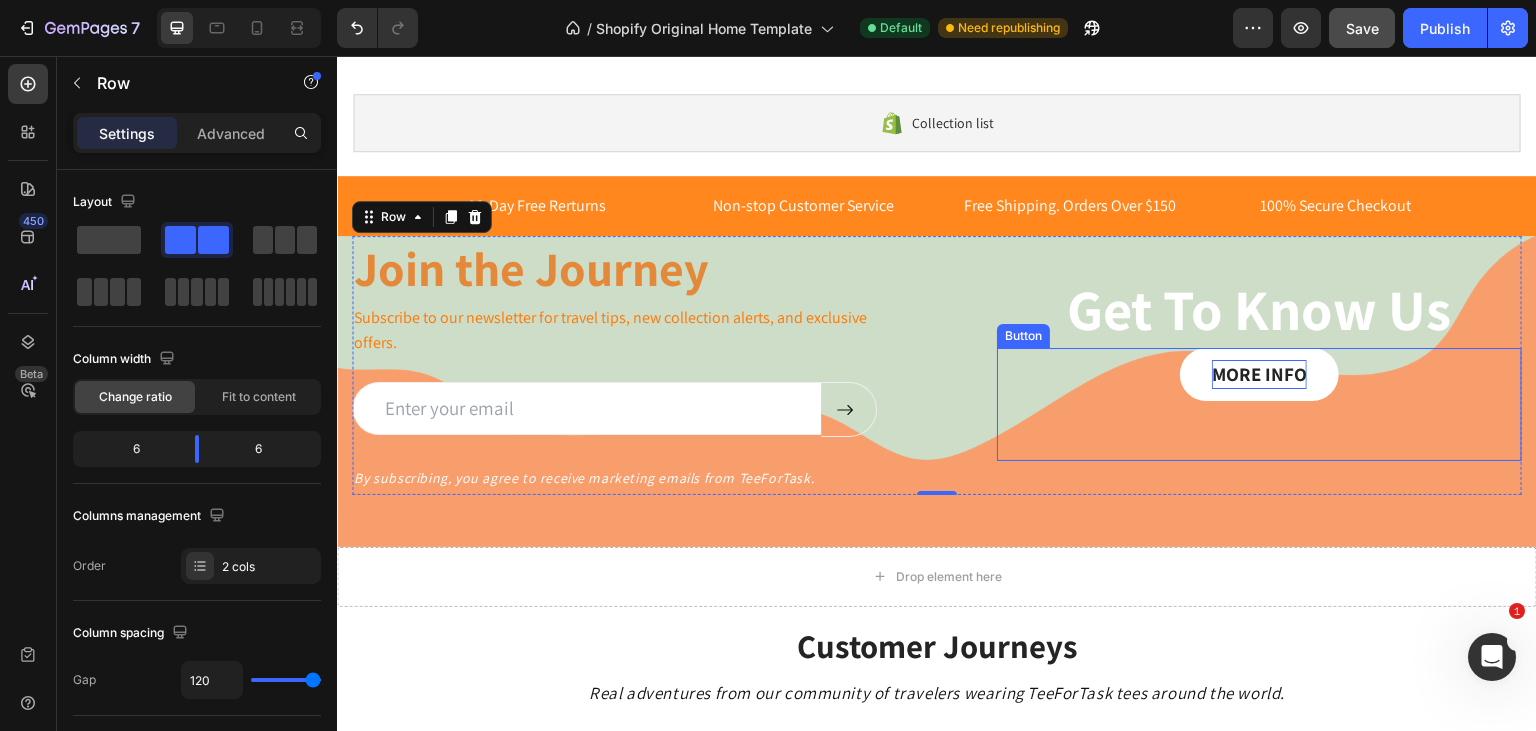 click on "MORE INFO" at bounding box center (1259, 374) 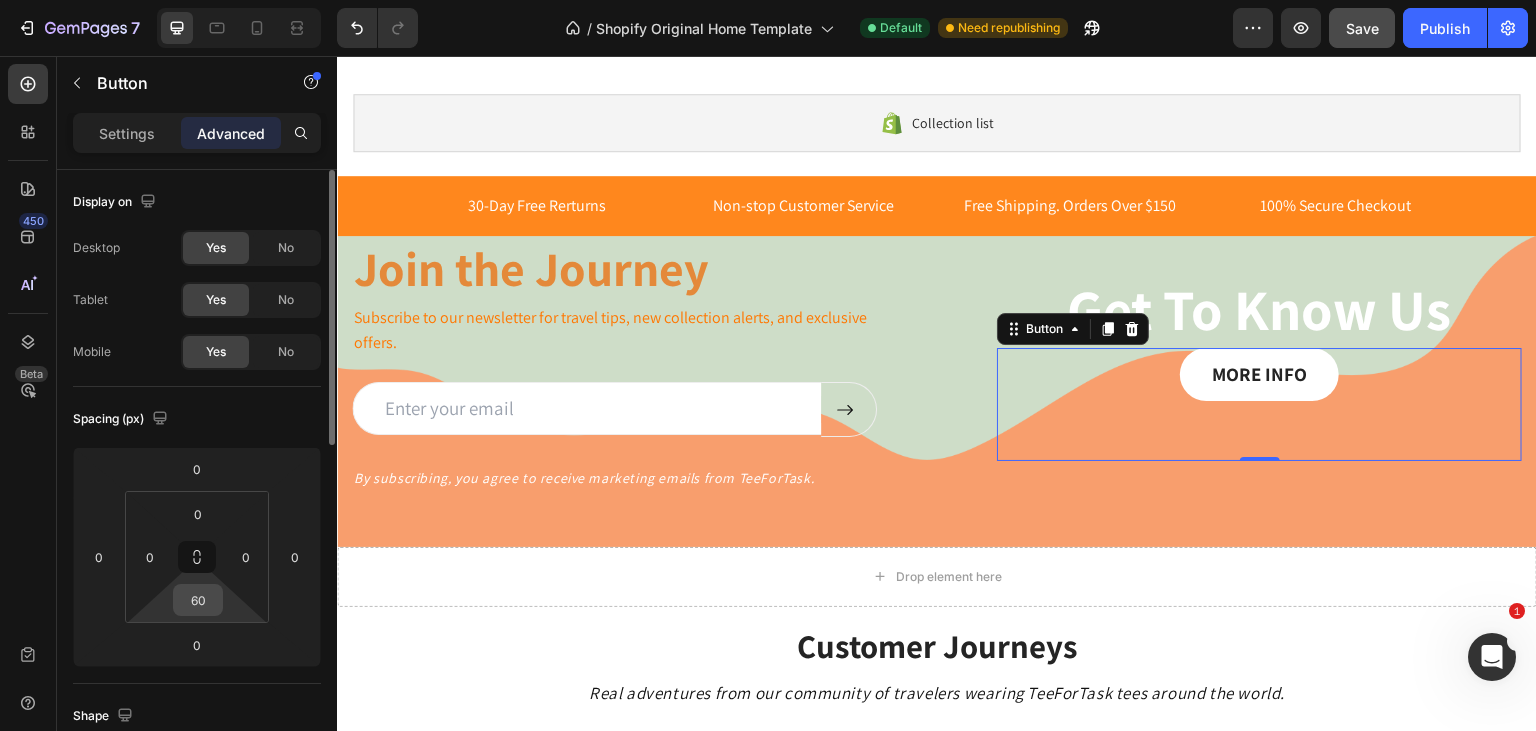 click on "60" at bounding box center [198, 600] 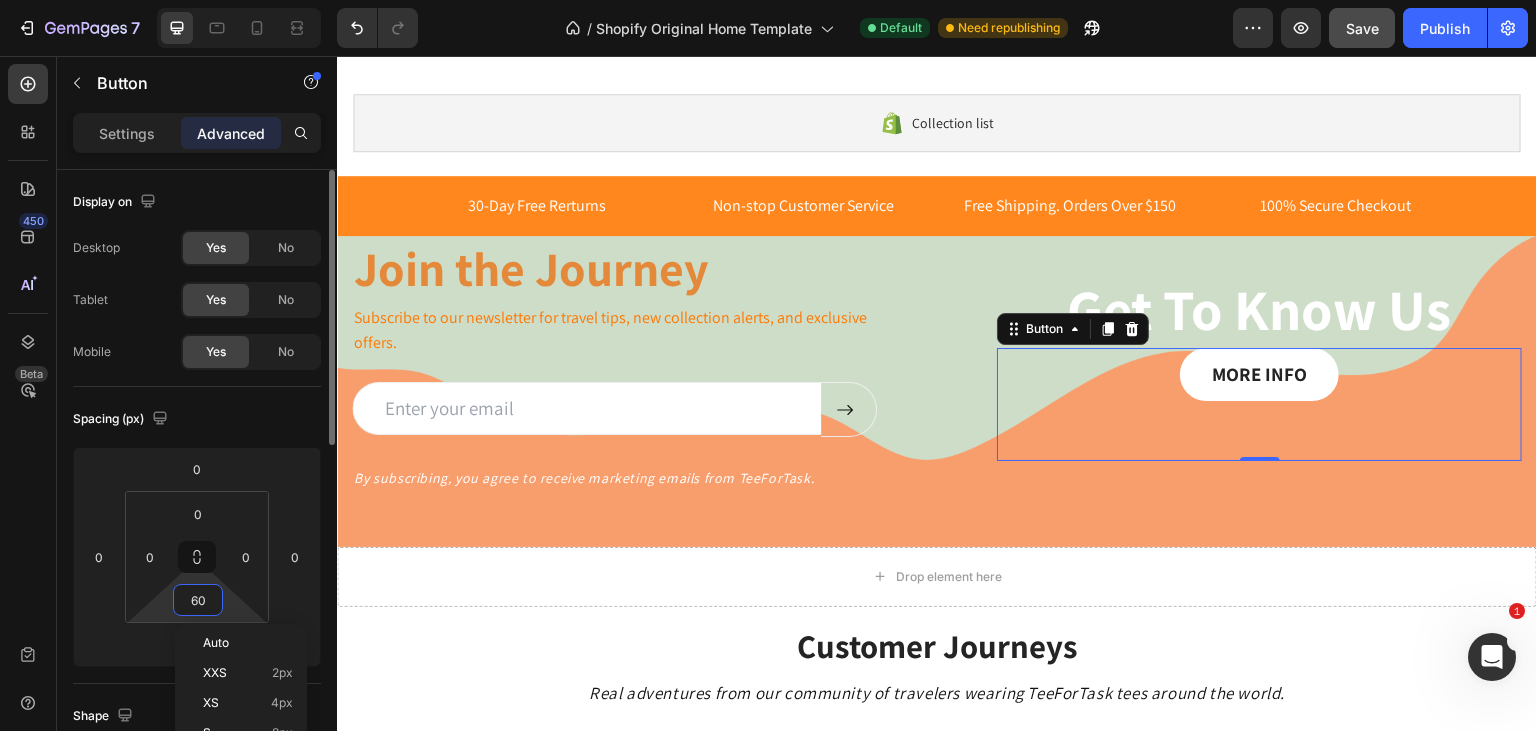 type on "0" 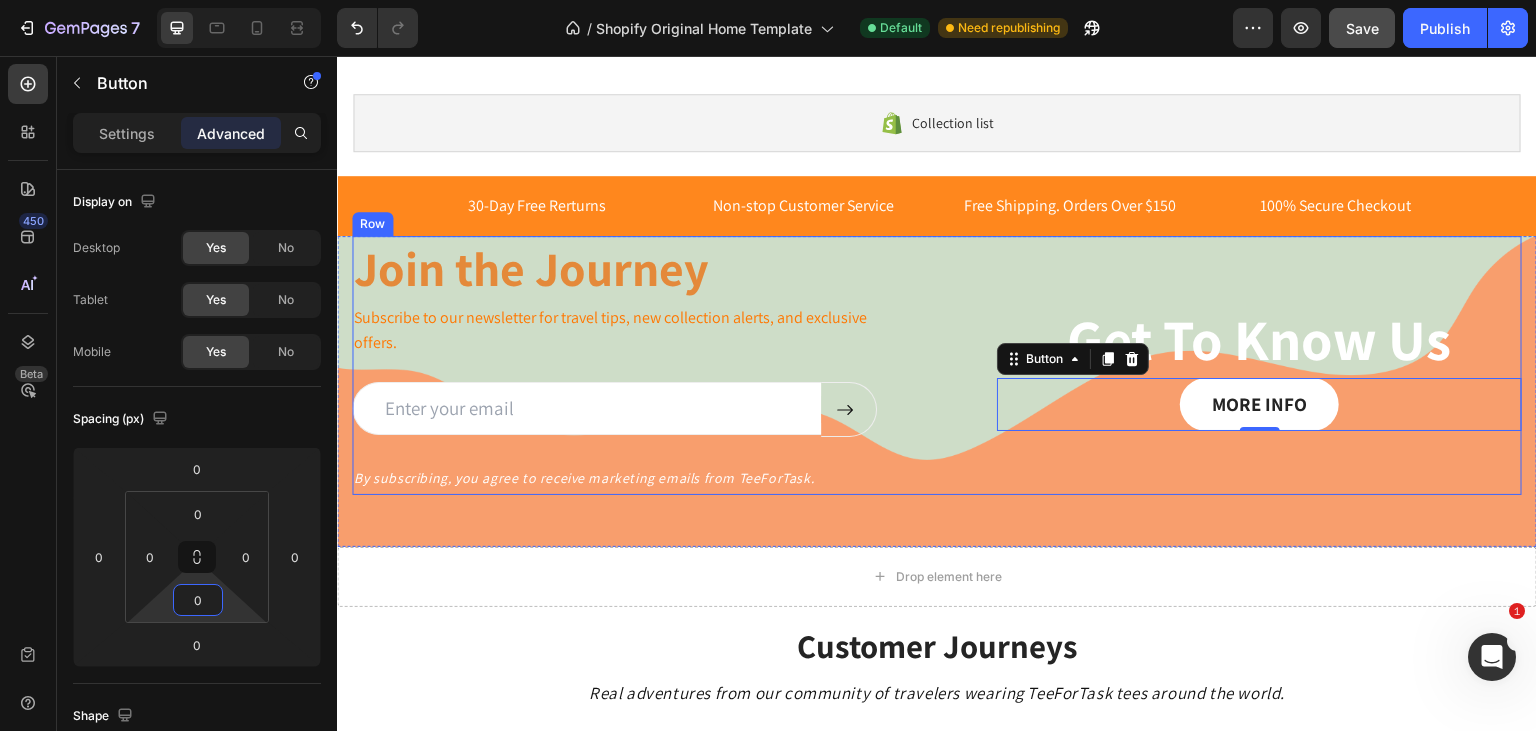 click on "Join the Journey Heading Subscribe to our newsletter for travel tips, new collection alerts, and exclusive offers. Text Block Email Field
Submit Button Row Newsletter Row By subscribing, you agree to receive marketing emails from TeeForTask. Text Block Get To Know Us Heading MORE INFO Button   0 Row" at bounding box center [937, 365] 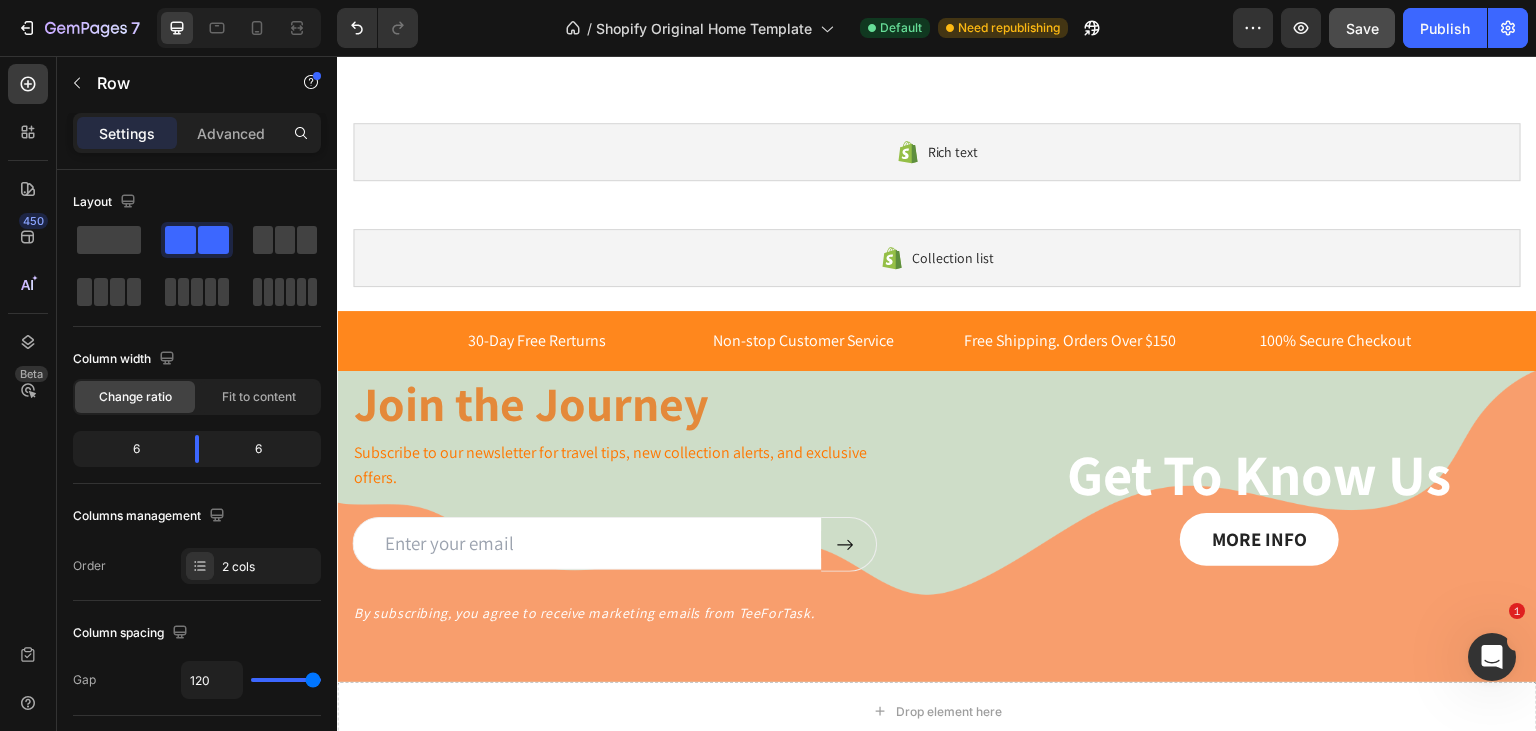 scroll, scrollTop: 814, scrollLeft: 0, axis: vertical 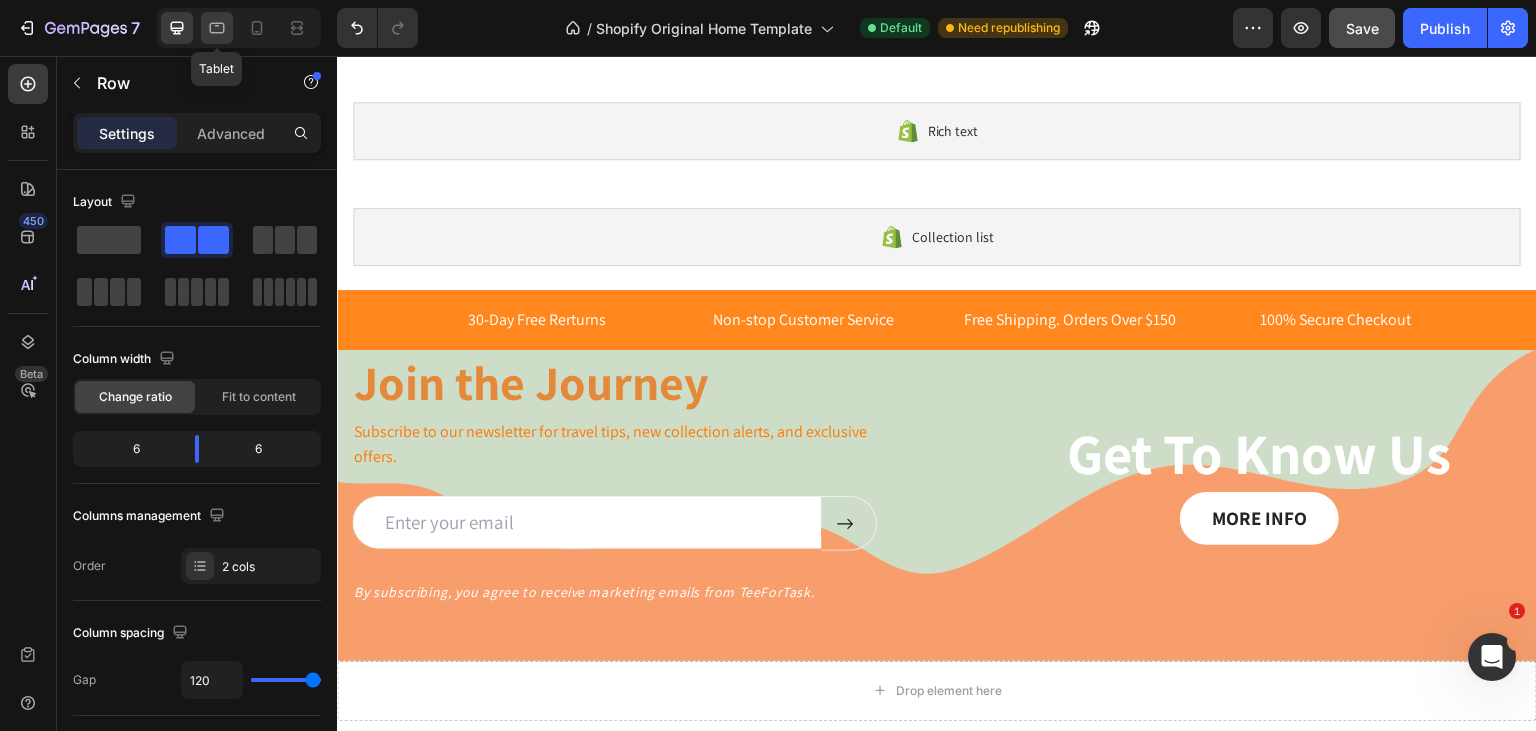 click 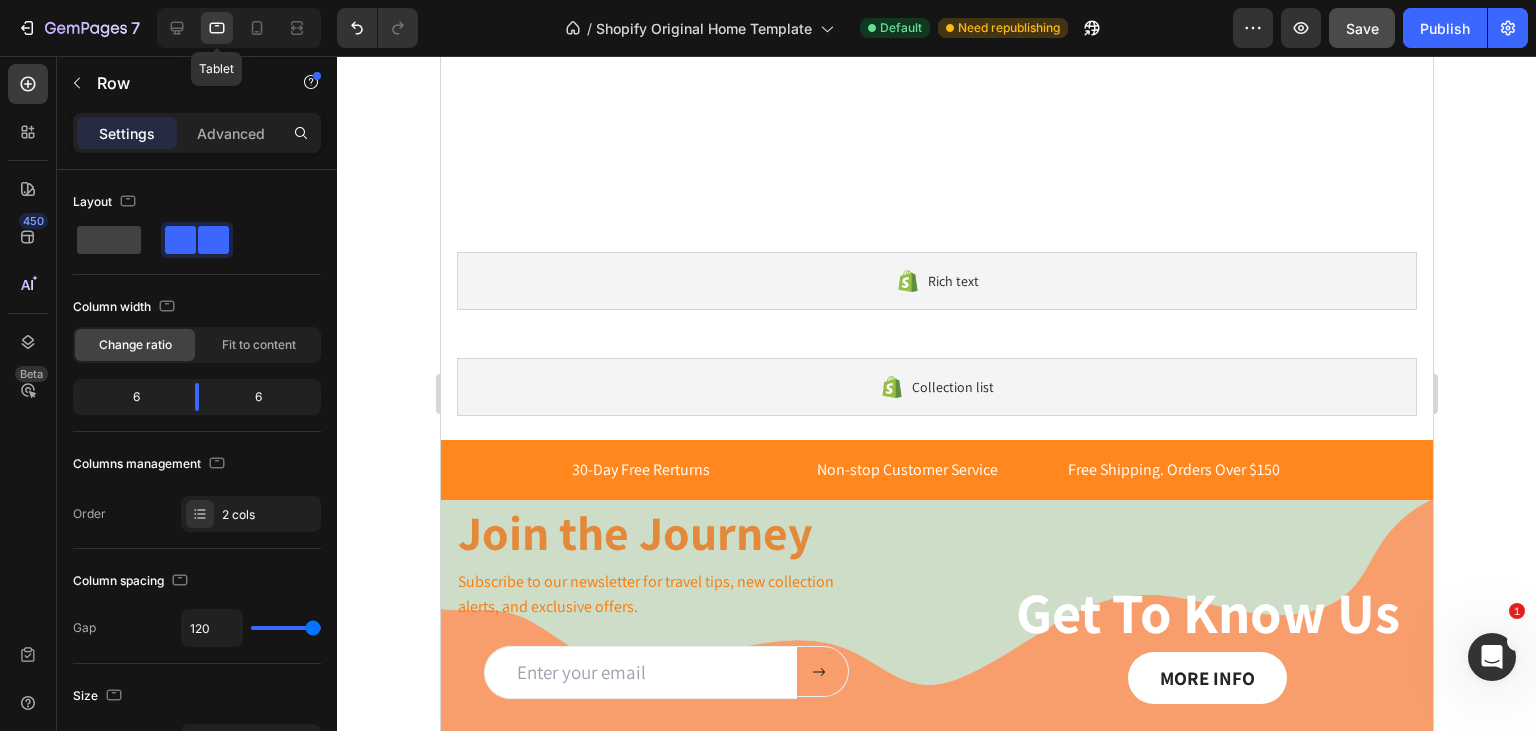 type on "100%" 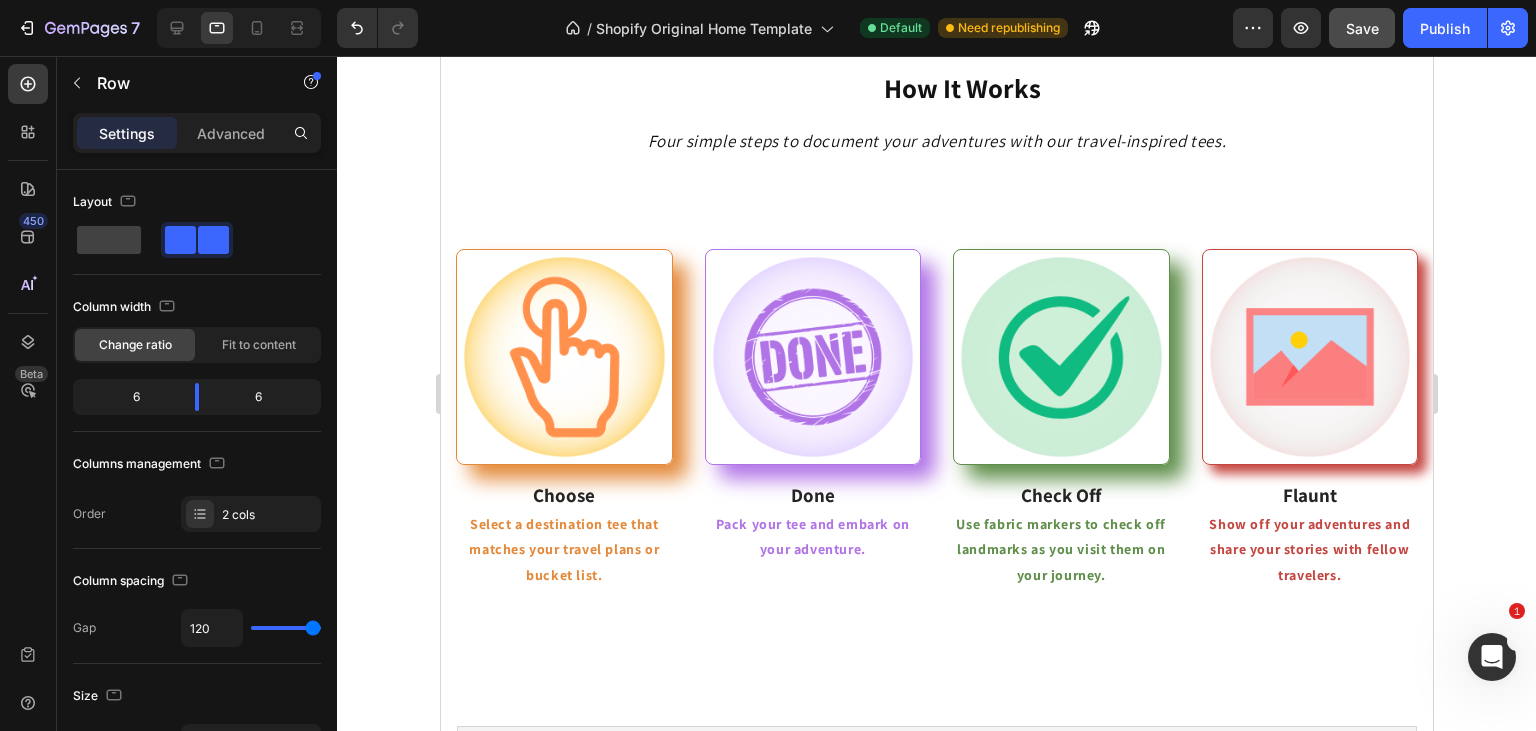 scroll, scrollTop: 263, scrollLeft: 0, axis: vertical 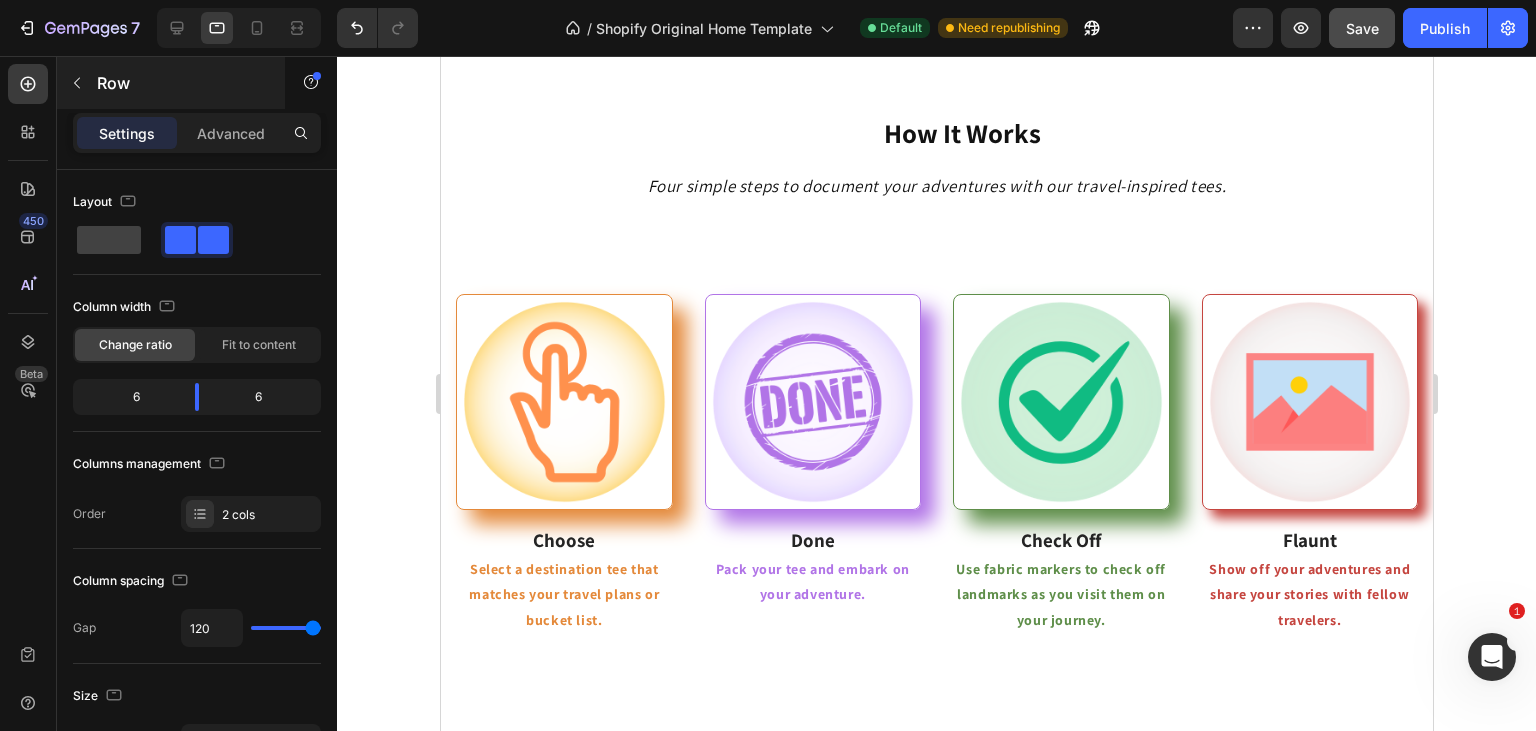 click 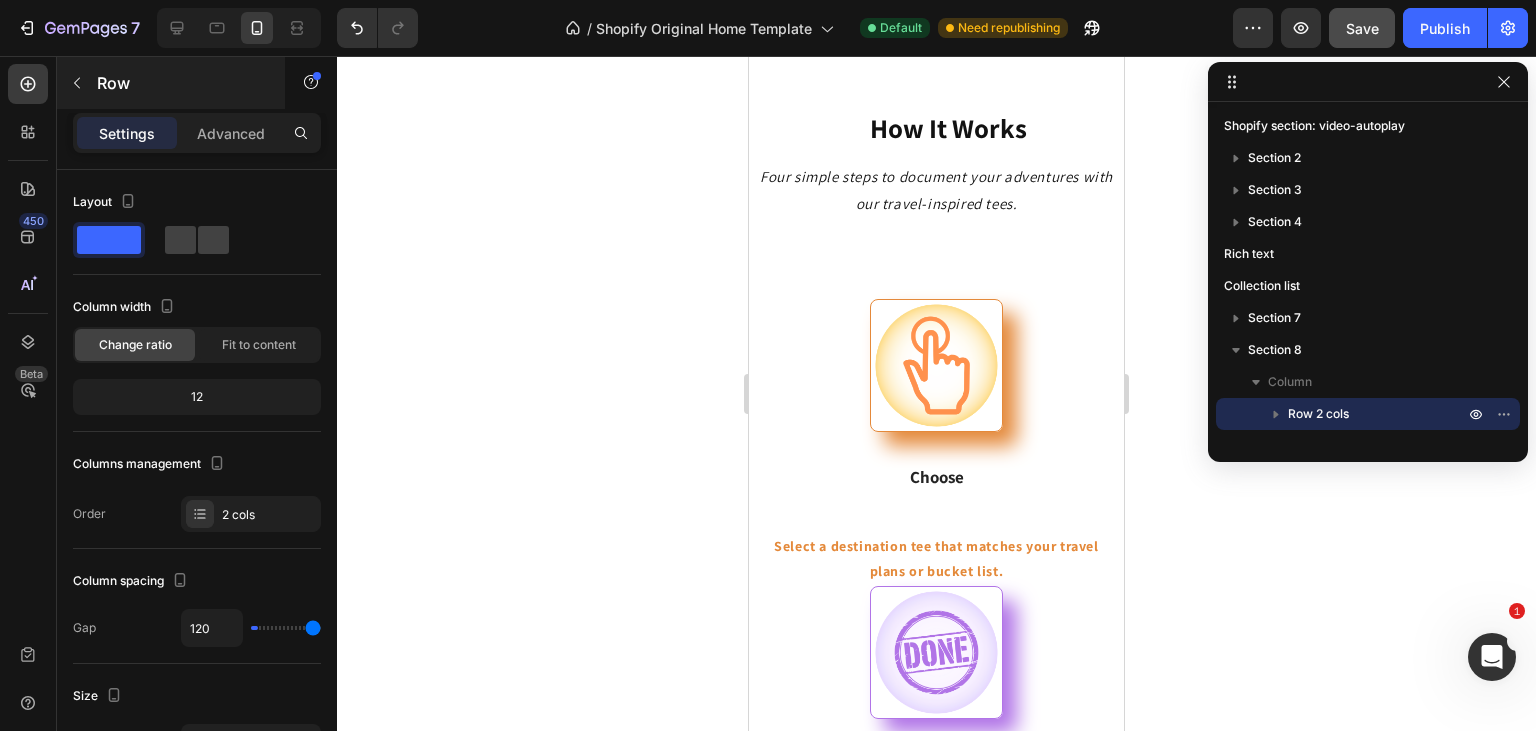 type on "0" 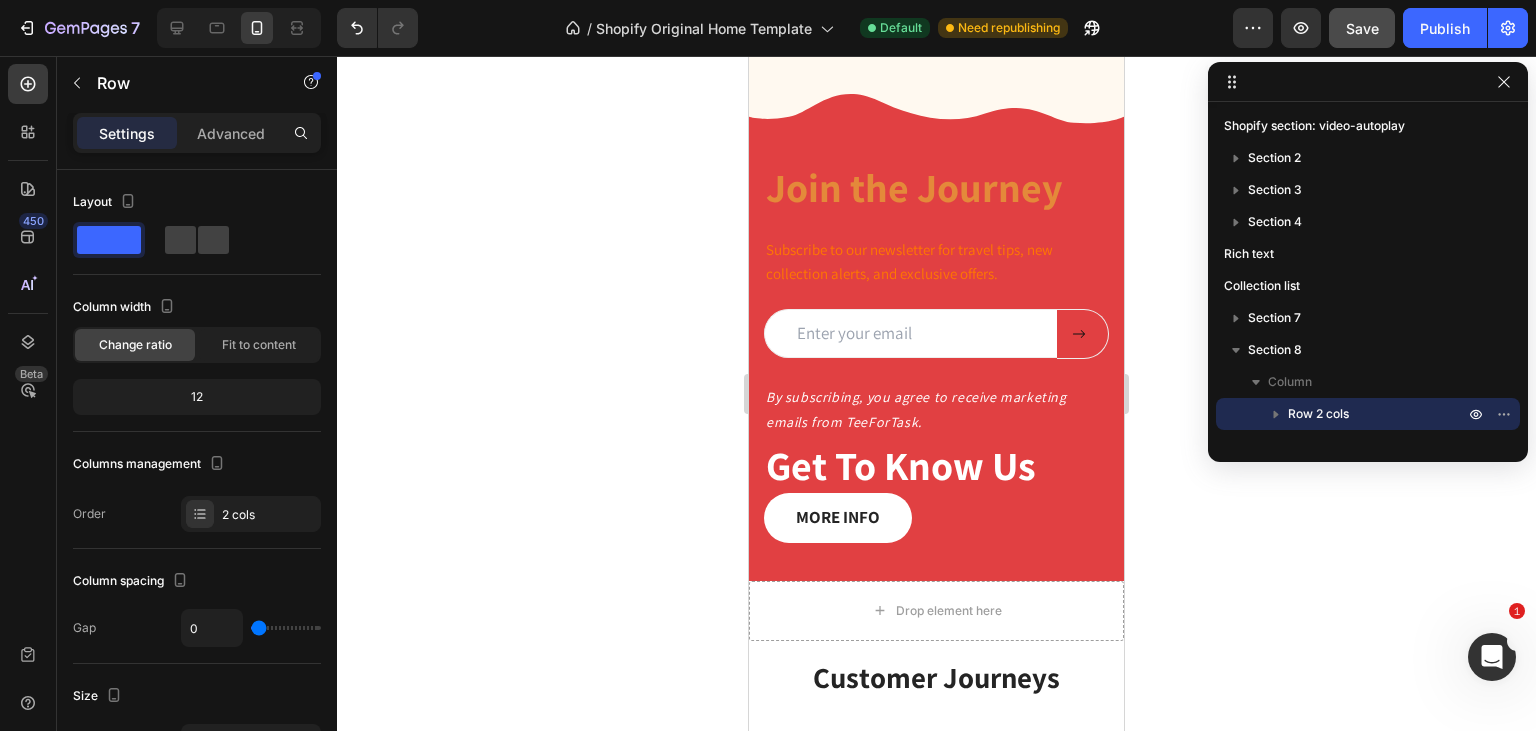 scroll, scrollTop: 2264, scrollLeft: 0, axis: vertical 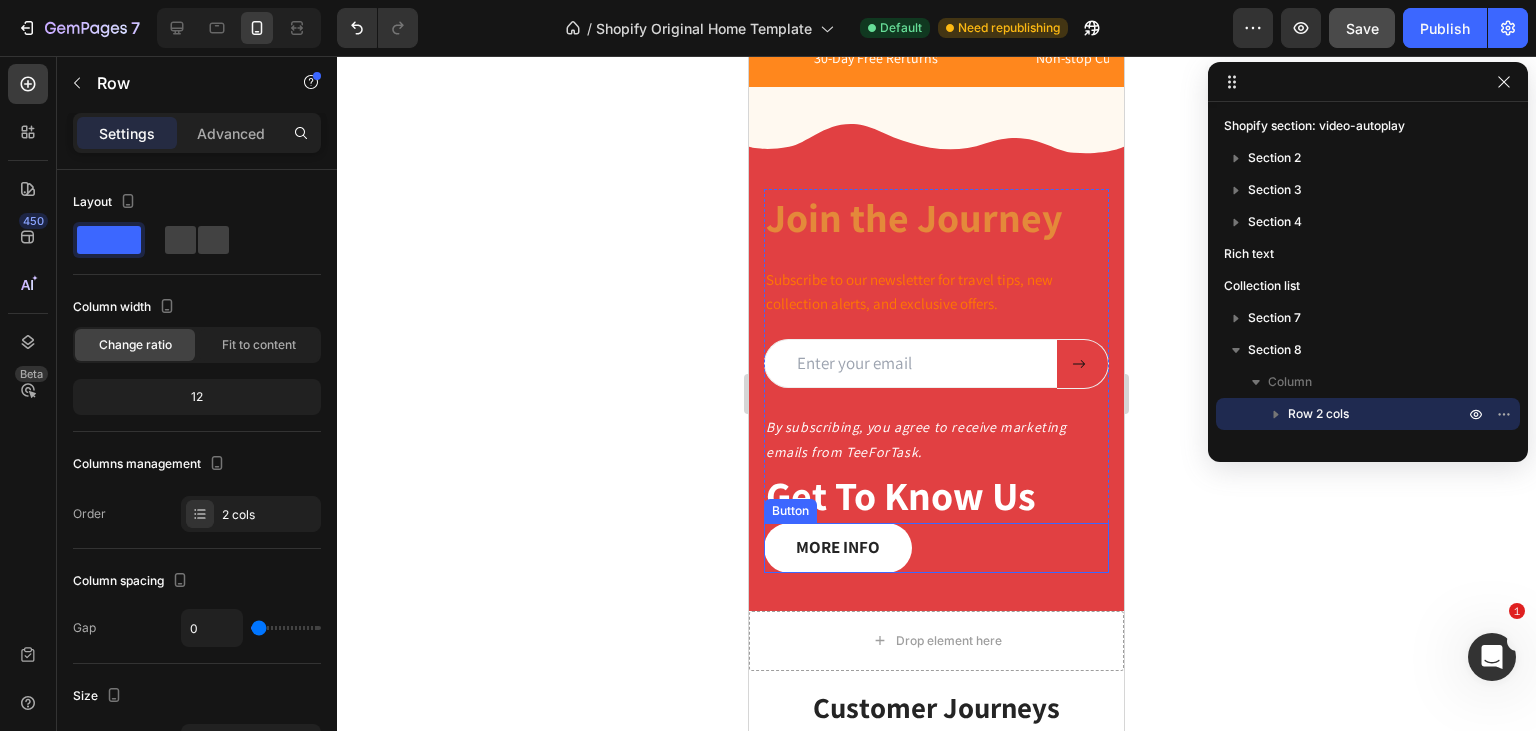 click on "MORE INFO Button" at bounding box center [936, 548] 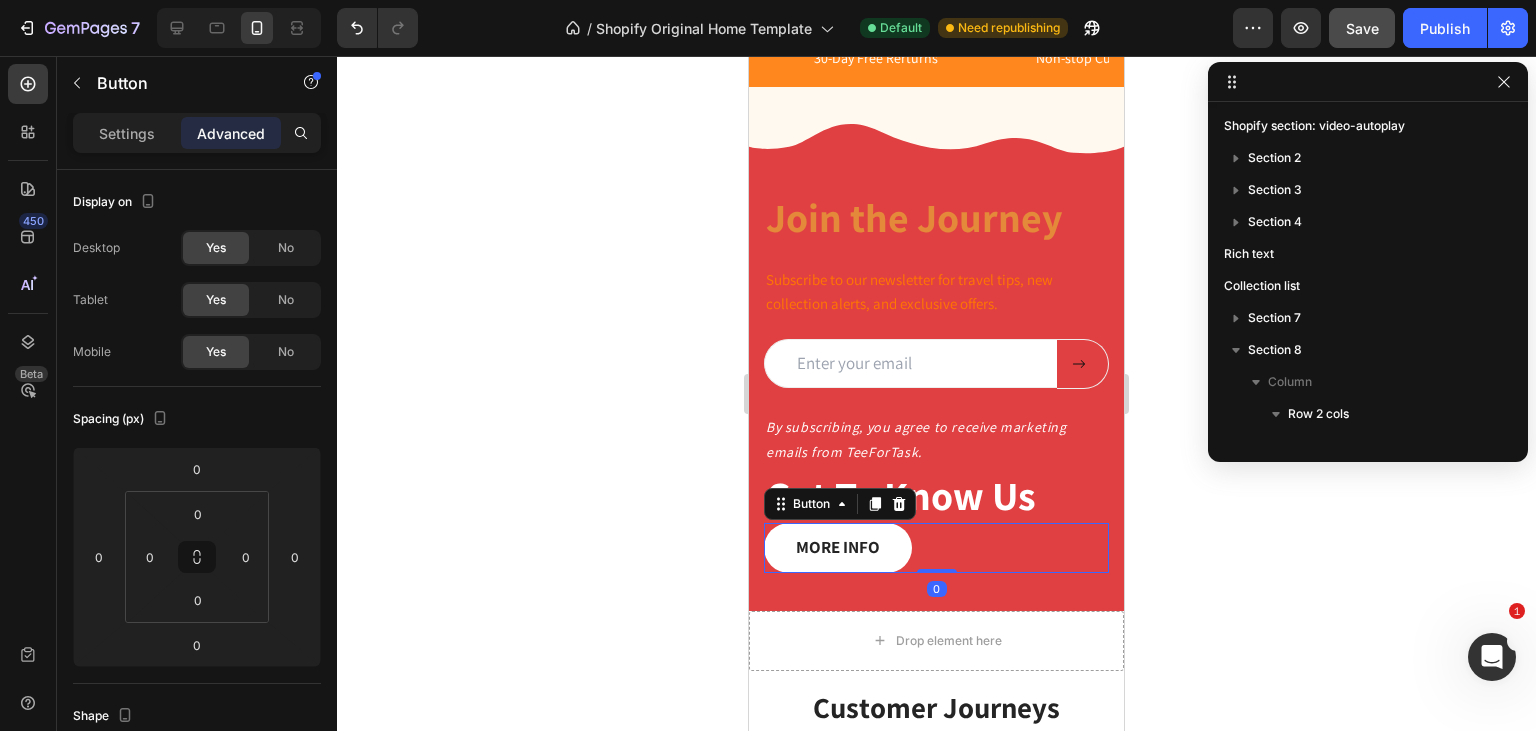 scroll, scrollTop: 342, scrollLeft: 0, axis: vertical 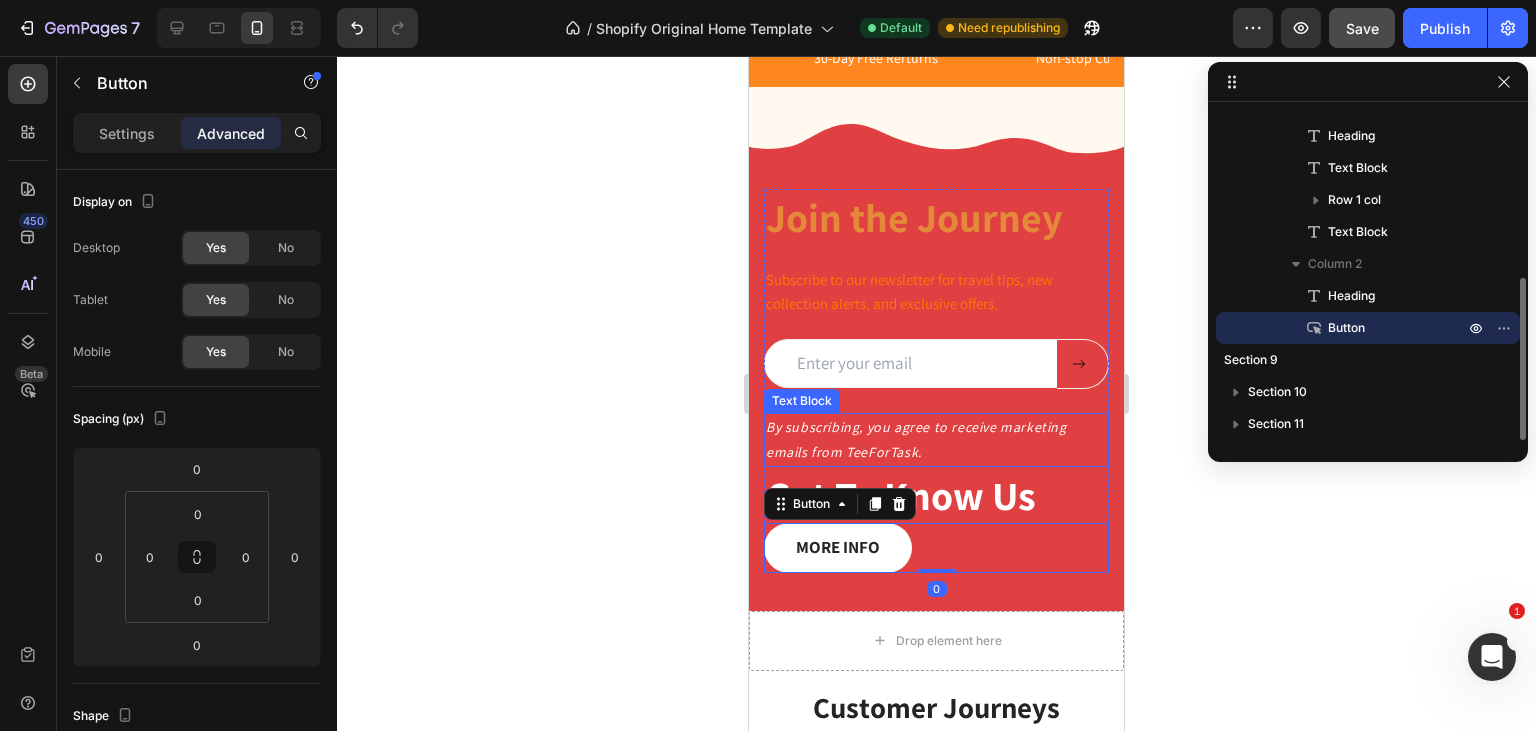 click on "By subscribing, you agree to receive marketing emails from TeeForTask." at bounding box center [936, 440] 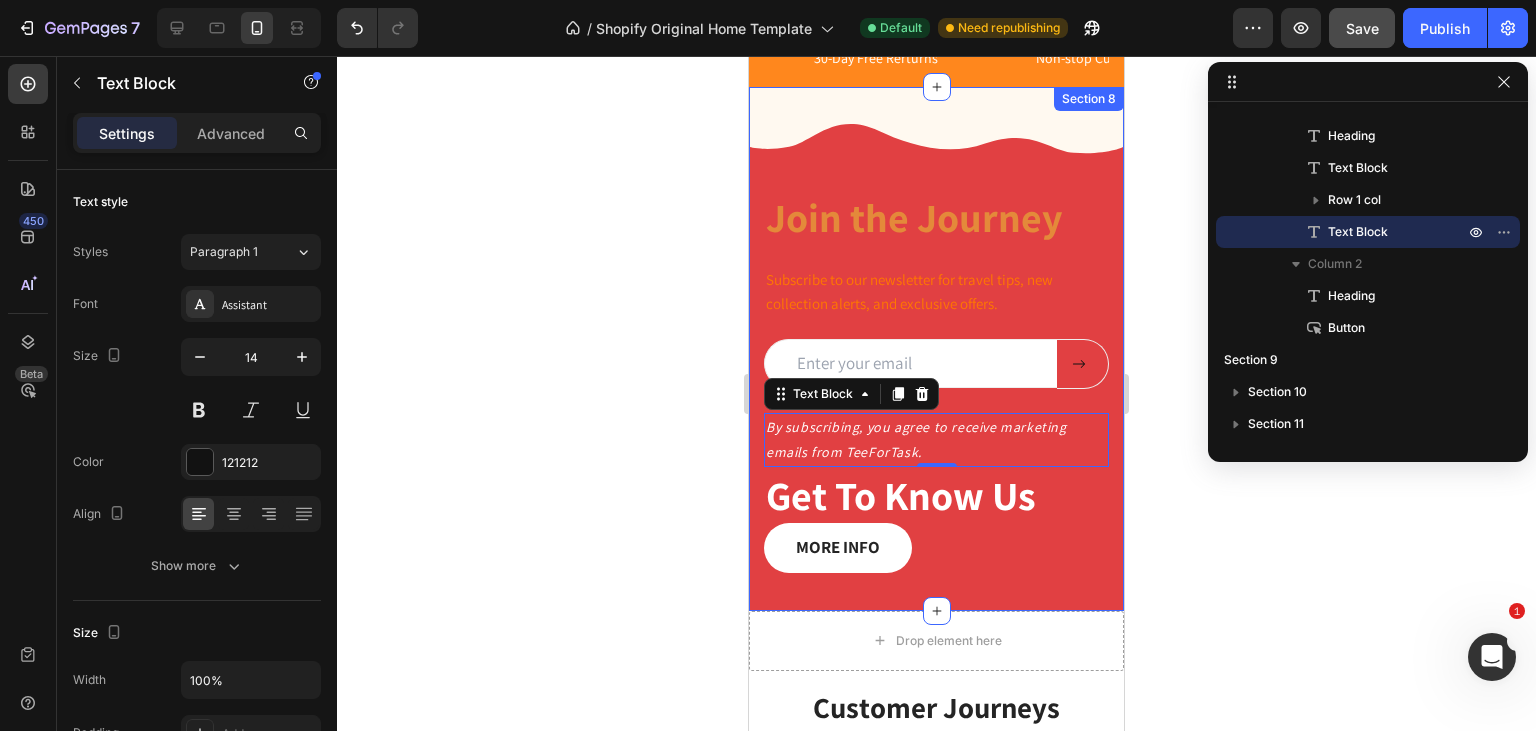 click on "Join the Journey Heading Subscribe to our newsletter for travel tips, new collection alerts, and exclusive offers. Text Block Email Field
Submit Button Row Newsletter Row By subscribing, you agree to receive marketing emails from TeeForTask. Text Block   0 Get To Know Us Heading MORE INFO Button Row Section 8" at bounding box center [936, 349] 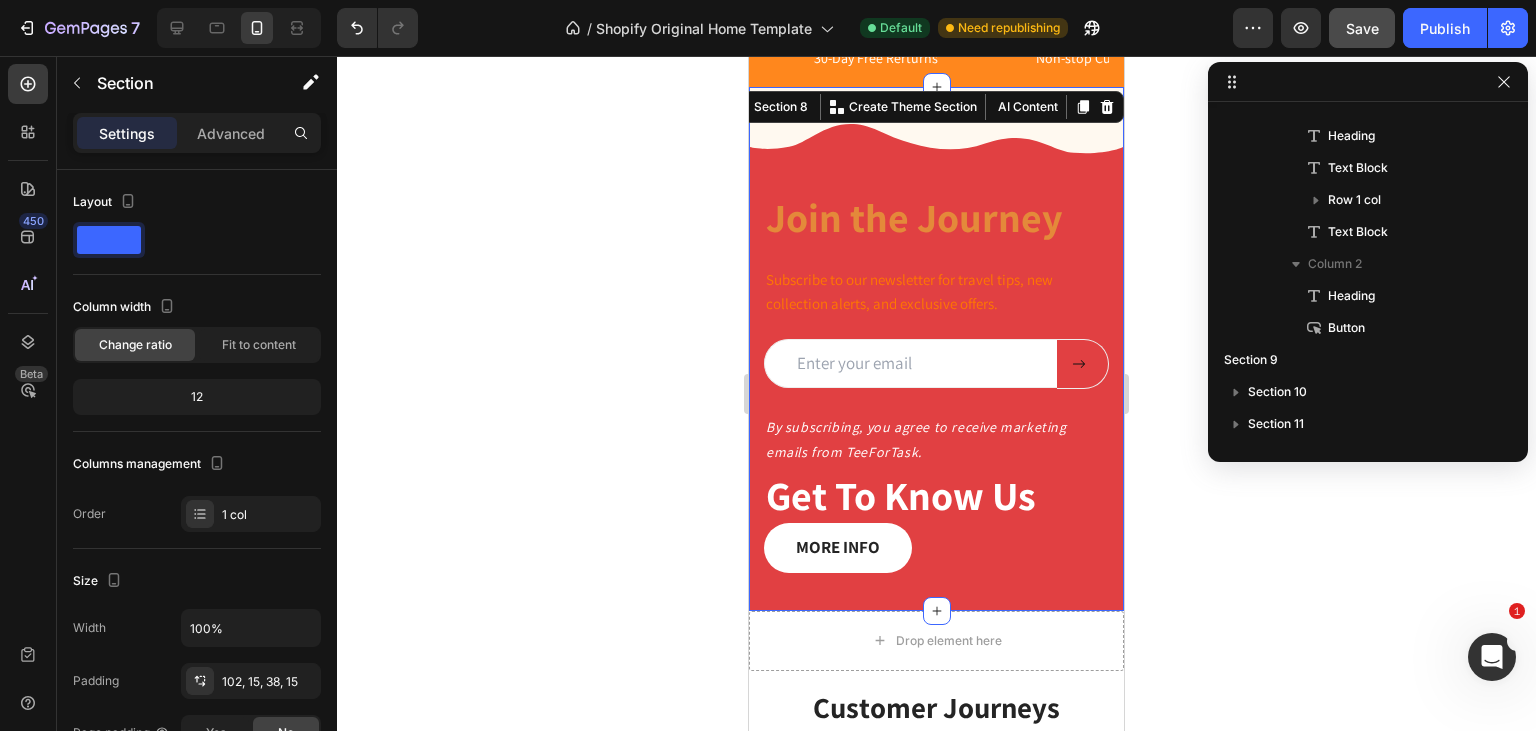 scroll, scrollTop: 90, scrollLeft: 0, axis: vertical 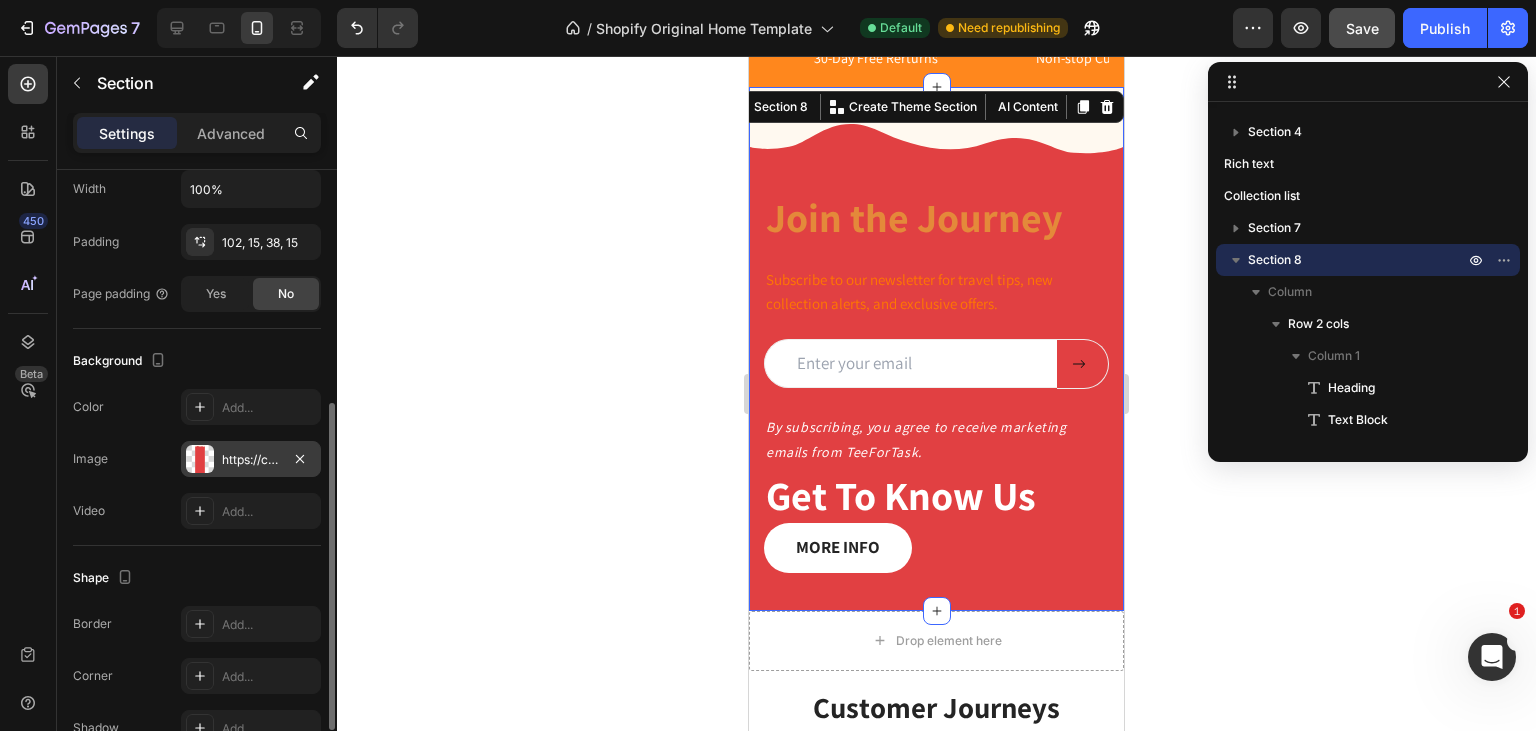 click at bounding box center [200, 459] 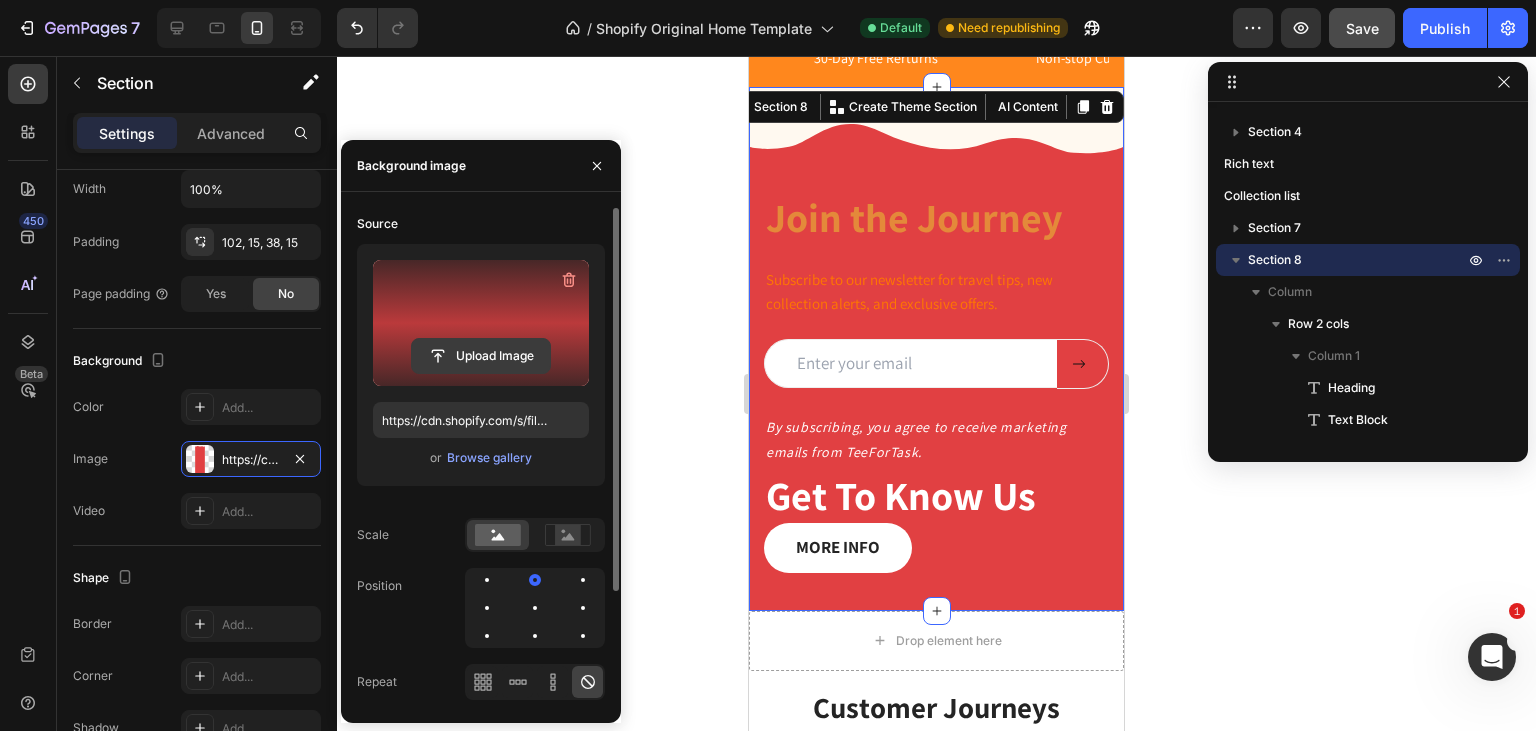 click 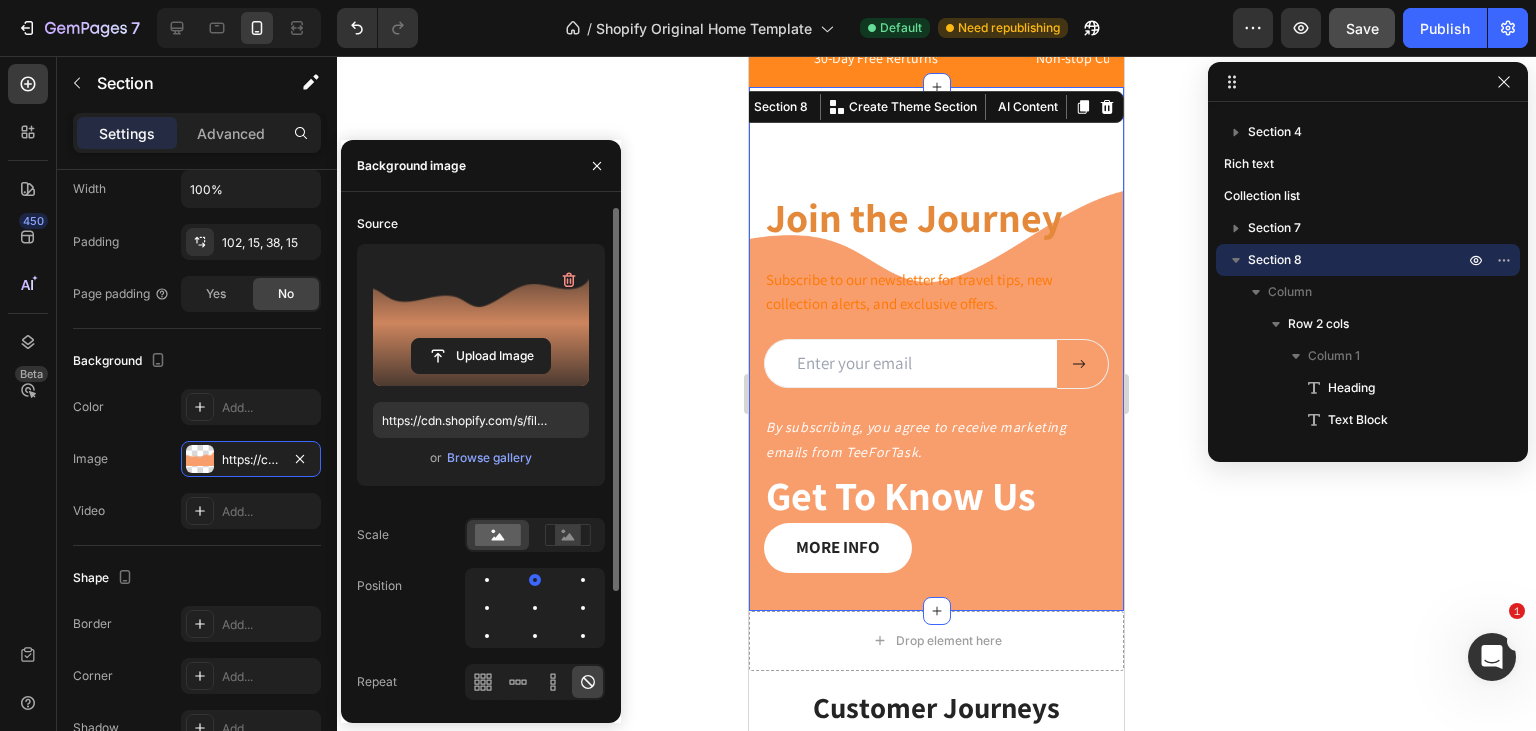 type on "https://cdn.shopify.com/s/files/1/0955/3385/9145/files/gempages_577868683368465170-3f7a70fe-8b55-4a6d-a06b-fc11eb942532.png" 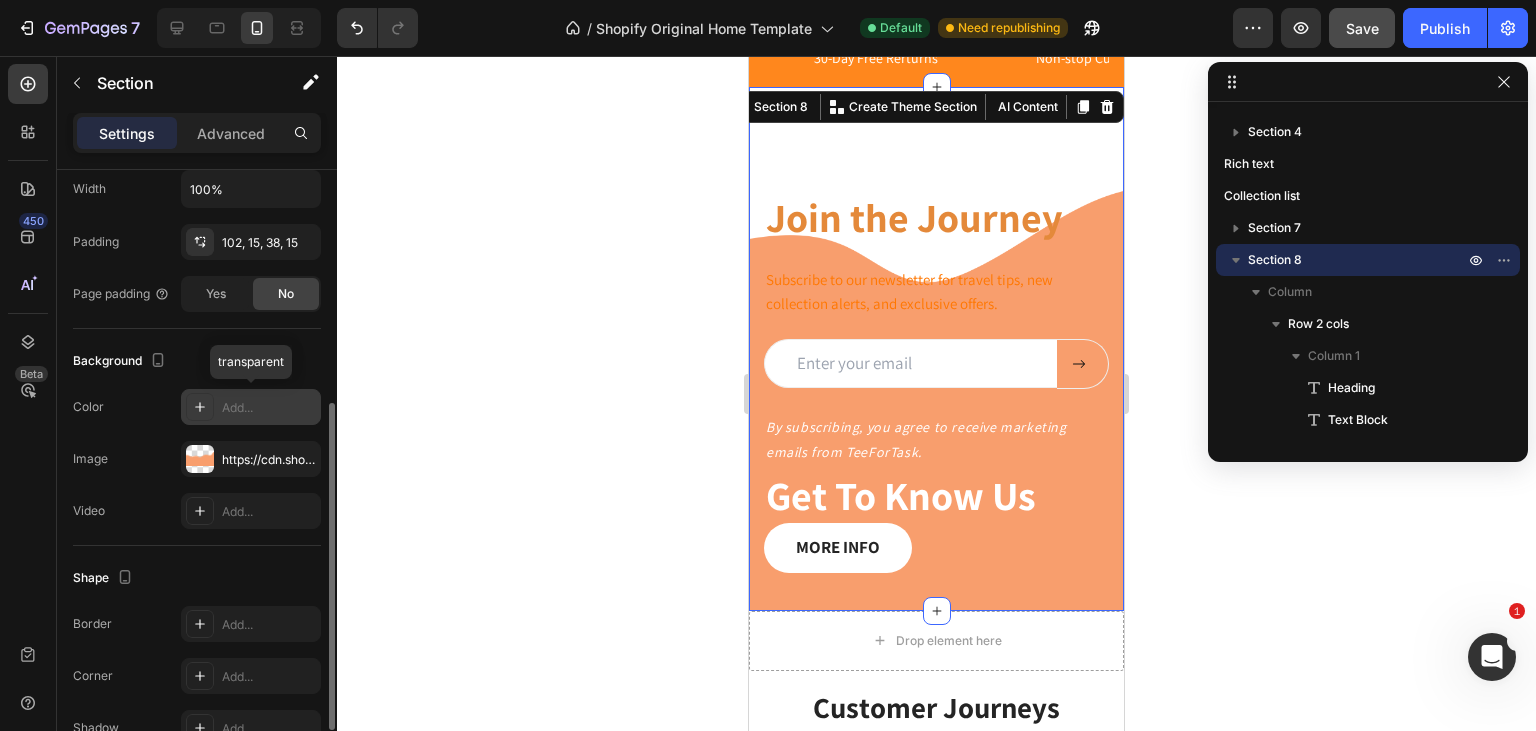 click on "Add..." at bounding box center [269, 408] 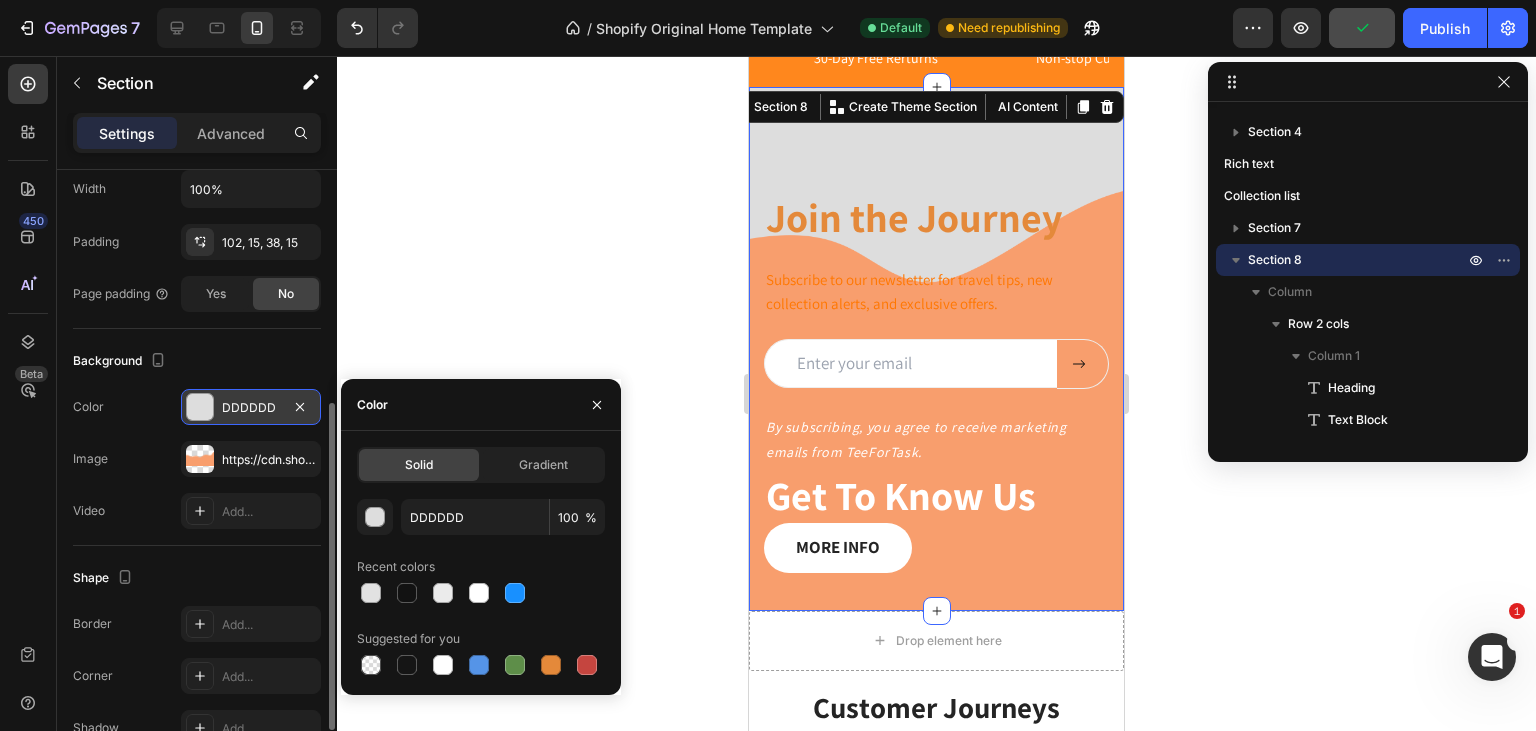 click on "Suggested for you" at bounding box center (481, 639) 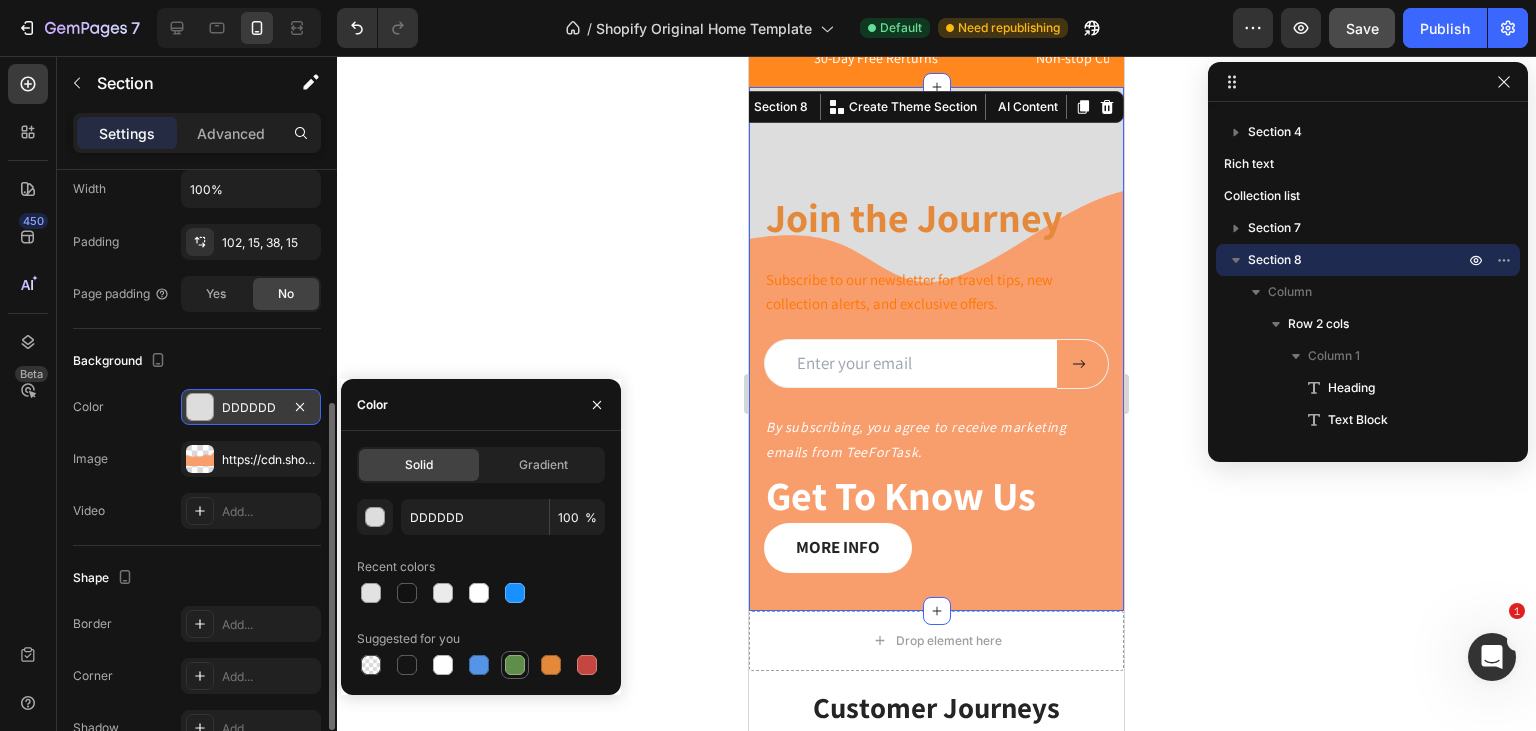 click at bounding box center [515, 665] 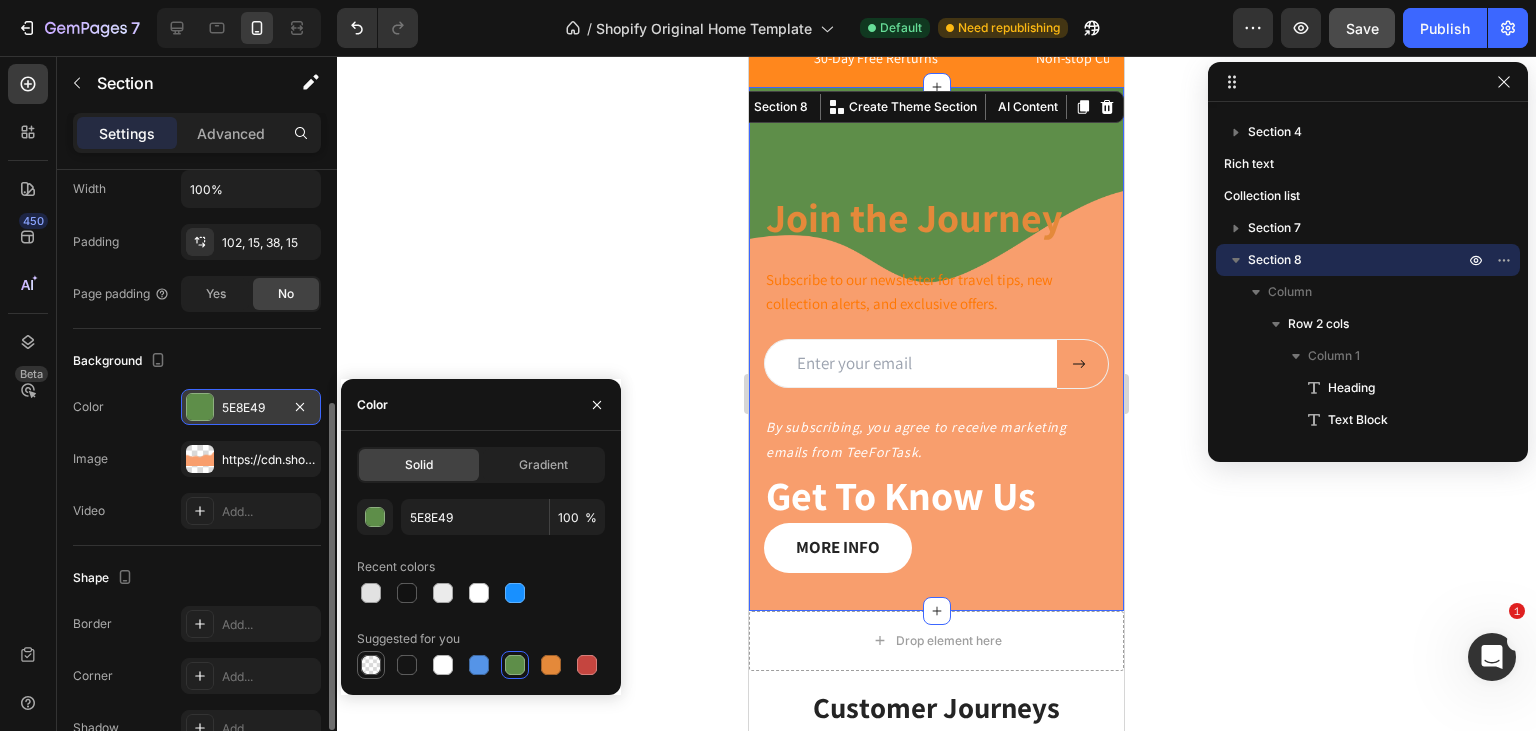 click at bounding box center (371, 665) 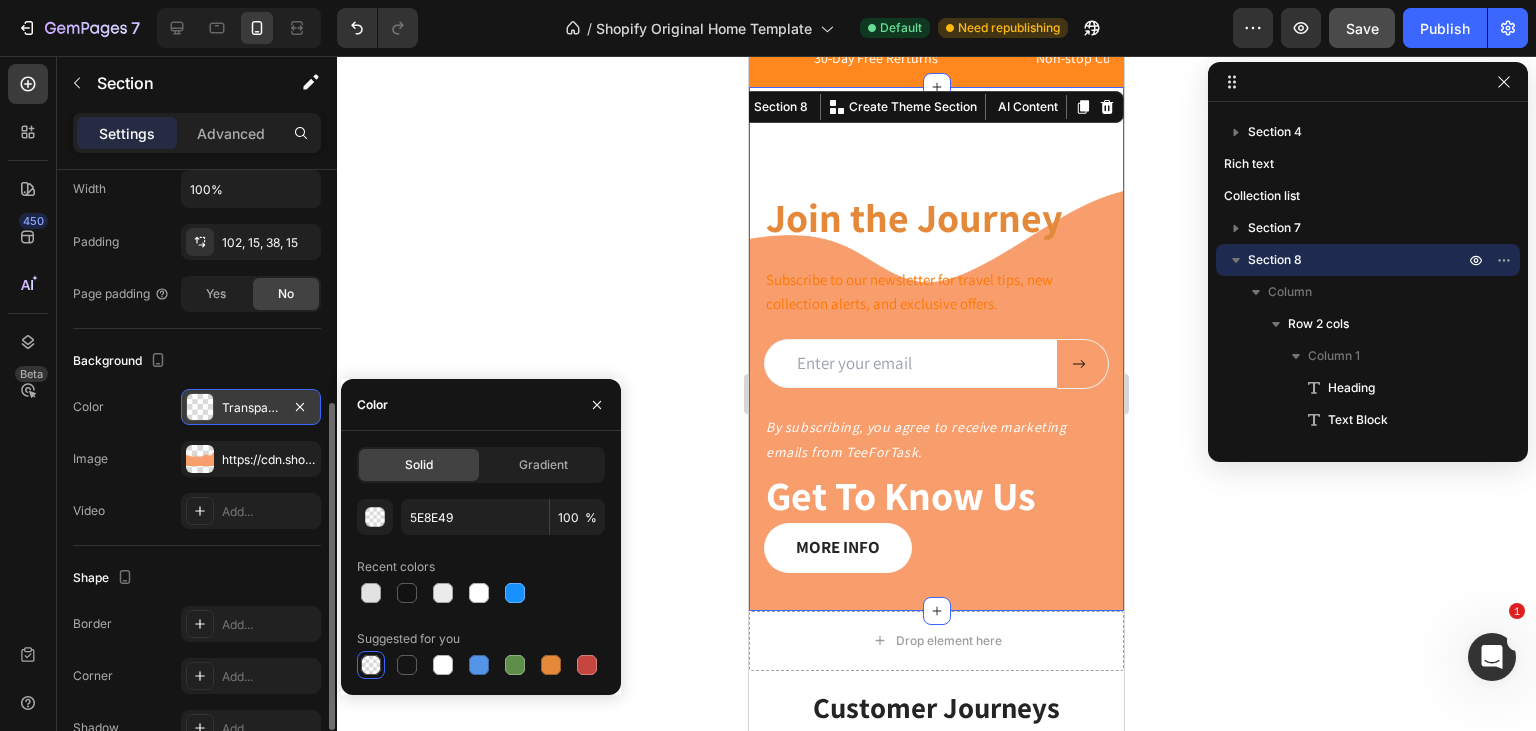 type on "000000" 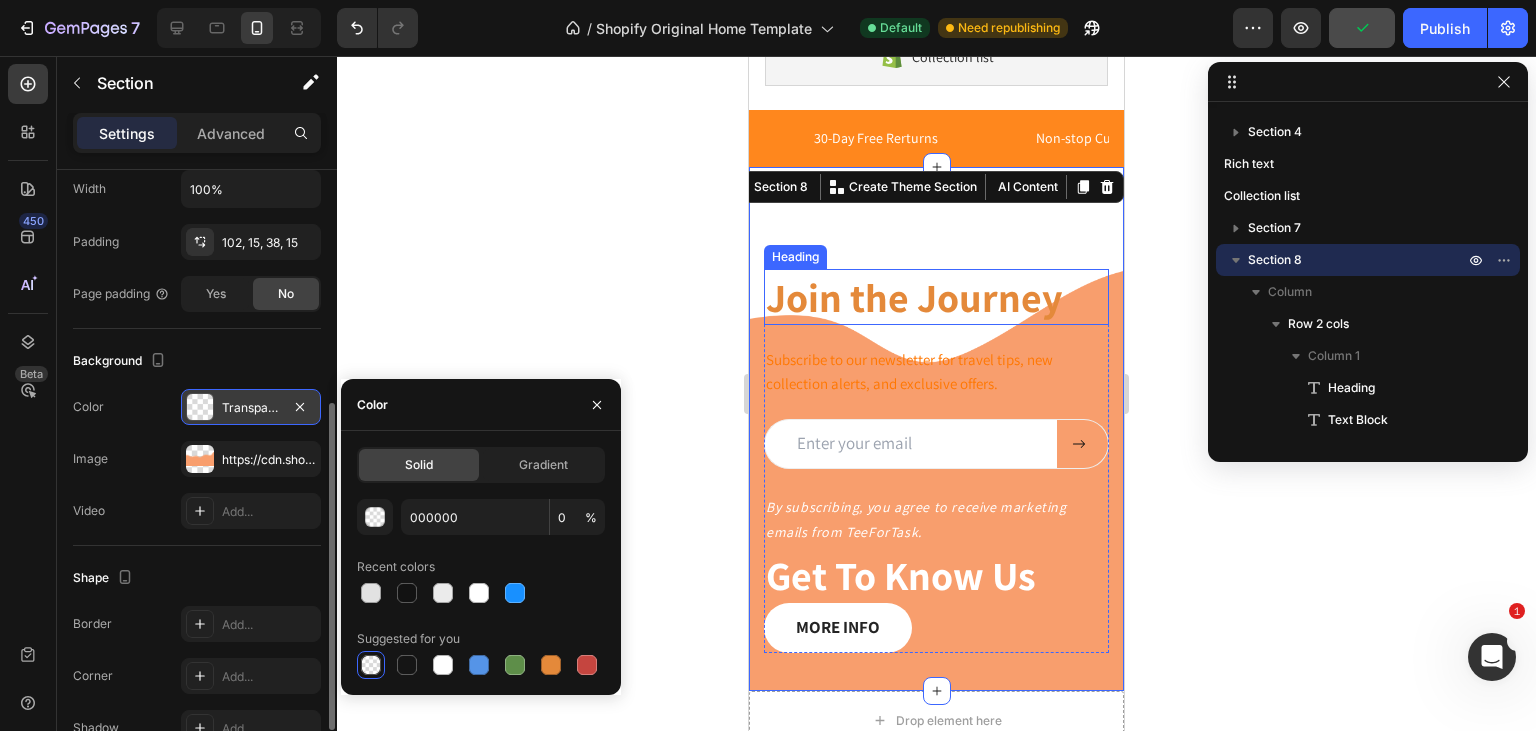 scroll, scrollTop: 2205, scrollLeft: 0, axis: vertical 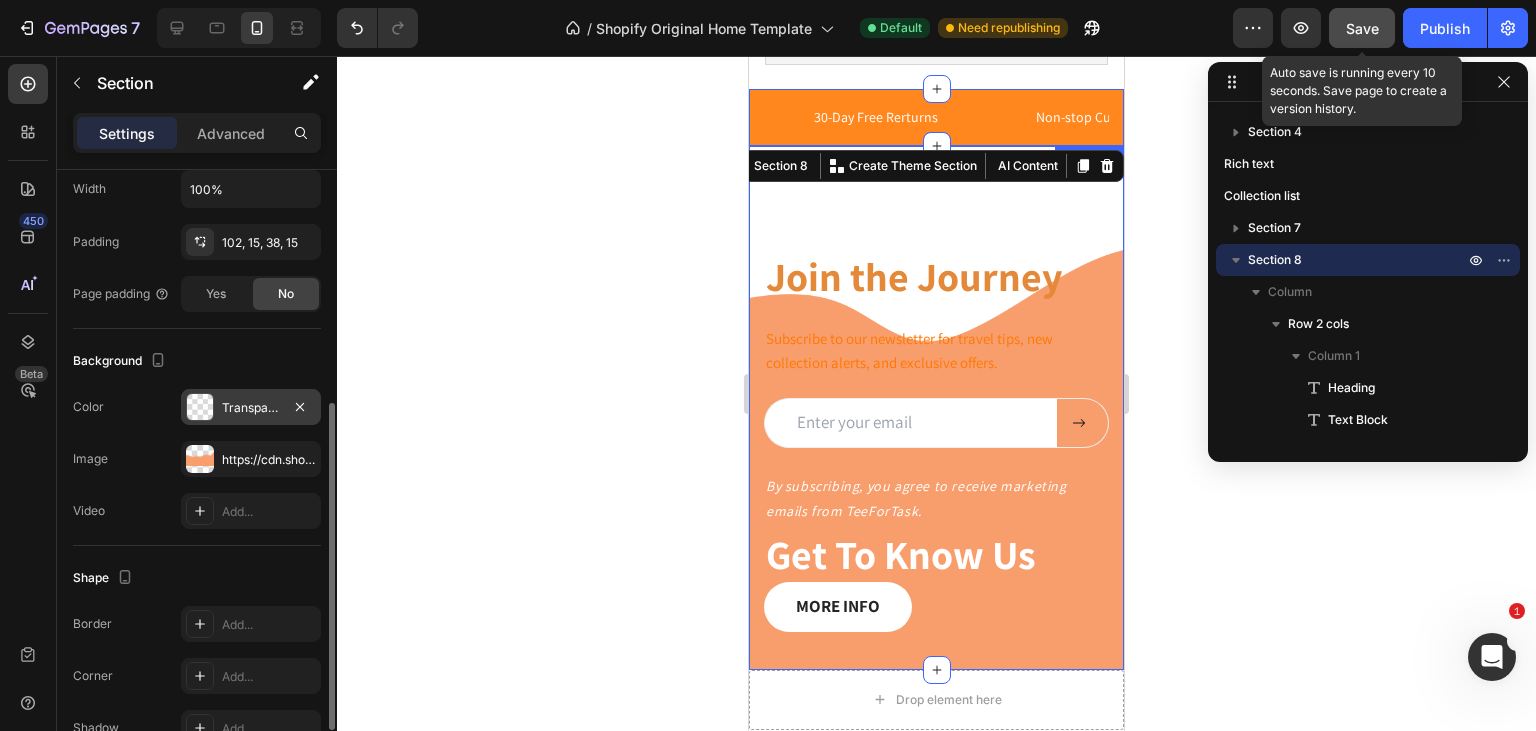 click on "Save" at bounding box center [1362, 28] 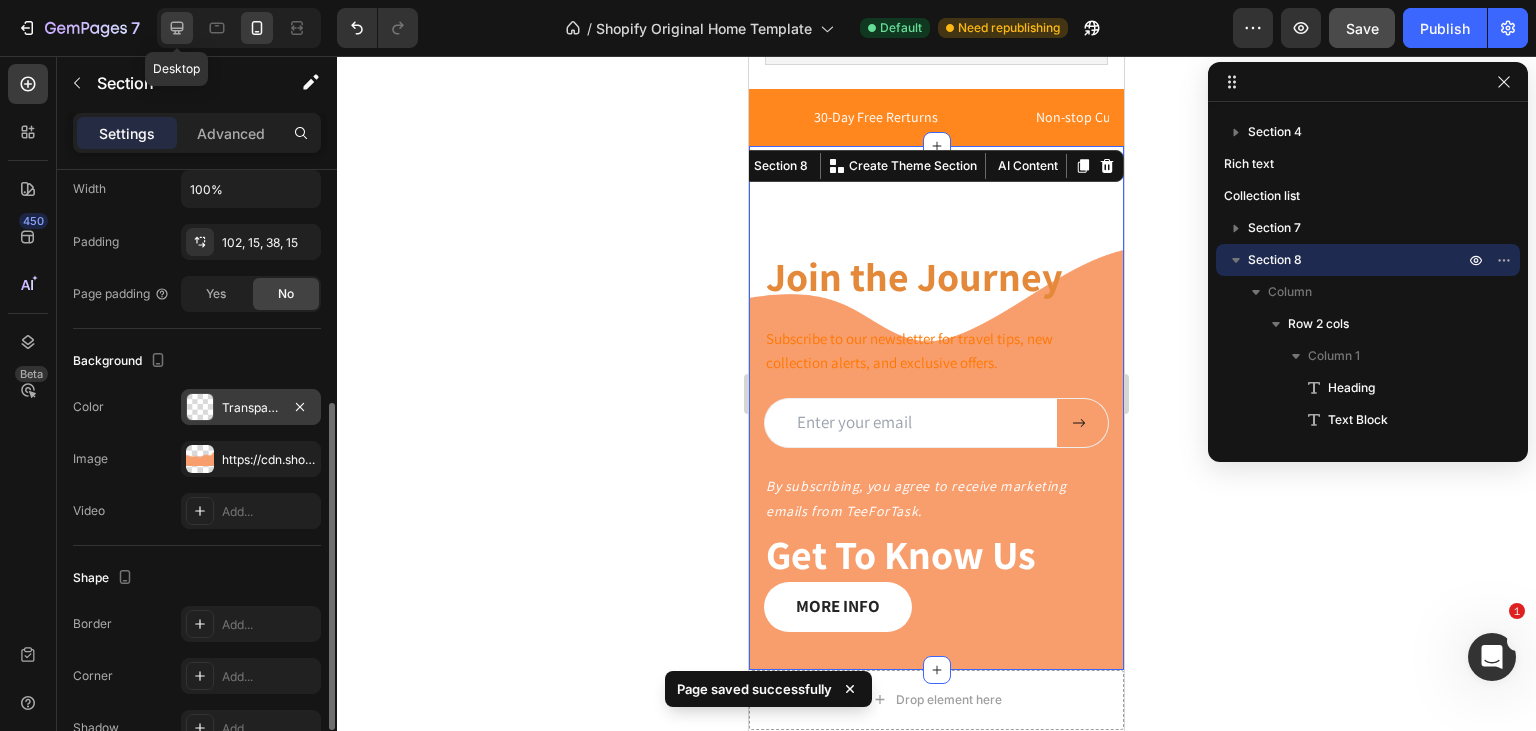 click 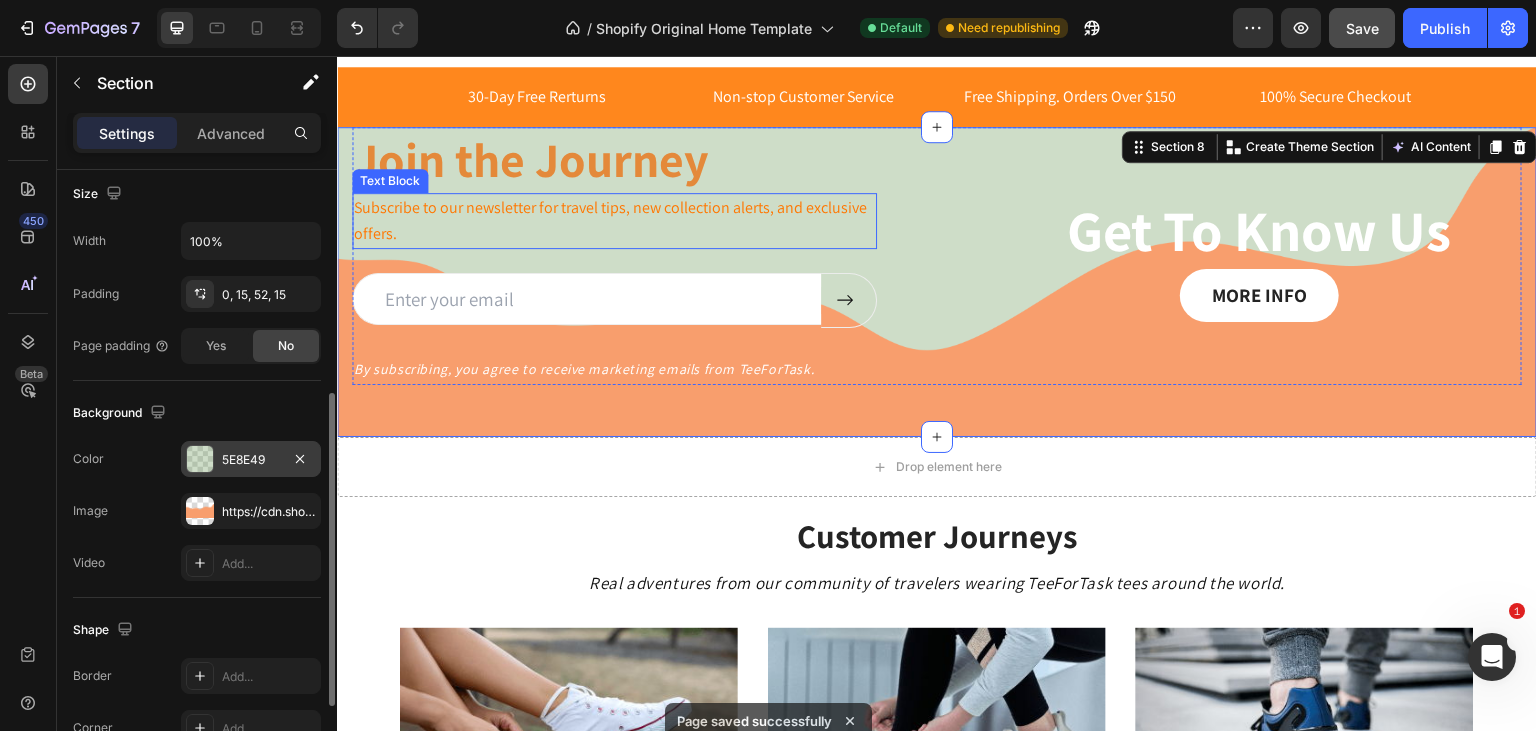 scroll, scrollTop: 1928, scrollLeft: 0, axis: vertical 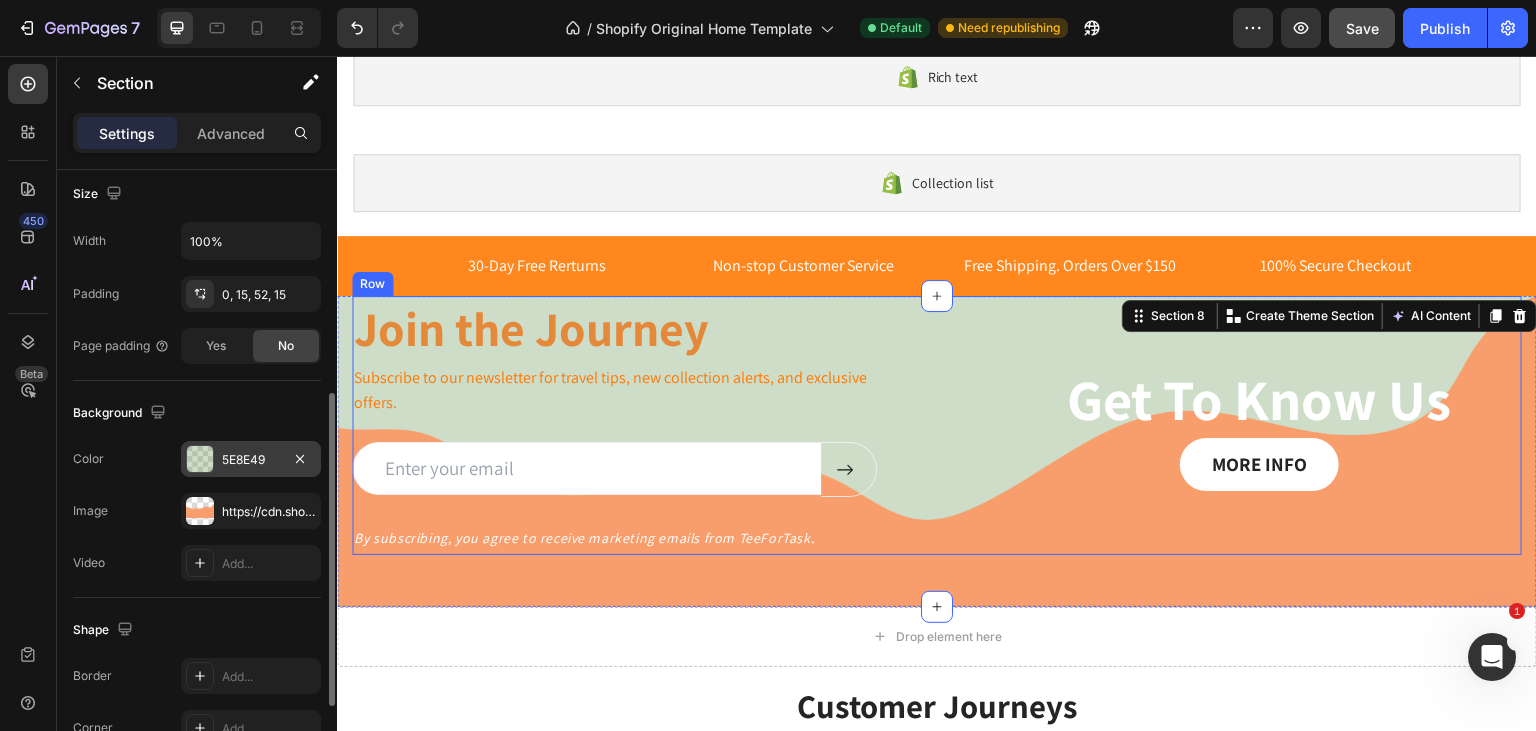 click on "Join the Journey Heading Subscribe to our newsletter for travel tips, new collection alerts, and exclusive offers. Text Block Email Field
Submit Button Row Newsletter Row By subscribing, you agree to receive marketing emails from TeeForTask. Text Block Get To Know Us Heading MORE INFO Button Row" at bounding box center [937, 425] 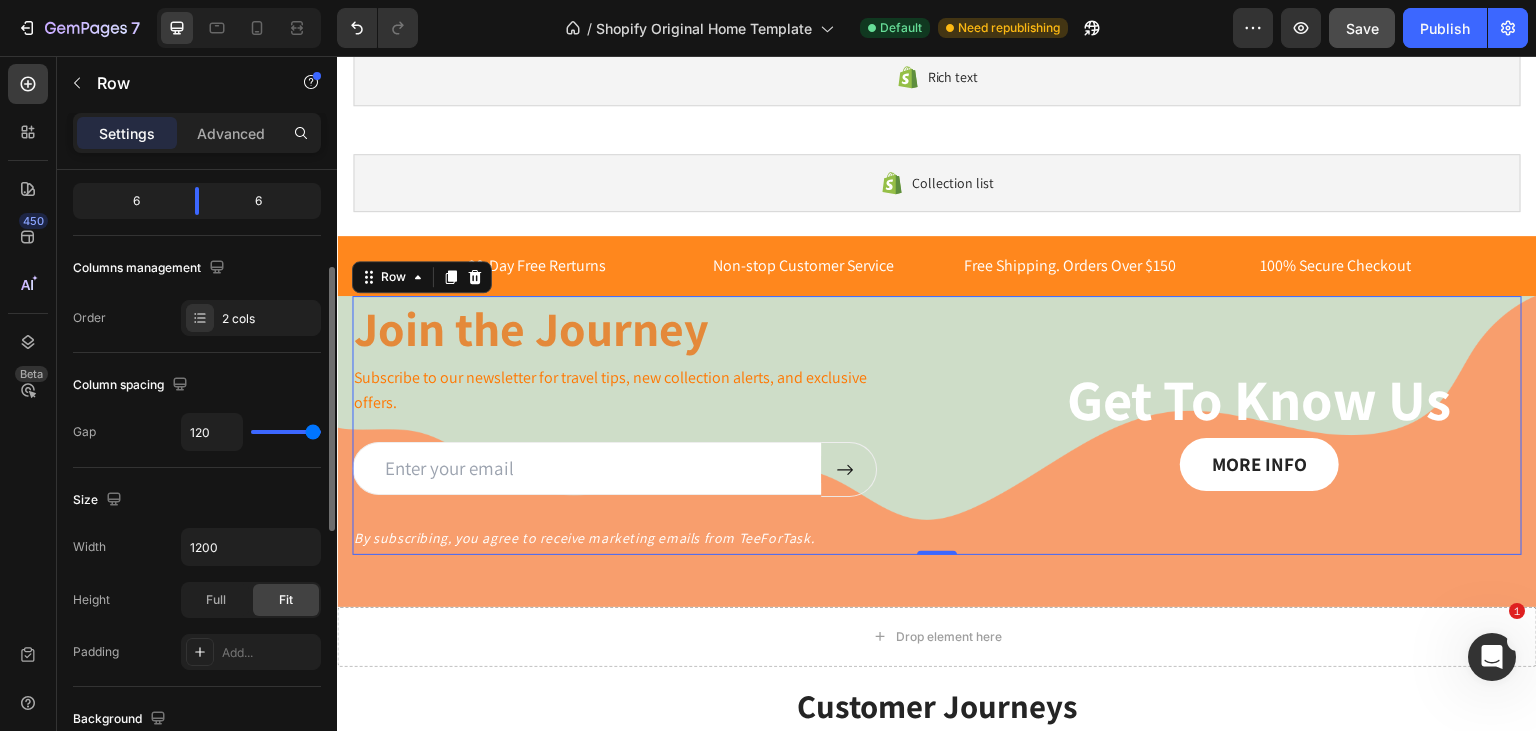 scroll, scrollTop: 242, scrollLeft: 0, axis: vertical 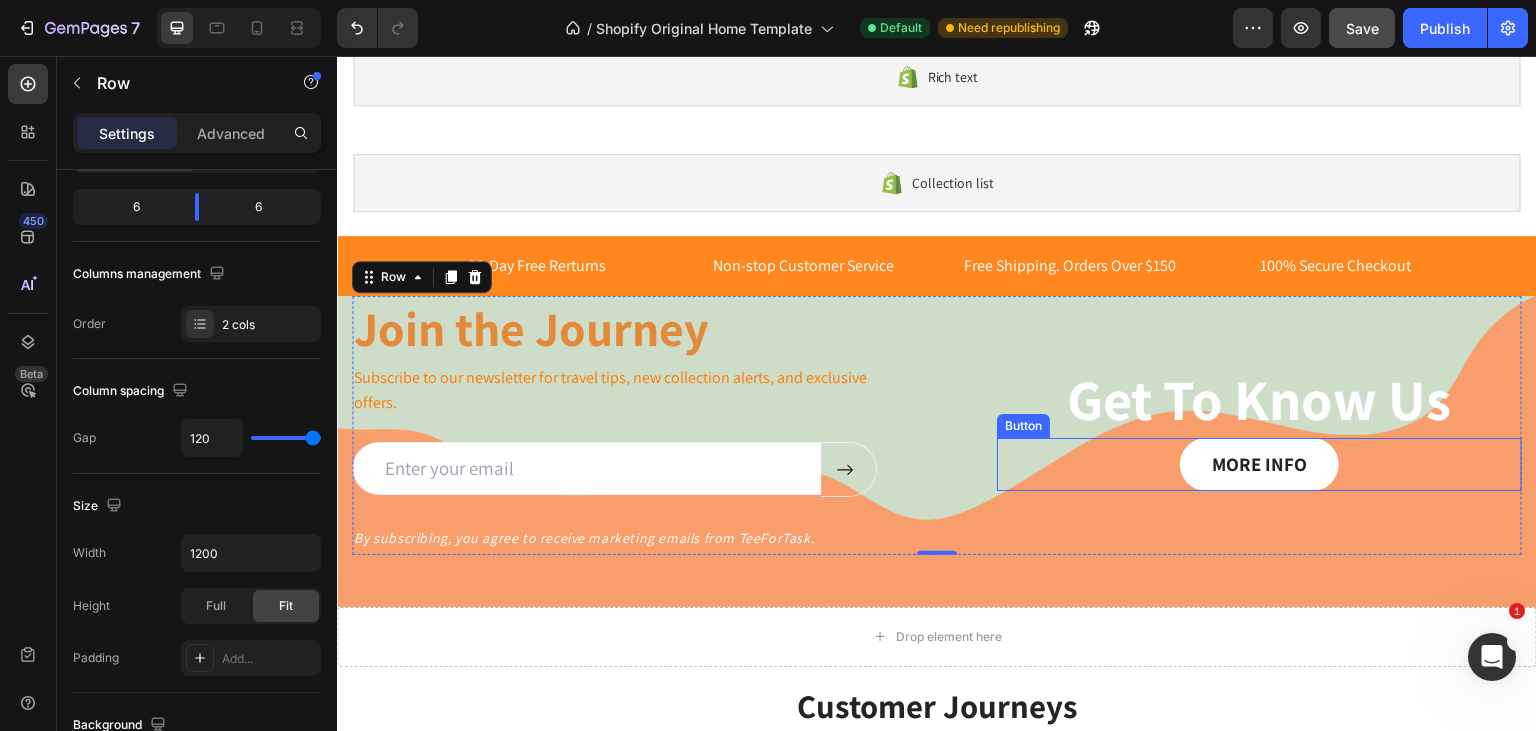 click on "MORE INFO Button" at bounding box center (1259, 464) 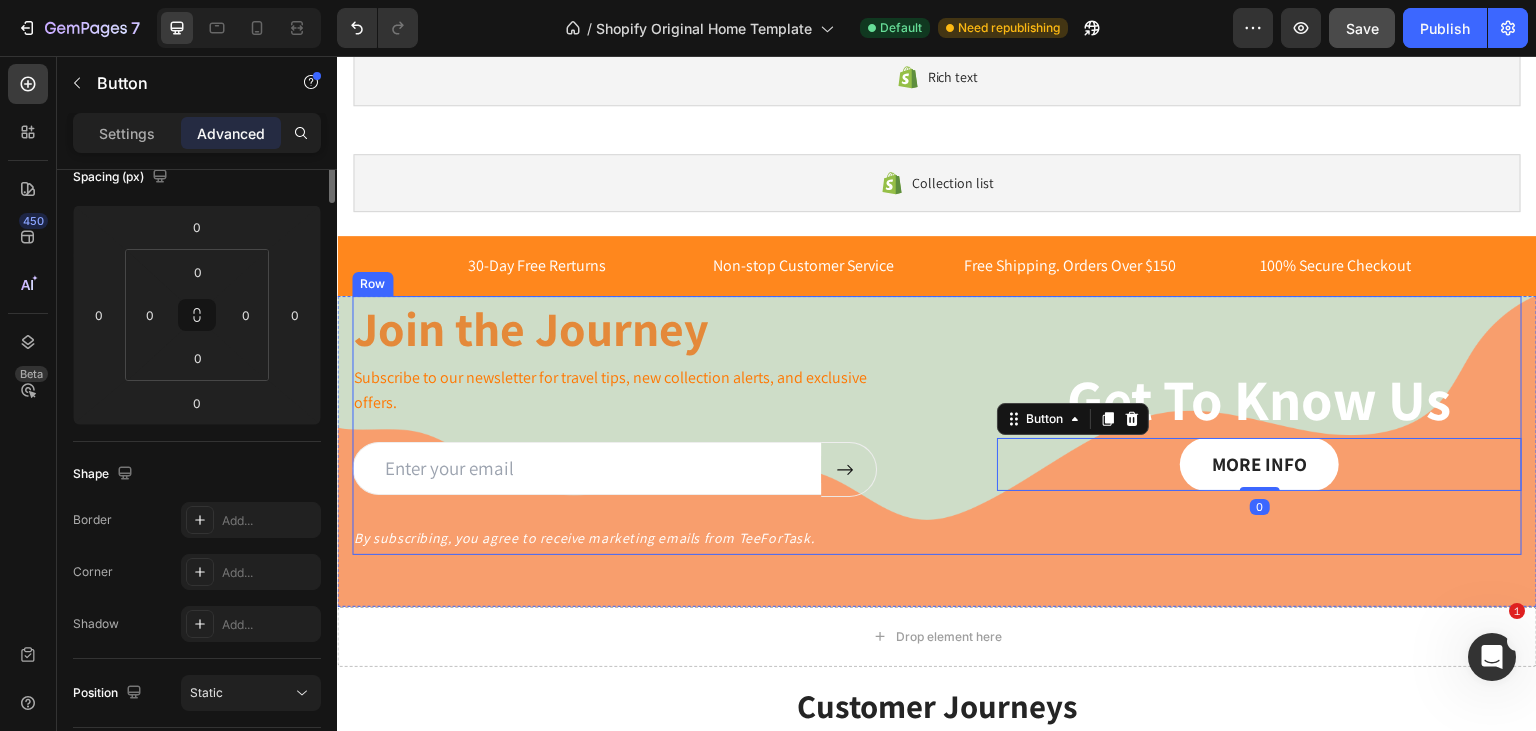 scroll, scrollTop: 0, scrollLeft: 0, axis: both 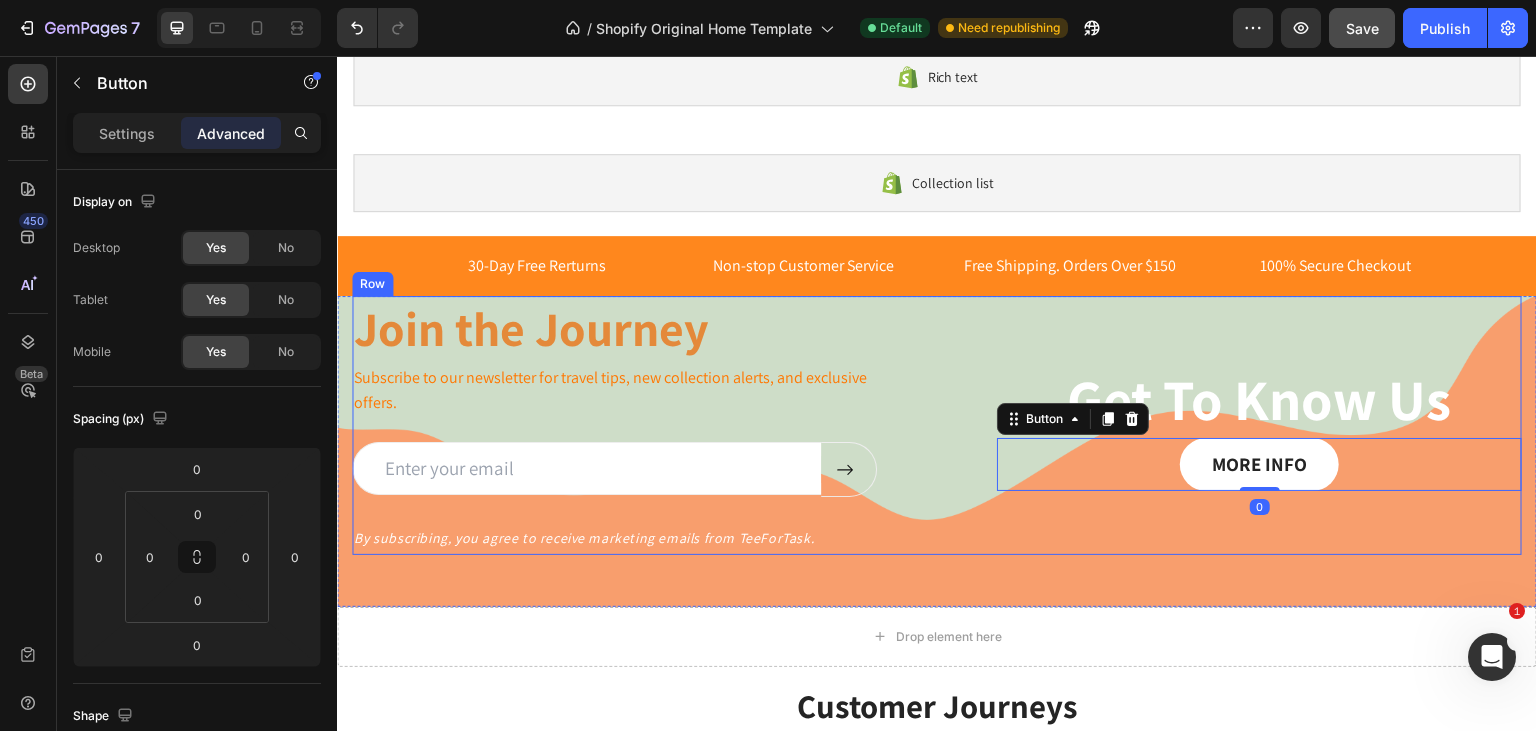 click on "Join the Journey Heading Subscribe to our newsletter for travel tips, new collection alerts, and exclusive offers. Text Block Email Field
Submit Button Row Newsletter Row By subscribing, you agree to receive marketing emails from TeeForTask. Text Block Get To Know Us Heading MORE INFO Button   0 Row" at bounding box center (937, 425) 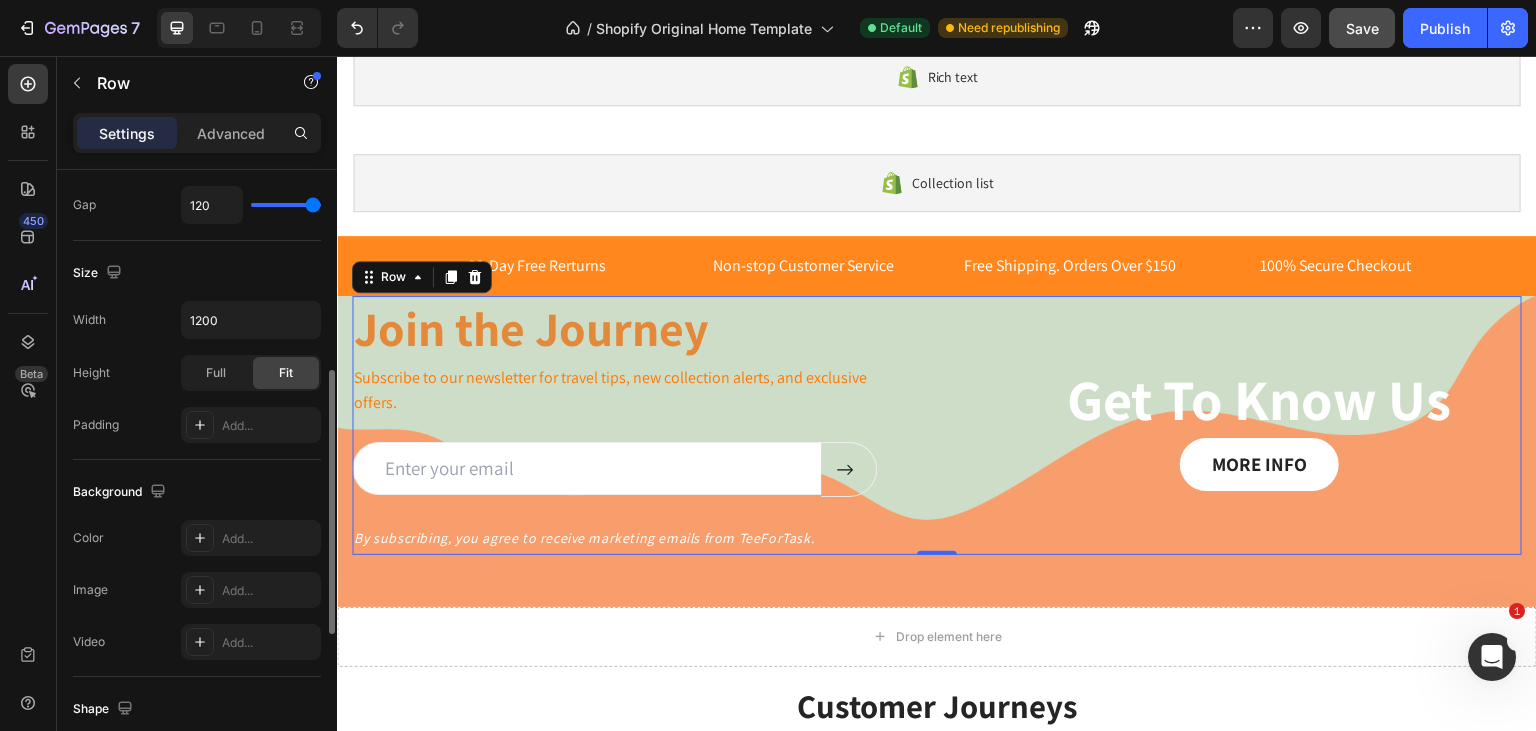 scroll, scrollTop: 471, scrollLeft: 0, axis: vertical 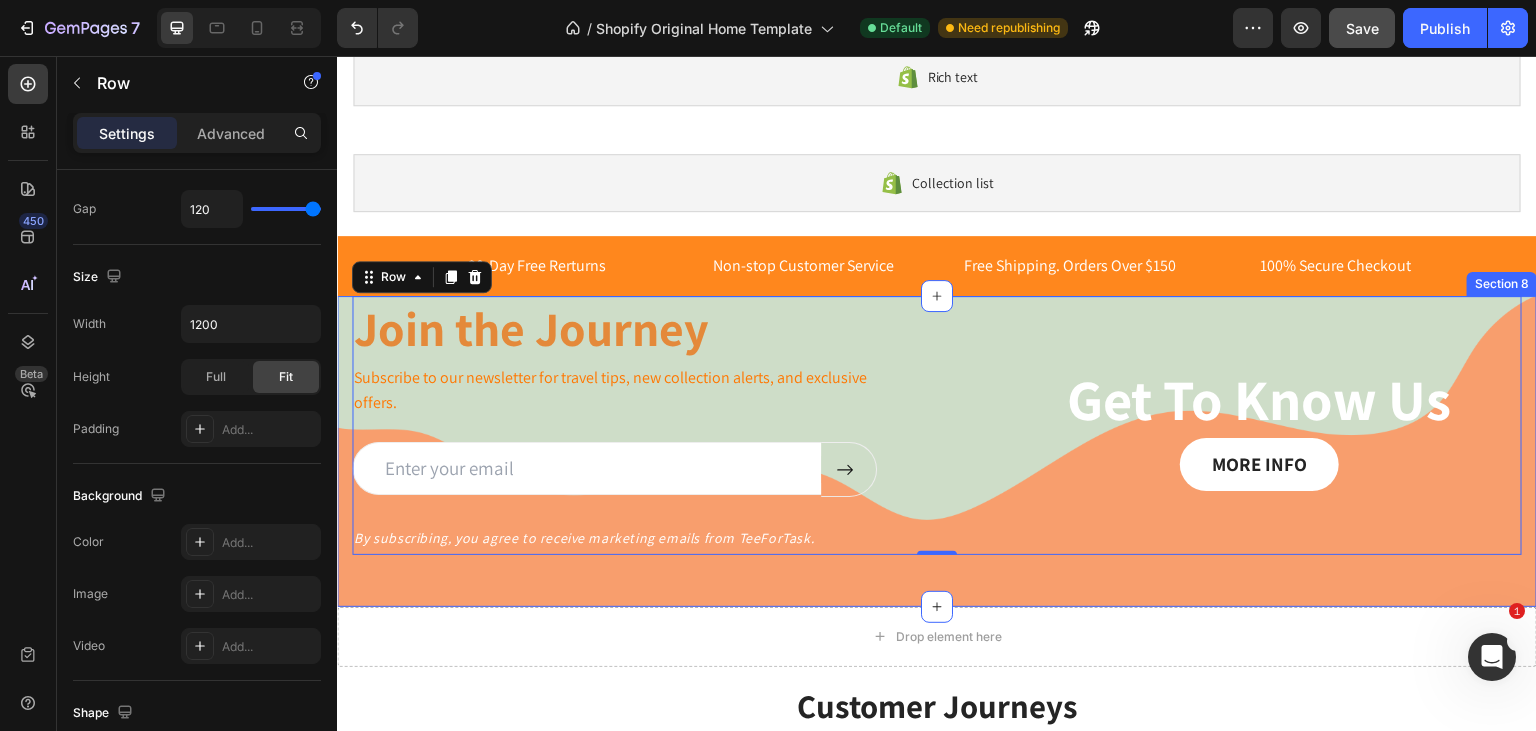 click on "Join the Journey Heading Subscribe to our newsletter for travel tips, new collection alerts, and exclusive offers. Text Block Email Field
Submit Button Row Newsletter Row By subscribing, you agree to receive marketing emails from TeeForTask. Text Block Get To Know Us Heading MORE INFO Button Row   0 Section 8" at bounding box center (937, 451) 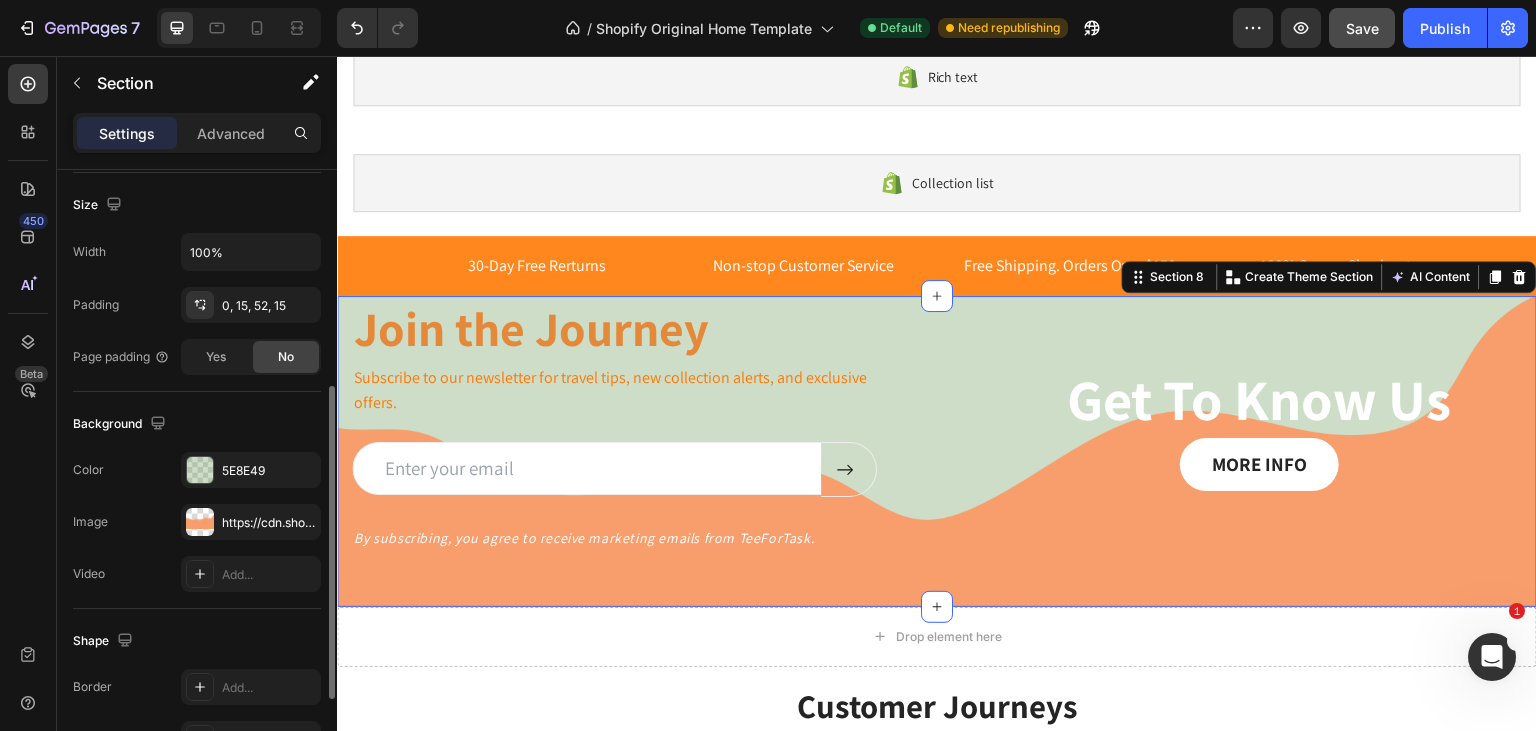 scroll, scrollTop: 430, scrollLeft: 0, axis: vertical 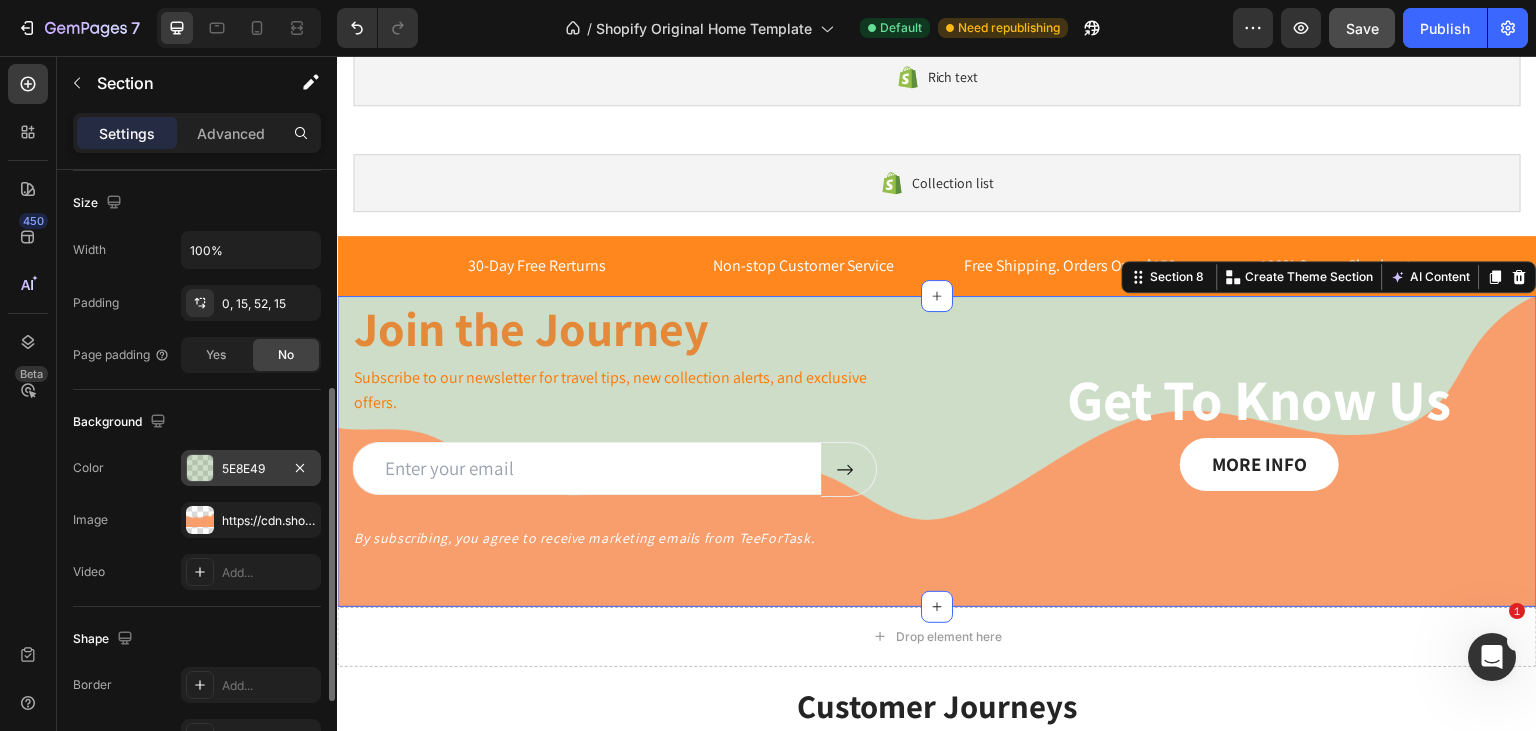 click on "5E8E49" at bounding box center (251, 469) 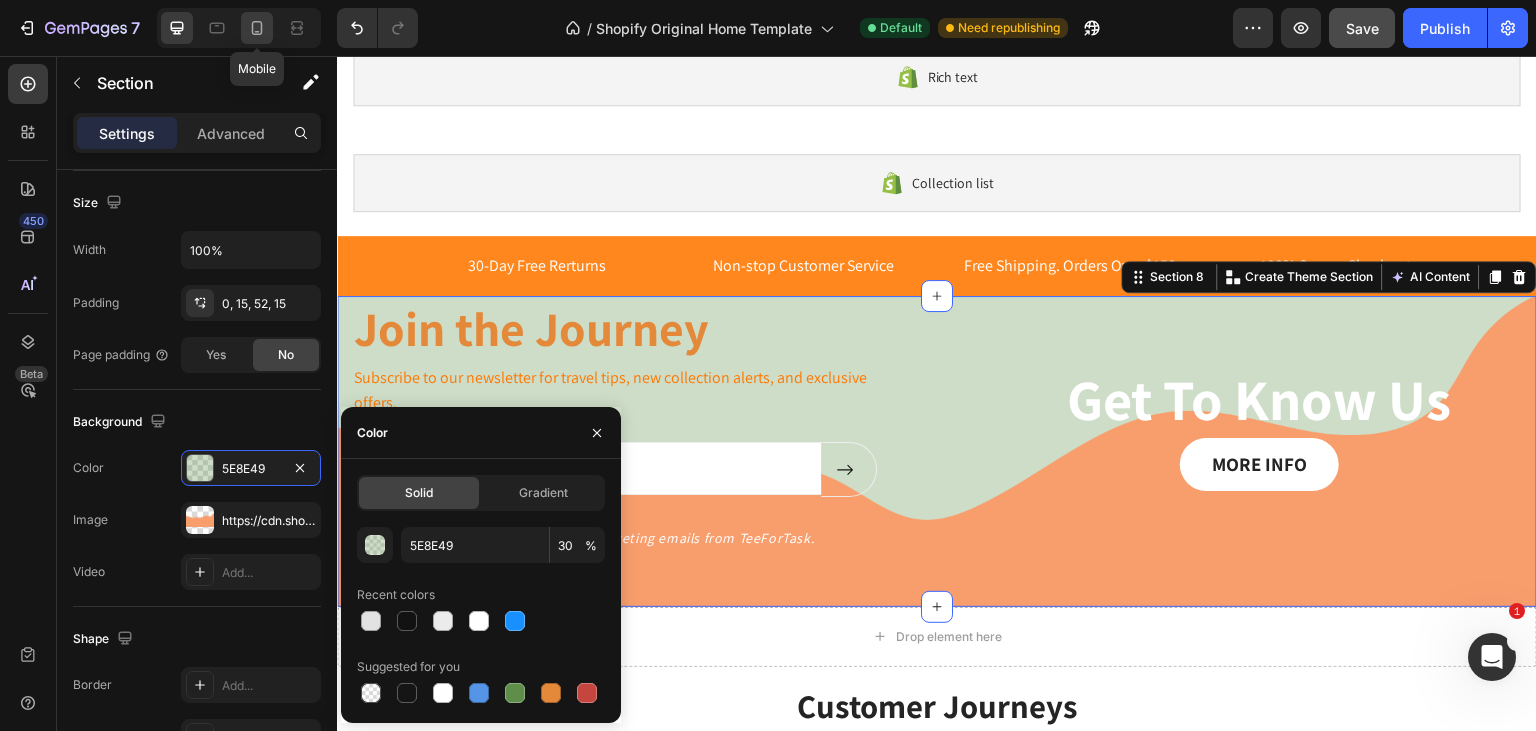 click 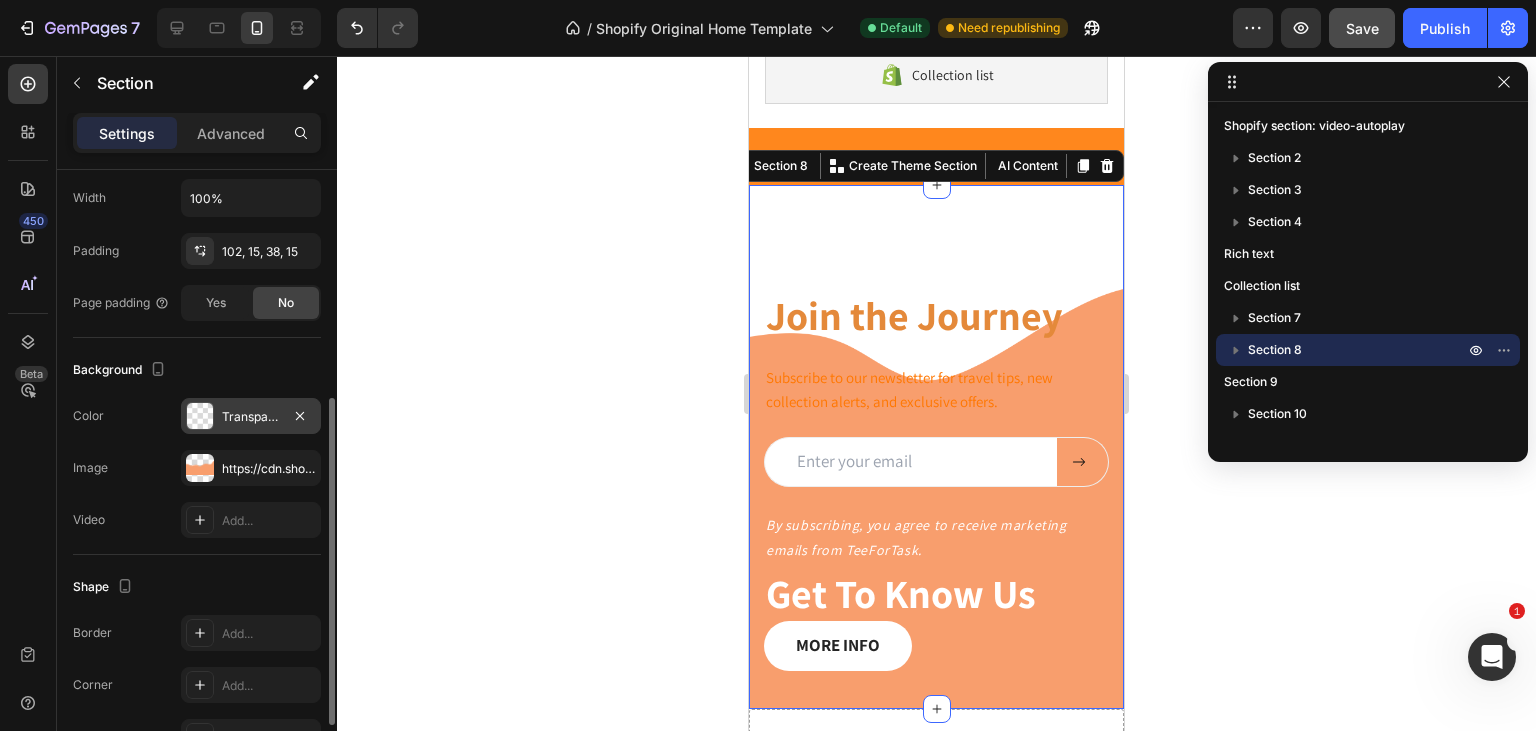 scroll, scrollTop: 2224, scrollLeft: 0, axis: vertical 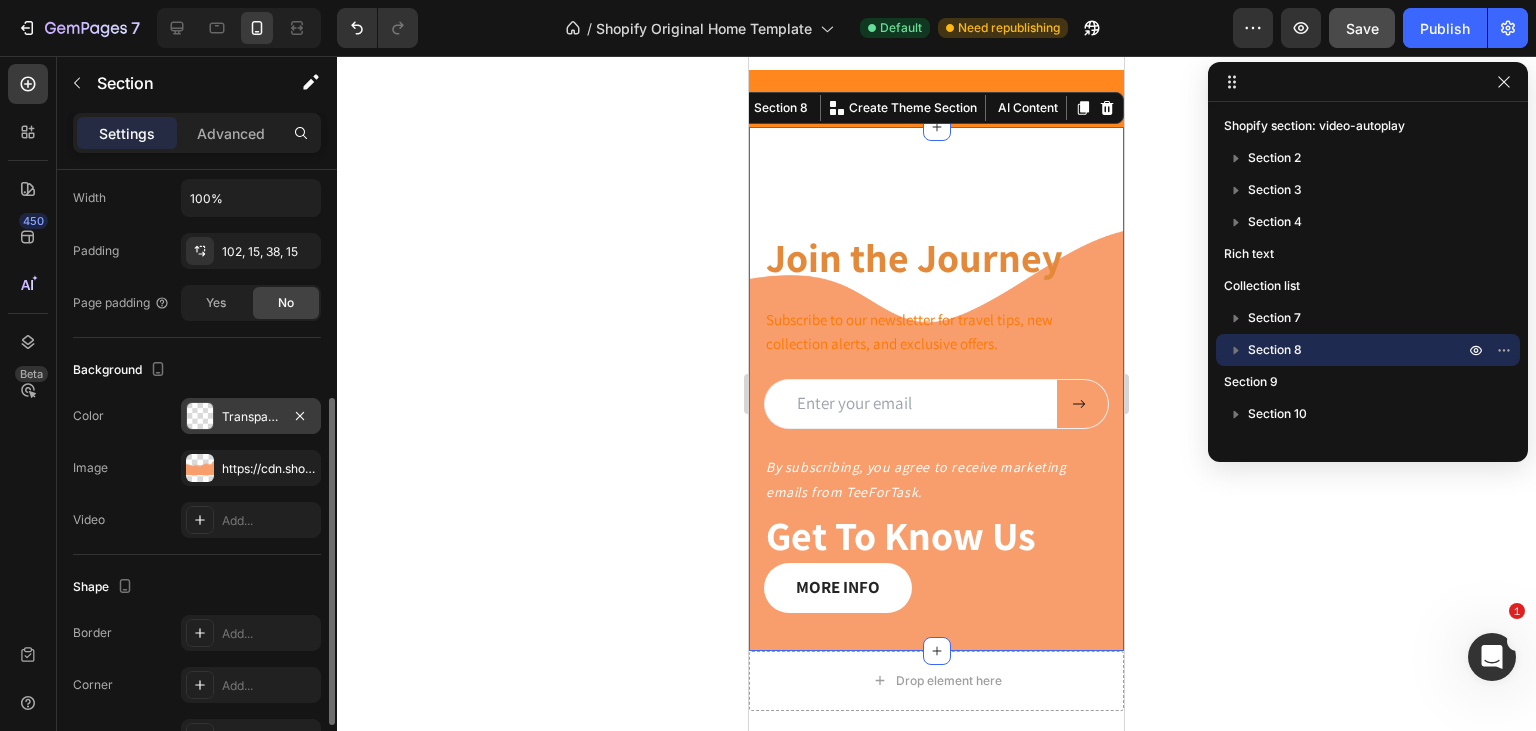 click on "Transparent" at bounding box center [251, 417] 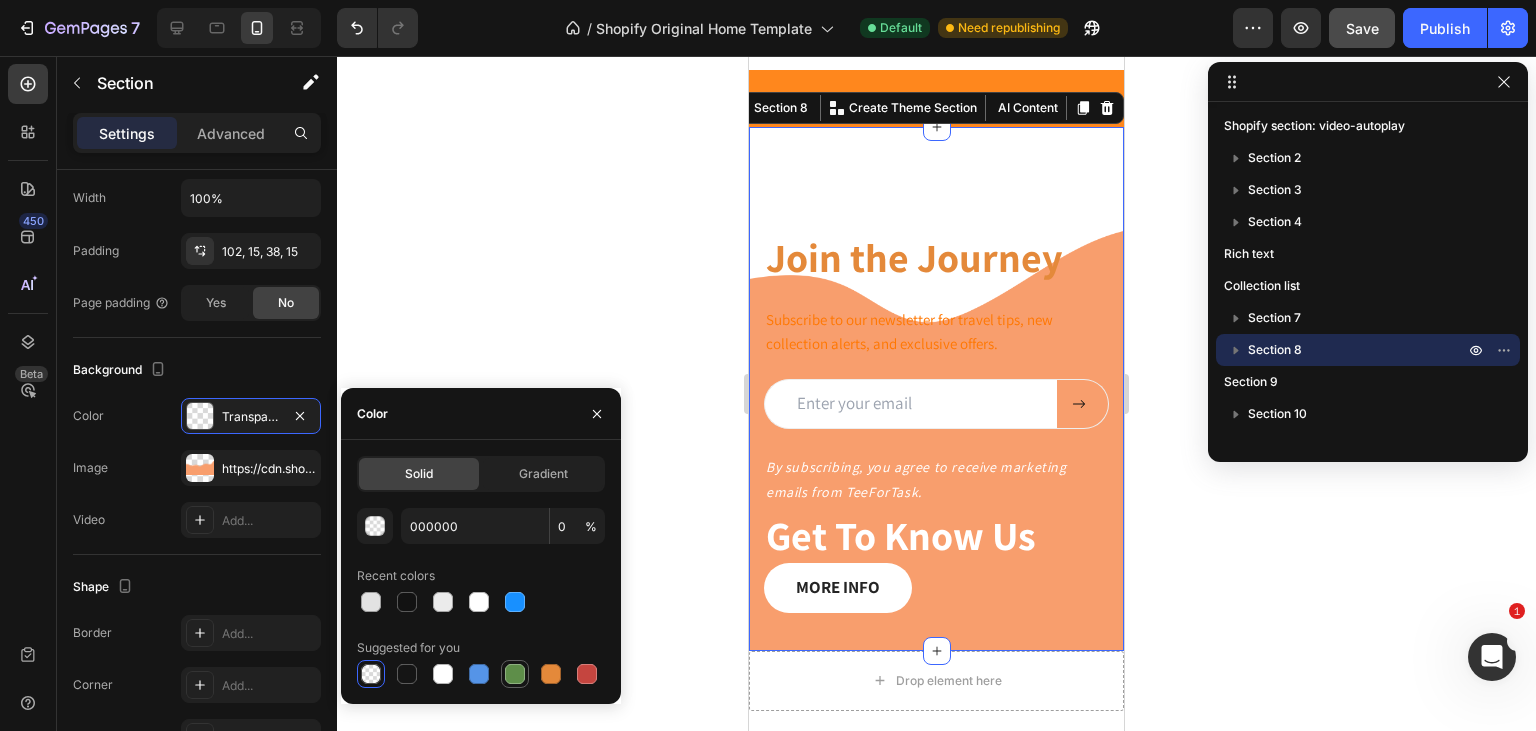 click at bounding box center [515, 674] 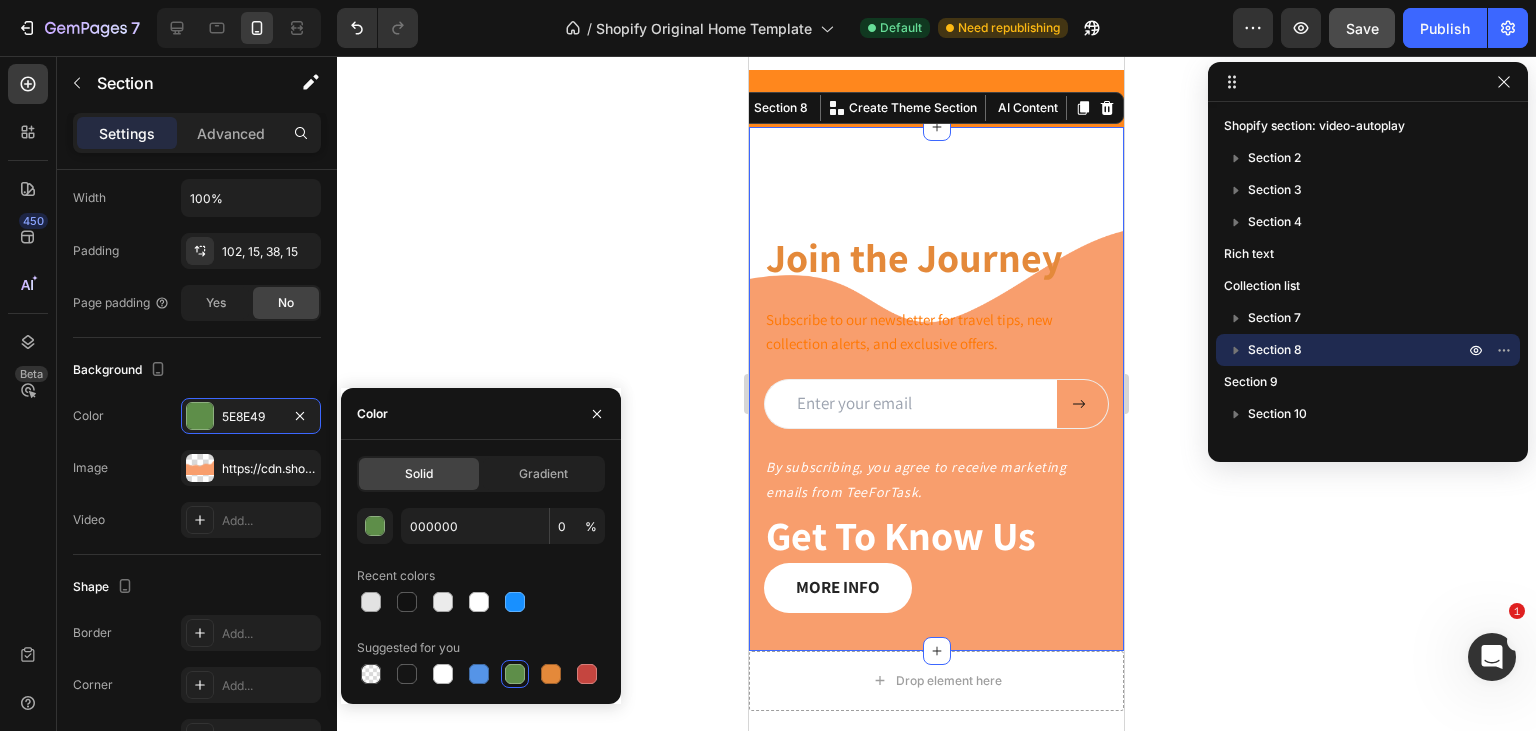 type on "5E8E49" 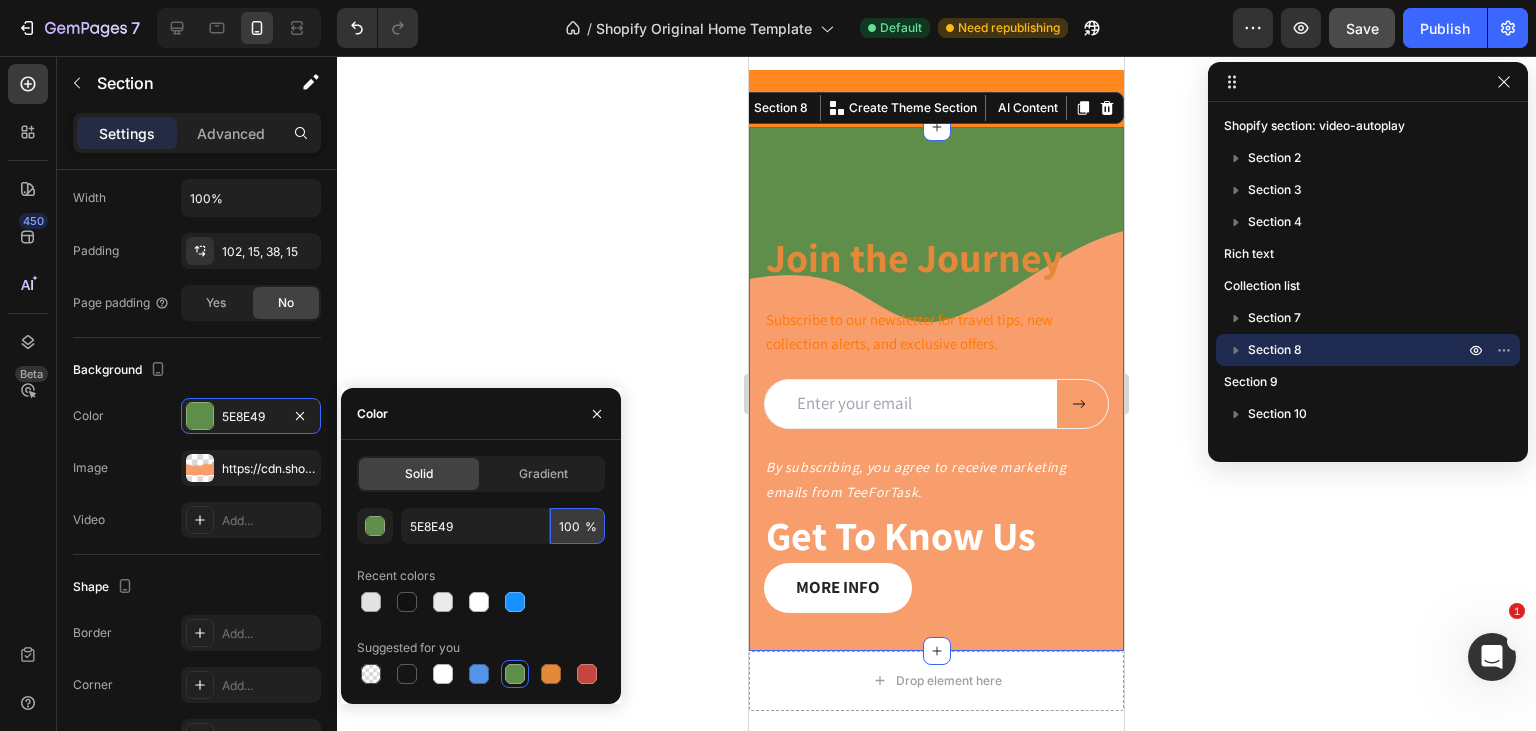 click on "100" at bounding box center [577, 526] 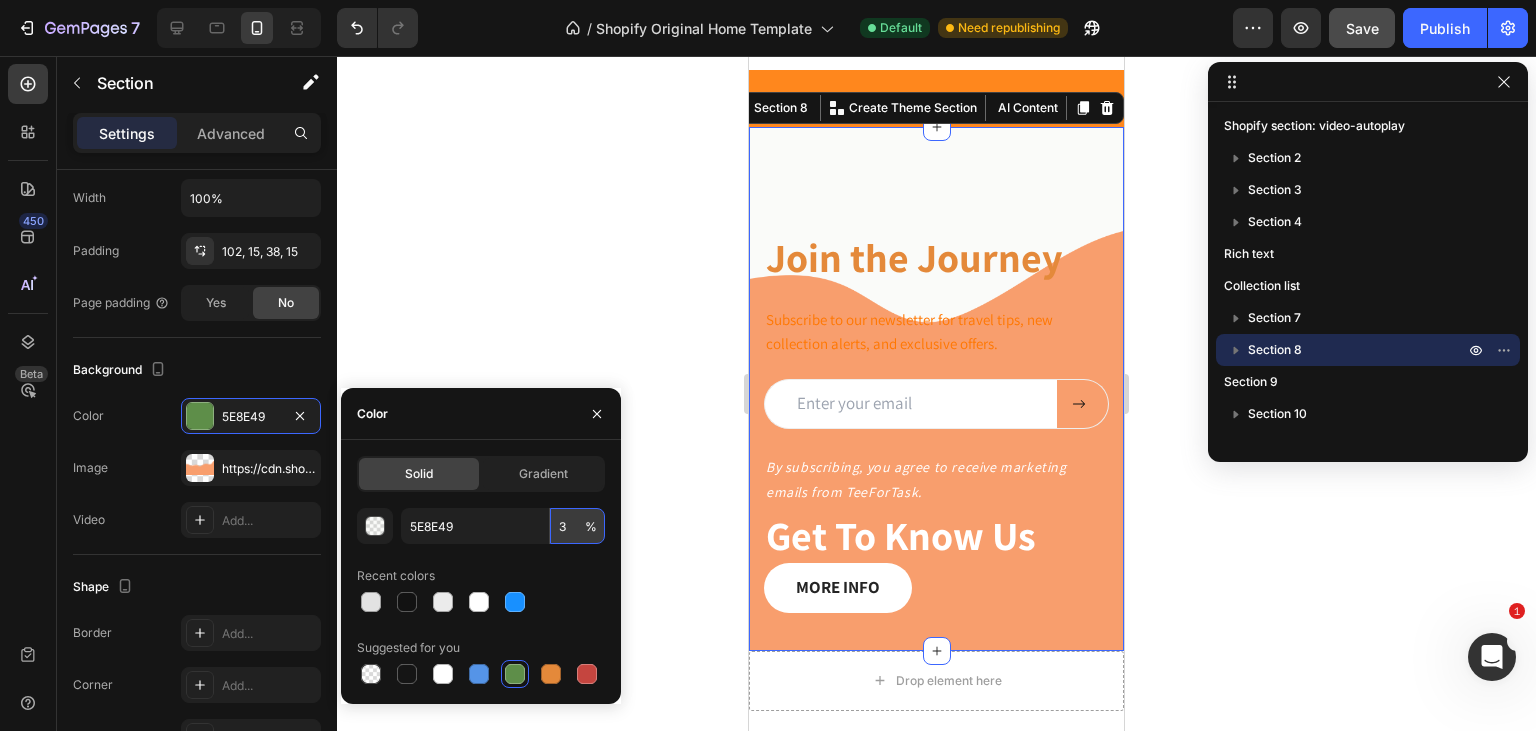 type on "30" 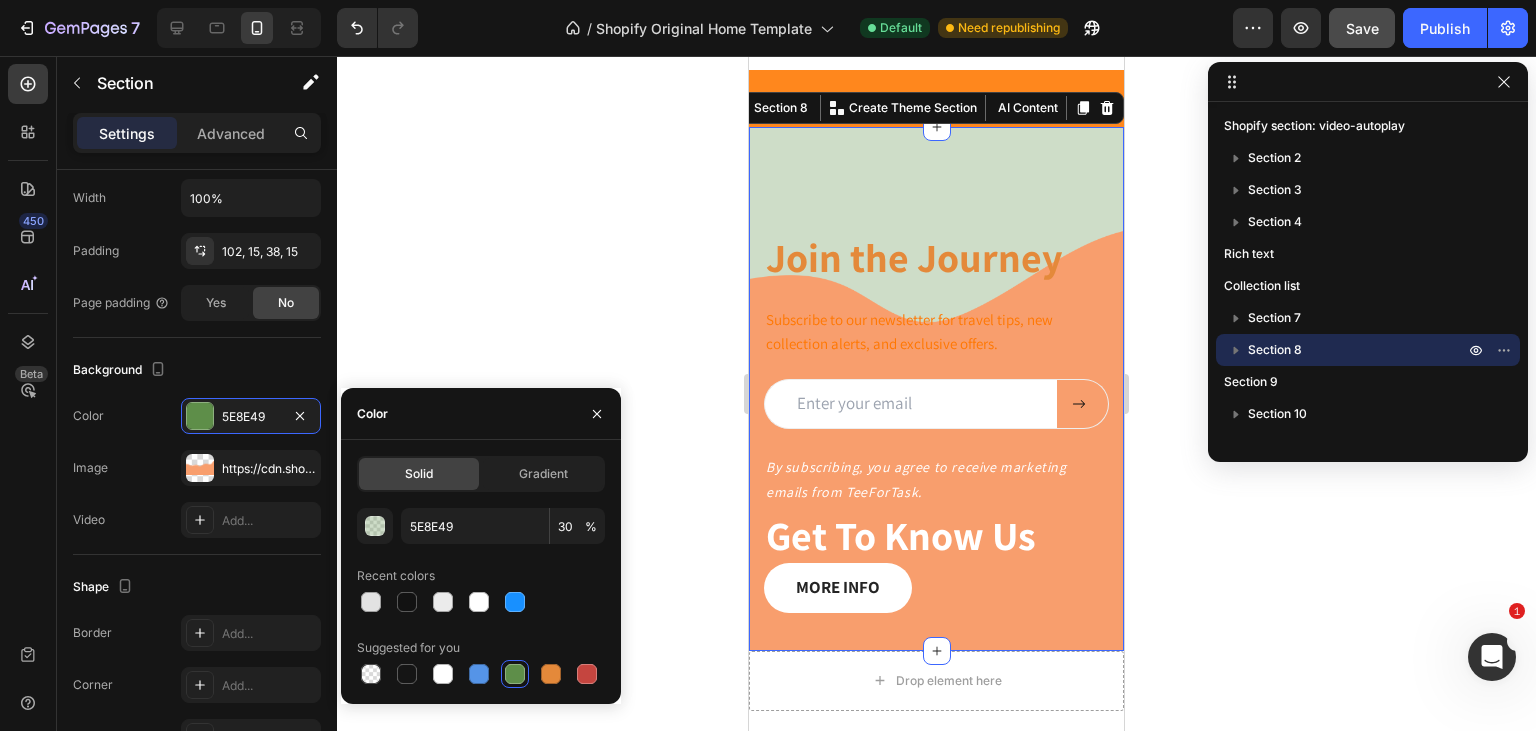 click 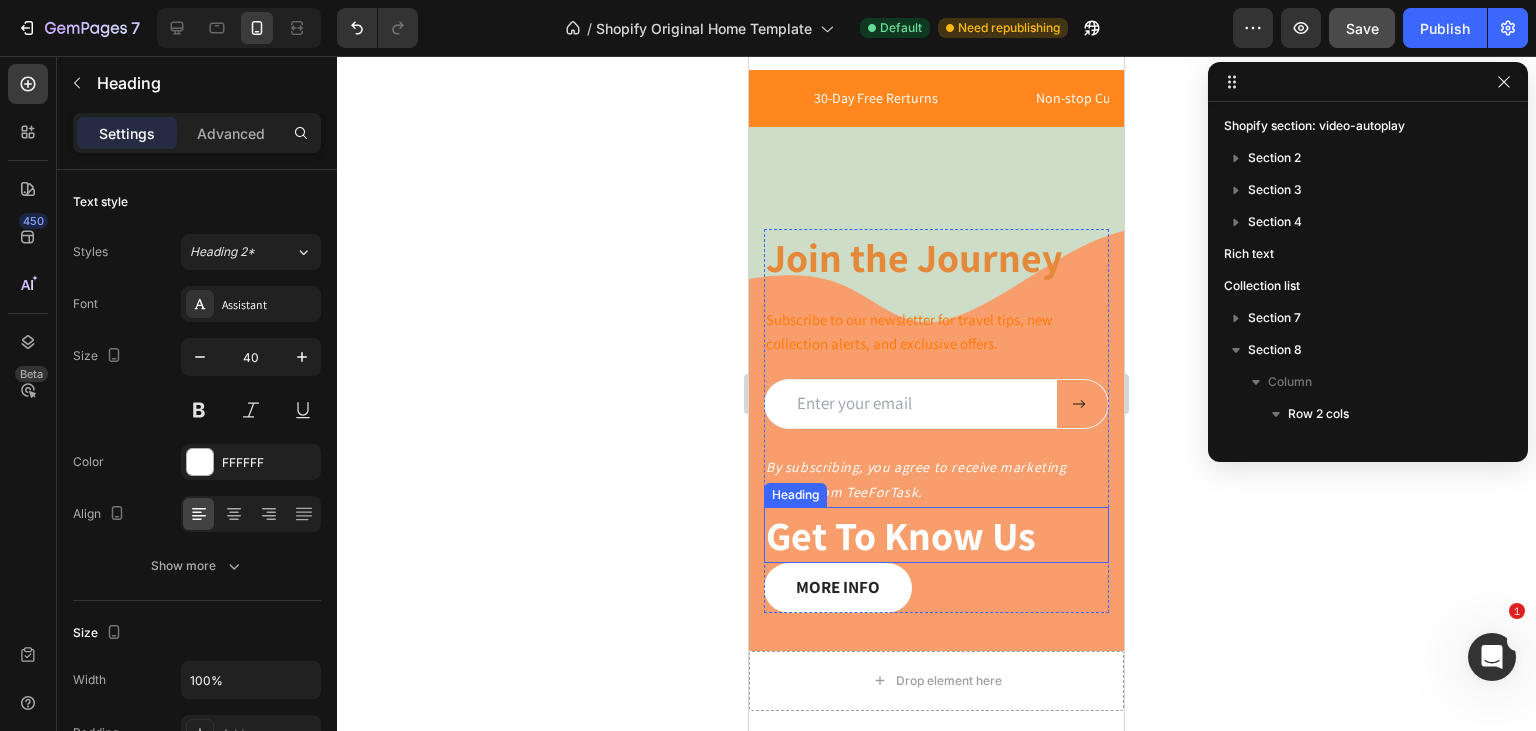 click on "Get To Know Us" at bounding box center (936, 535) 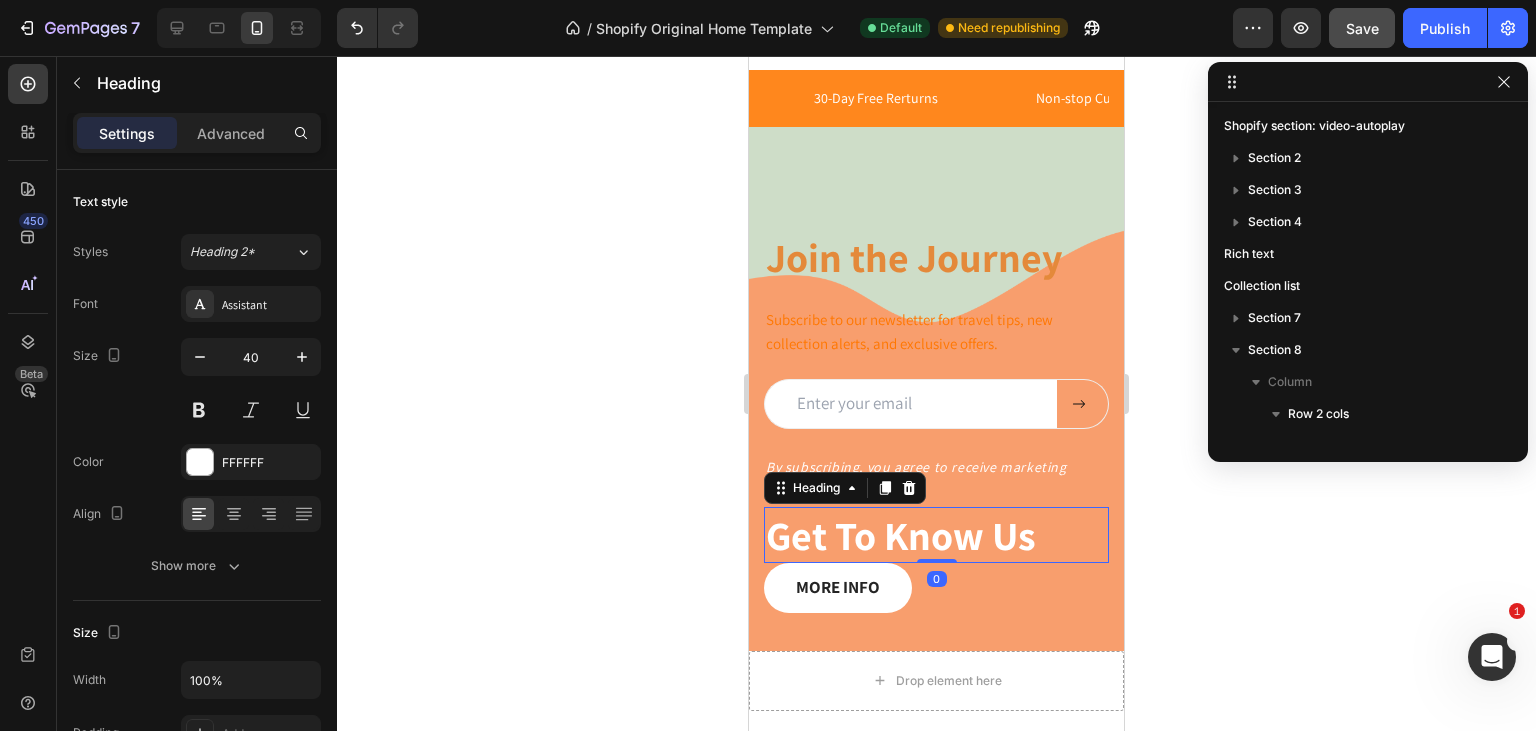 scroll, scrollTop: 342, scrollLeft: 0, axis: vertical 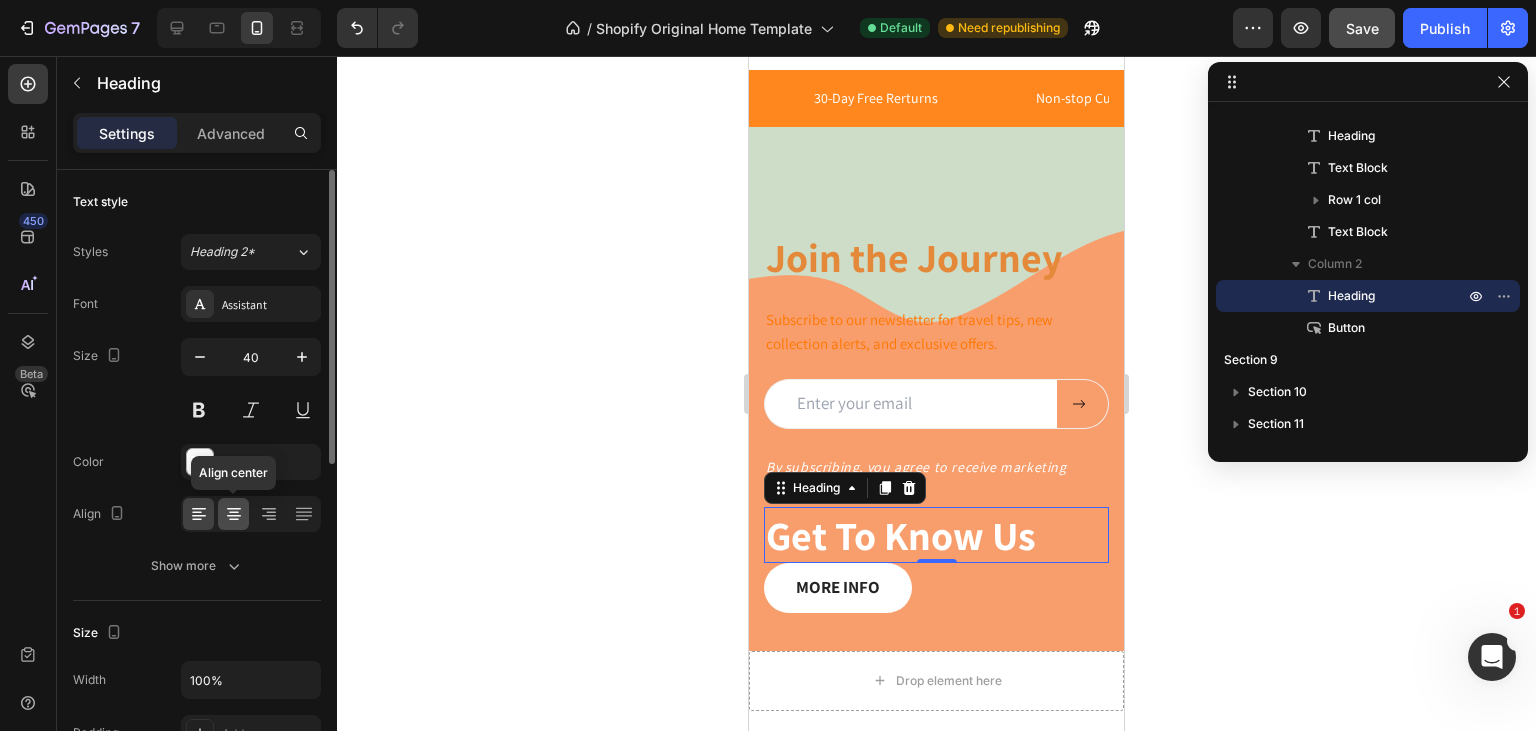 click 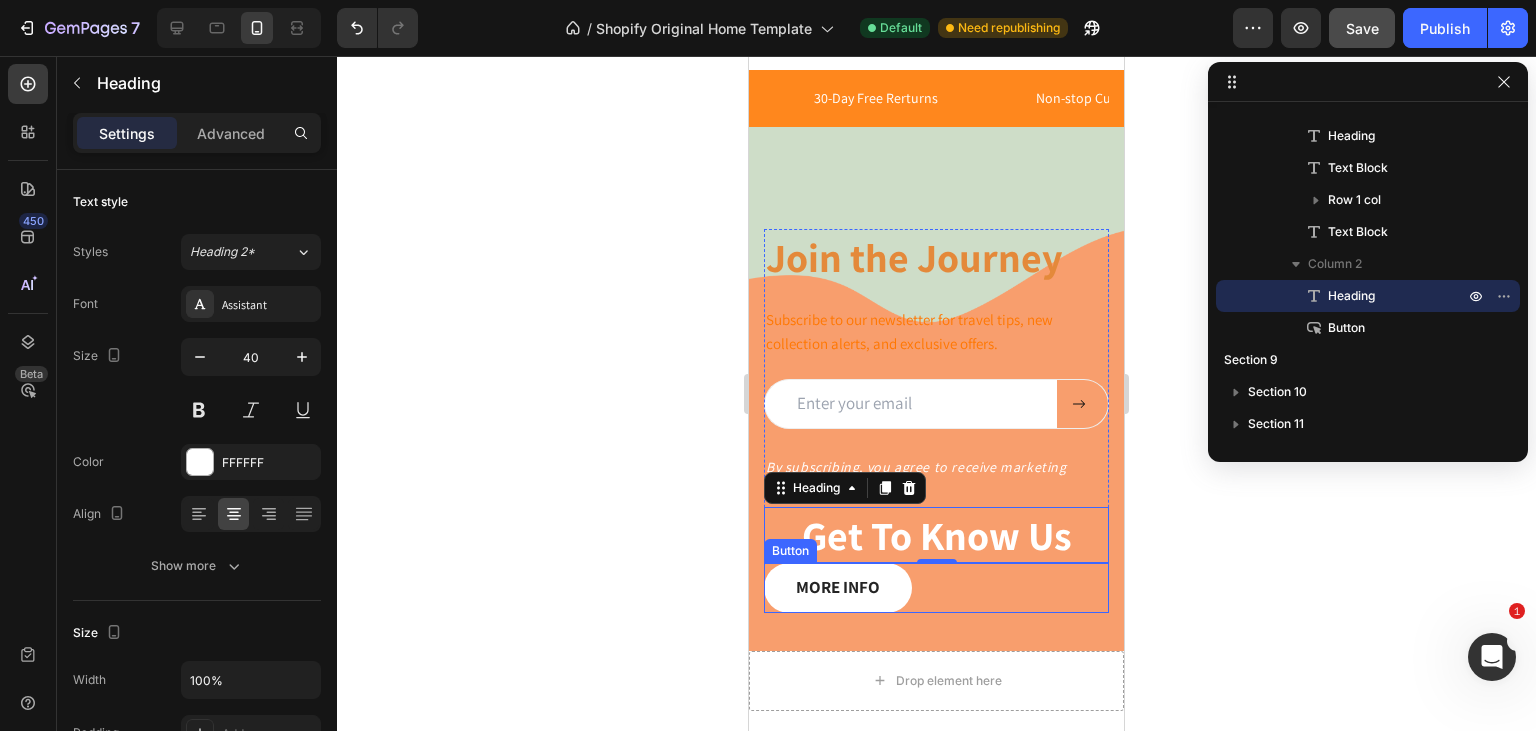 click on "MORE INFO" at bounding box center (838, 588) 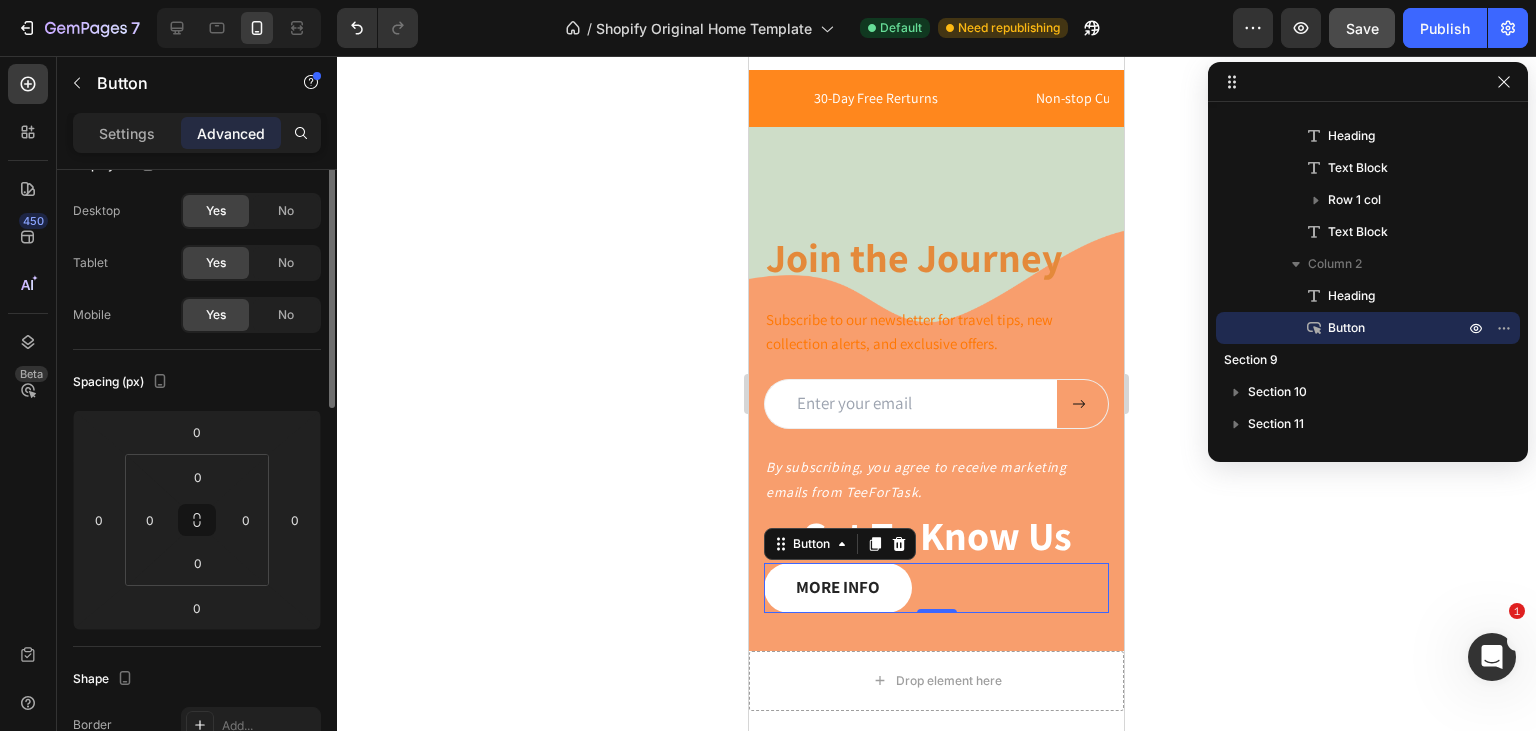 scroll, scrollTop: 0, scrollLeft: 0, axis: both 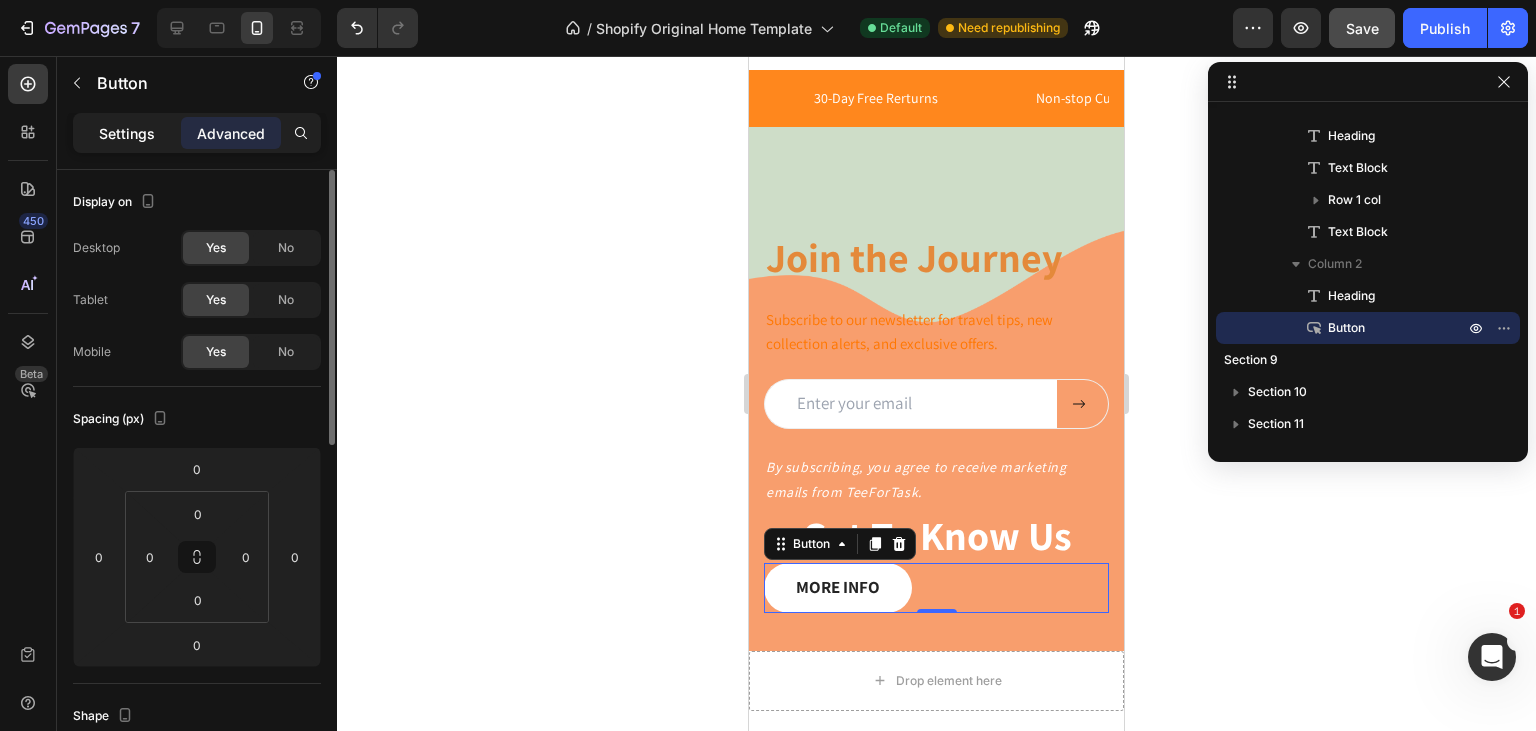 click on "Settings" at bounding box center [127, 133] 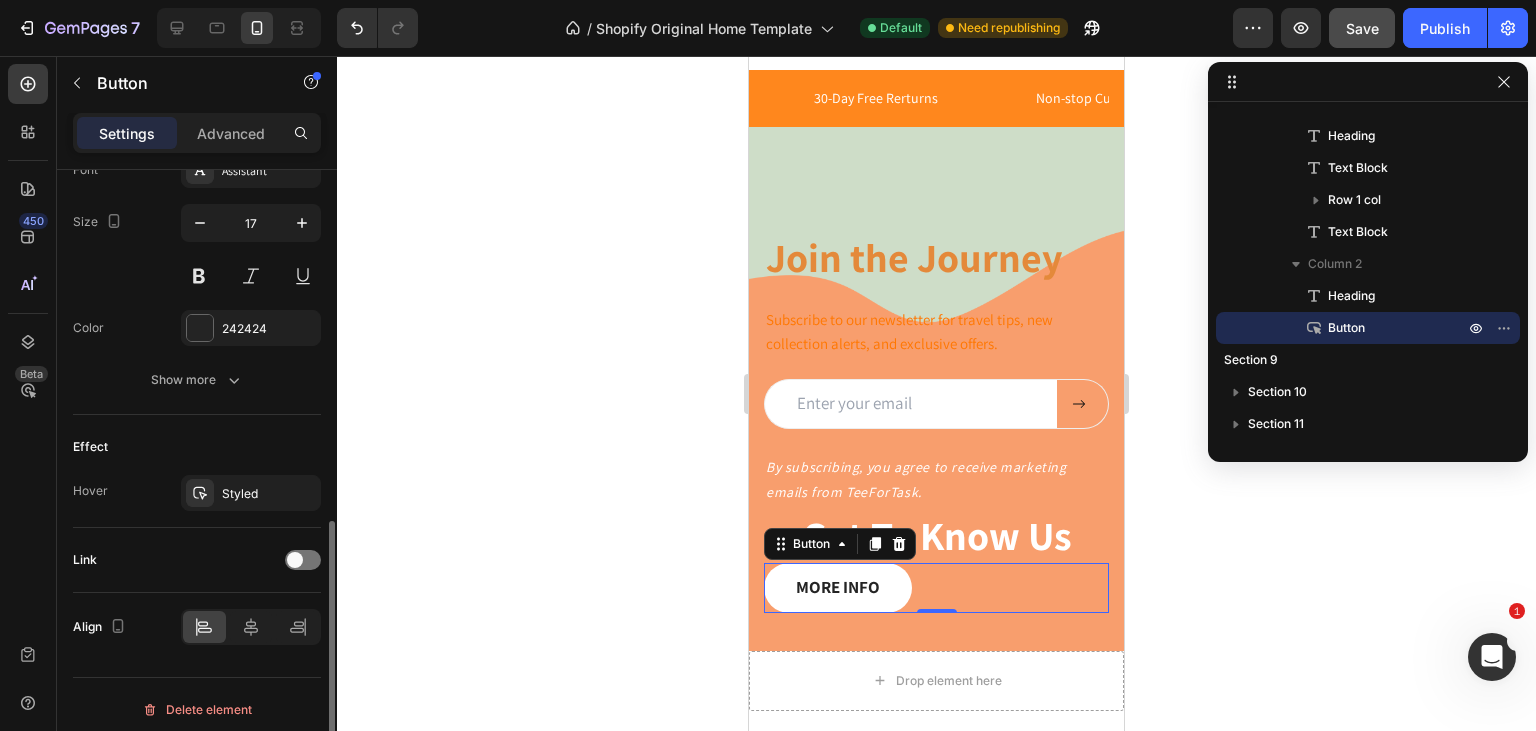 scroll, scrollTop: 808, scrollLeft: 0, axis: vertical 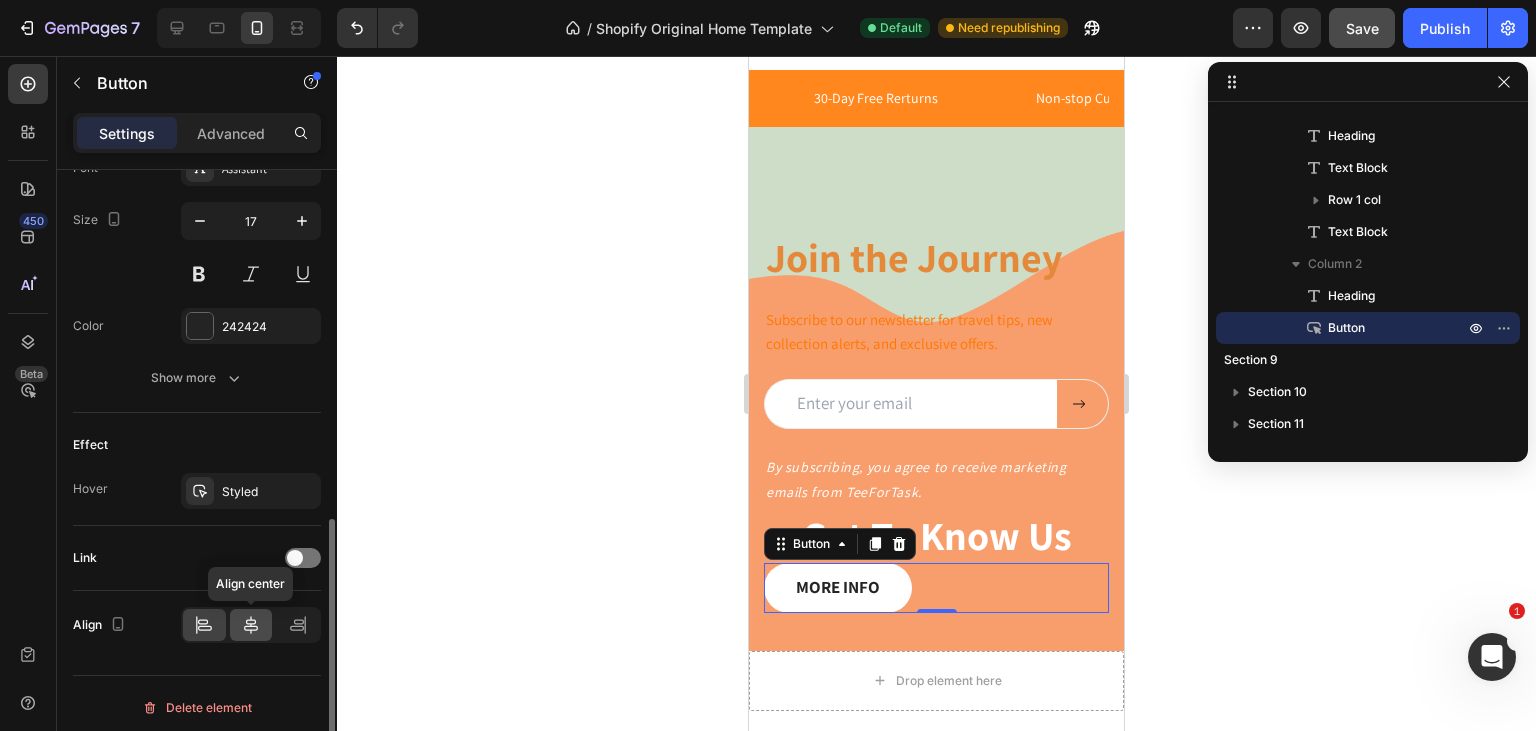 click 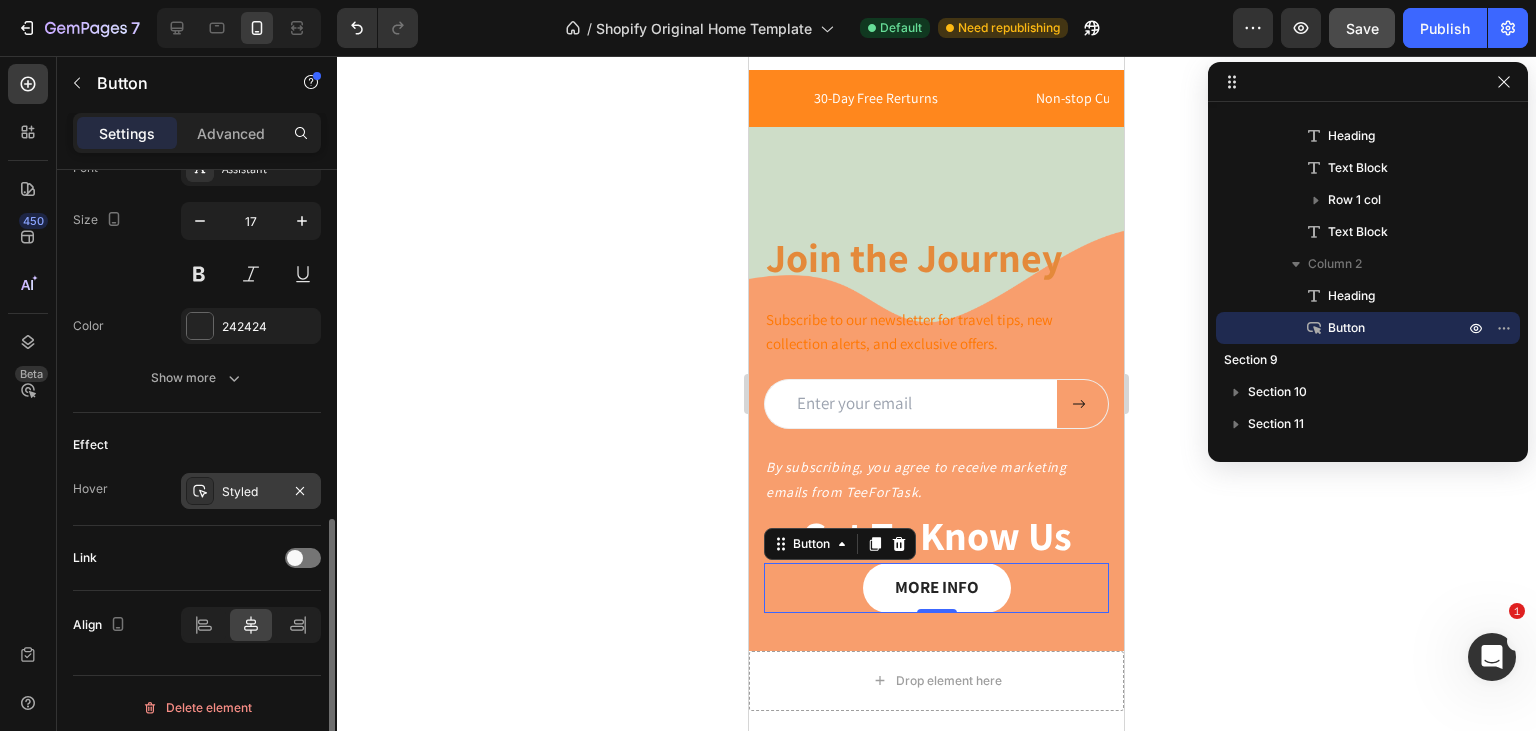 click on "Styled" at bounding box center (251, 491) 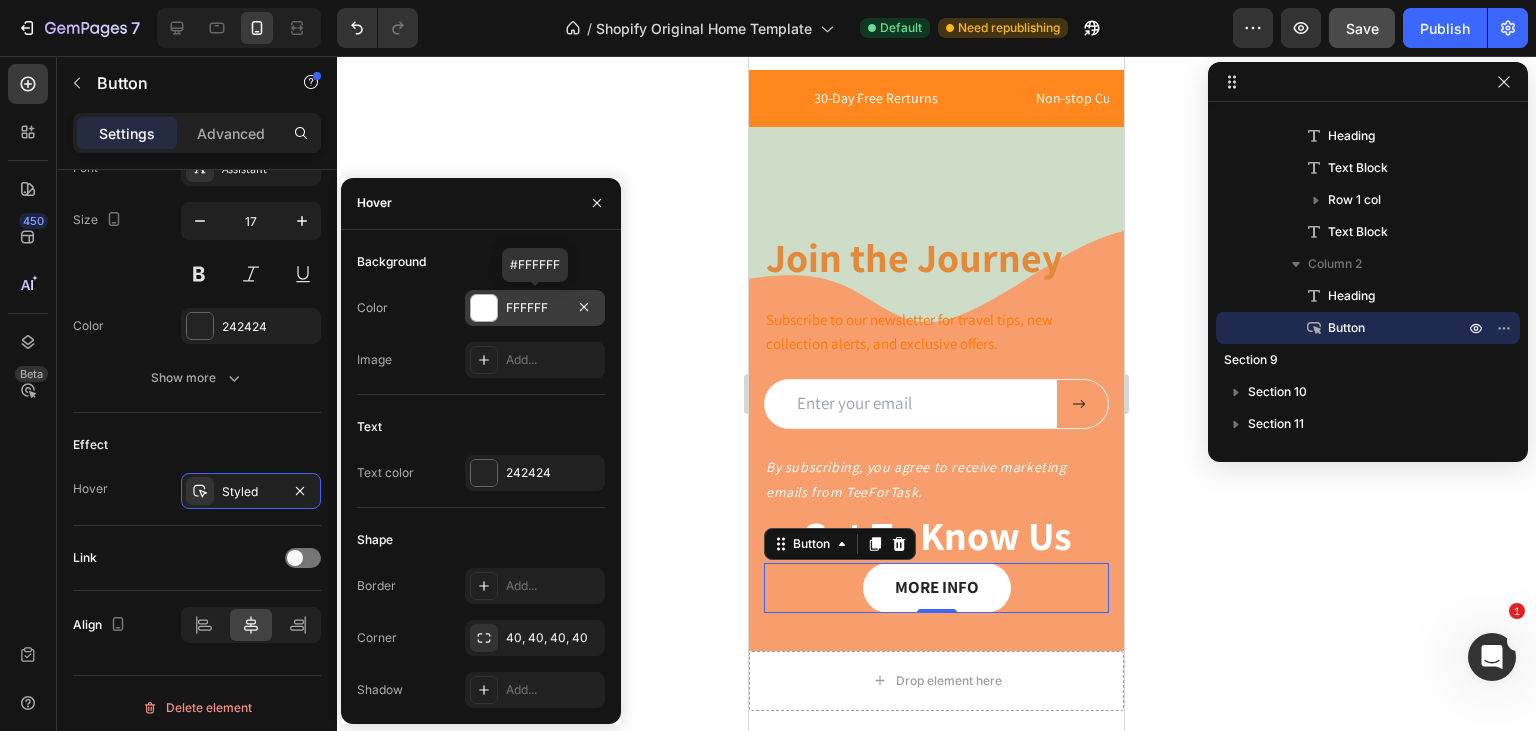 click on "FFFFFF" at bounding box center [535, 308] 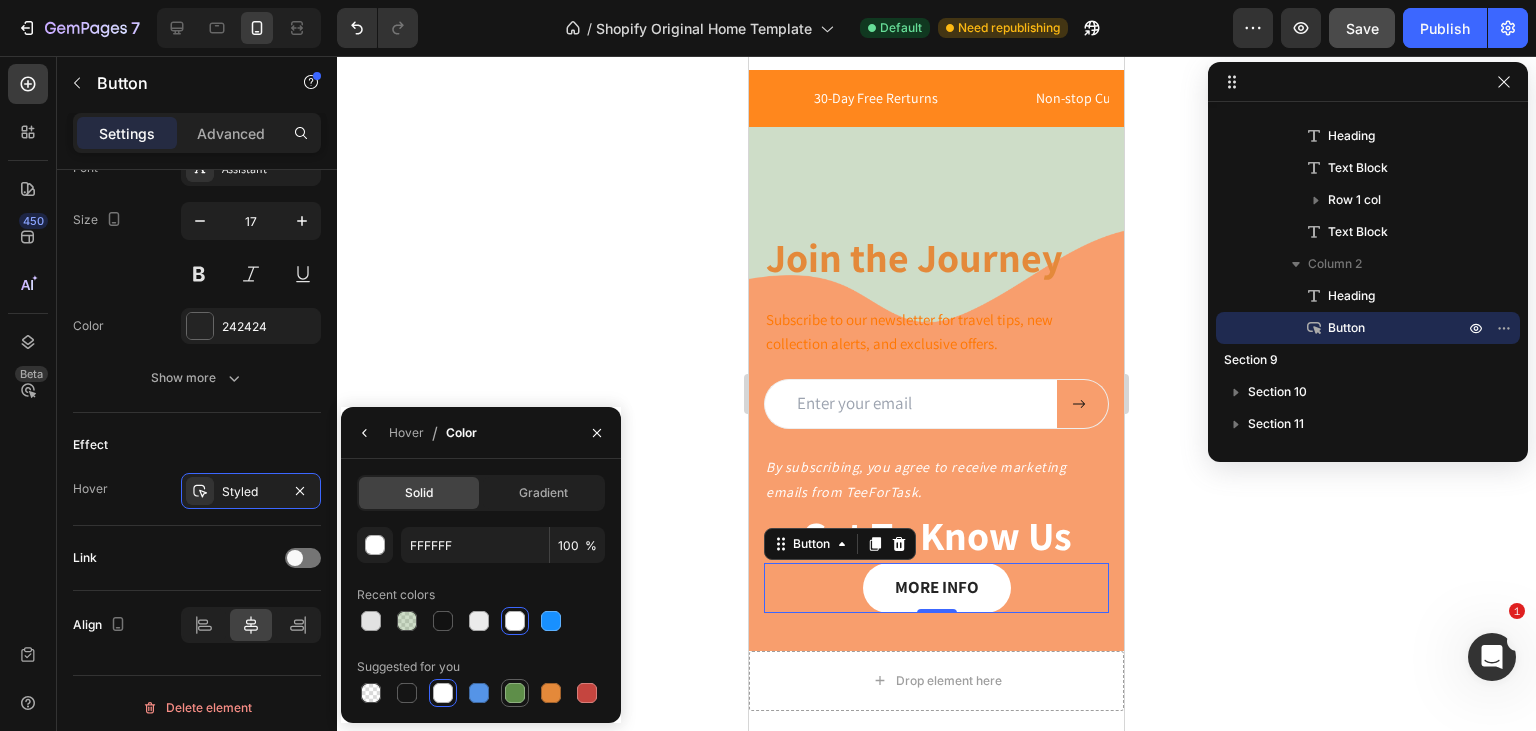 click at bounding box center (515, 693) 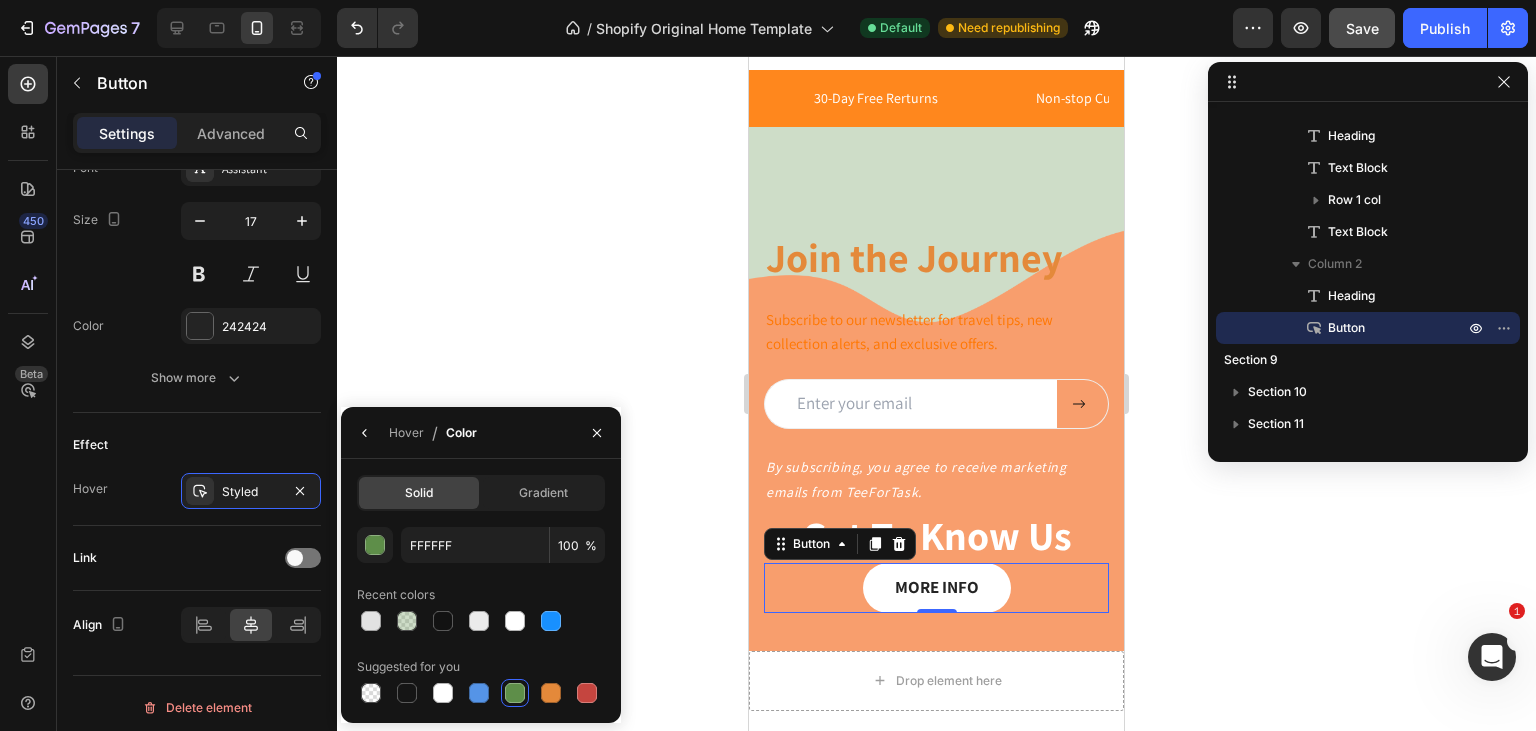 type on "5E8E49" 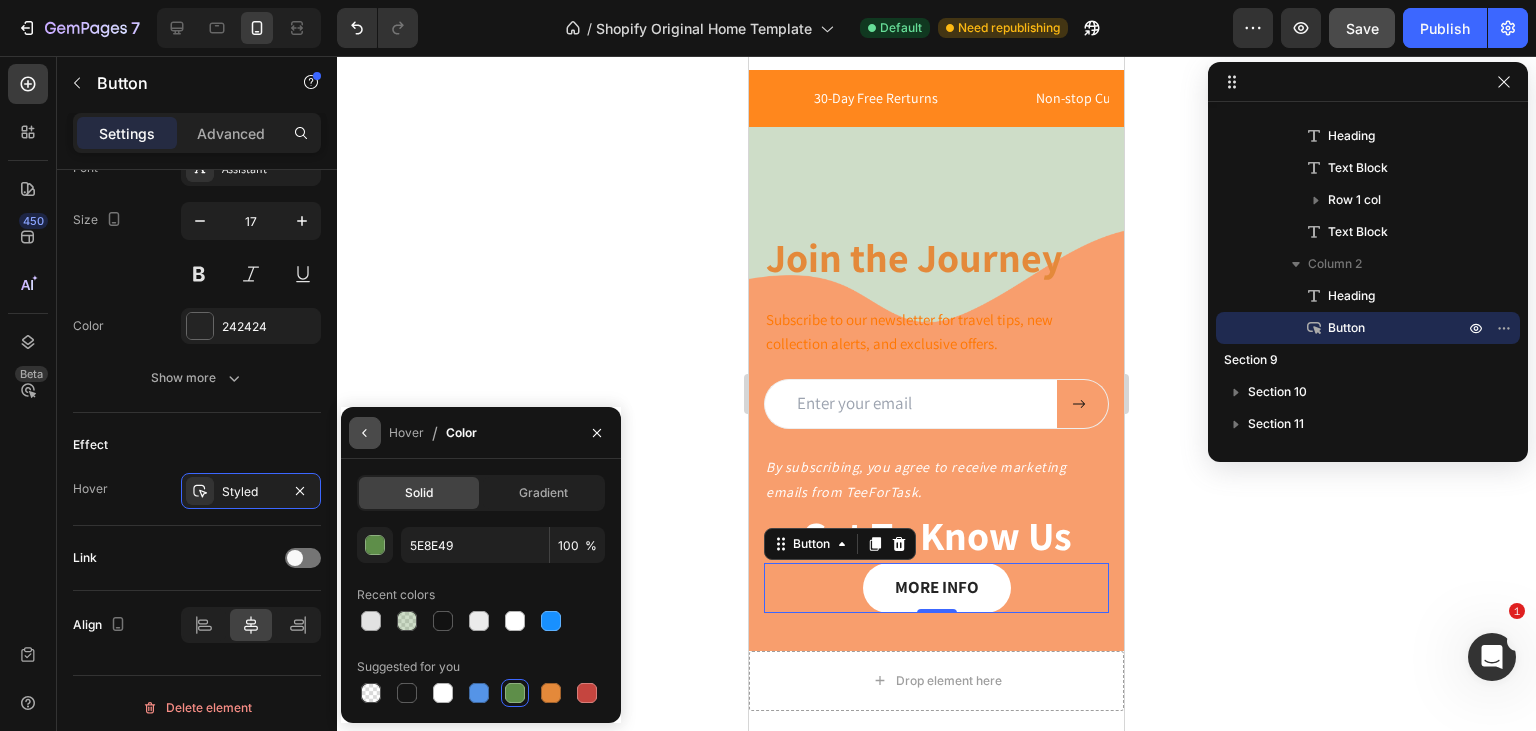 click 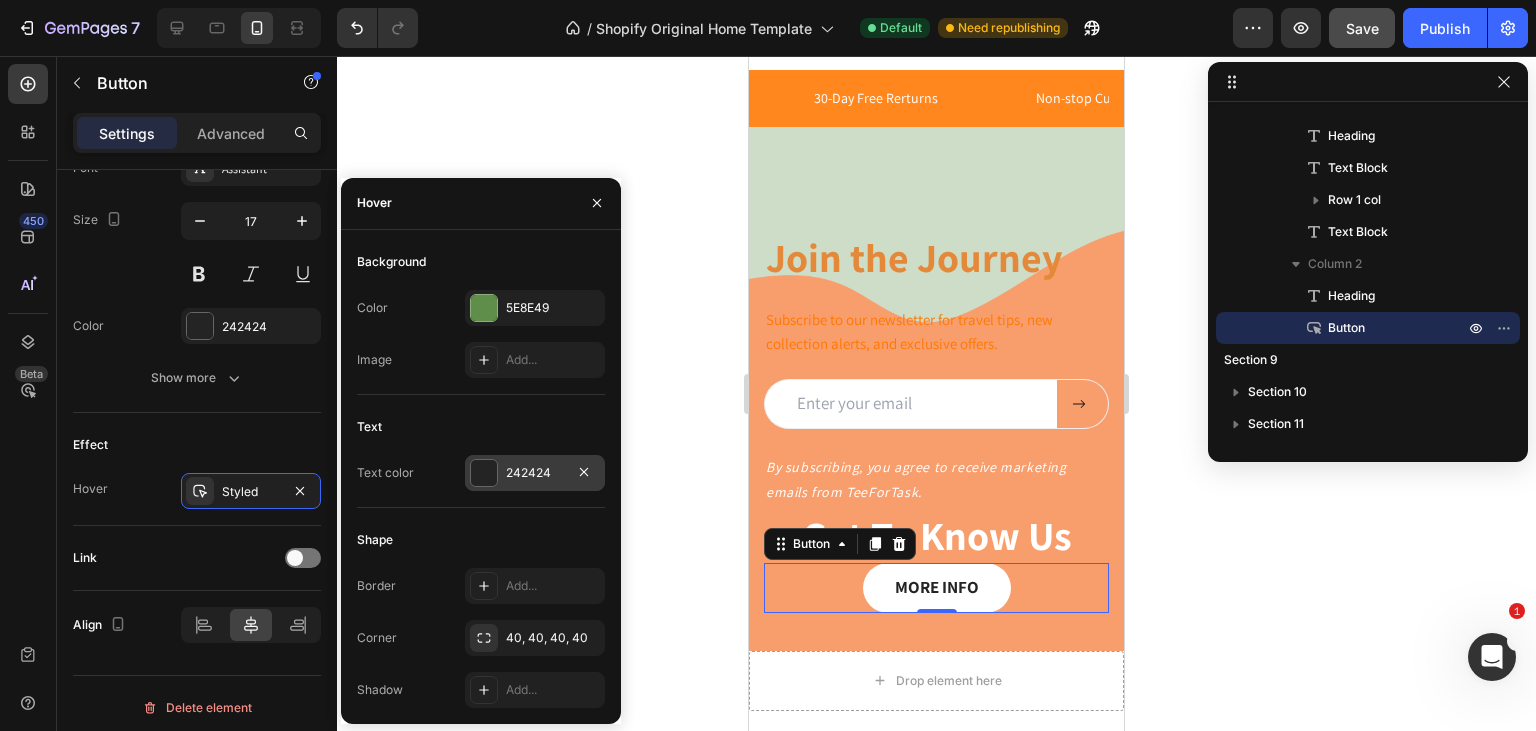 click on "242424" at bounding box center (535, 473) 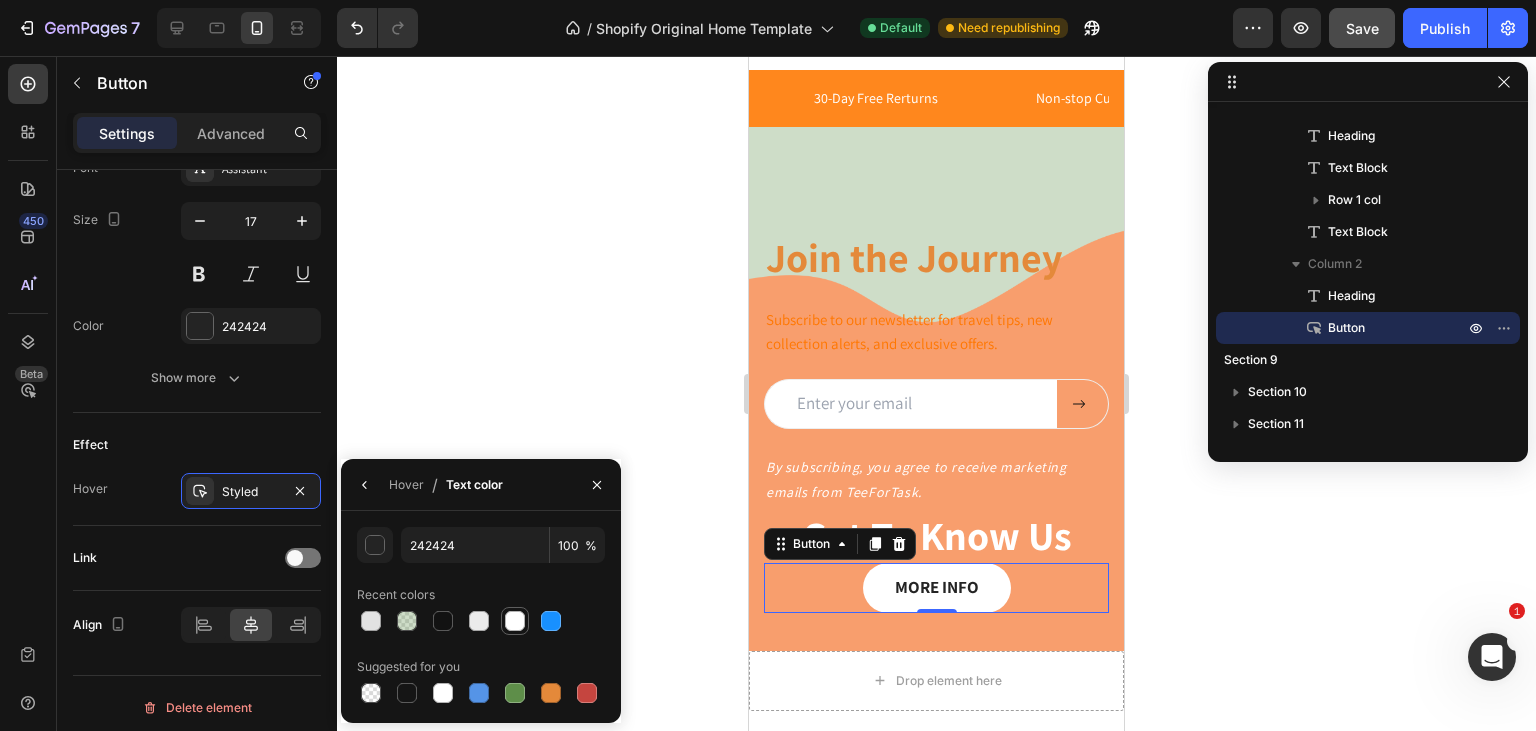 click at bounding box center (515, 621) 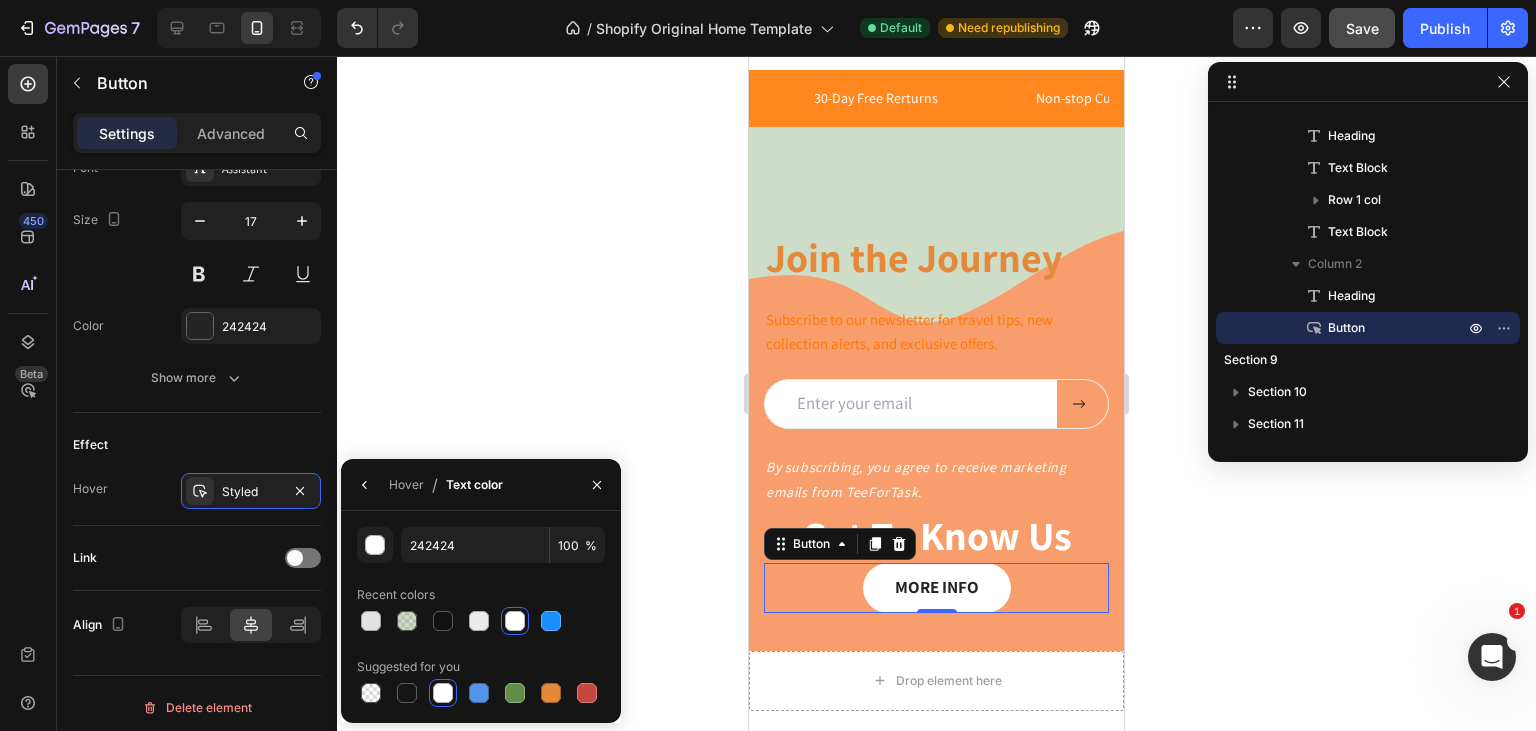 type on "FFFFFF" 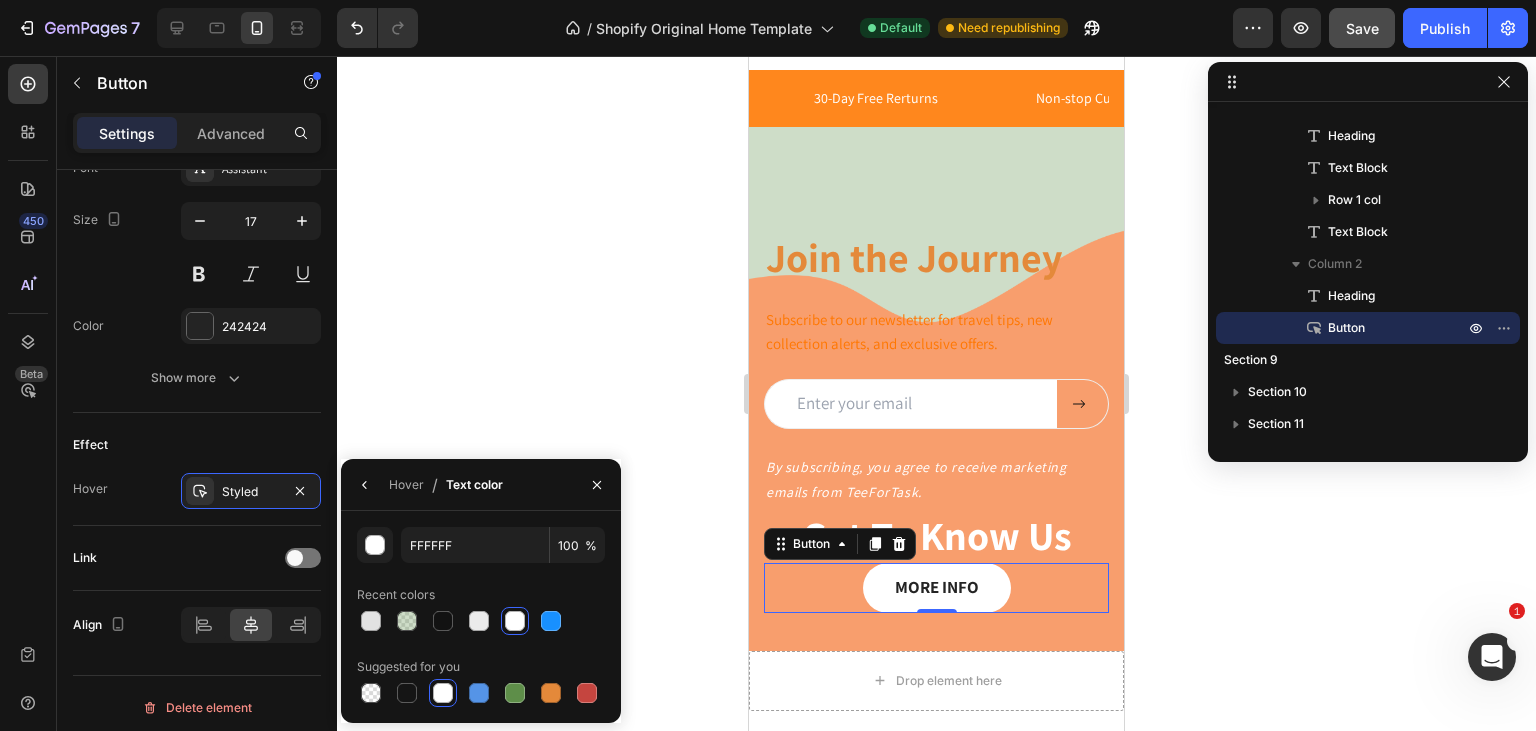 click at bounding box center (515, 621) 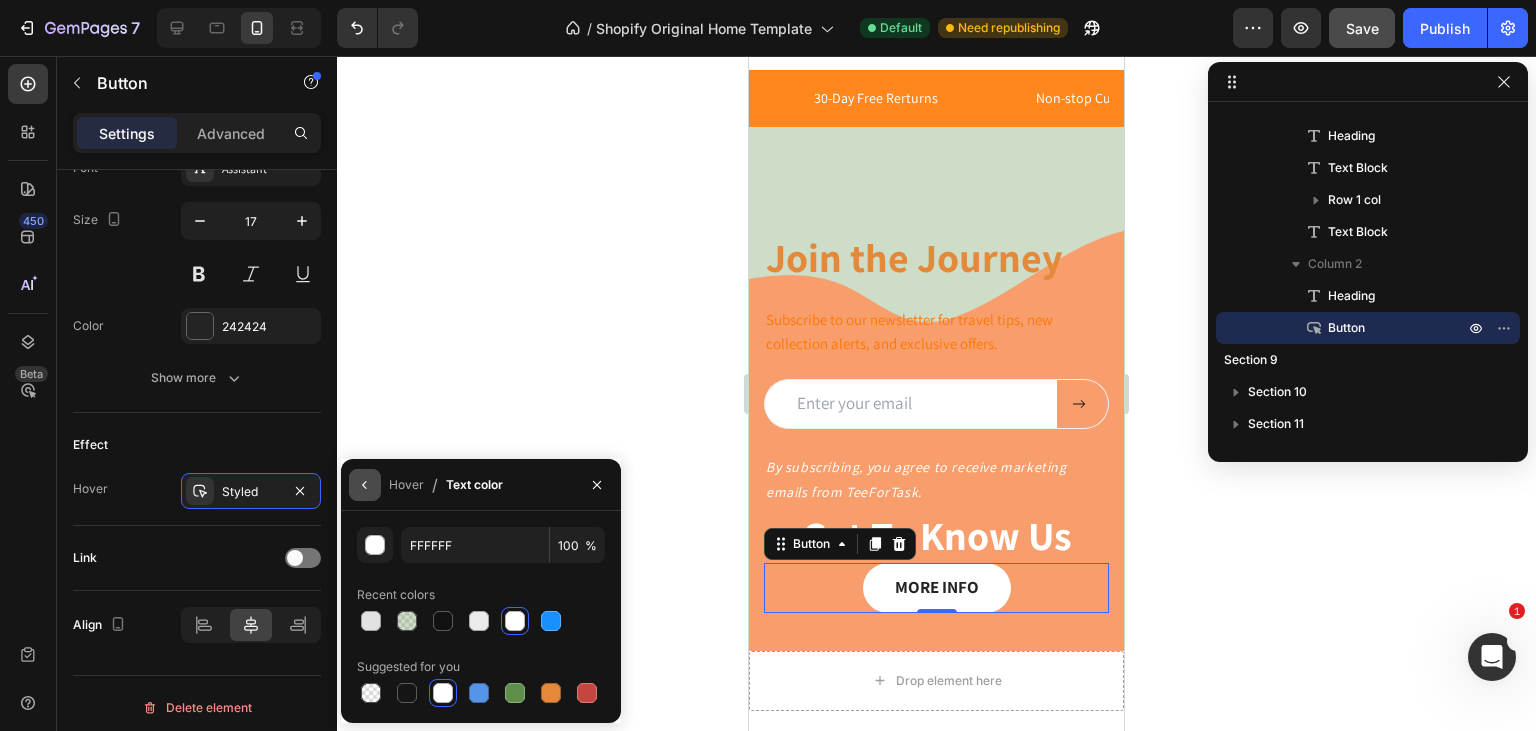 click 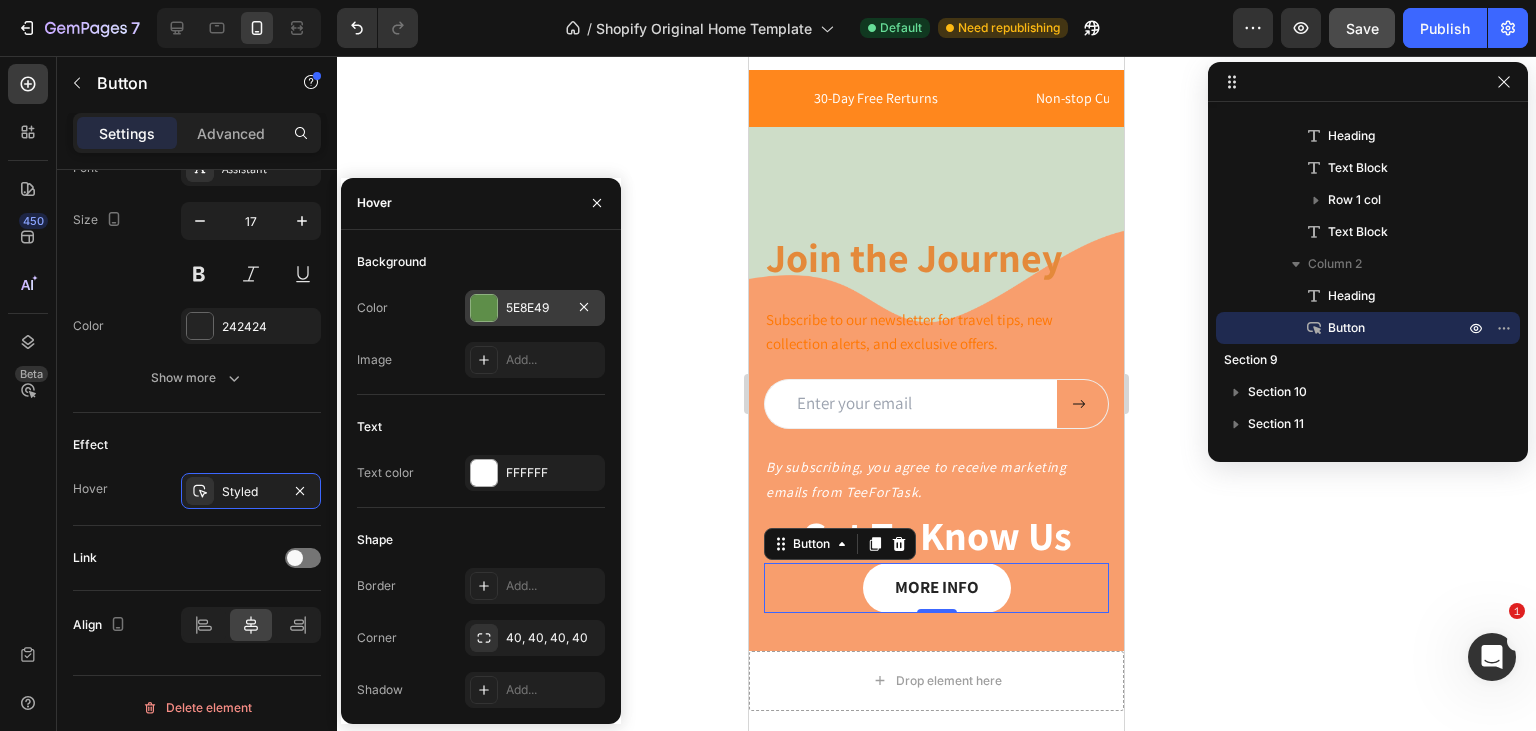 click on "5E8E49" at bounding box center (535, 308) 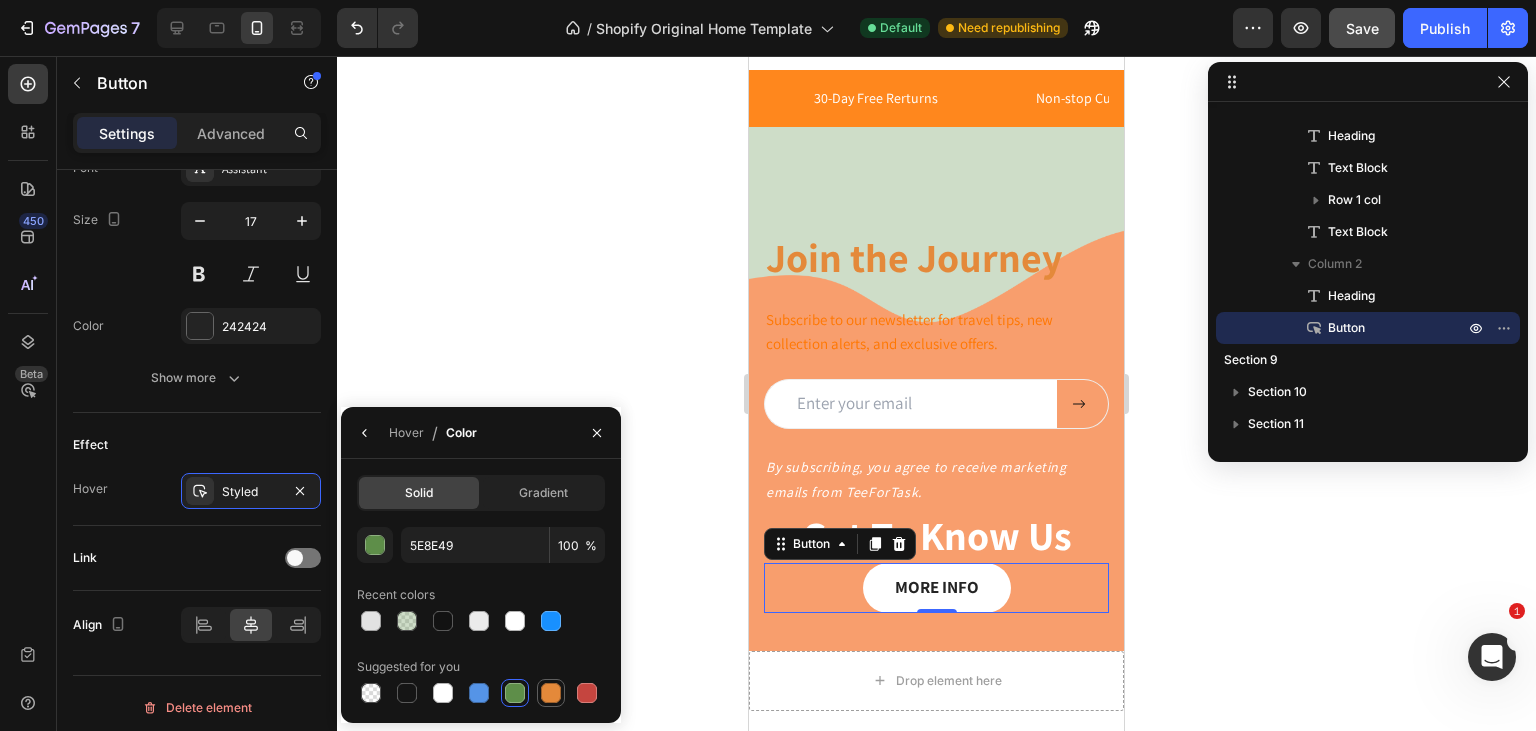 click at bounding box center (551, 693) 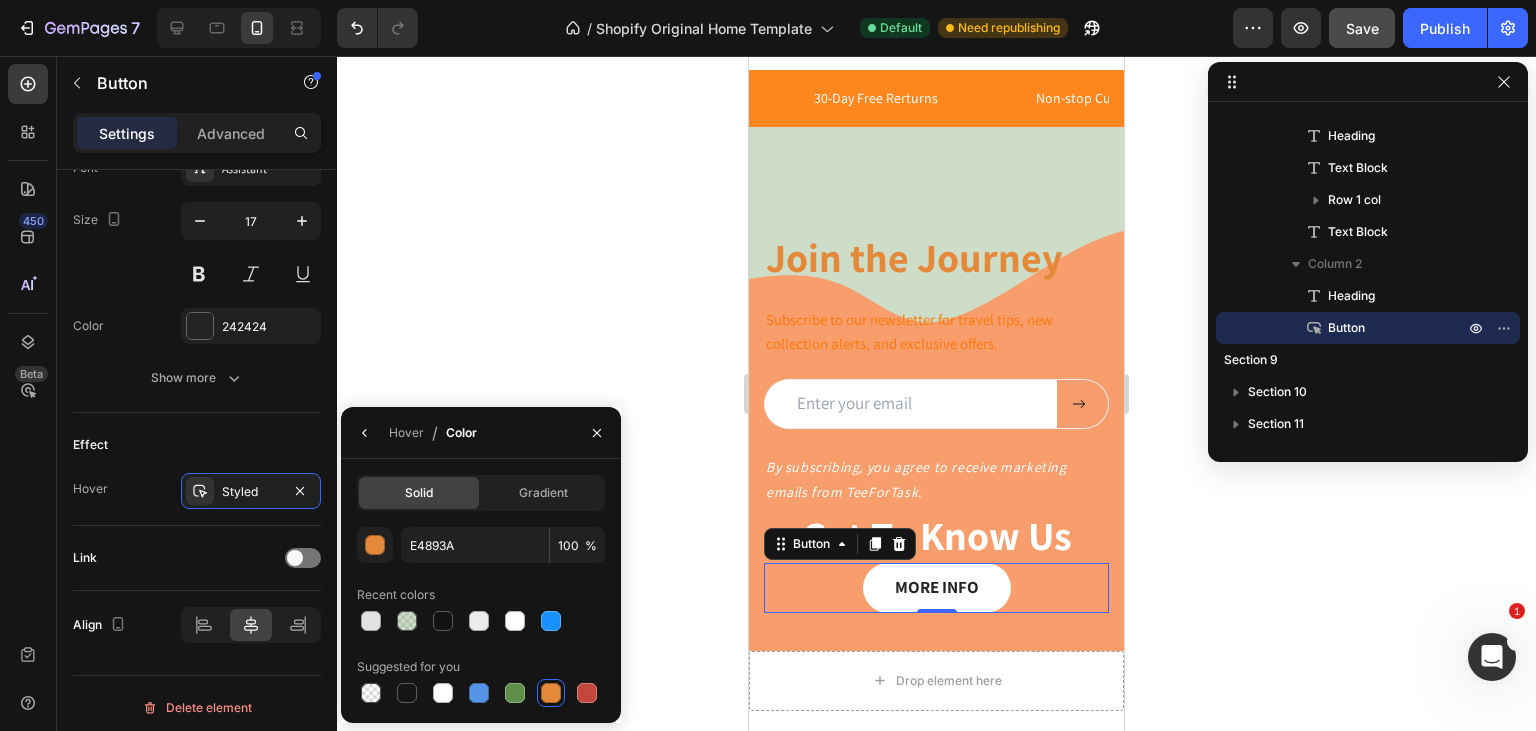 click at bounding box center [551, 693] 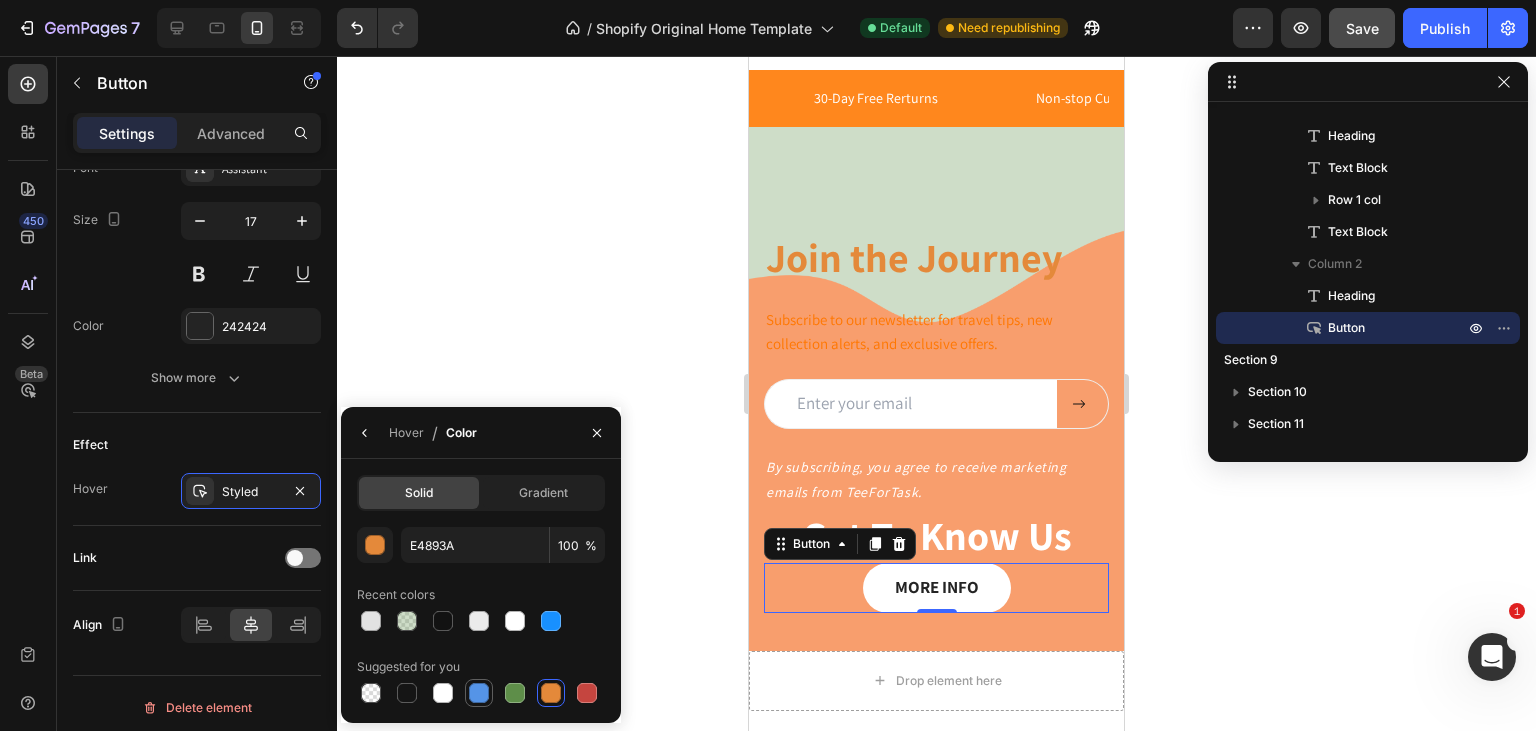 click at bounding box center [479, 693] 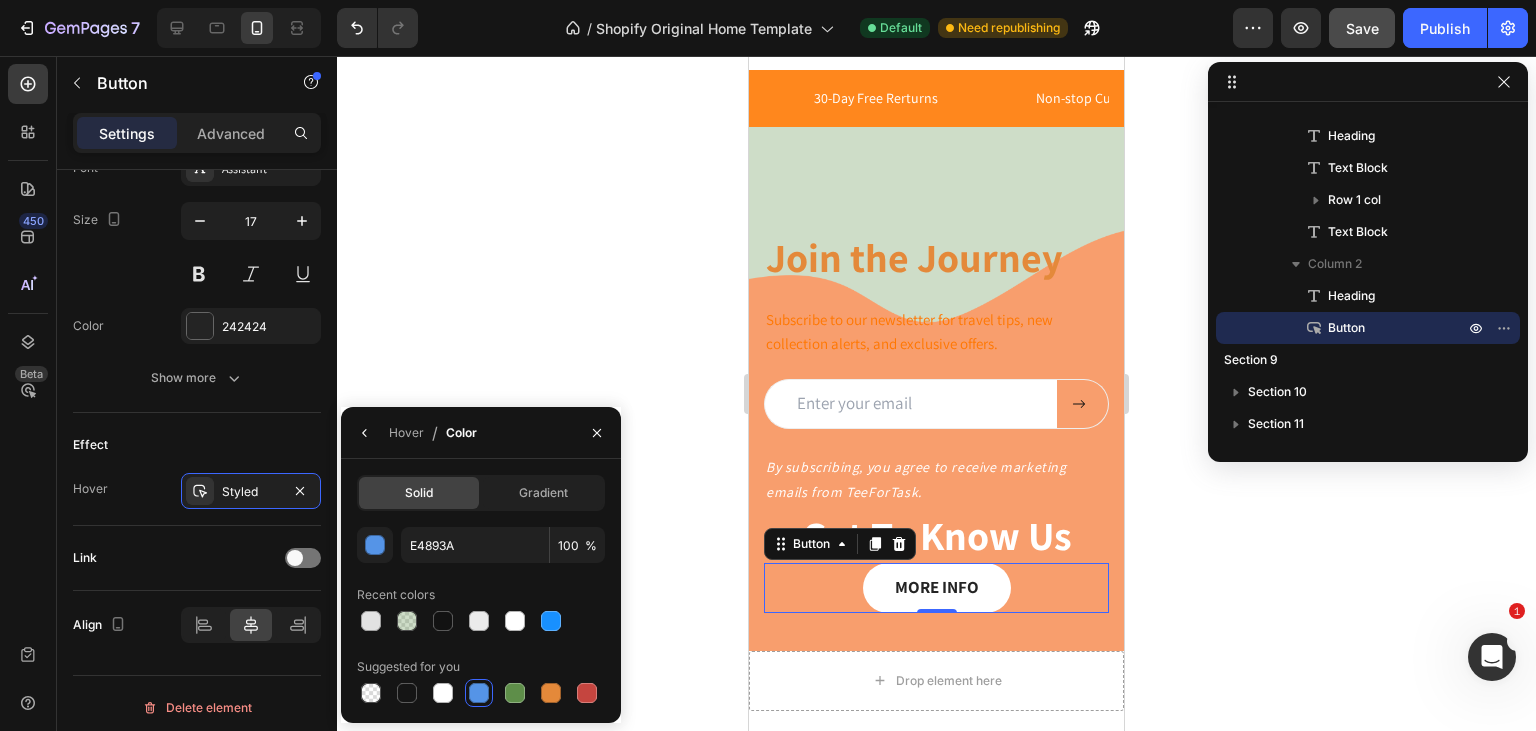 type on "5594E7" 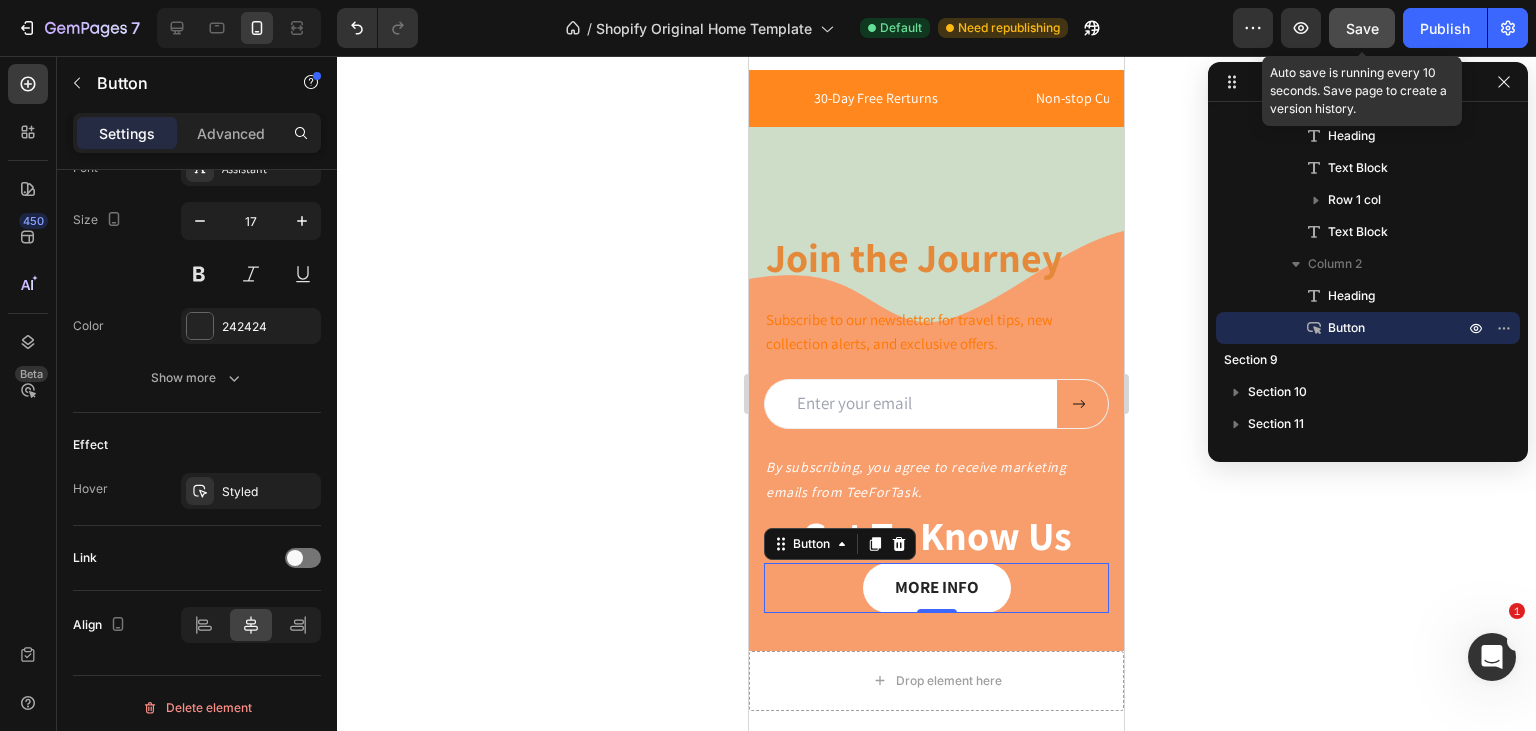 click on "Save" 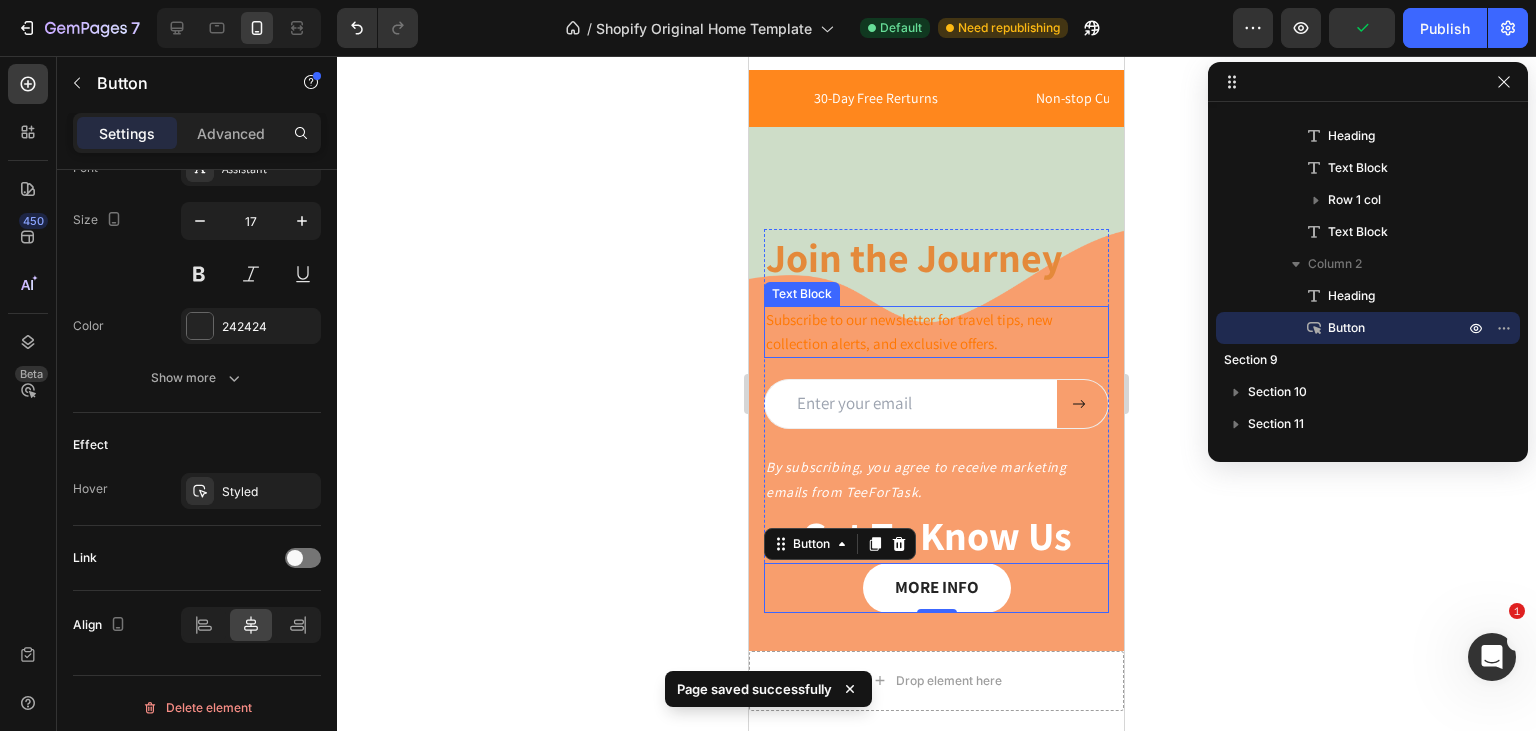 click on "Subscribe to our newsletter for travel tips, new collection alerts, and exclusive offers." at bounding box center (909, 331) 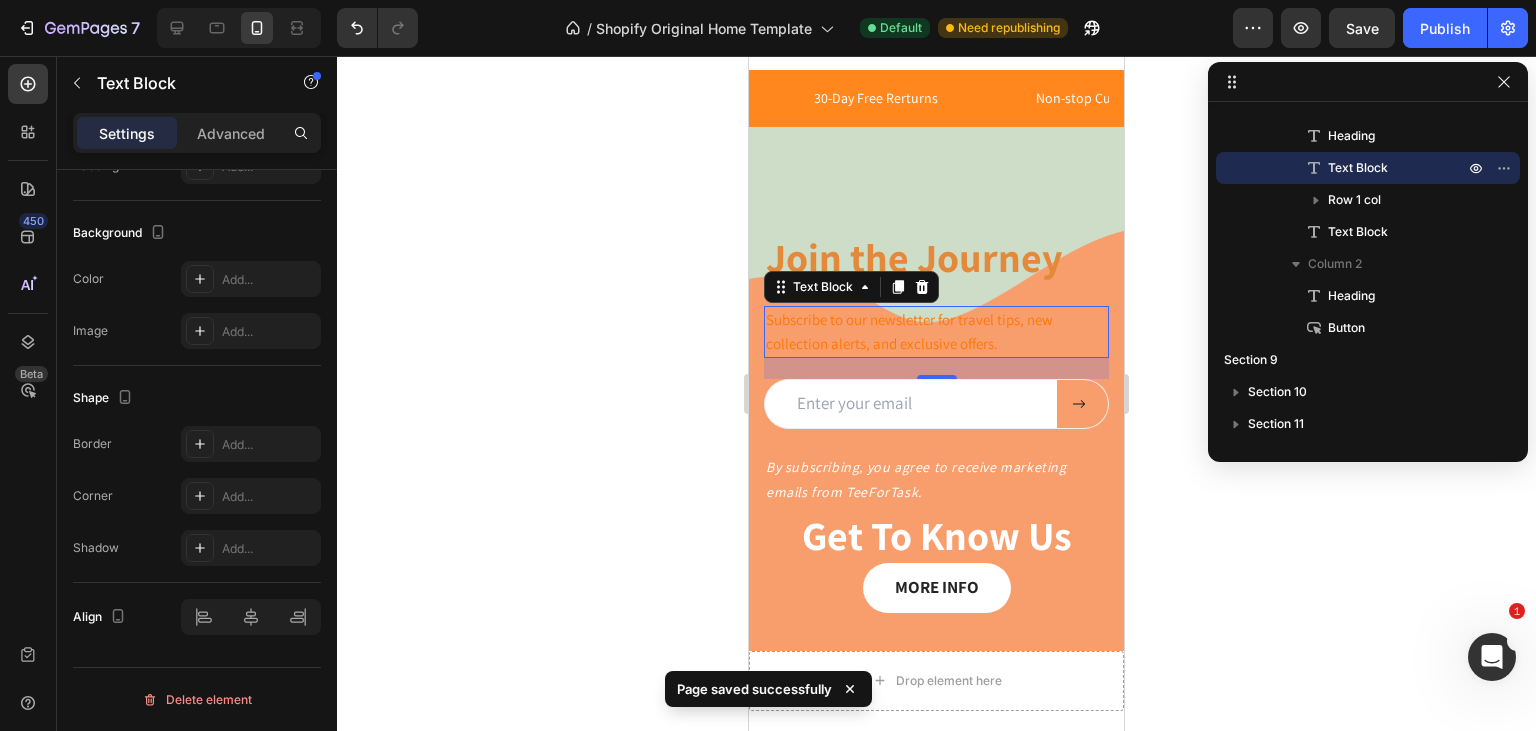 scroll, scrollTop: 0, scrollLeft: 0, axis: both 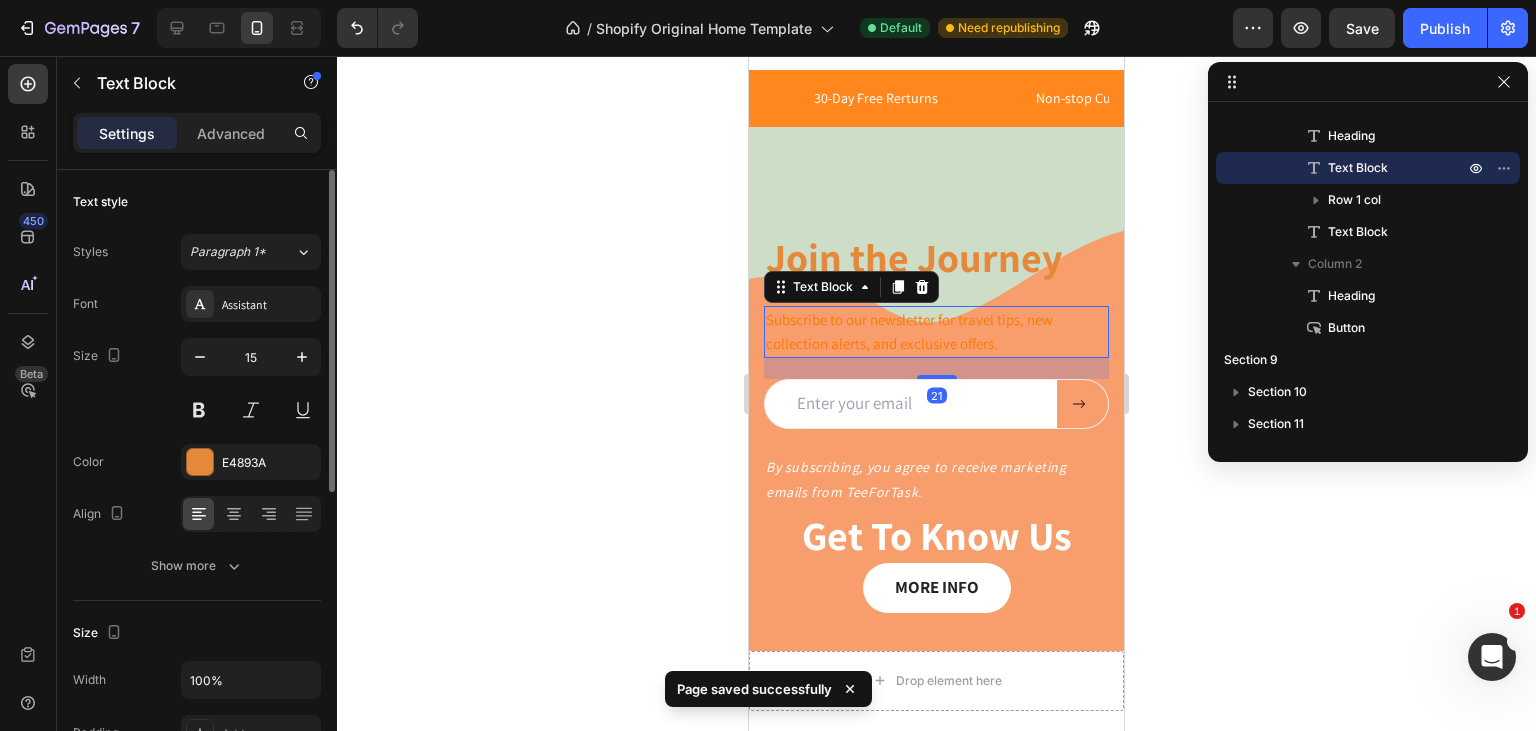 click on "Subscribe to our newsletter for travel tips, new collection alerts, and exclusive offers." at bounding box center [909, 331] 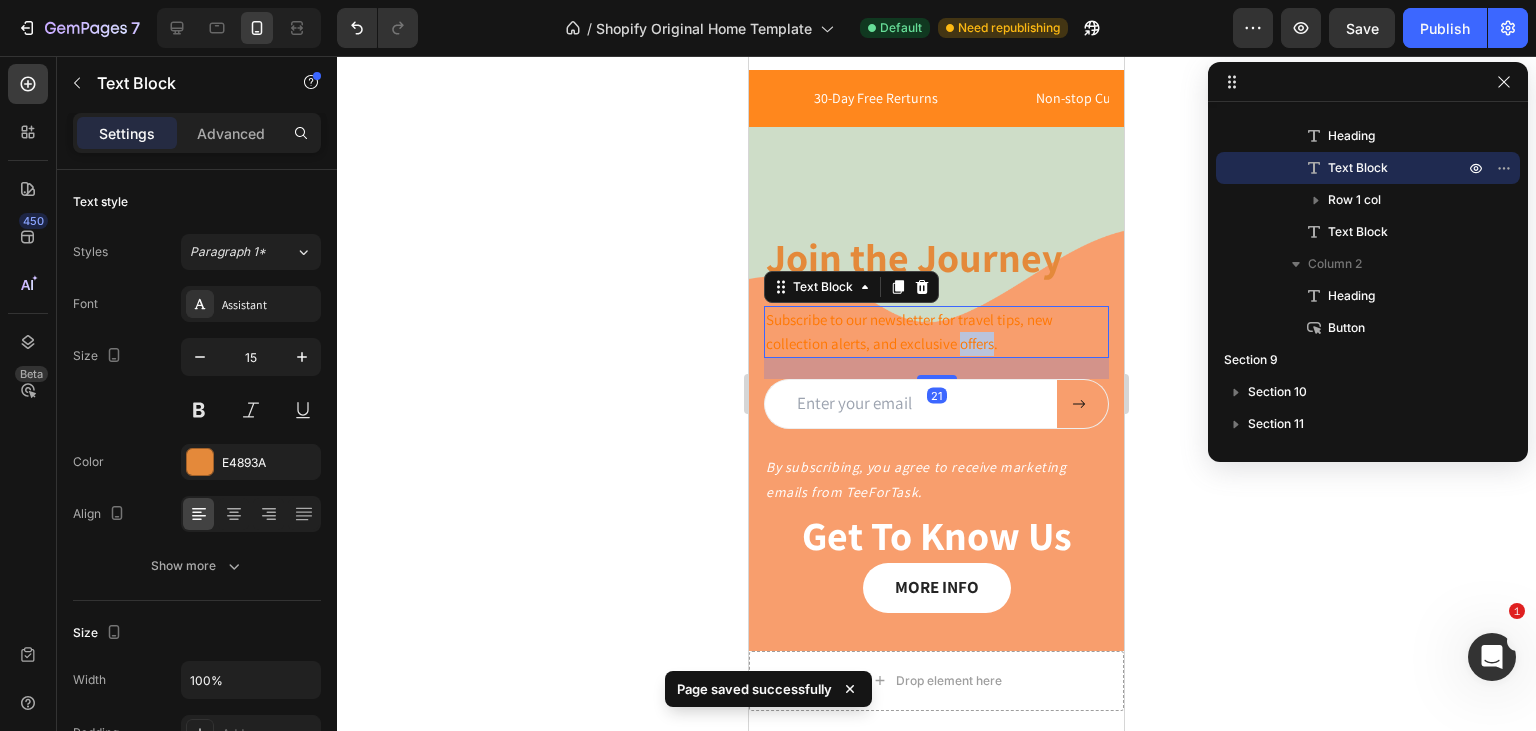 click on "Subscribe to our newsletter for travel tips, new collection alerts, and exclusive offers." at bounding box center [909, 331] 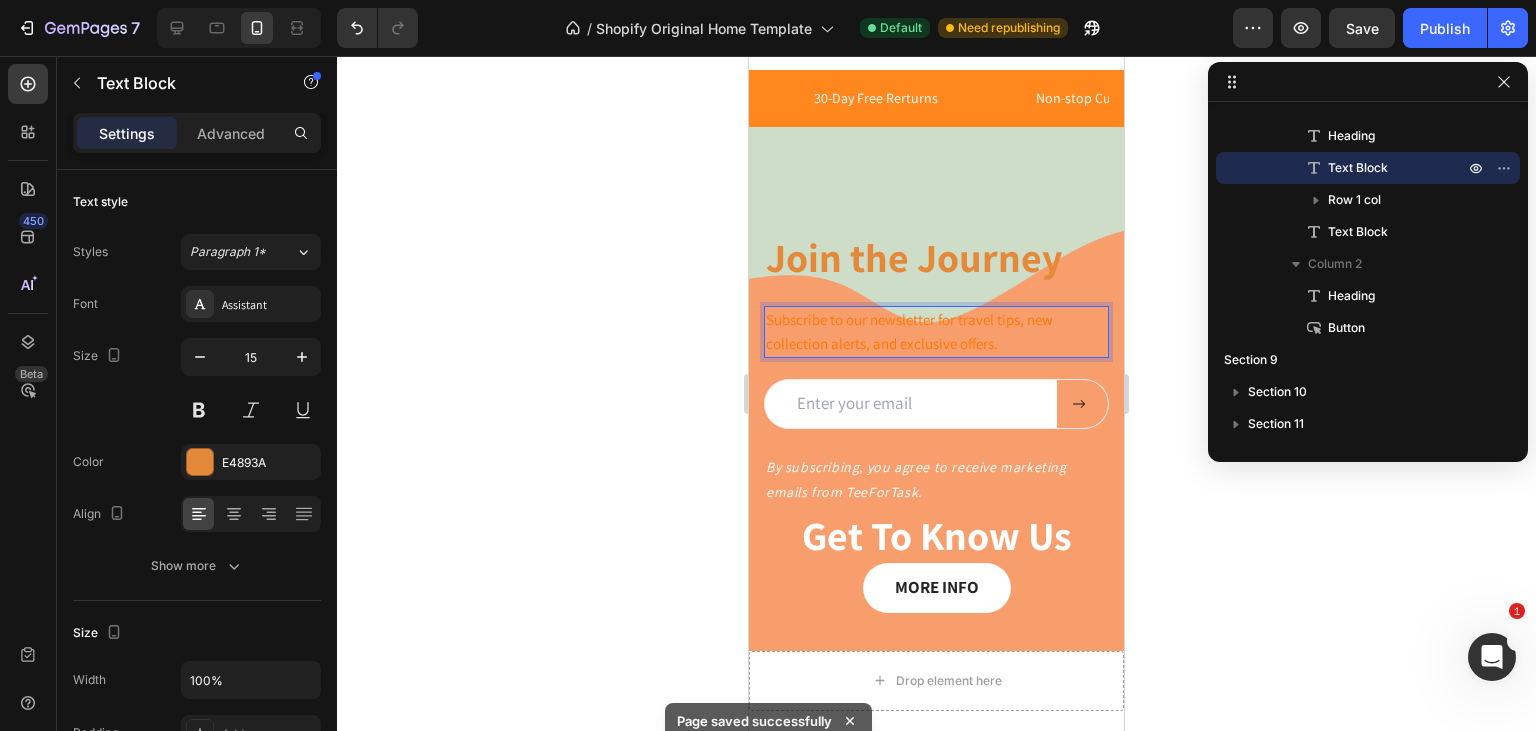 click on "Subscribe to our newsletter for travel tips, new collection alerts, and exclusive offers." at bounding box center (936, 332) 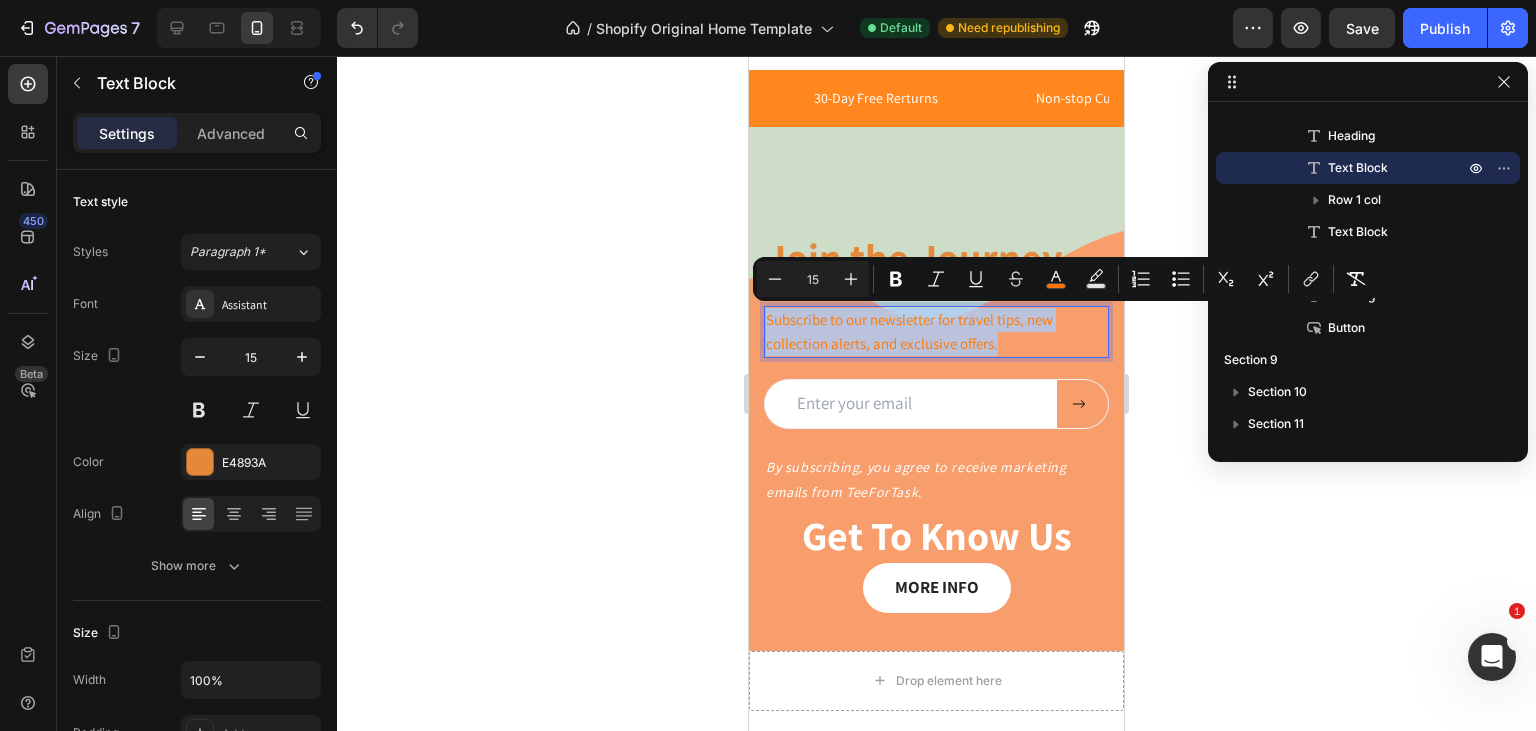 drag, startPoint x: 1014, startPoint y: 345, endPoint x: 744, endPoint y: 322, distance: 270.97784 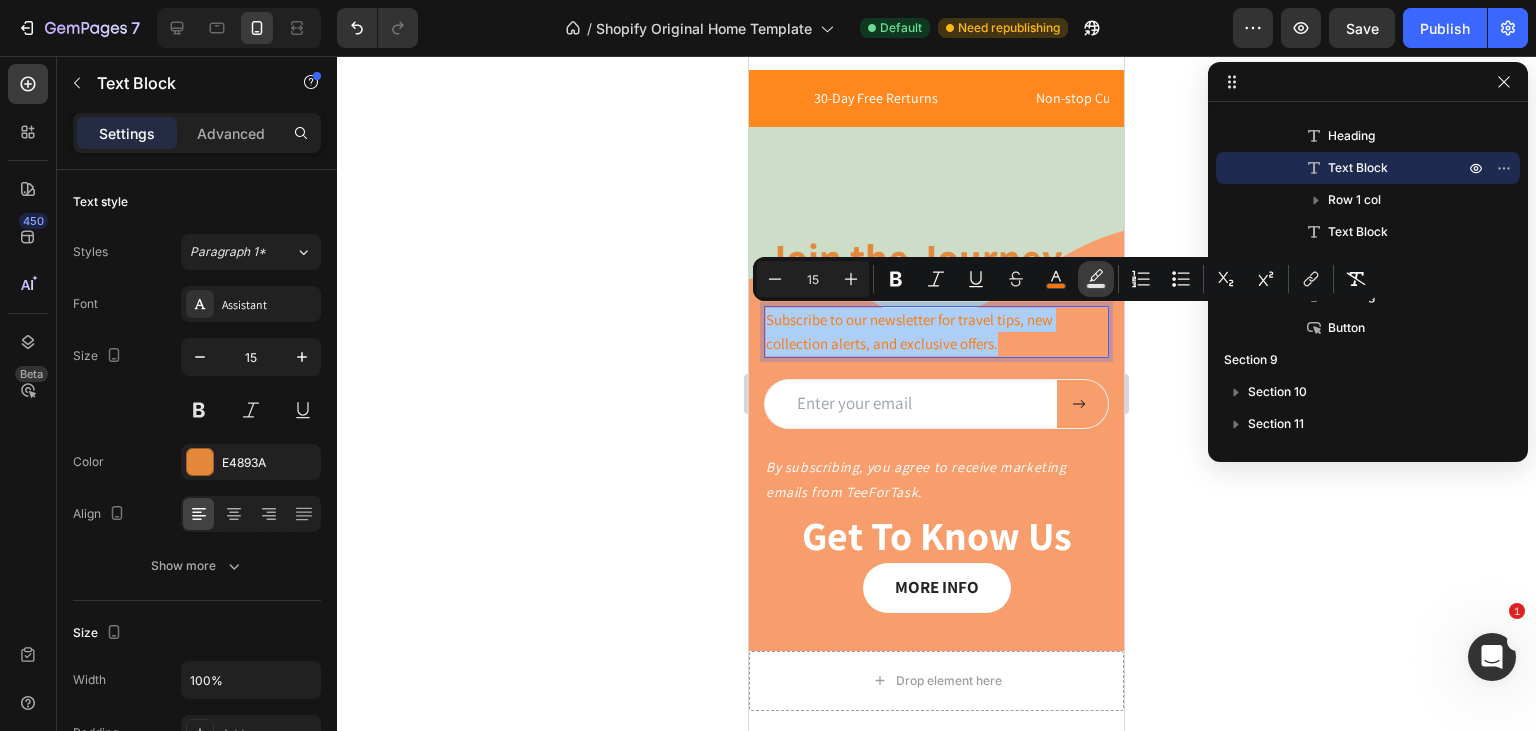 click on "Text Background Color" at bounding box center (1096, 279) 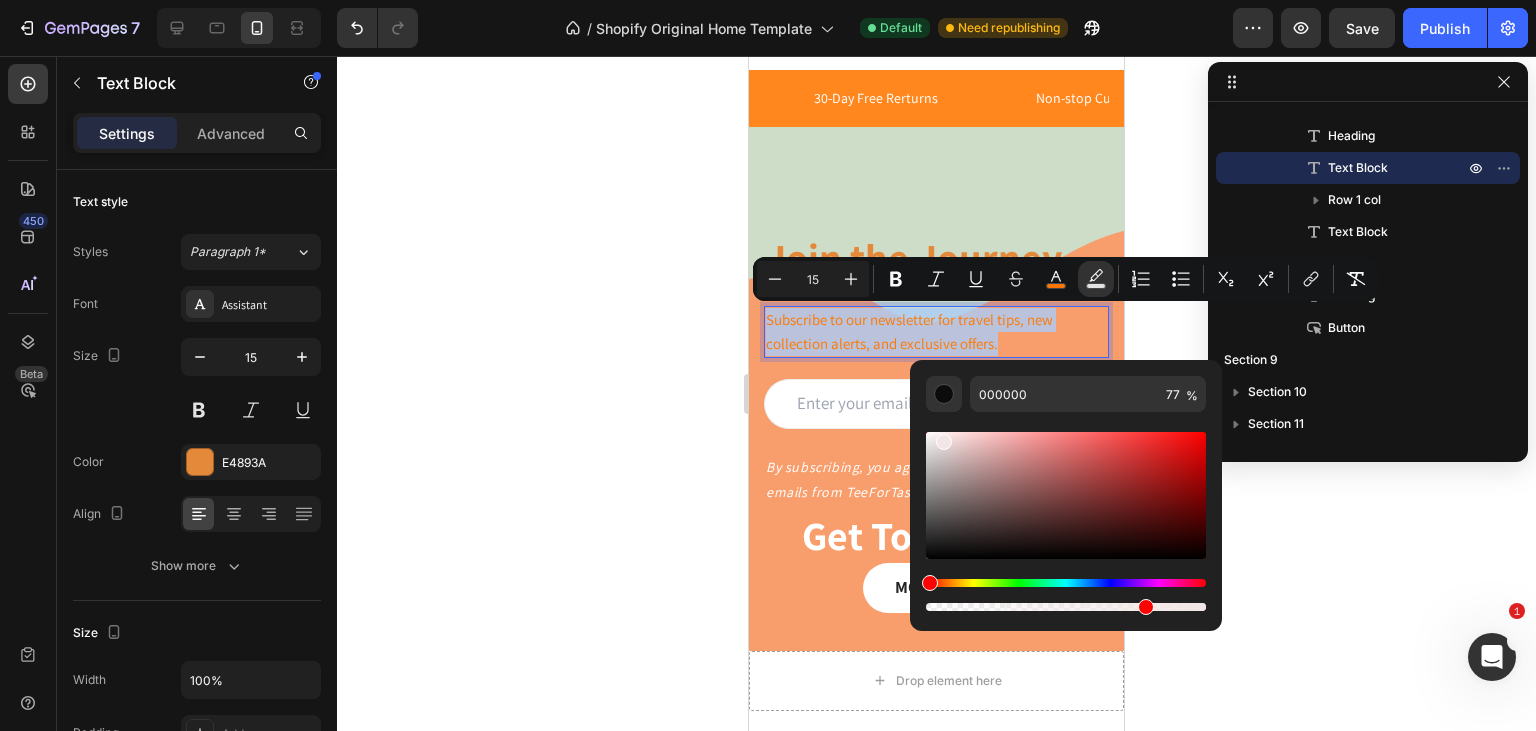 click at bounding box center (1066, 495) 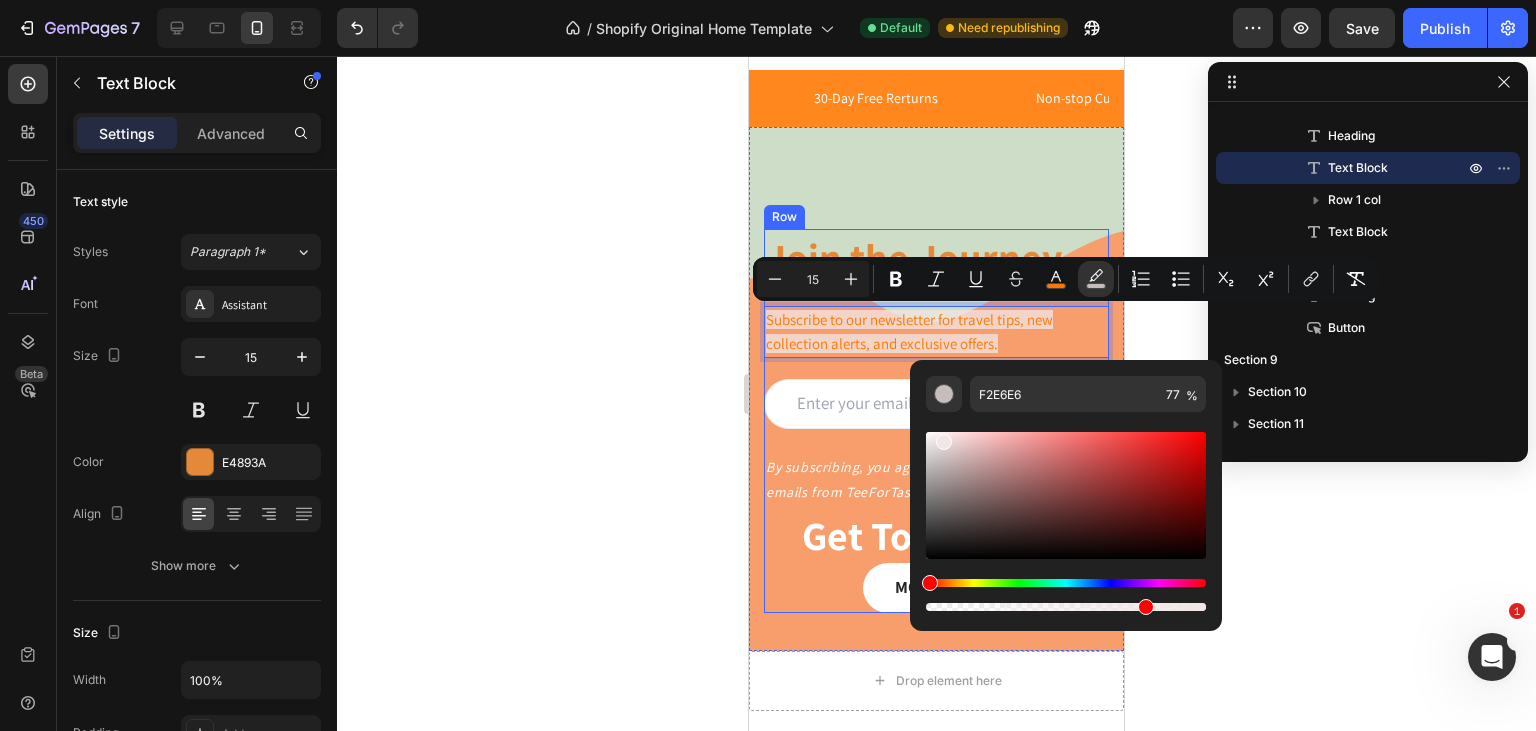 click on "Join the Journey Heading Subscribe to our newsletter for travel tips, new collection alerts, and exclusive offers. Text Block   21 Email Field
Submit Button Row Newsletter Row By subscribing, you agree to receive marketing emails from TeeForTask. Text Block" at bounding box center [936, 368] 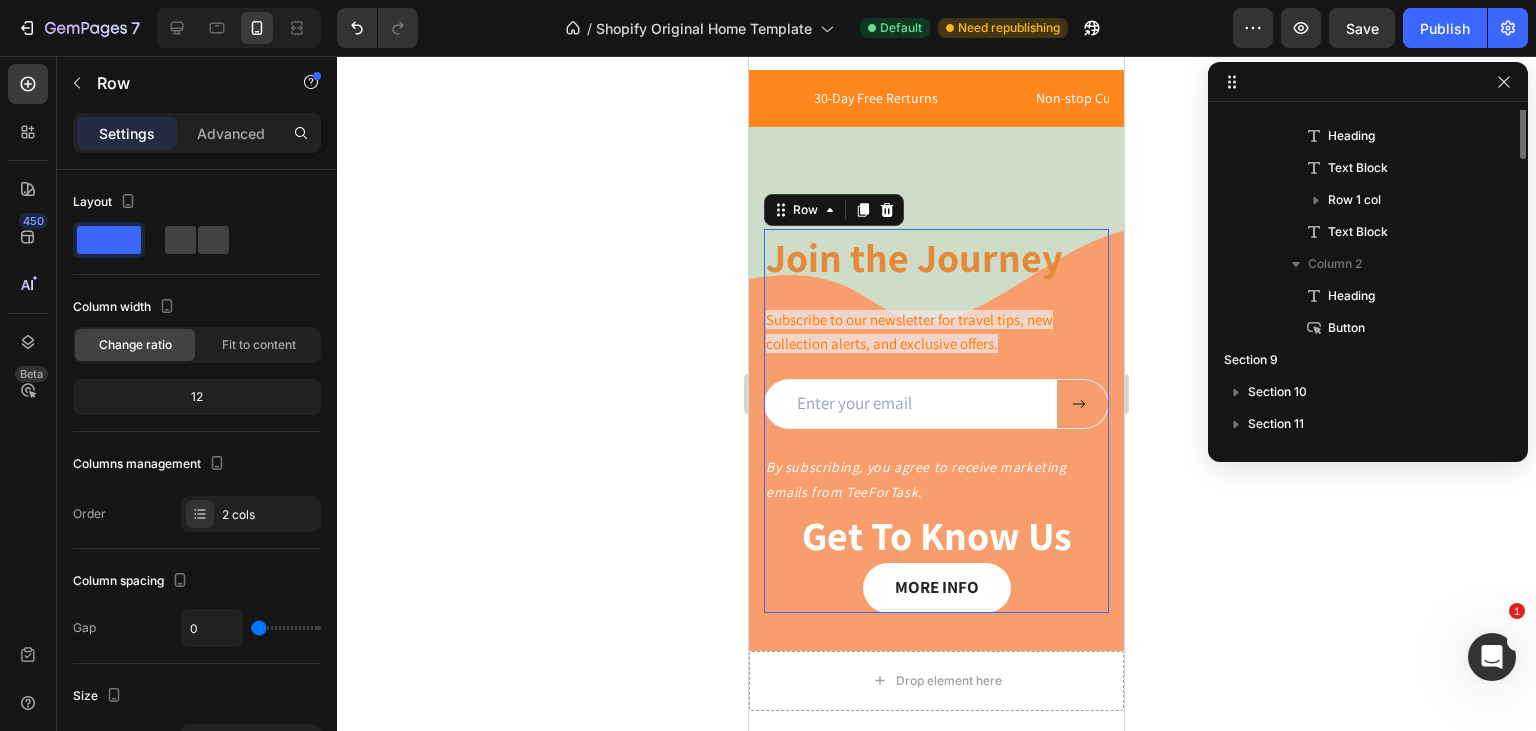 scroll, scrollTop: 154, scrollLeft: 0, axis: vertical 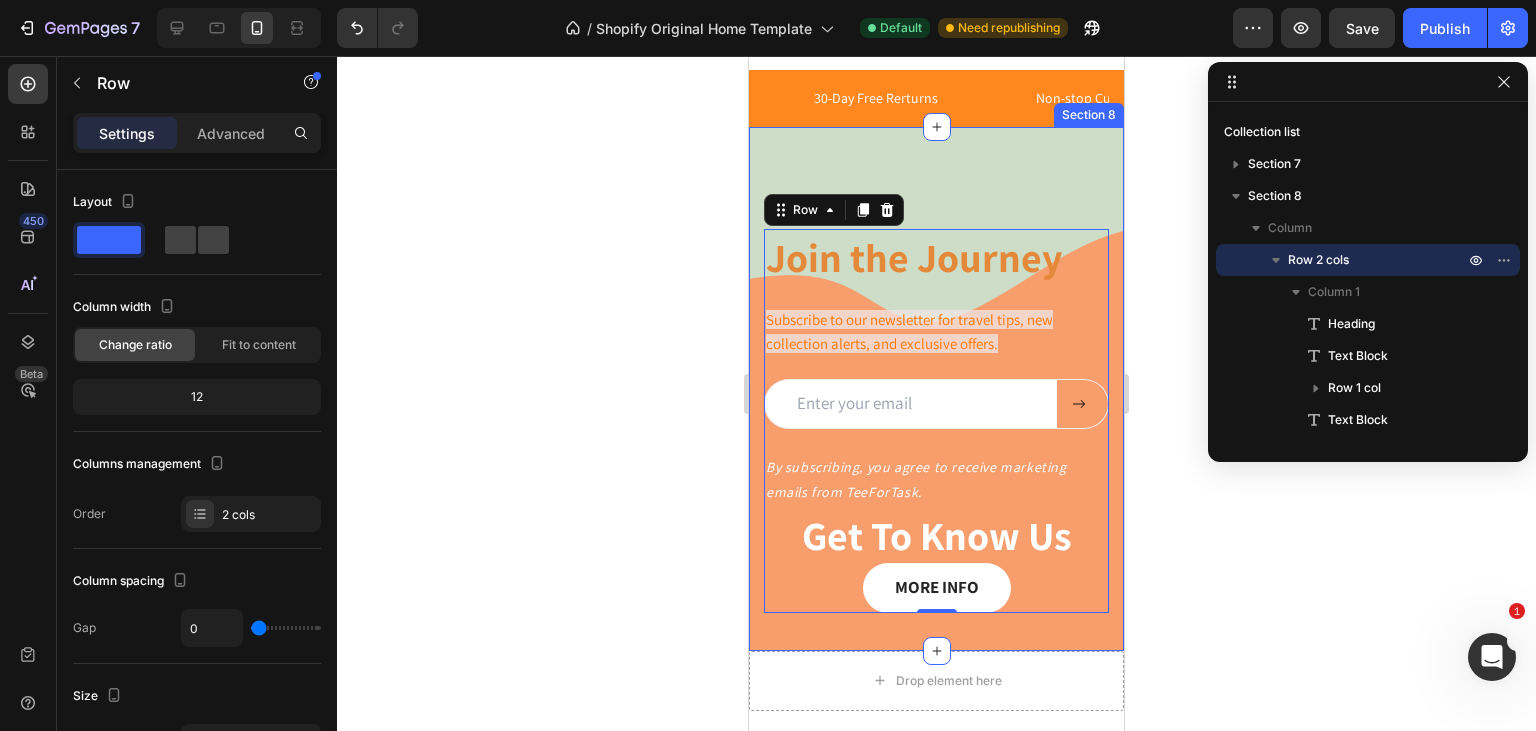 click on "Join the Journey Heading Subscribe to our newsletter for travel tips, new collection alerts, and exclusive offers. Text Block Email Field
Submit Button Row Newsletter Row By subscribing, you agree to receive marketing emails from TeeForTask. Text Block Get To Know Us Heading MORE INFO Button Row   0 Section 8" at bounding box center [936, 389] 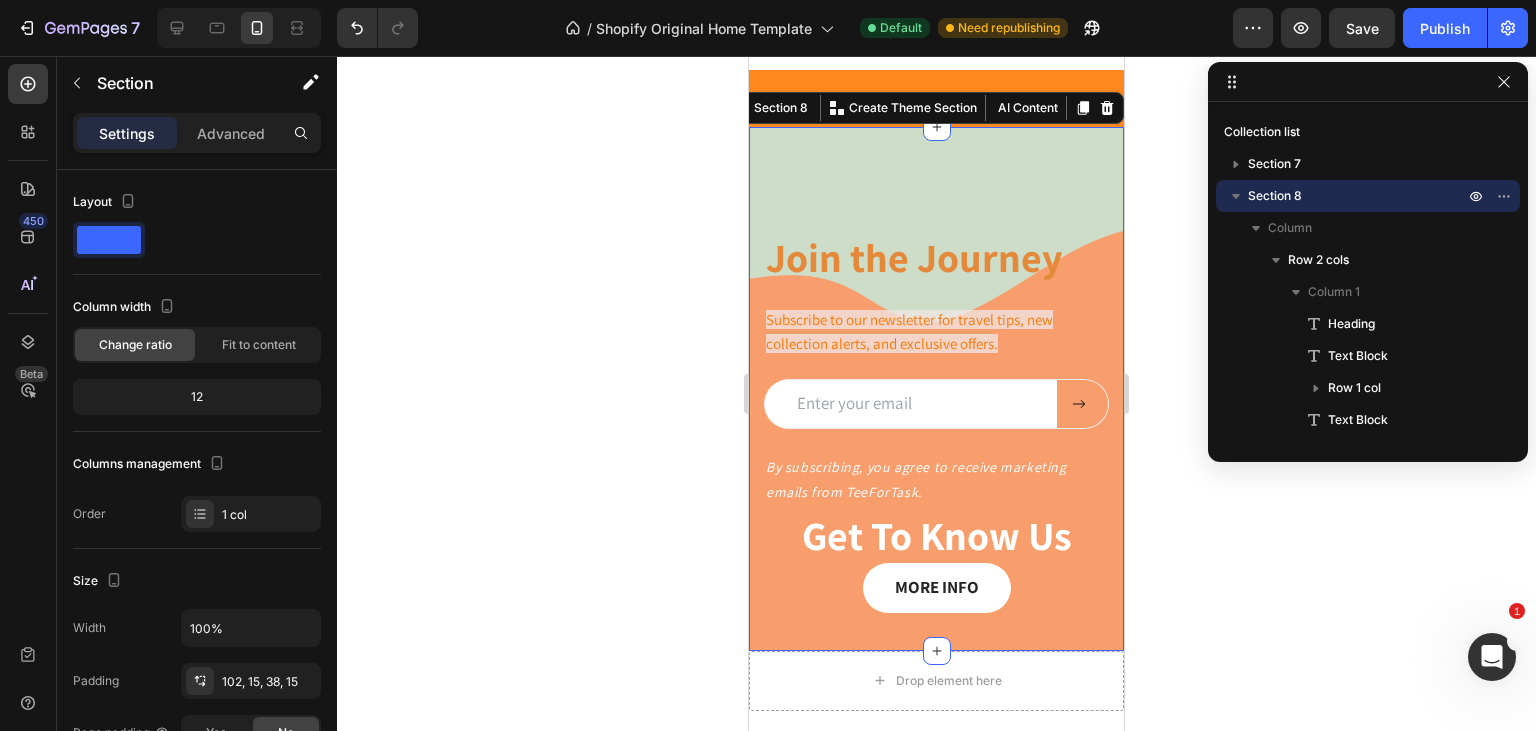 click on "Join the Journey Heading Subscribe to our newsletter for travel tips, new collection alerts, and exclusive offers. Text Block Email Field
Submit Button Row Newsletter Row By subscribing, you agree to receive marketing emails from TeeForTask. Text Block Get To Know Us Heading MORE INFO Button Row Section 8   You can create reusable sections Create Theme Section AI Content Write with GemAI What would you like to describe here? Tone and Voice Persuasive Product Albanian Riviera Travel Checklist T-Shirt – Explore Albania in Style Show more Generate" at bounding box center (936, 389) 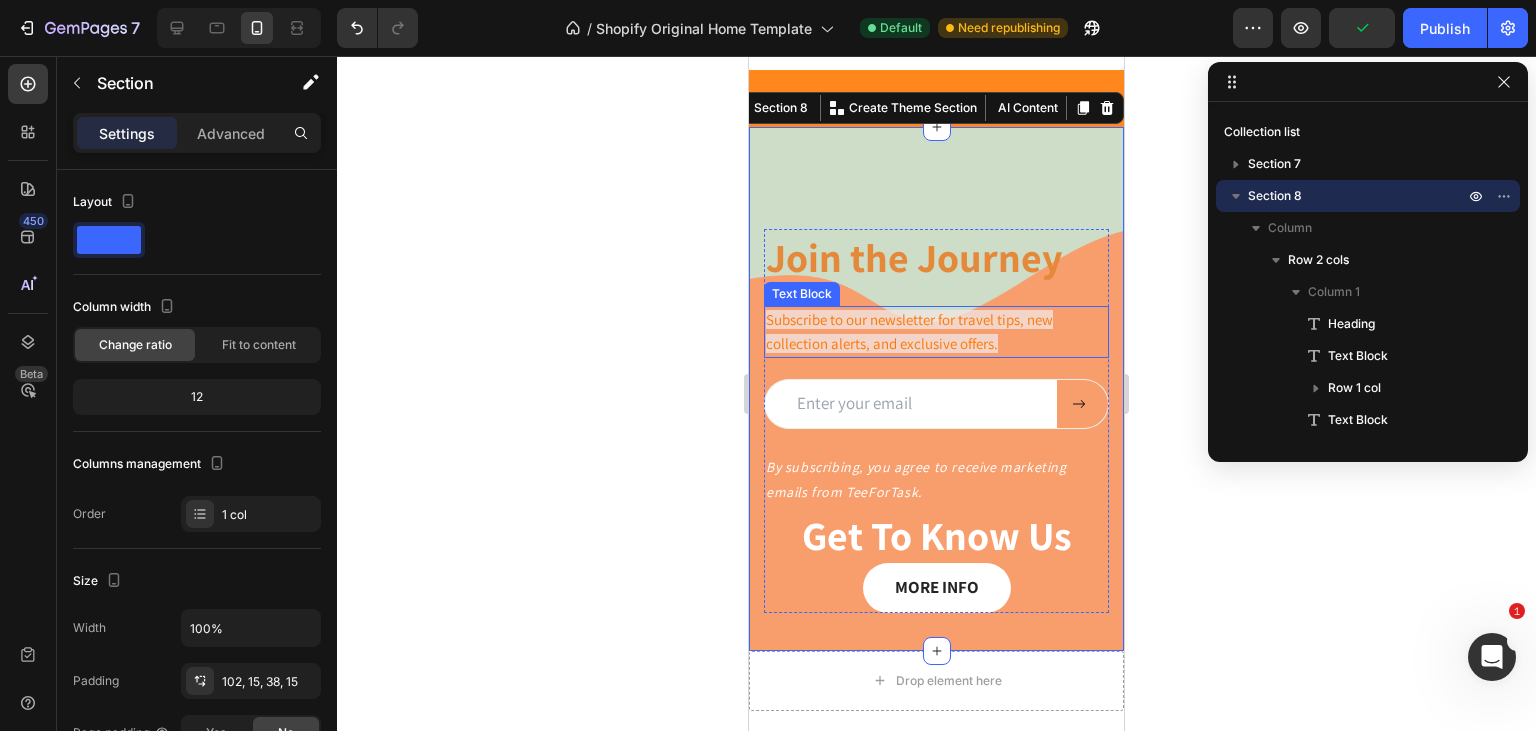 click on "Subscribe to our newsletter for travel tips, new collection alerts, and exclusive offers." at bounding box center [936, 332] 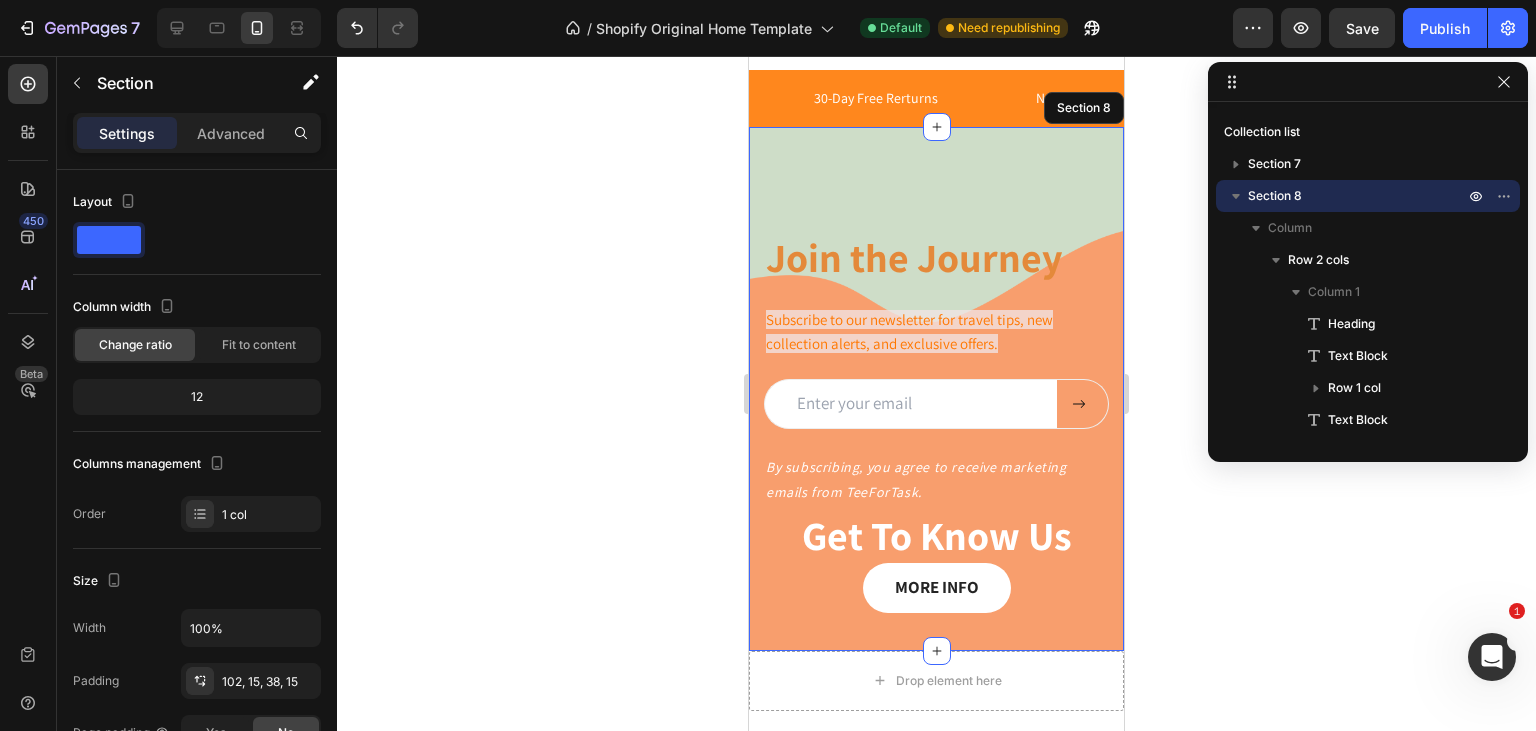click on "Join the Journey Heading Subscribe to our newsletter for travel tips, new collection alerts, and exclusive offers. Text Block   21 Email Field
Submit Button Row Newsletter Row By subscribing, you agree to receive marketing emails from TeeForTask. Text Block Get To Know Us Heading MORE INFO Button Row Section 8" at bounding box center (936, 389) 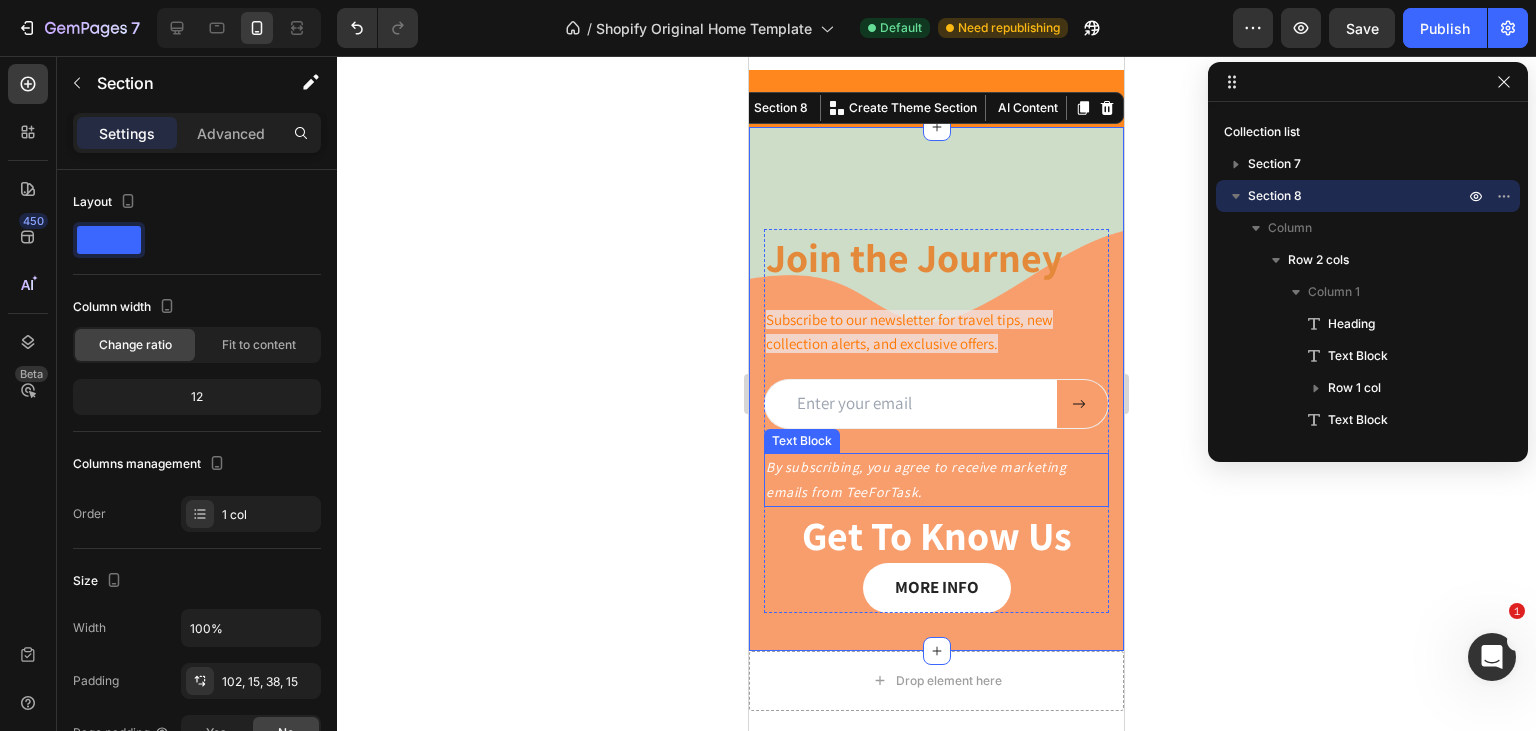 click on "By subscribing, you agree to receive marketing emails from TeeForTask." at bounding box center [916, 479] 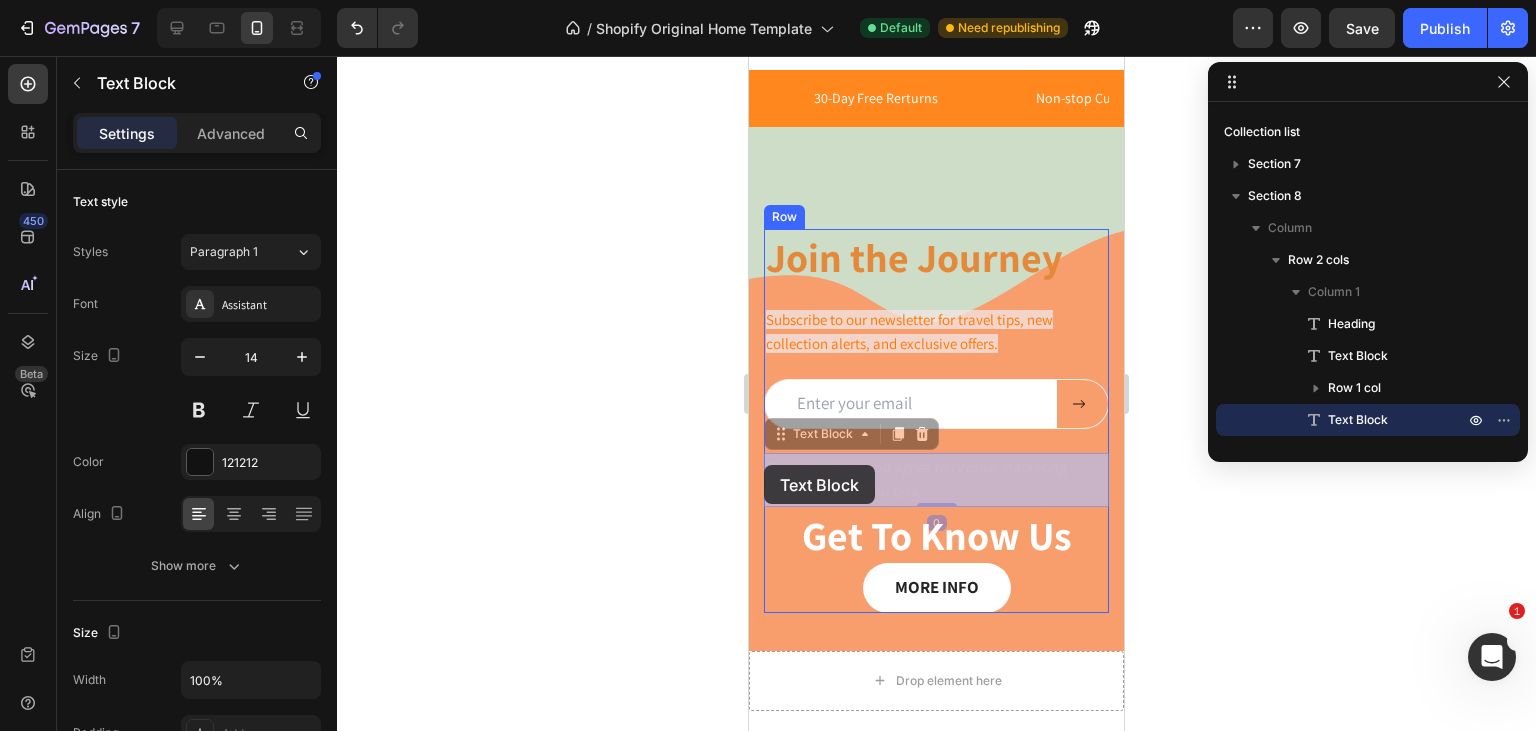 drag, startPoint x: 878, startPoint y: 487, endPoint x: 764, endPoint y: 465, distance: 116.1034 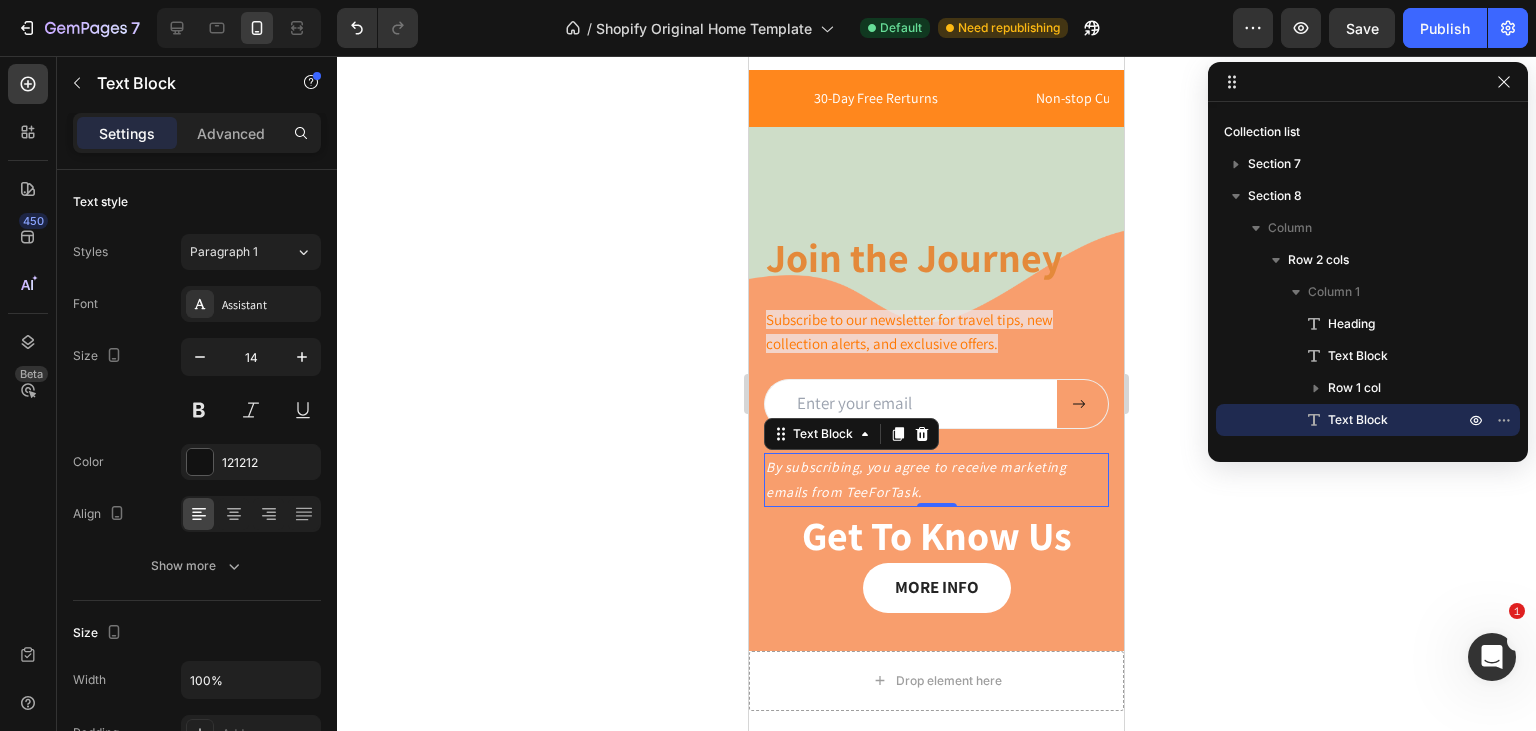 click on "By subscribing, you agree to receive marketing emails from TeeForTask." at bounding box center [916, 479] 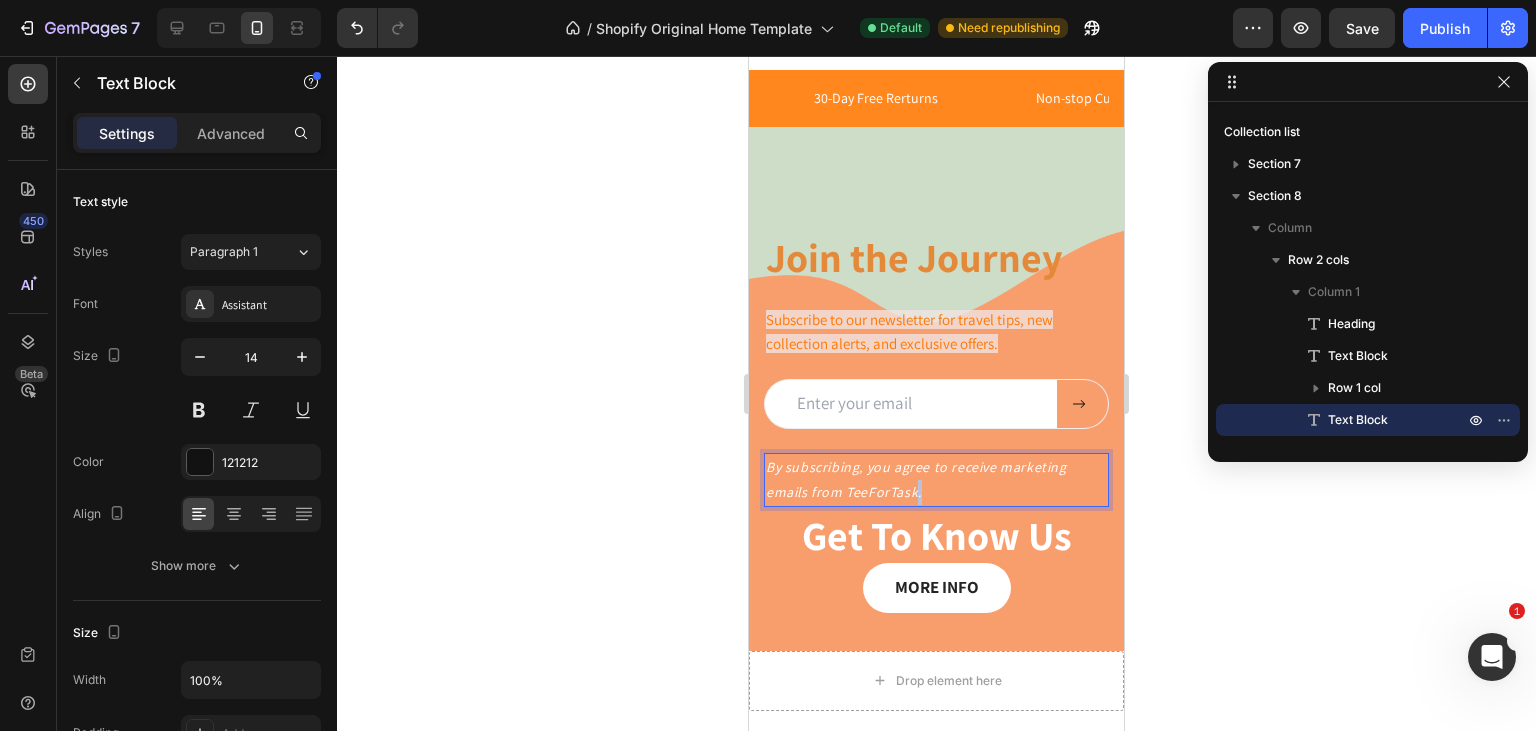 click on "By subscribing, you agree to receive marketing emails from TeeForTask." at bounding box center [916, 479] 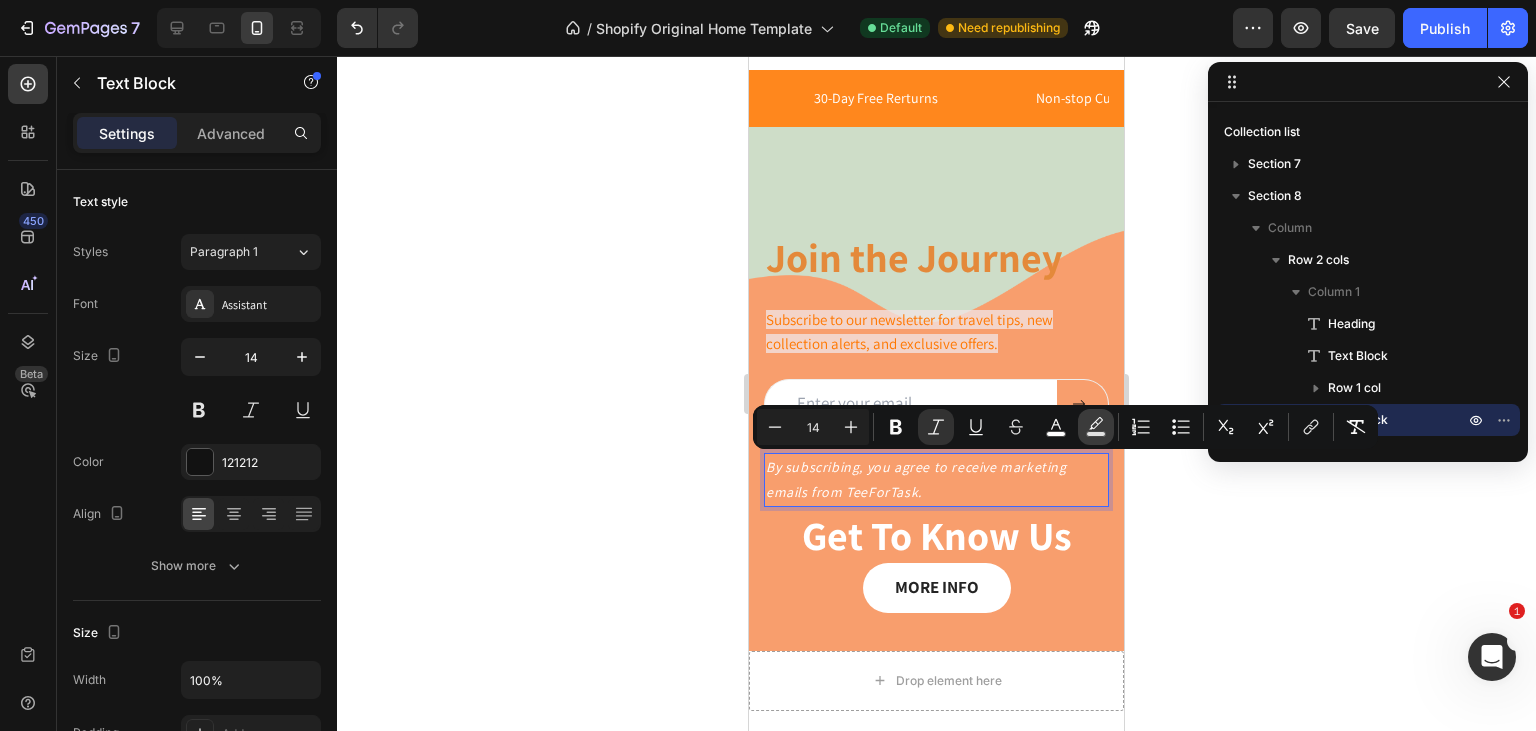 click 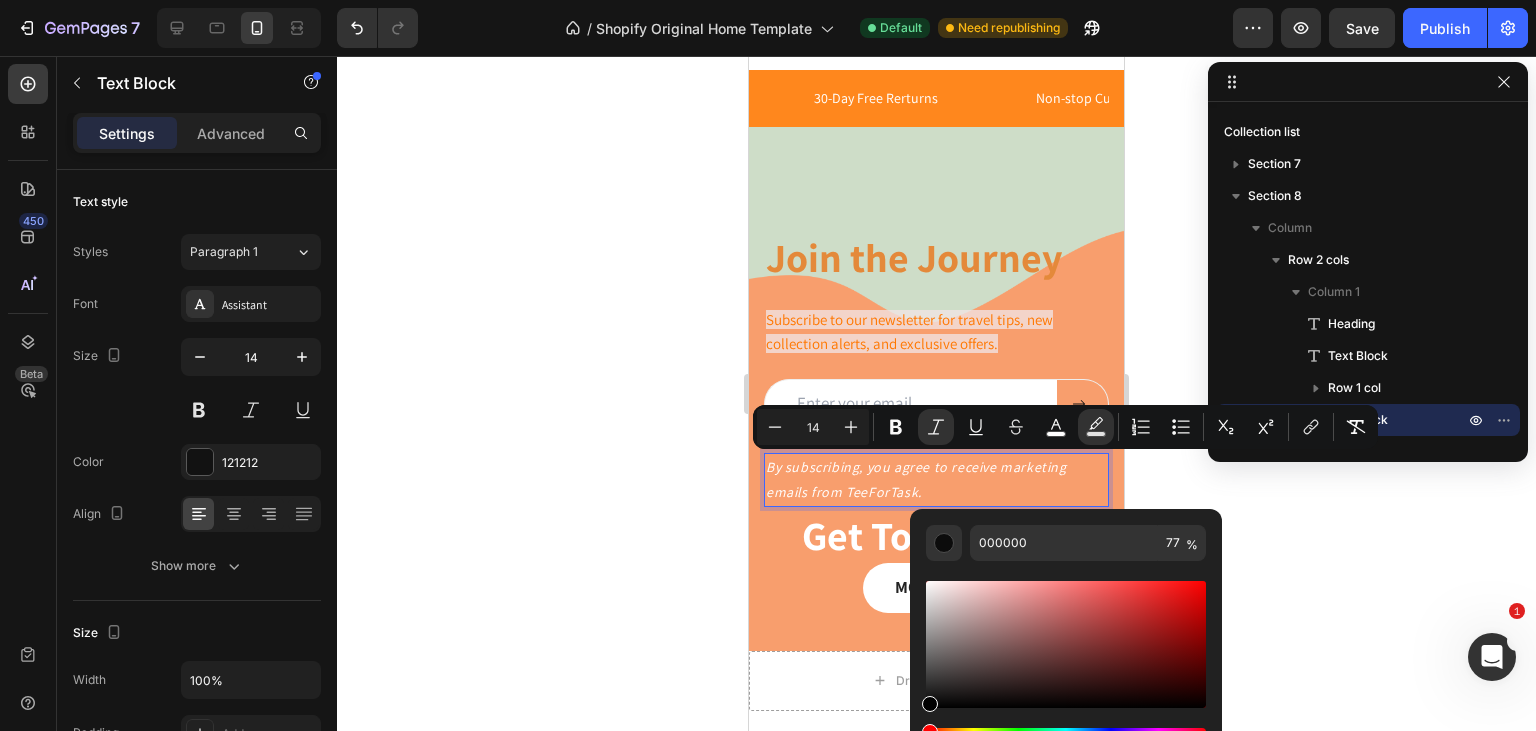 click at bounding box center (1066, 644) 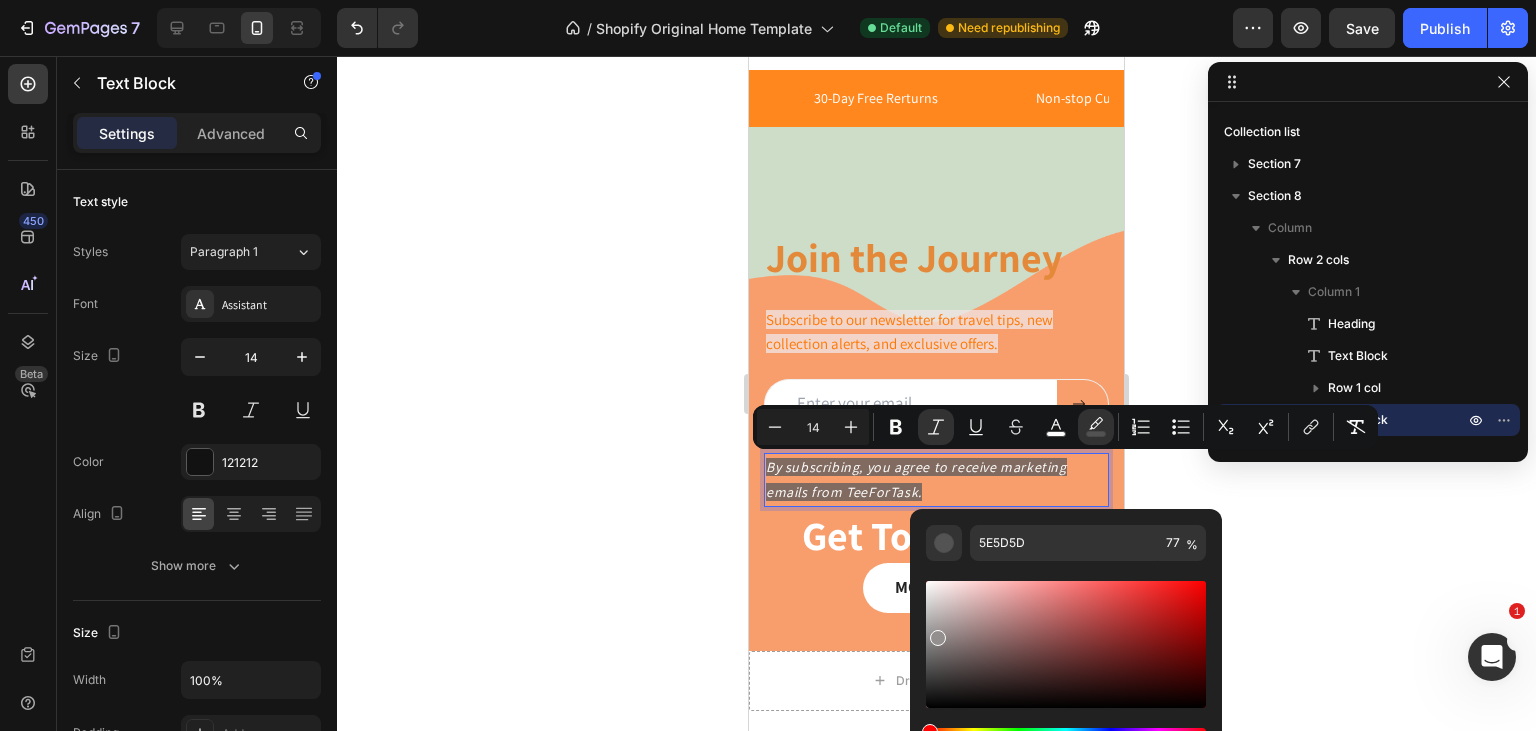 click at bounding box center [1066, 644] 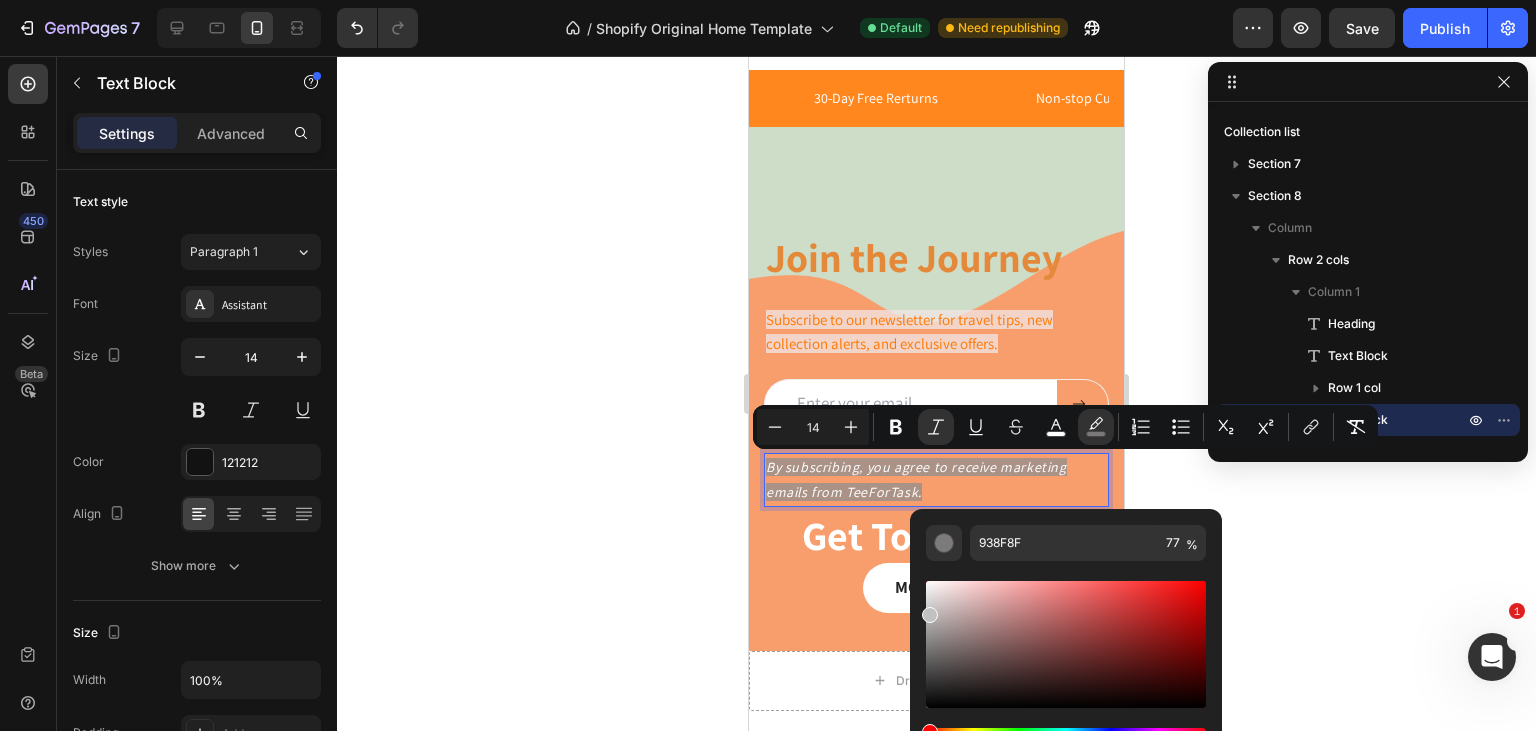 click at bounding box center (1066, 644) 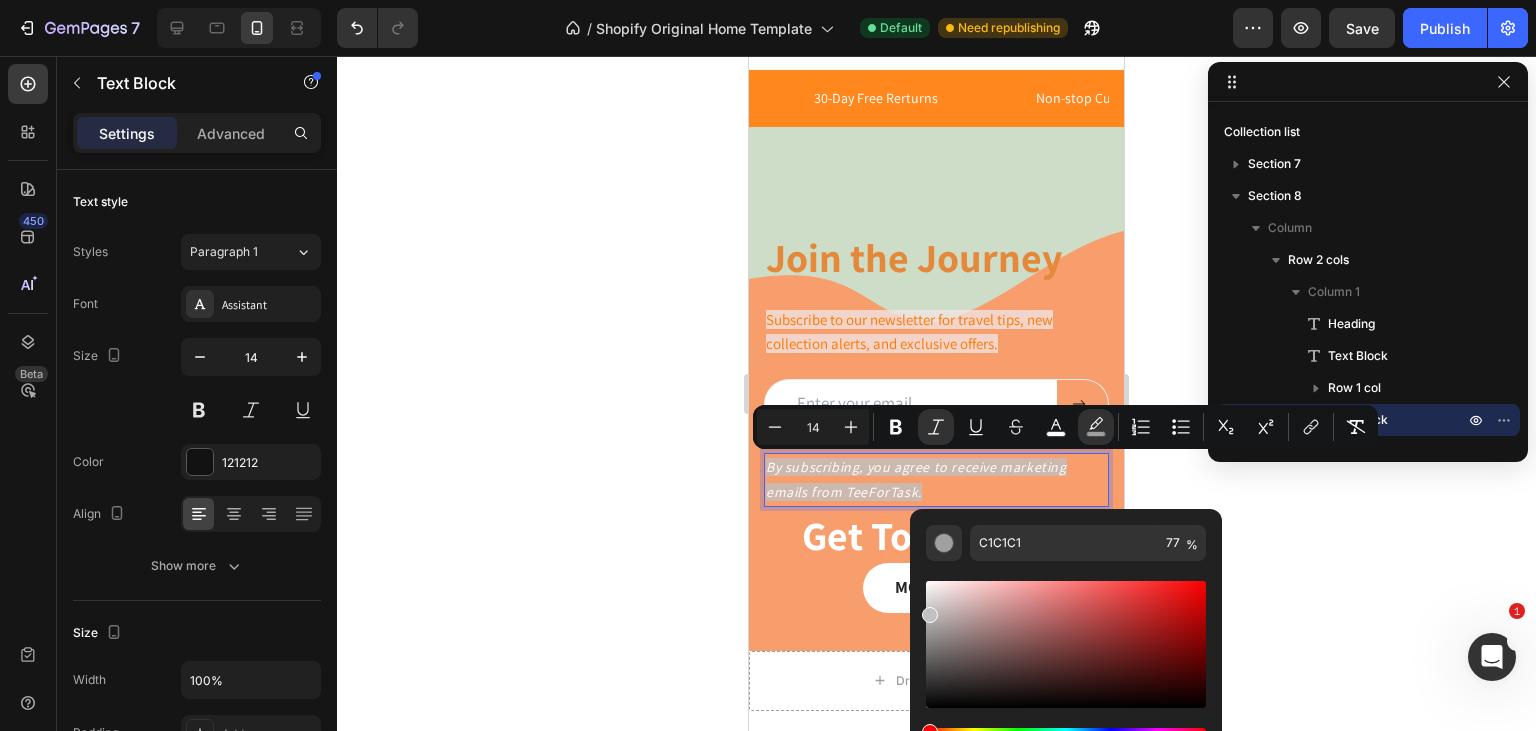 click on "By subscribing, you agree to receive marketing emails from TeeForTask." at bounding box center (936, 480) 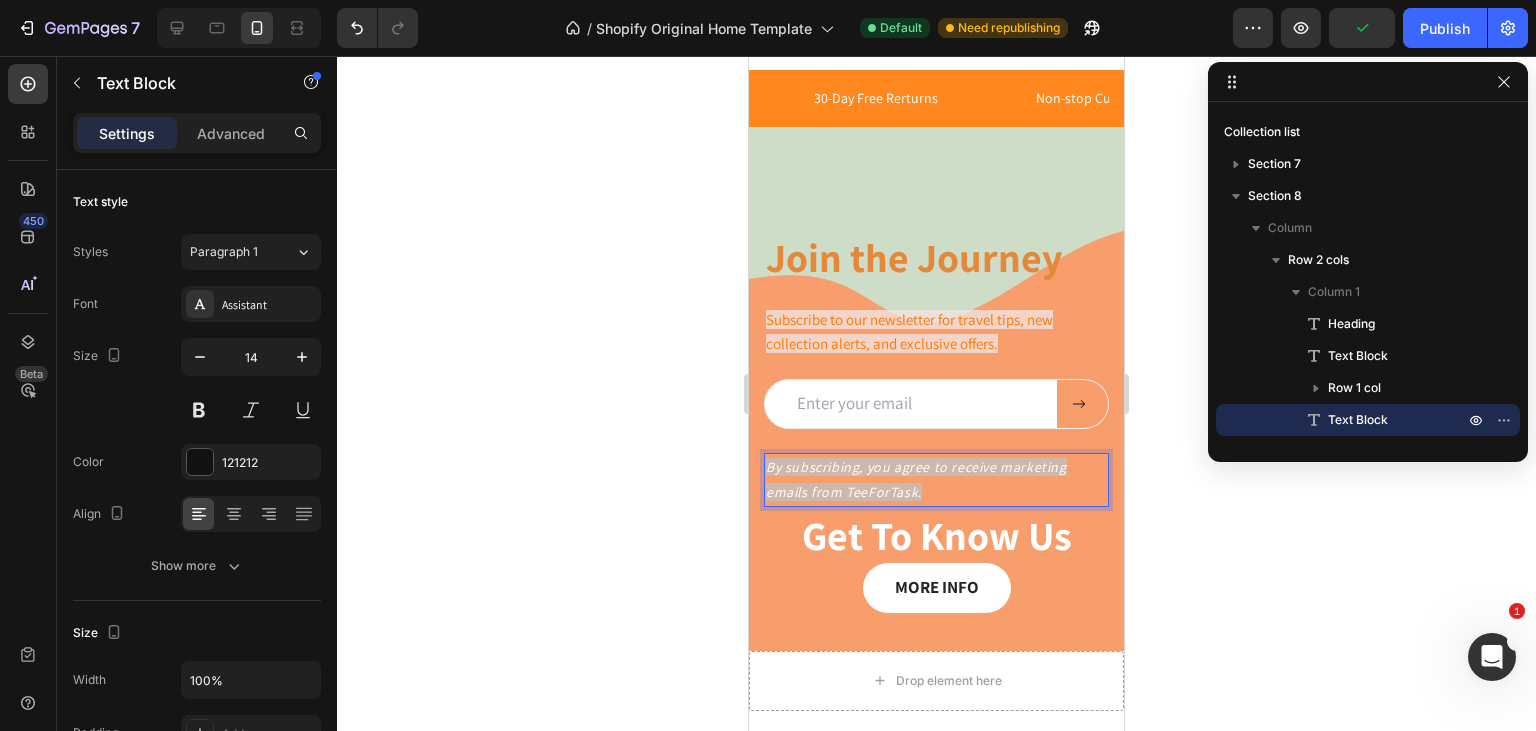 click on "By subscribing, you agree to receive marketing emails from TeeForTask." at bounding box center (936, 480) 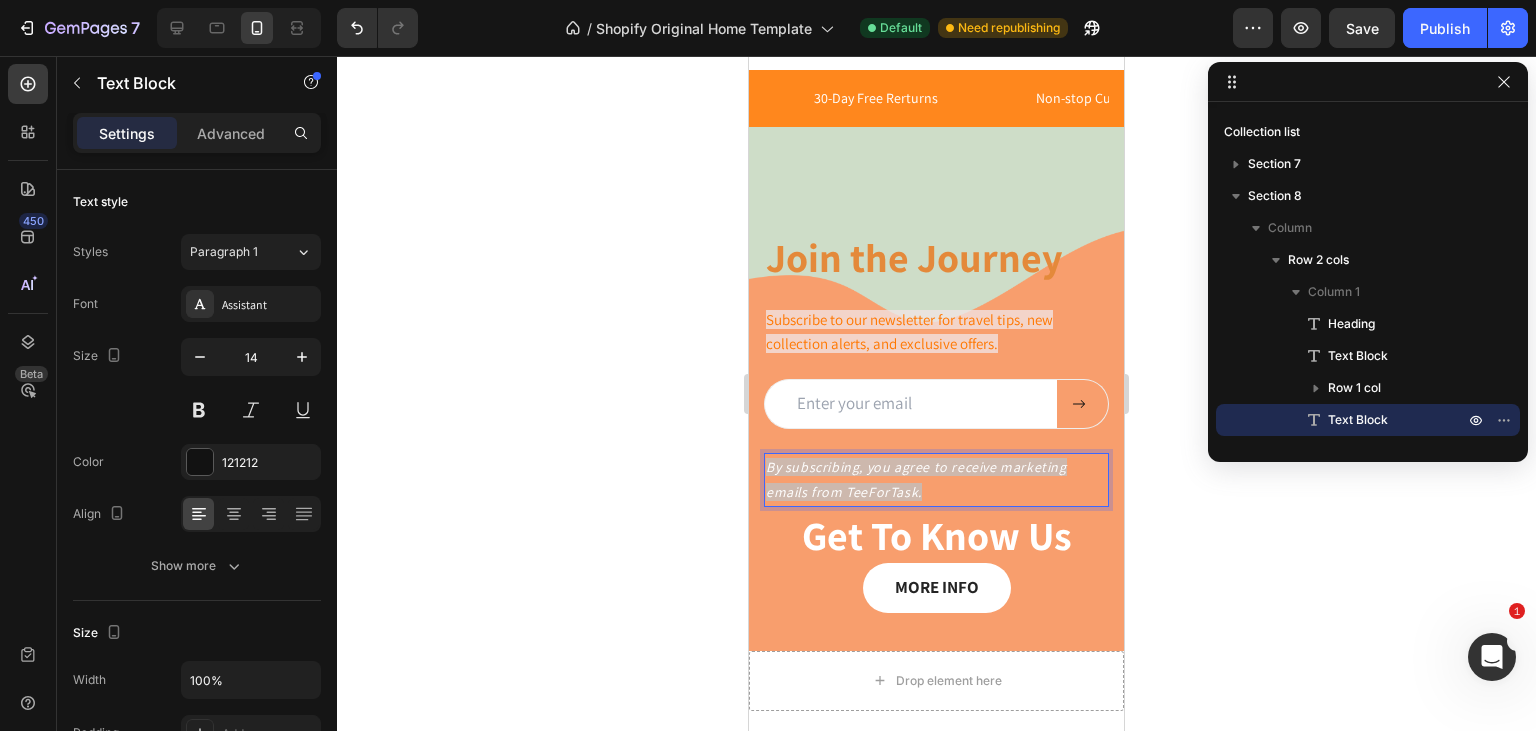 click on "By subscribing, you agree to receive marketing emails from TeeForTask." at bounding box center (936, 480) 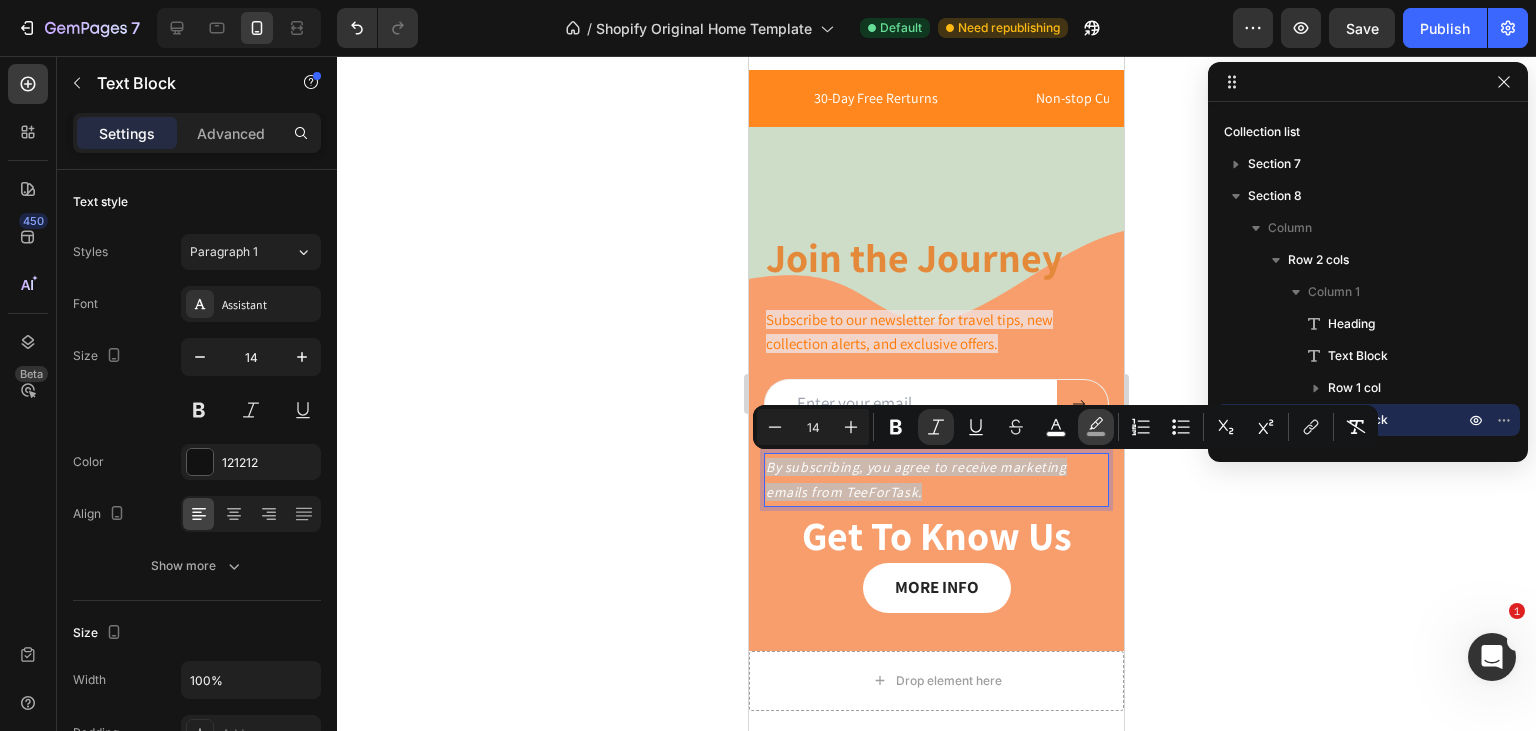 click 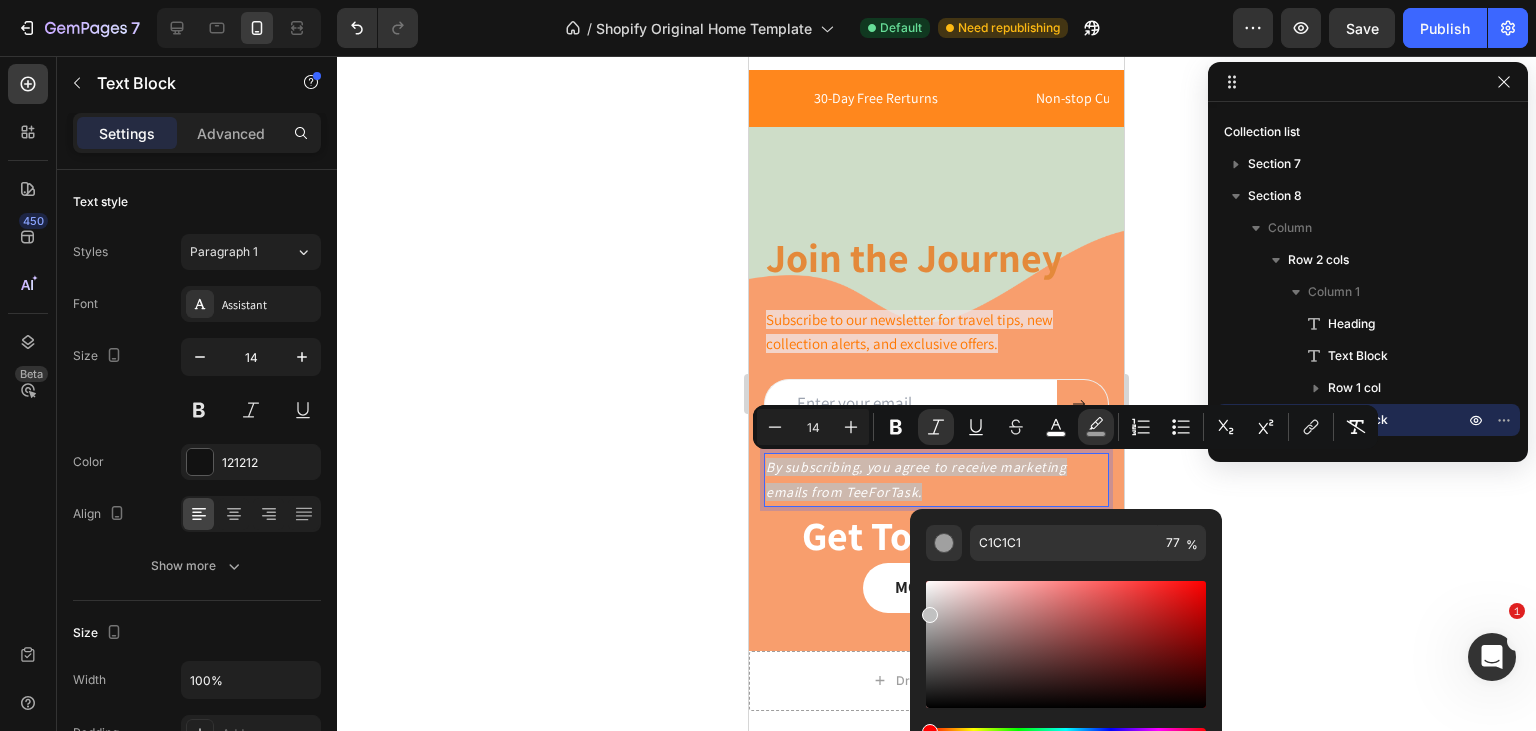 click at bounding box center (1066, 644) 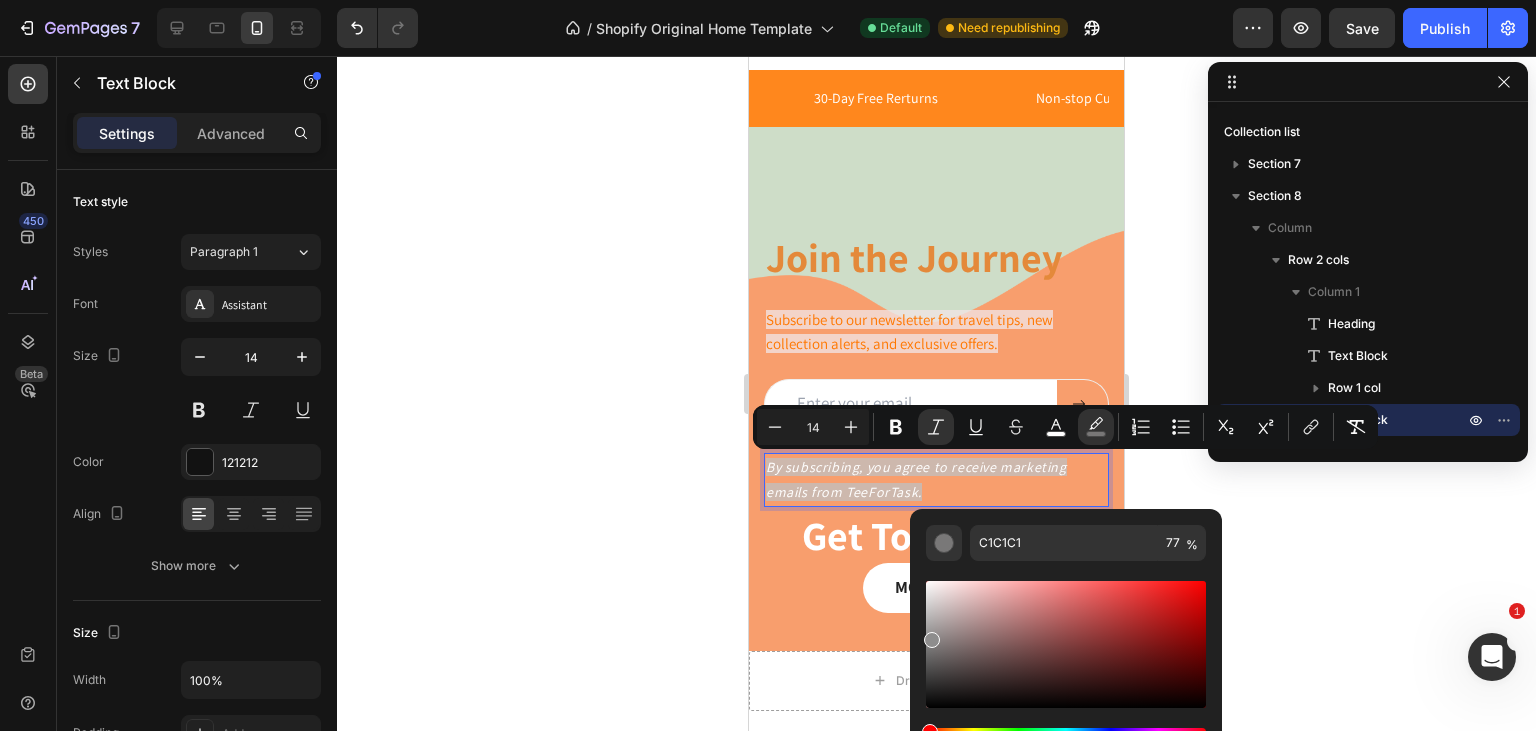 type on "8E8D8D" 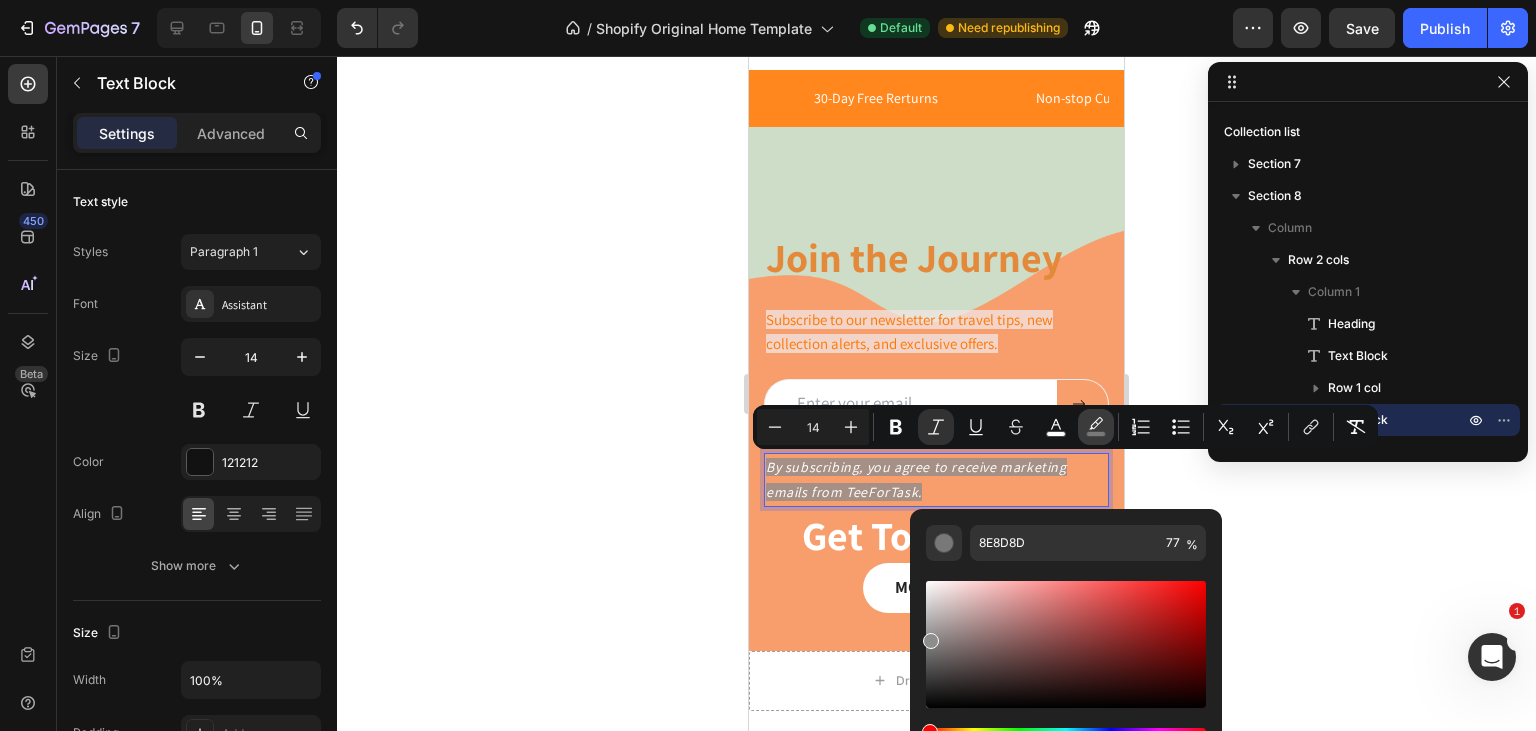 click 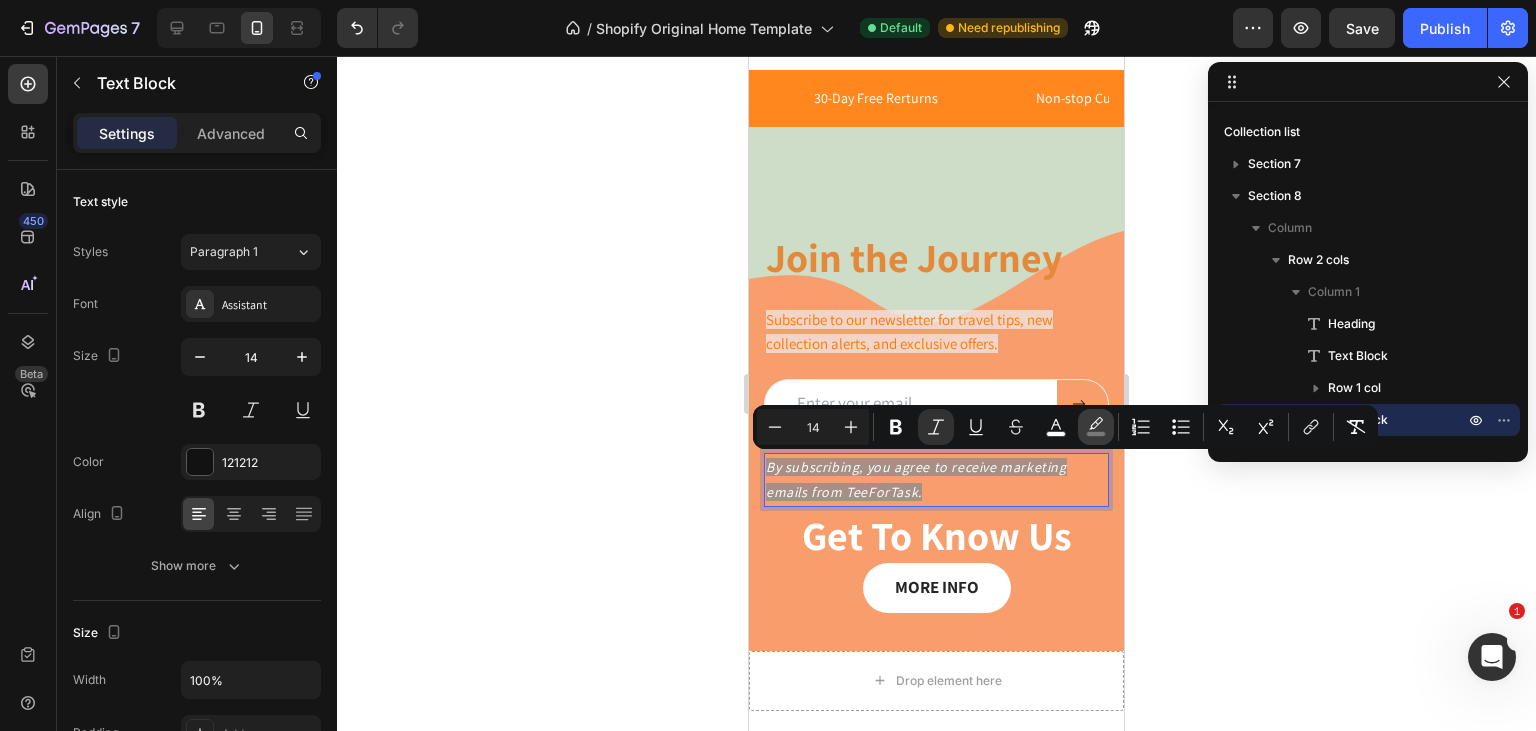 click 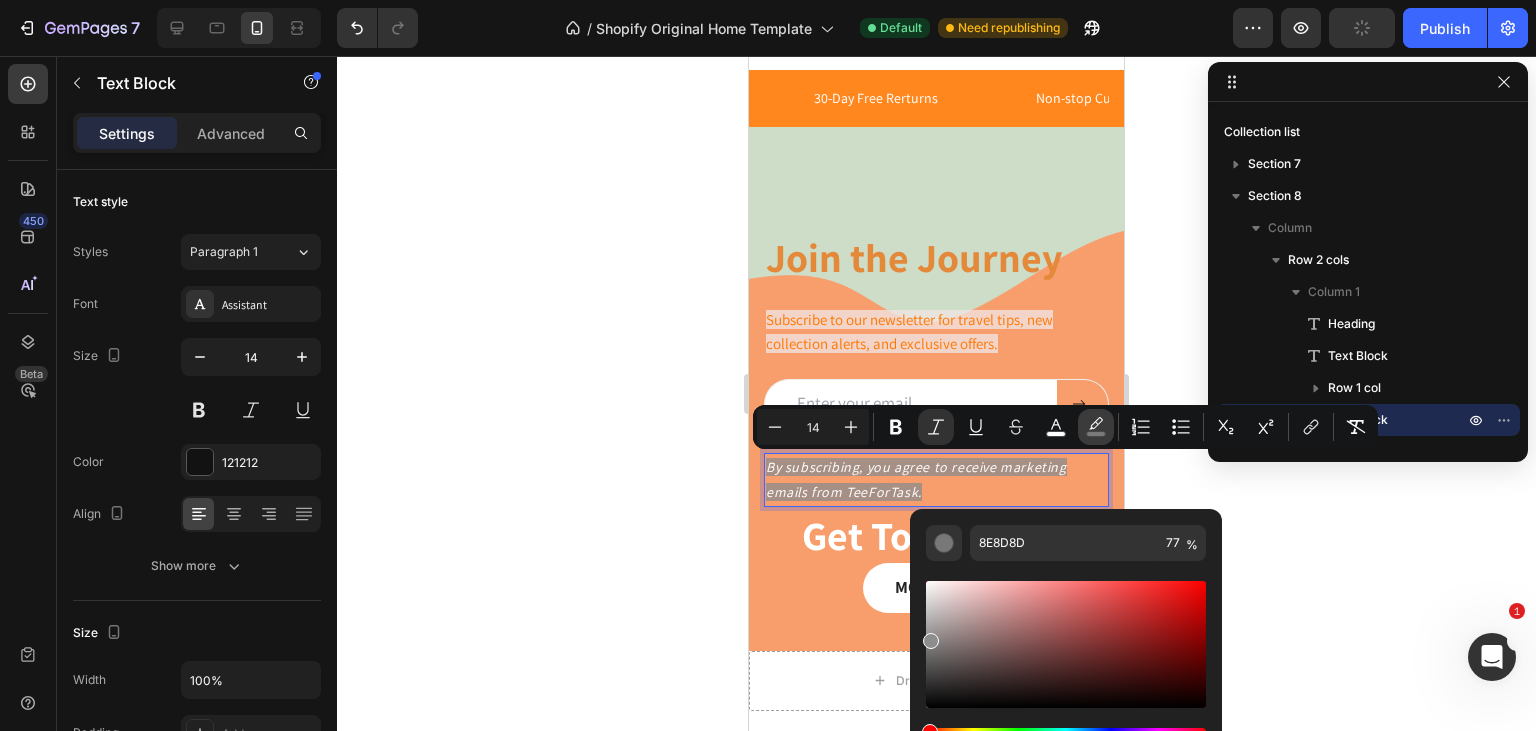 click 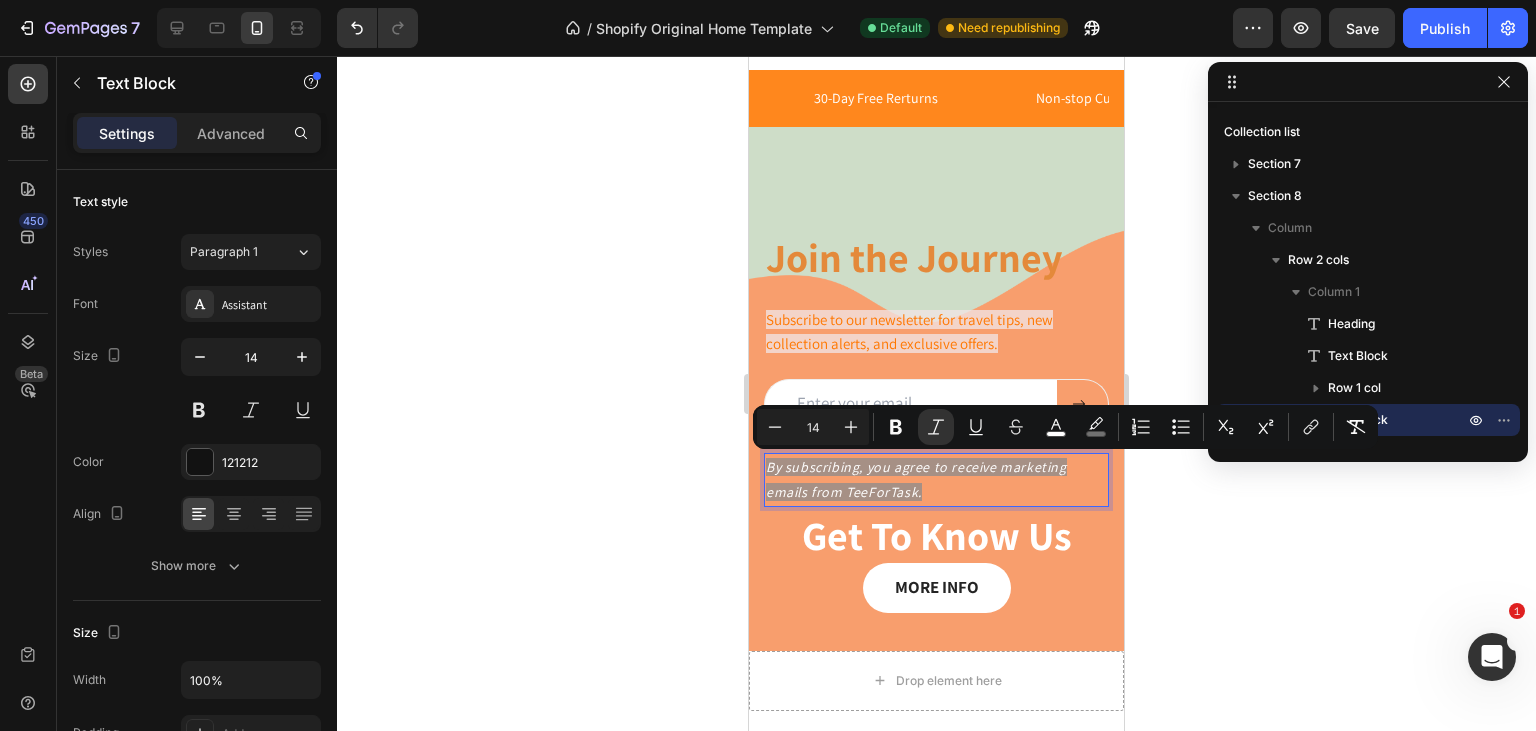click on "By subscribing, you agree to receive marketing emails from TeeForTask." at bounding box center (936, 480) 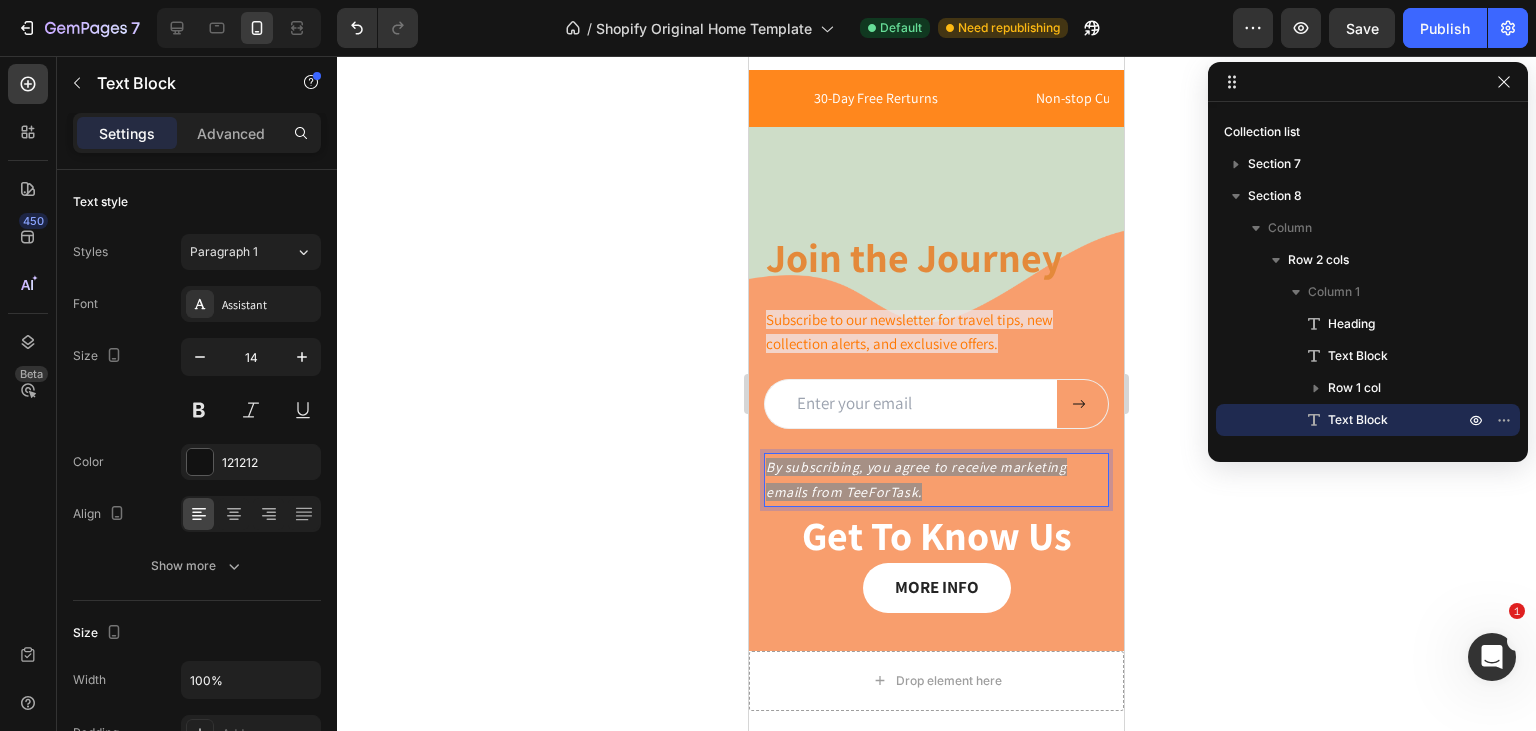 click on "By subscribing, you agree to receive marketing emails from TeeForTask." at bounding box center (936, 480) 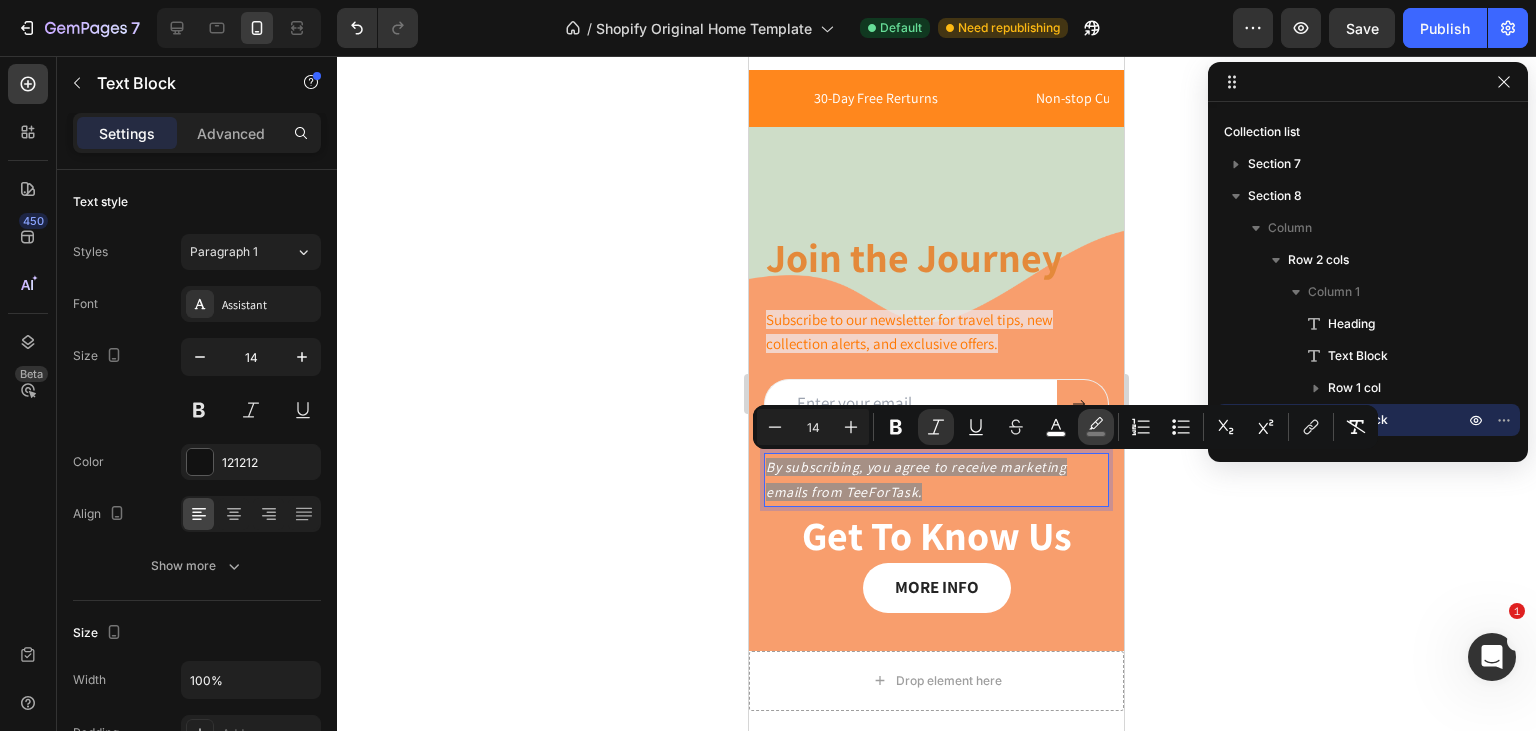 click 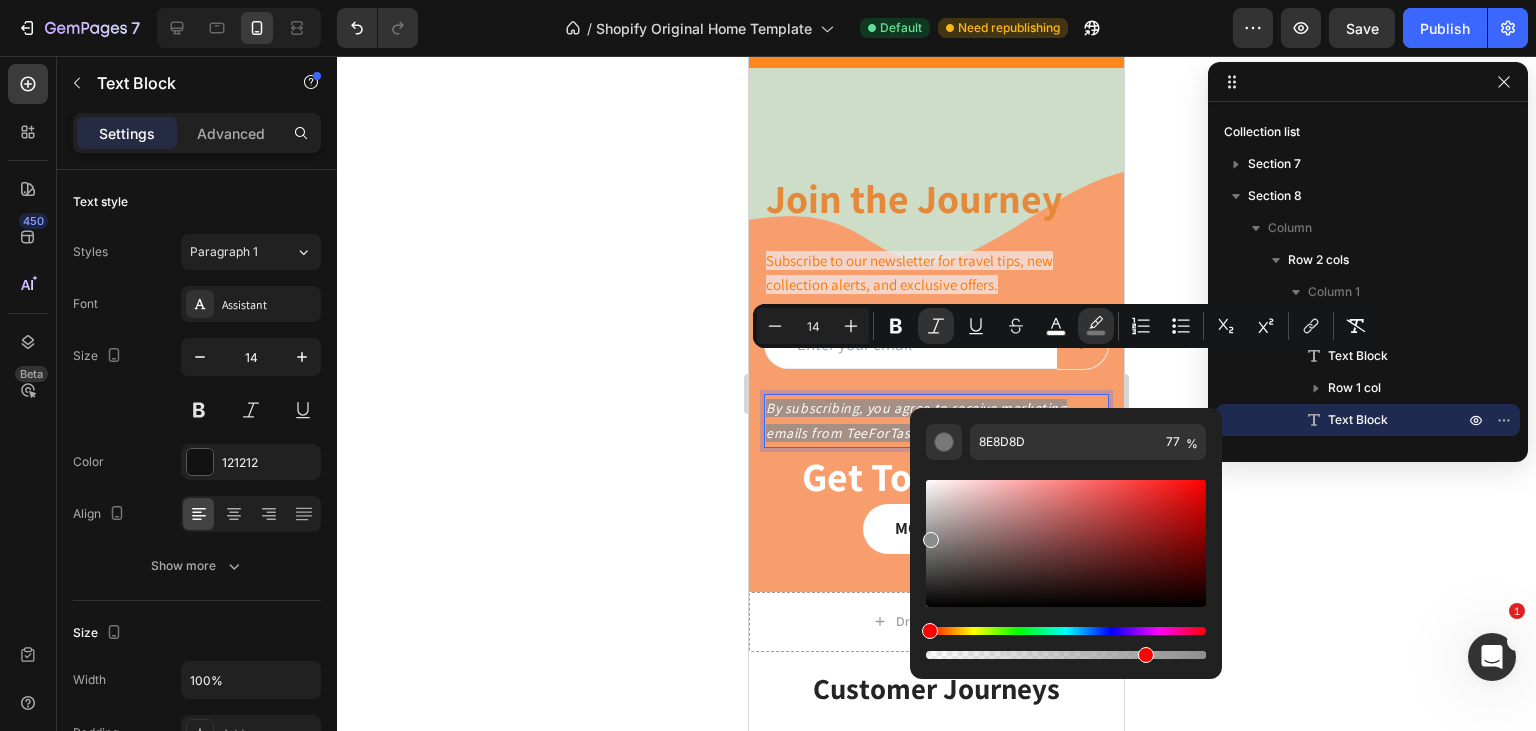 scroll, scrollTop: 2326, scrollLeft: 0, axis: vertical 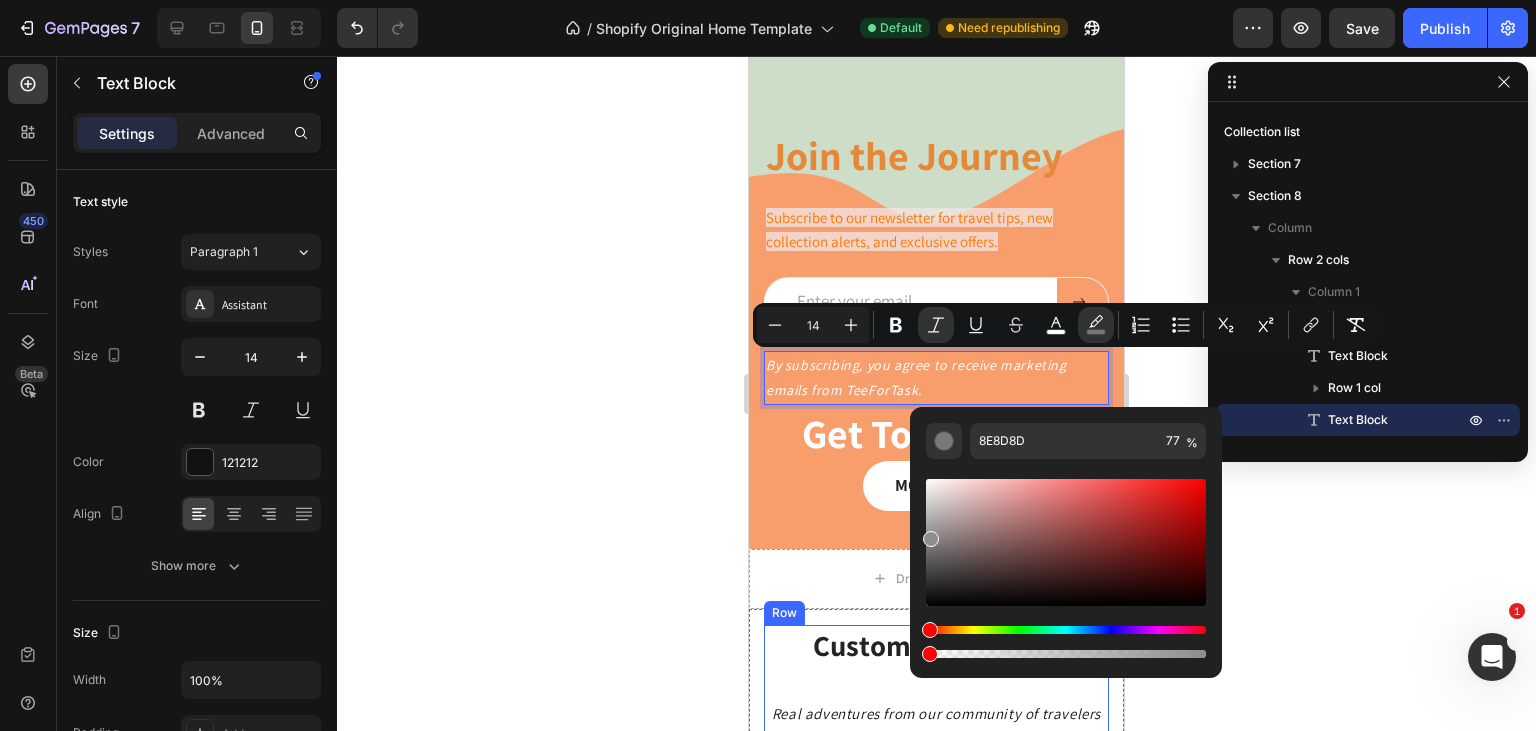 type on "0" 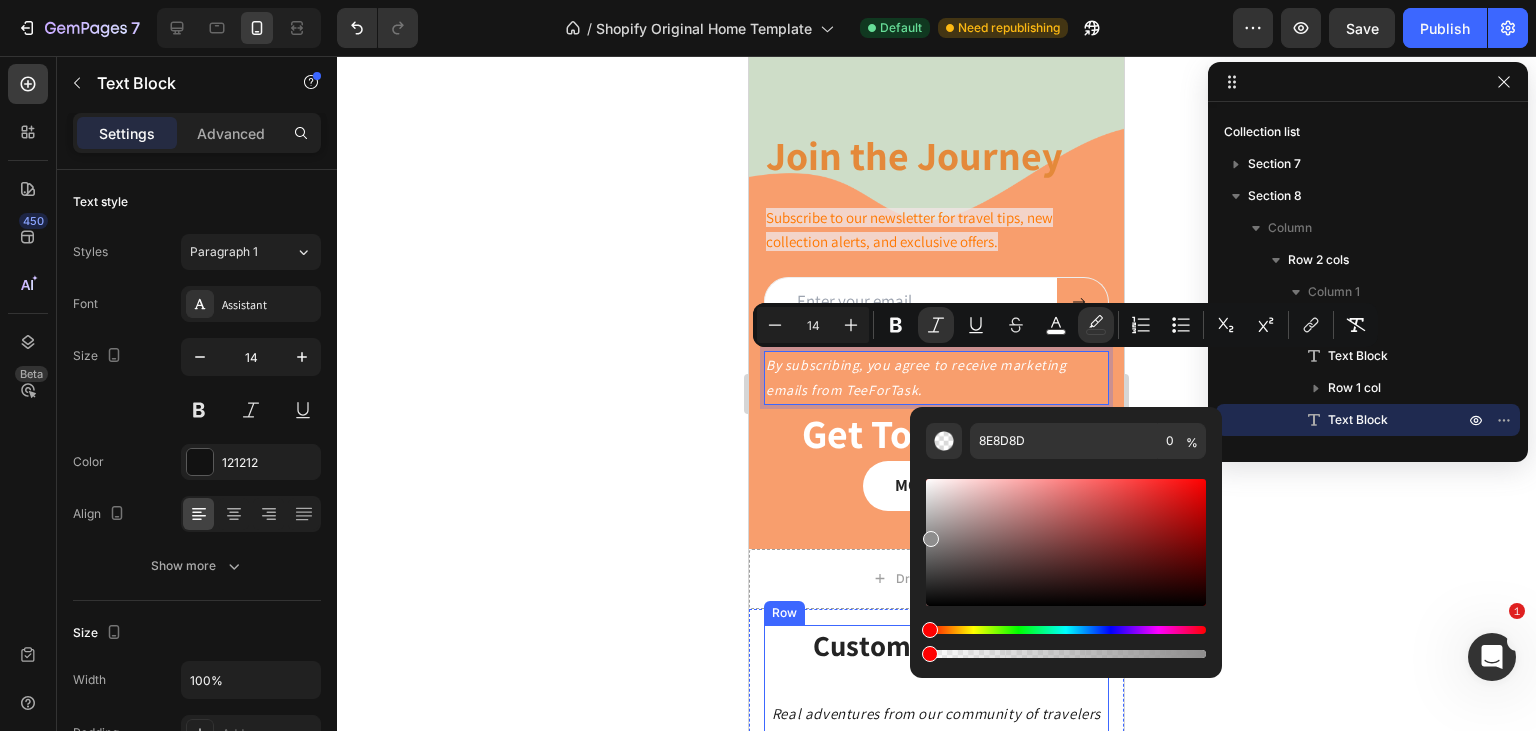 drag, startPoint x: 1896, startPoint y: 703, endPoint x: 866, endPoint y: 666, distance: 1030.6643 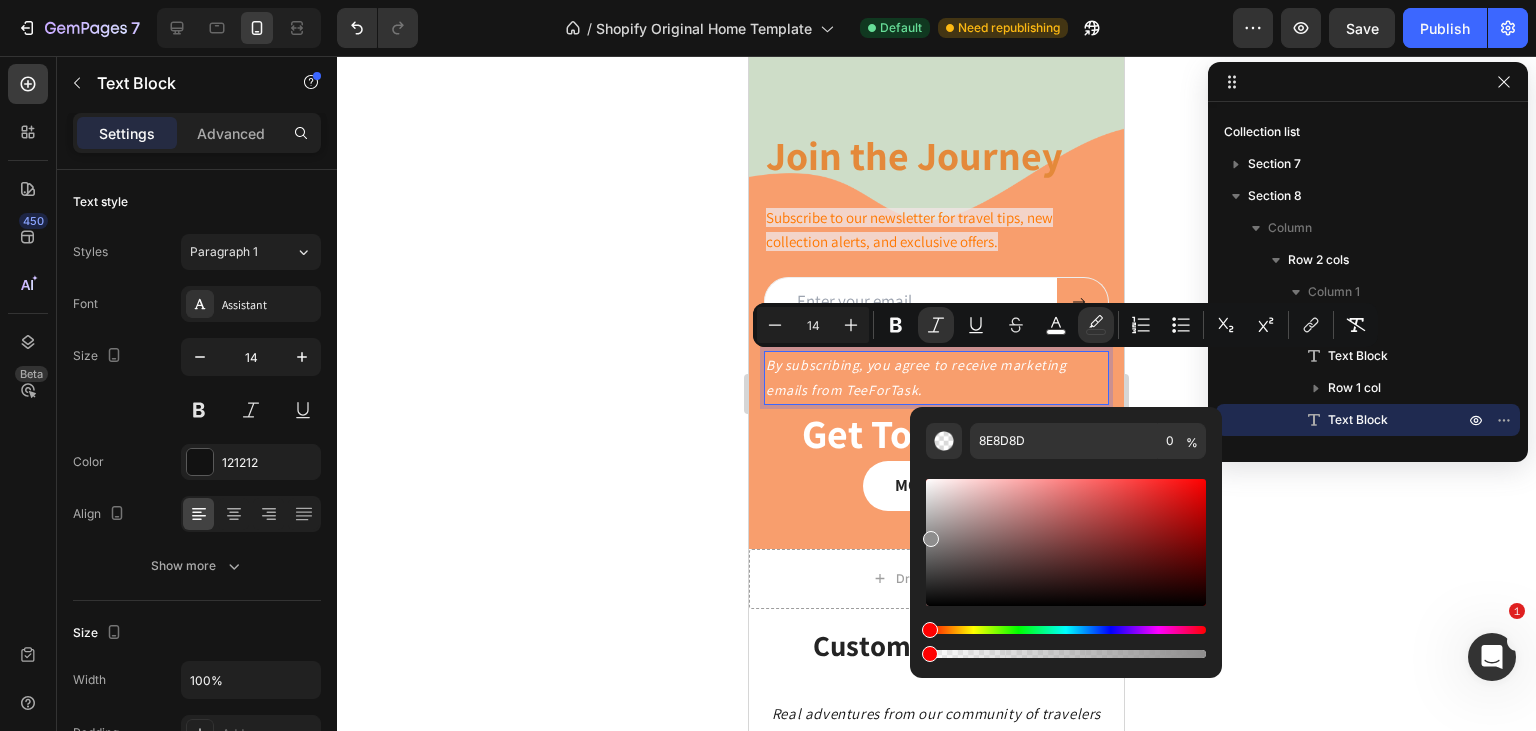 click on "By subscribing, you agree to receive marketing emails from TeeForTask." at bounding box center (936, 378) 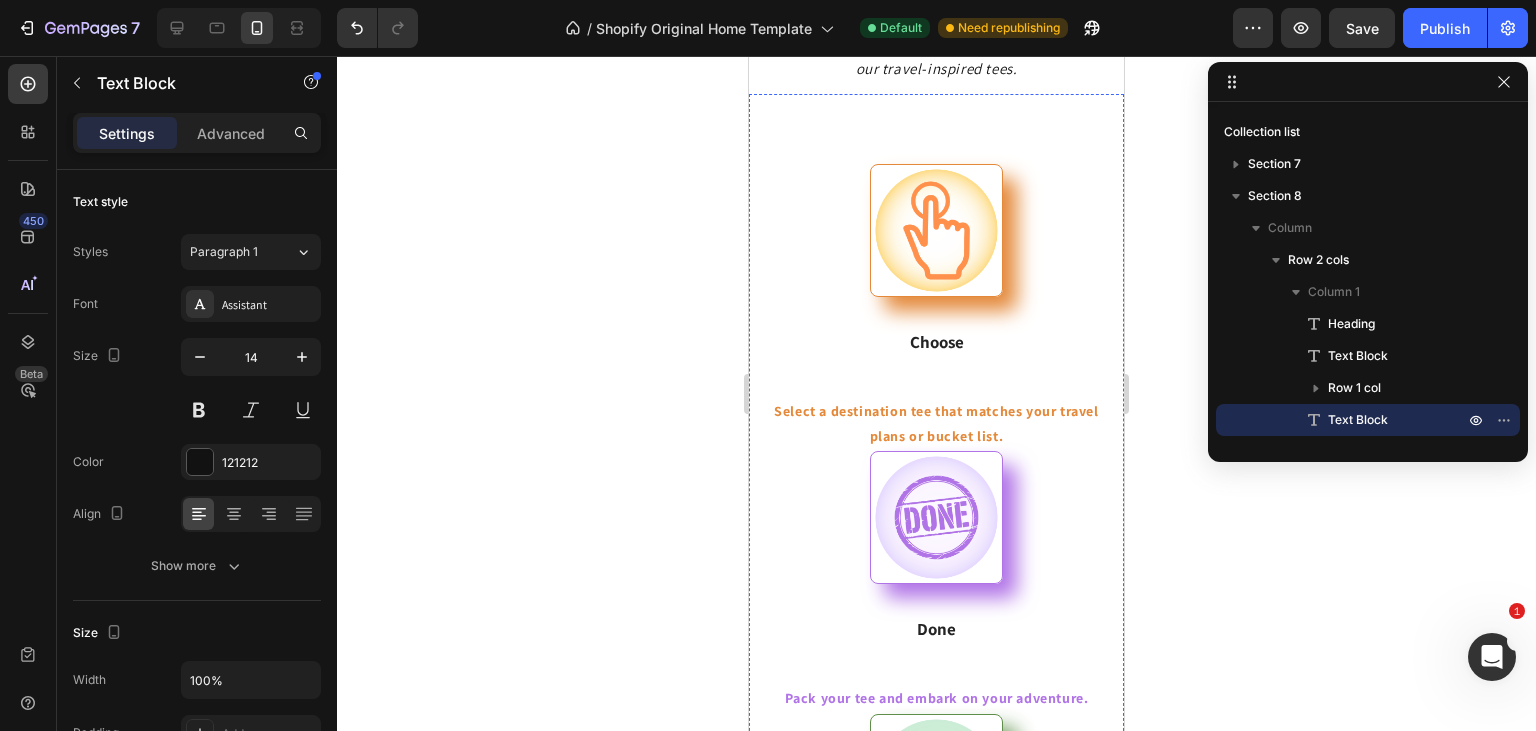 scroll, scrollTop: 726, scrollLeft: 0, axis: vertical 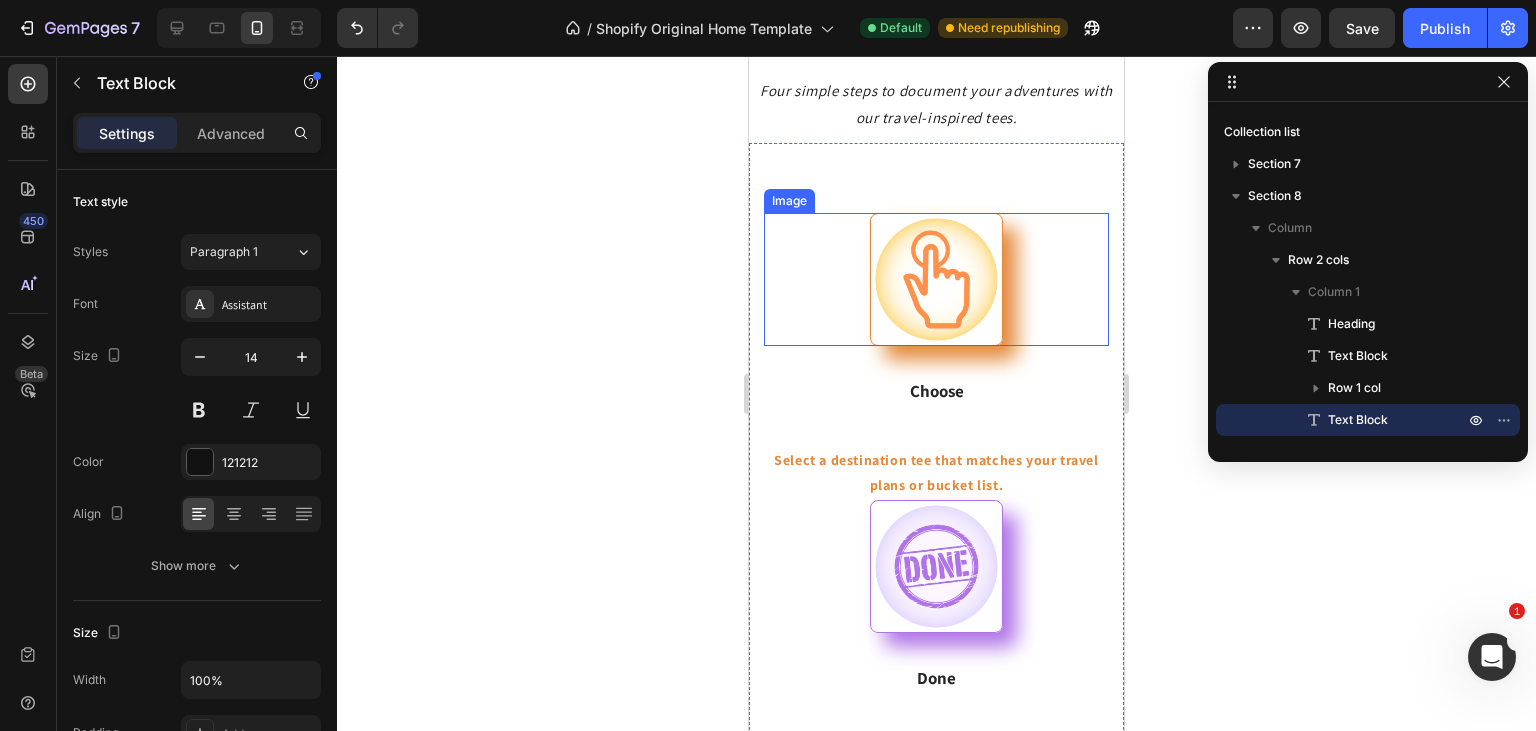 click at bounding box center (936, 279) 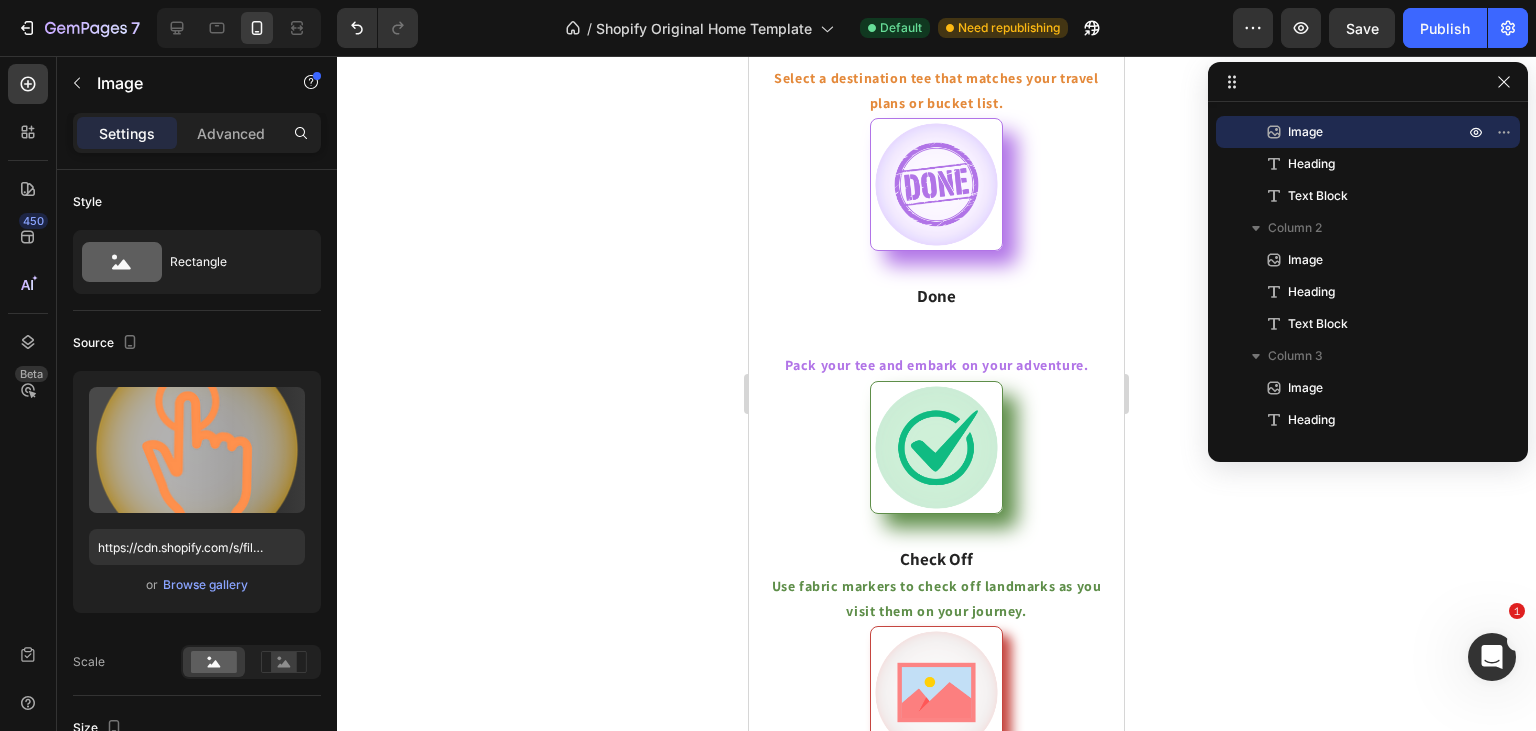 click at bounding box center (936, -103) 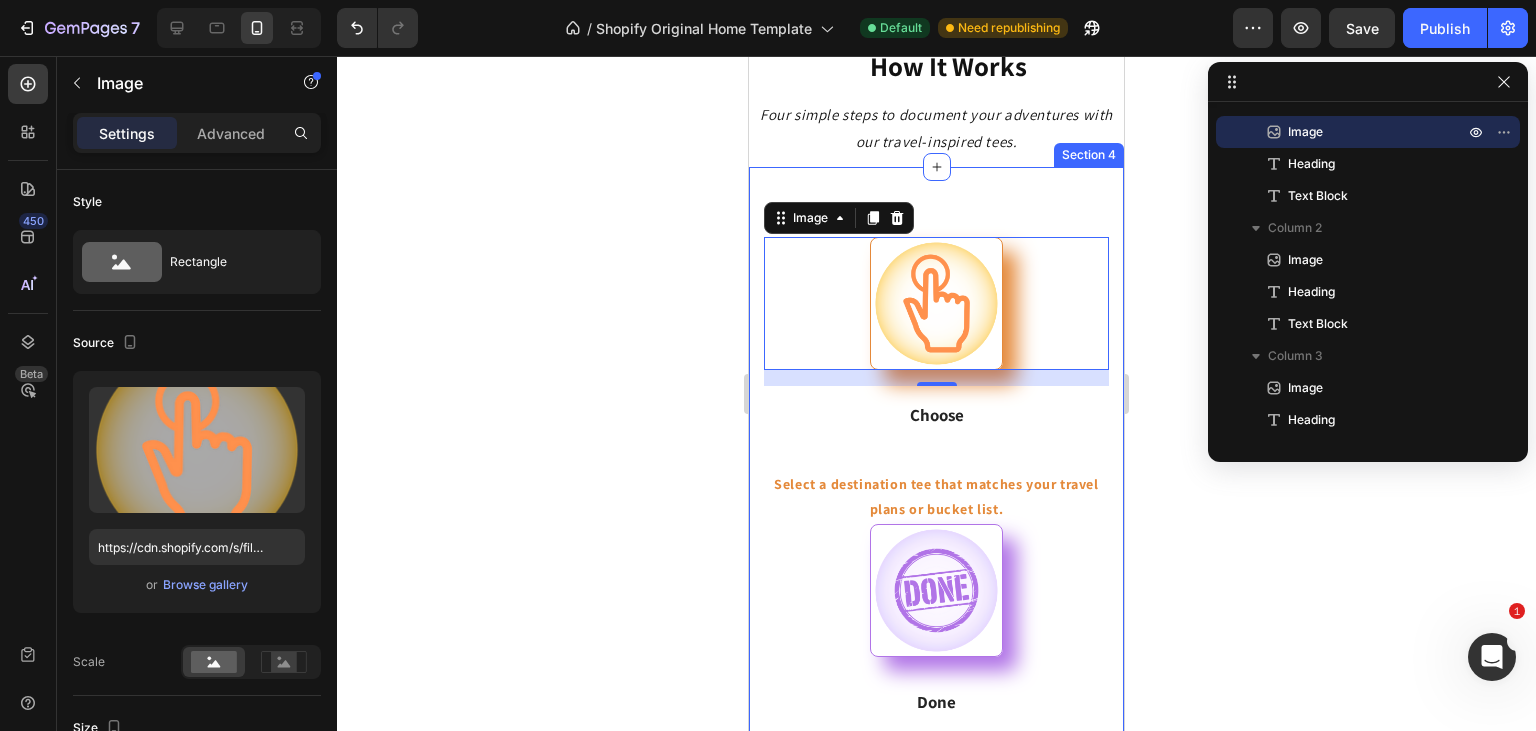 click on "Image   16 Choose Heading Select a destination tee that matches your travel plans or bucket list. Text Block Image Done Heading Pack your tee and embark on your adventure. Text Block Image Check Off Heading Use fabric markers to check off landmarks as you visit them on your journey. Text Block Image Flaunt Heading Show off your adventures and share your stories with fellow travelers. Text Block Section 4" at bounding box center [936, 757] 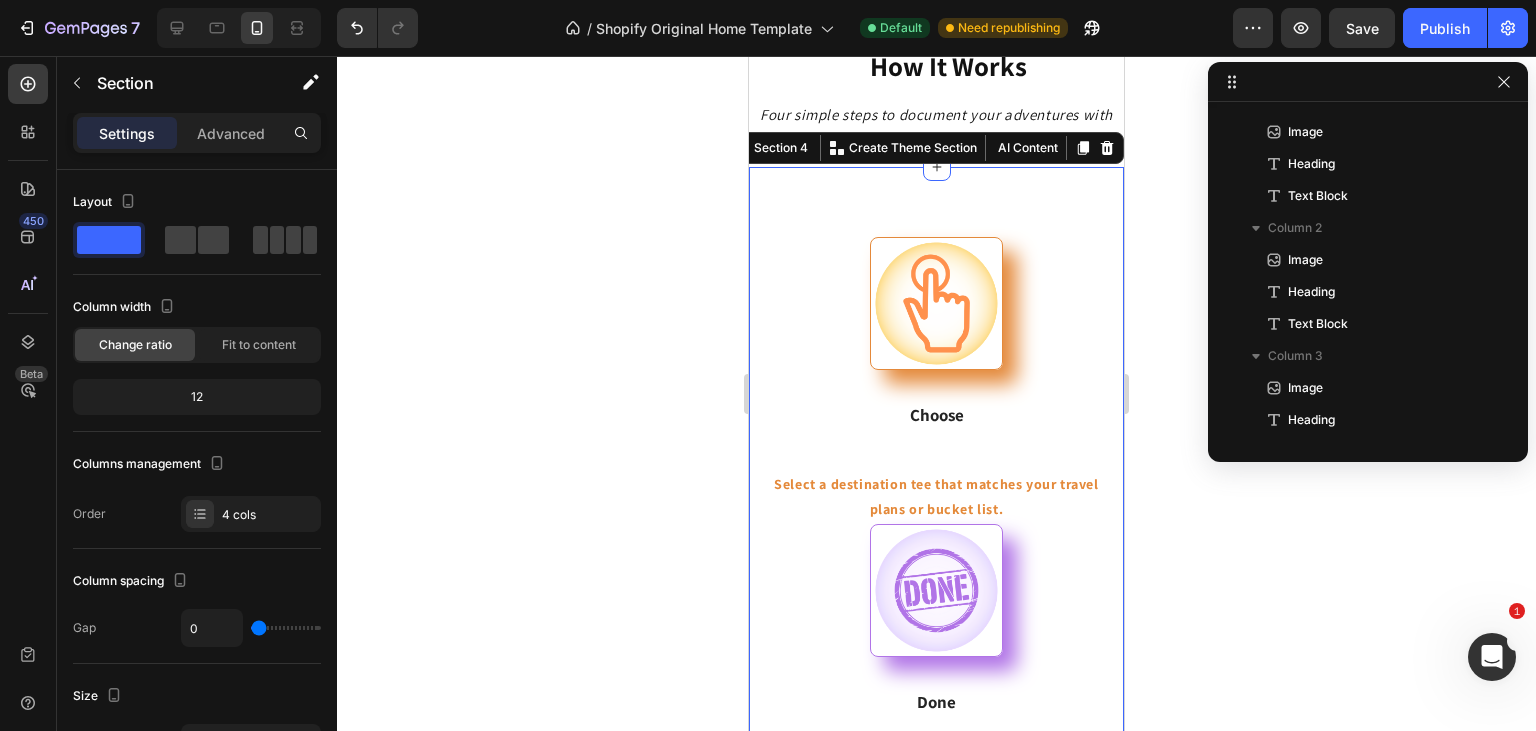 scroll, scrollTop: 0, scrollLeft: 0, axis: both 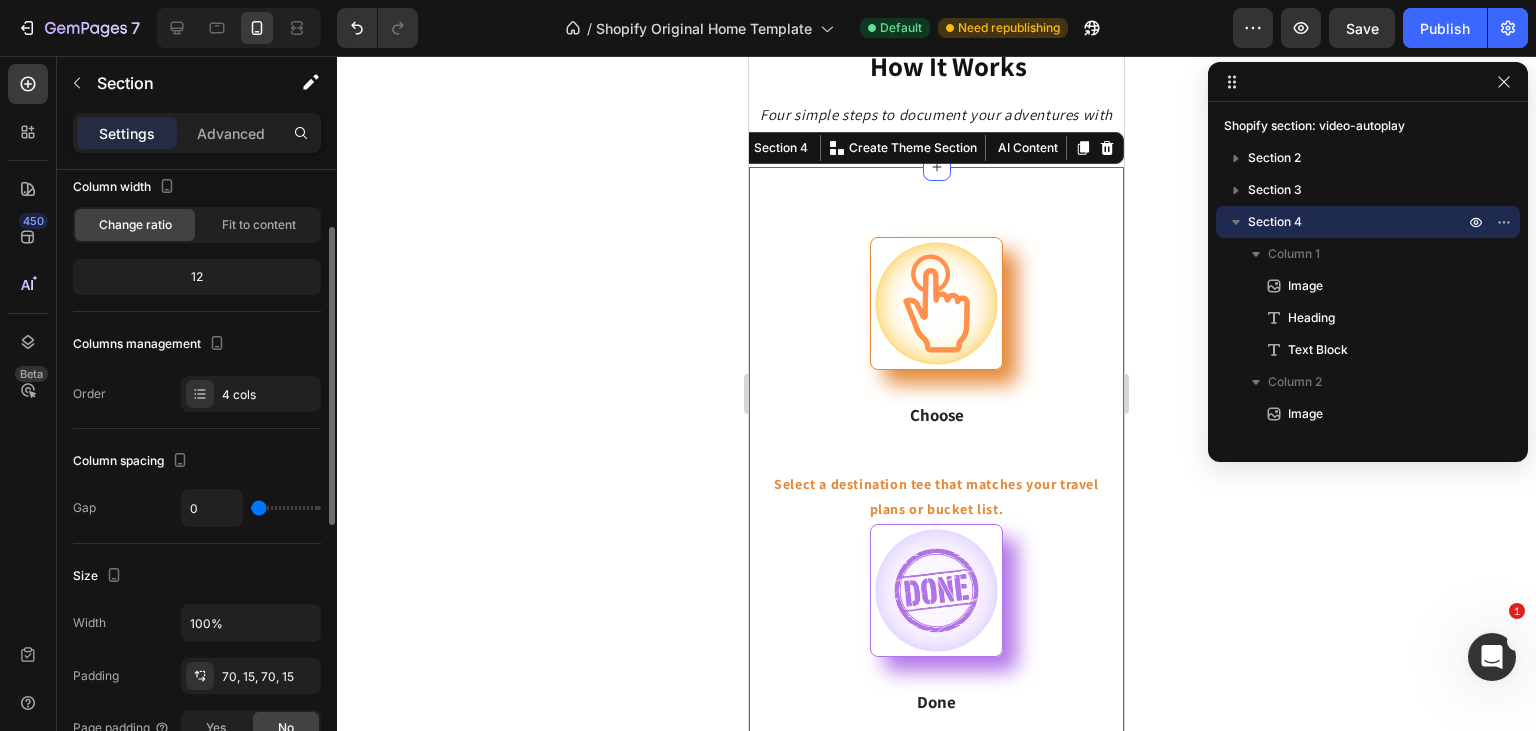 click on "Column spacing Gap 0" 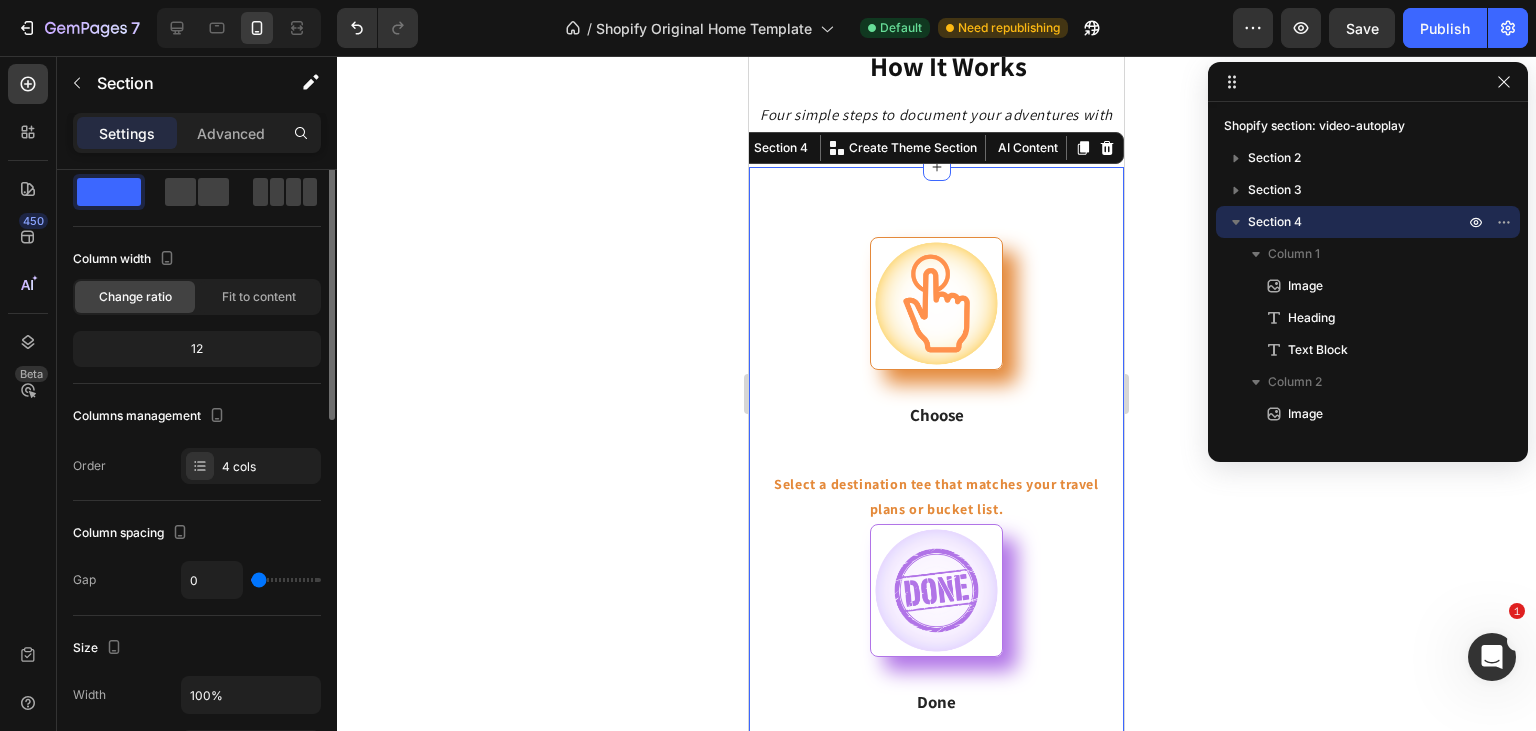 scroll, scrollTop: 0, scrollLeft: 0, axis: both 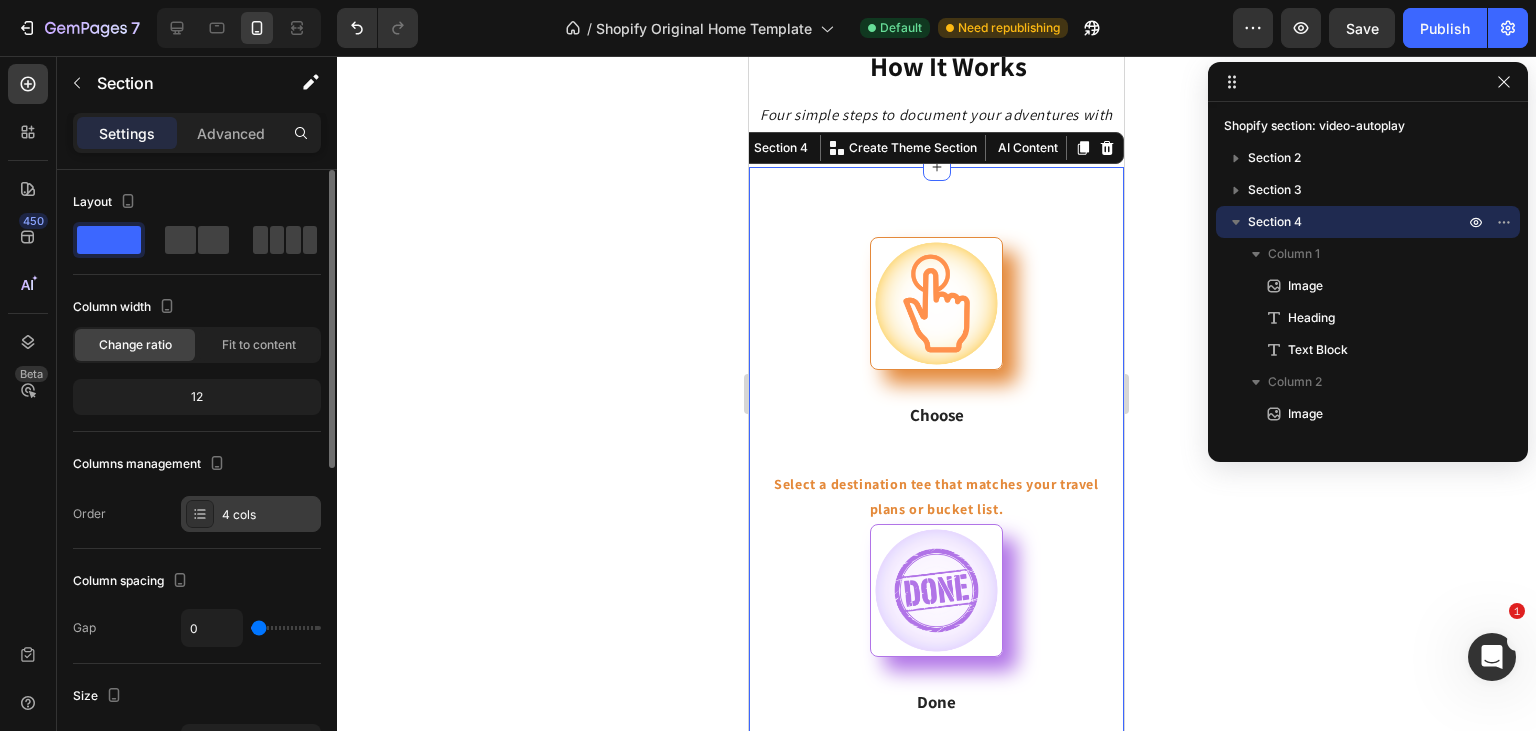 click at bounding box center (200, 514) 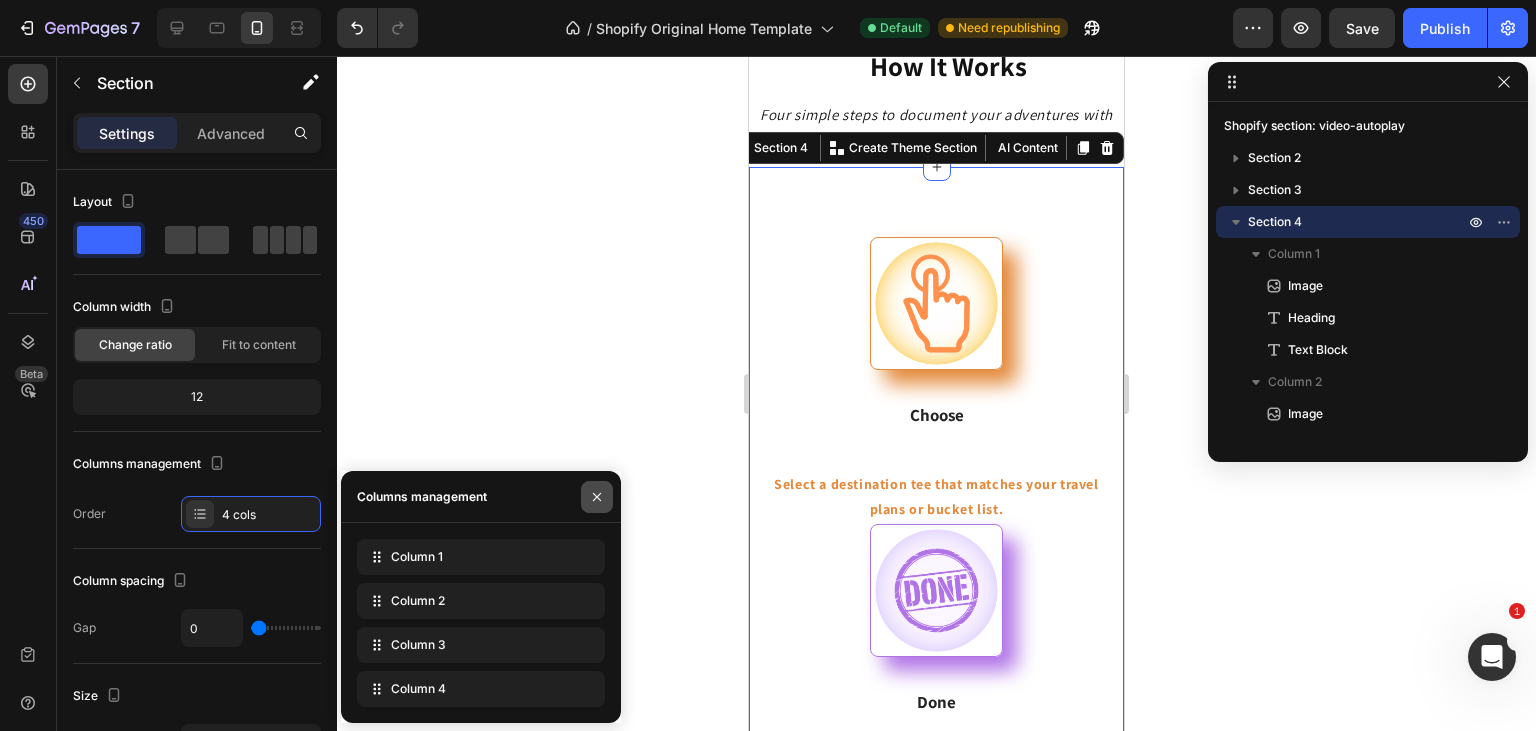 click at bounding box center (597, 497) 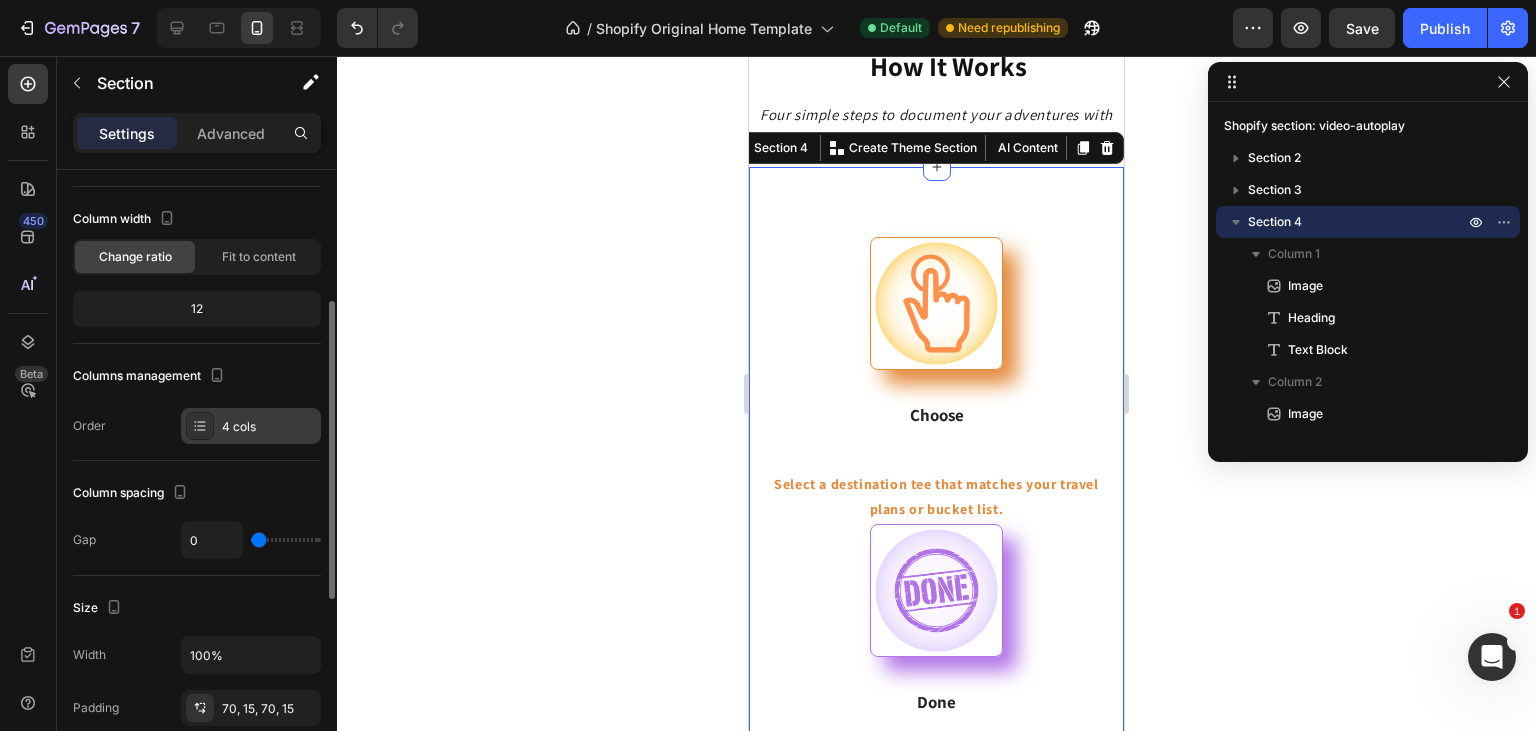 scroll, scrollTop: 0, scrollLeft: 0, axis: both 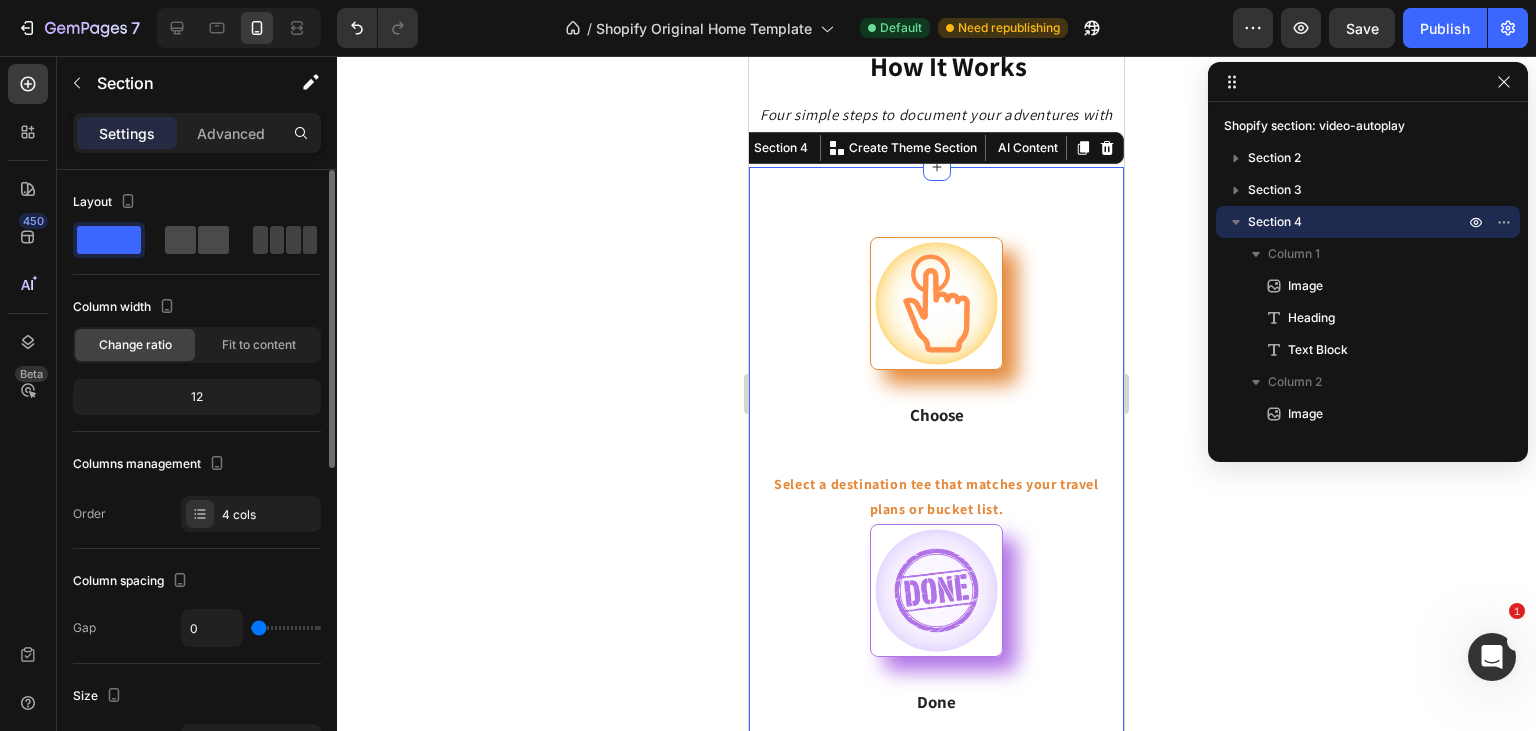 click 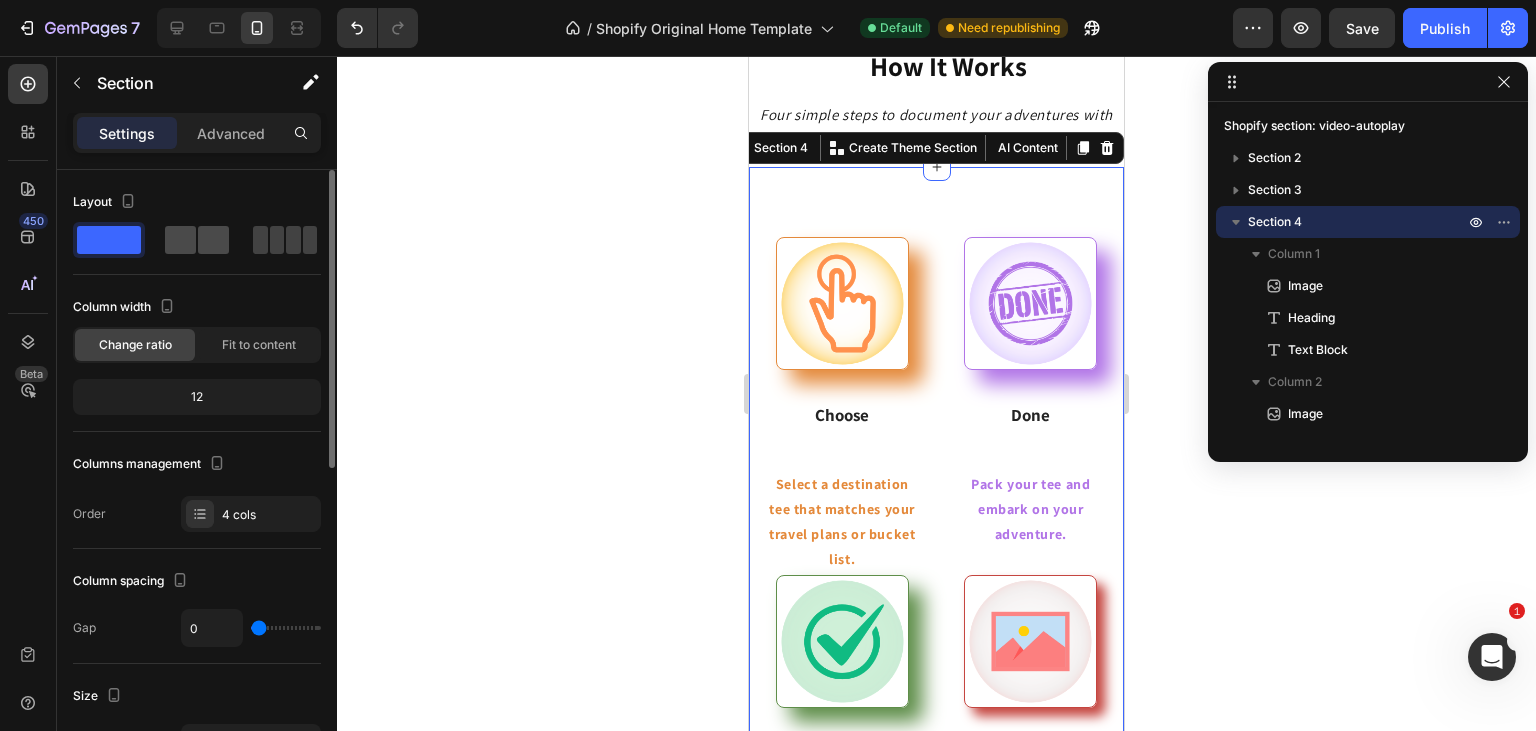 type on "32" 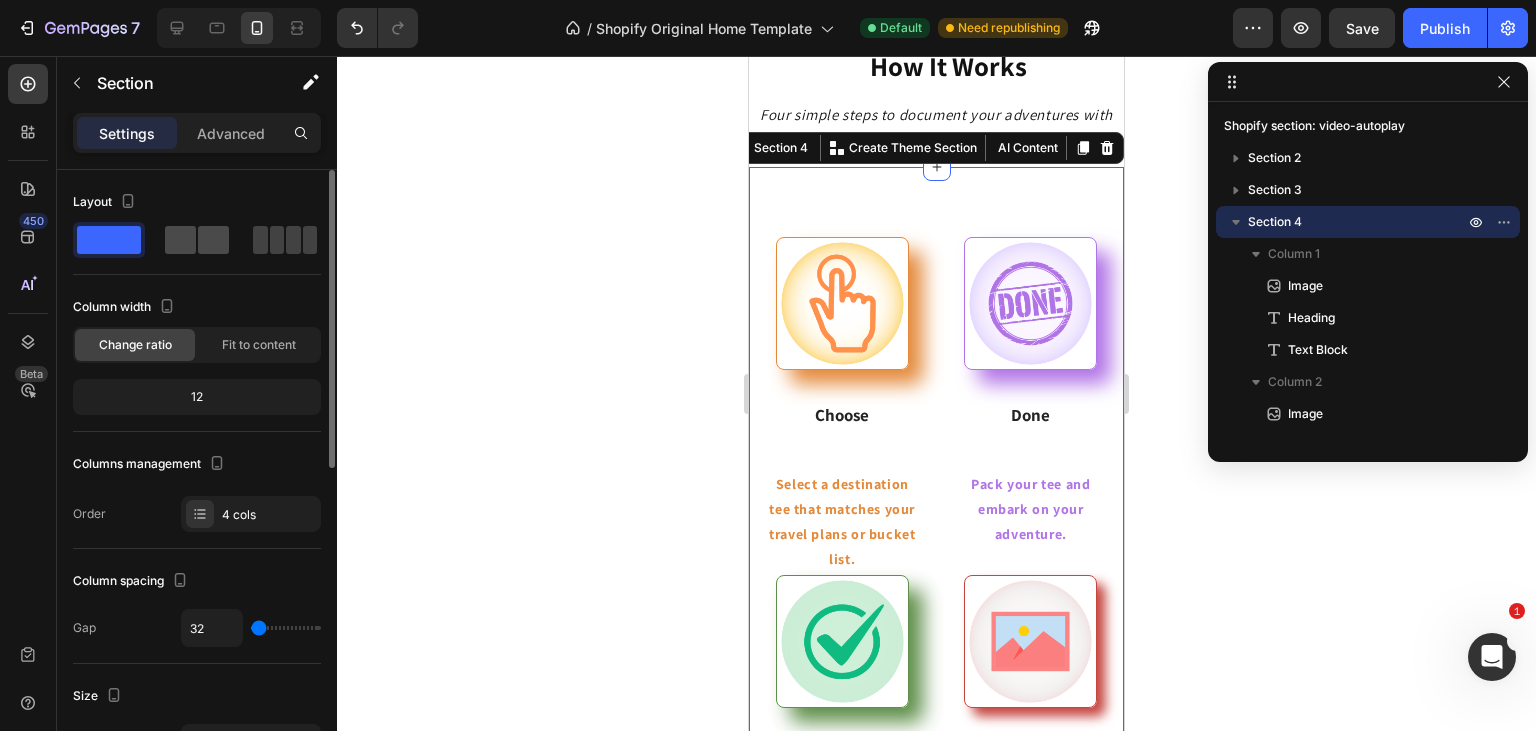 type on "32" 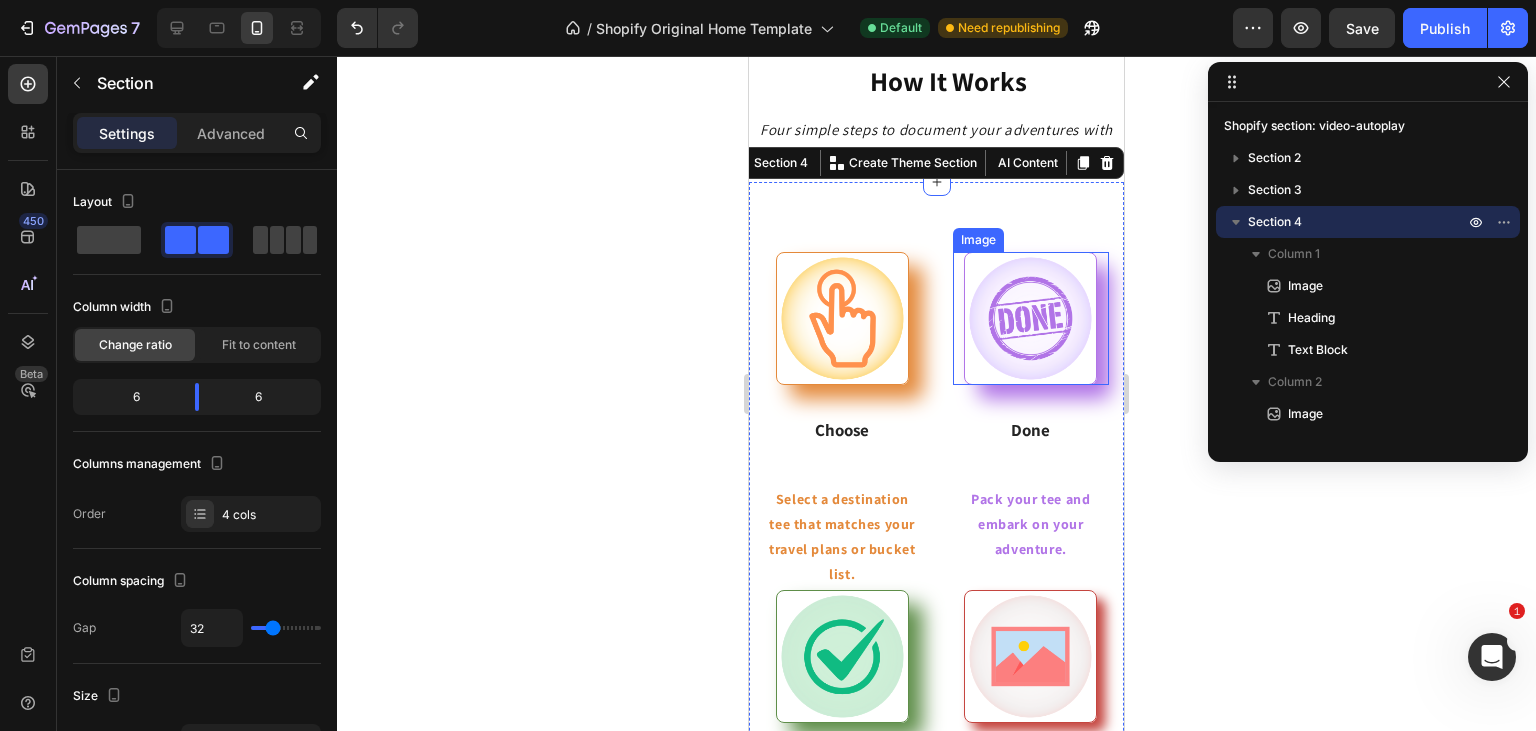 scroll, scrollTop: 298, scrollLeft: 0, axis: vertical 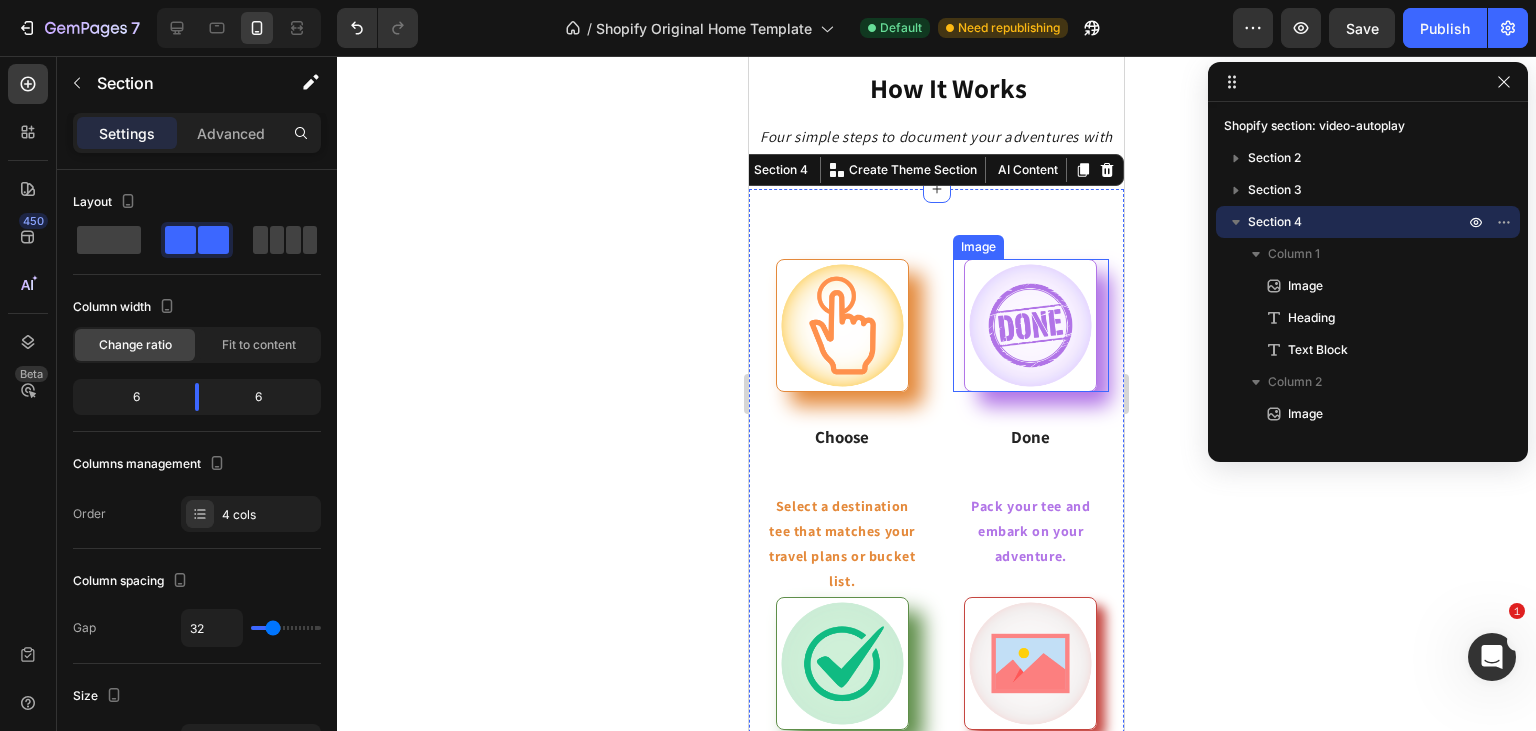 click on "Four simple steps to document your adventures with our travel-inspired tees." at bounding box center (936, 150) 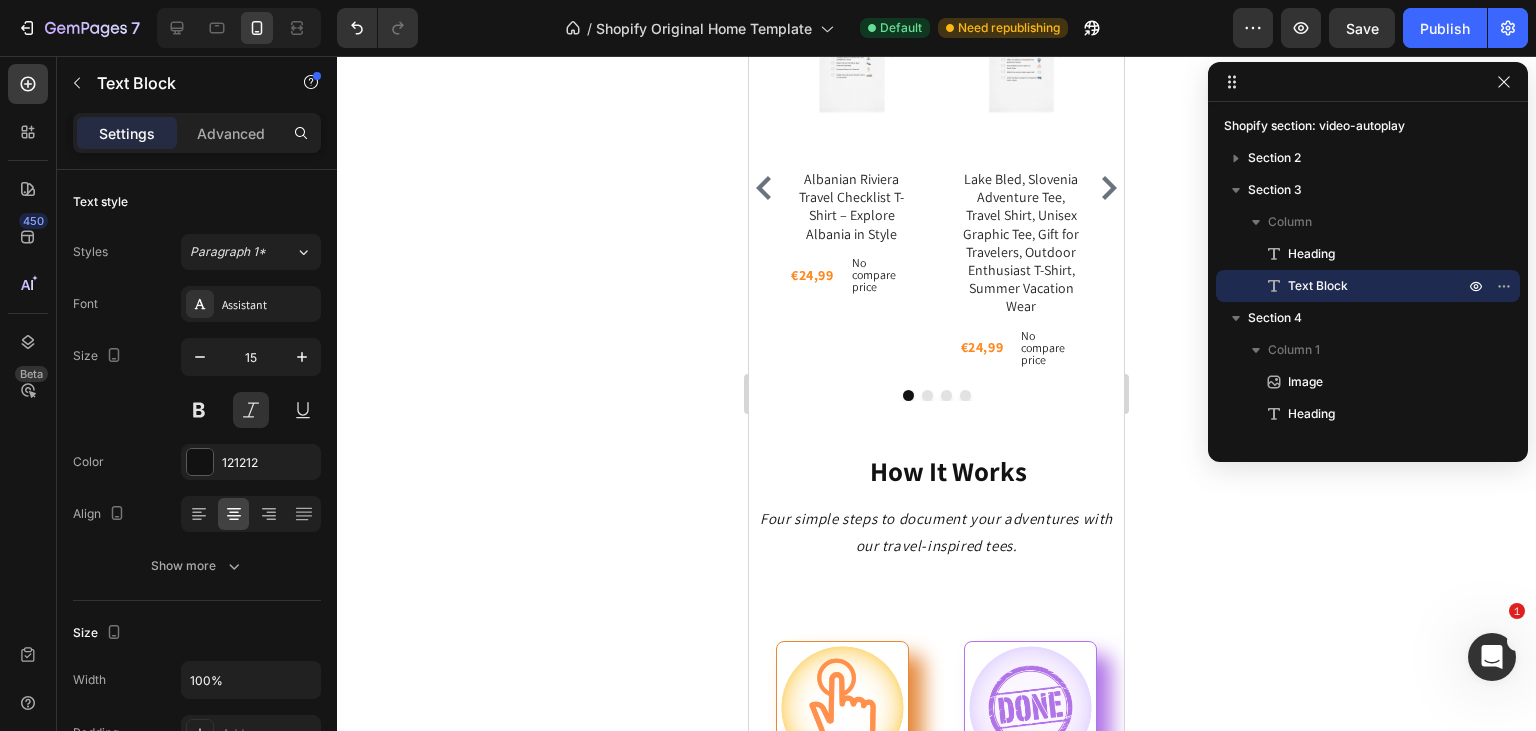 click on "Select a destination tee that matches your travel plans or bucket list." at bounding box center [842, 926] 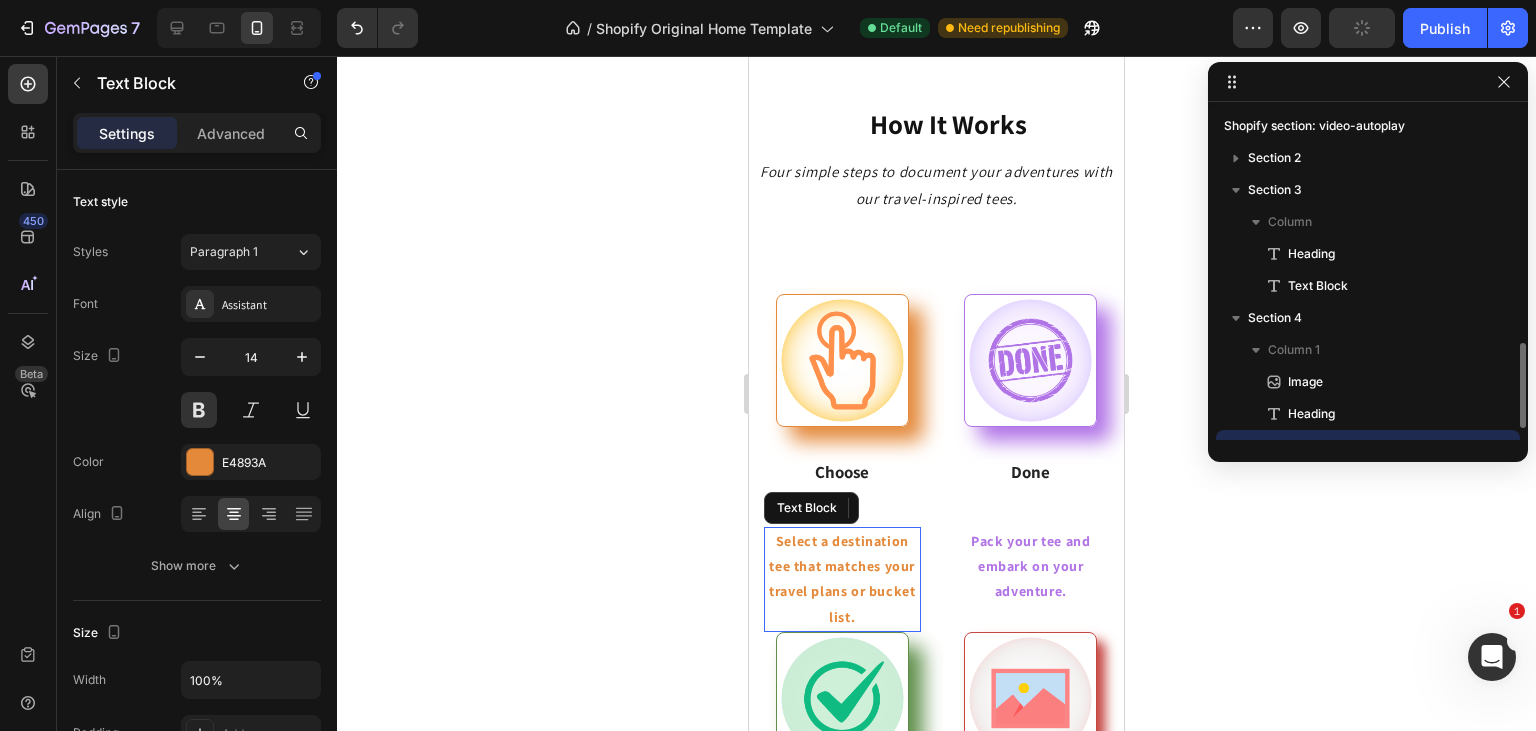 scroll, scrollTop: 186, scrollLeft: 0, axis: vertical 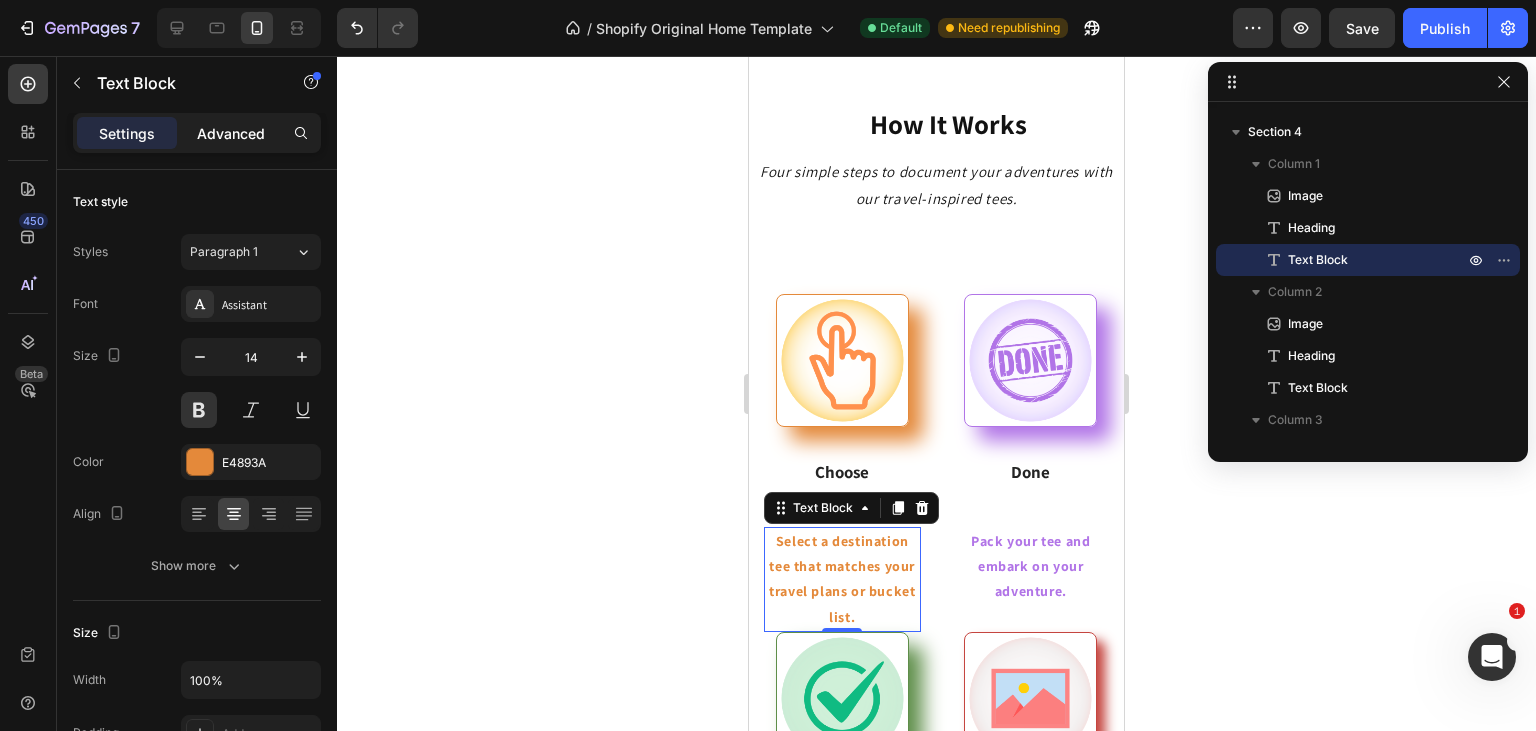 click on "Advanced" at bounding box center (231, 133) 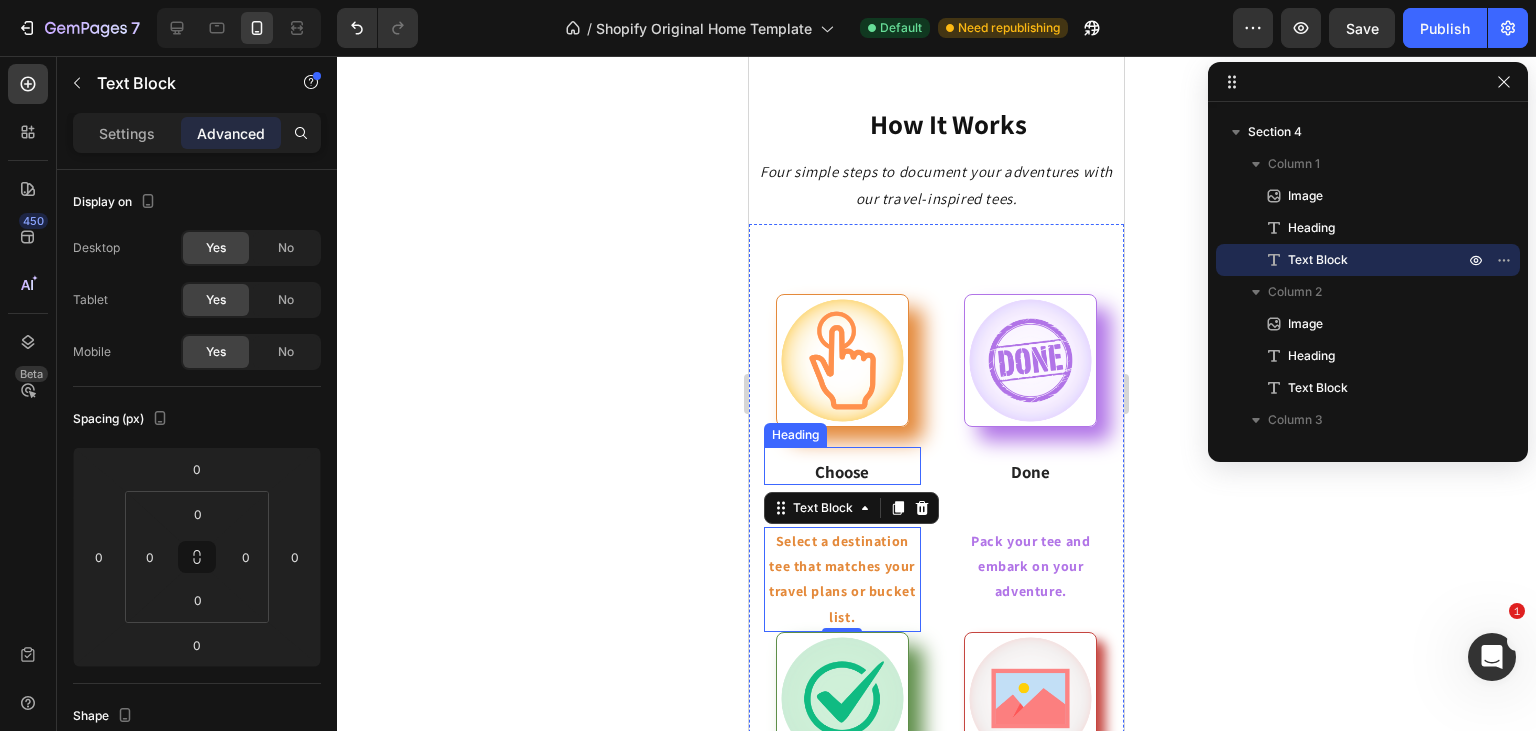 click on "Choose" at bounding box center (842, 472) 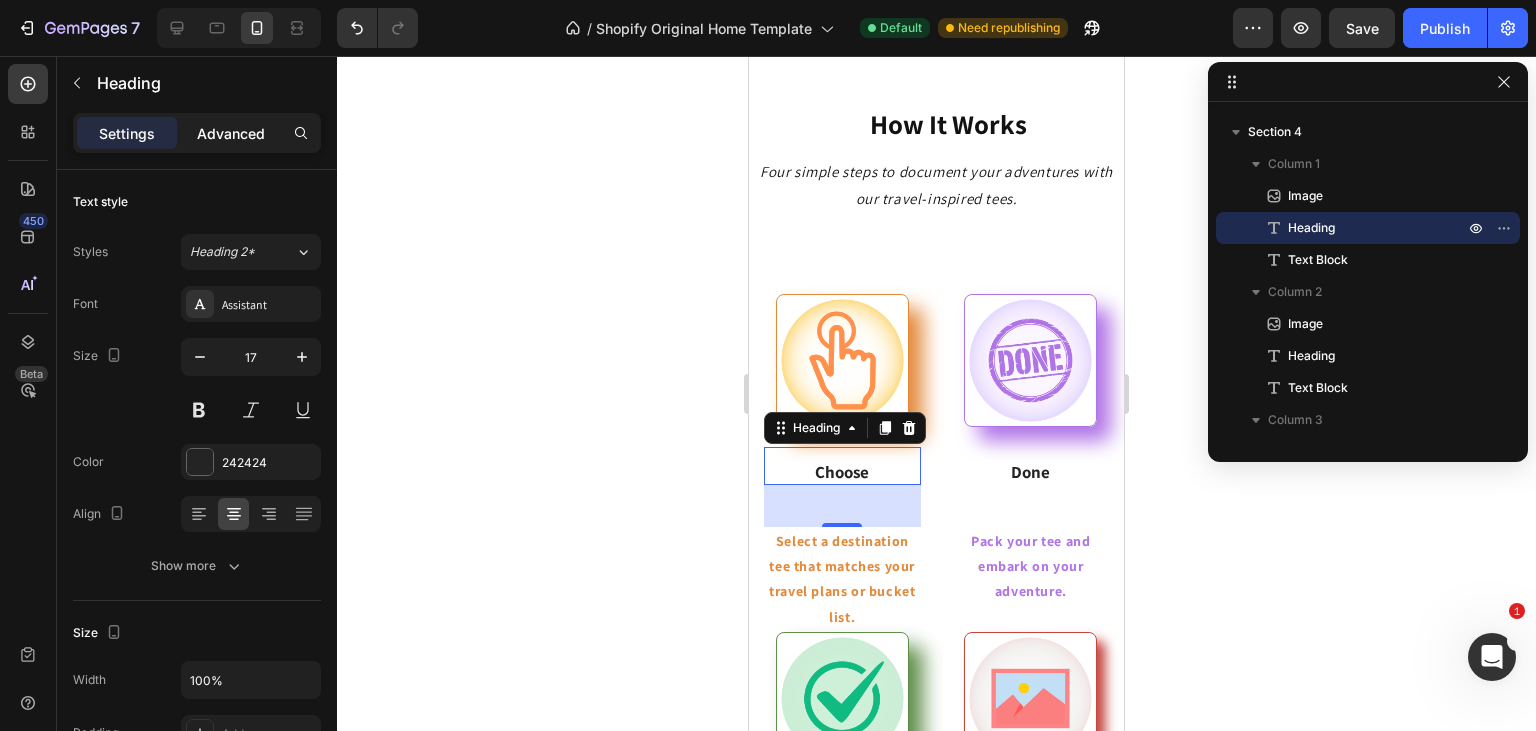 click on "Advanced" at bounding box center (231, 133) 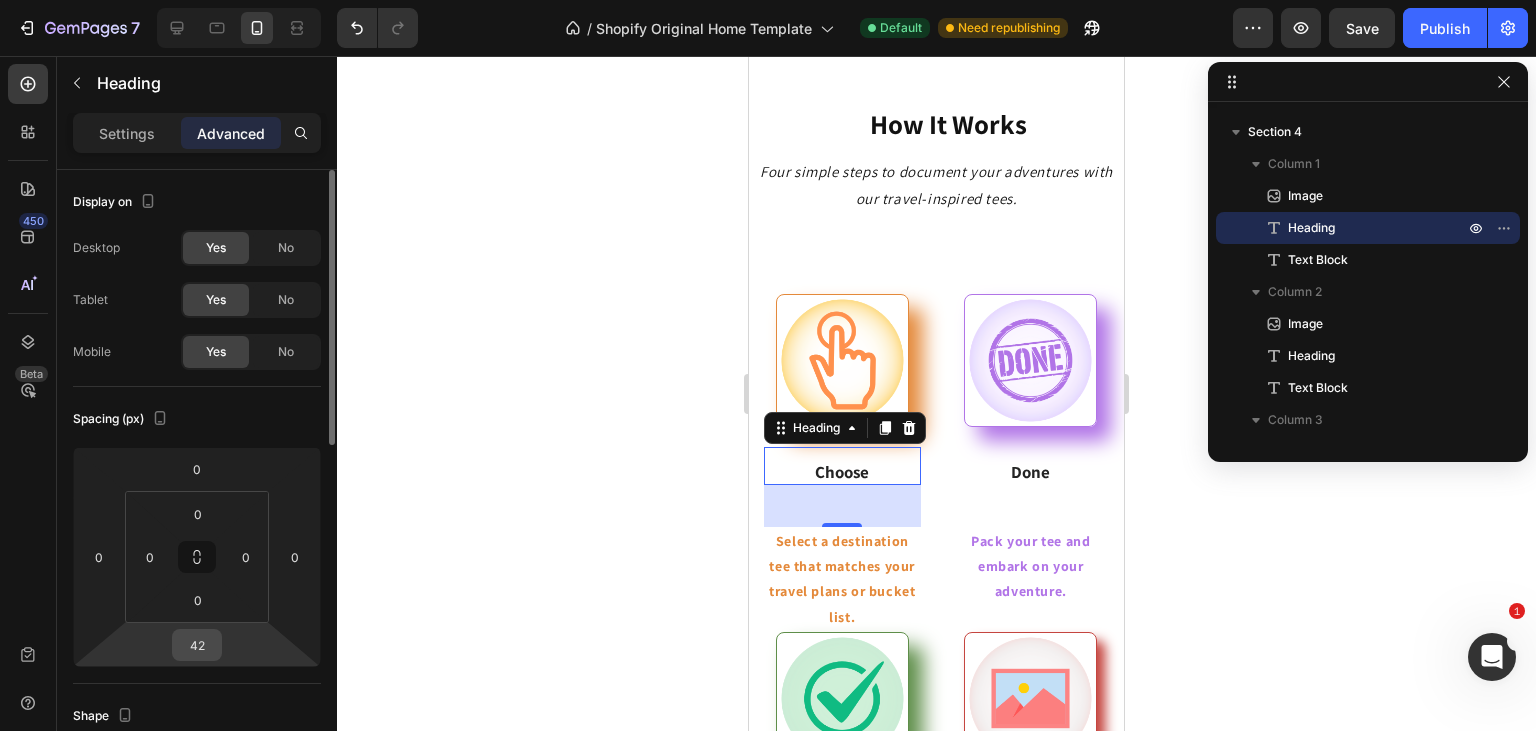 click on "42" at bounding box center [197, 645] 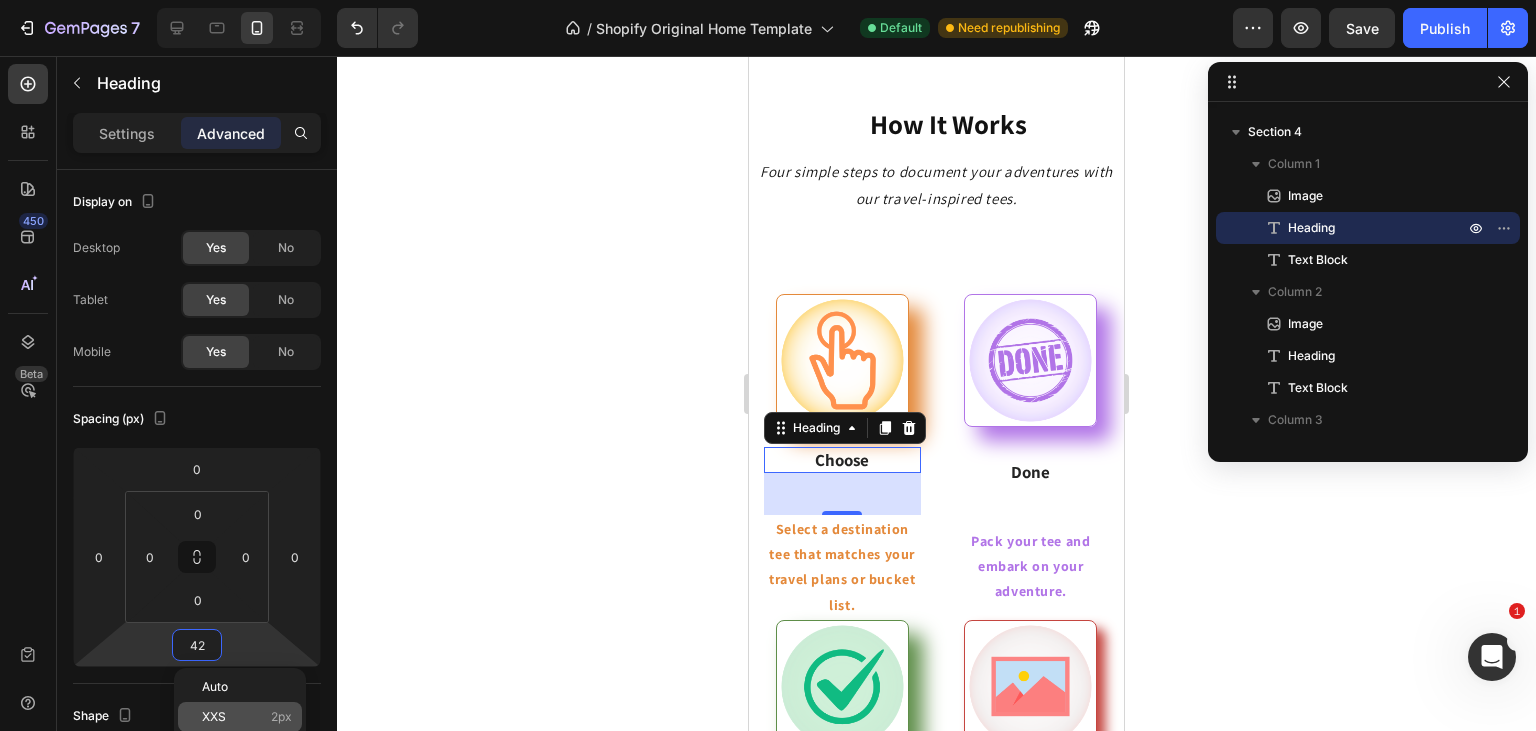 click on "XXS 2px" at bounding box center [247, 717] 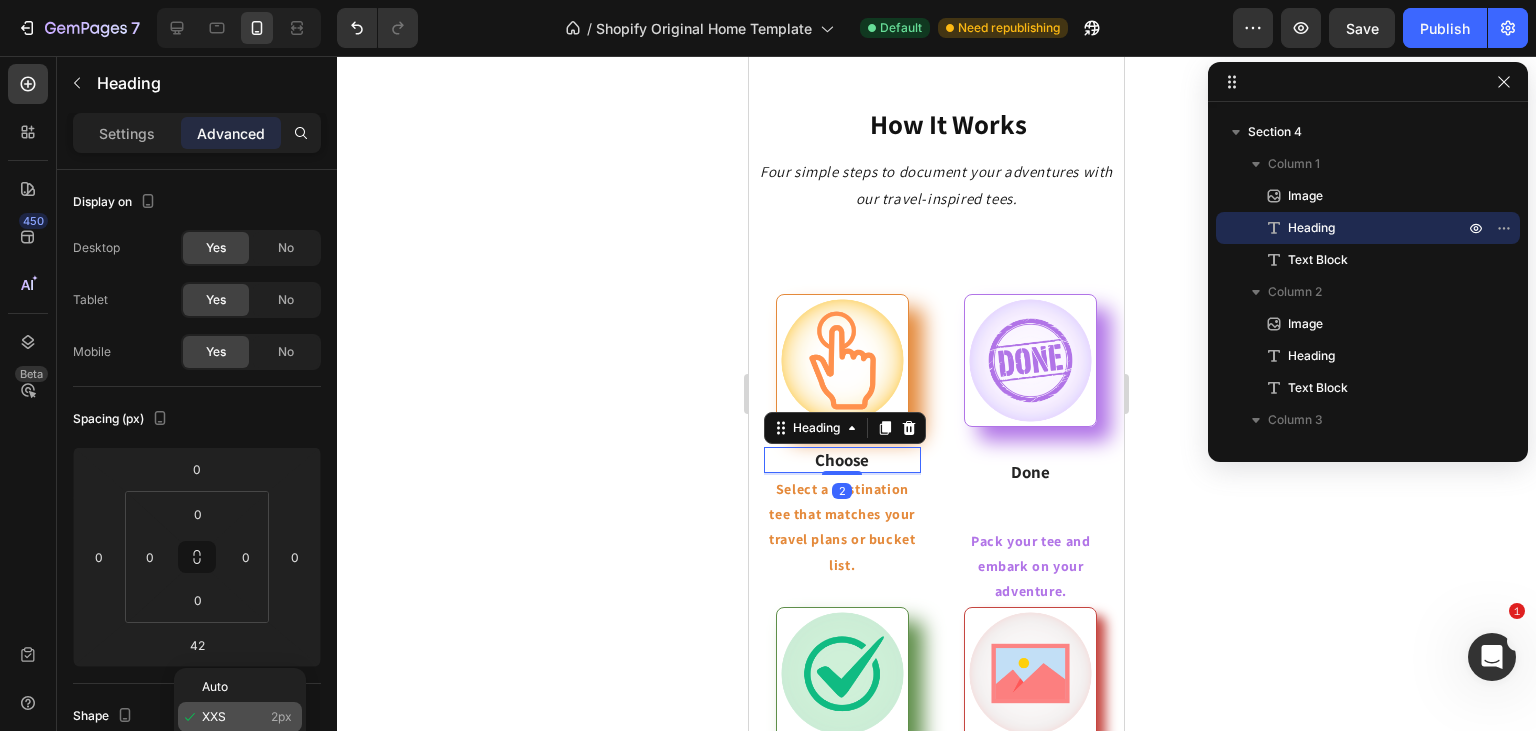 type on "2" 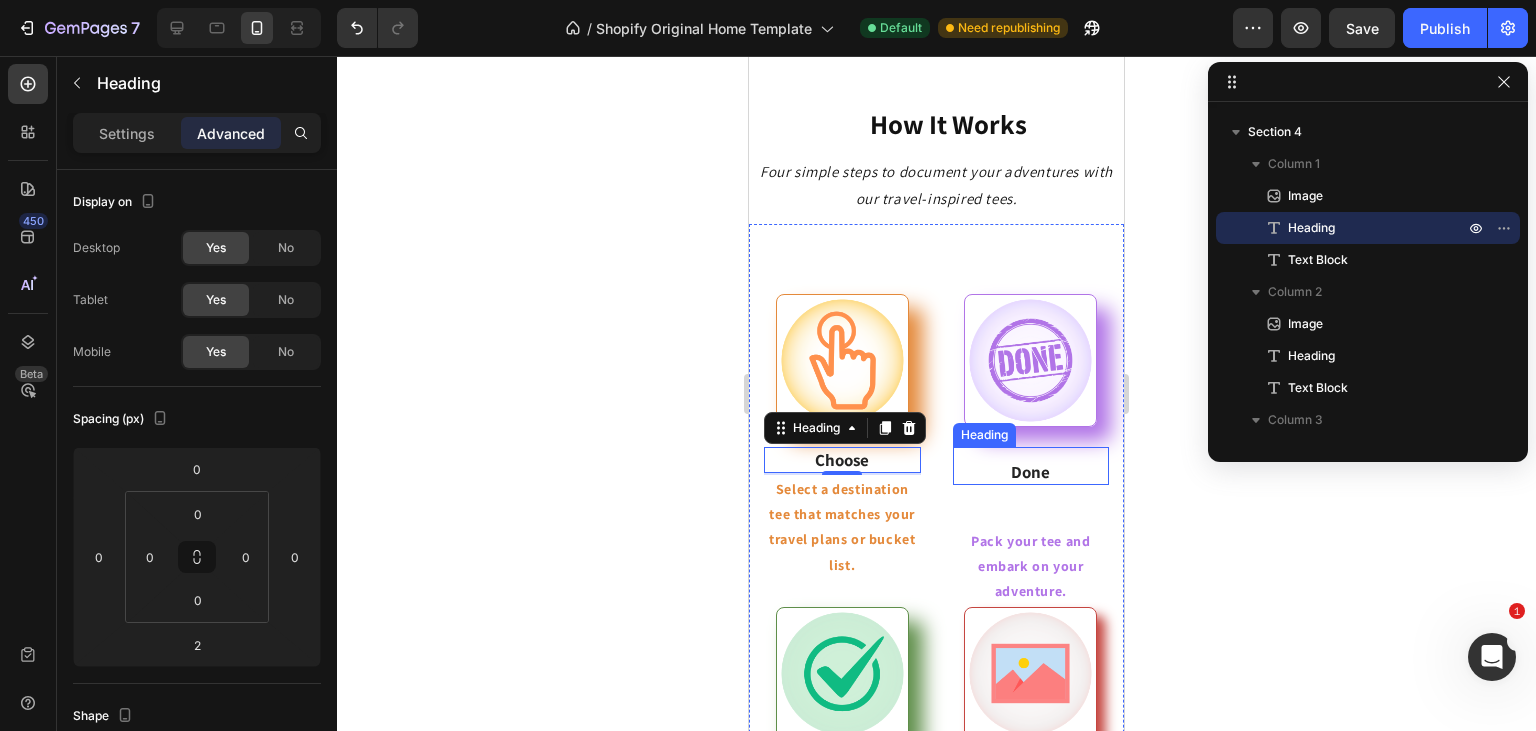 click on "Done" at bounding box center [1031, 472] 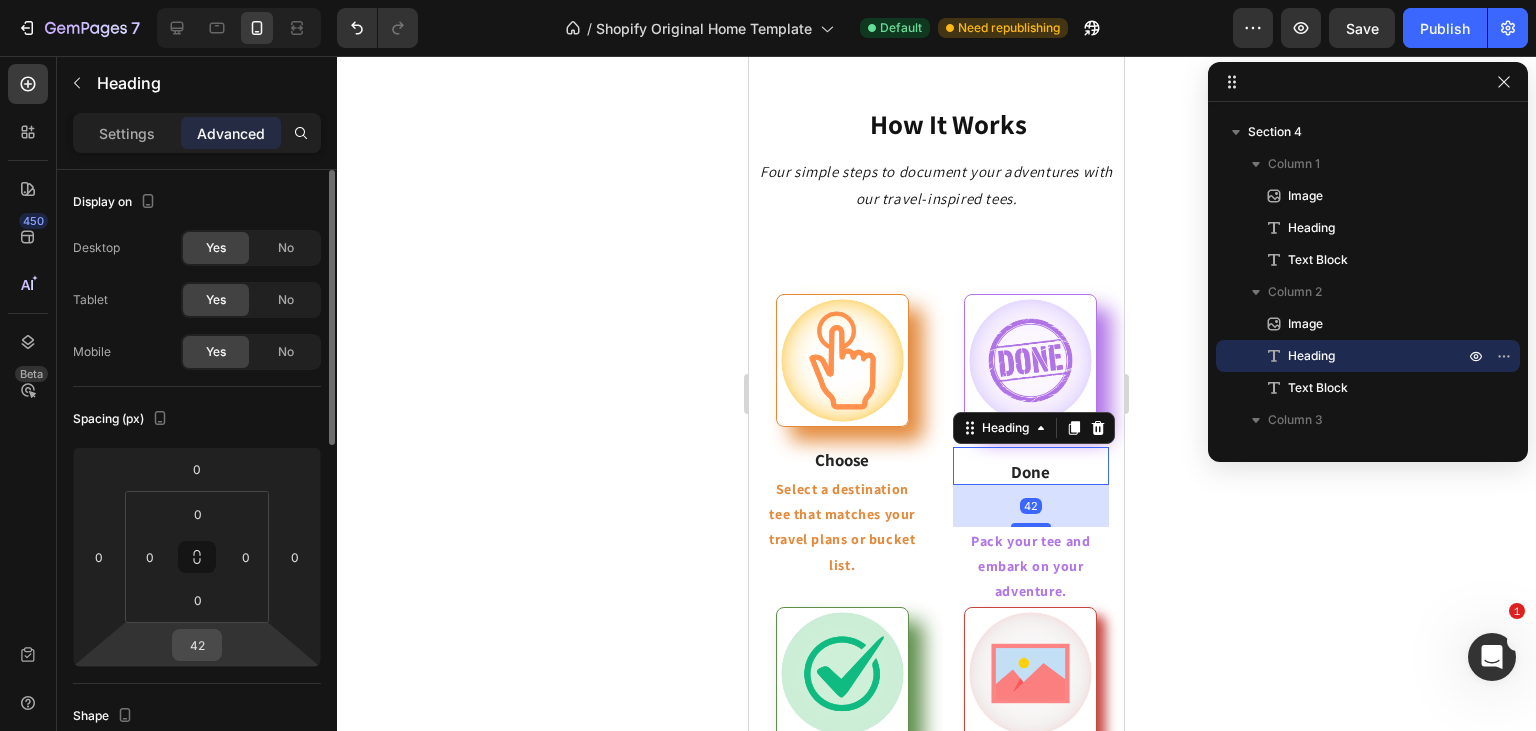 click on "42" at bounding box center [197, 645] 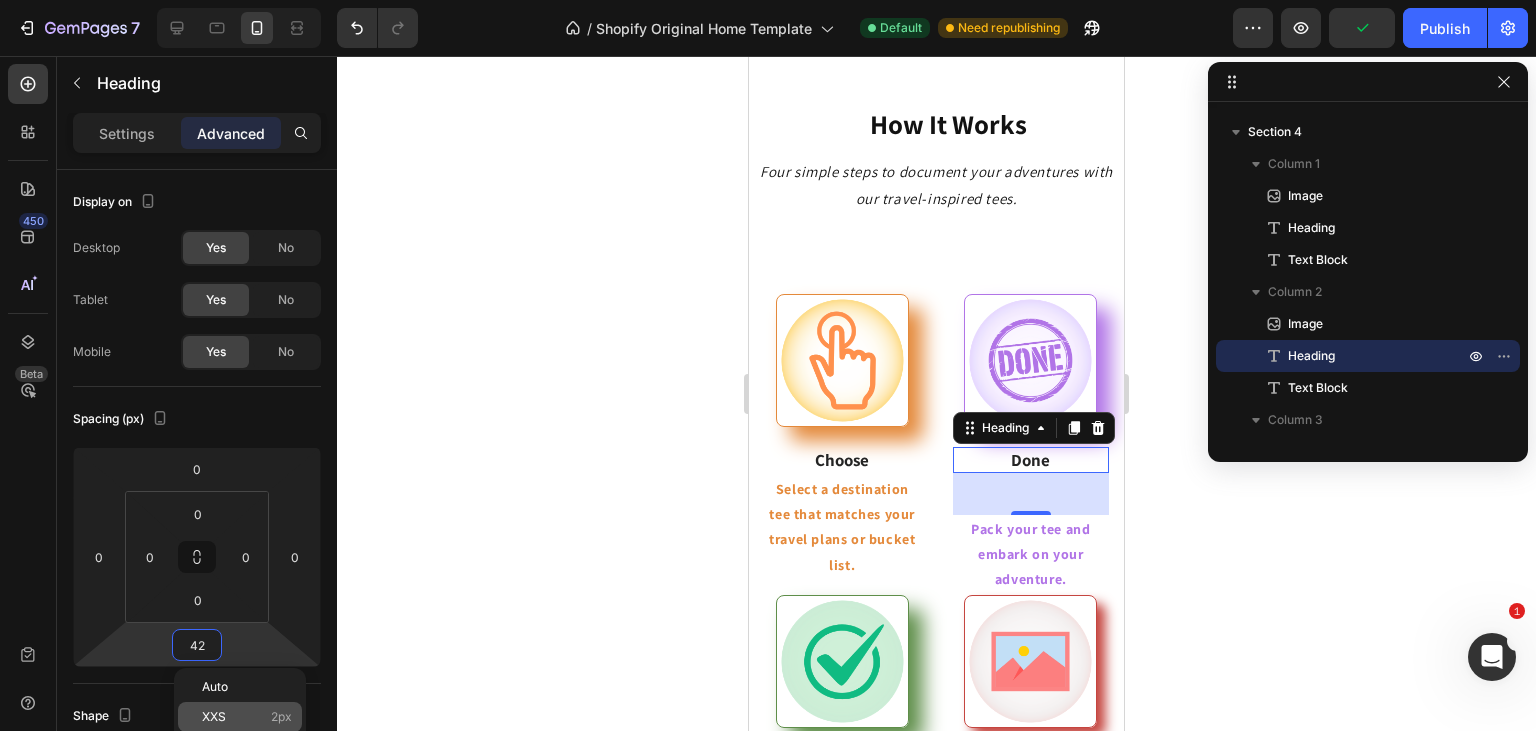 click on "XXS" at bounding box center [214, 717] 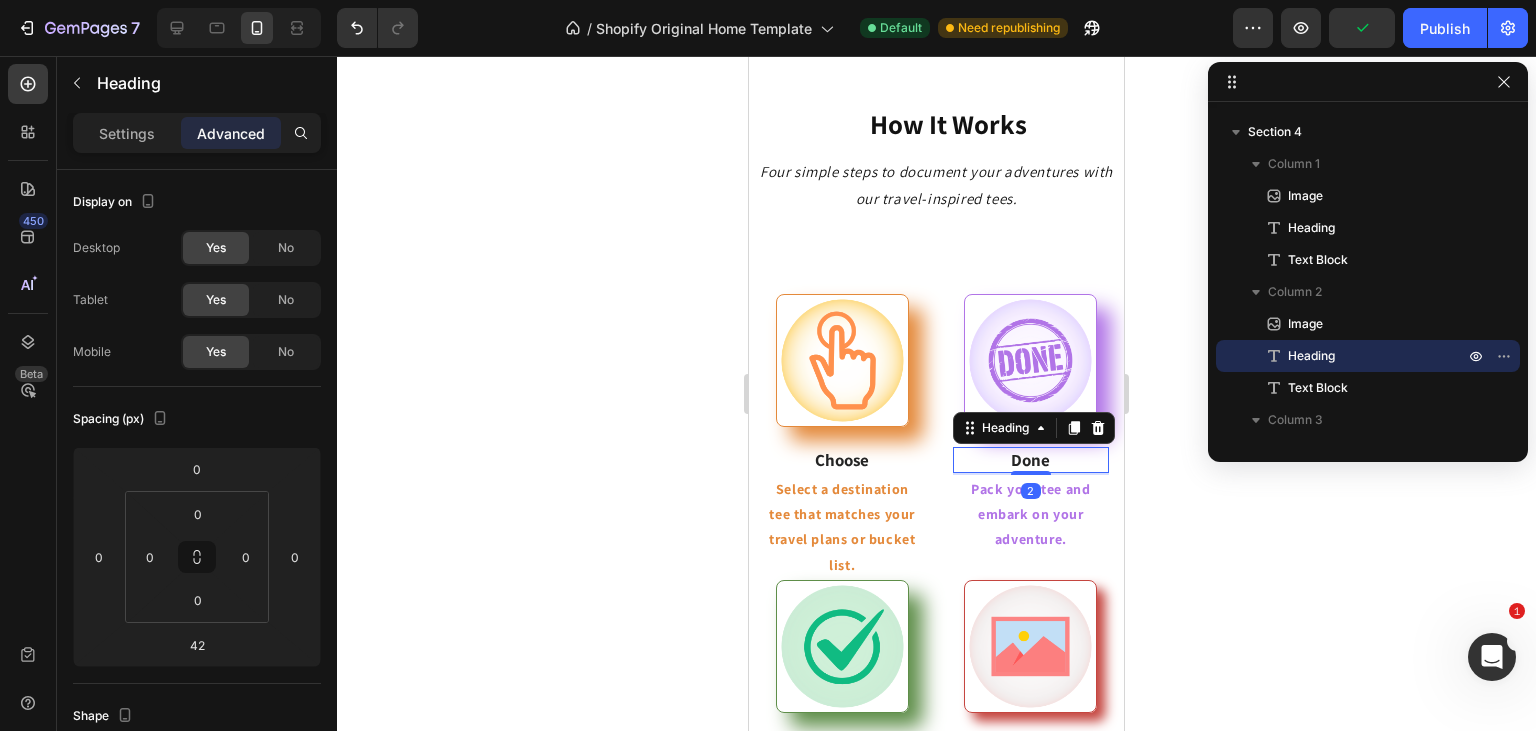 type on "2" 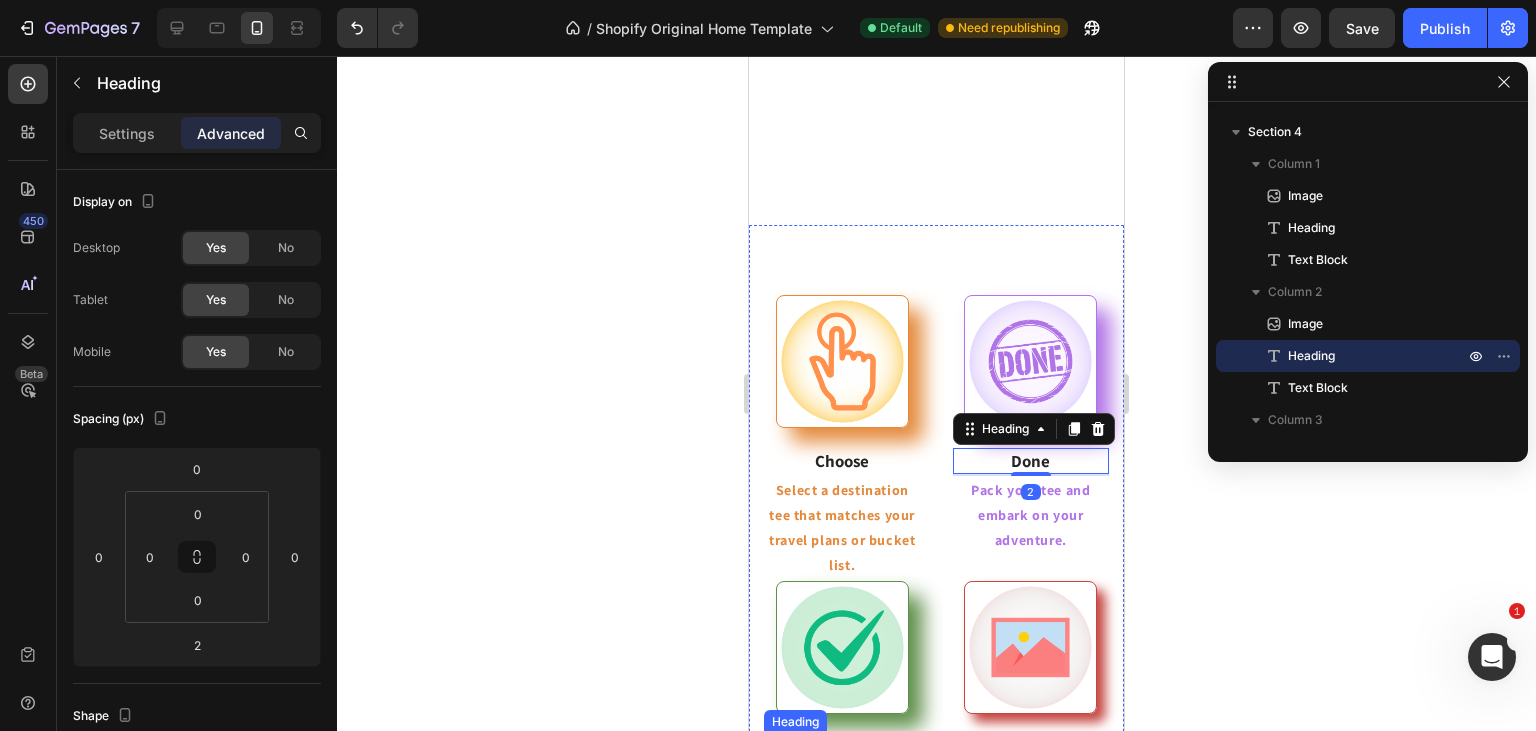 scroll, scrollTop: 808, scrollLeft: 0, axis: vertical 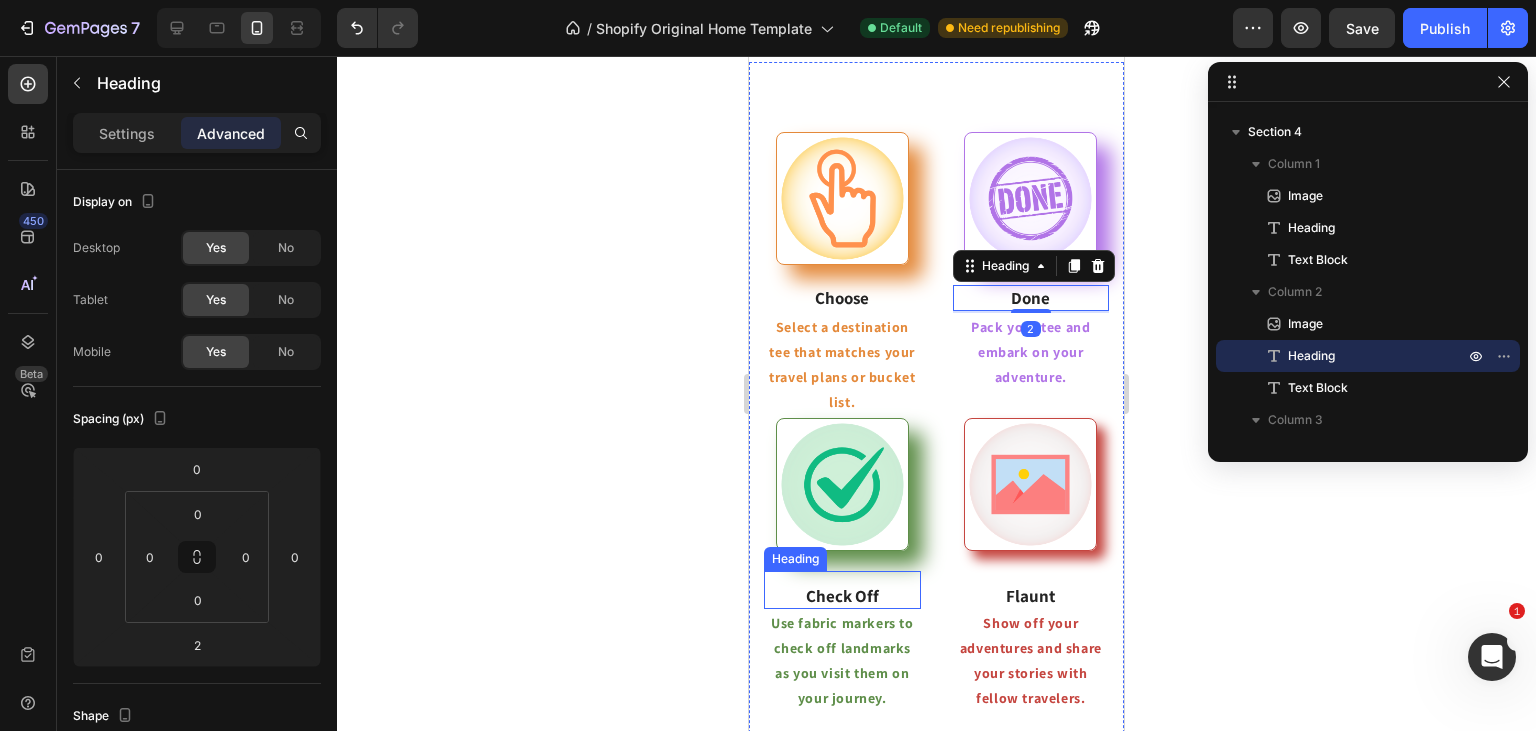 click on "Check Off" at bounding box center (842, 596) 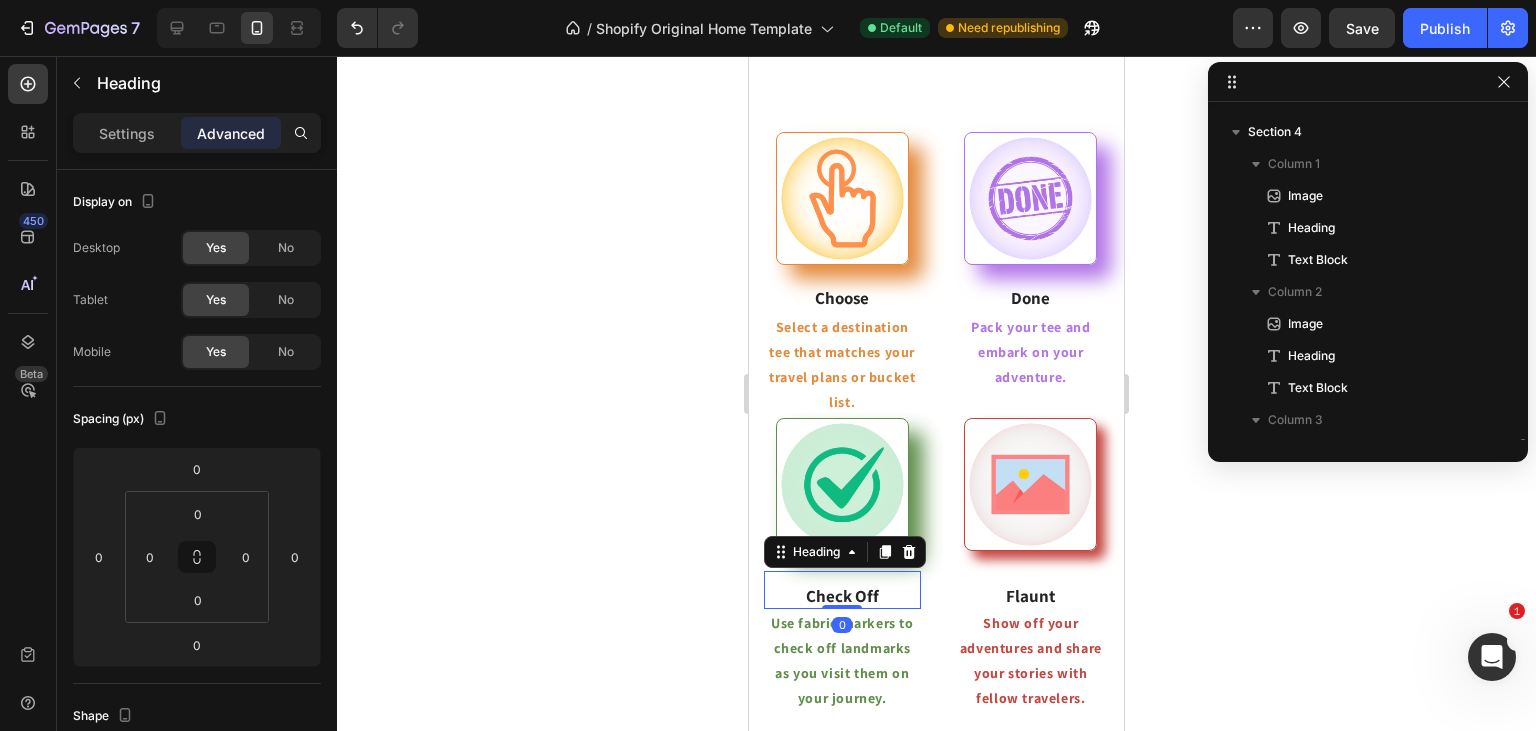 scroll, scrollTop: 410, scrollLeft: 0, axis: vertical 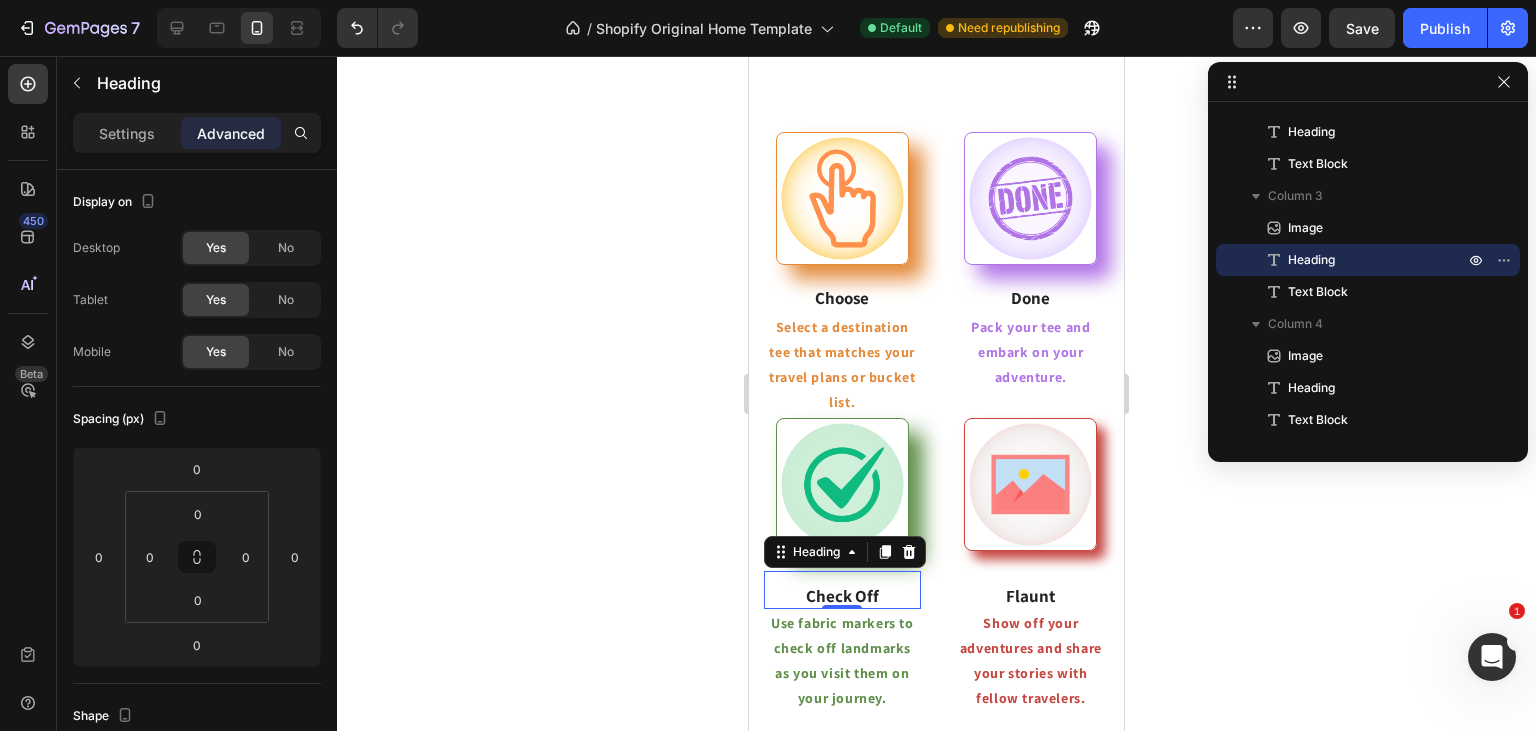 click on "Check Off" at bounding box center (842, 596) 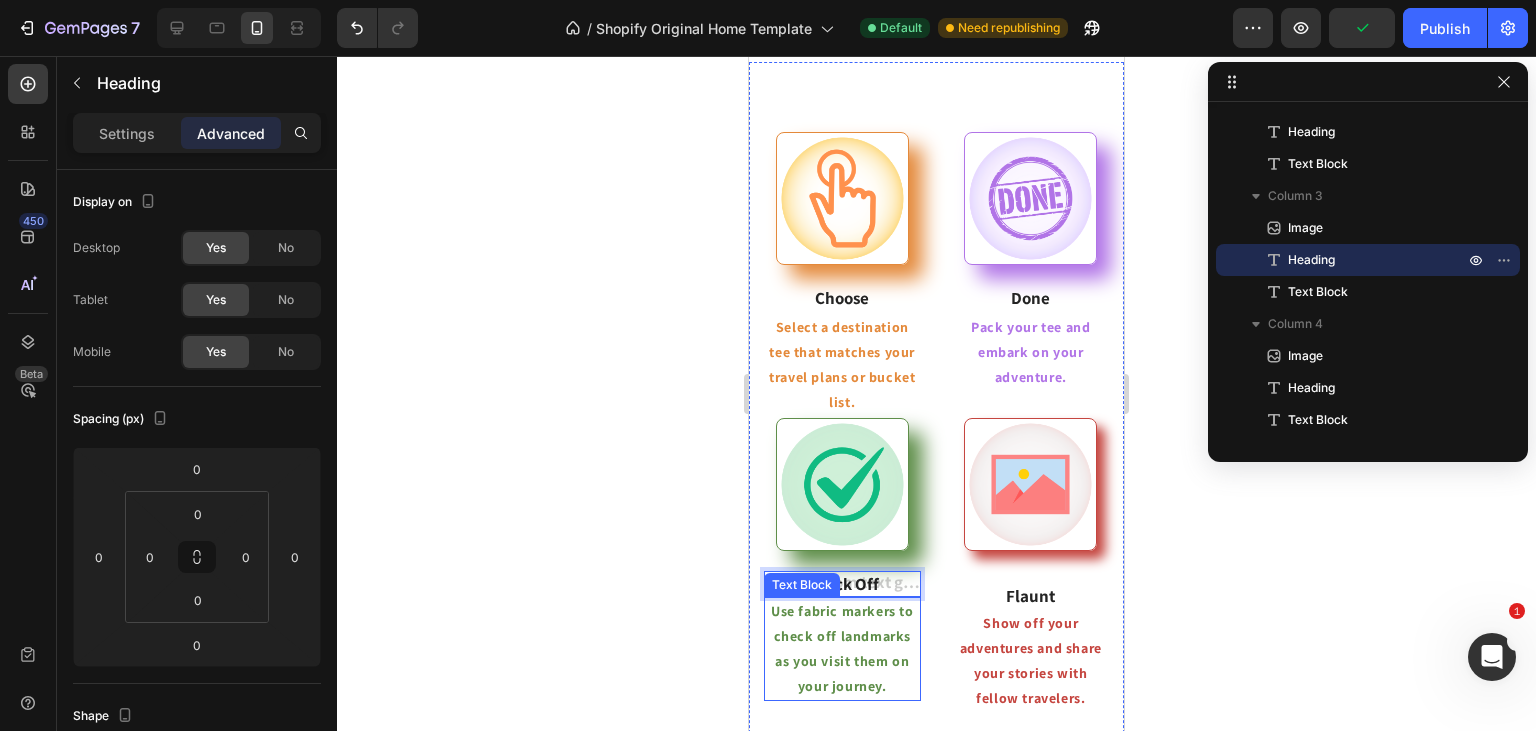 click on "Use fabric markers to check off landmarks as you visit them on your journey." at bounding box center [842, 649] 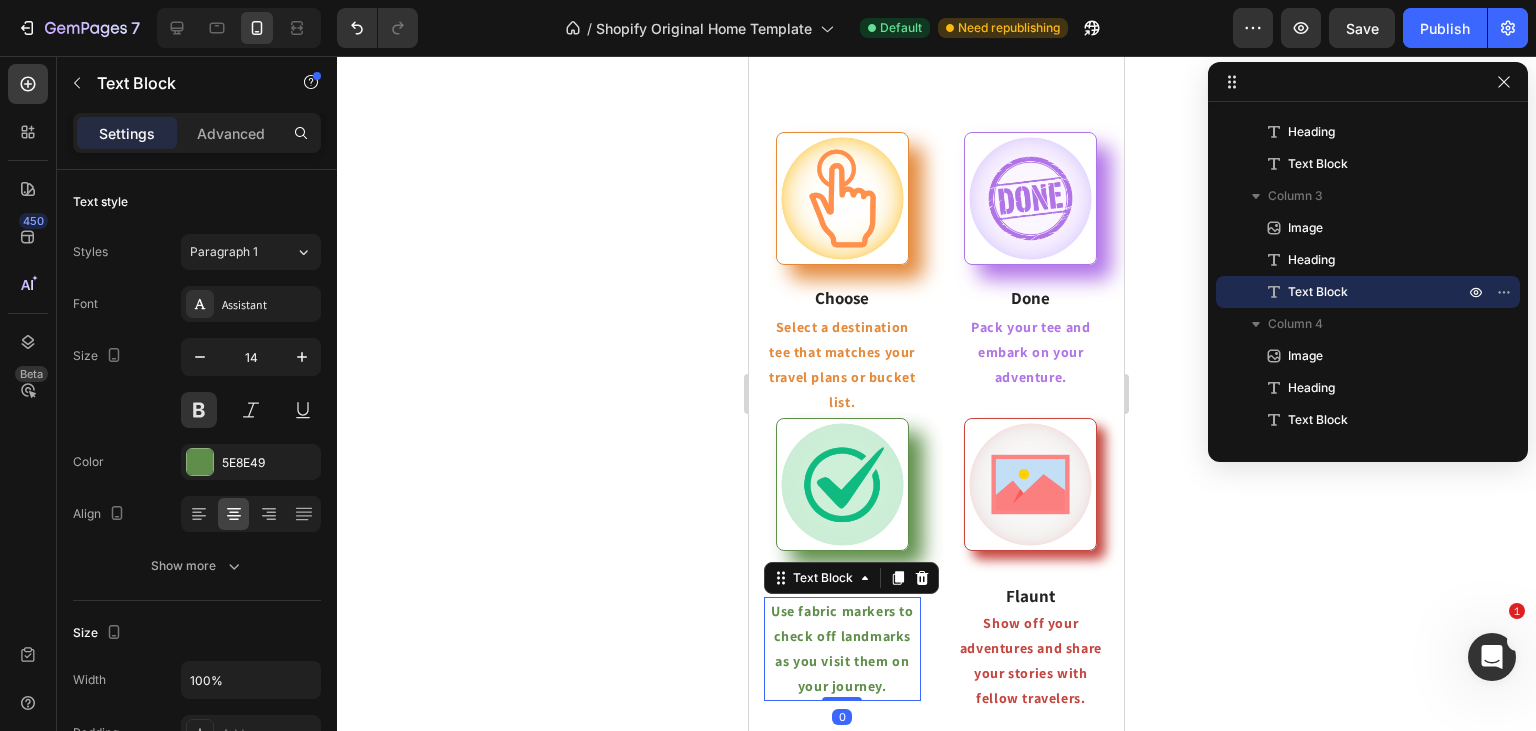click 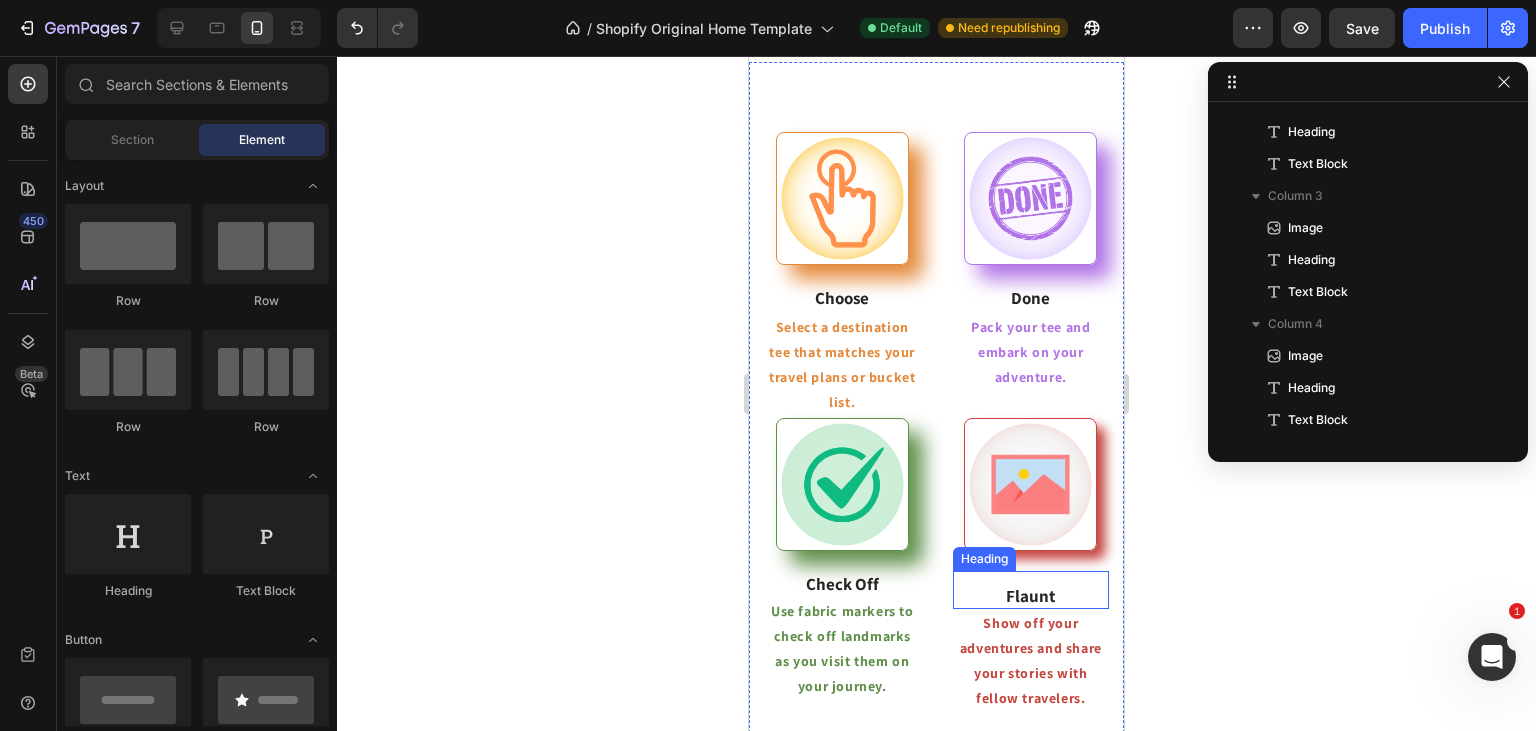 click on "Flaunt" at bounding box center [1031, 596] 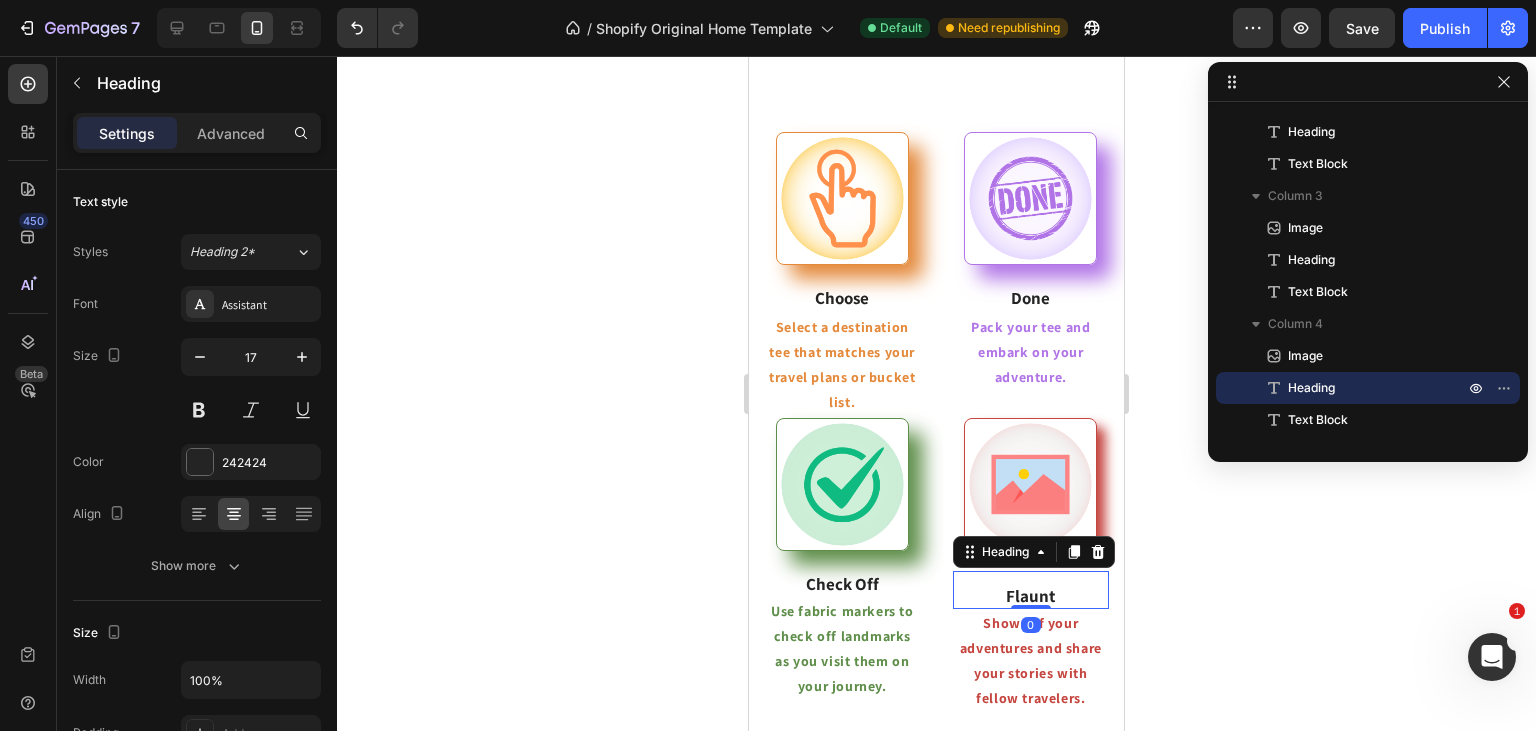 click on "Flaunt" at bounding box center (1031, 596) 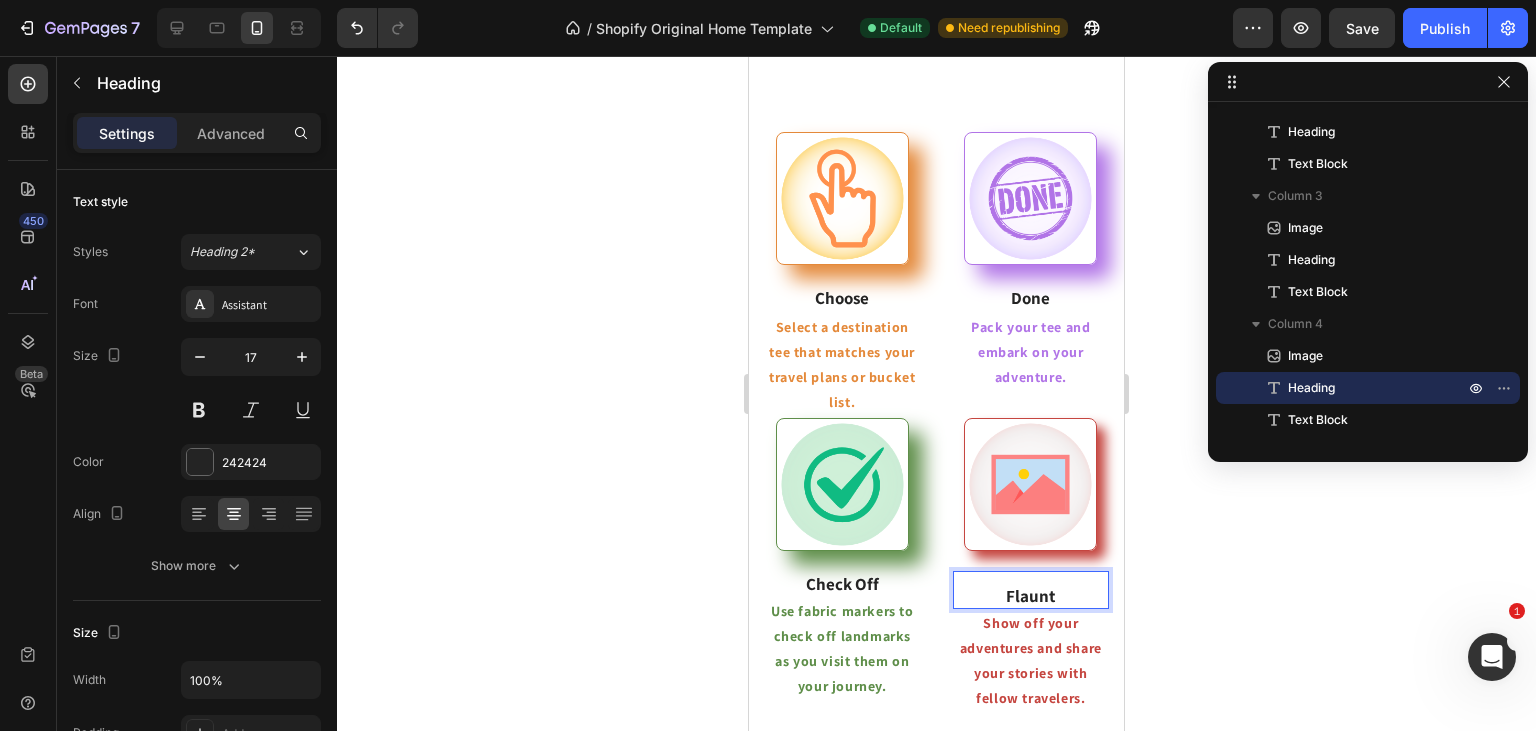 click on "Flaunt" at bounding box center [1031, 596] 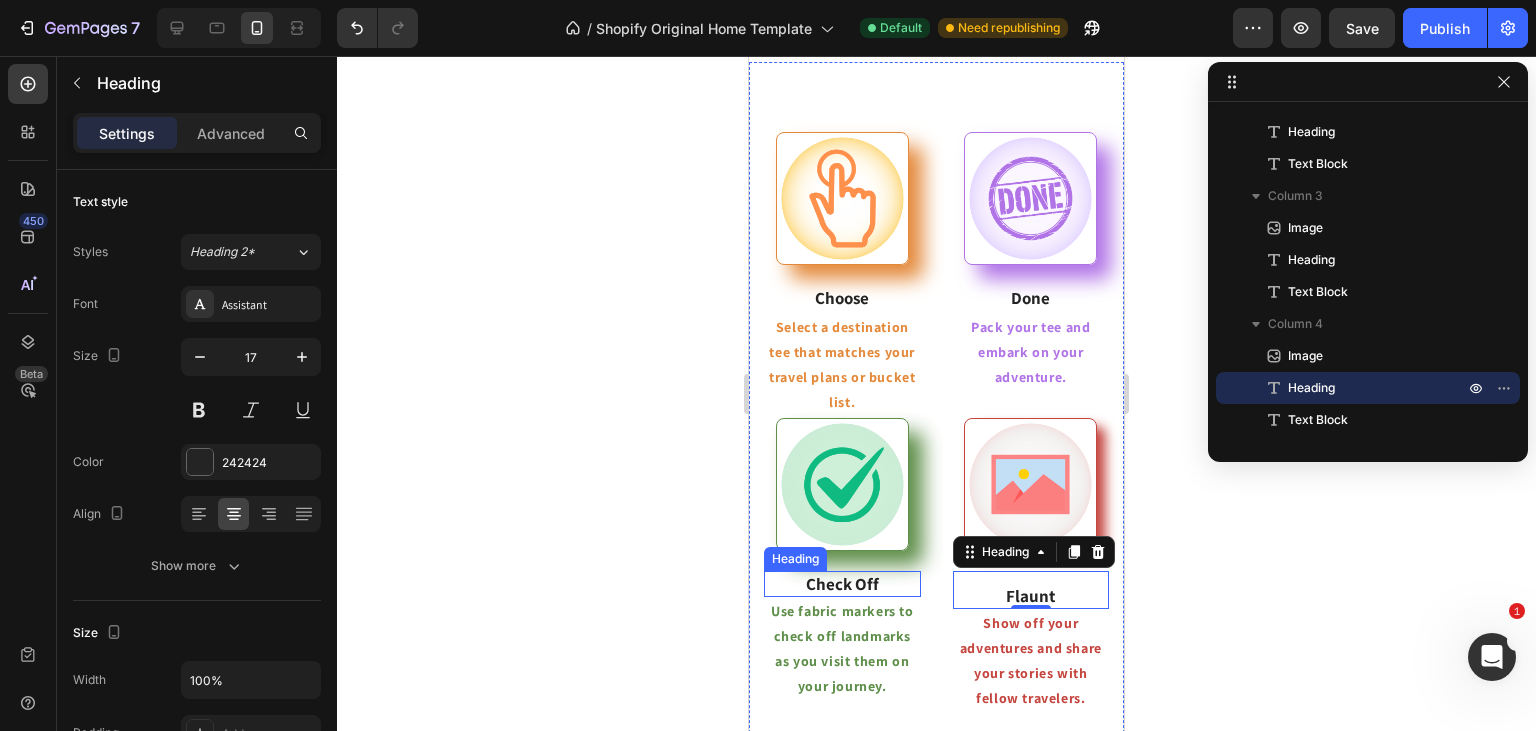 click on "Check Off" at bounding box center (842, 584) 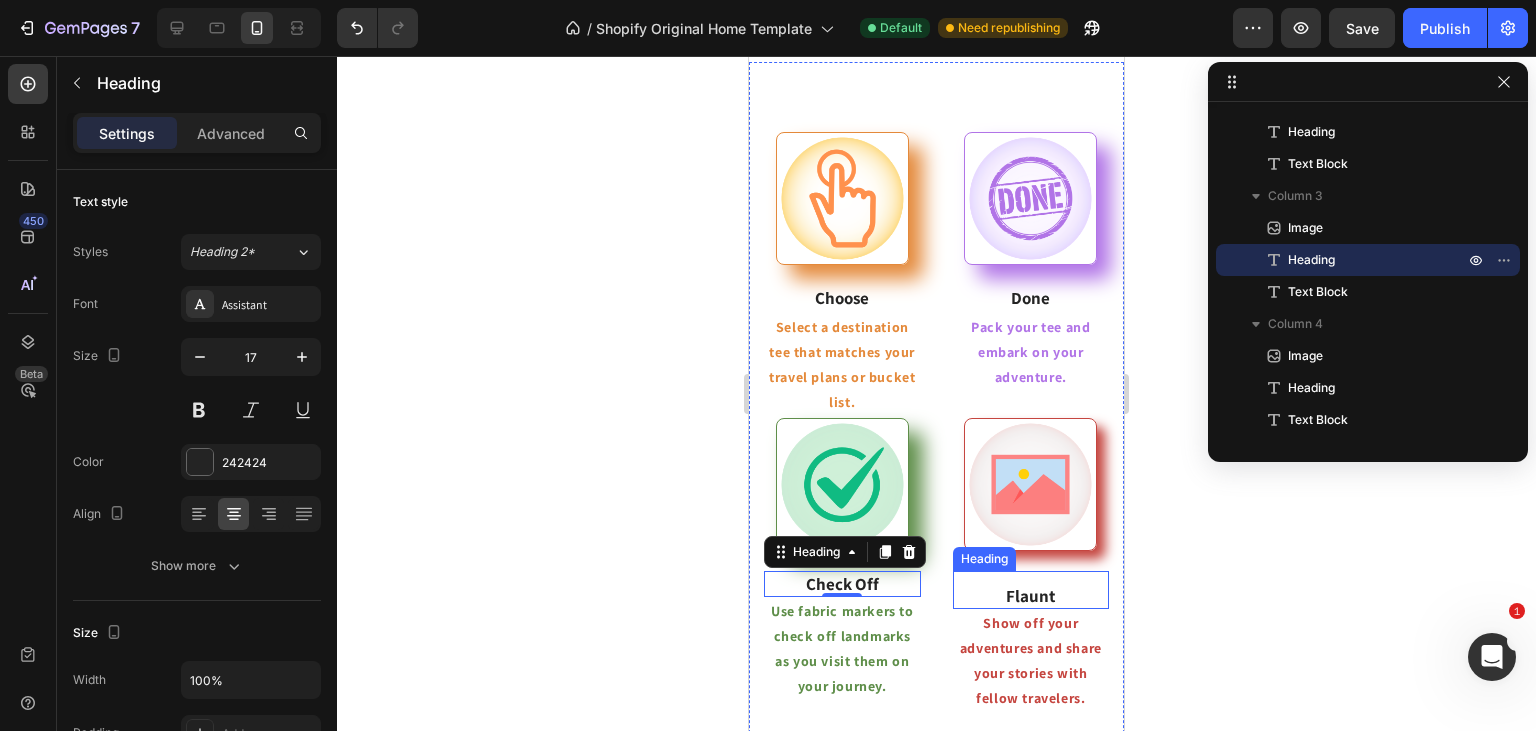 click on "Flaunt Heading" at bounding box center [1031, 590] 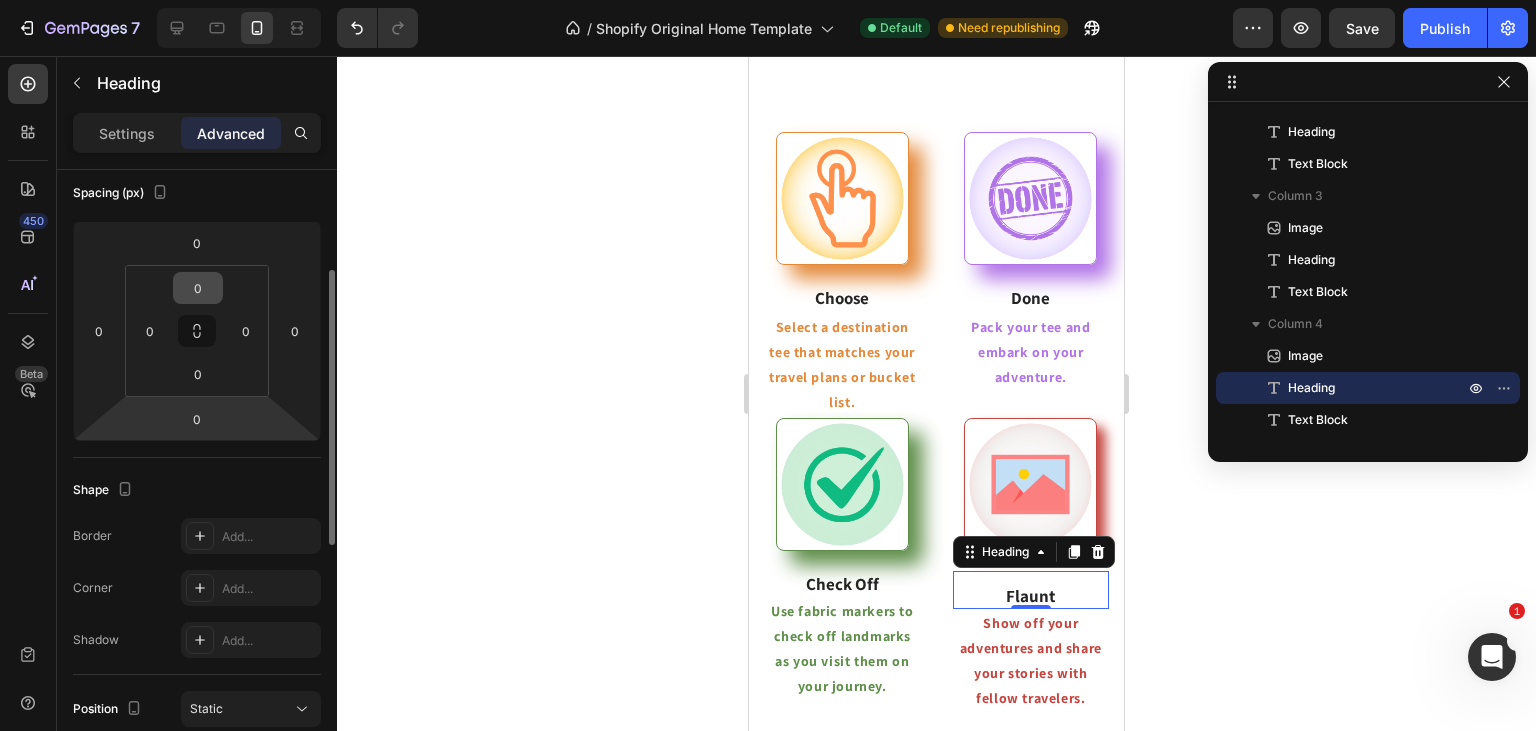 scroll, scrollTop: 0, scrollLeft: 0, axis: both 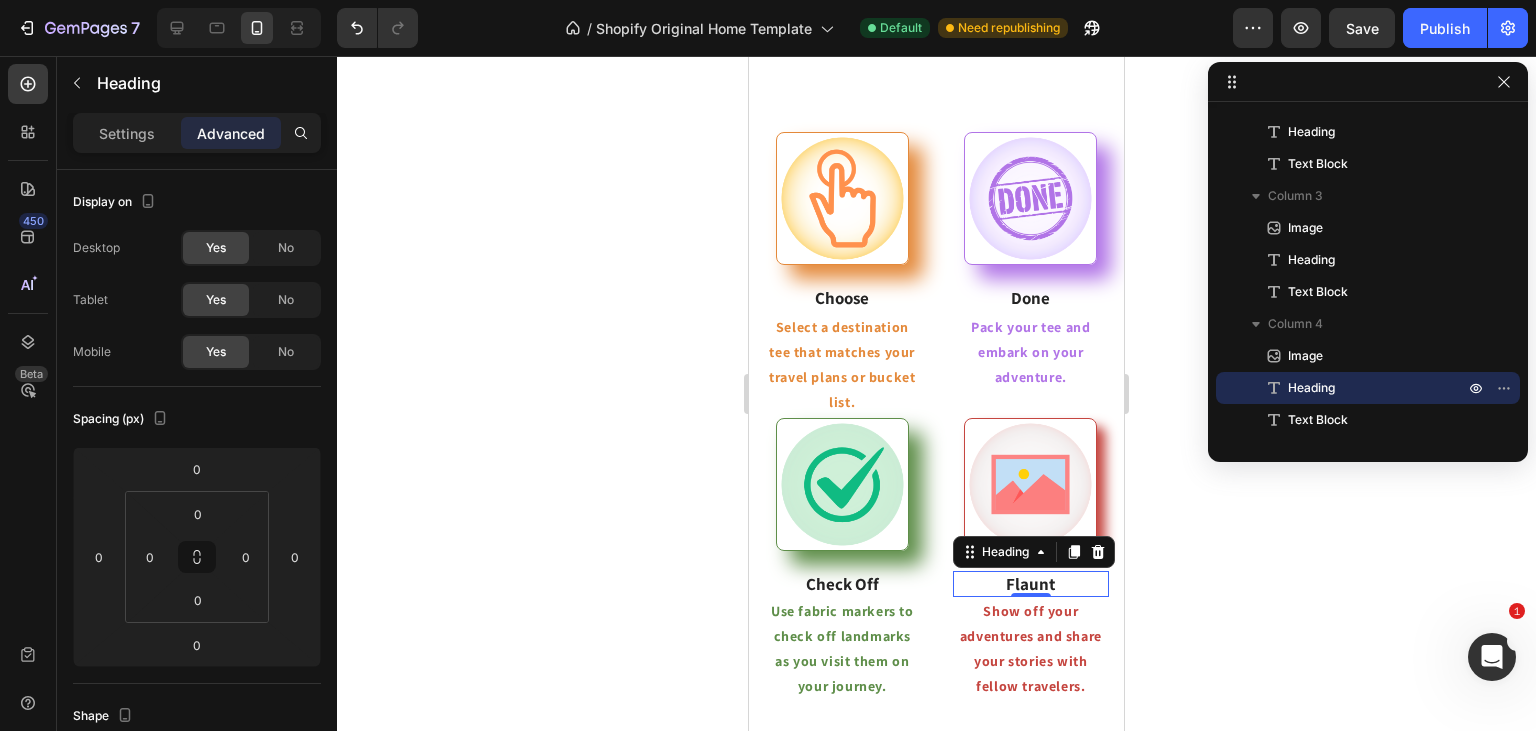 click 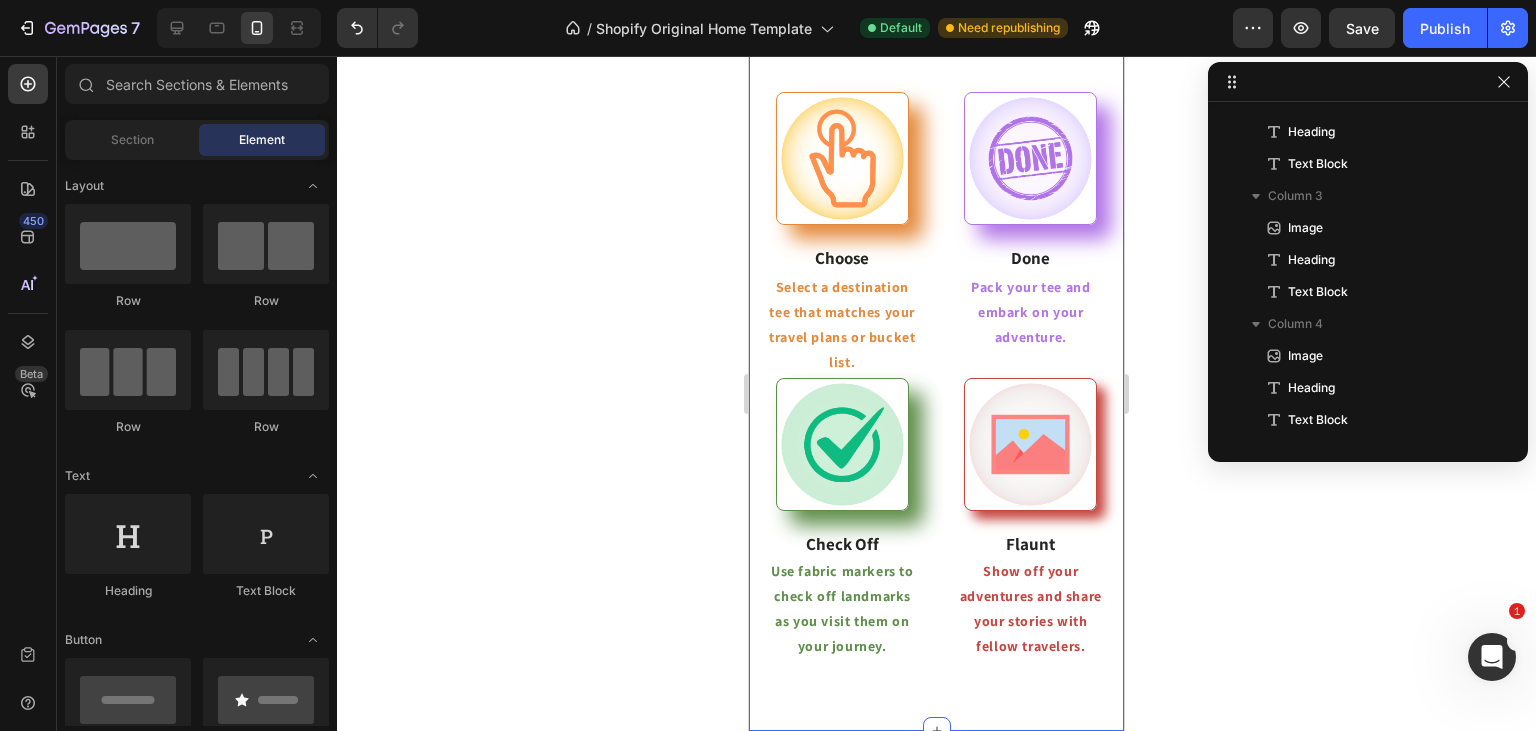 scroll, scrollTop: 835, scrollLeft: 0, axis: vertical 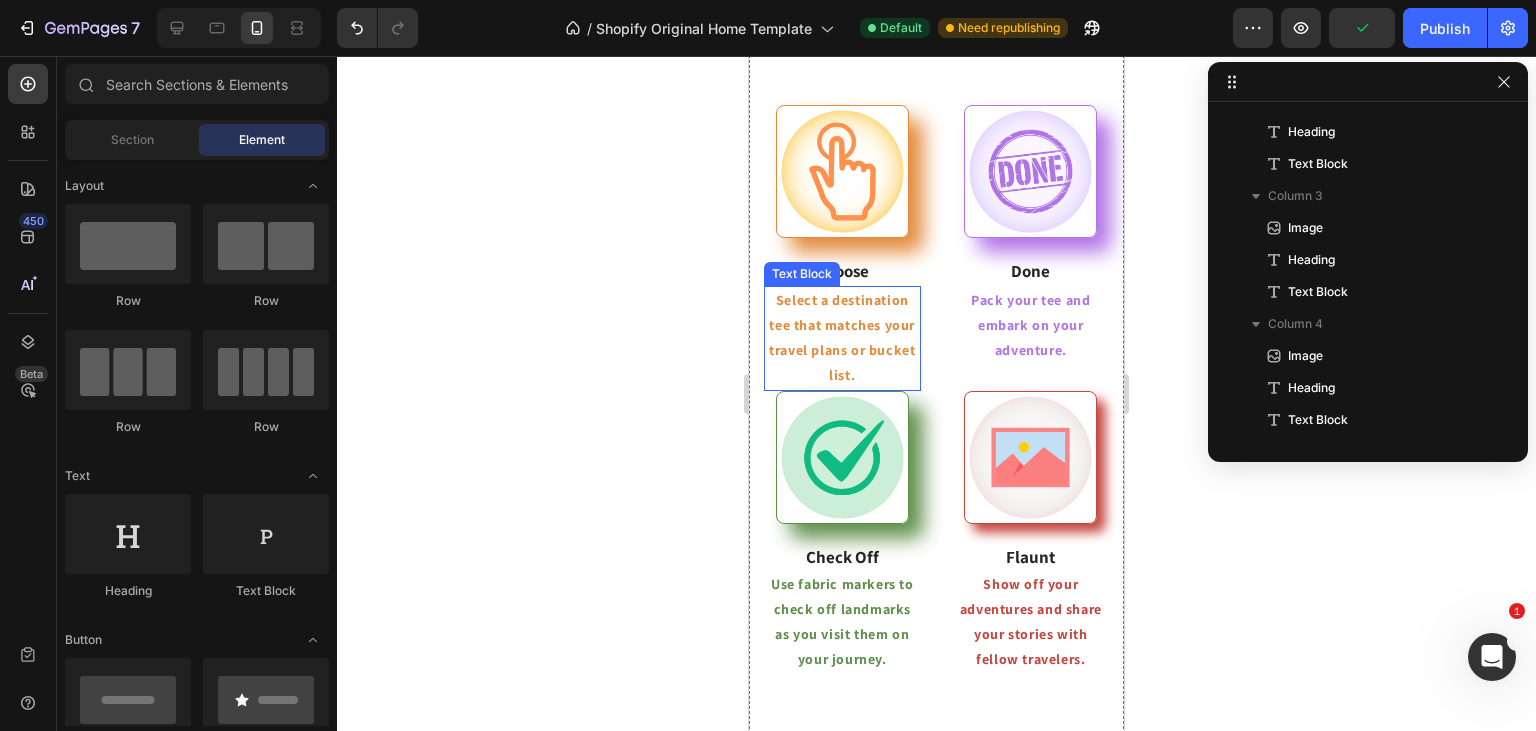click on "Select a destination tee that matches your travel plans or bucket list." at bounding box center (842, 338) 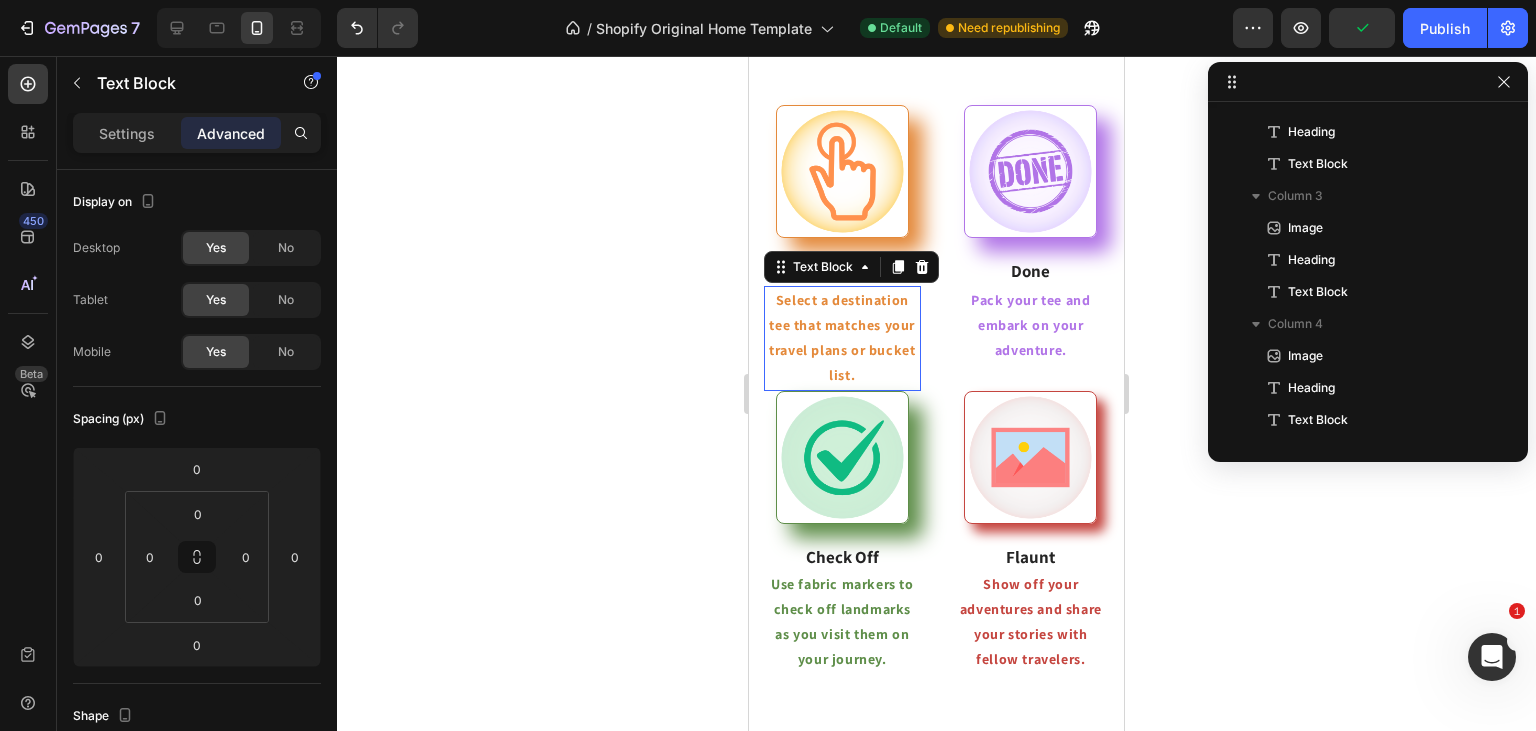 scroll, scrollTop: 186, scrollLeft: 0, axis: vertical 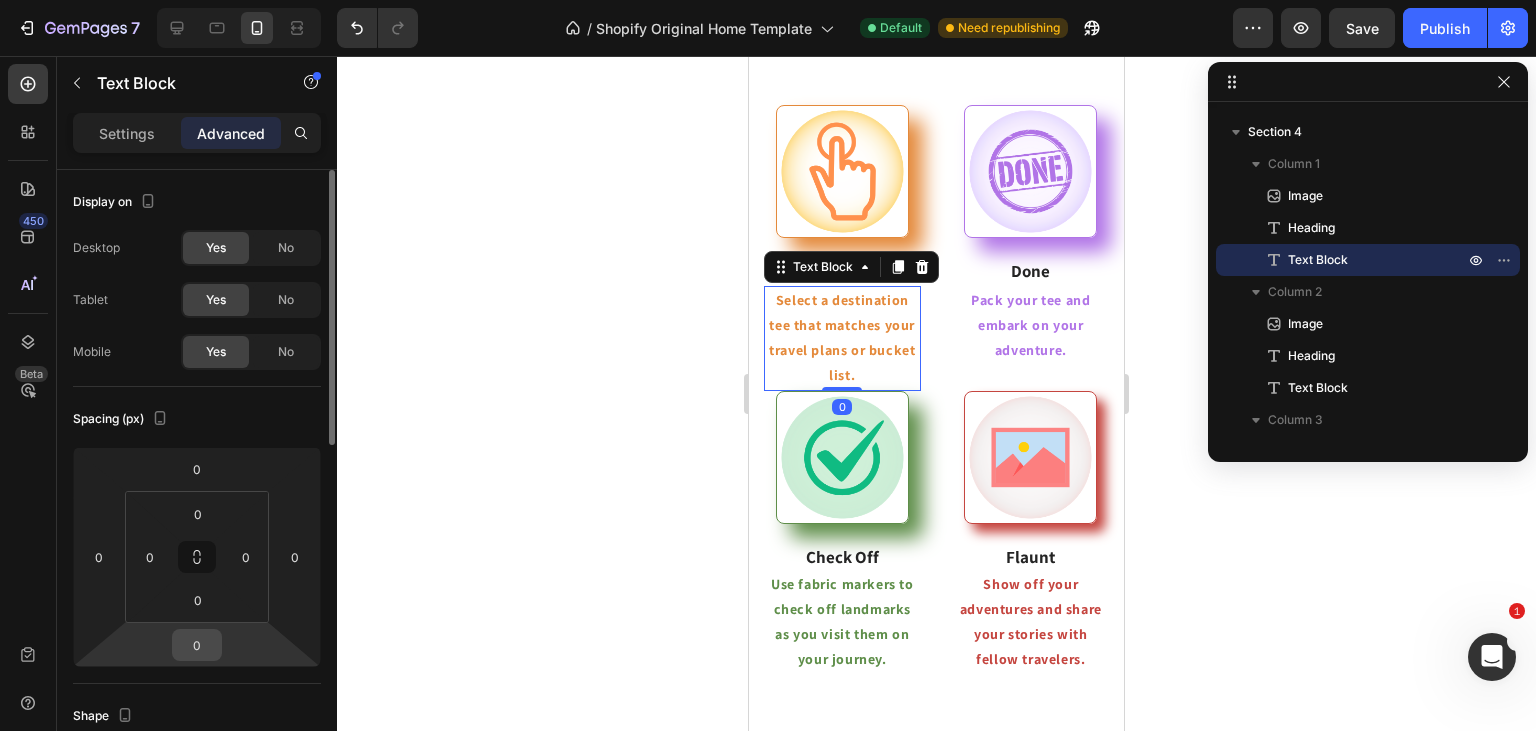 click on "0" at bounding box center [197, 645] 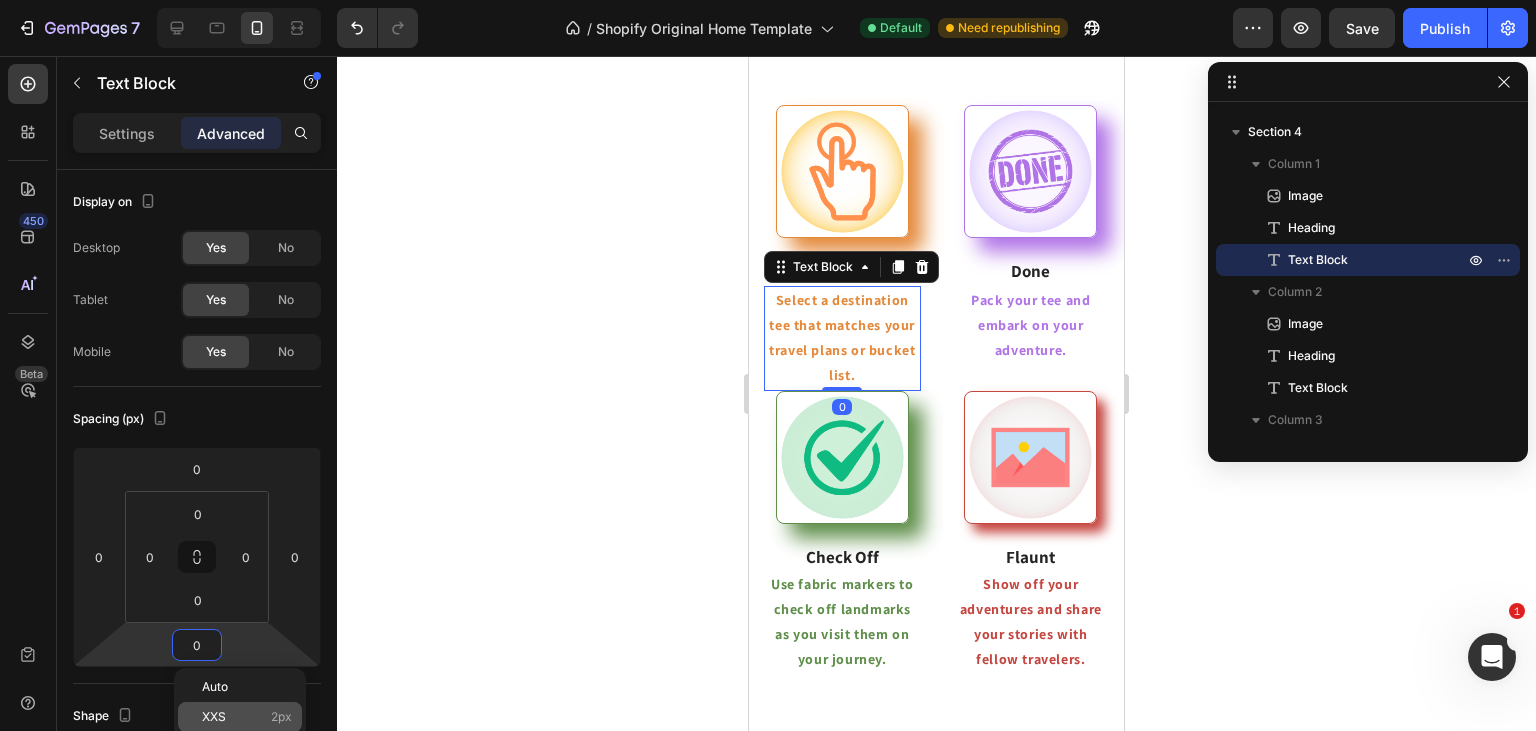 click on "XXS" at bounding box center [214, 717] 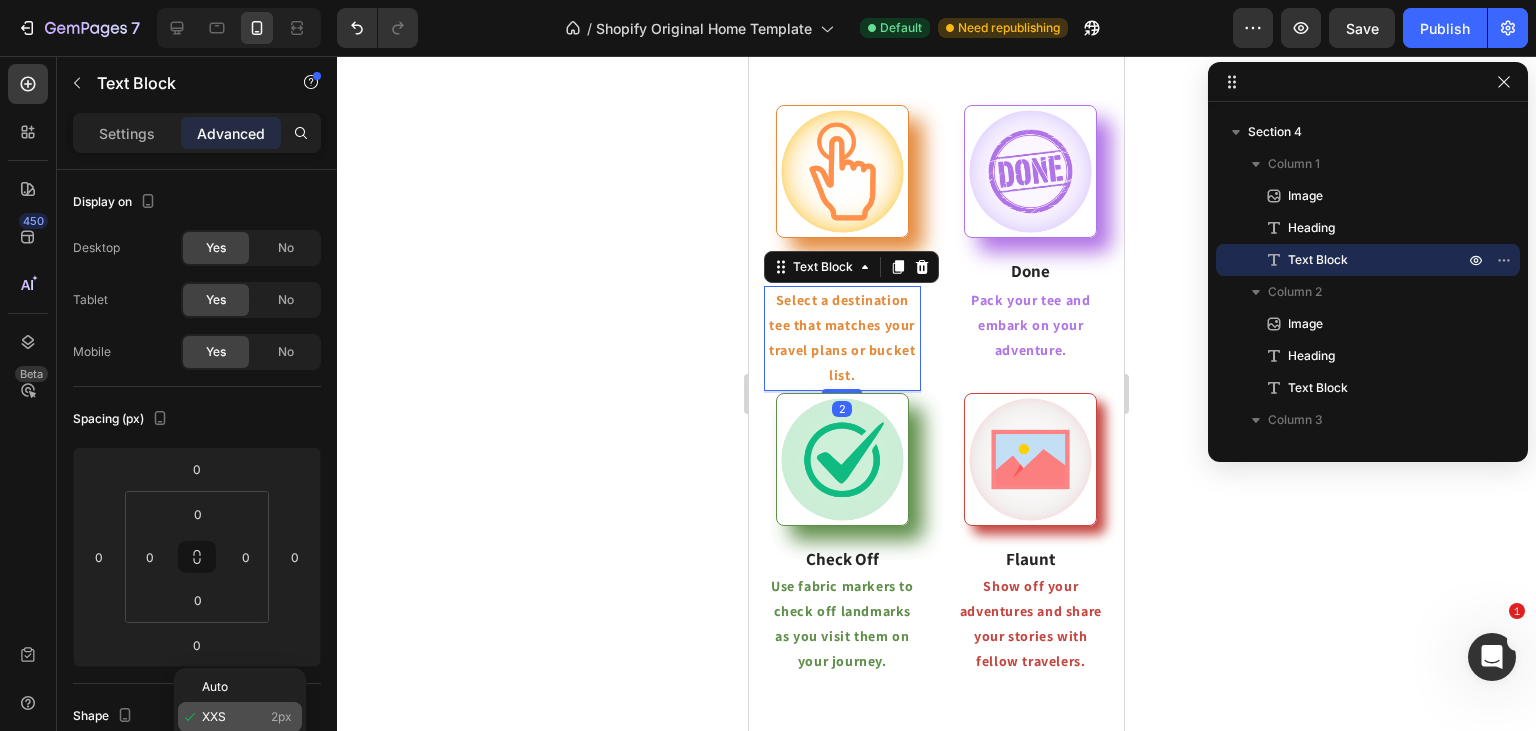 type on "2" 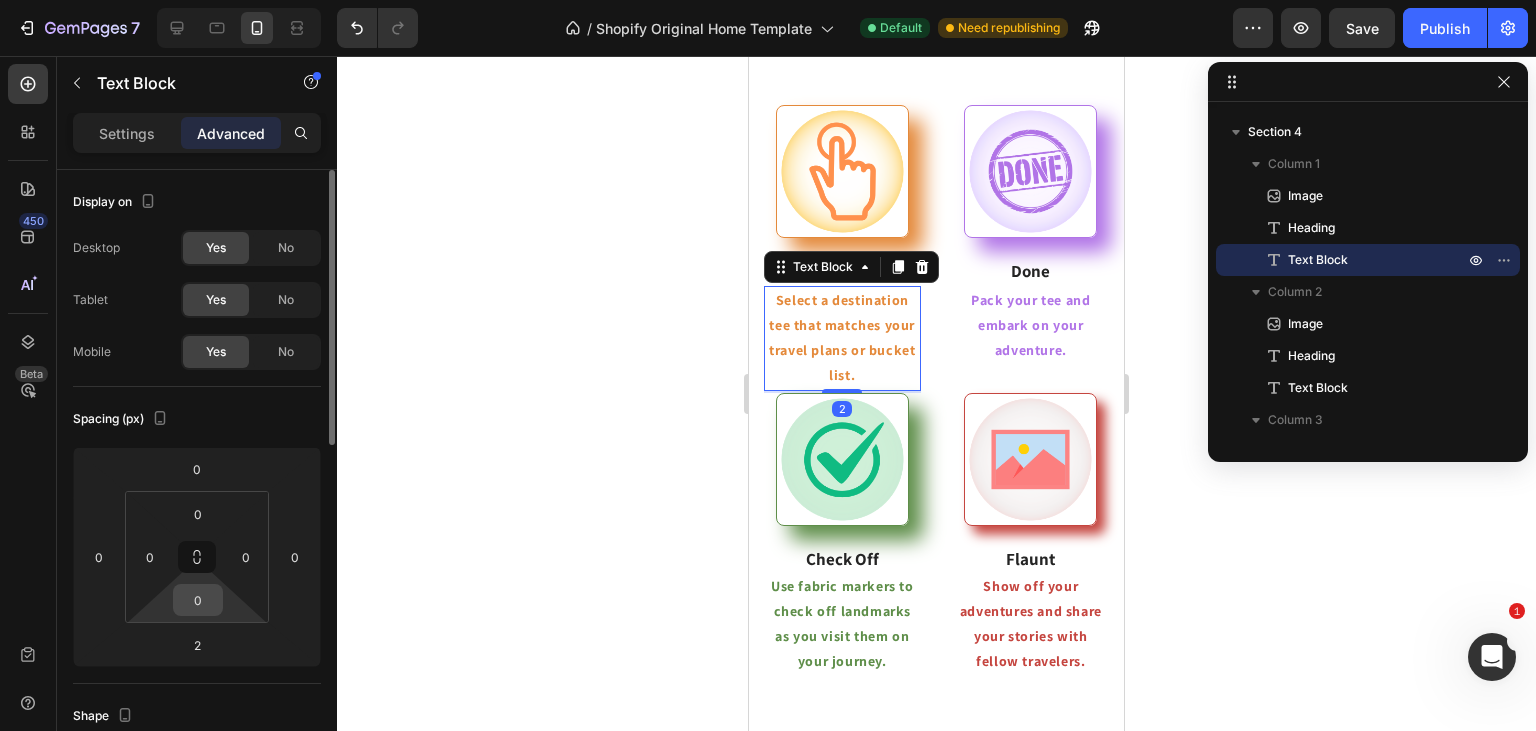 click on "0" at bounding box center [198, 600] 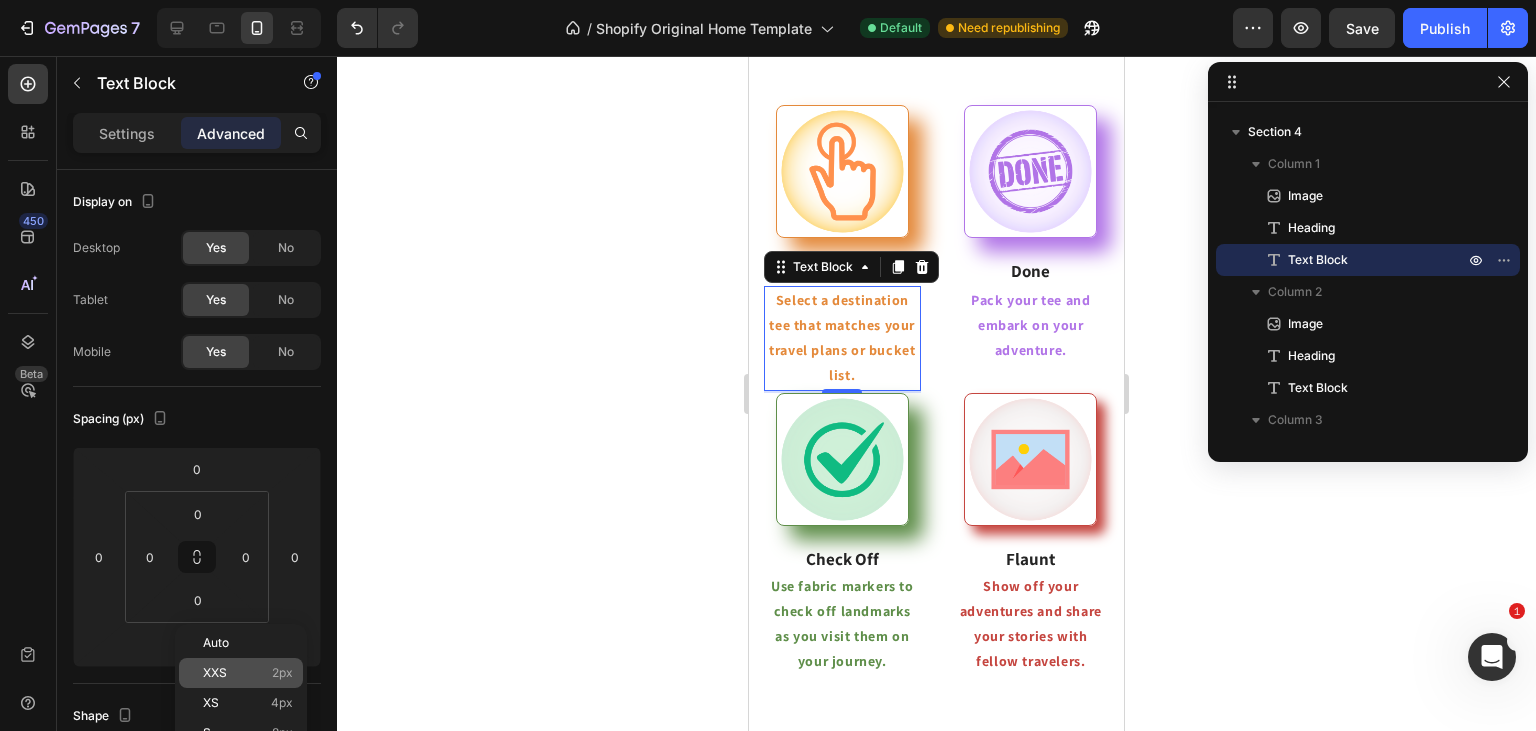 click on "XXS 2px" at bounding box center [248, 673] 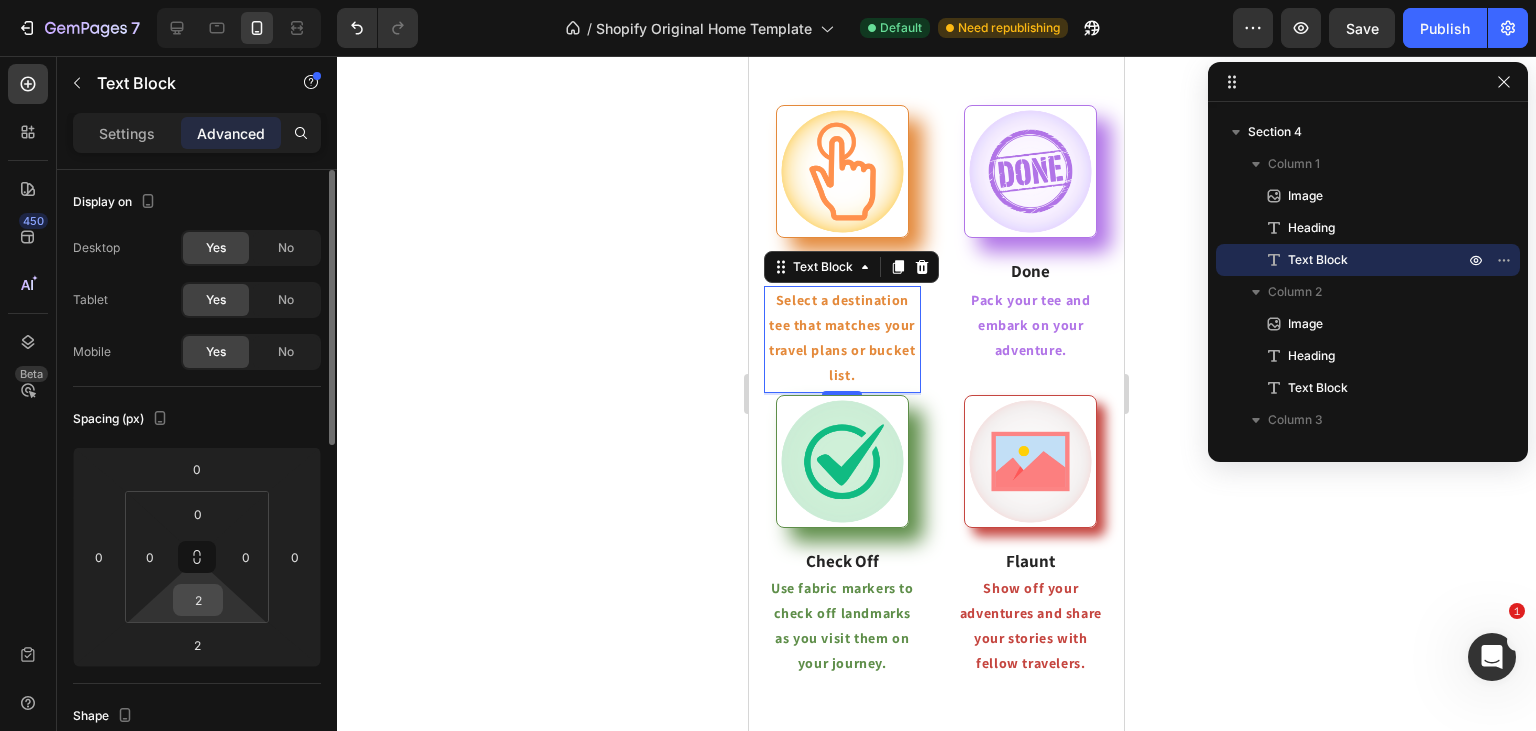 click on "2" at bounding box center (198, 600) 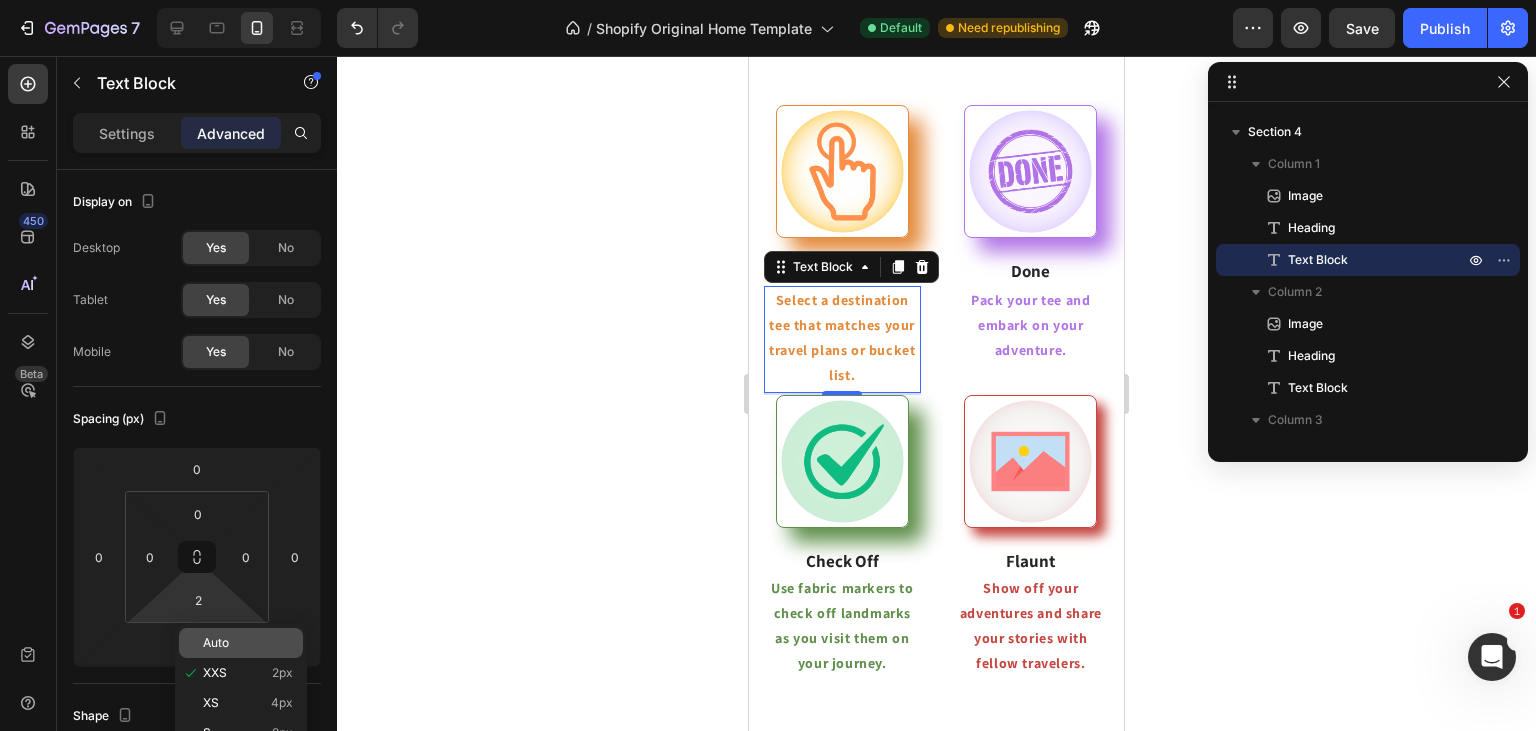 click on "Auto" at bounding box center (216, 643) 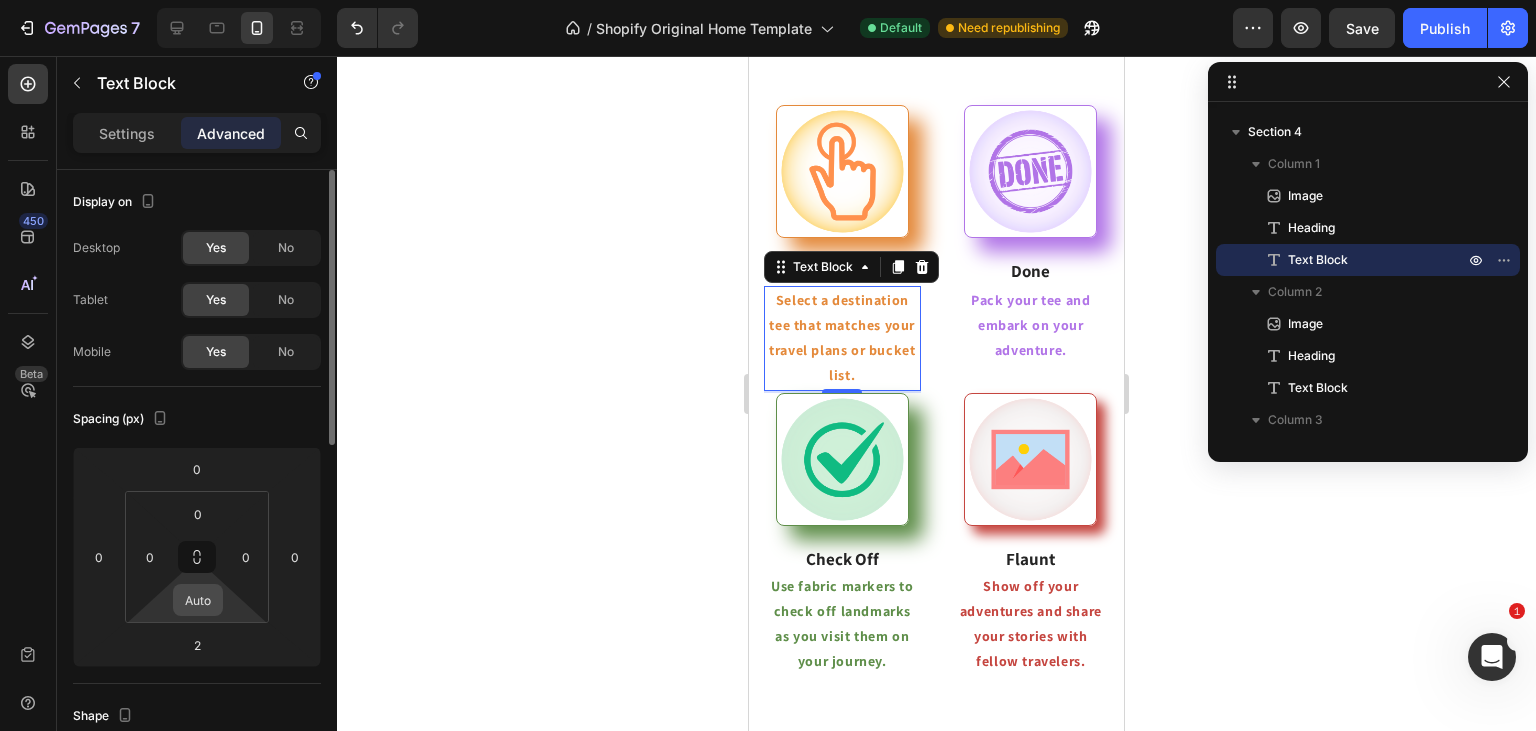 click on "Auto" at bounding box center (198, 600) 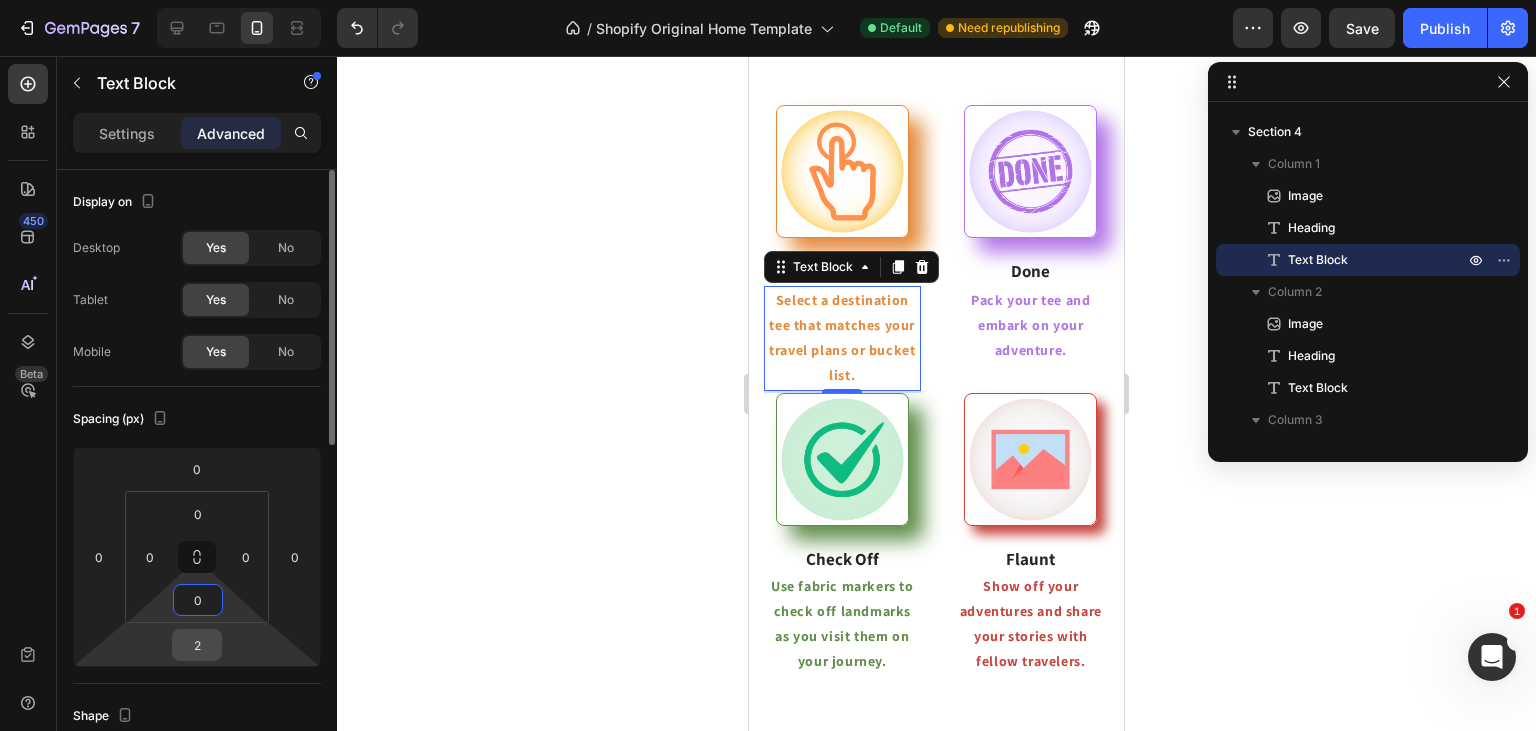 type on "0" 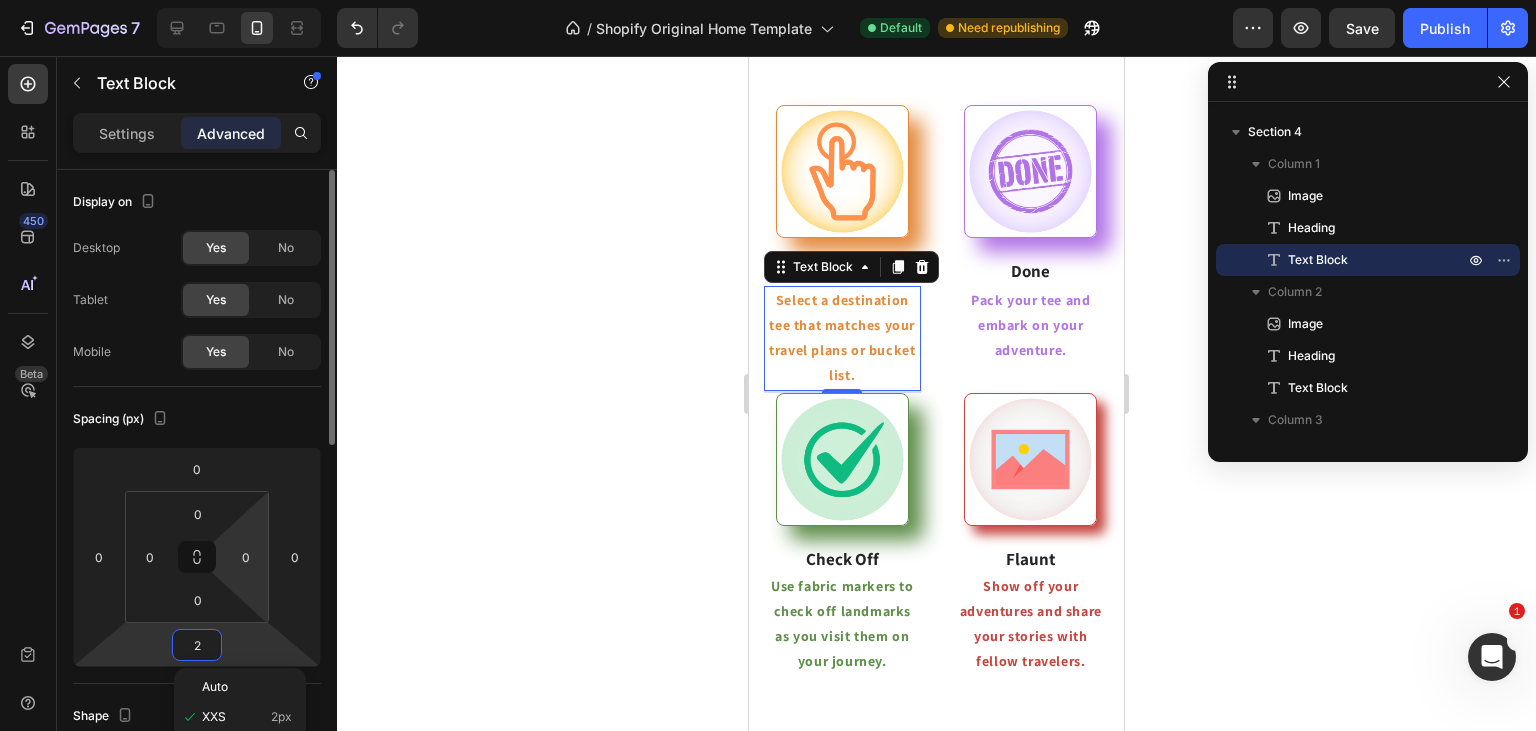 scroll, scrollTop: 106, scrollLeft: 0, axis: vertical 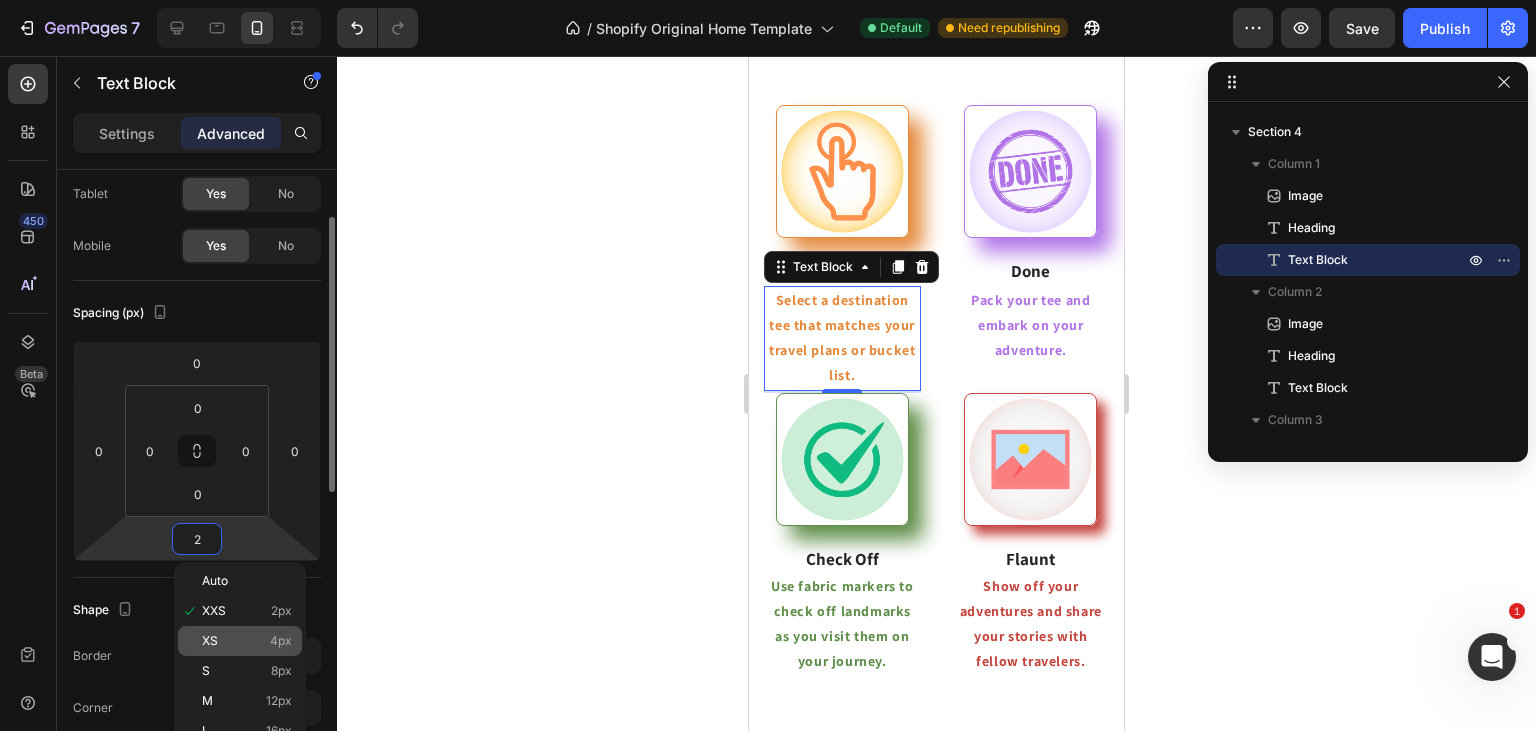 click on "XS 4px" at bounding box center [247, 641] 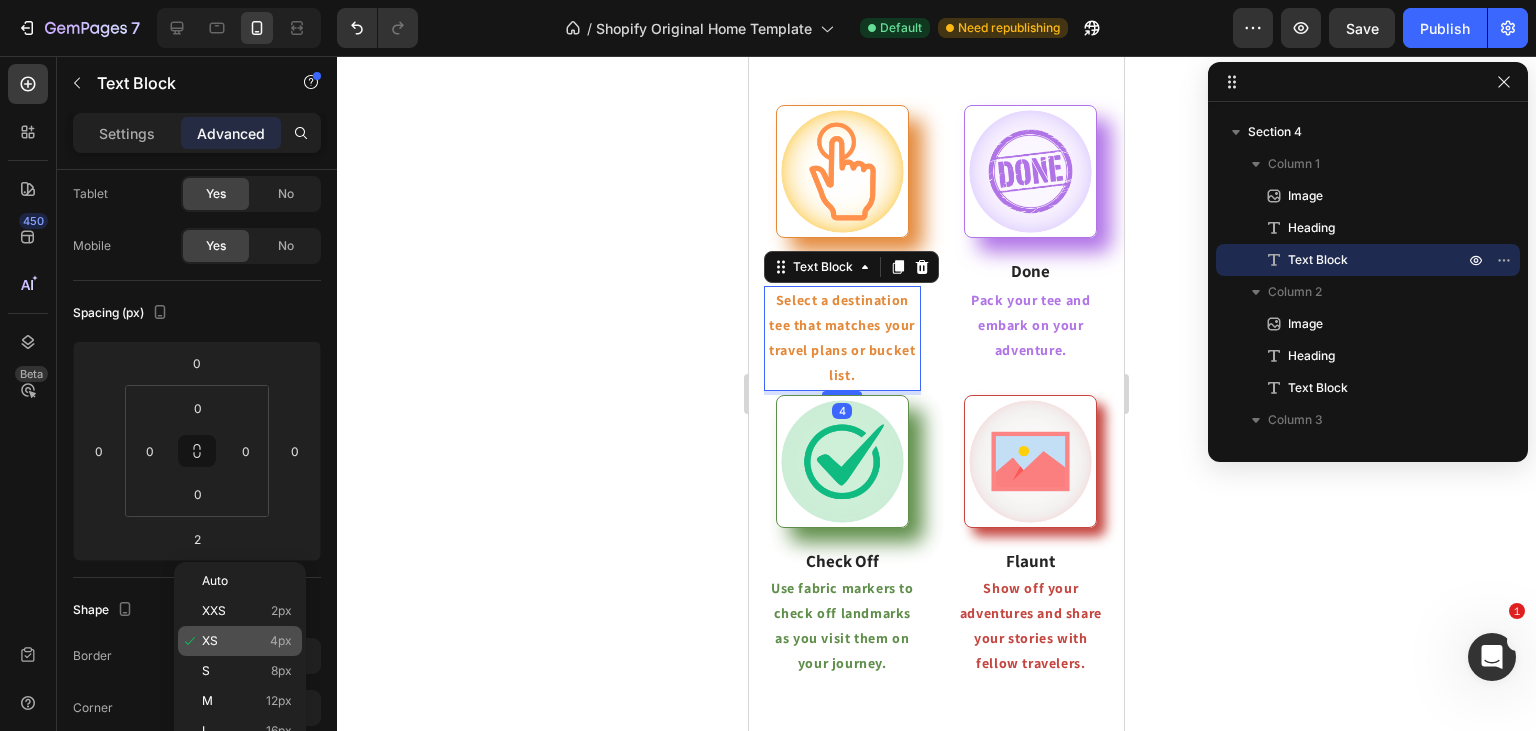 type on "4" 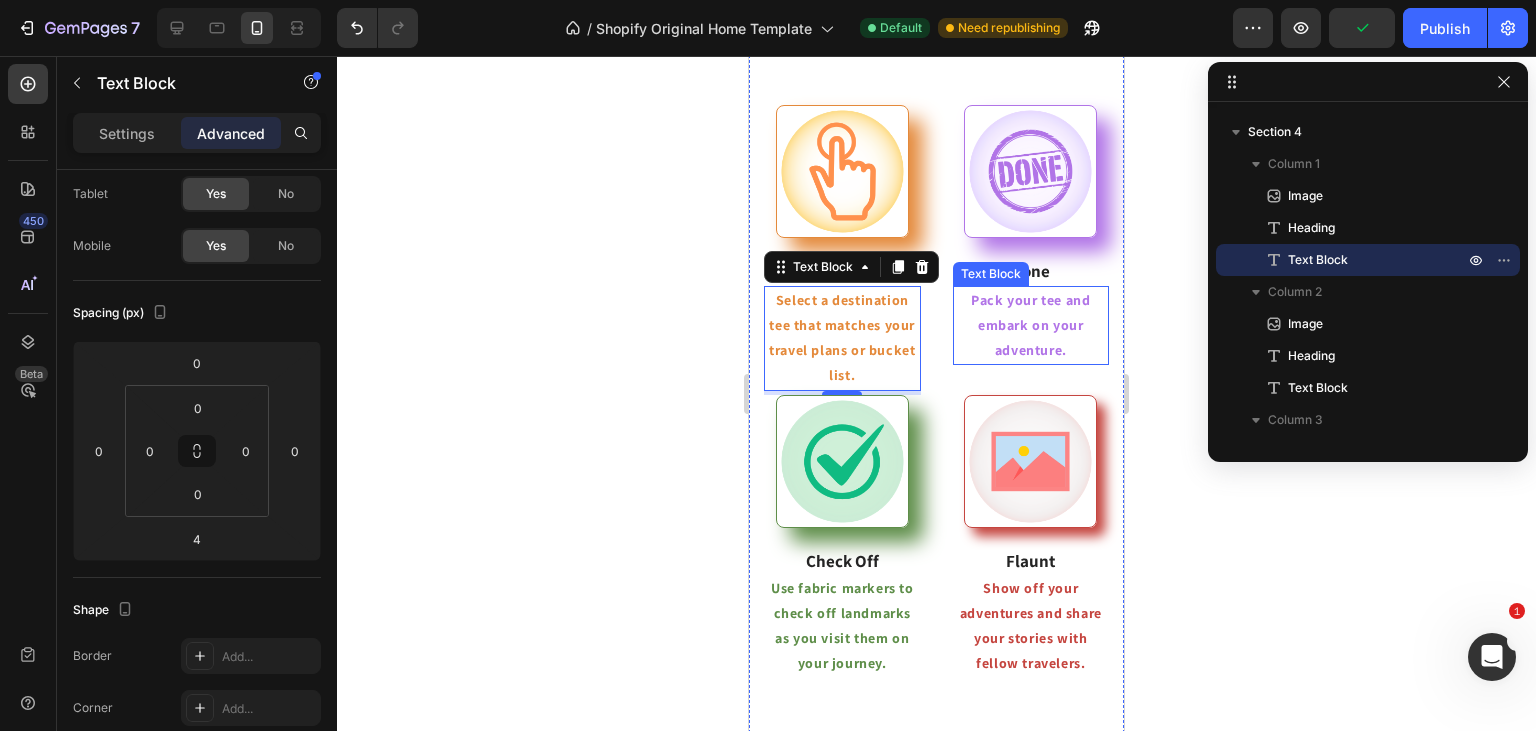 click on "Pack your tee and embark on your adventure." at bounding box center (1031, 326) 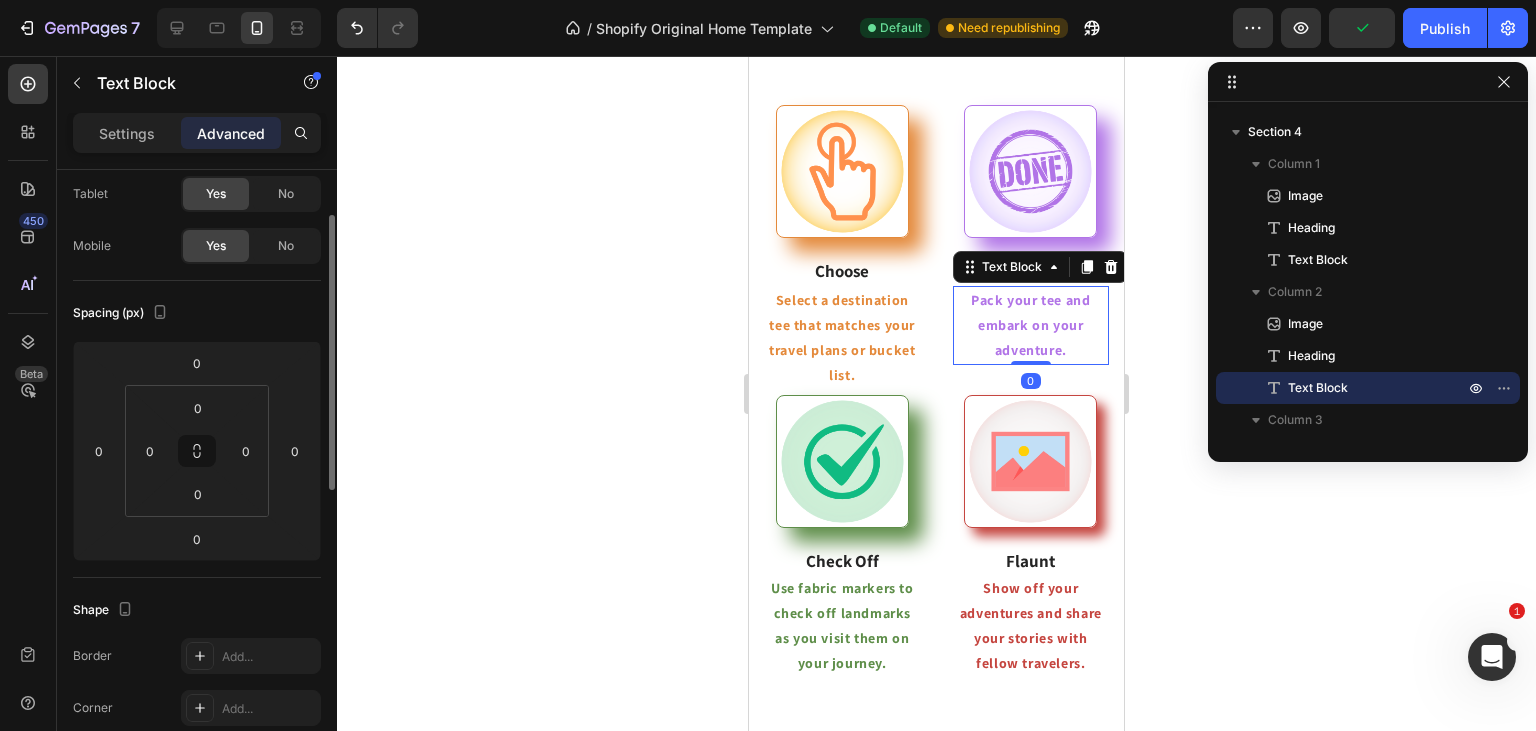 scroll, scrollTop: 105, scrollLeft: 0, axis: vertical 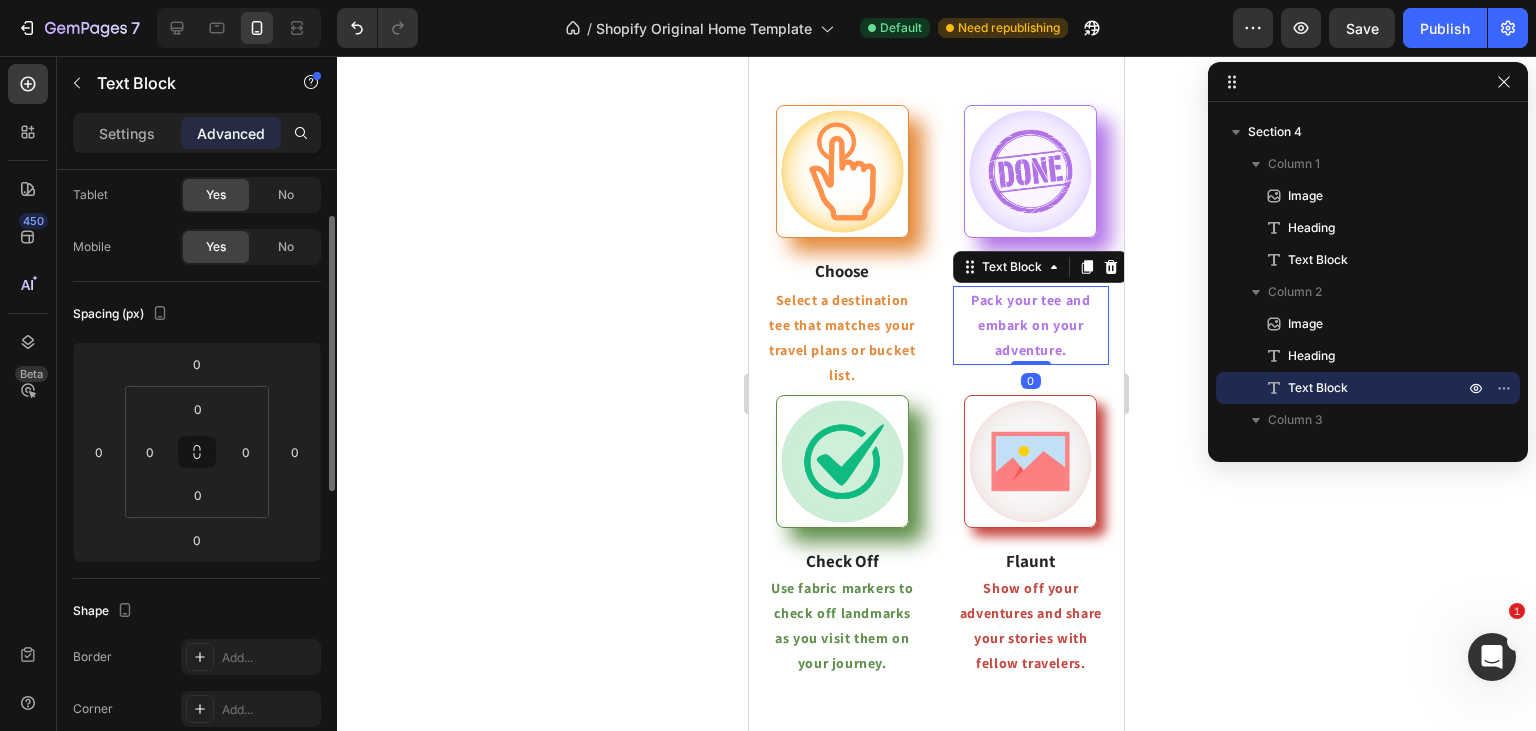click on "Pack your tee and embark on your adventure." at bounding box center [1031, 326] 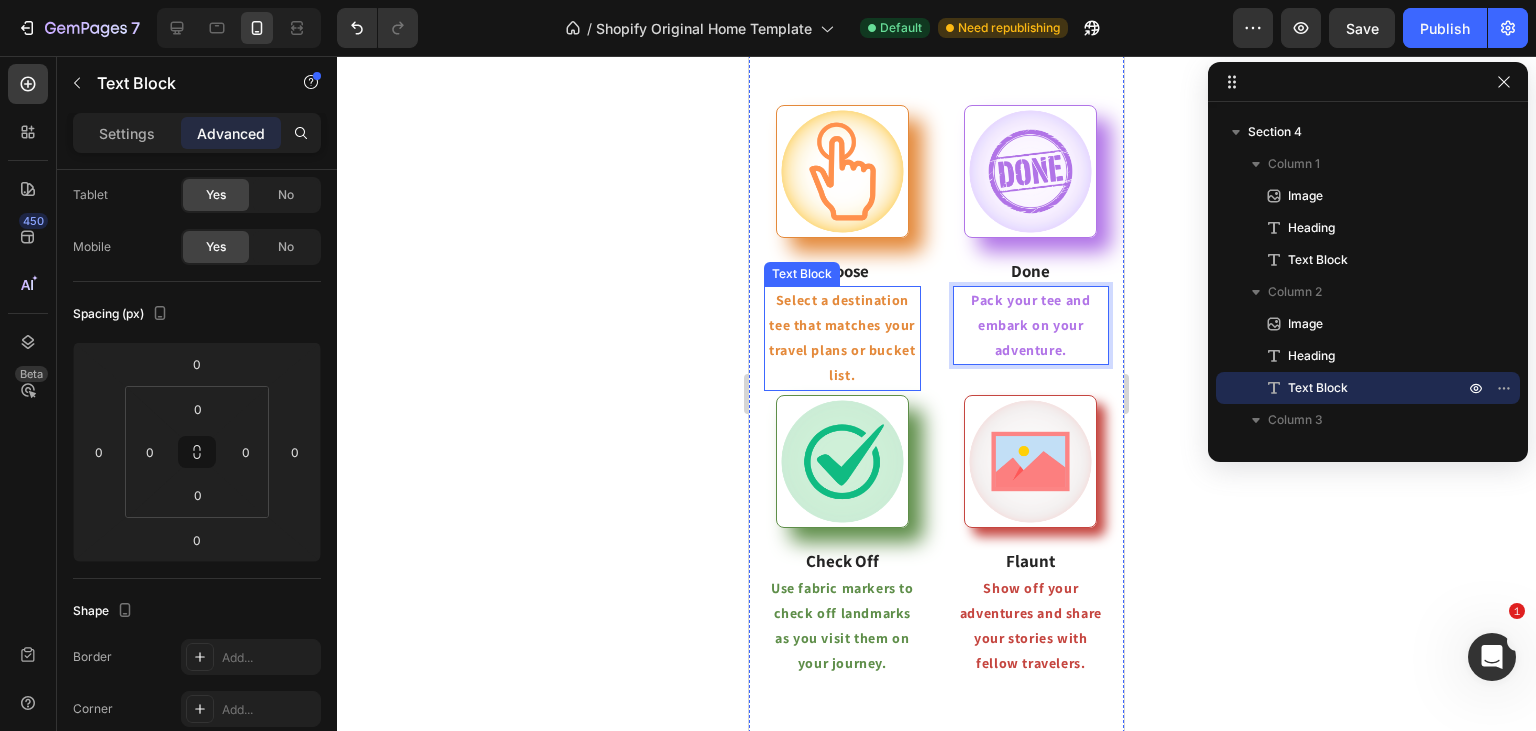 click on "Select a destination tee that matches your travel plans or bucket list." at bounding box center [842, 338] 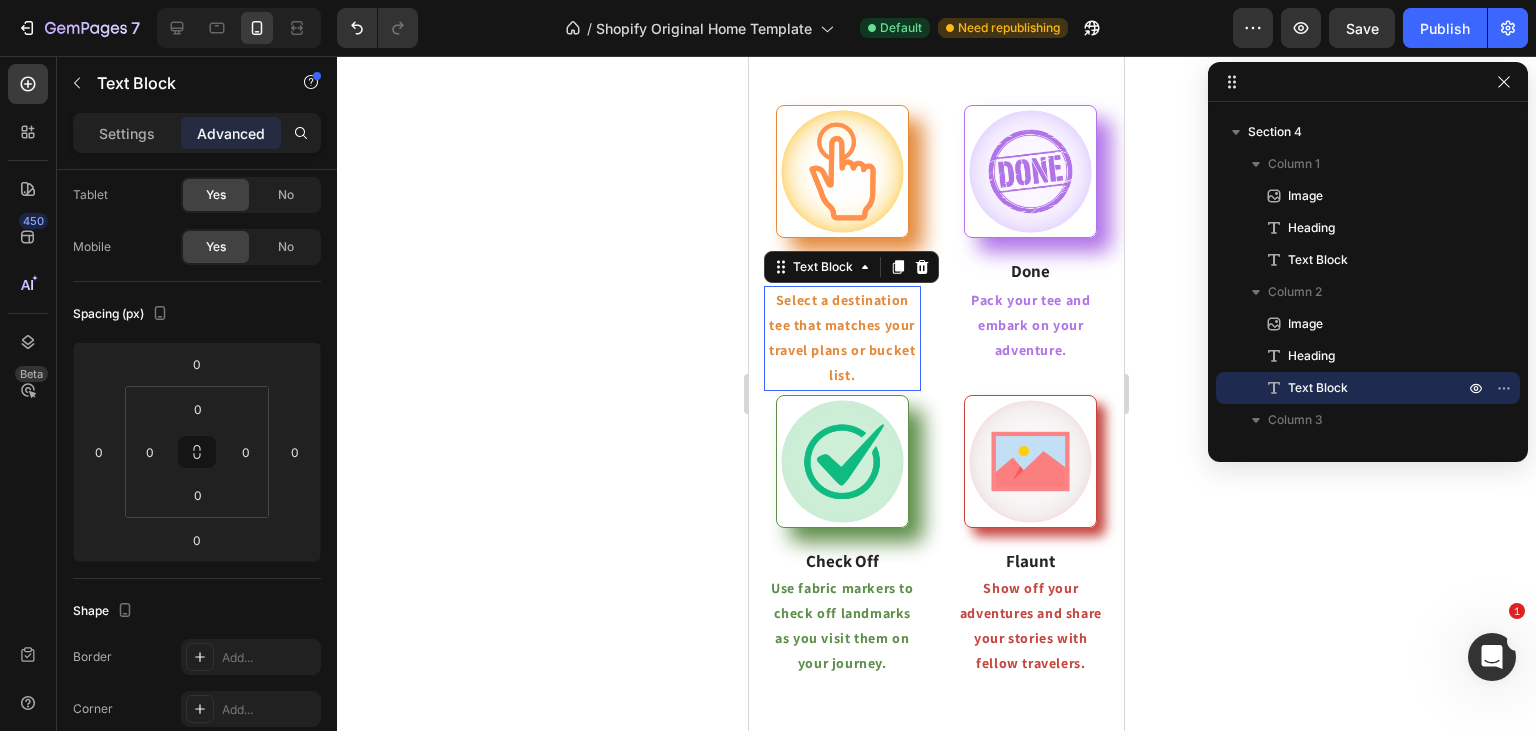 click on "Select a destination tee that matches your travel plans or bucket list." at bounding box center [842, 338] 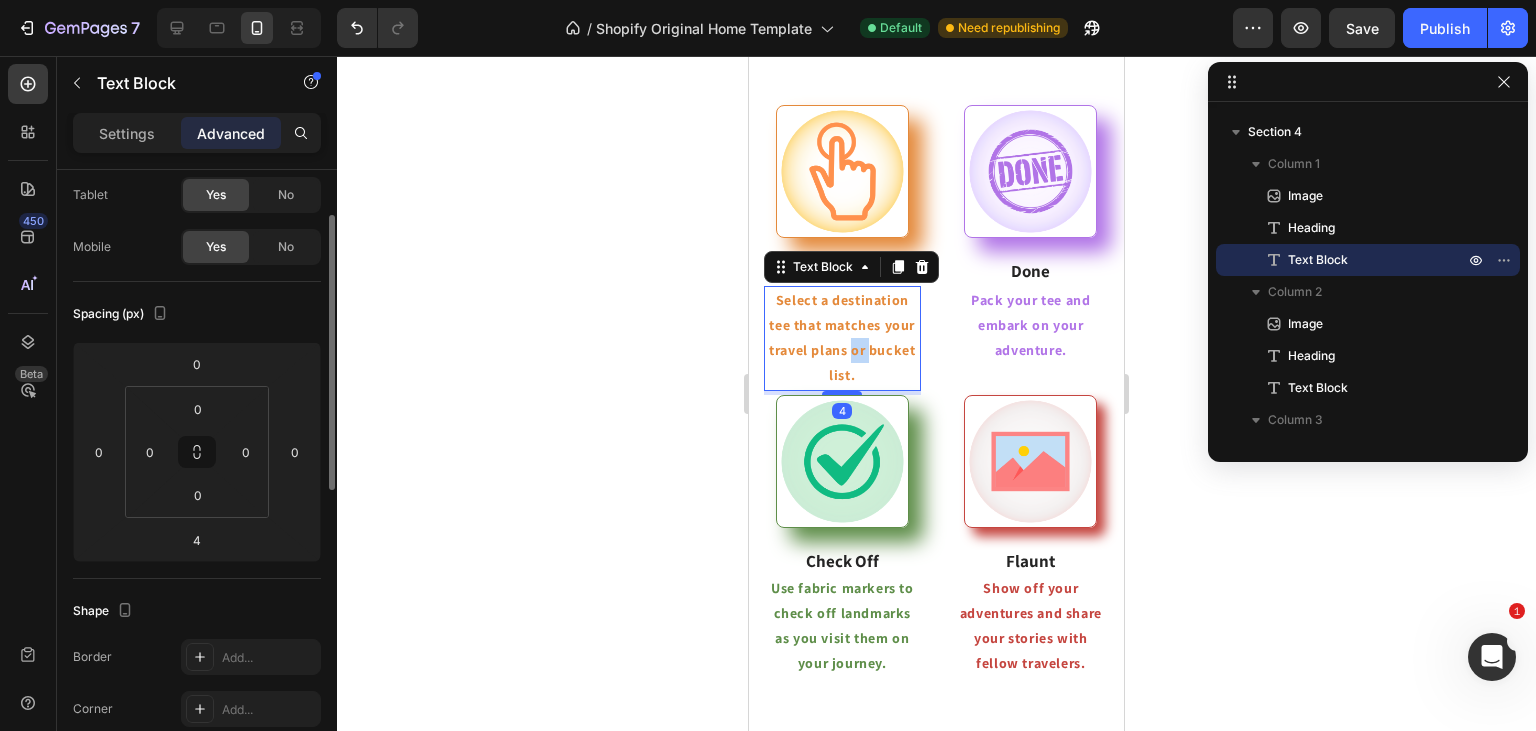 scroll, scrollTop: 104, scrollLeft: 0, axis: vertical 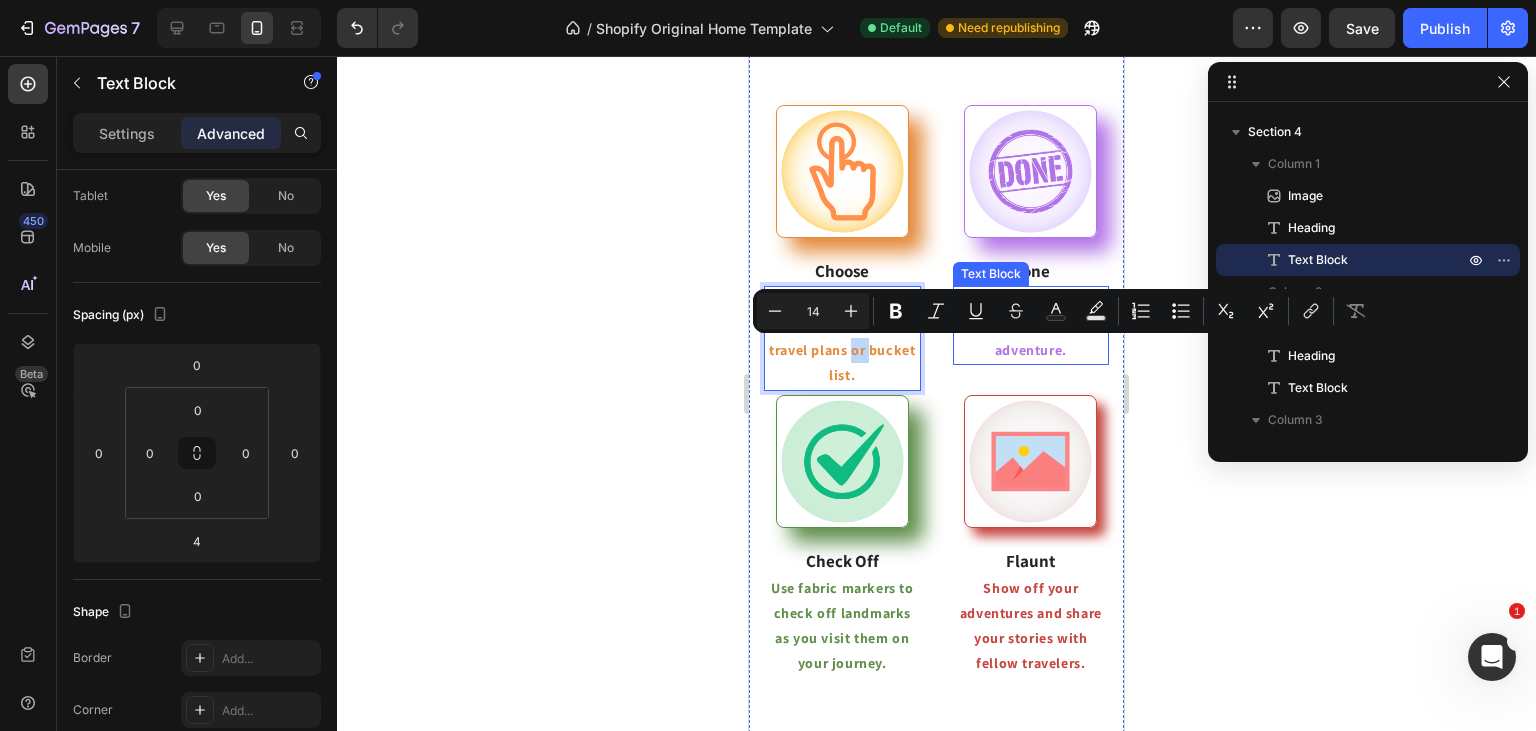 click on "Pack your tee and embark on your adventure." at bounding box center [1031, 326] 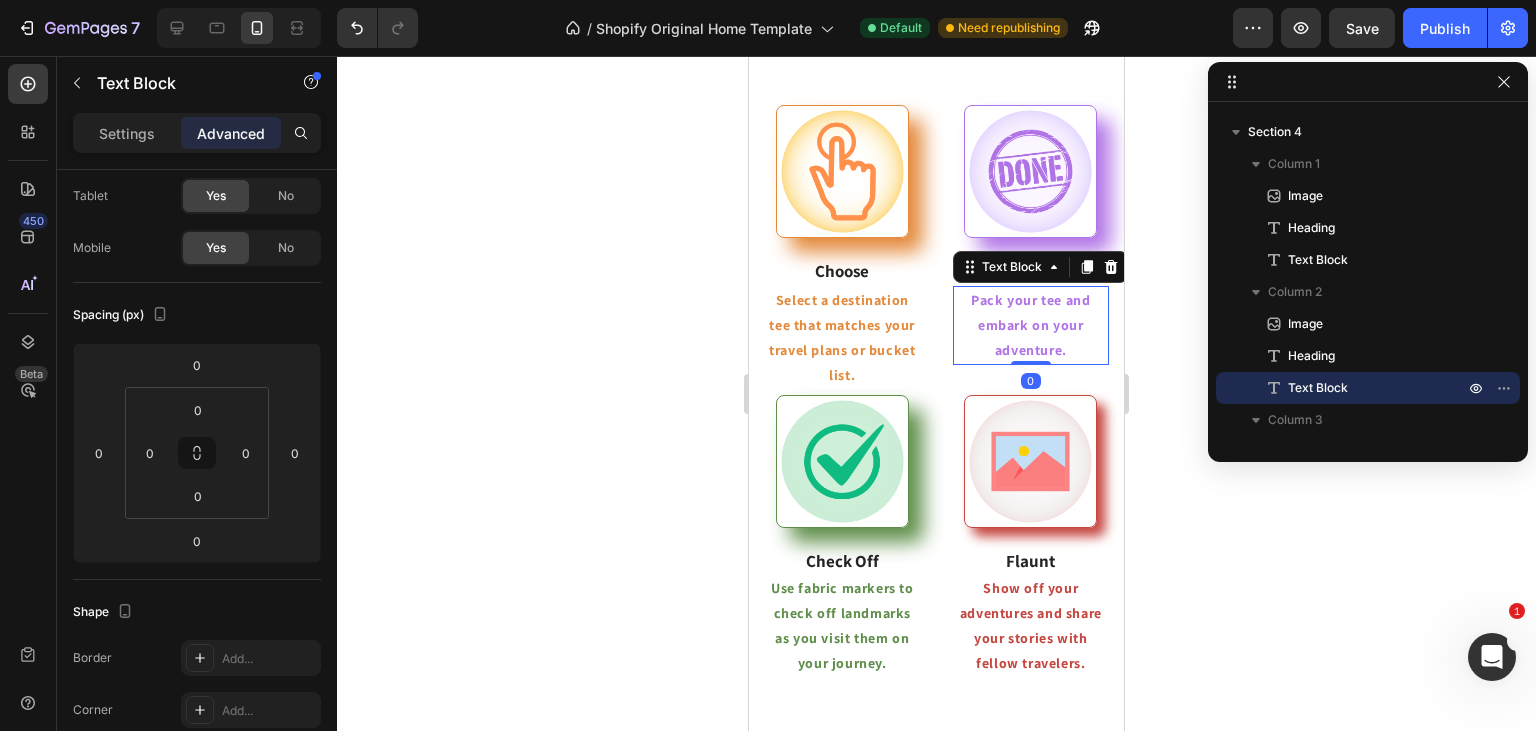 scroll, scrollTop: 104, scrollLeft: 0, axis: vertical 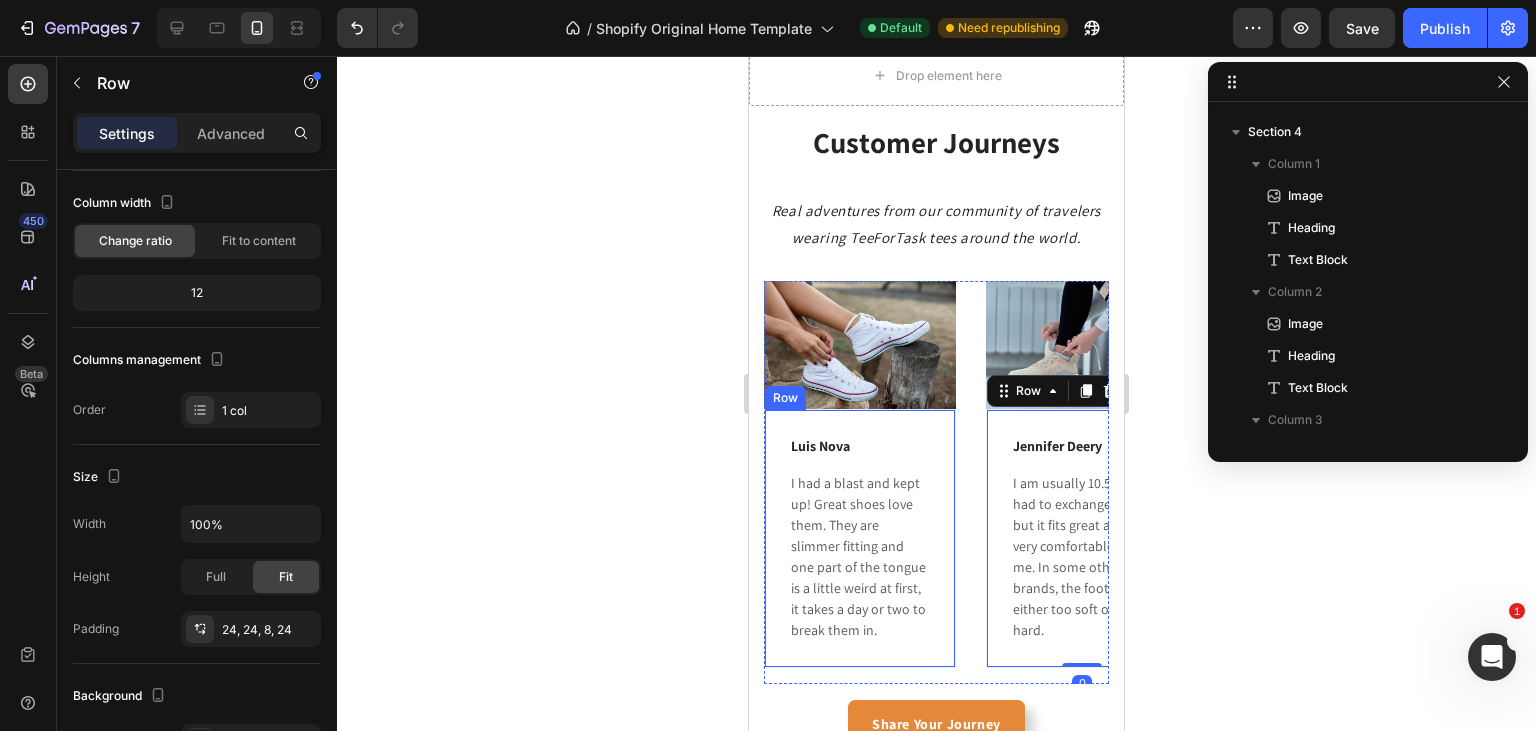 drag, startPoint x: 1078, startPoint y: 411, endPoint x: 976, endPoint y: 416, distance: 102.122475 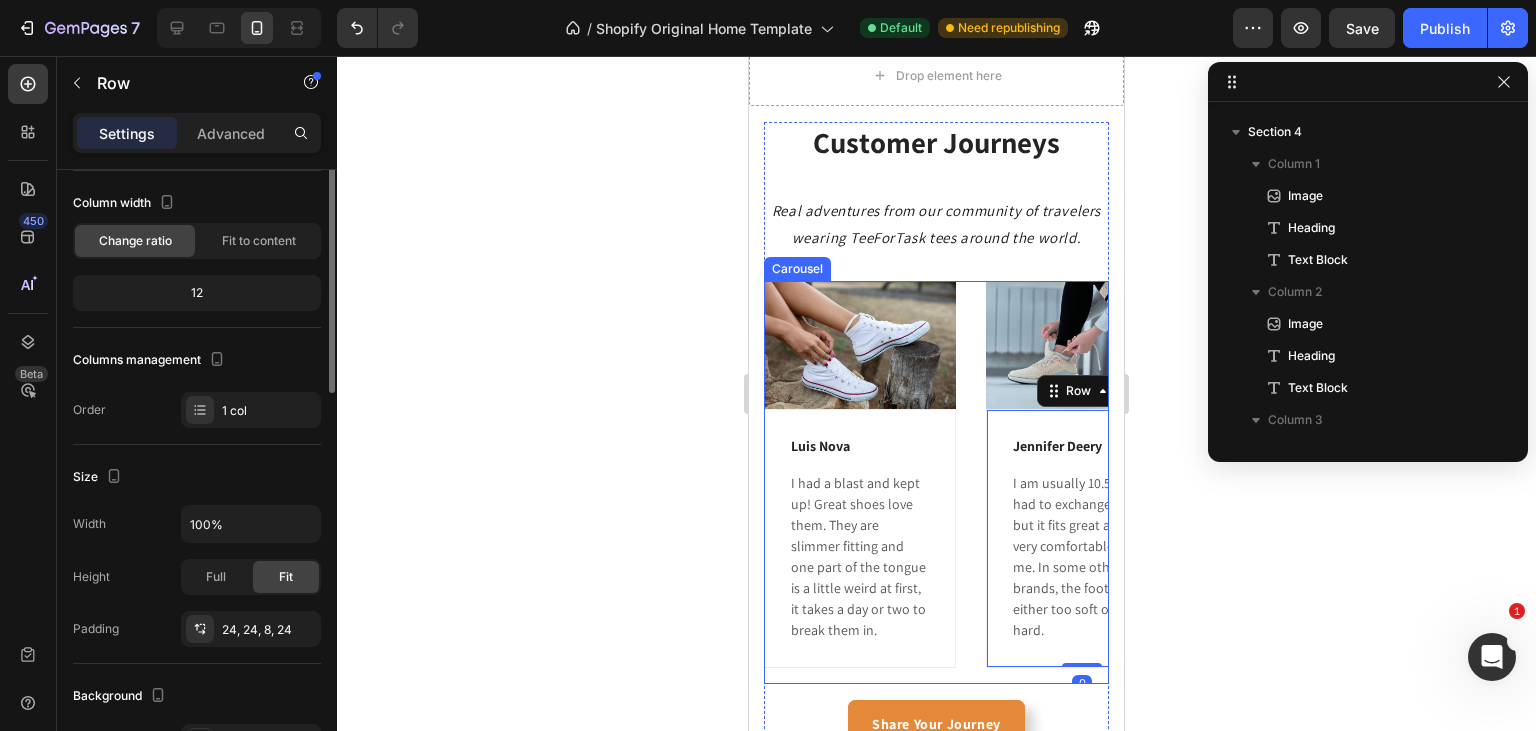 scroll, scrollTop: 1466, scrollLeft: 0, axis: vertical 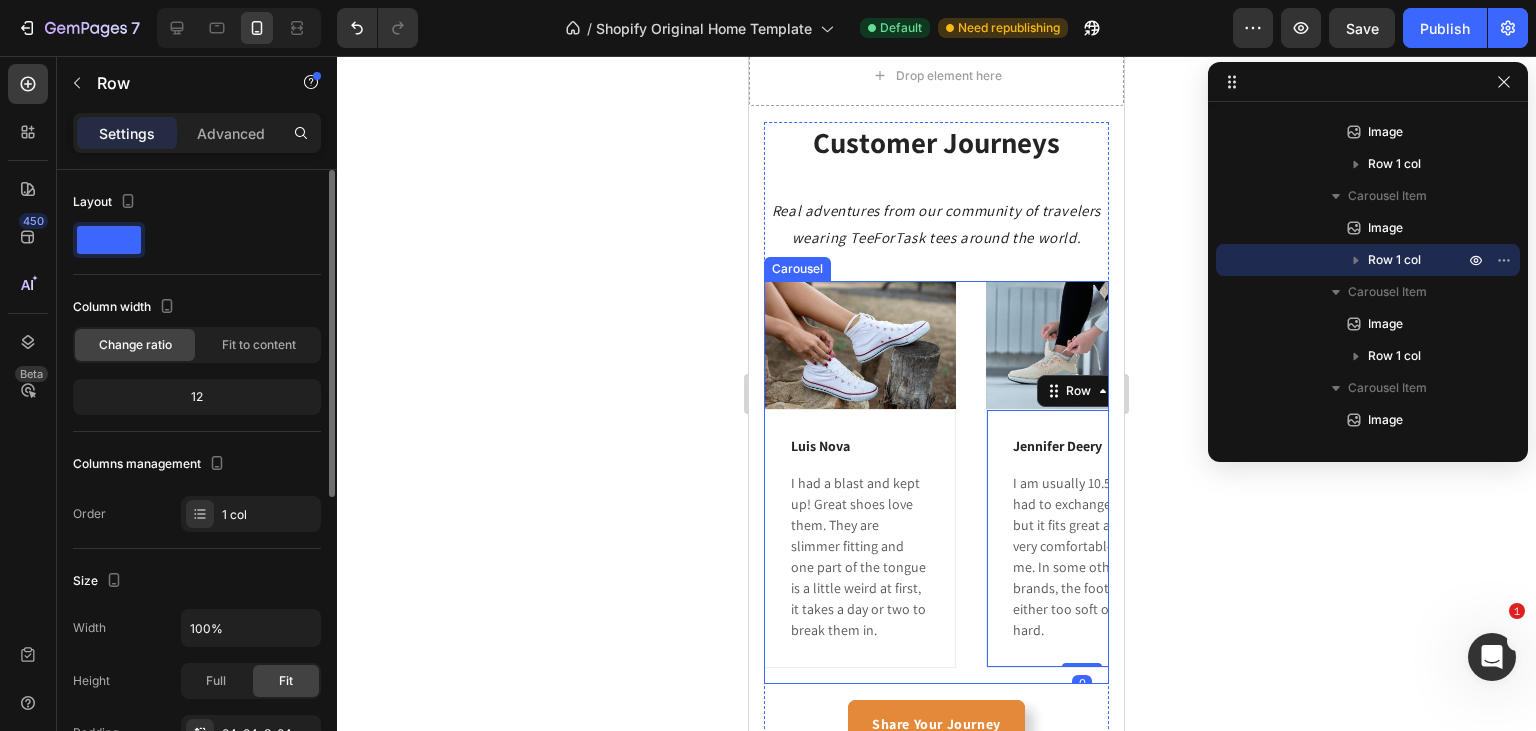 drag, startPoint x: 976, startPoint y: 399, endPoint x: 874, endPoint y: 411, distance: 102.70345 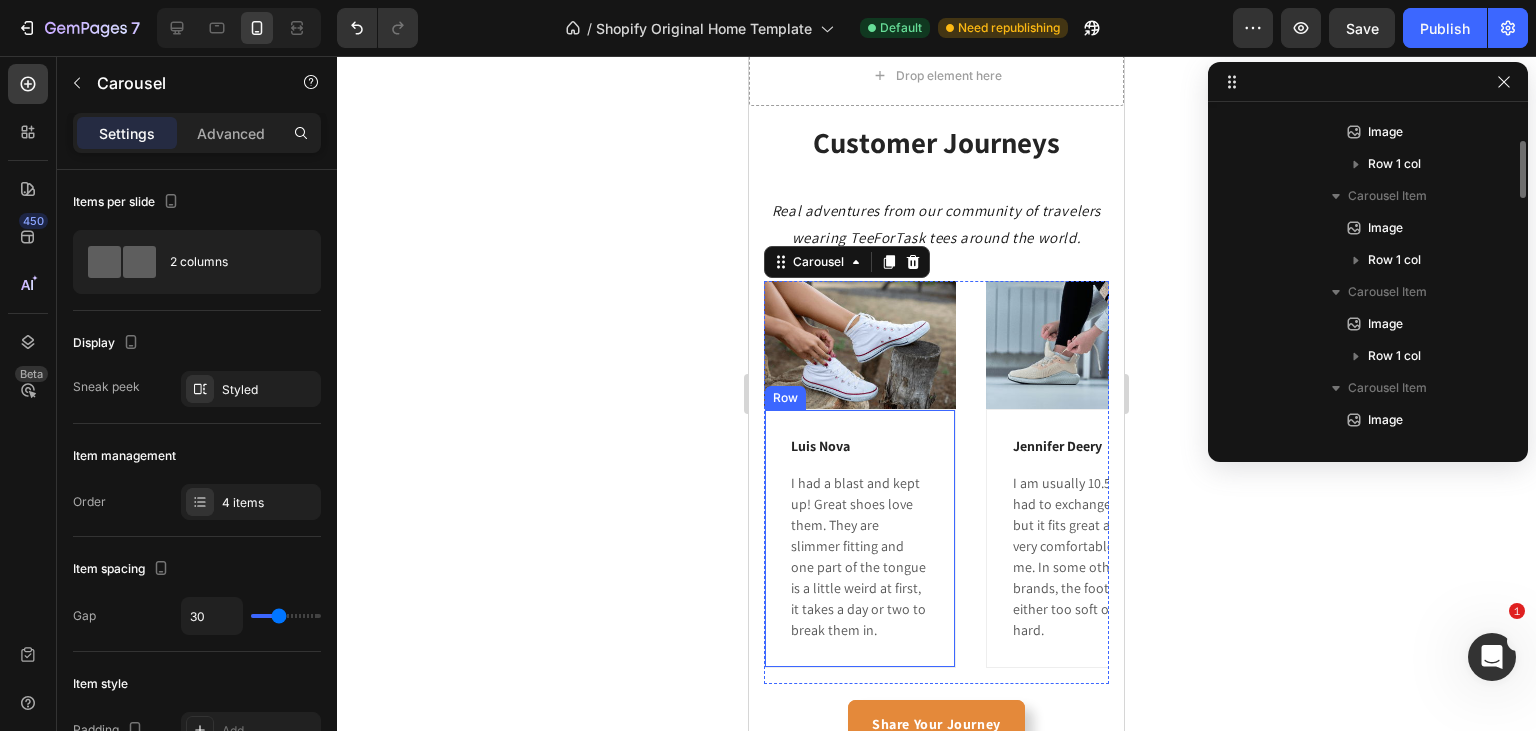 scroll, scrollTop: 1274, scrollLeft: 0, axis: vertical 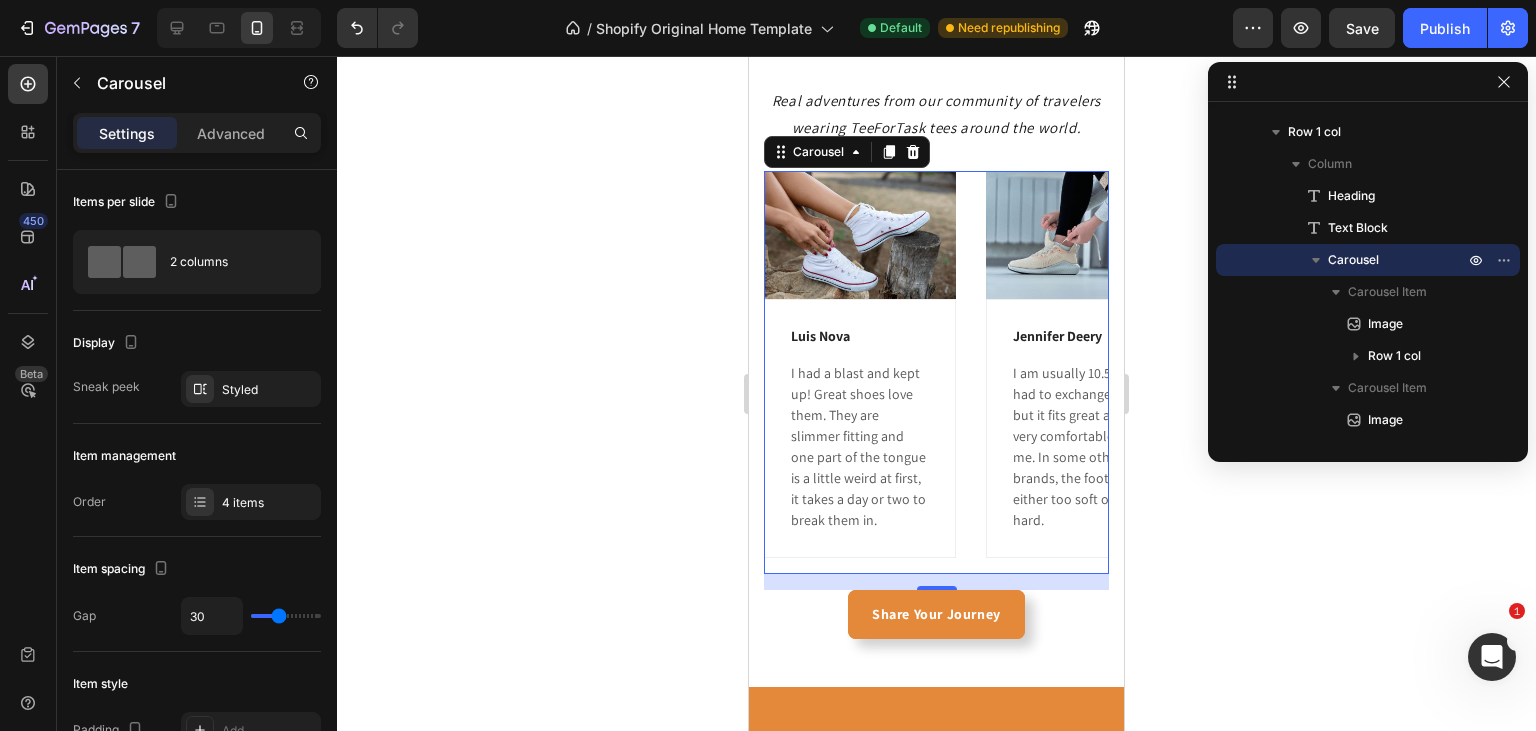 click 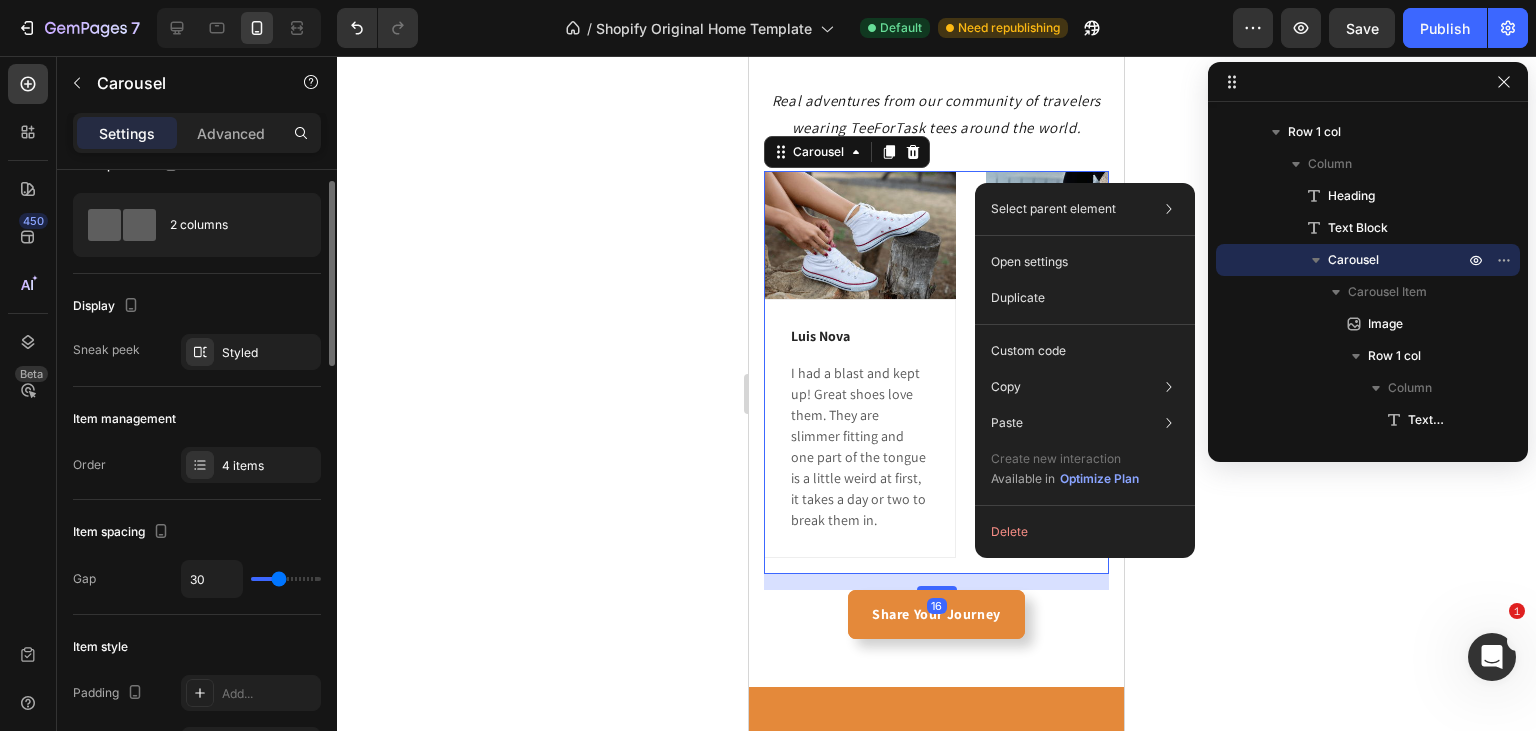 scroll, scrollTop: 38, scrollLeft: 0, axis: vertical 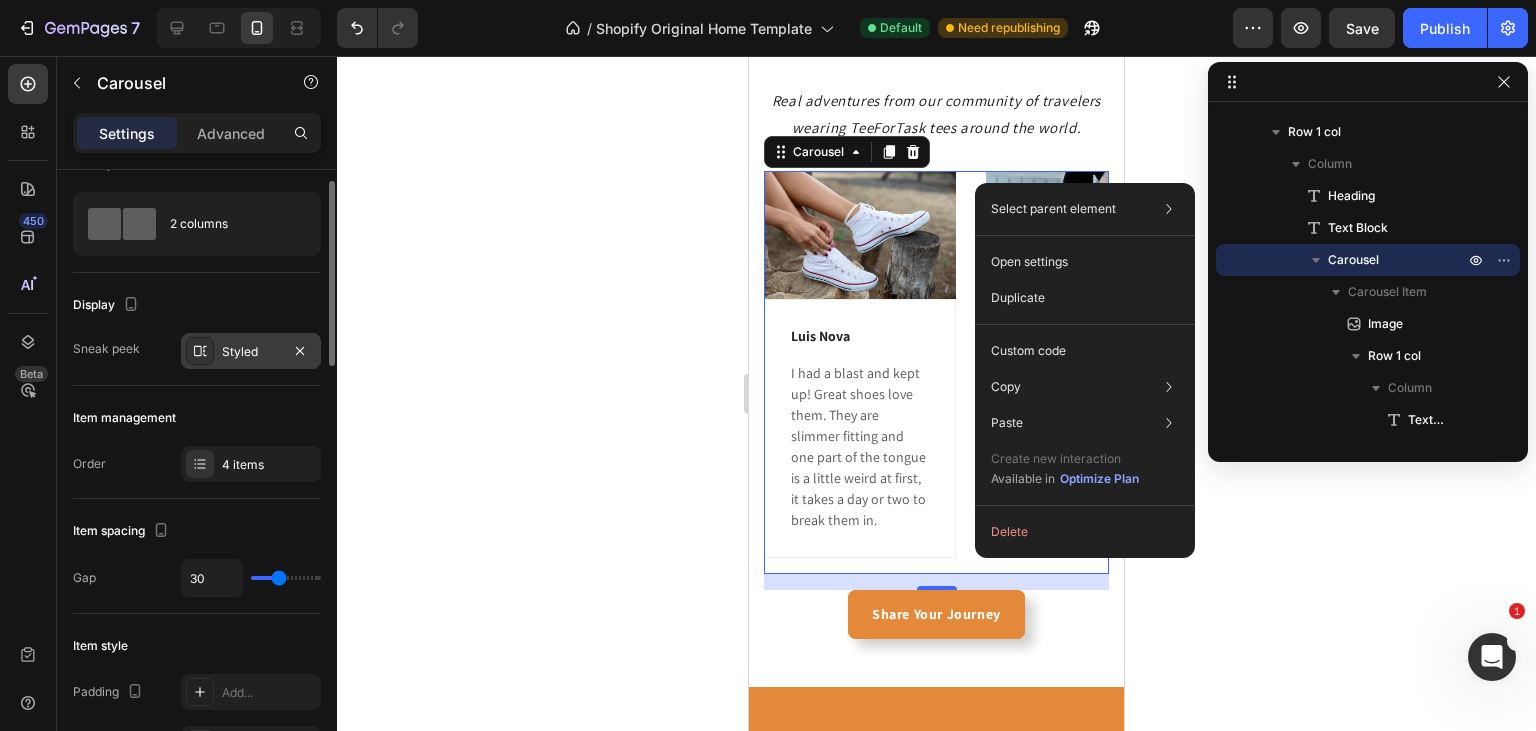 click on "Styled" at bounding box center [251, 352] 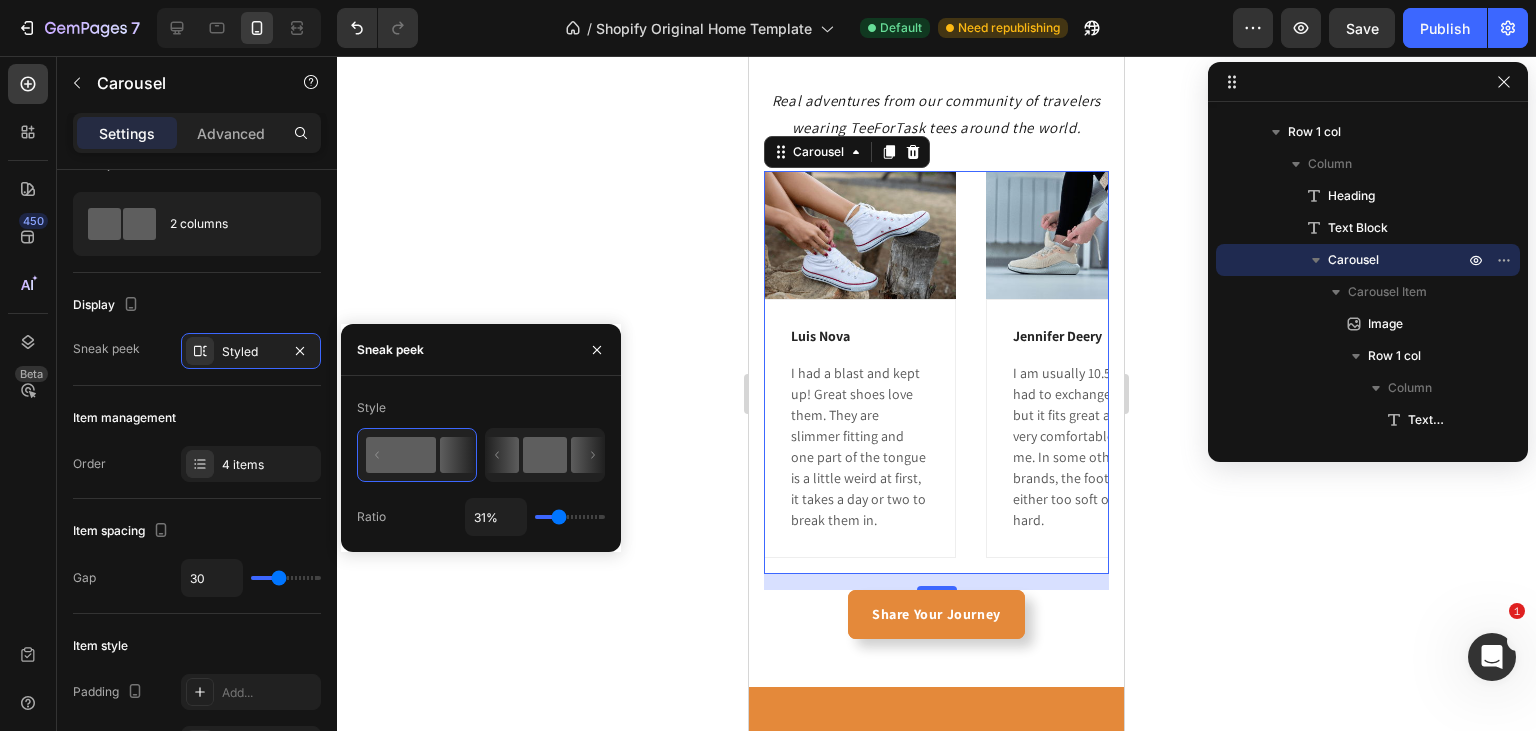 click 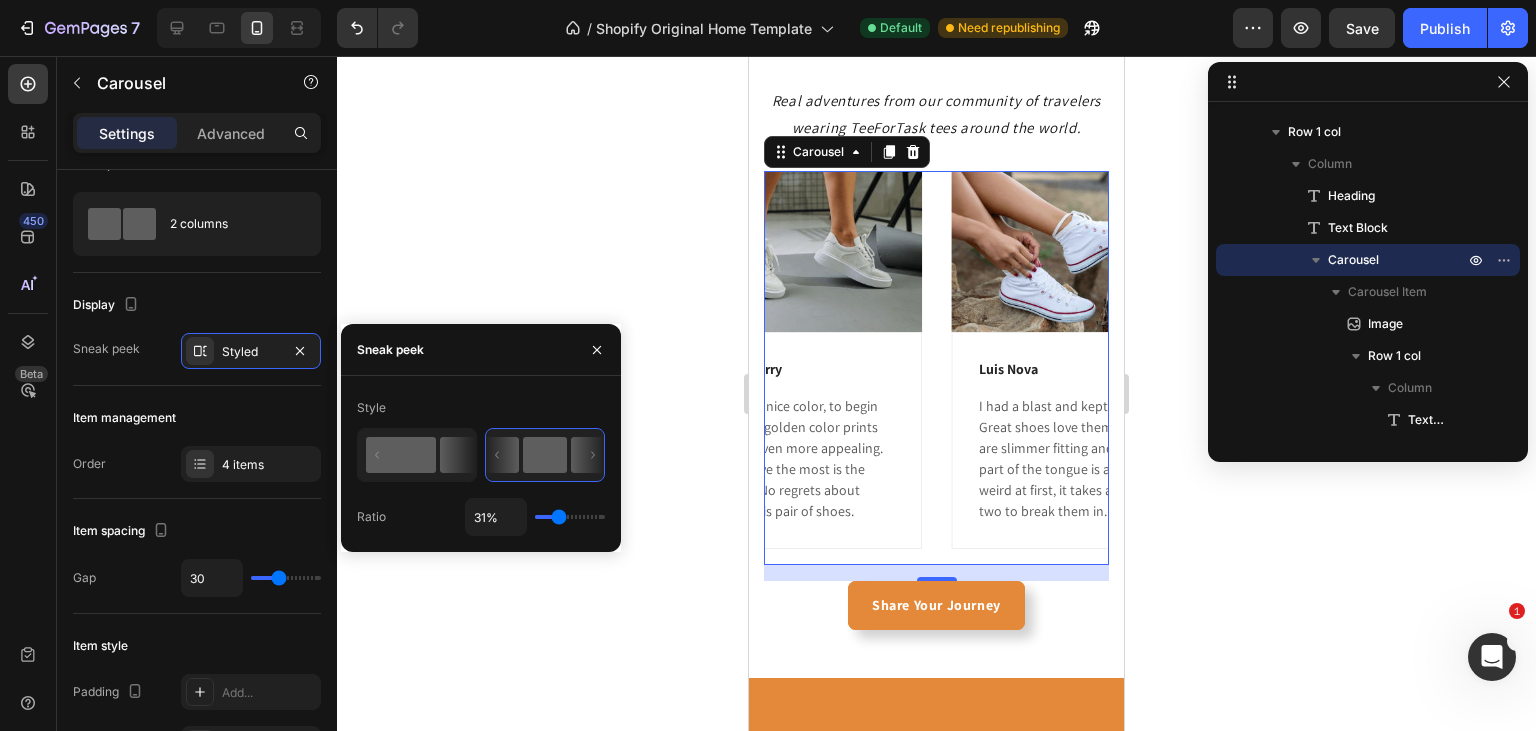 click 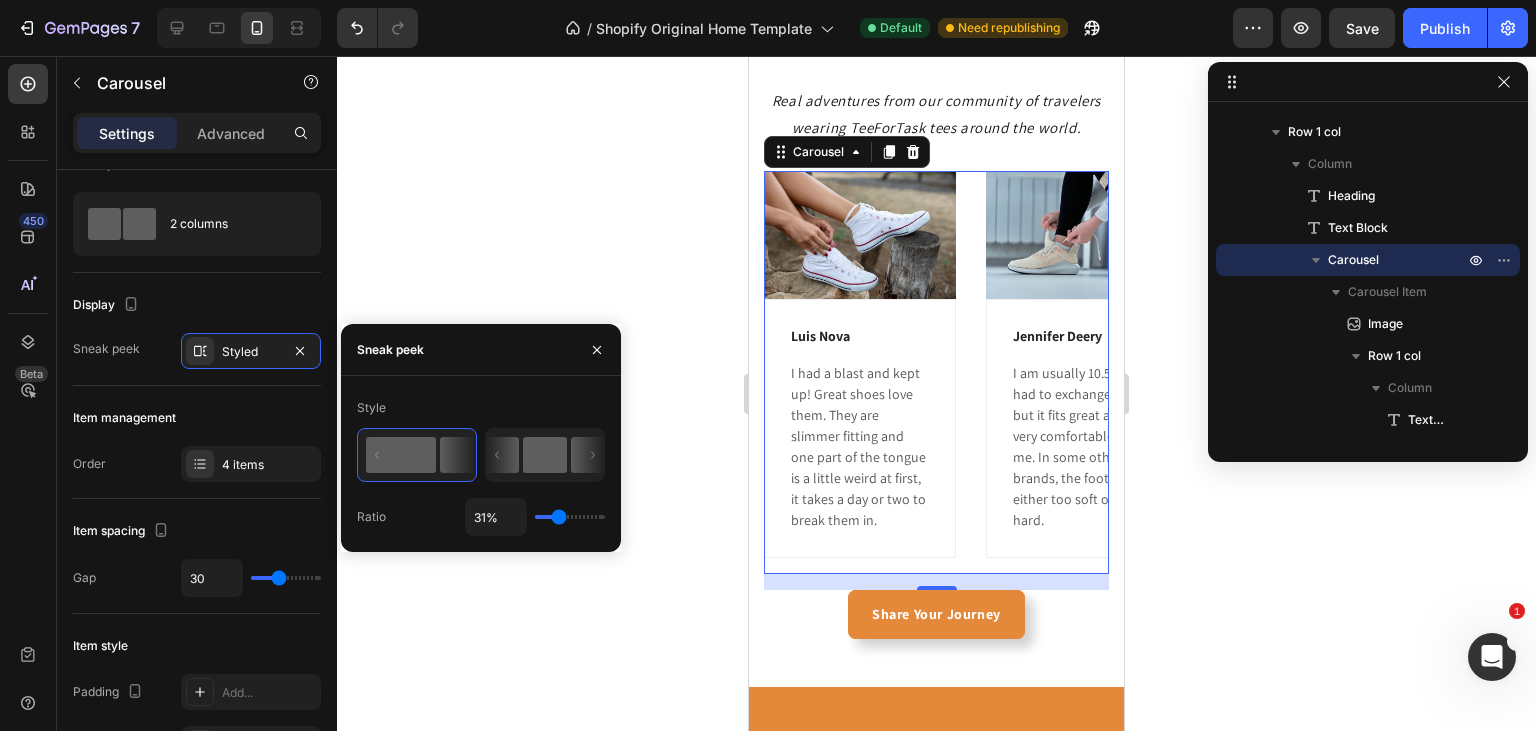 click 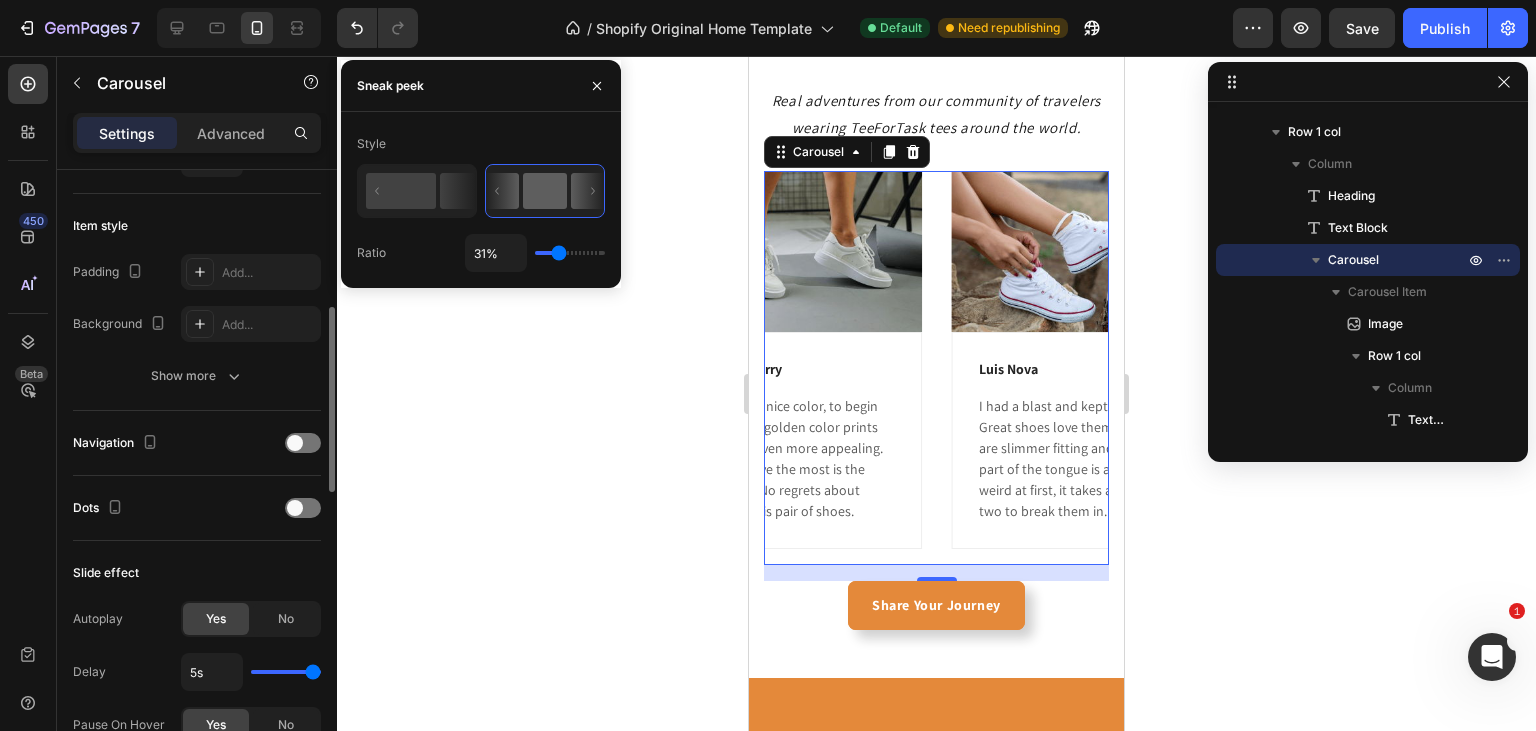 scroll, scrollTop: 464, scrollLeft: 0, axis: vertical 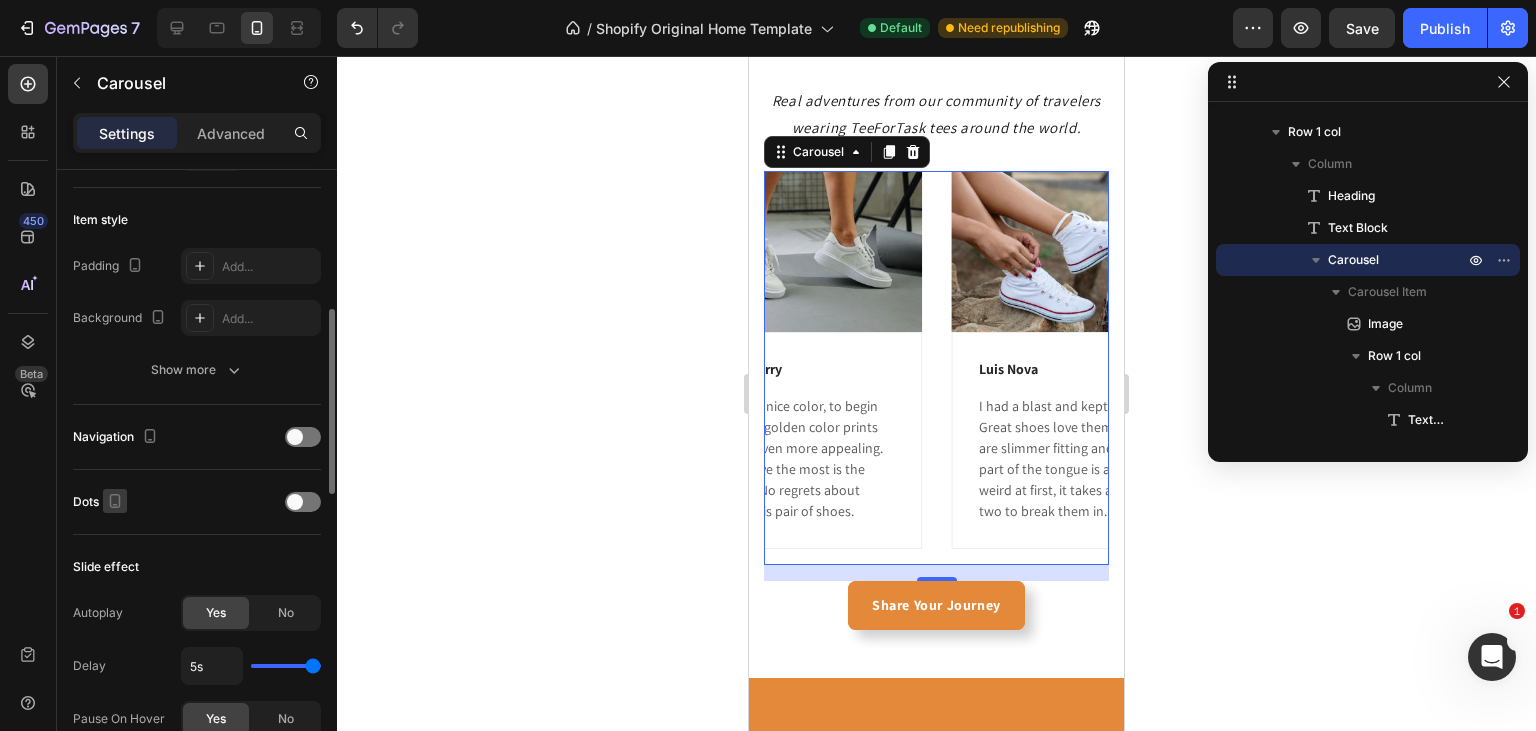 click 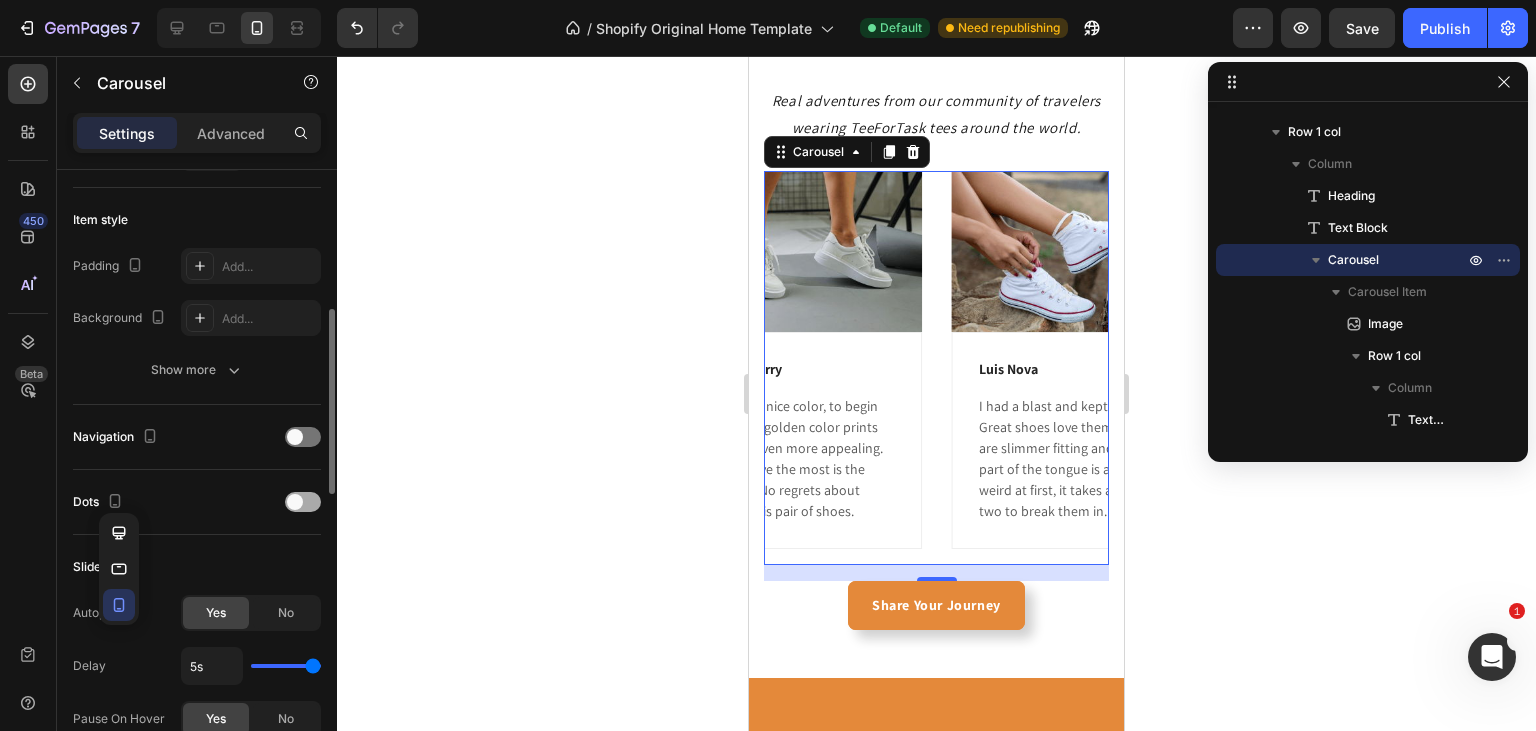 click at bounding box center [303, 502] 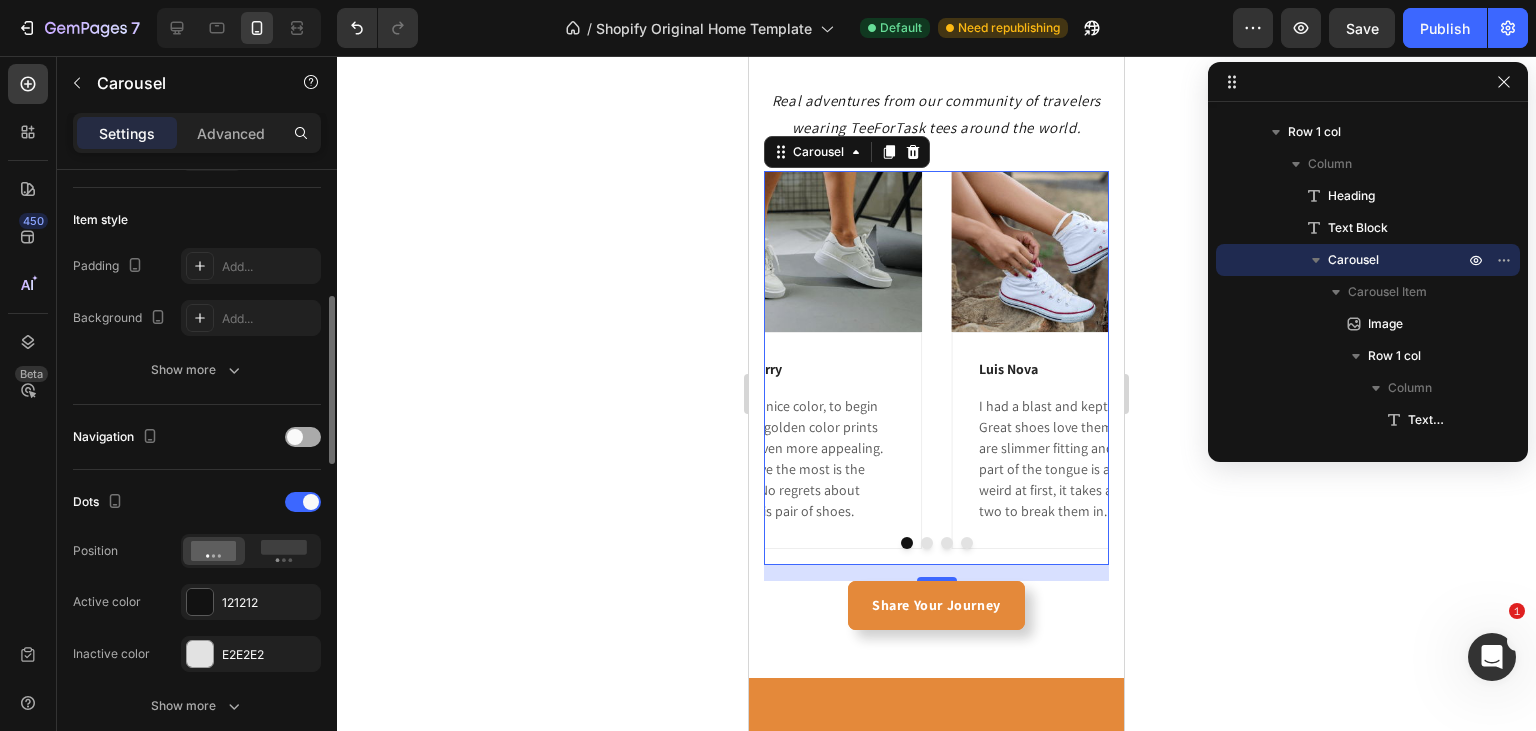 click at bounding box center (303, 437) 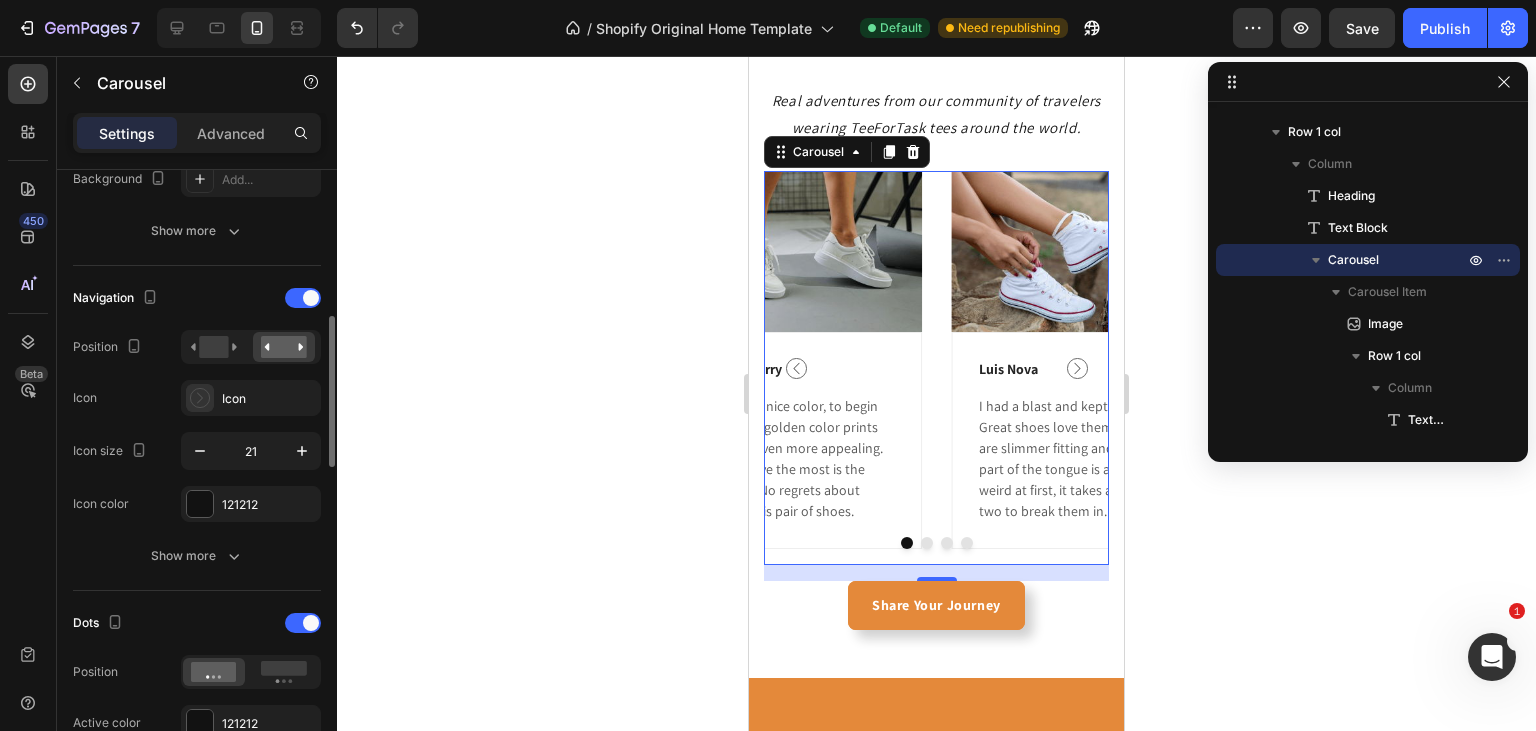 scroll, scrollTop: 604, scrollLeft: 0, axis: vertical 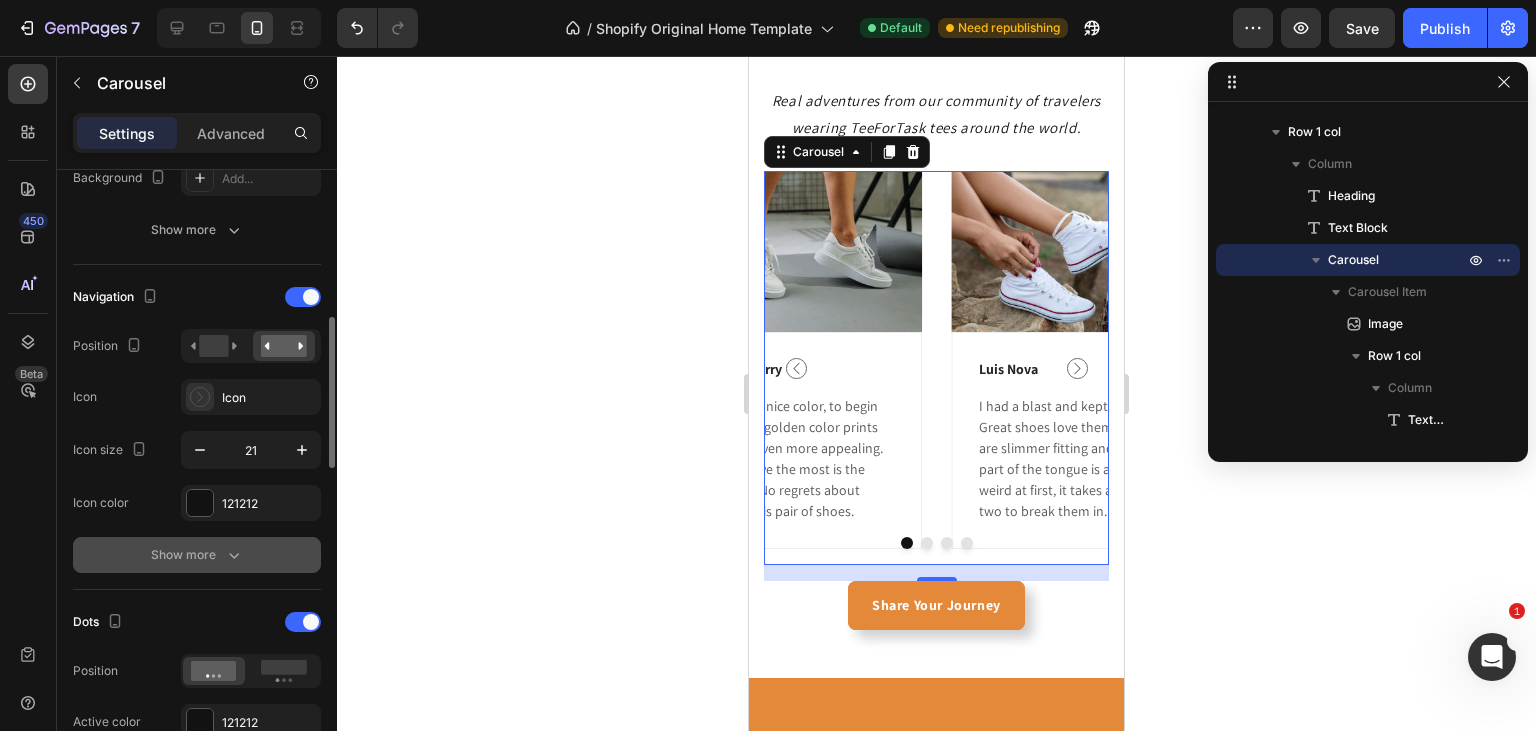 click on "Show more" at bounding box center (197, 555) 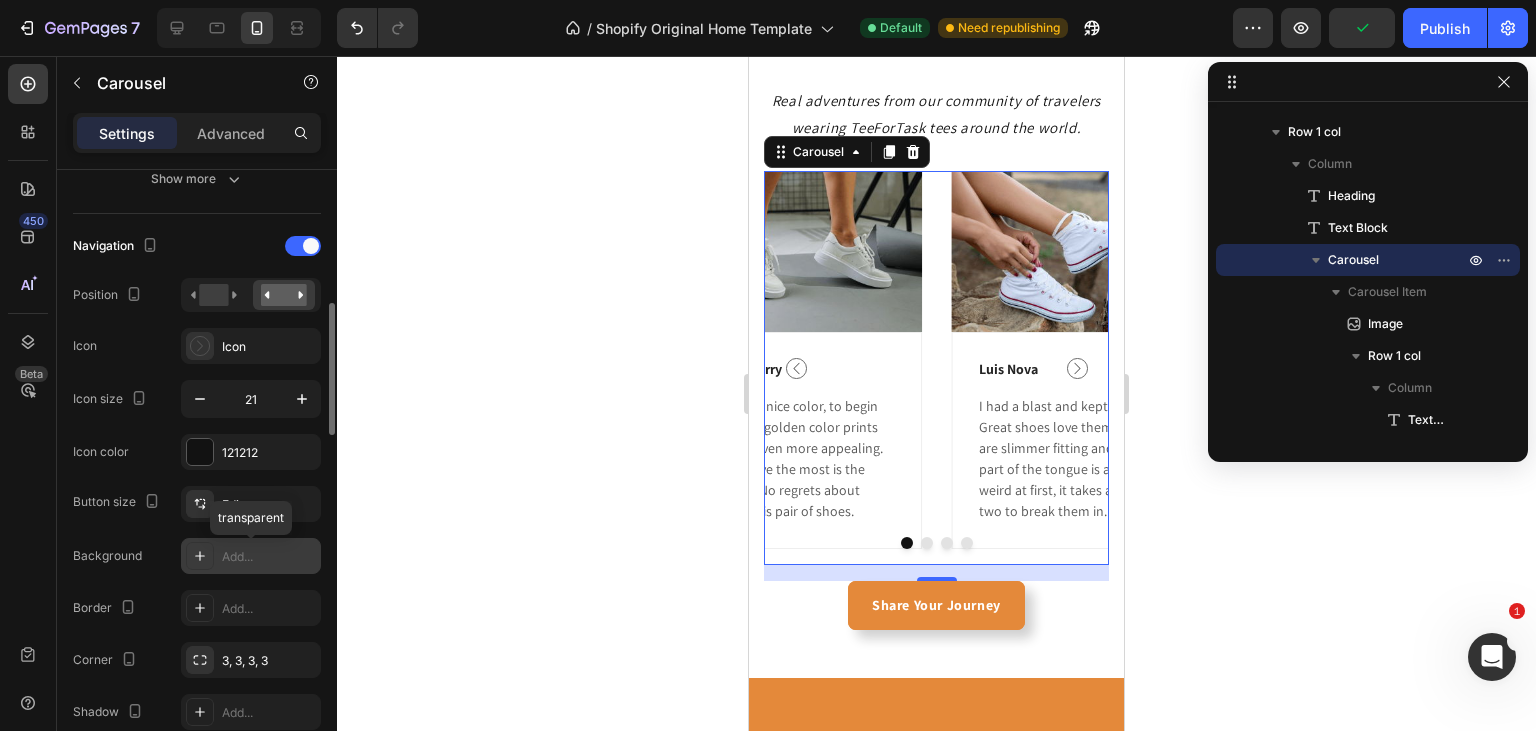 scroll, scrollTop: 660, scrollLeft: 0, axis: vertical 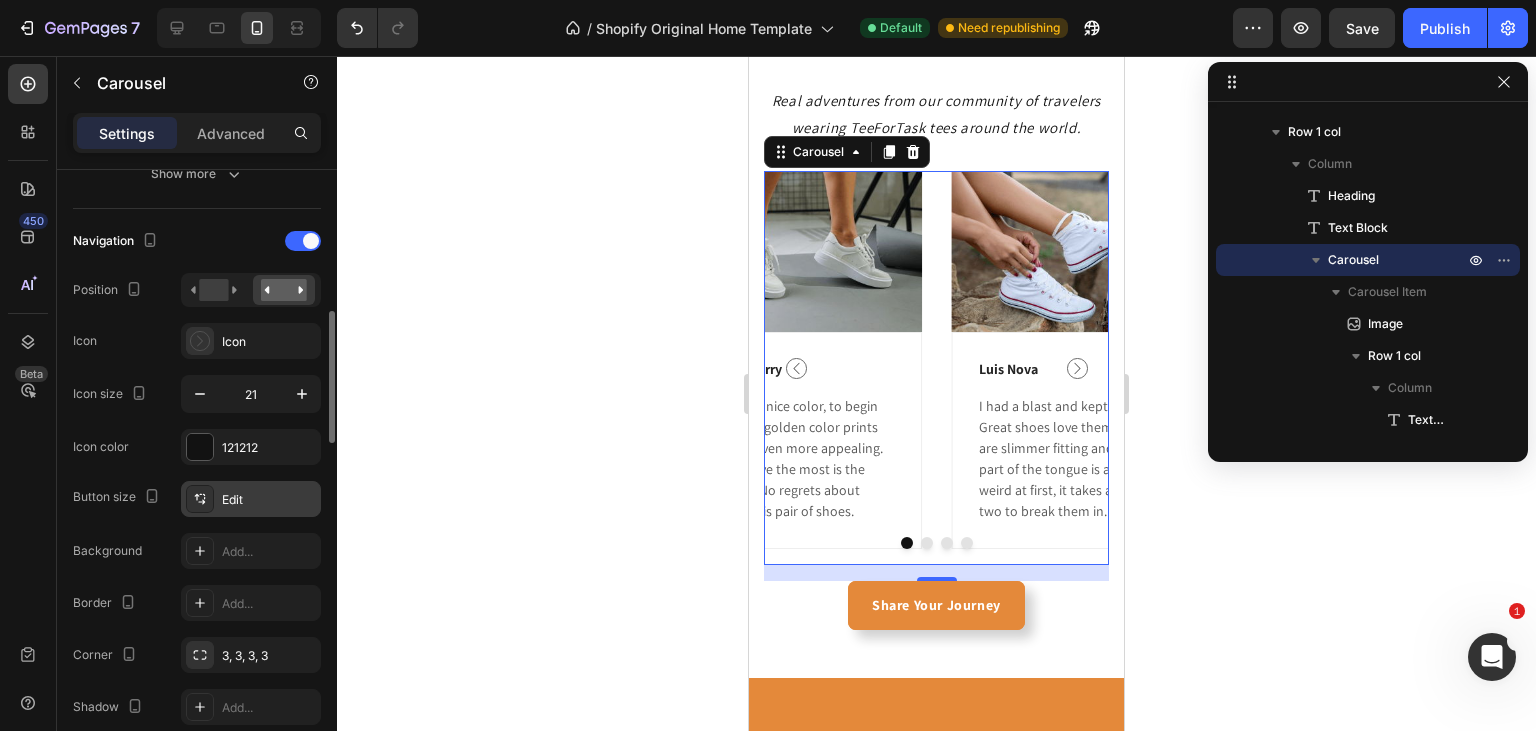 click on "Edit" at bounding box center (269, 500) 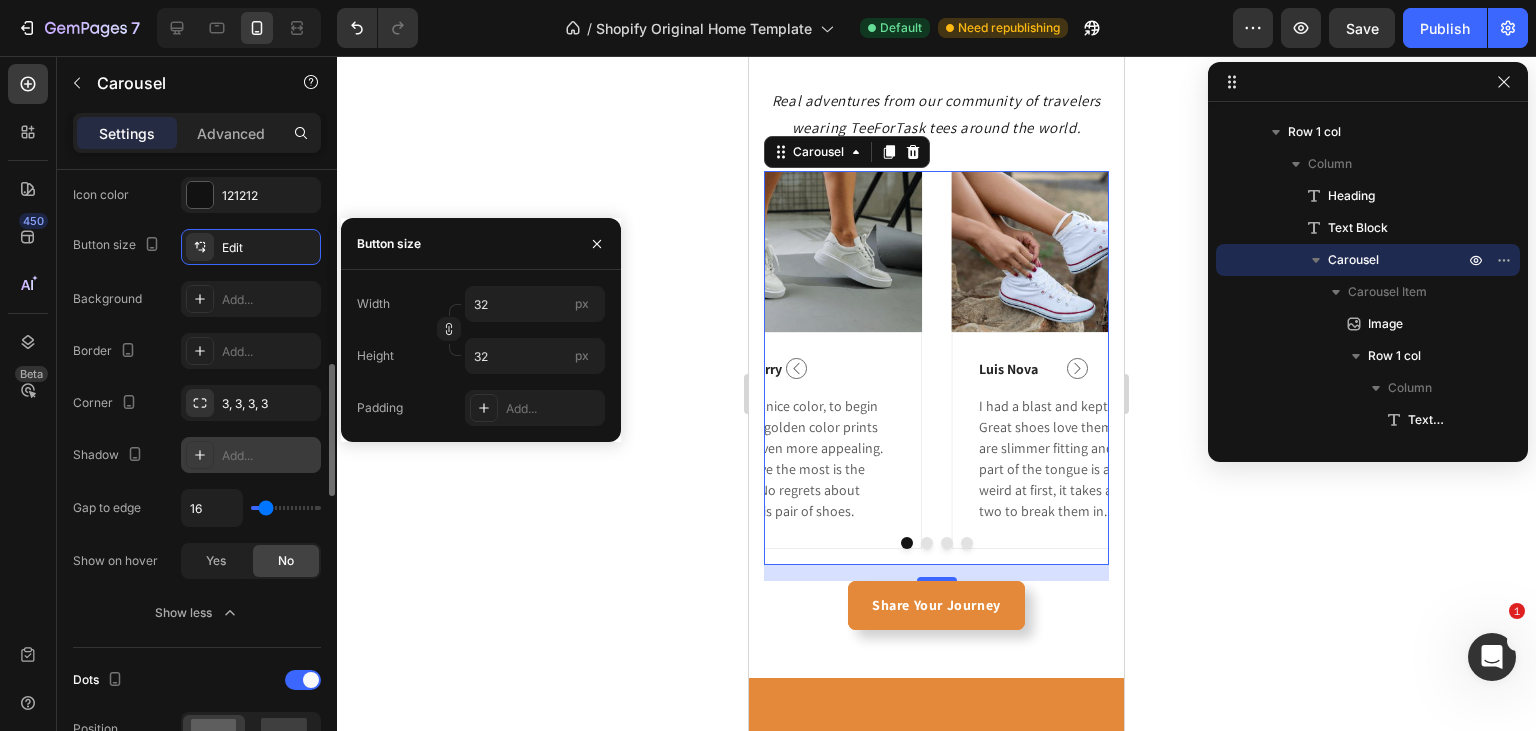 scroll, scrollTop: 913, scrollLeft: 0, axis: vertical 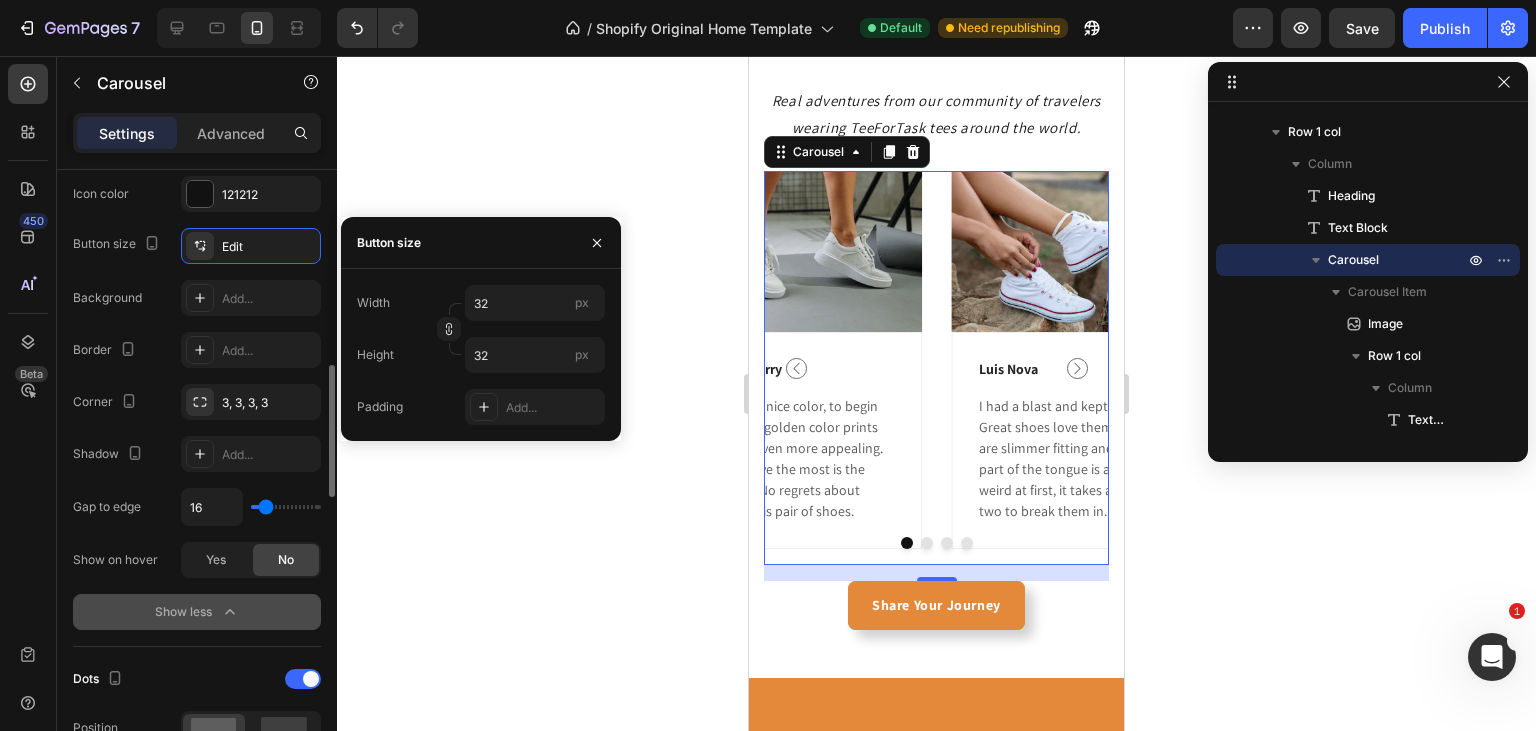 click 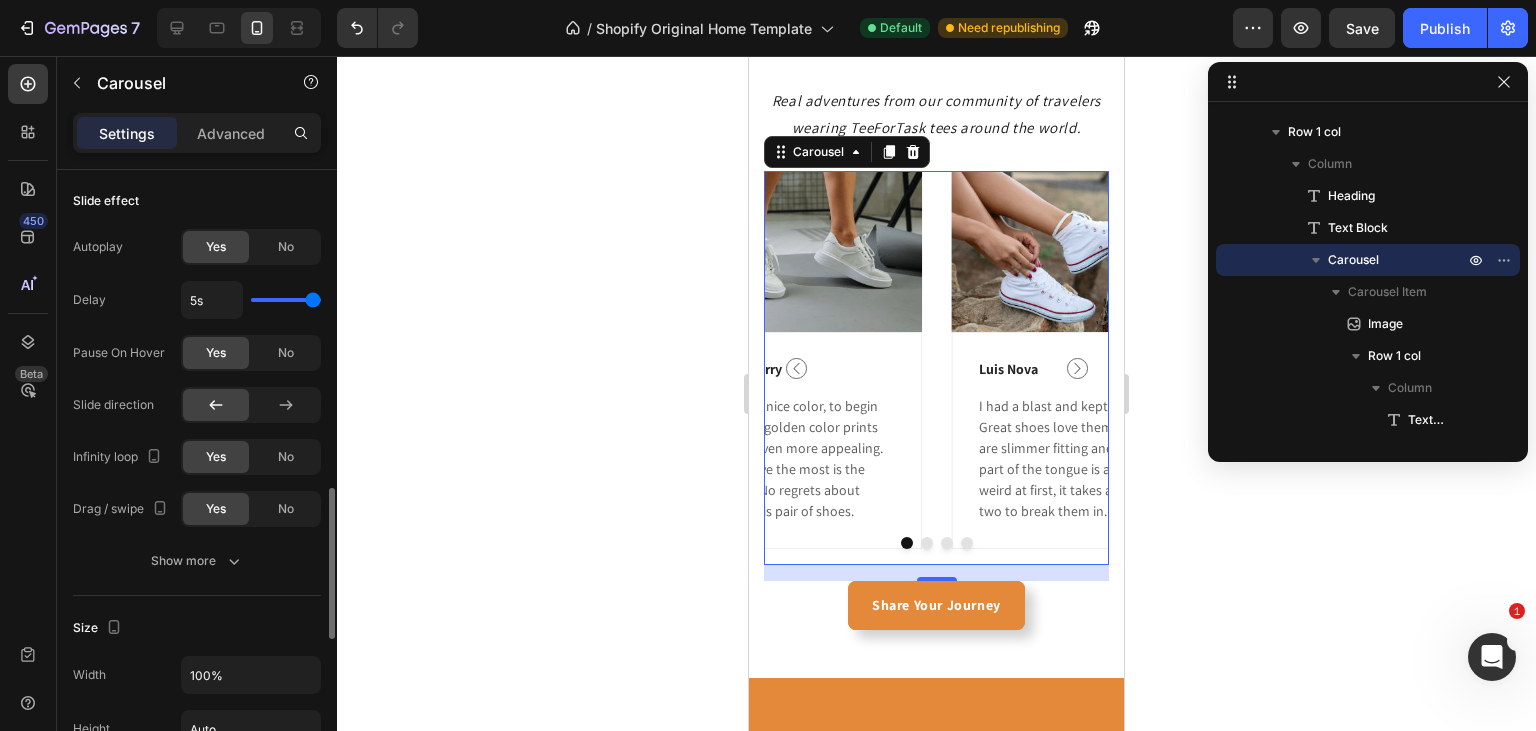 scroll, scrollTop: 1297, scrollLeft: 0, axis: vertical 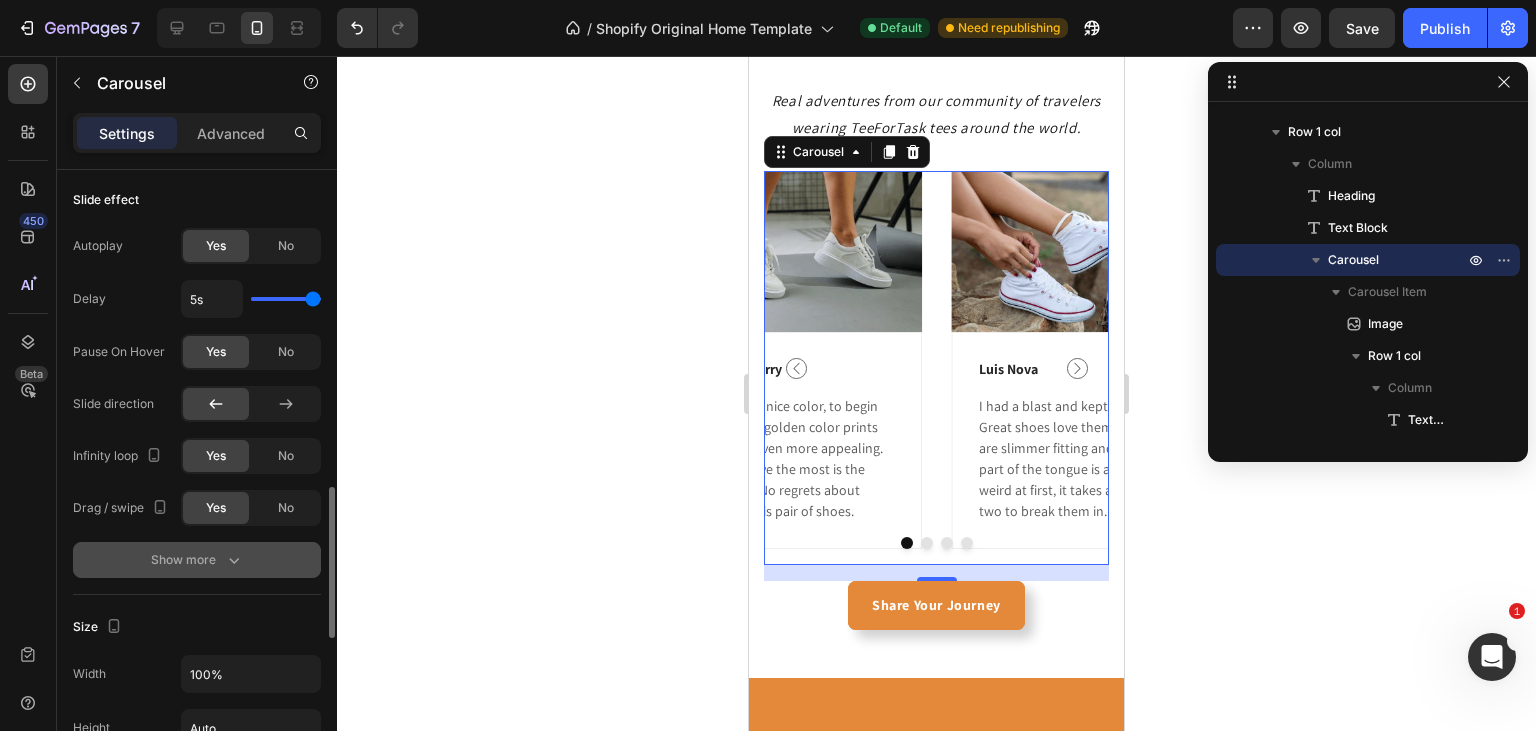 click 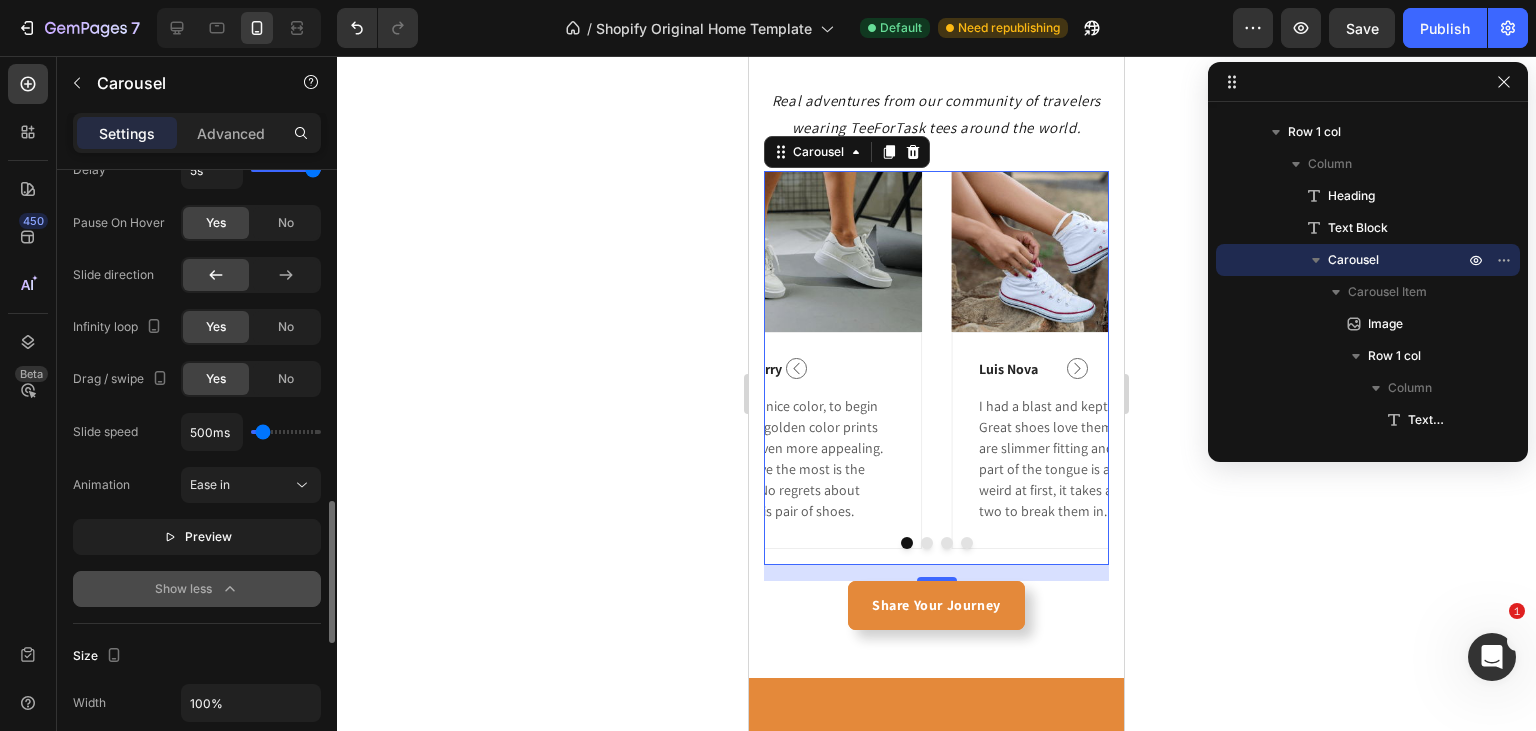 scroll, scrollTop: 1438, scrollLeft: 0, axis: vertical 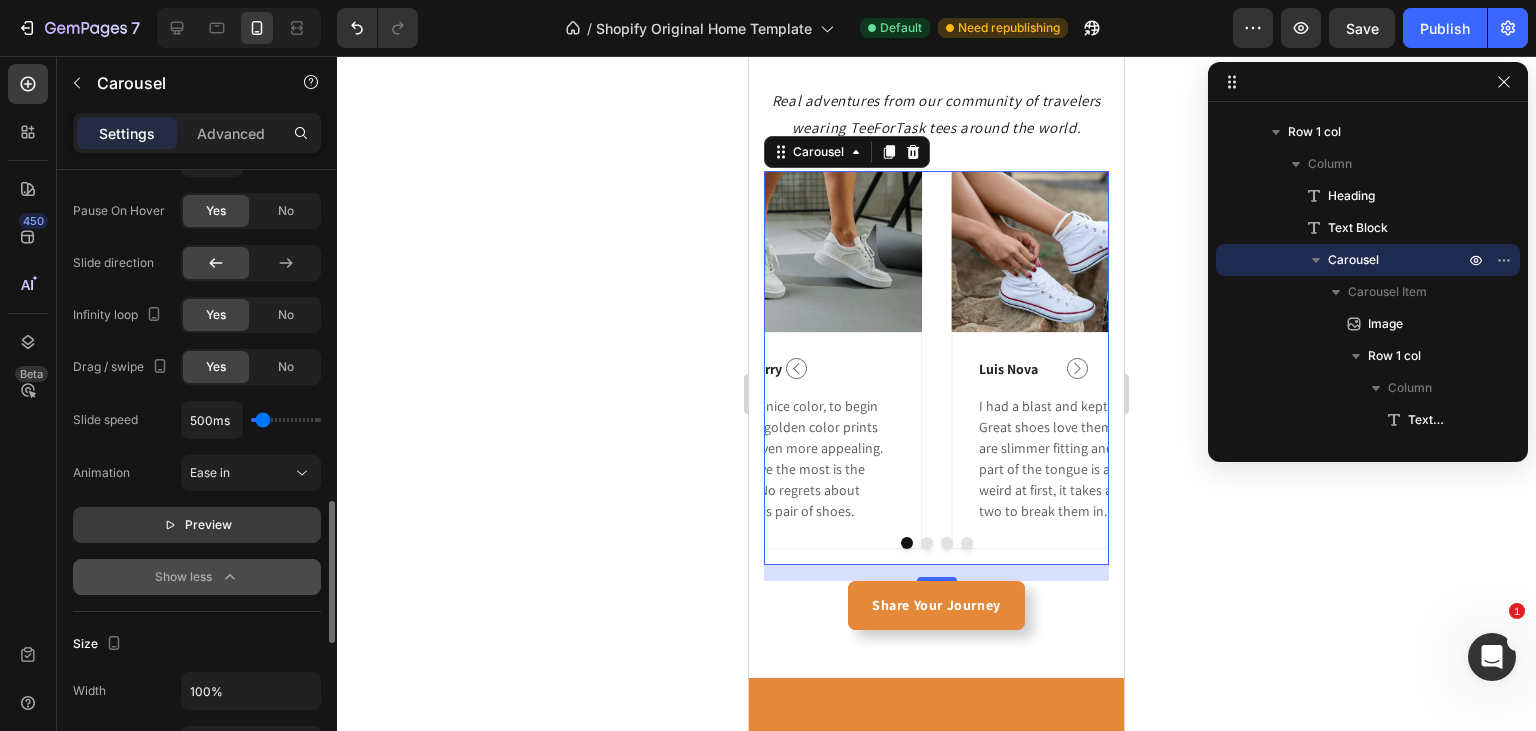 click on "Preview" at bounding box center [208, 525] 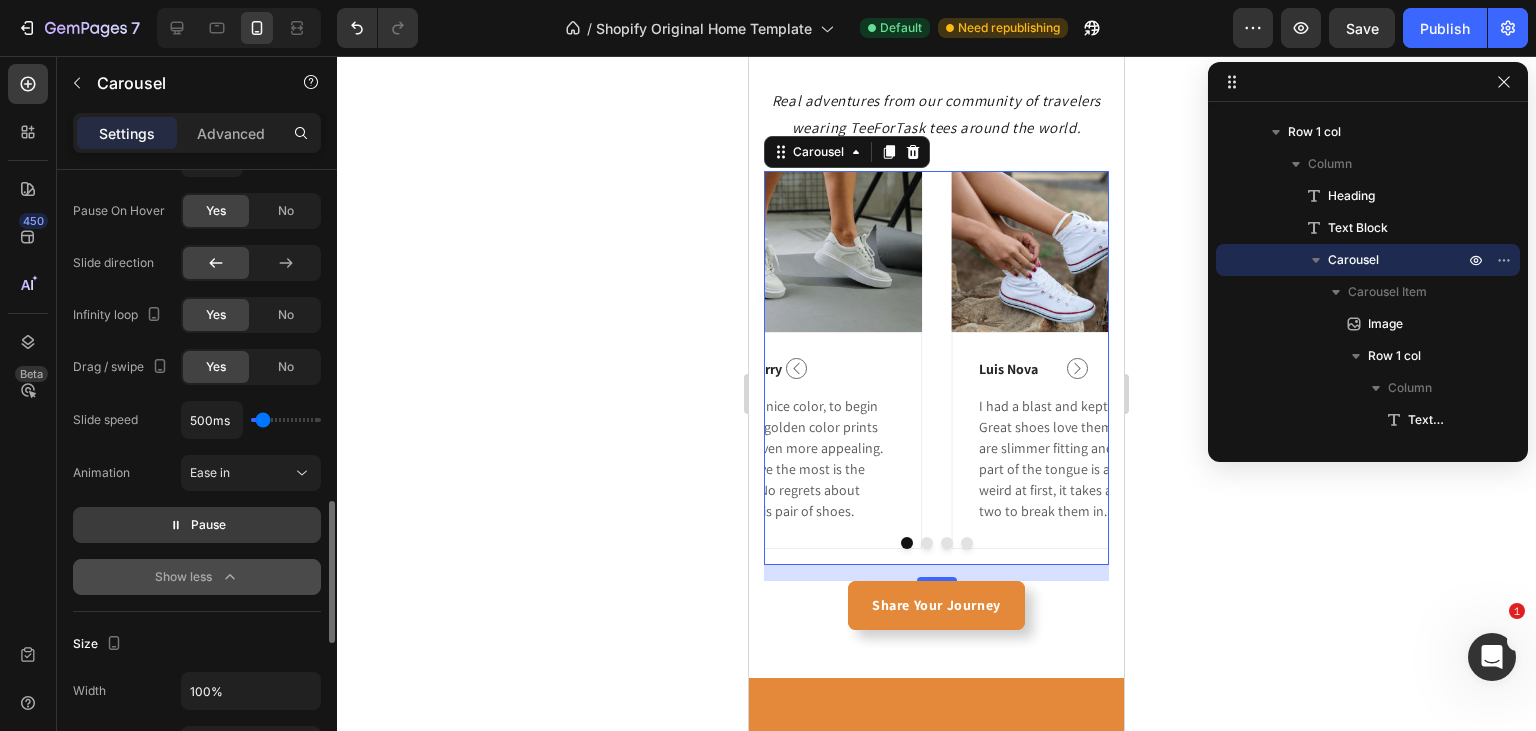 click 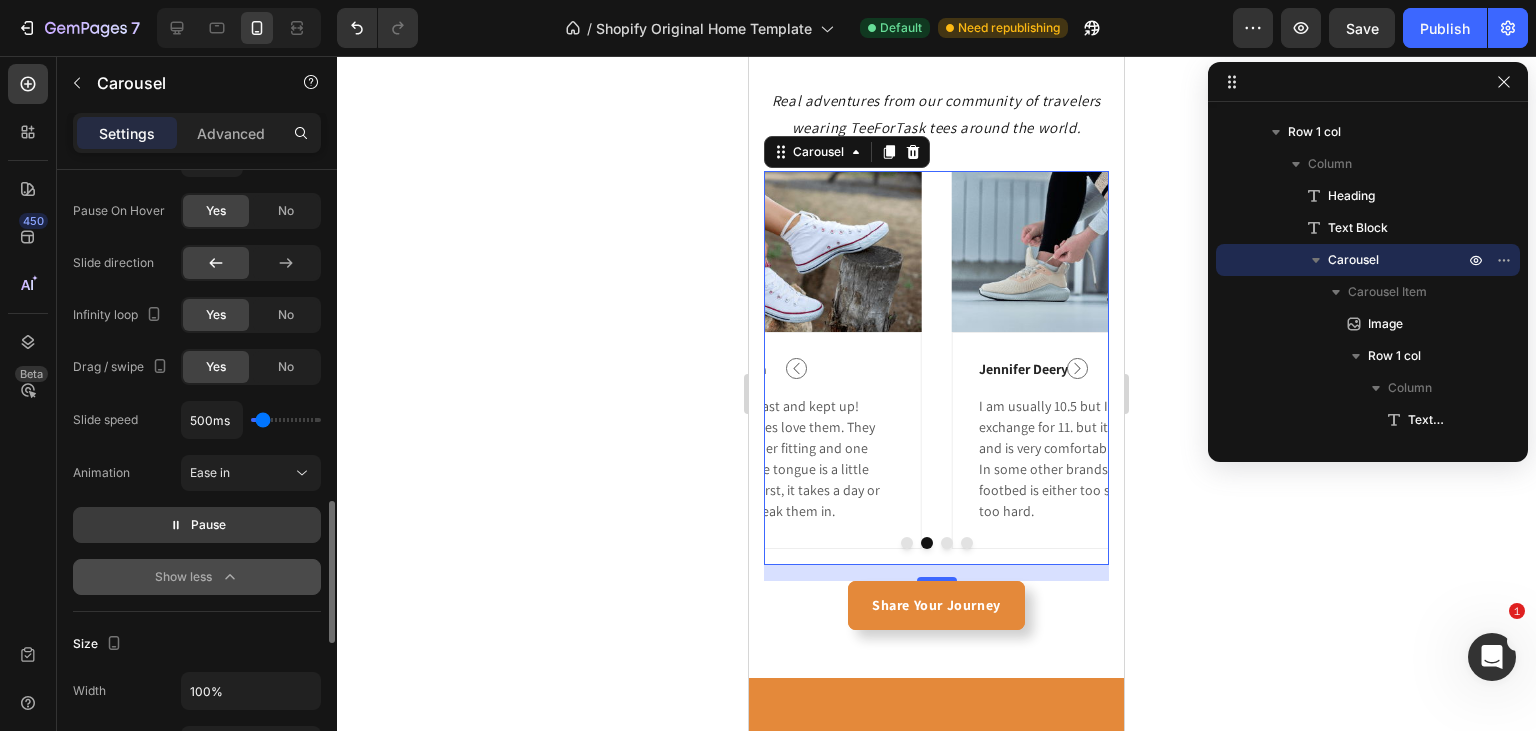 click 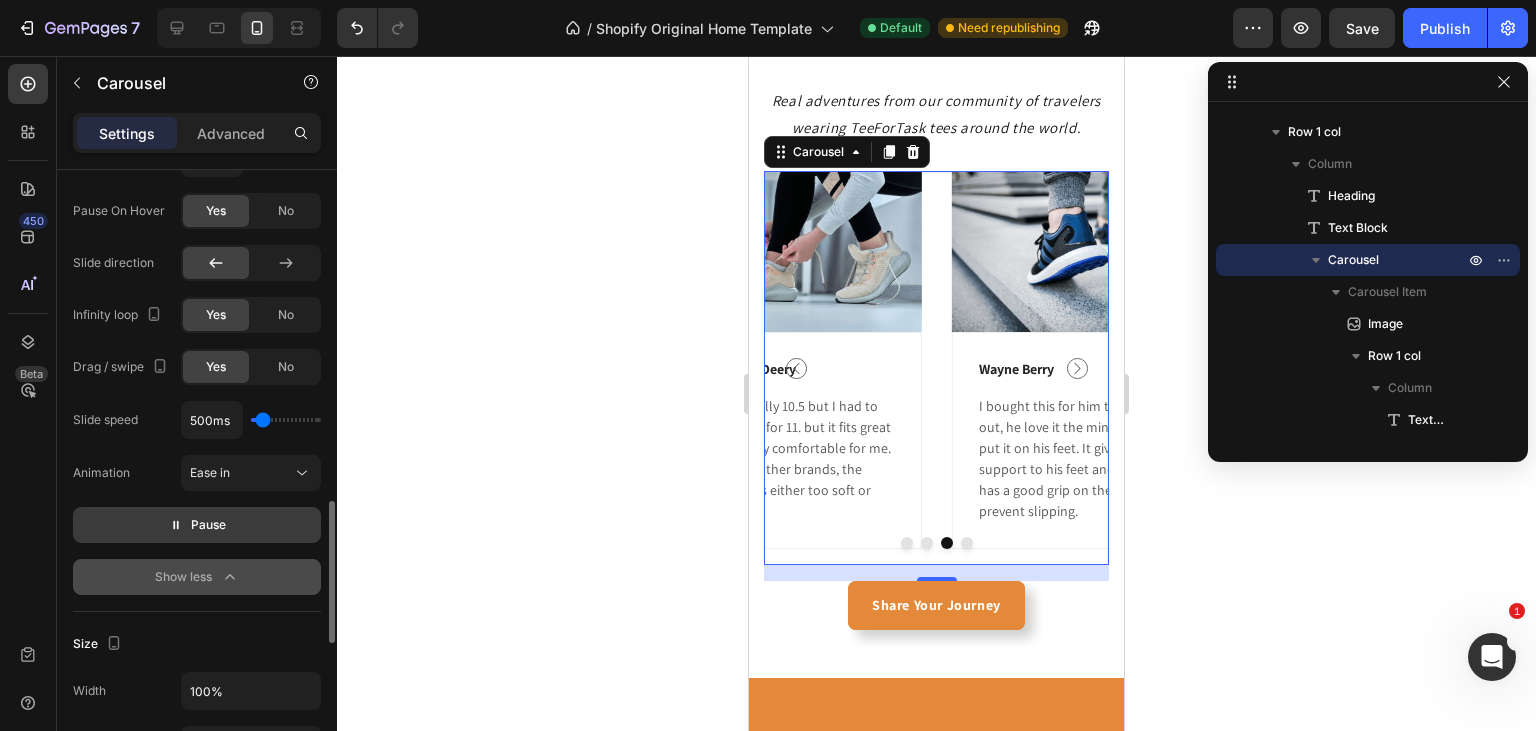 click 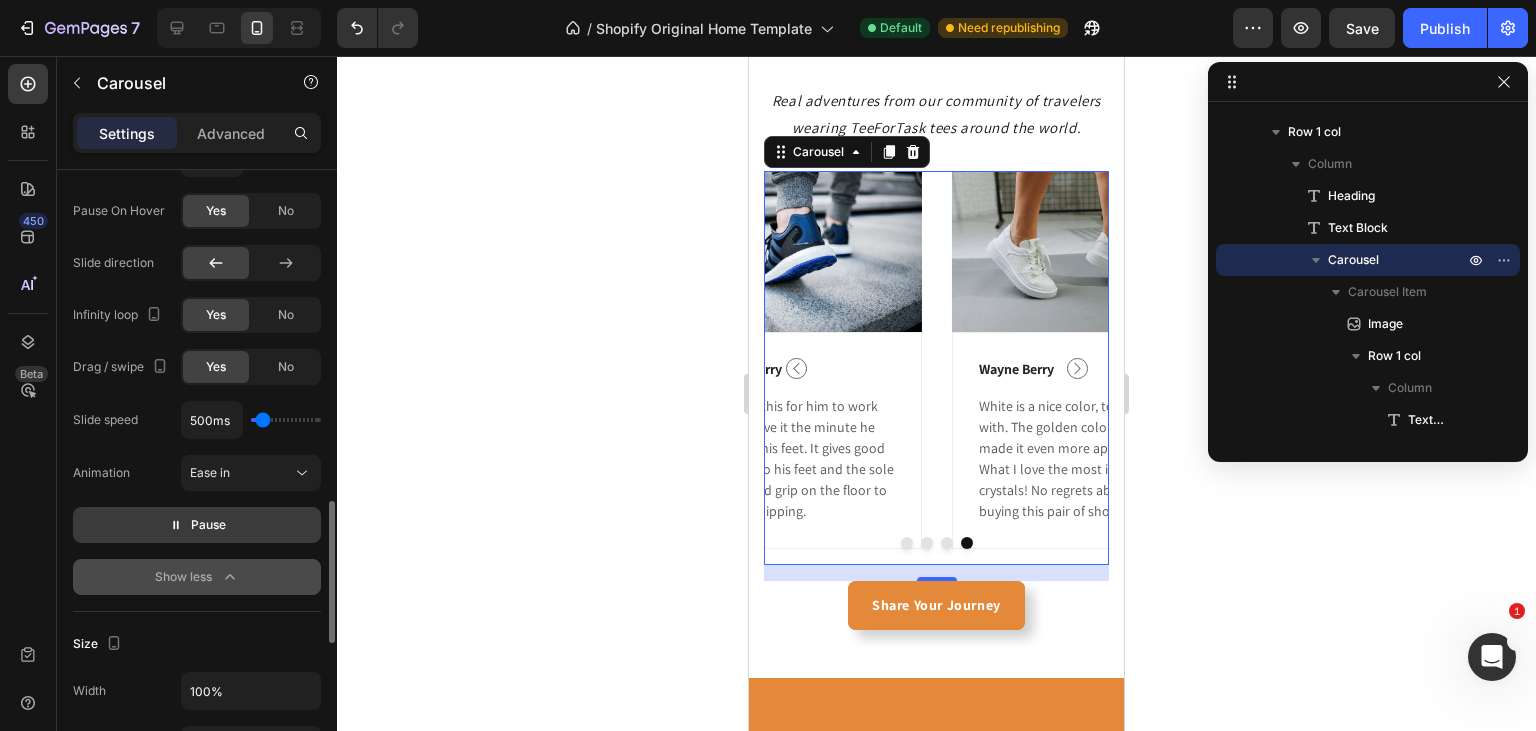 click on "Image [FIRST] [LAST] Text block I had a blast and kept up! Great shoes love them. They are slimmer fitting and one part of the tongue is a little weird at first, it takes a day or two to break them in.  Text block Row Image [FIRST] [LAST] Text block I am usually 10.5 but I had to exchange for 11. but it fits great and is very comfortable for me. In some other brands, the footbed is either too soft or too hard.  Text block Row Image [FIRST] [LAST] Text block I bought this for him to work out, he love it the minute he put it on his feet. It gives good support to his feet and the sole has a good grip on the floor to prevent slipping. Text block Row Image [FIRST] [LAST] Text block White is a nice color, to begin with. The golden color prints made it even more appealing. What I love the most is the crystals! No regrets about buying this pair of shoes. Text block Row         Carousel   16" at bounding box center (936, 376) 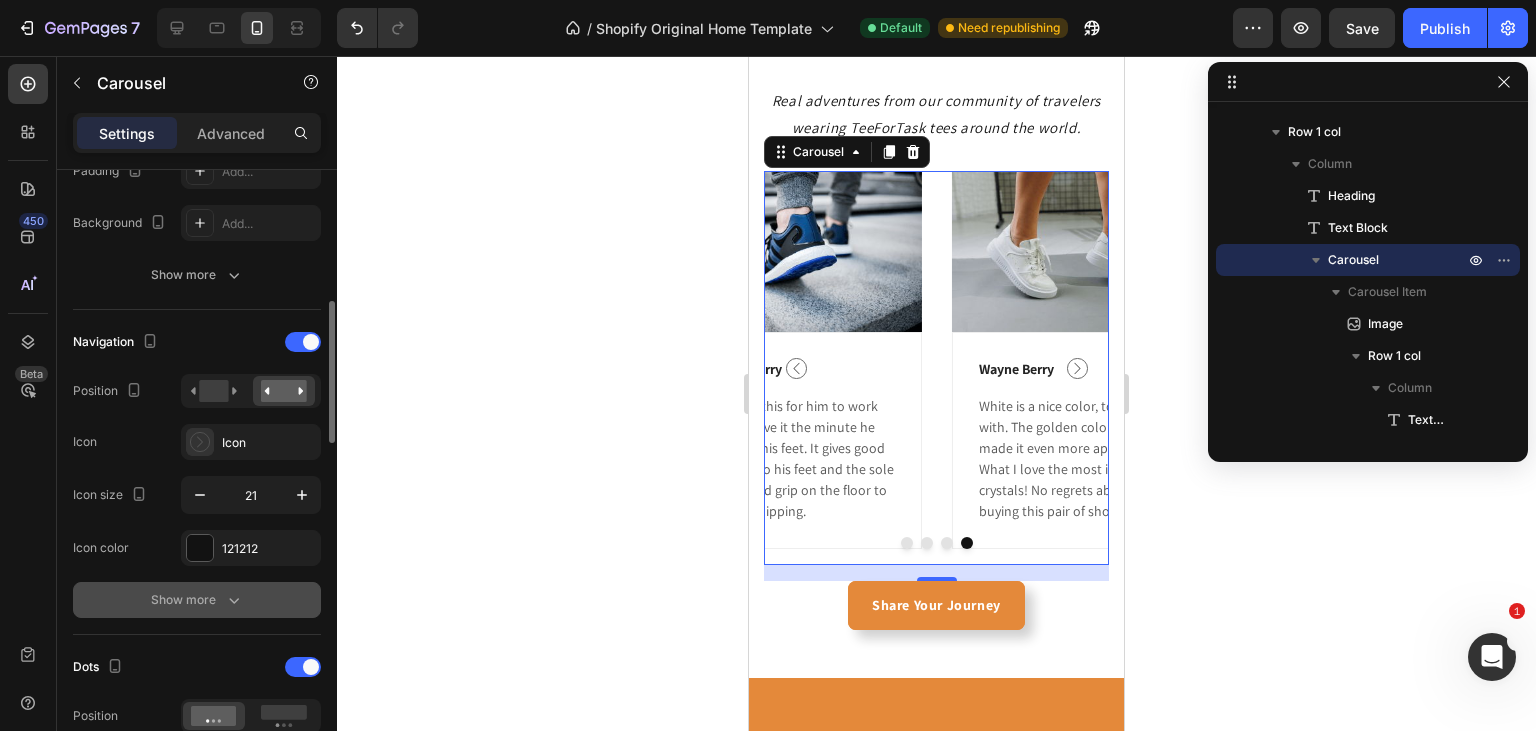 scroll, scrollTop: 551, scrollLeft: 0, axis: vertical 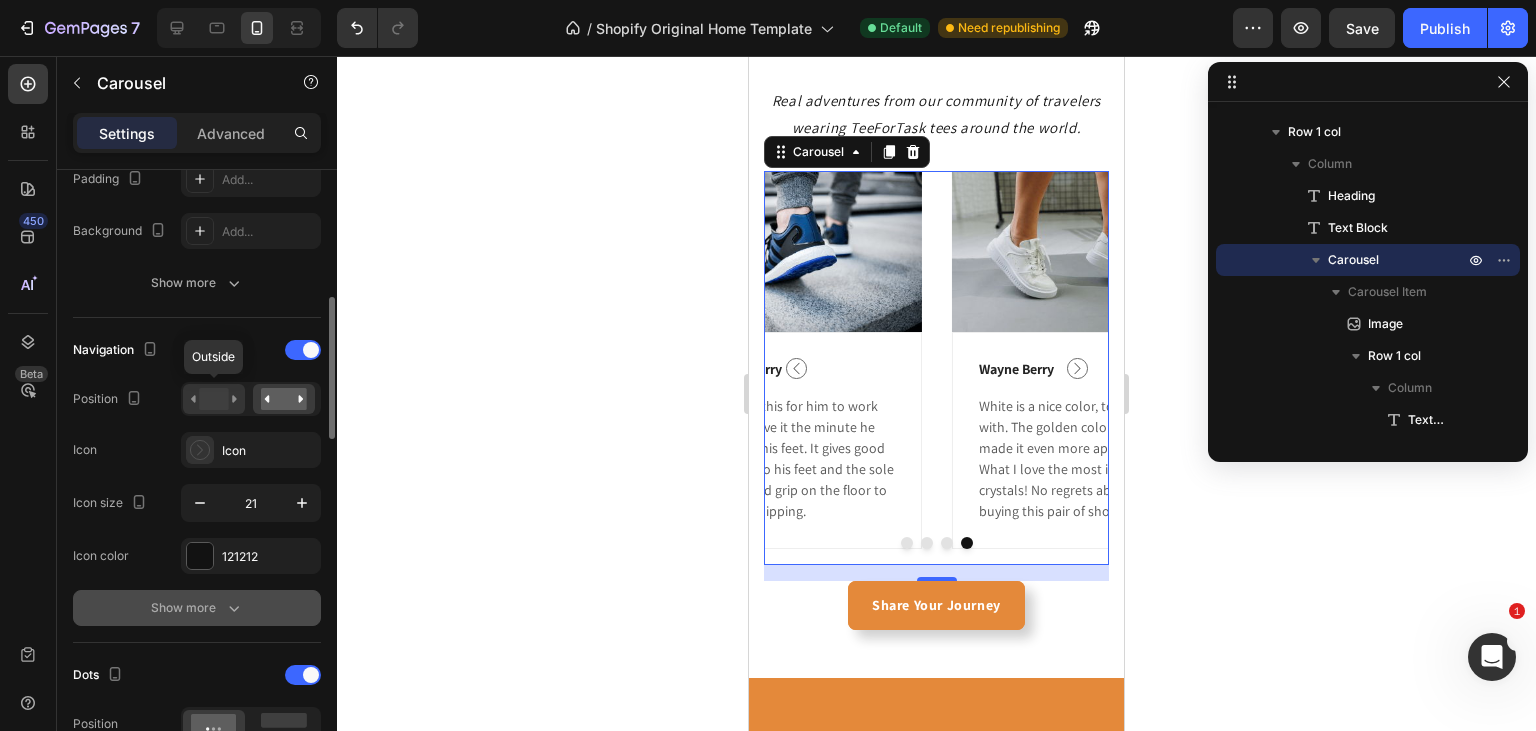 click 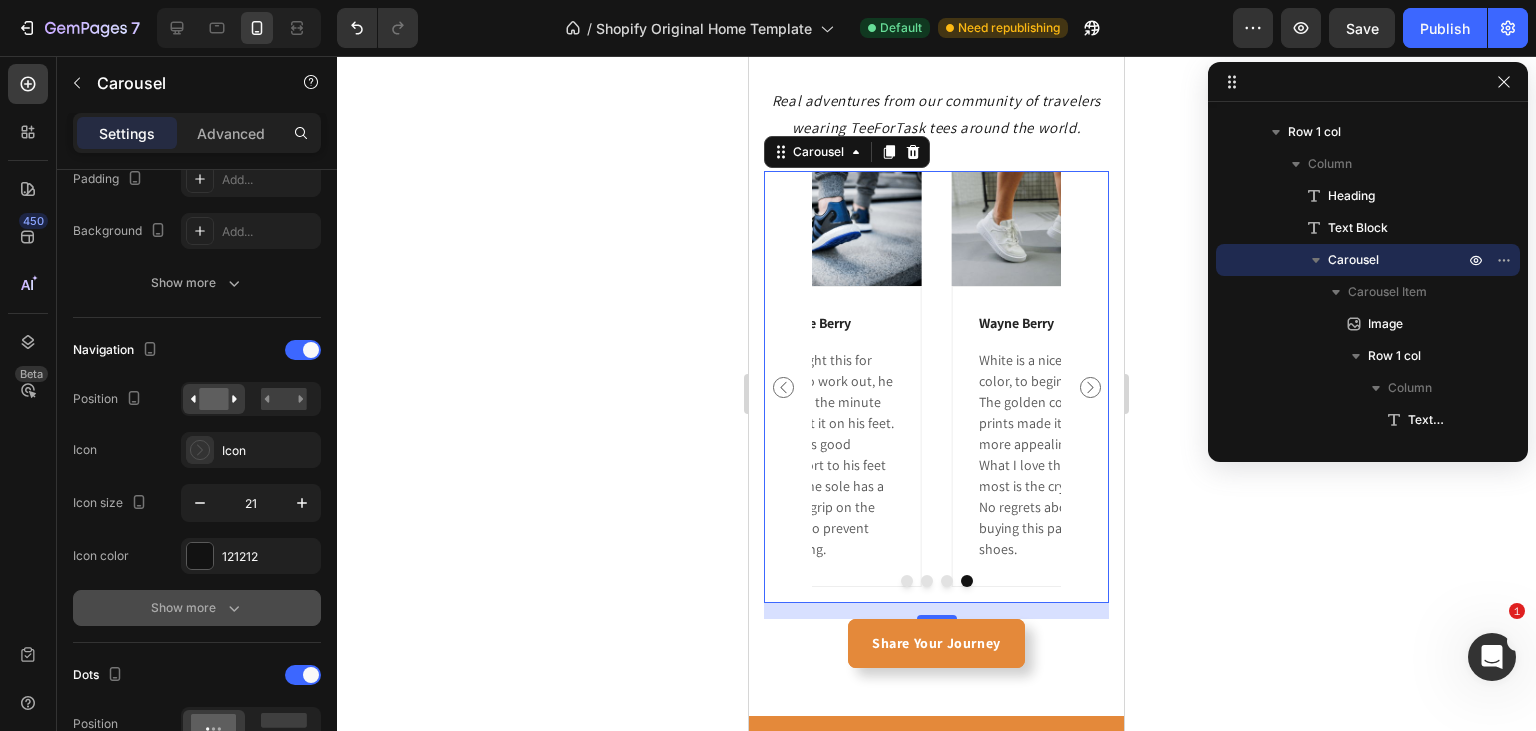 click on "Image [FIRST] [LAST] Text block I had a blast and kept up! Great shoes love them. They are slimmer fitting and one part of the tongue is a little weird at first, it takes a day or two to break them in.  Text block Row Image [FIRST] [LAST] Text block I am usually 10.5 but I had to exchange for 11. but it fits great and is very comfortable for me. In some other brands, the footbed is either too soft or too hard.  Text block Row Image [FIRST] [LAST] Text block I bought this for him to work out, he love it the minute he put it on his feet. It gives good support to his feet and the sole has a good grip on the floor to prevent slipping. Text block Row Image [FIRST] [LAST] Text block White is a nice color, to begin with. The golden color prints made it even more appealing. What I love the most is the crystals! No regrets about buying this pair of shoes. Text block Row         Carousel   16" at bounding box center [936, 395] 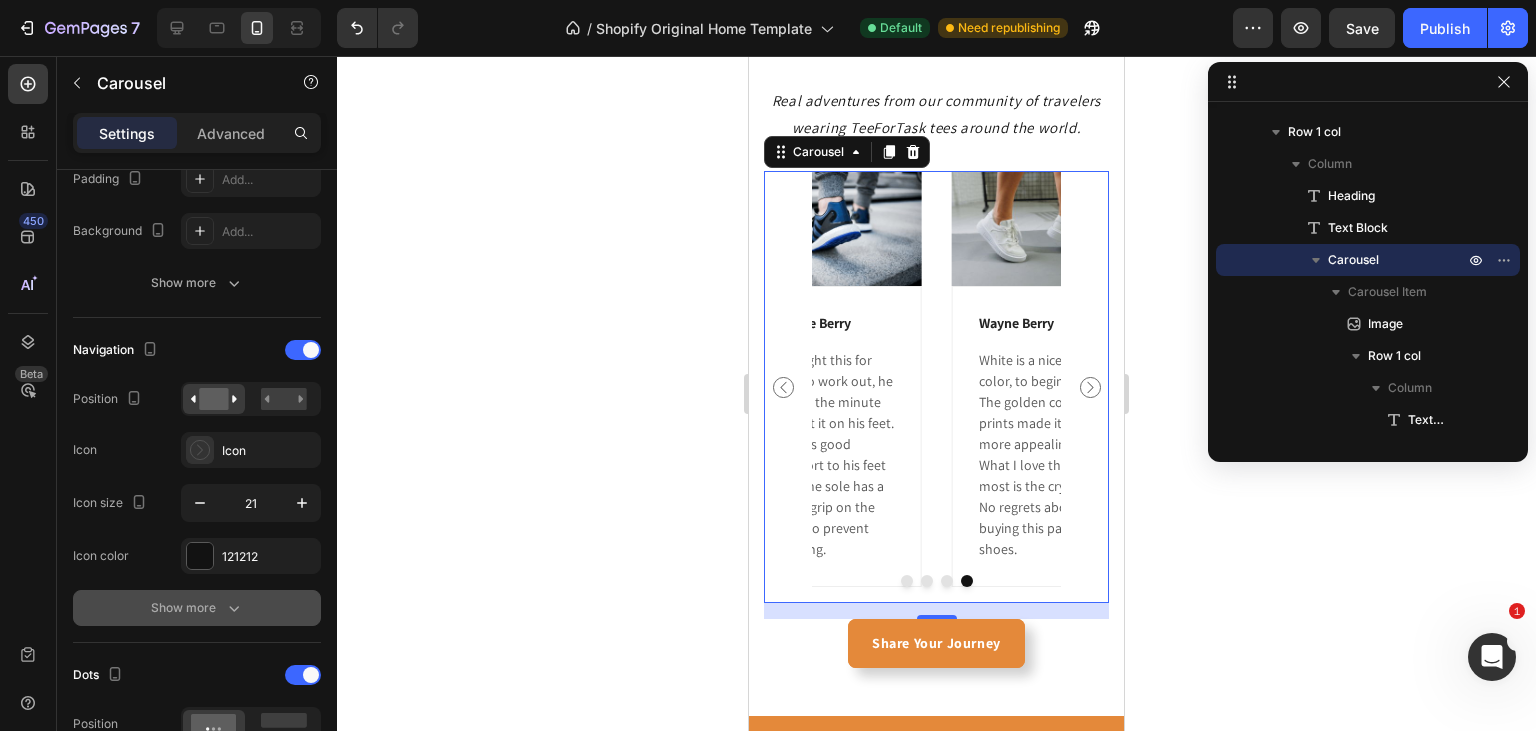 click 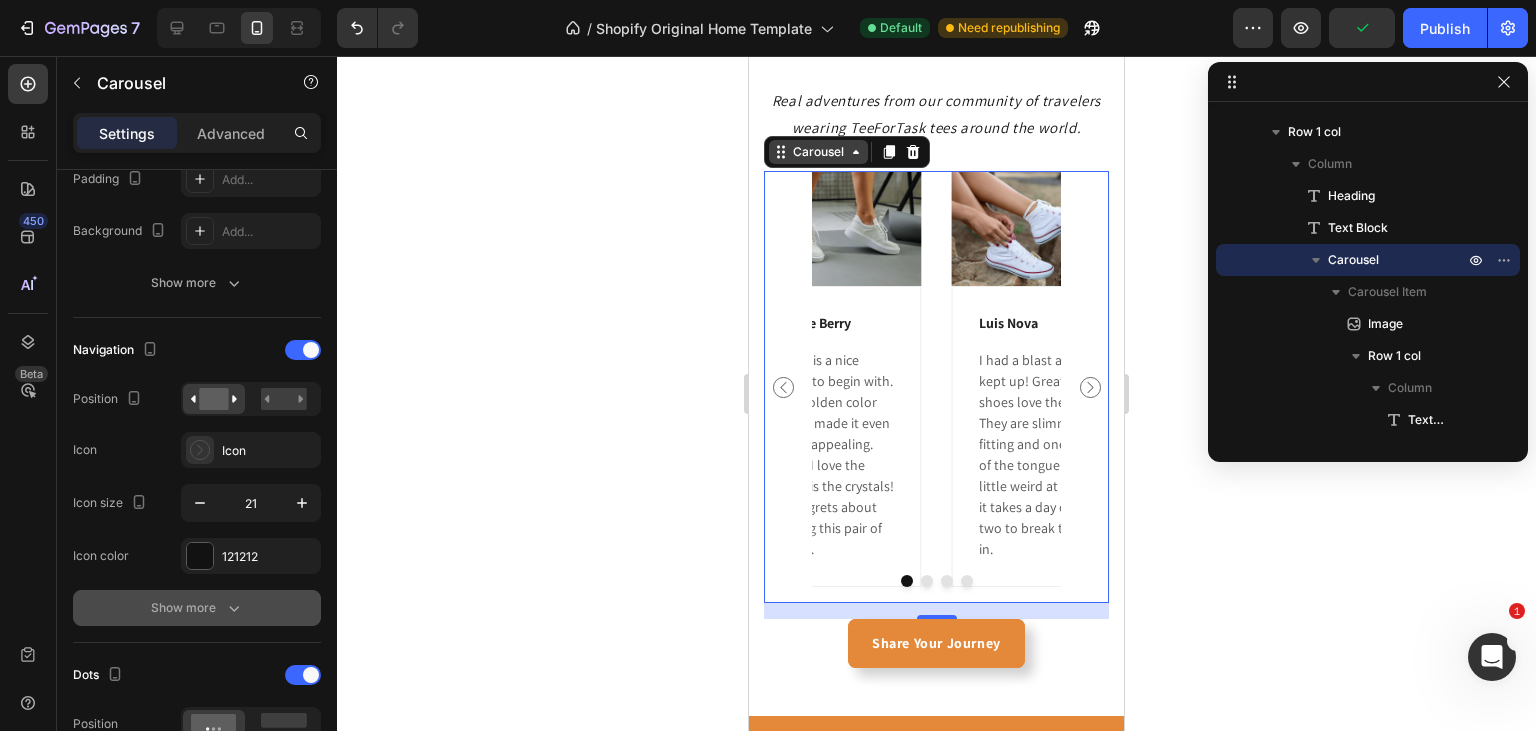 click on "Carousel" at bounding box center (818, 152) 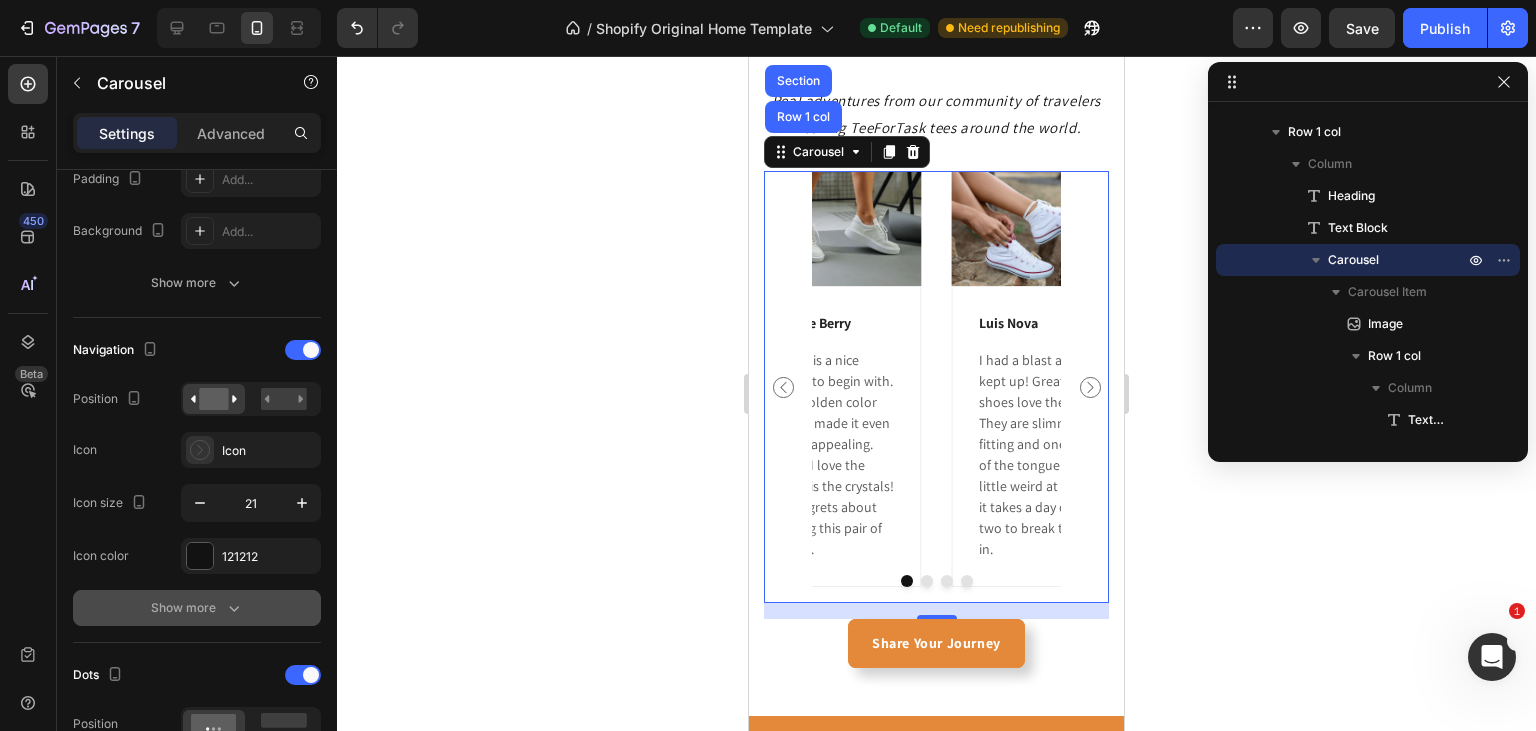 click on "Image [FIRST] [LAST] Text block I had a blast and kept up! Great shoes love them. They are slimmer fitting and one part of the tongue is a little weird at first, it takes a day or two to break them in.  Text block Row Image [FIRST] [LAST] Text block I am usually 10.5 but I had to exchange for 11. but it fits great and is very comfortable for me. In some other brands, the footbed is either too soft or too hard.  Text block Row Image [FIRST] [LAST] Text block I bought this for him to work out, he love it the minute he put it on his feet. It gives good support to his feet and the sole has a good grip on the floor to prevent slipping. Text block Row Image [FIRST] [LAST] Text block White is a nice color, to begin with. The golden color prints made it even more appealing. What I love the most is the crystals! No regrets about buying this pair of shoes. Text block Row         Carousel Row 1 col Section   16" at bounding box center [936, 395] 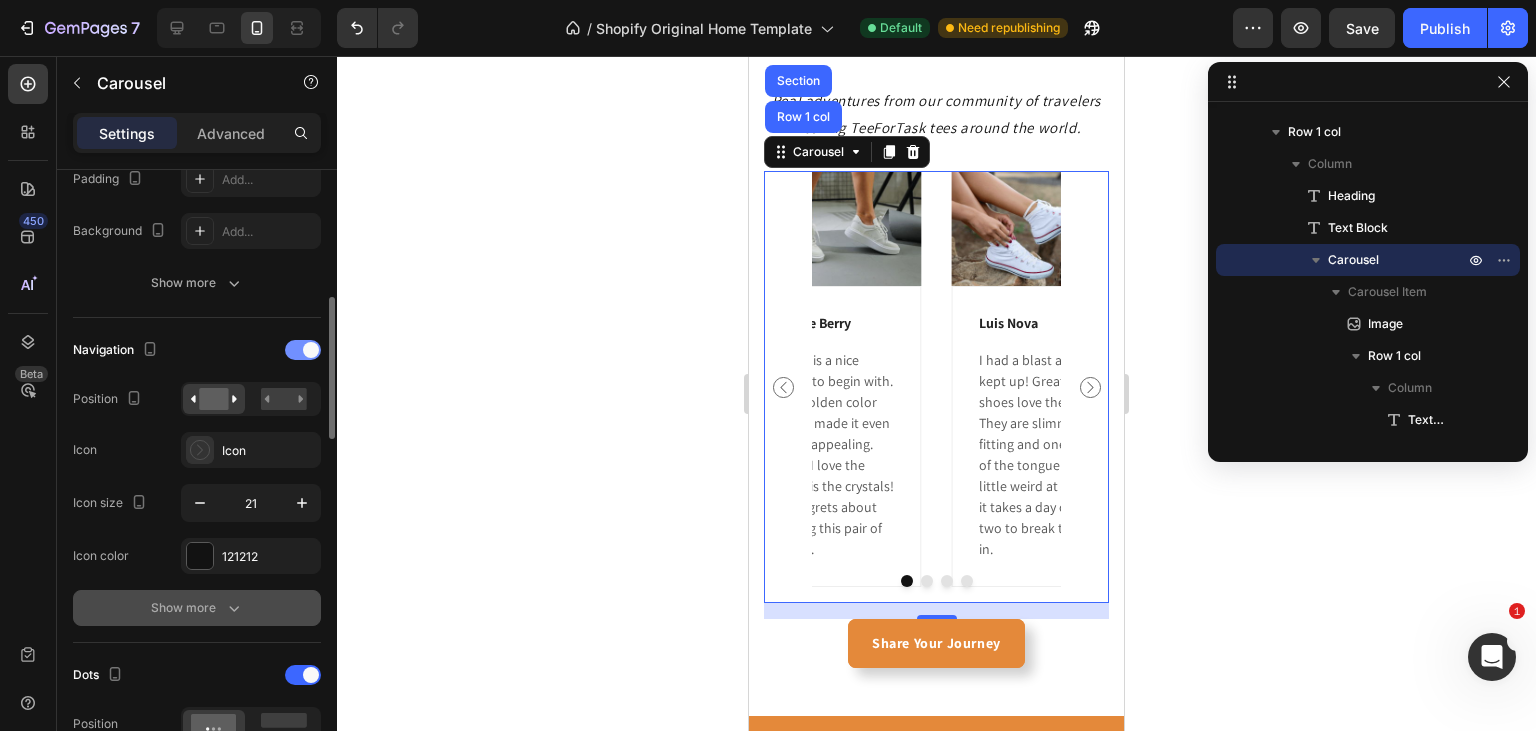 click at bounding box center (303, 350) 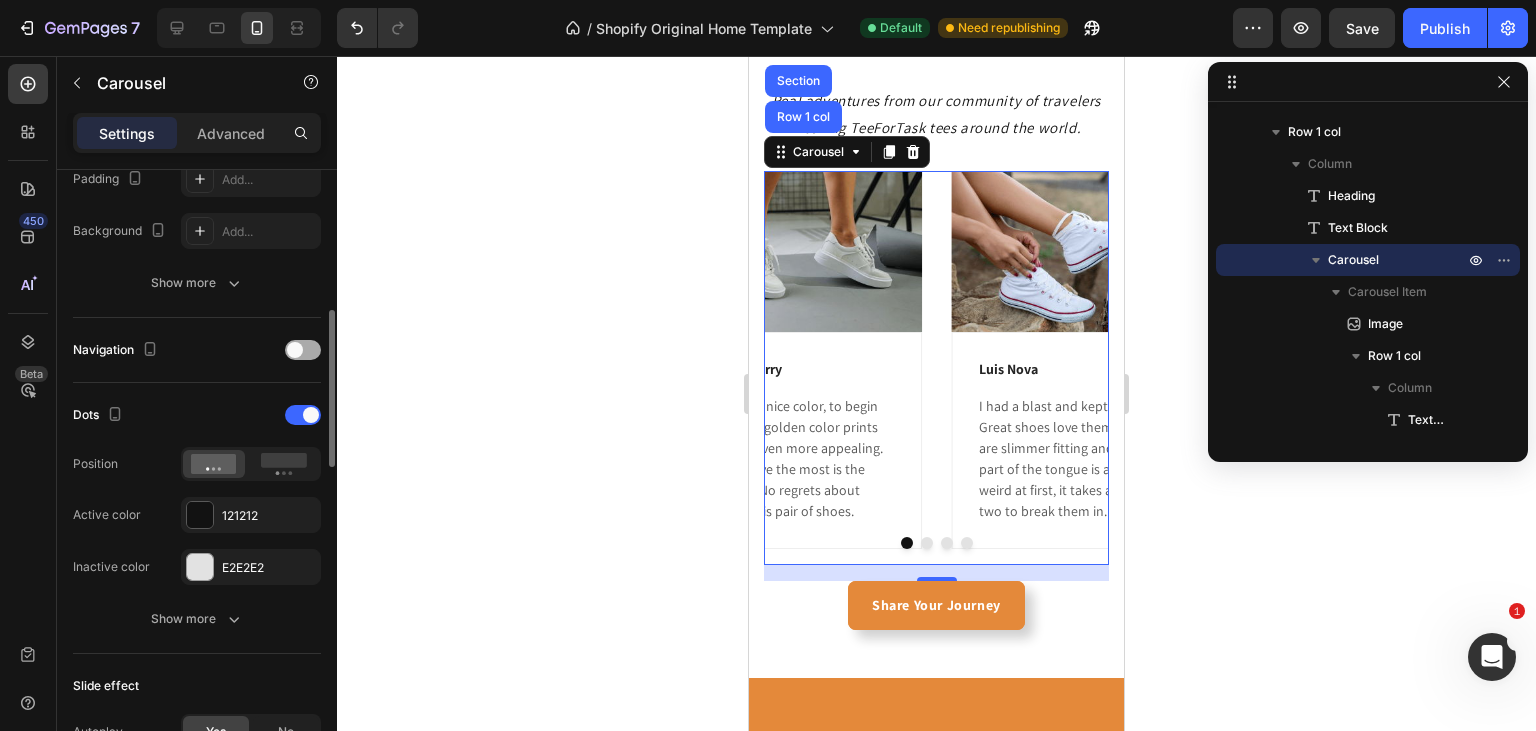 click at bounding box center (303, 350) 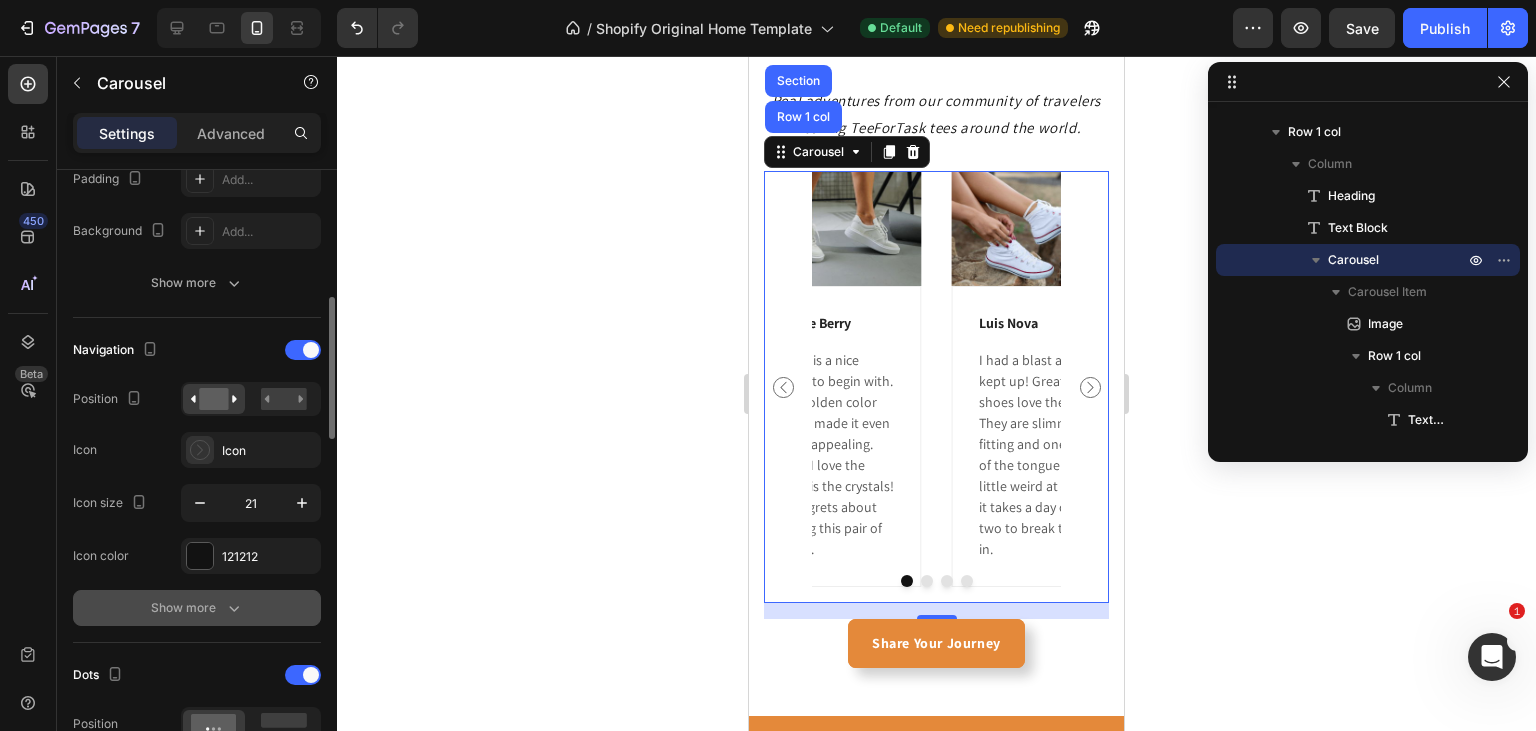 click on "Show more" at bounding box center [197, 608] 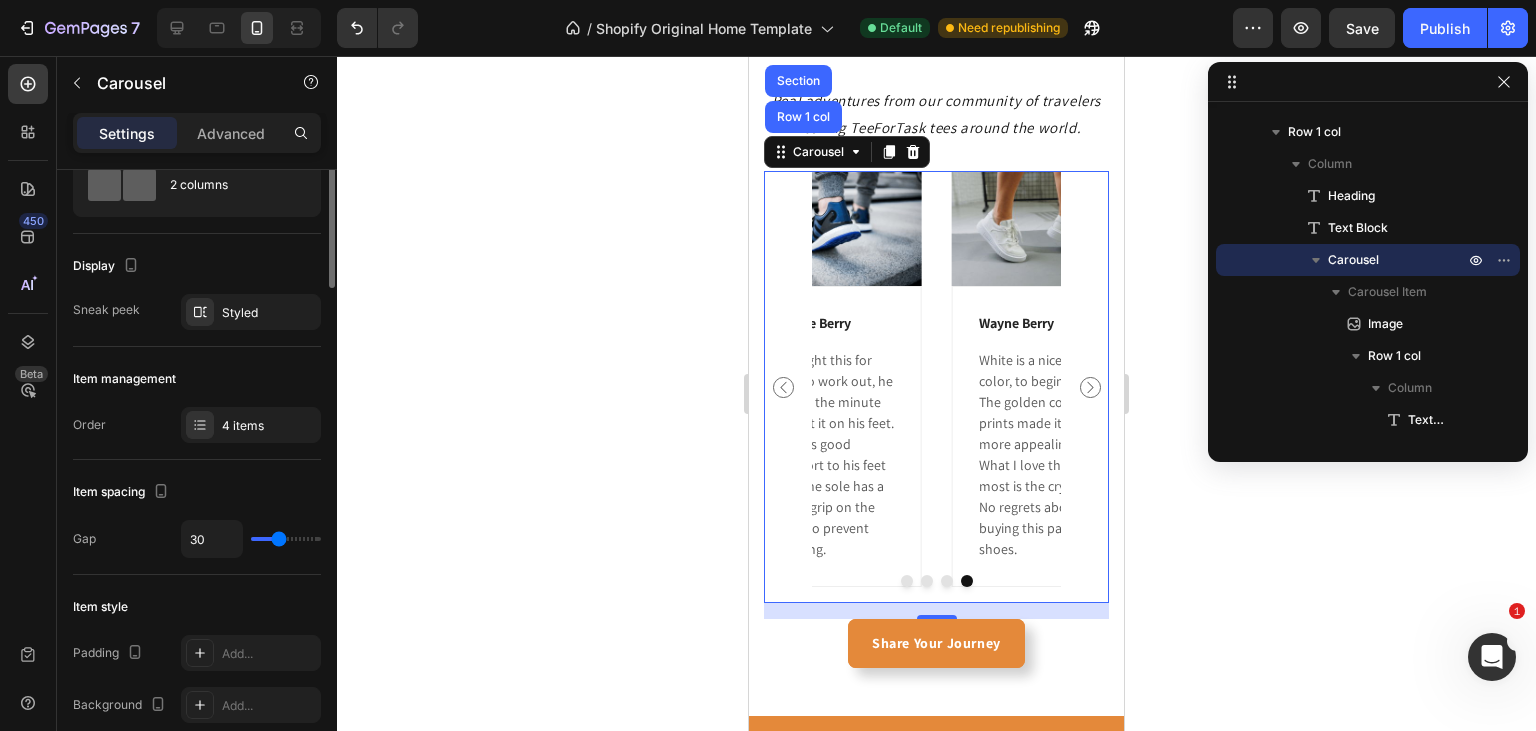 scroll, scrollTop: 0, scrollLeft: 0, axis: both 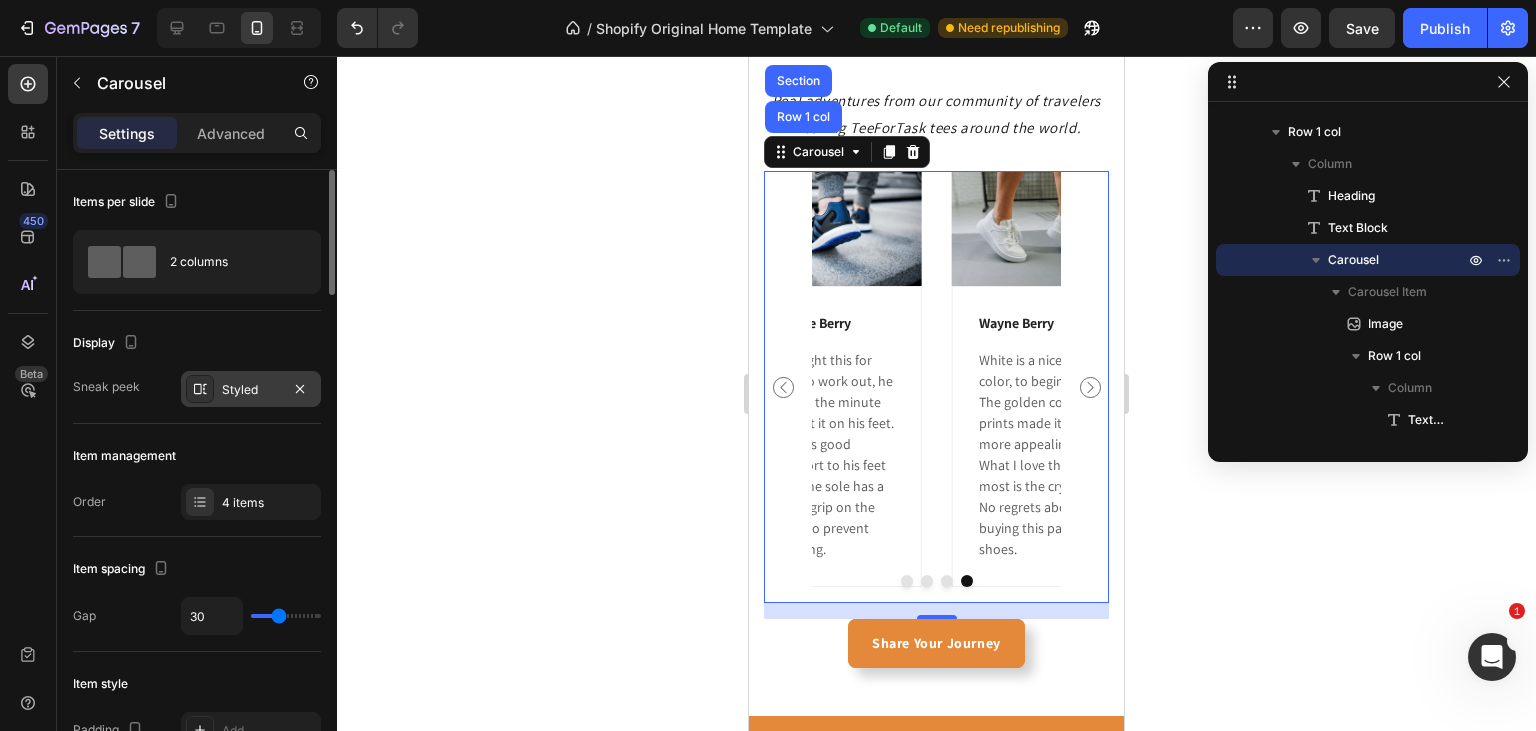 click on "Styled" at bounding box center (251, 390) 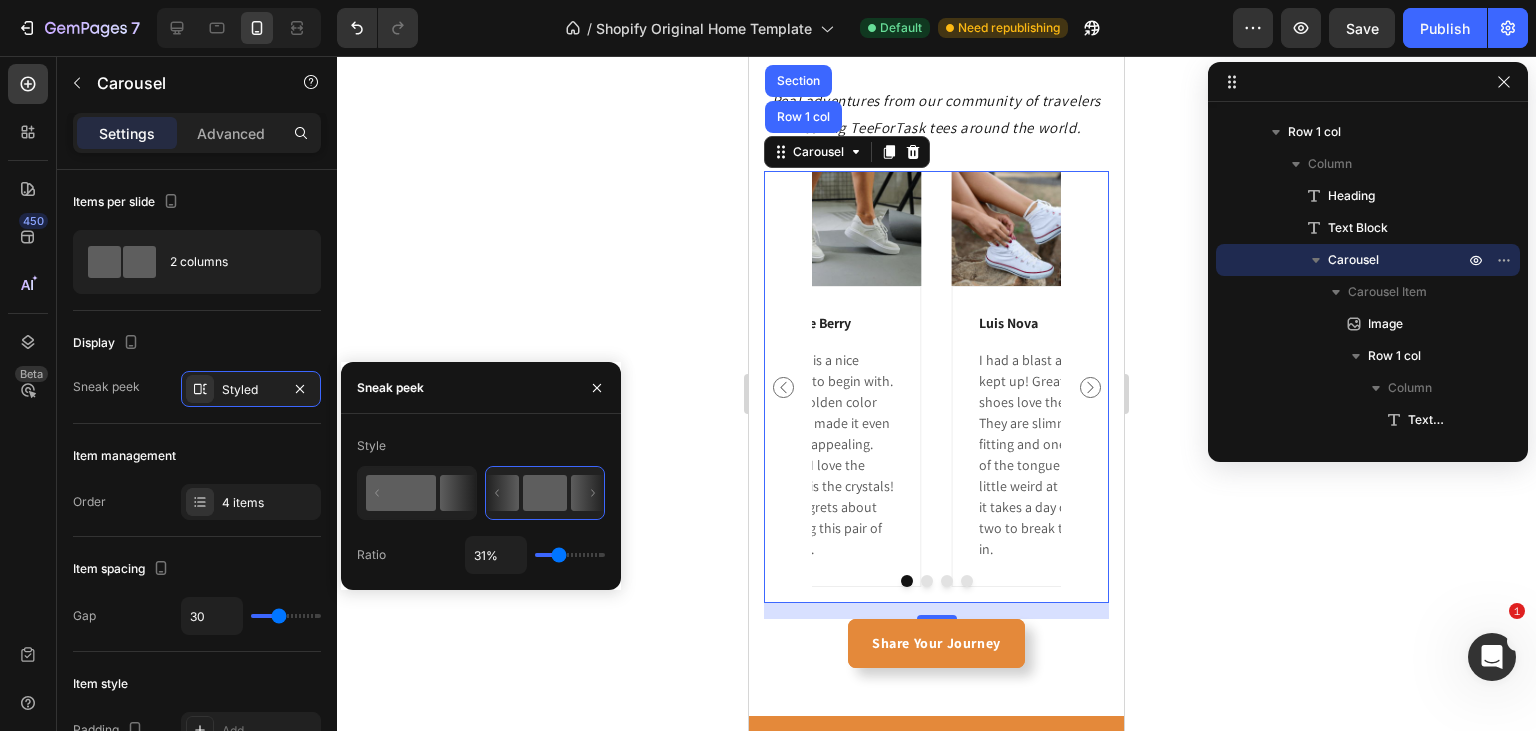 click 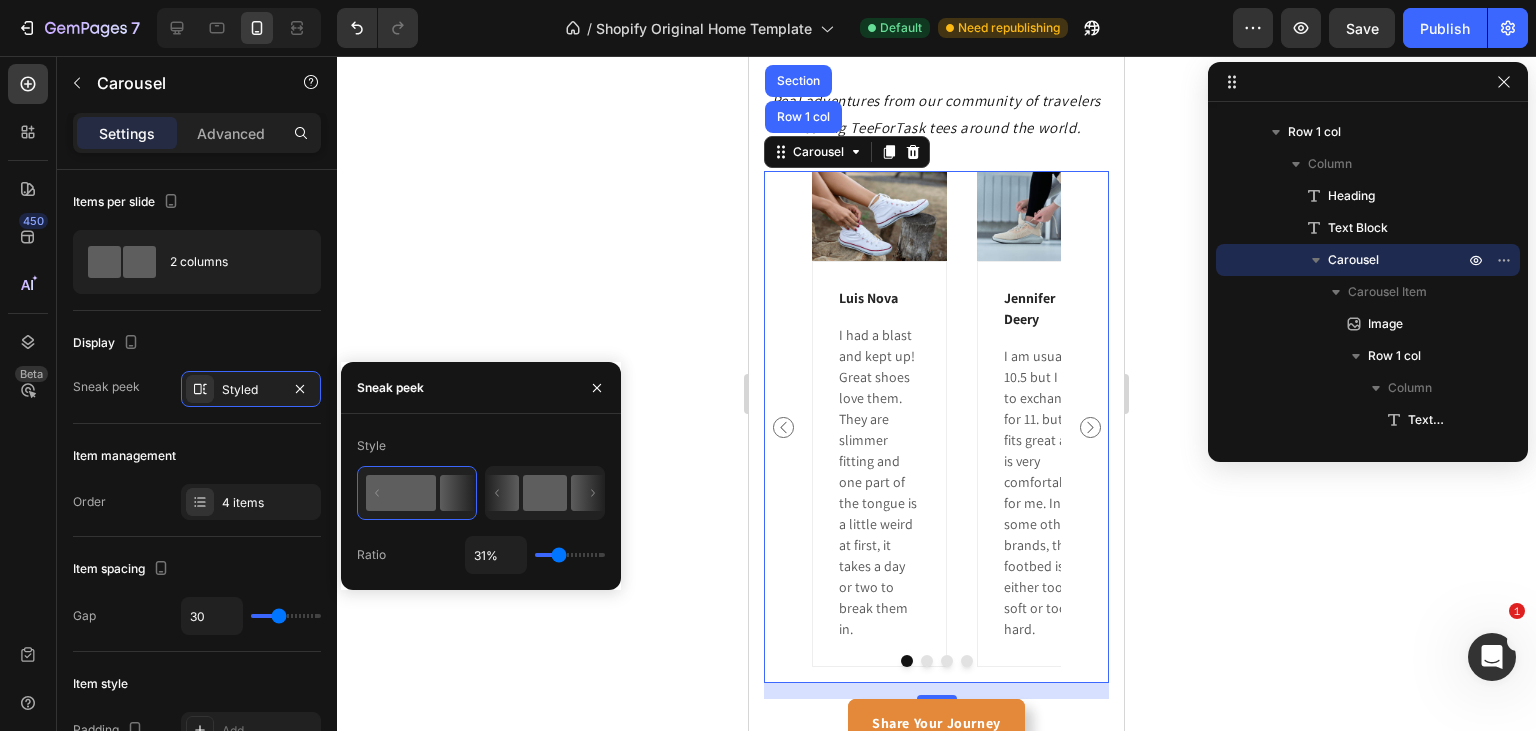 click 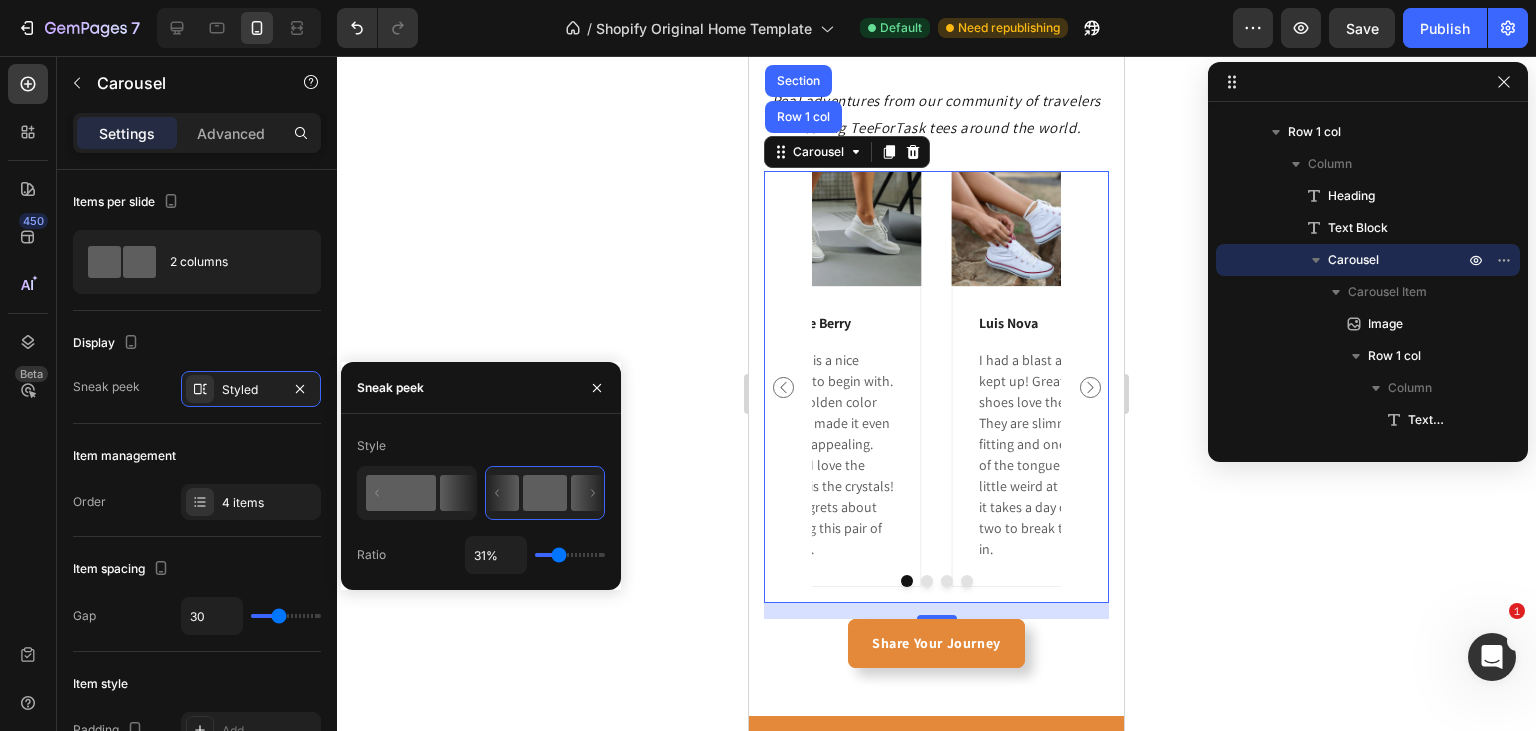 click 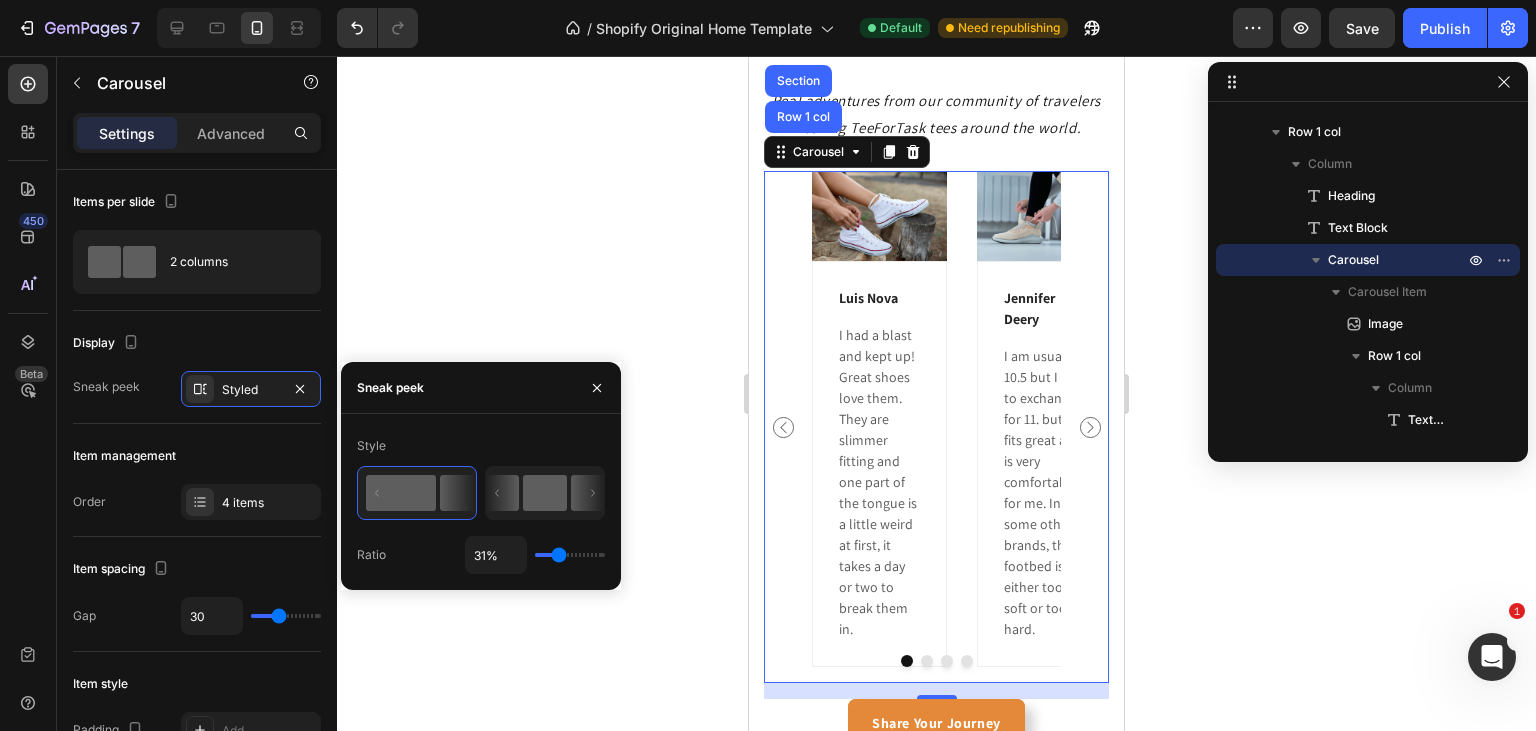 click 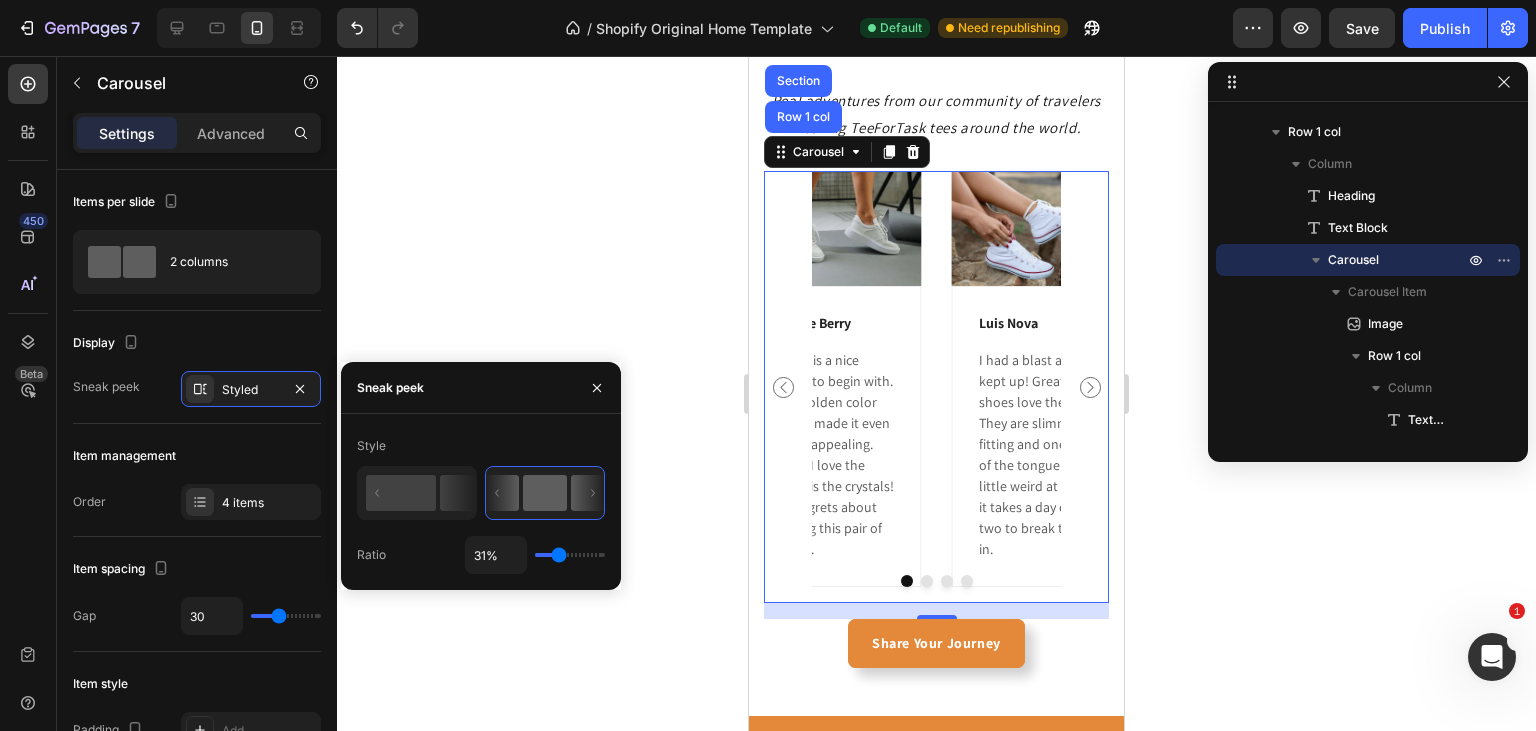 click on "31%" at bounding box center (535, 555) 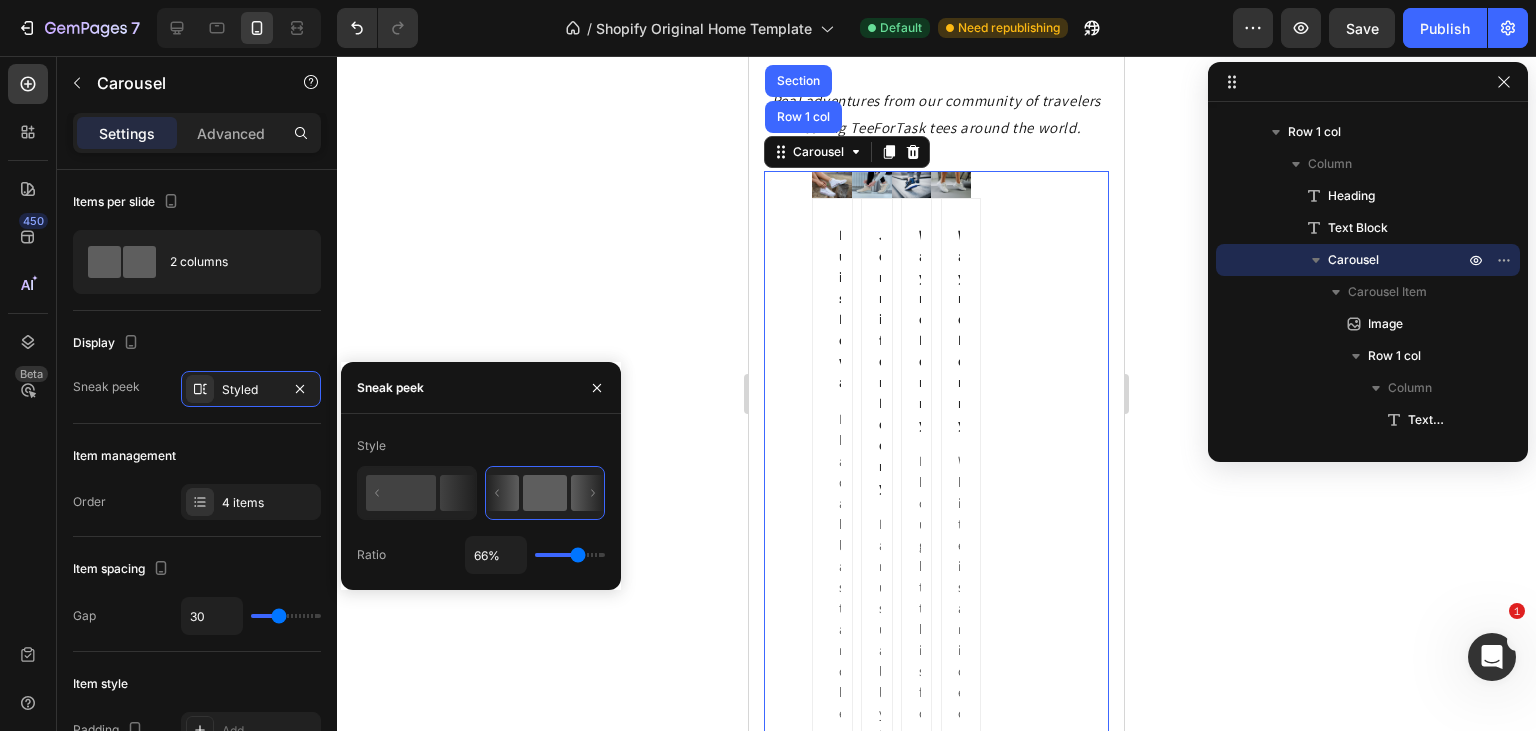 type on "100%" 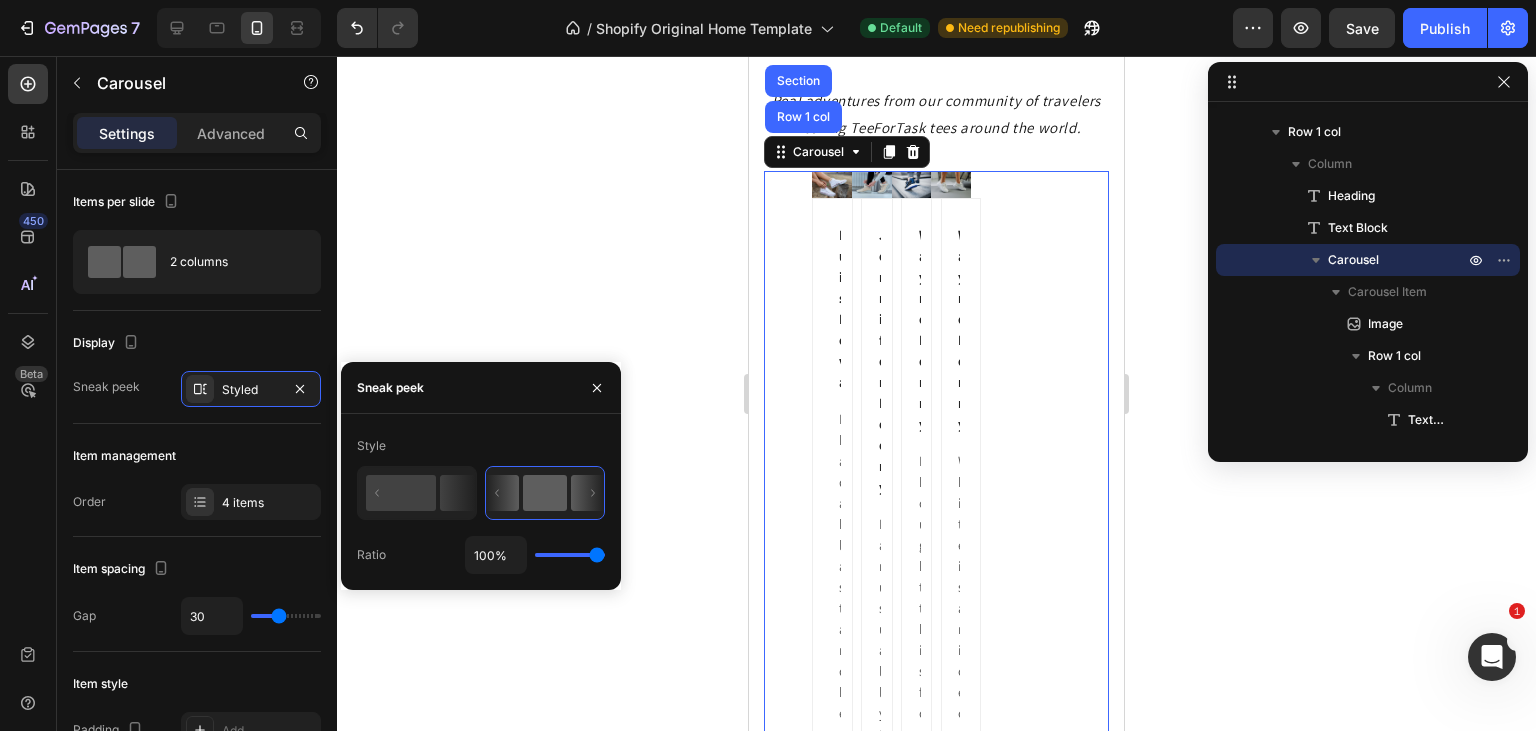 type on "95%" 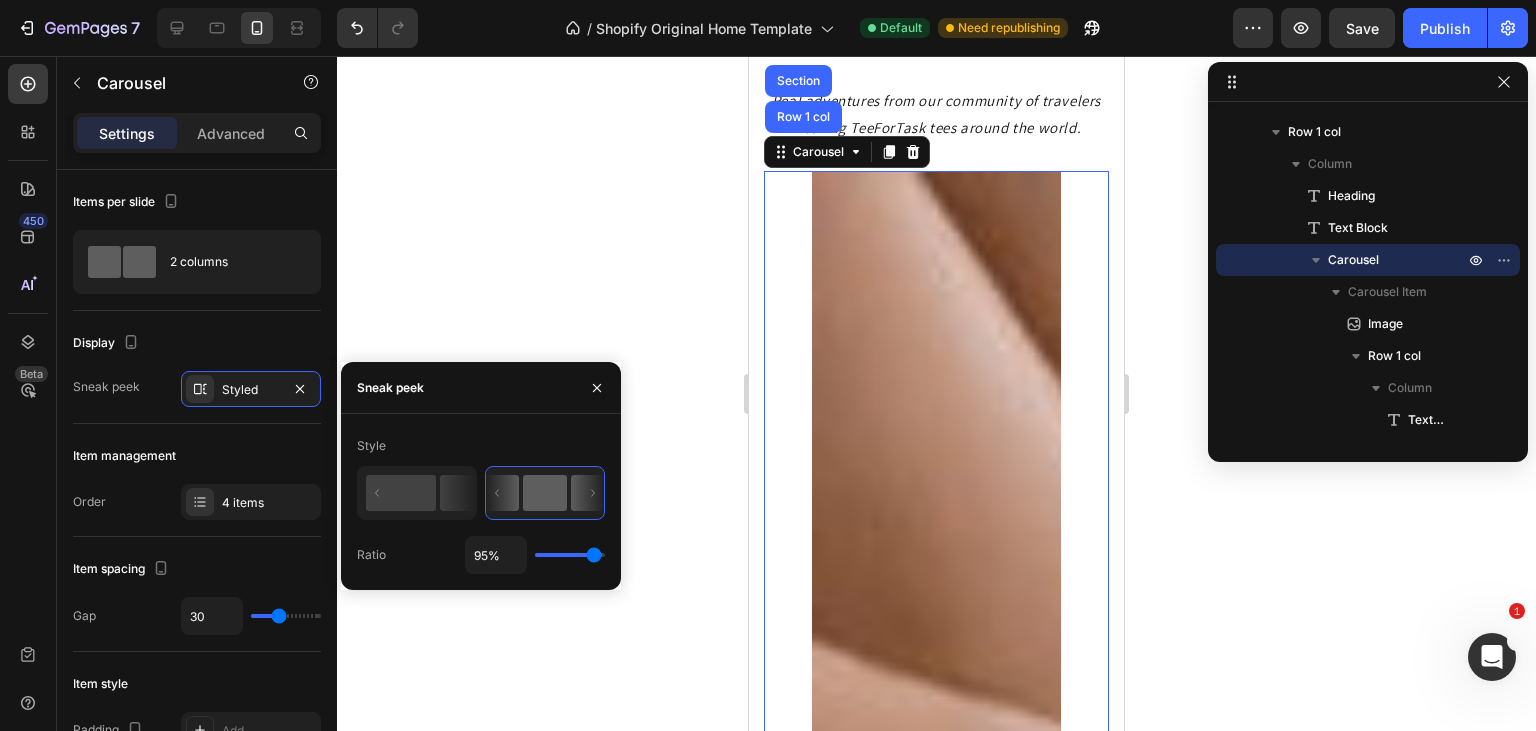 type on "78%" 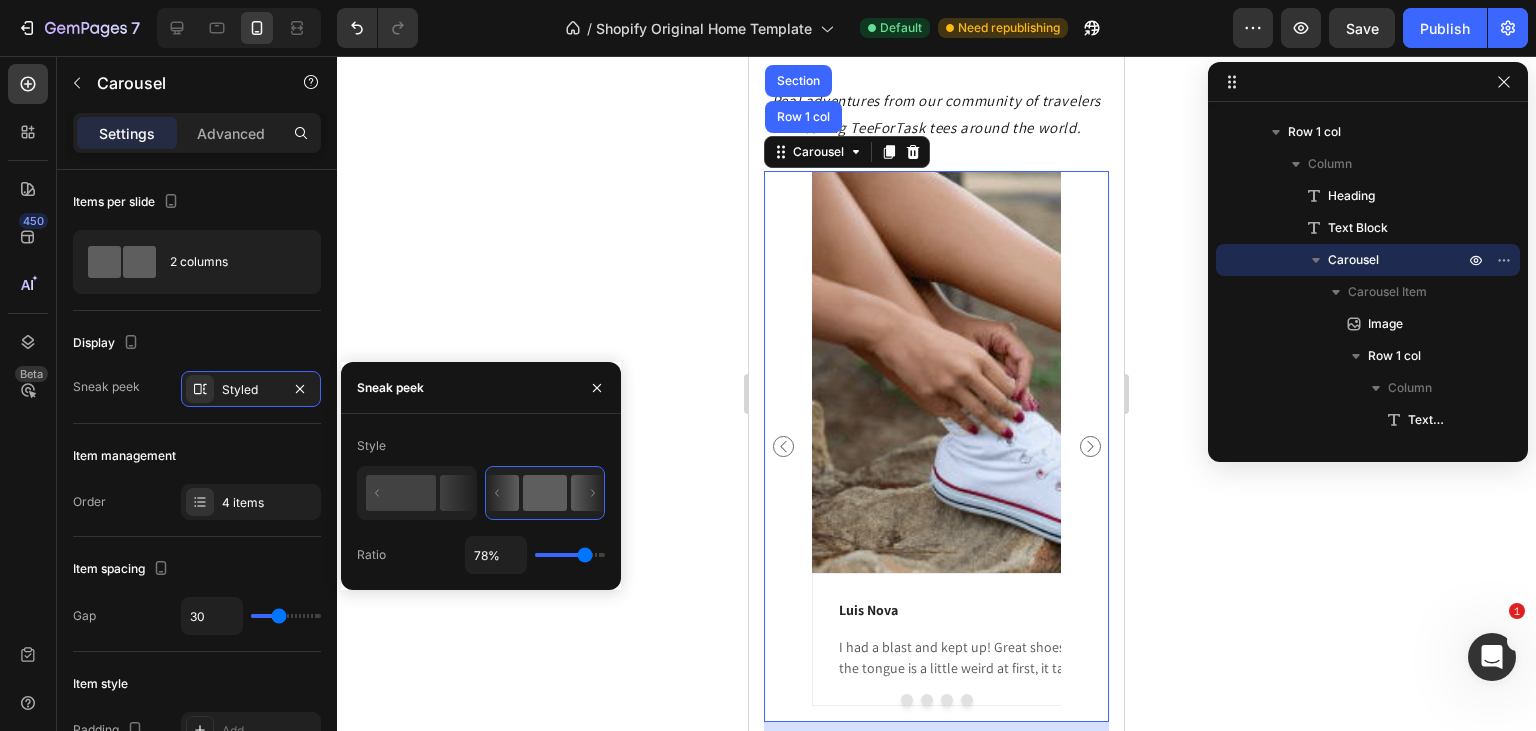 type on "47%" 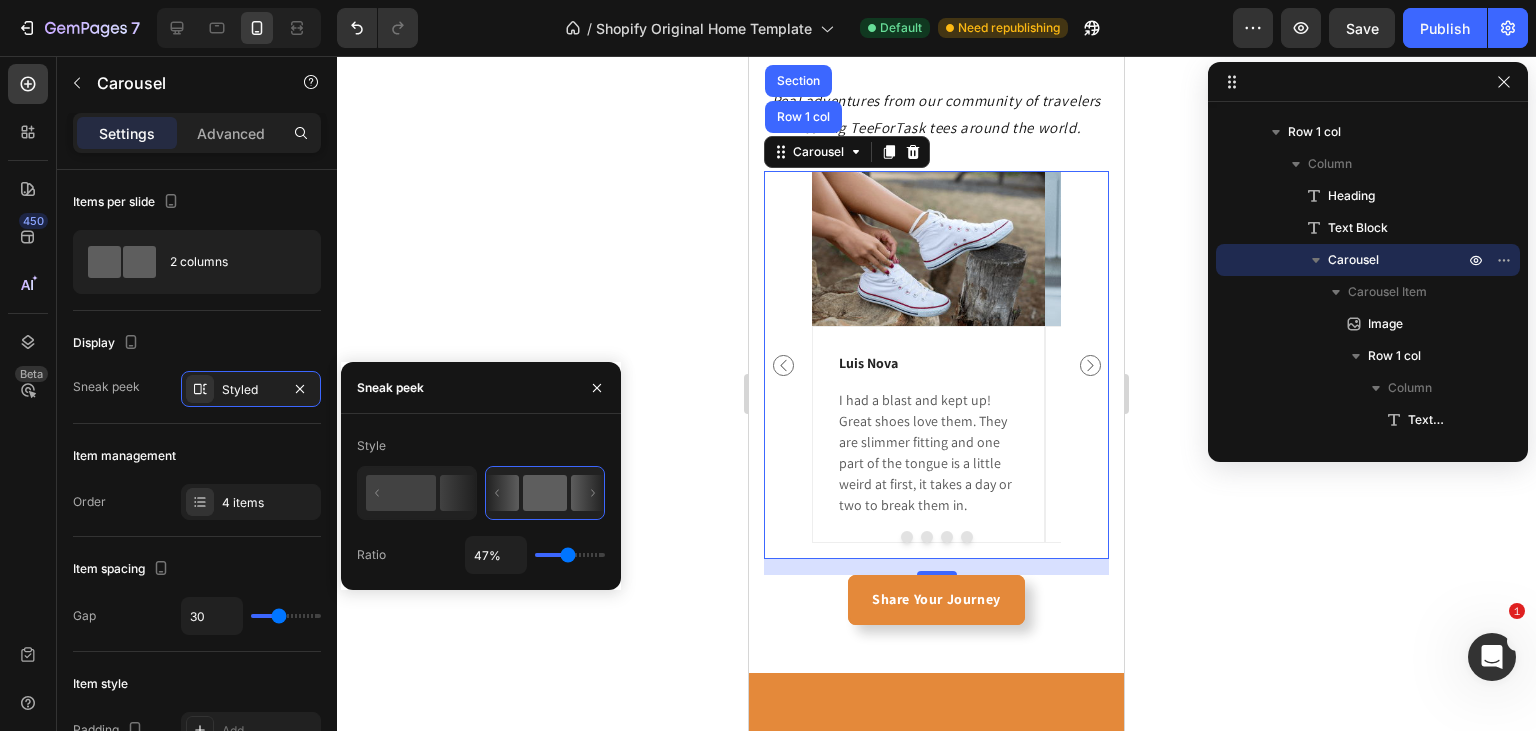 type on "38%" 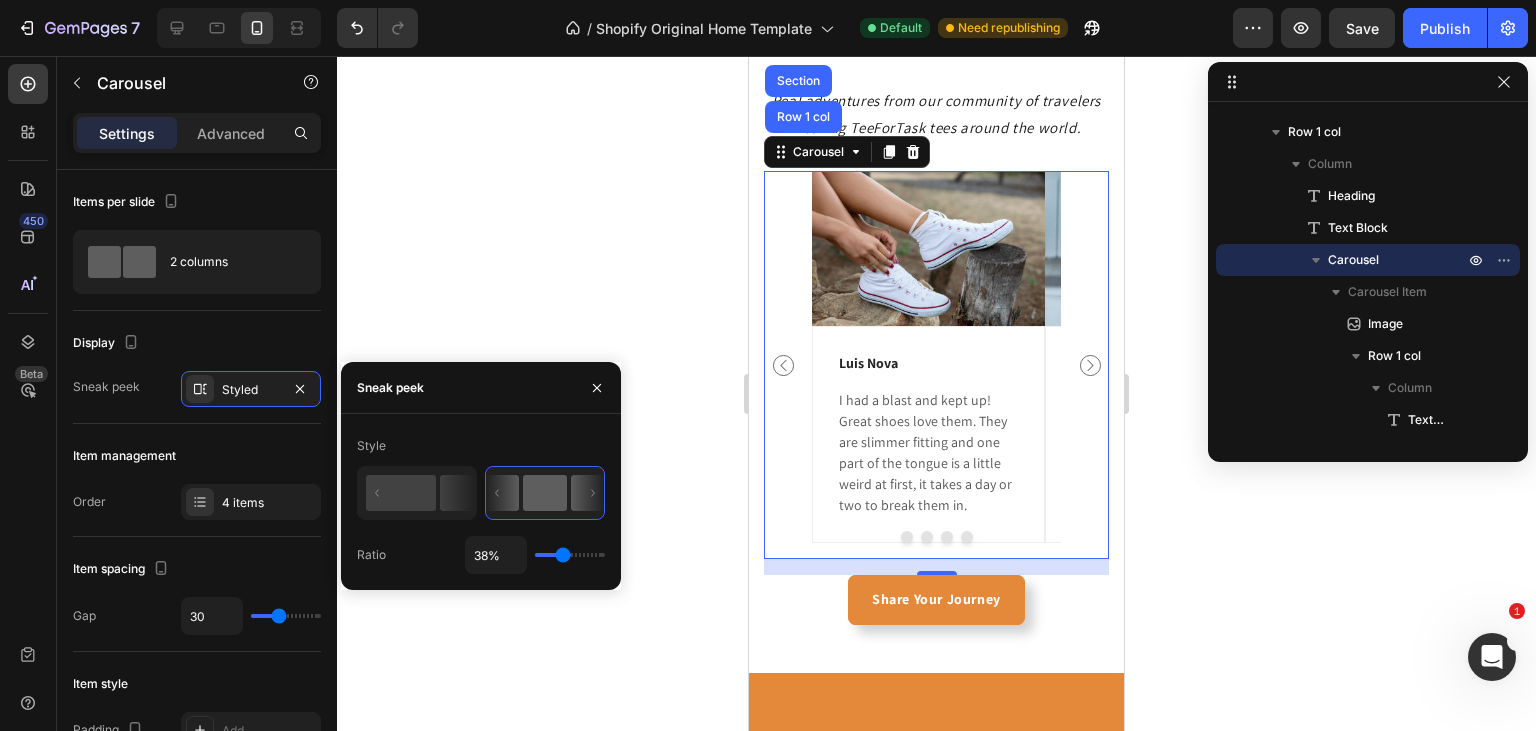 type on "33%" 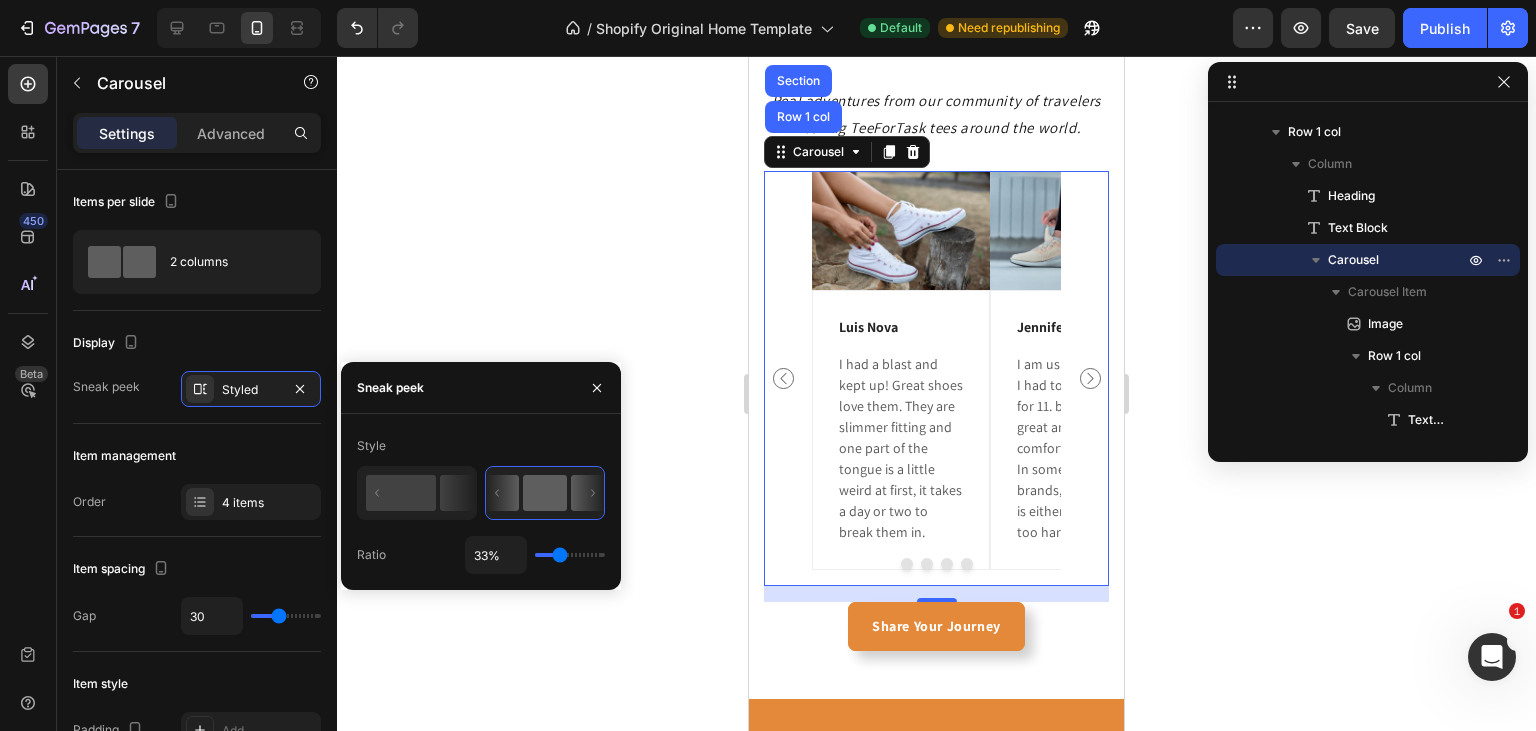 type on "32%" 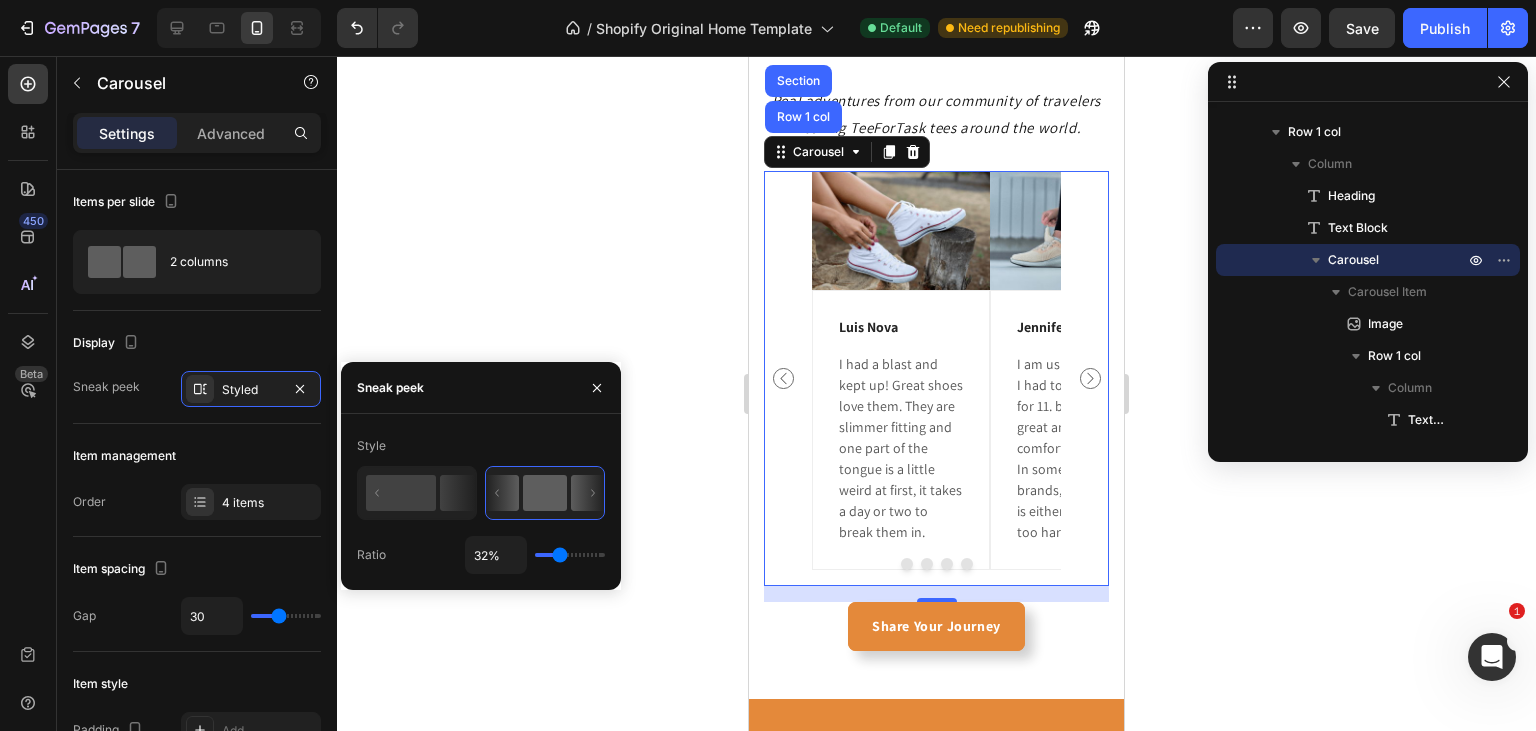 type on "32" 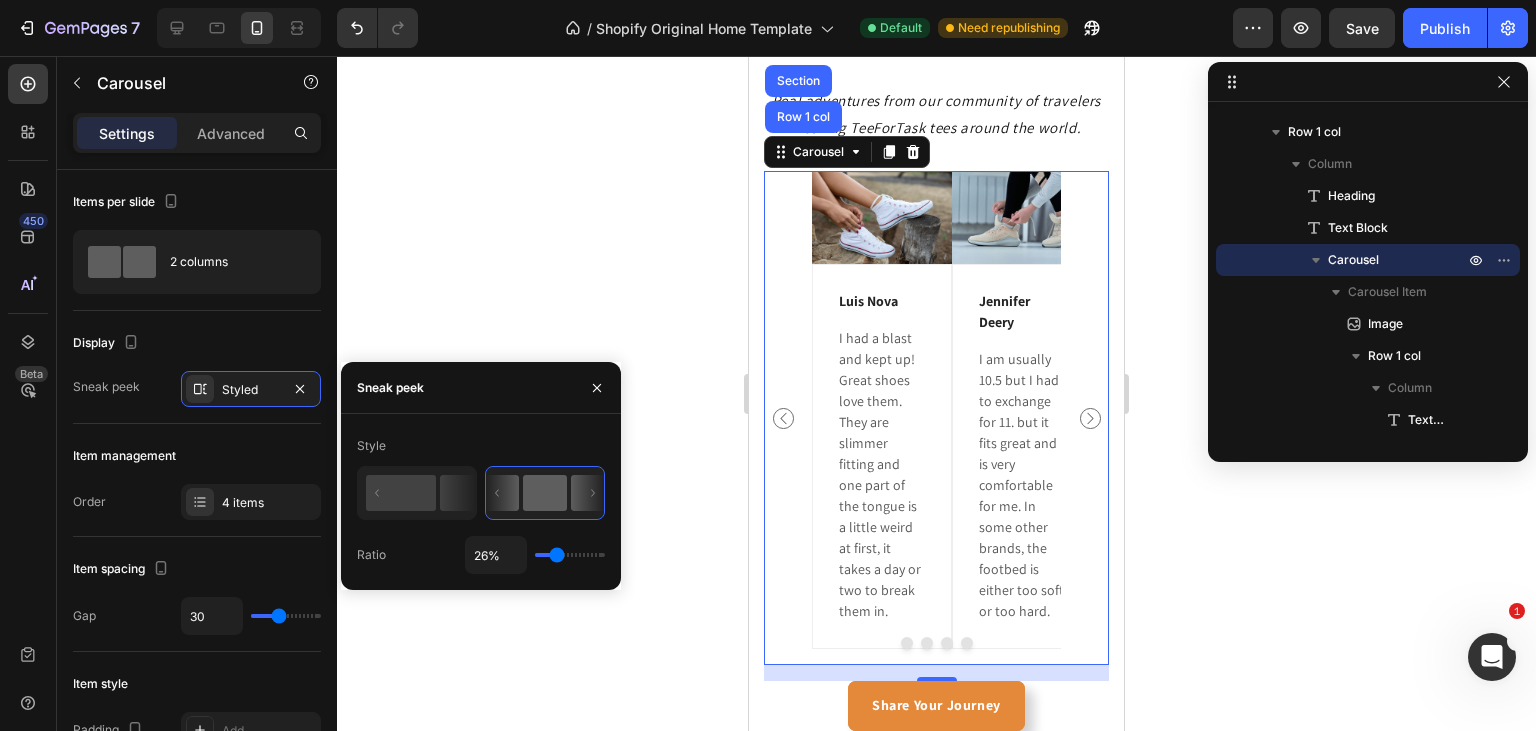 type on "18%" 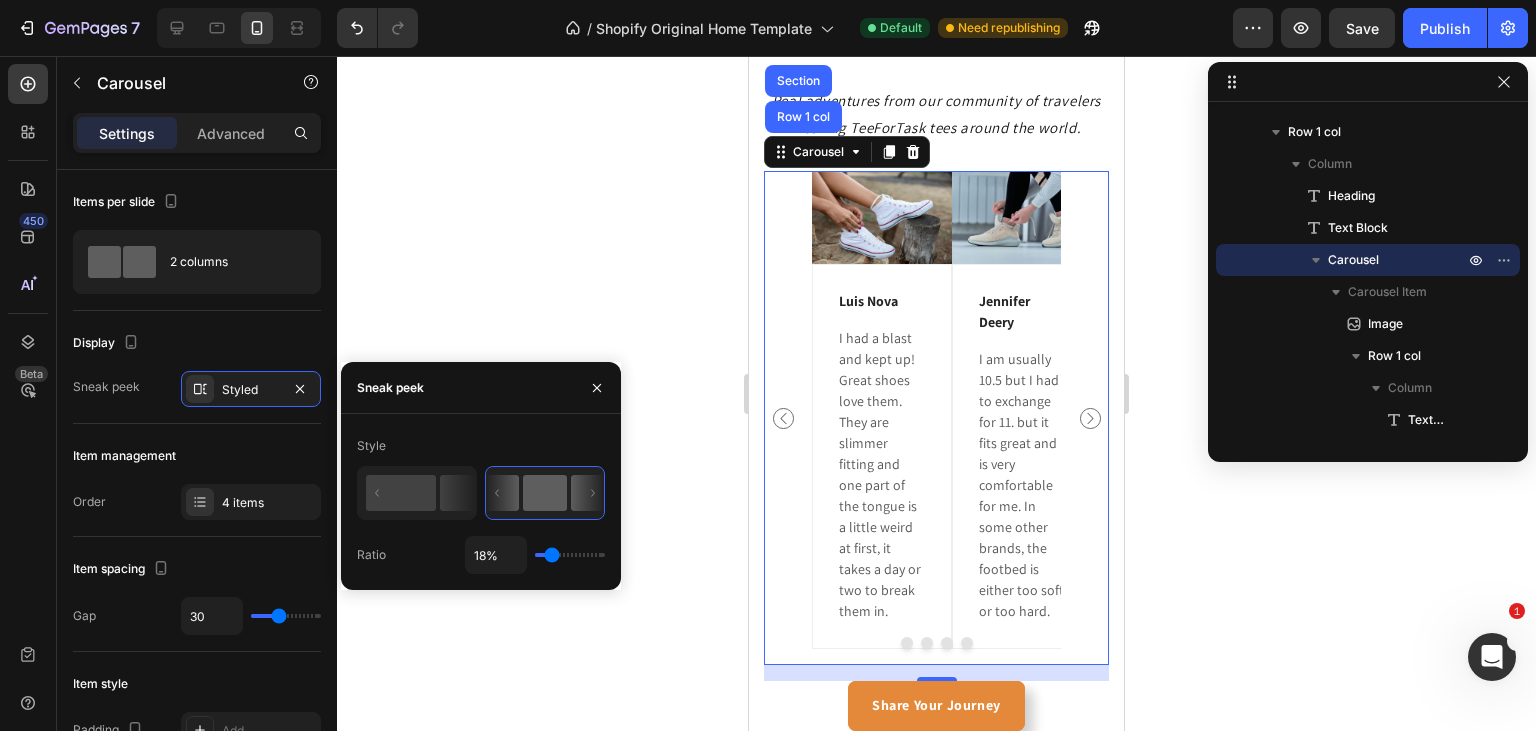 type on "16%" 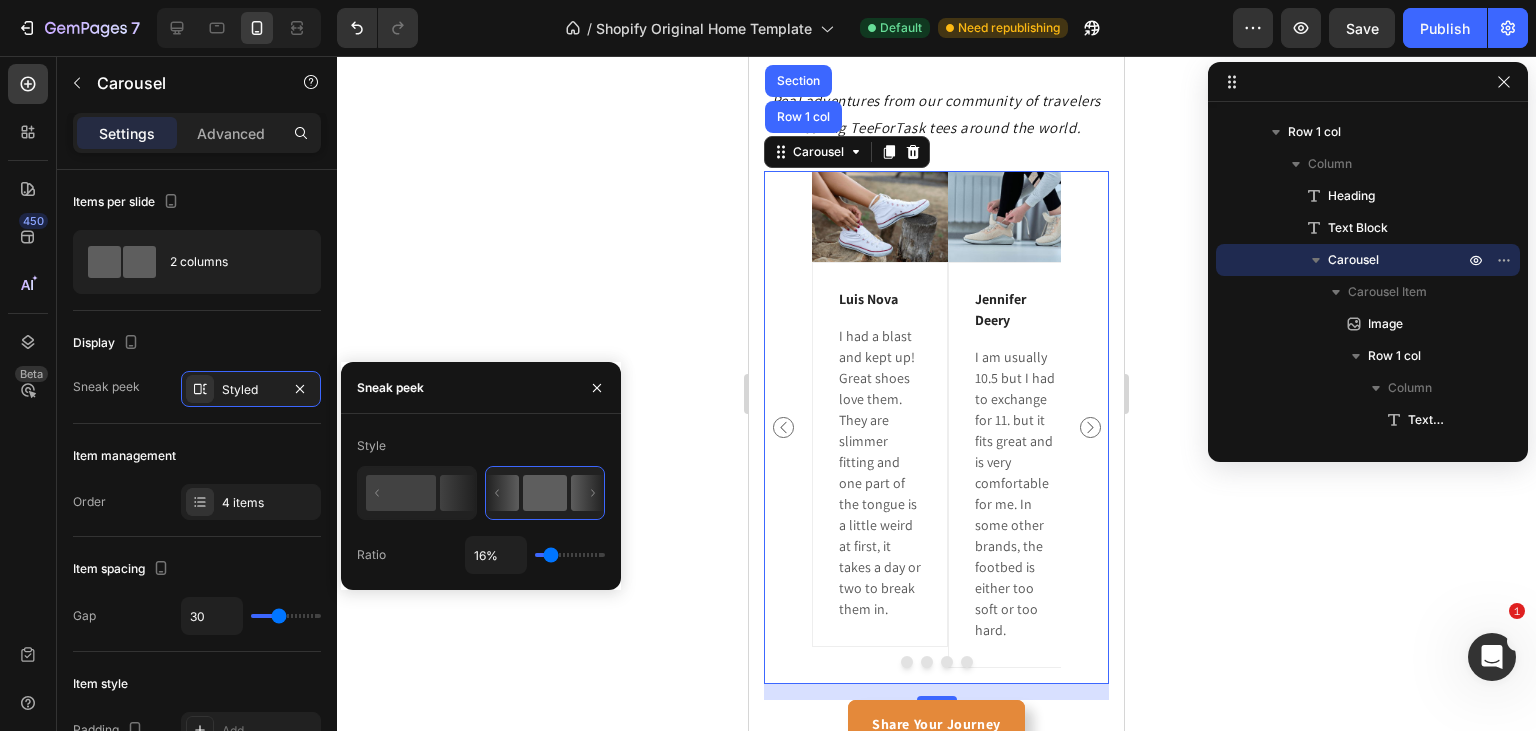 type on "13%" 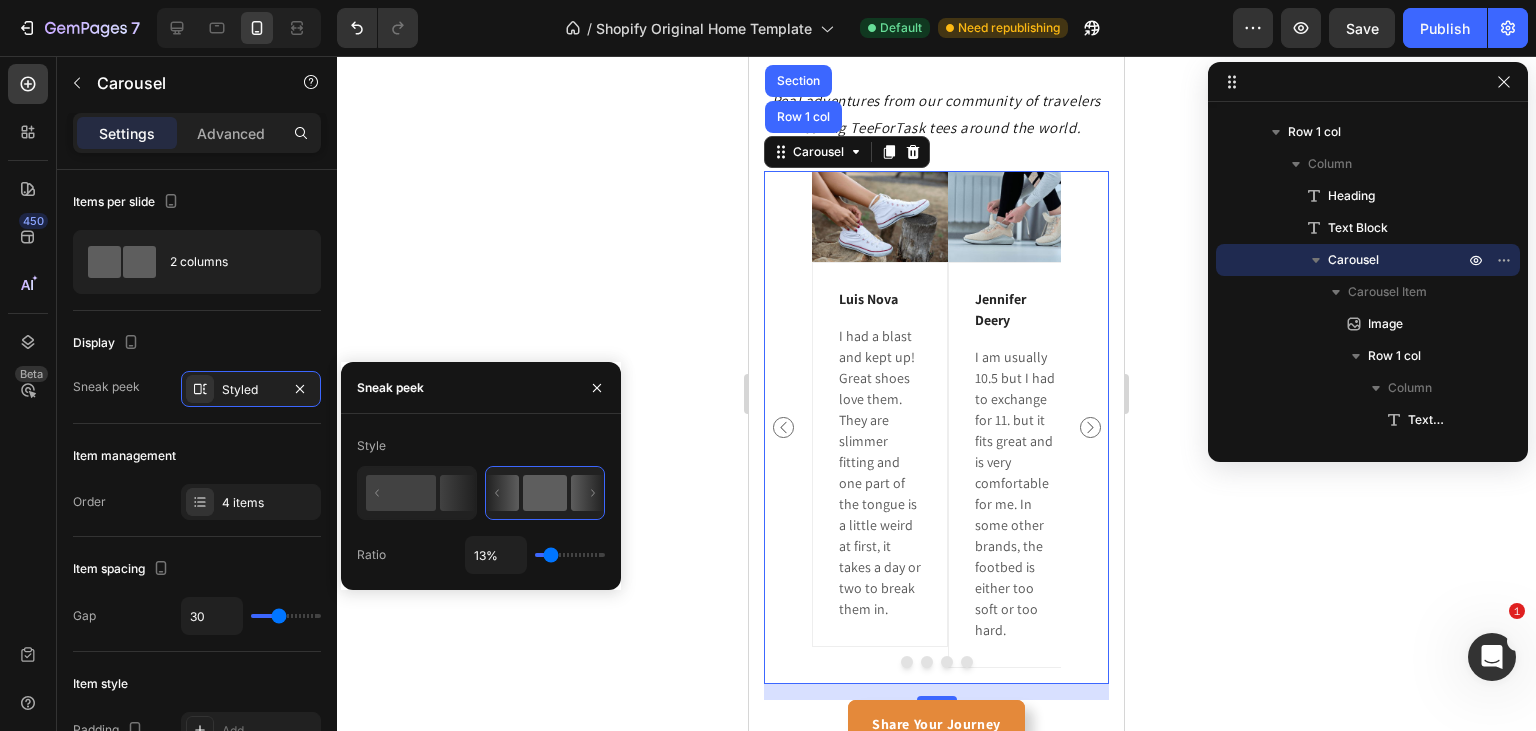 type on "13" 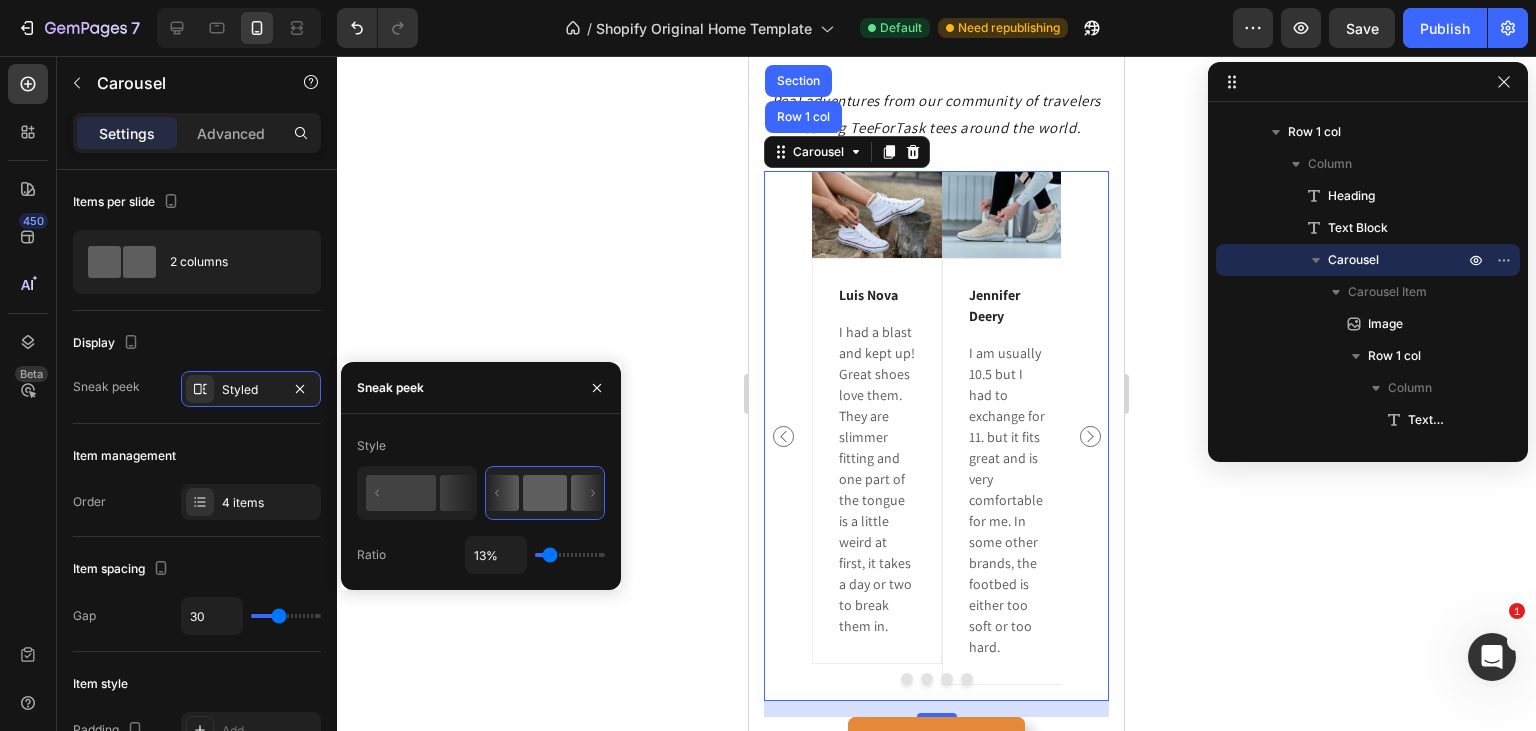 type on "7%" 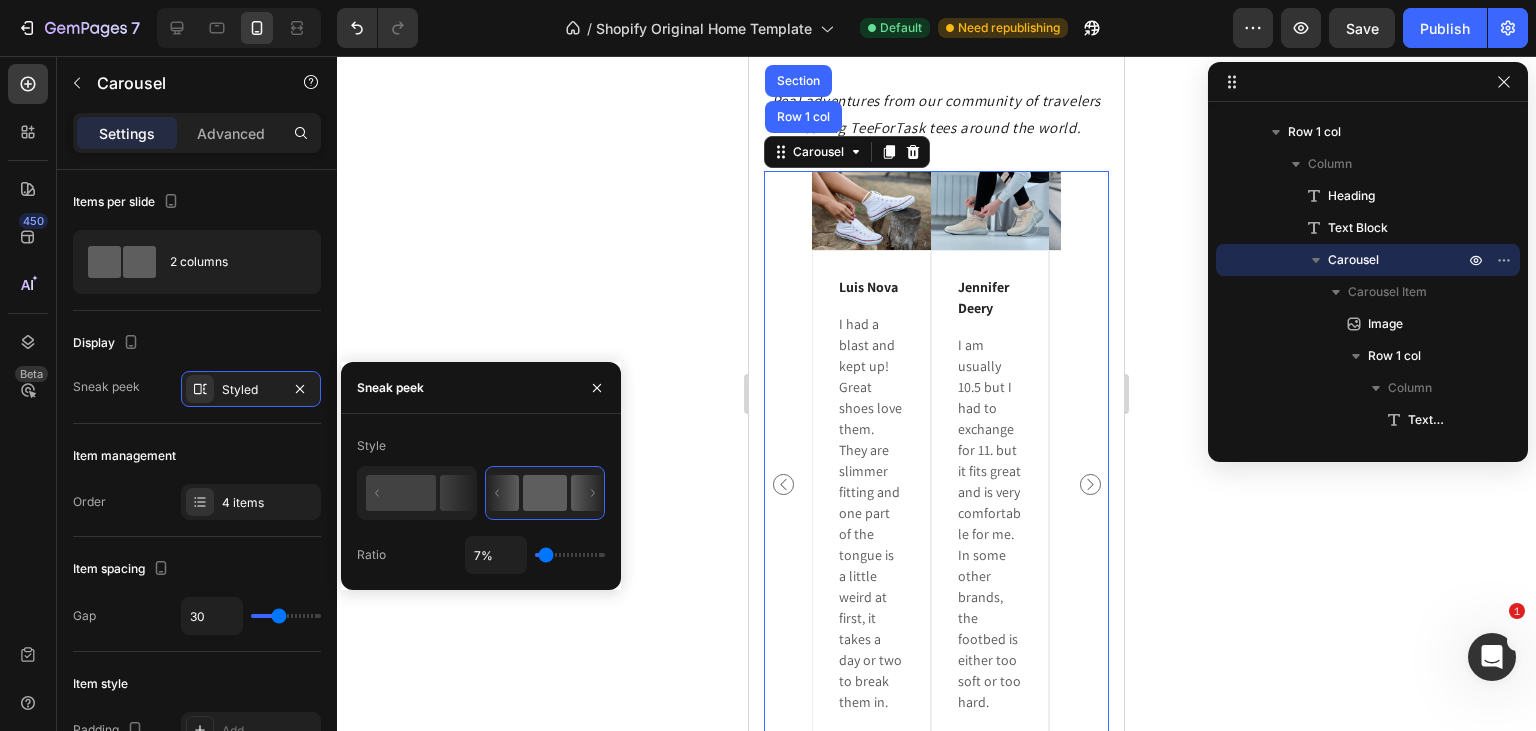 type on "6%" 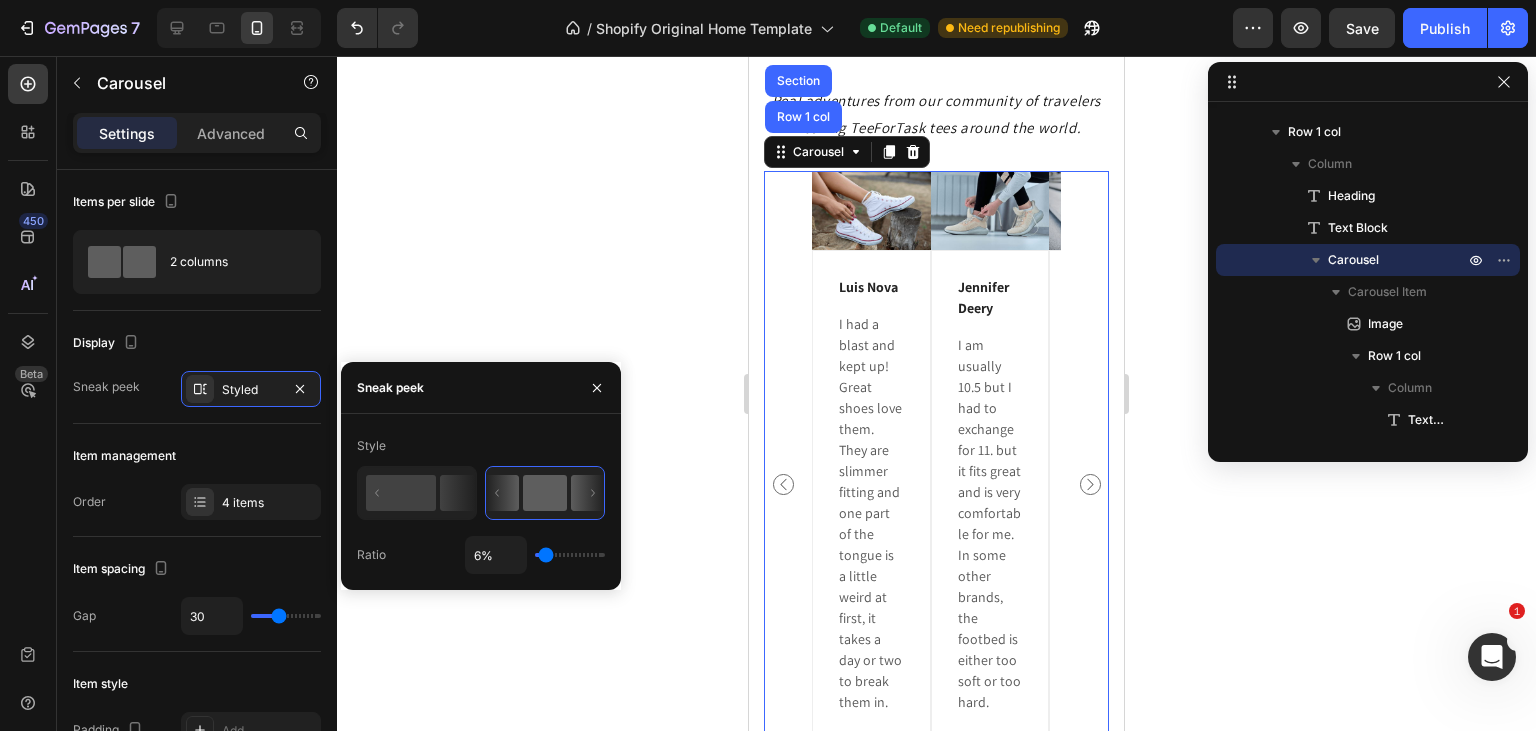 type on "36%" 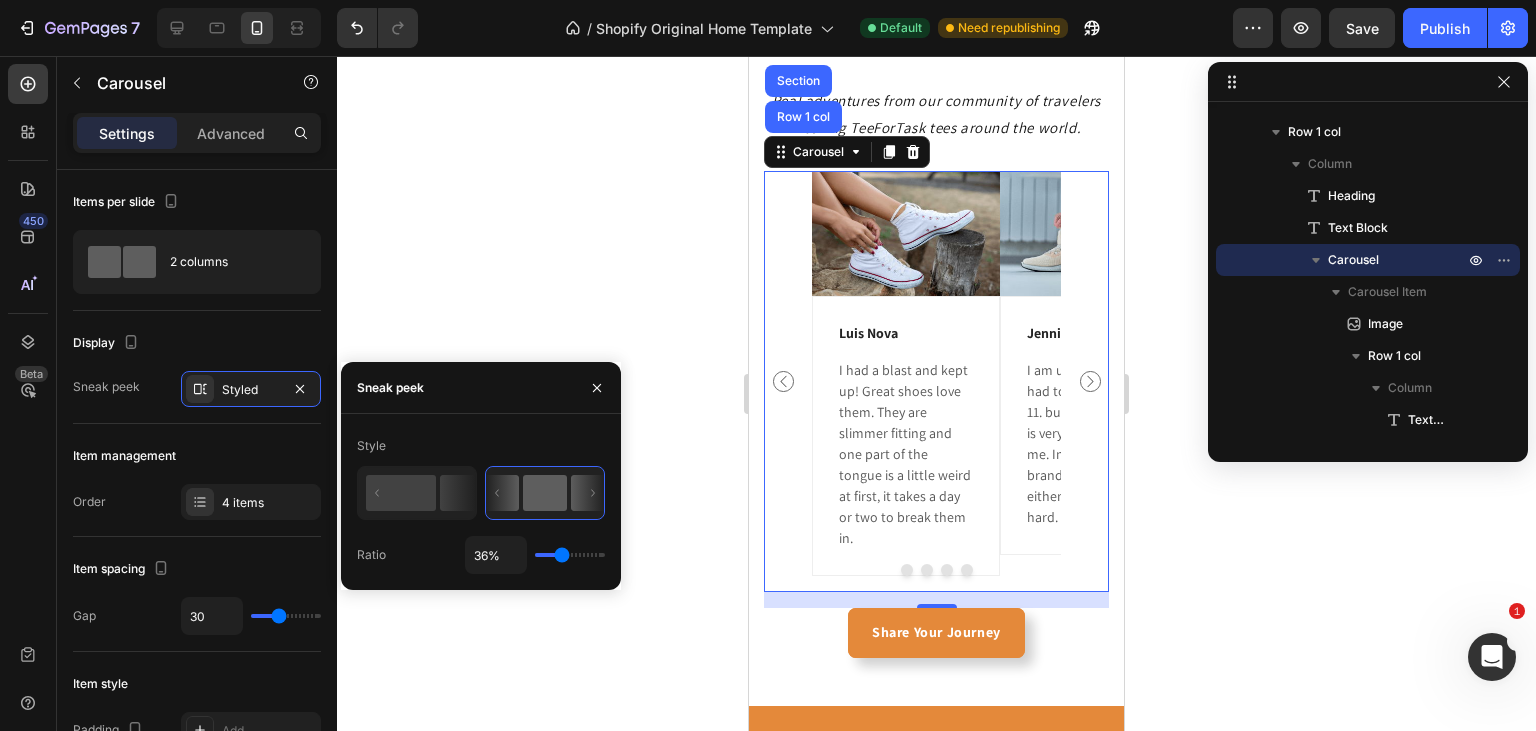 type on "44%" 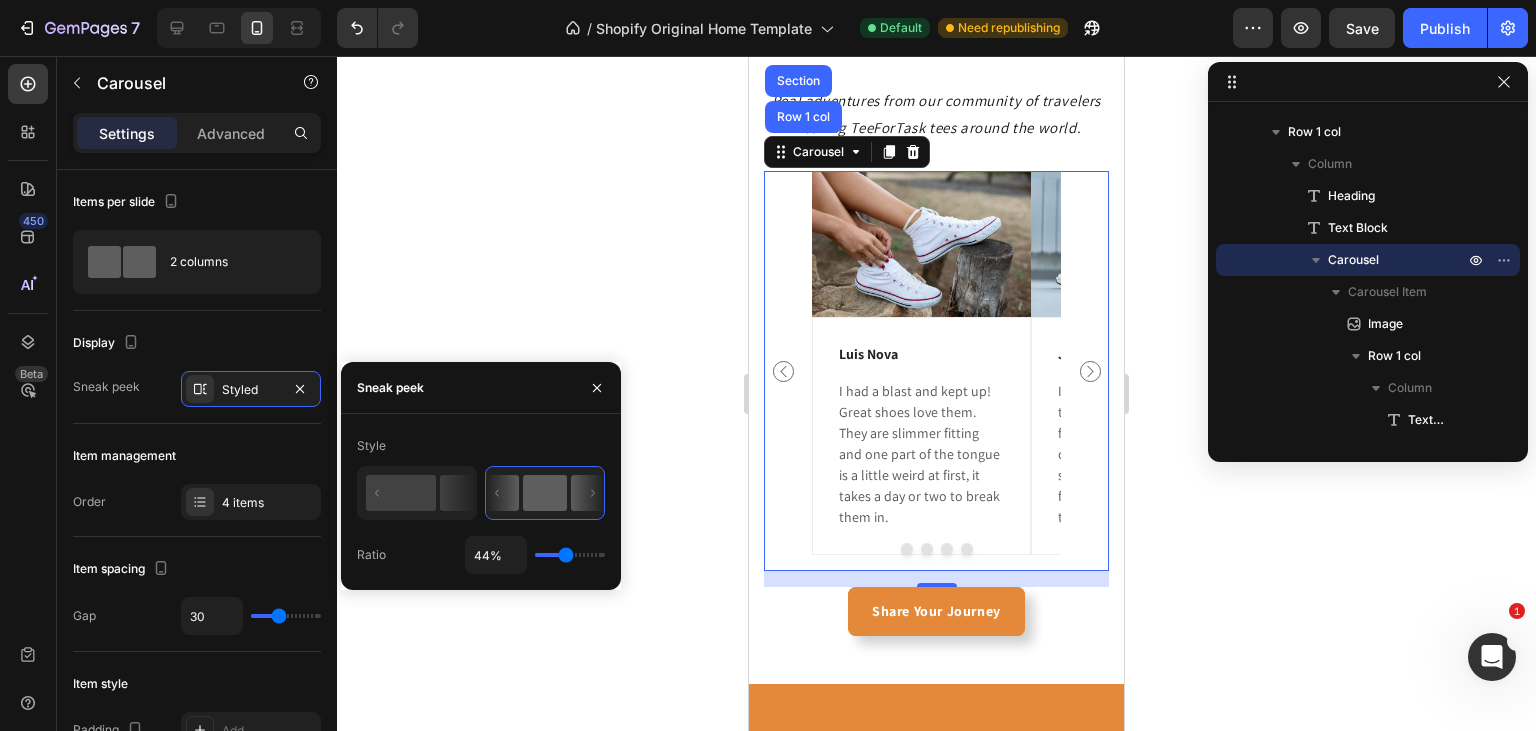 click at bounding box center [570, 555] 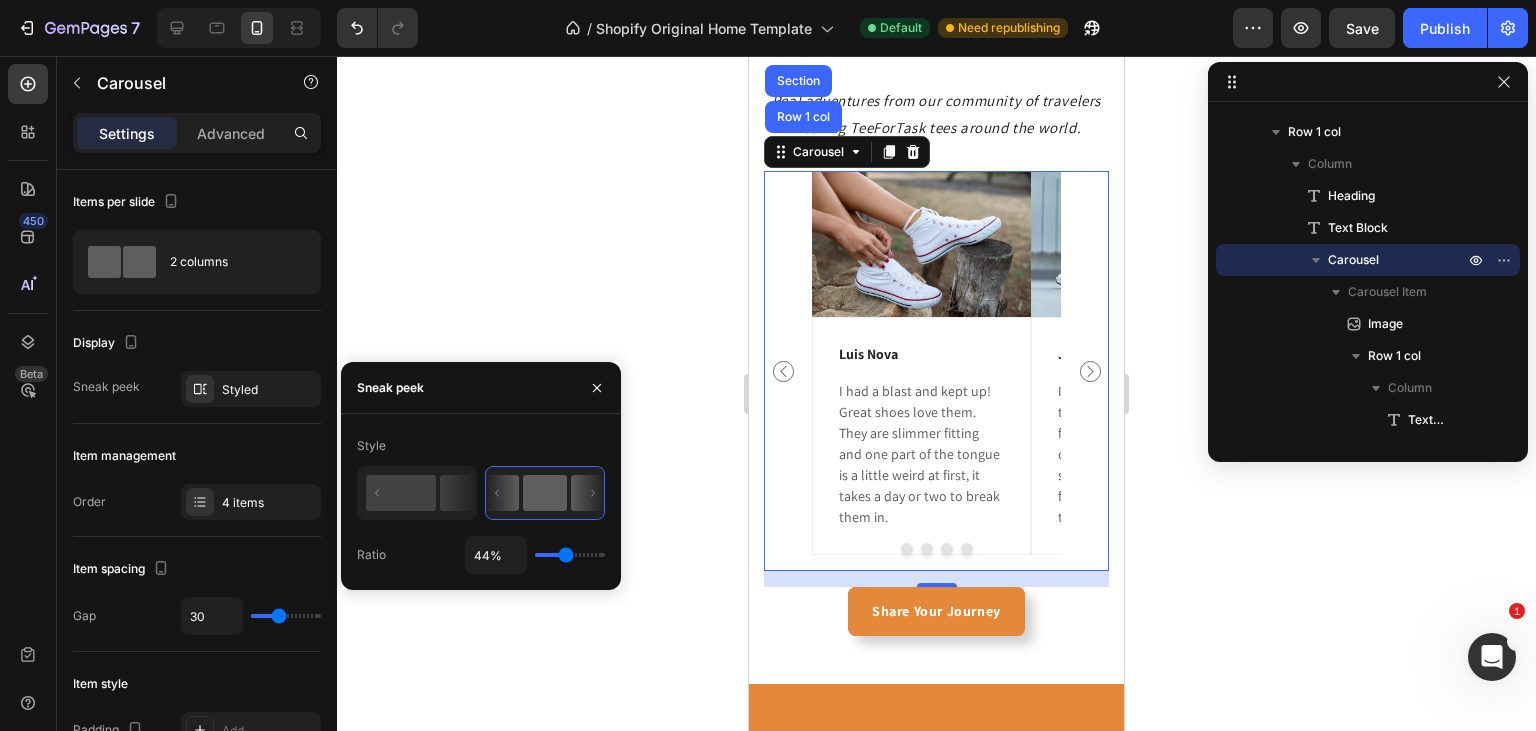 click 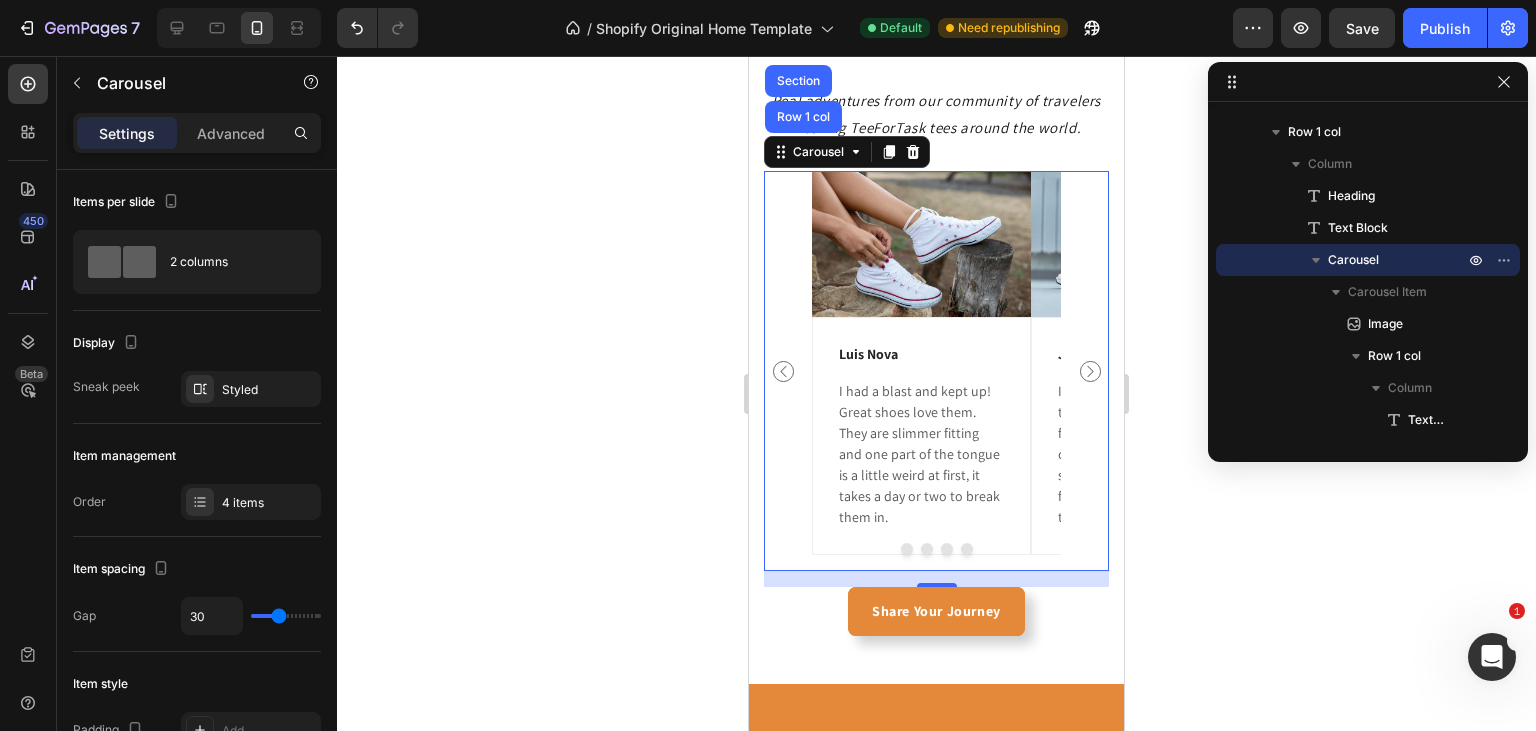 click 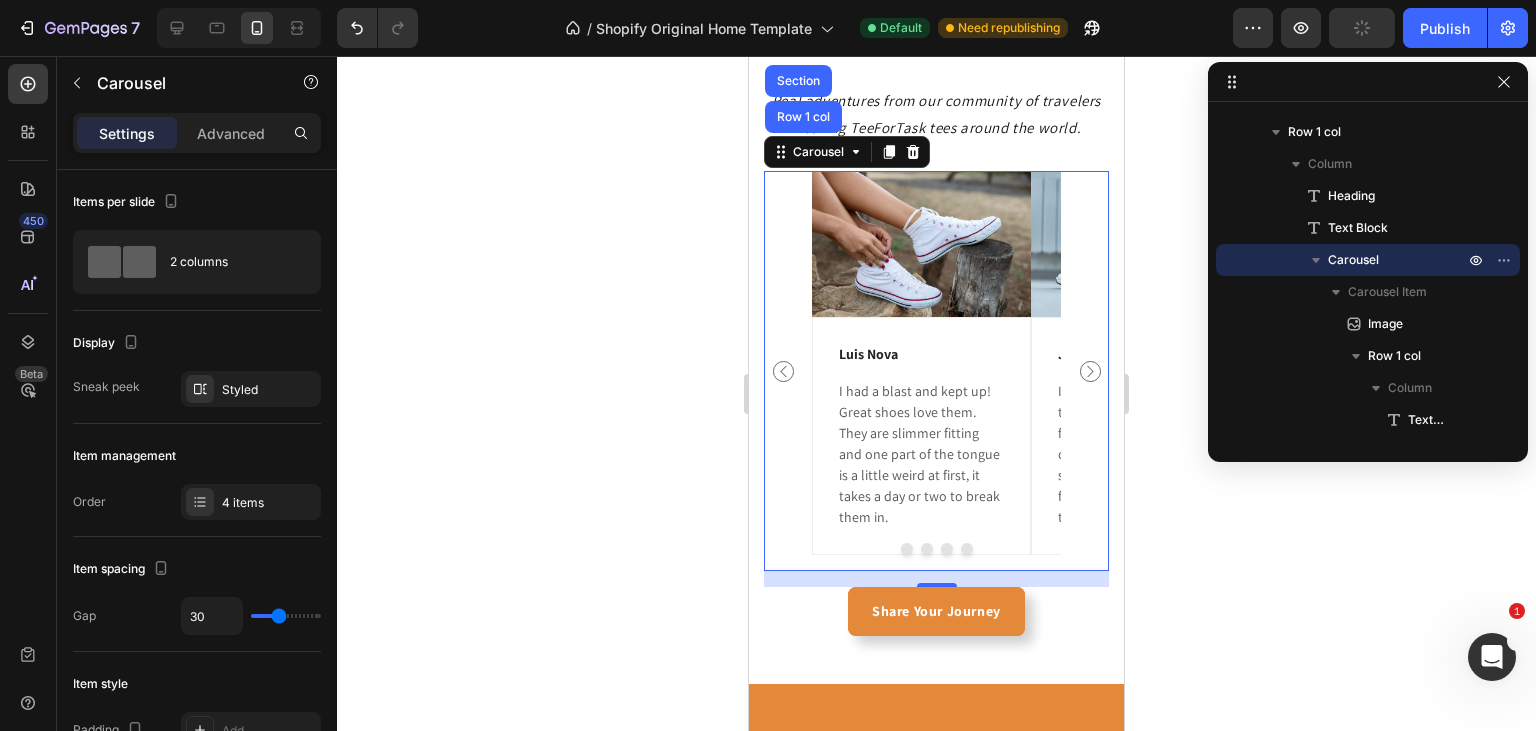 click 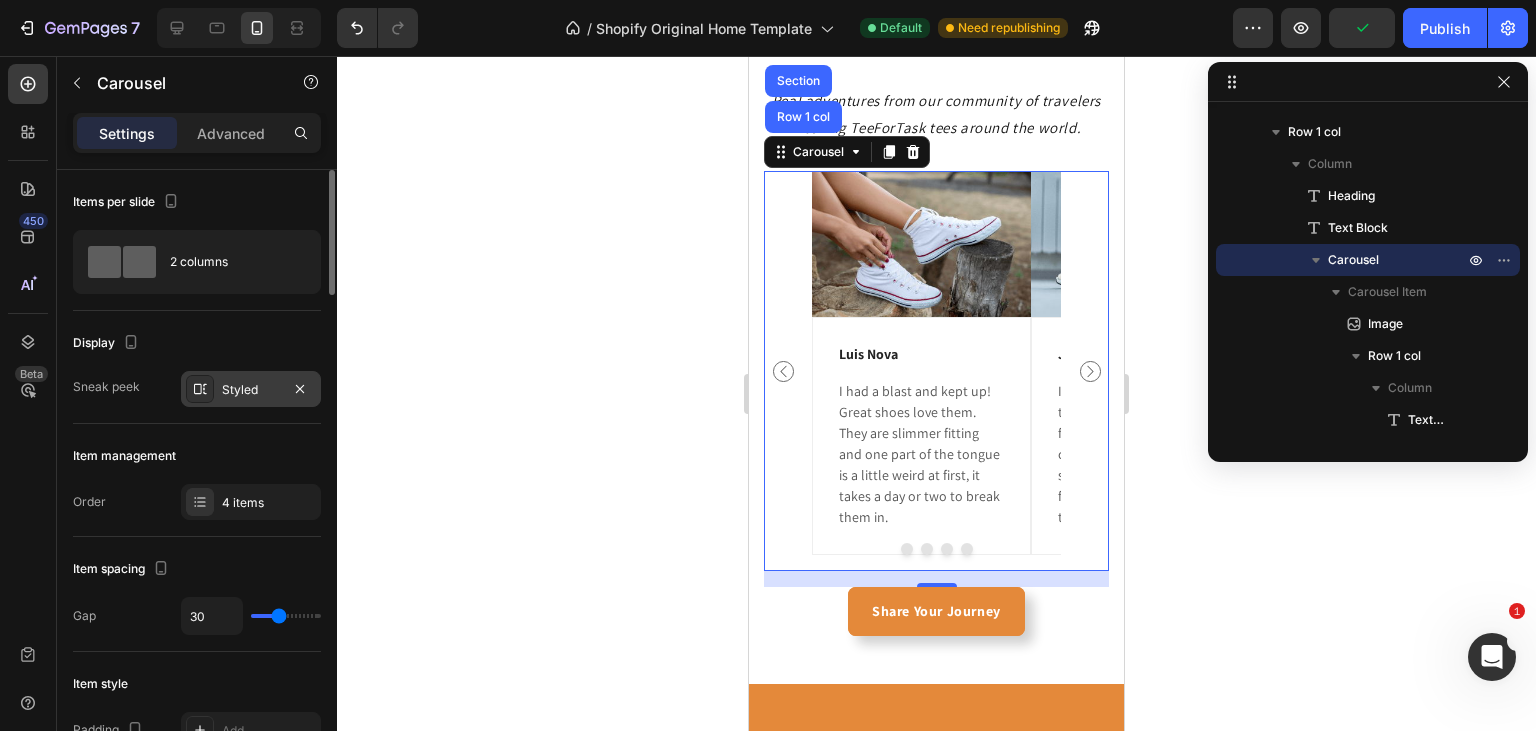 click on "Styled" at bounding box center [251, 390] 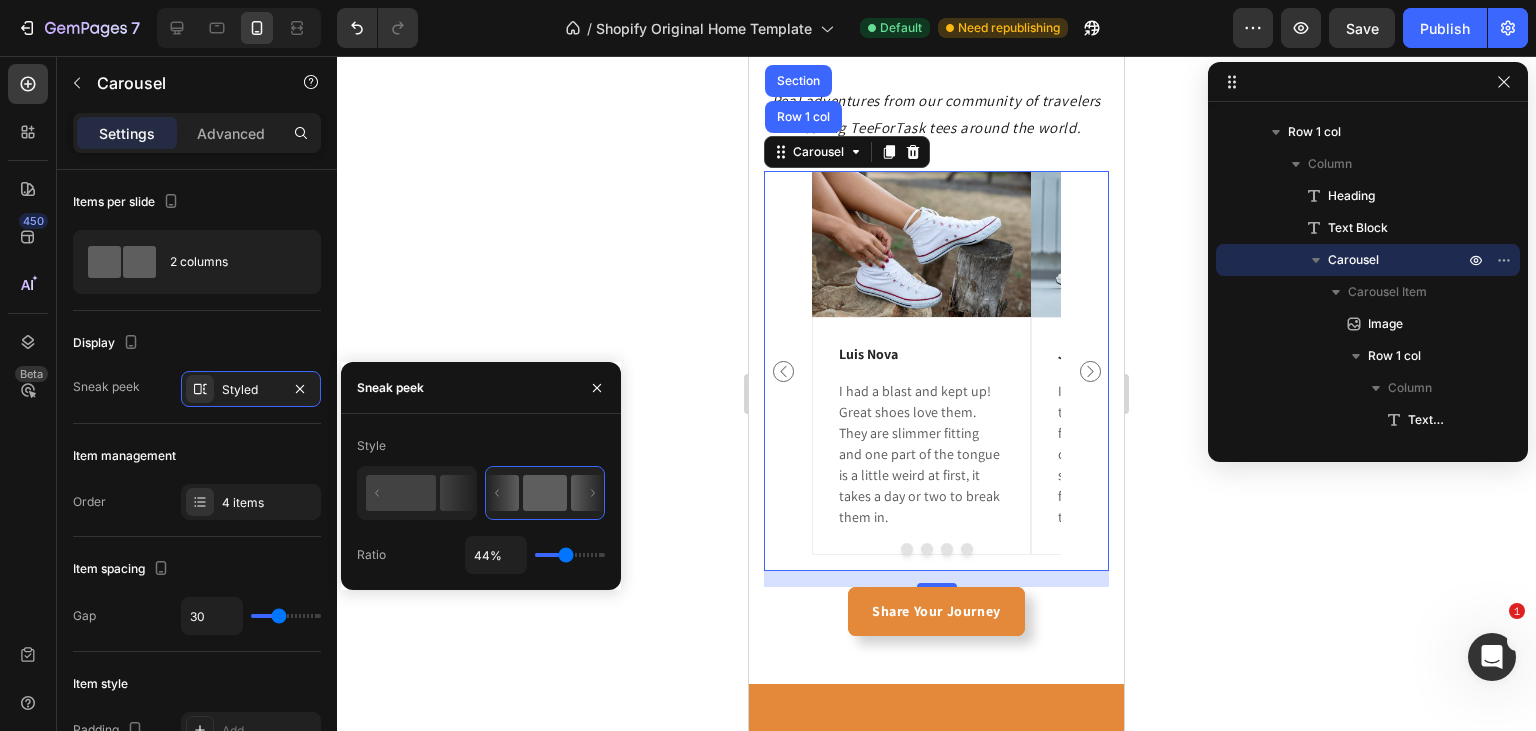 click 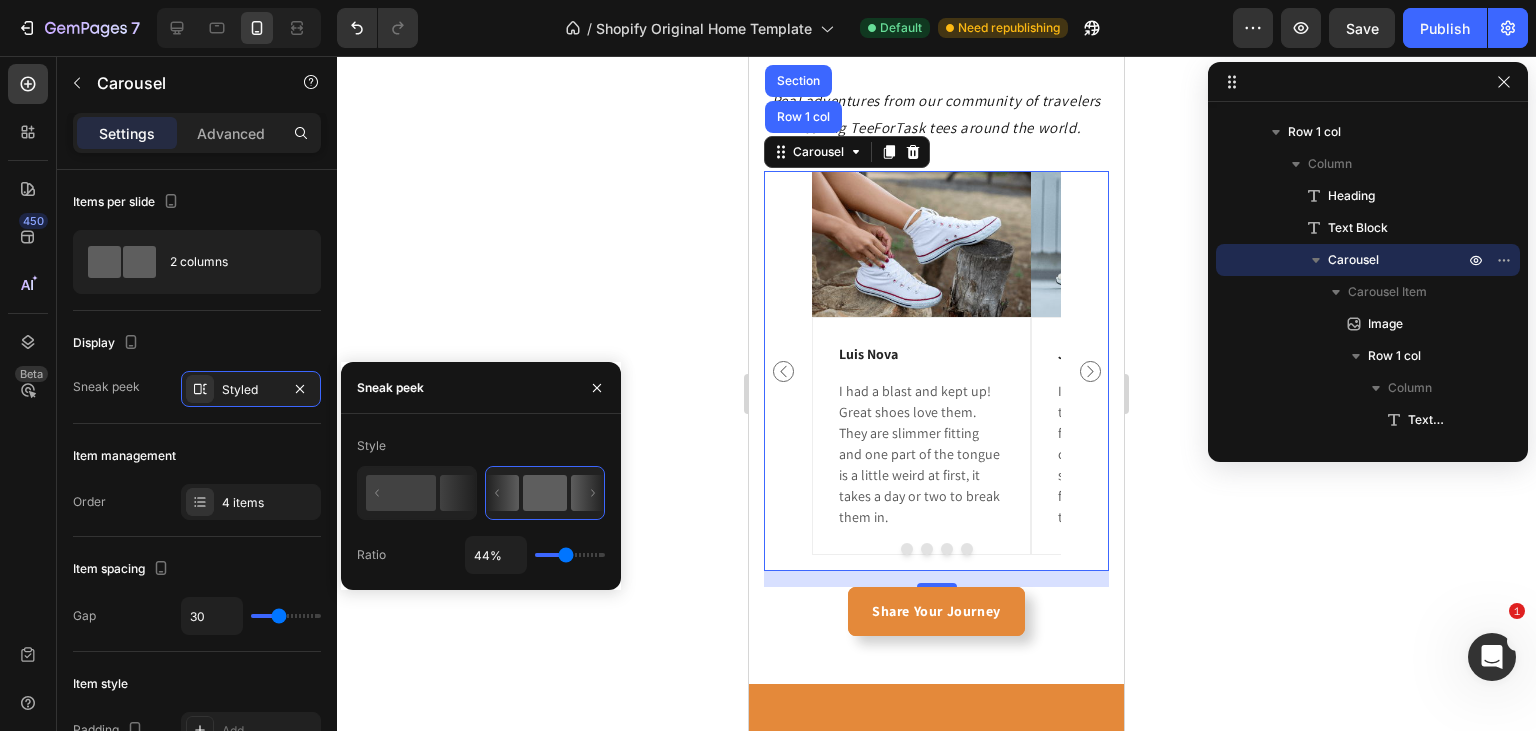 type on "29" 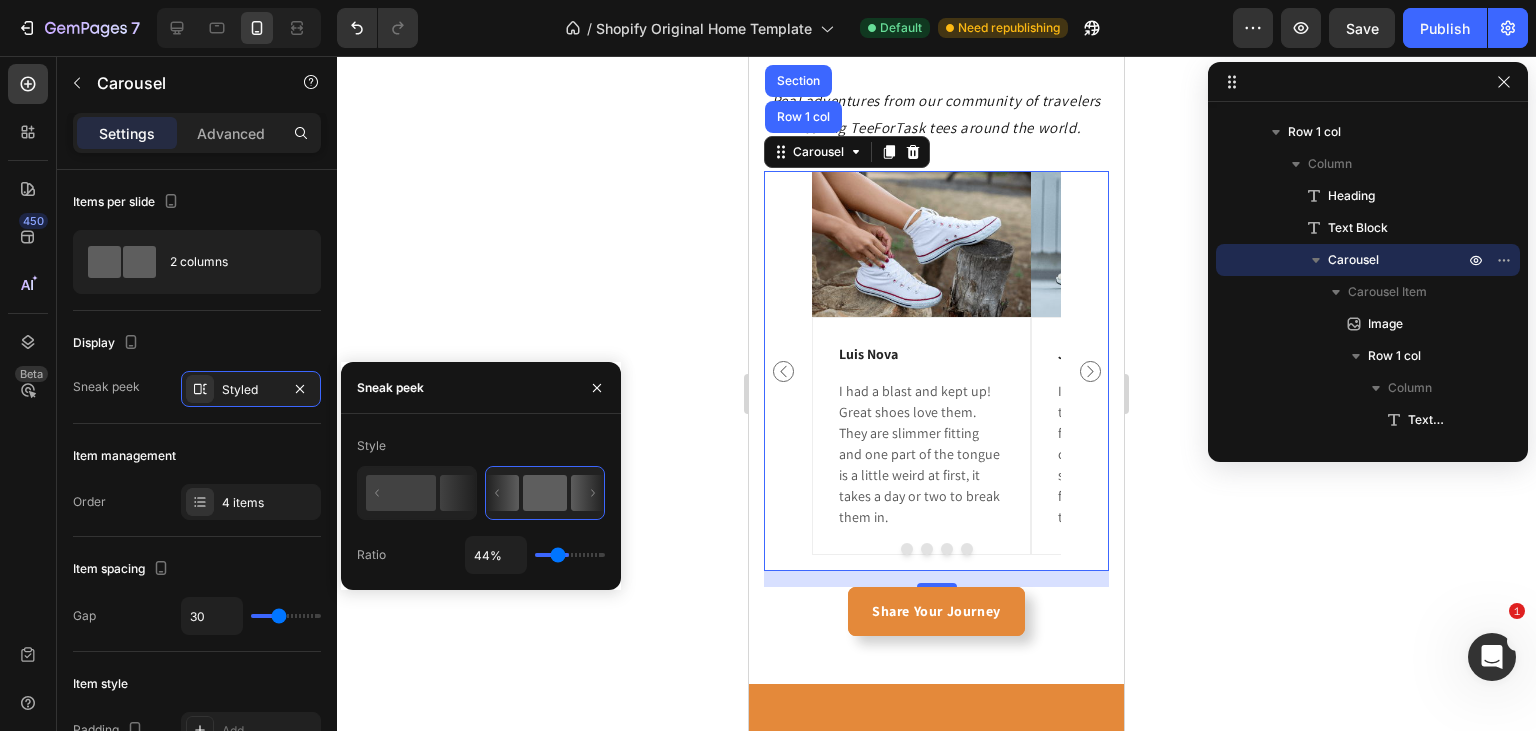 type on "29%" 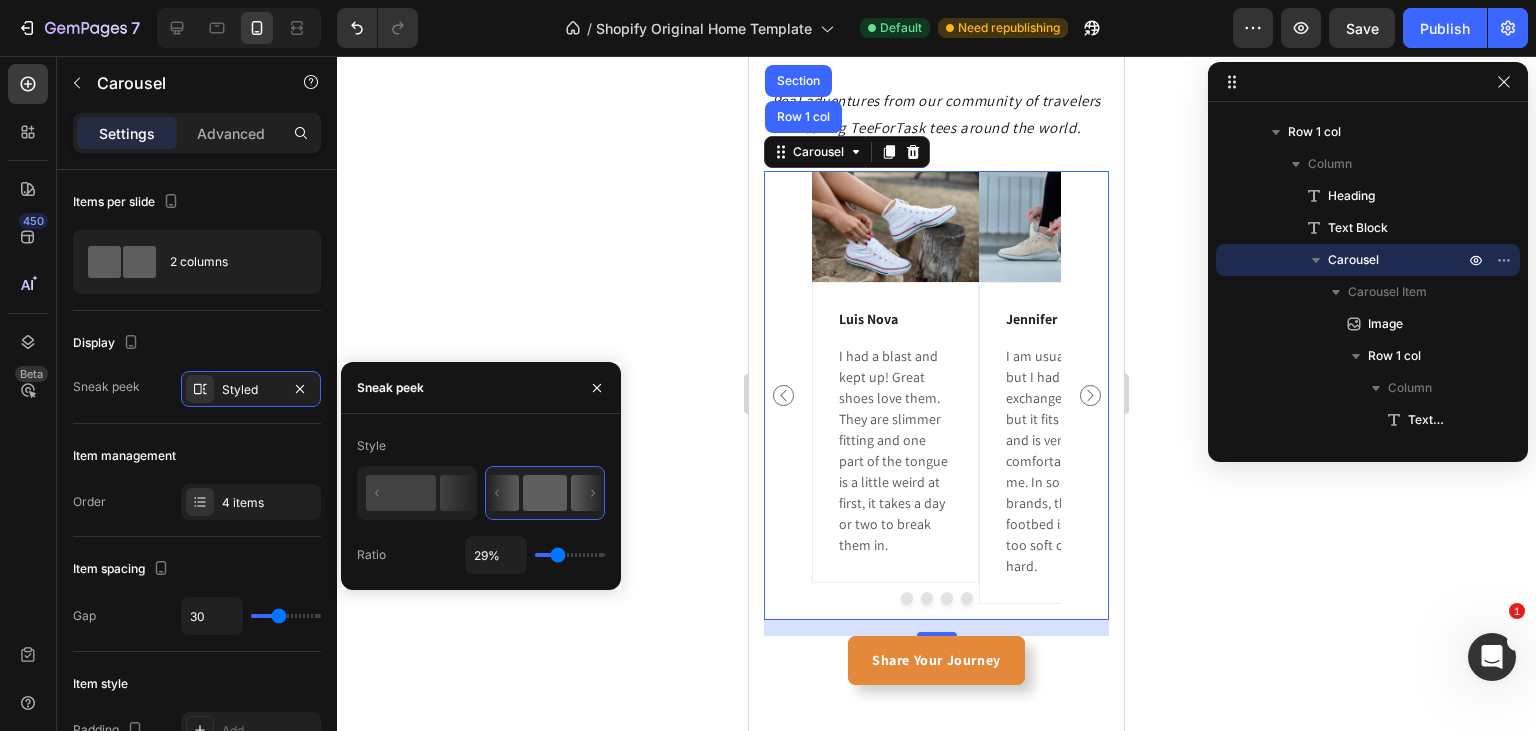 type on "36" 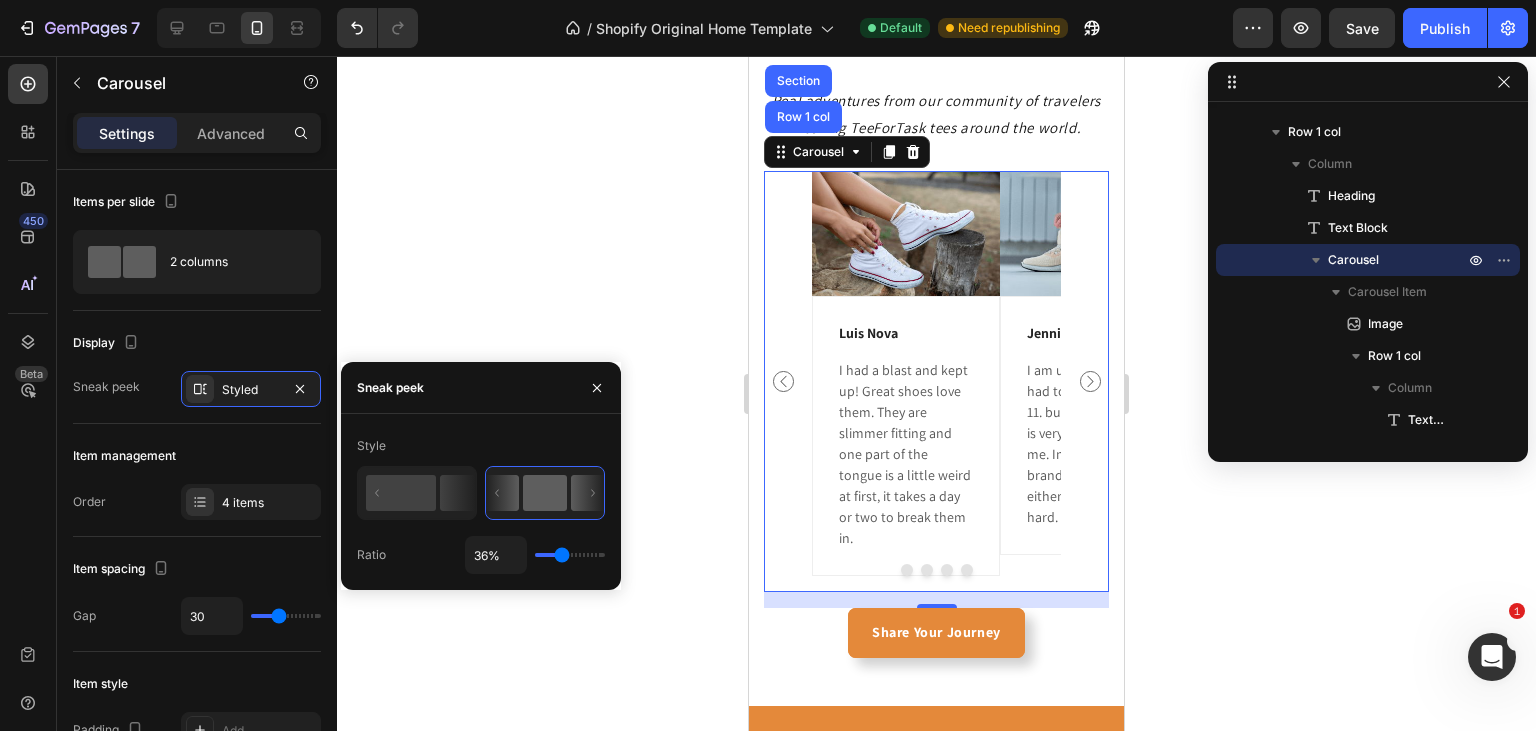 type on "38%" 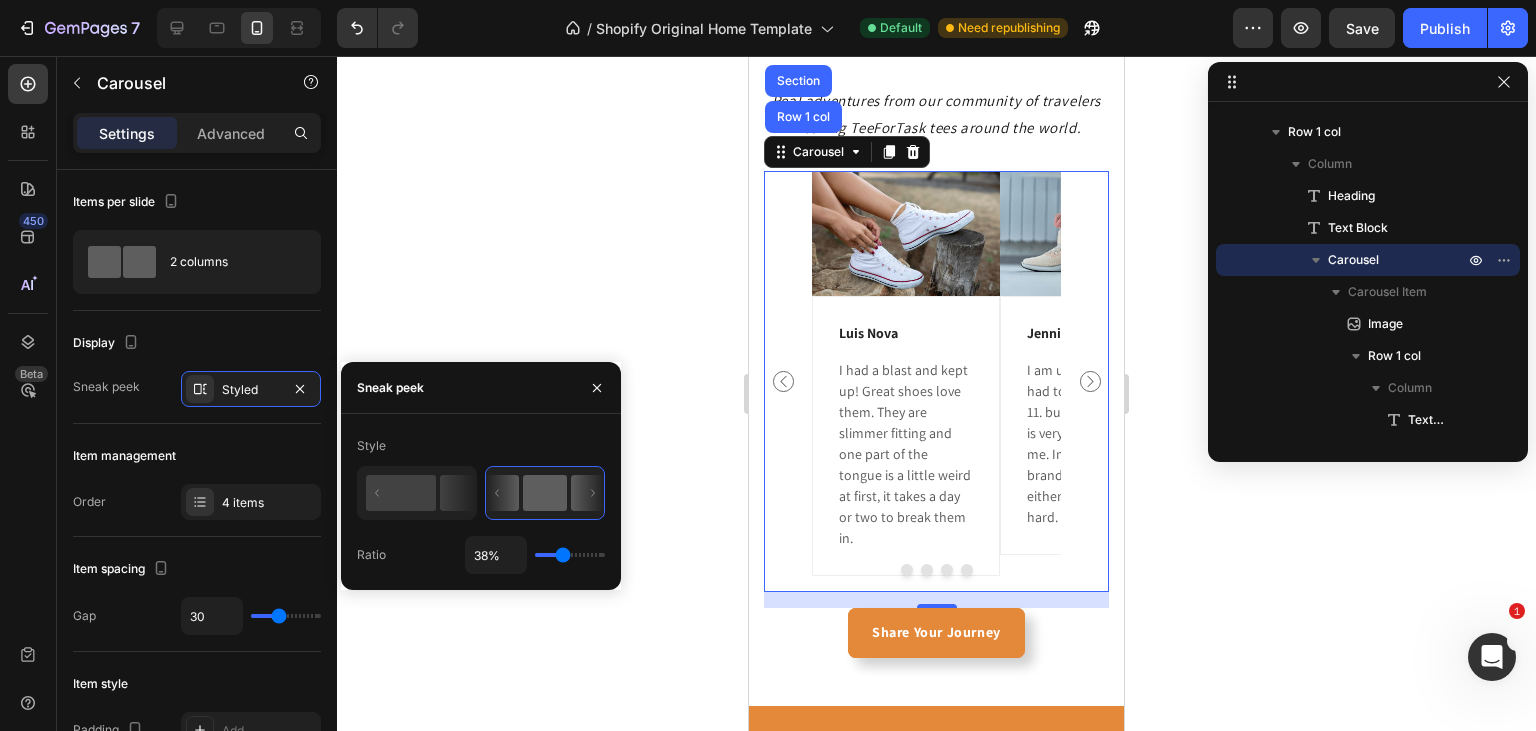type on "54%" 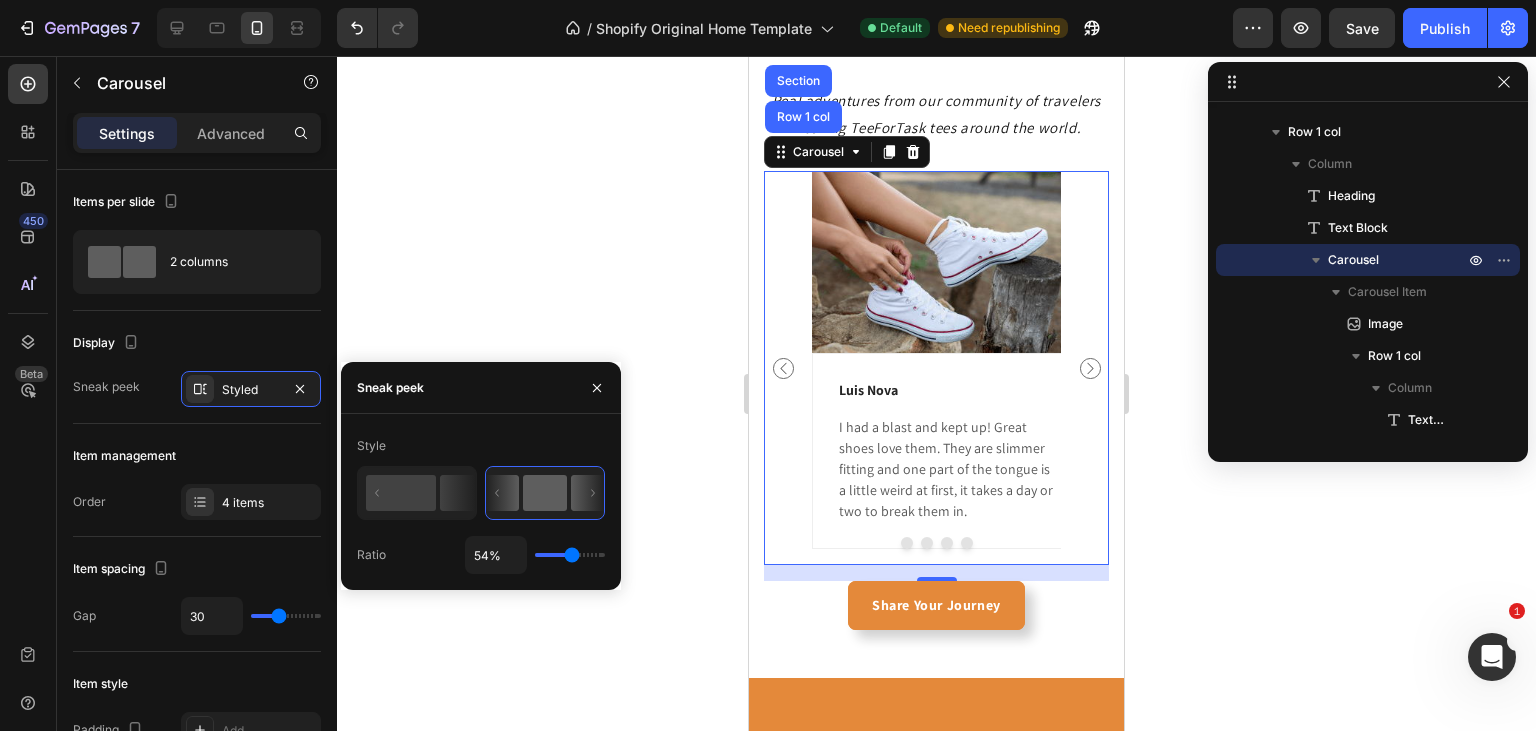 type on "54" 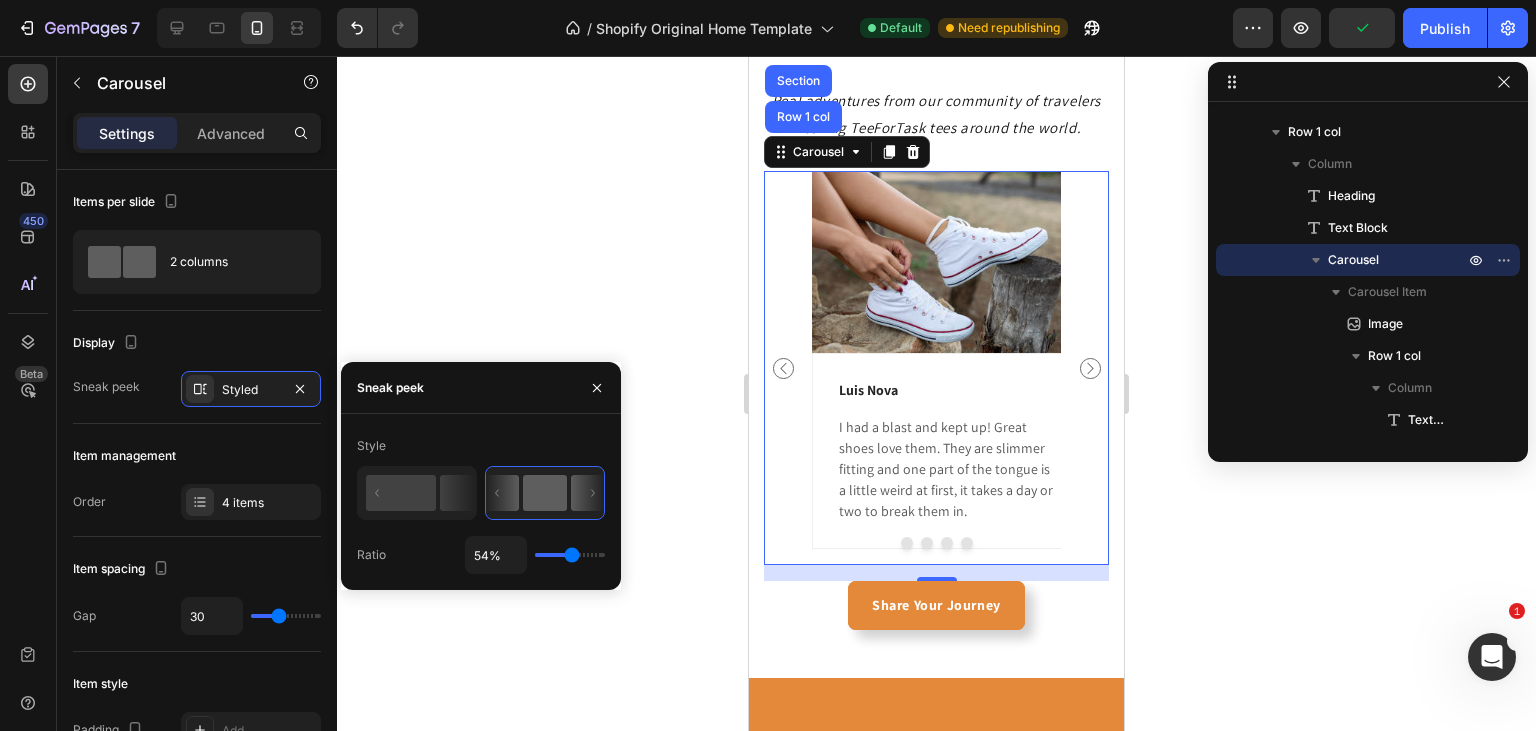 click 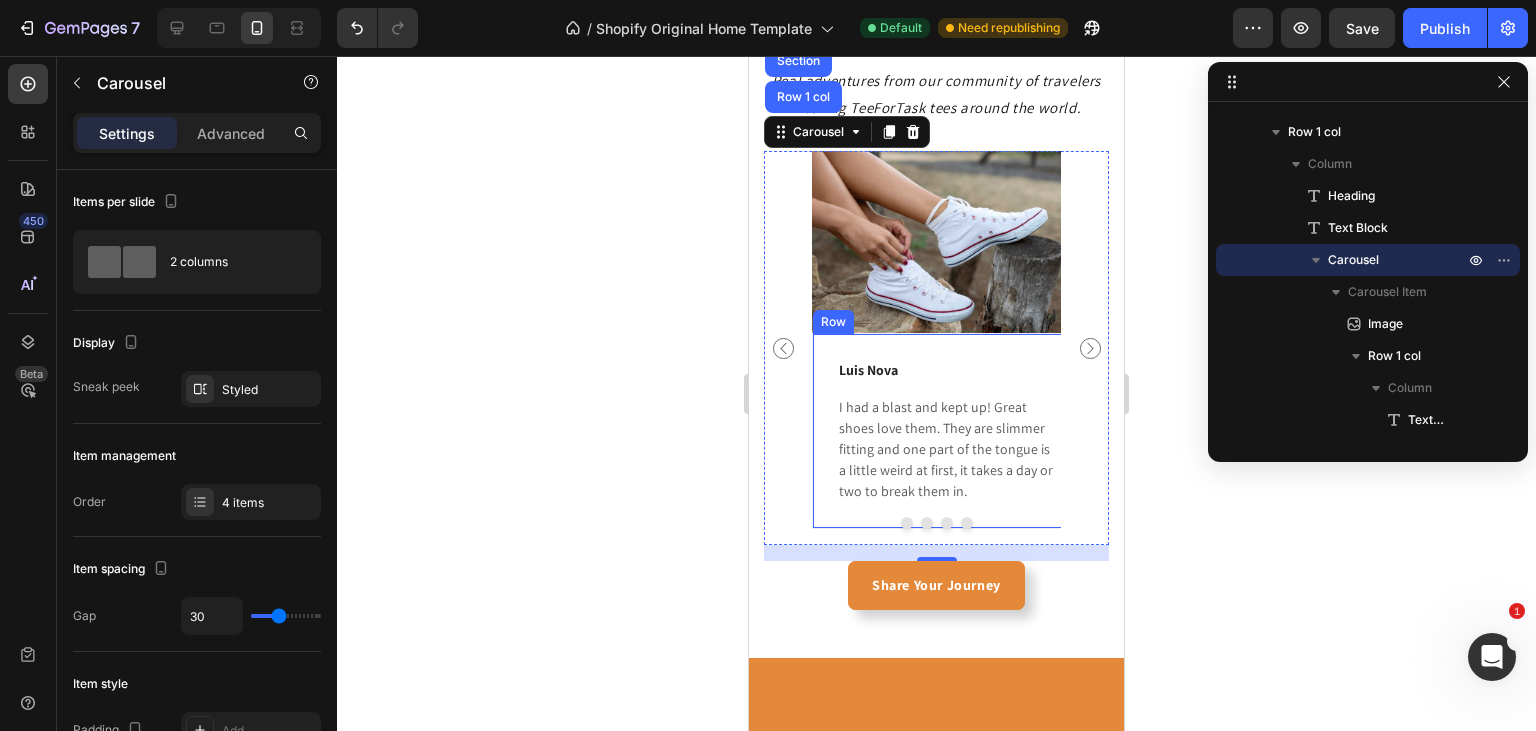 scroll, scrollTop: 2491, scrollLeft: 0, axis: vertical 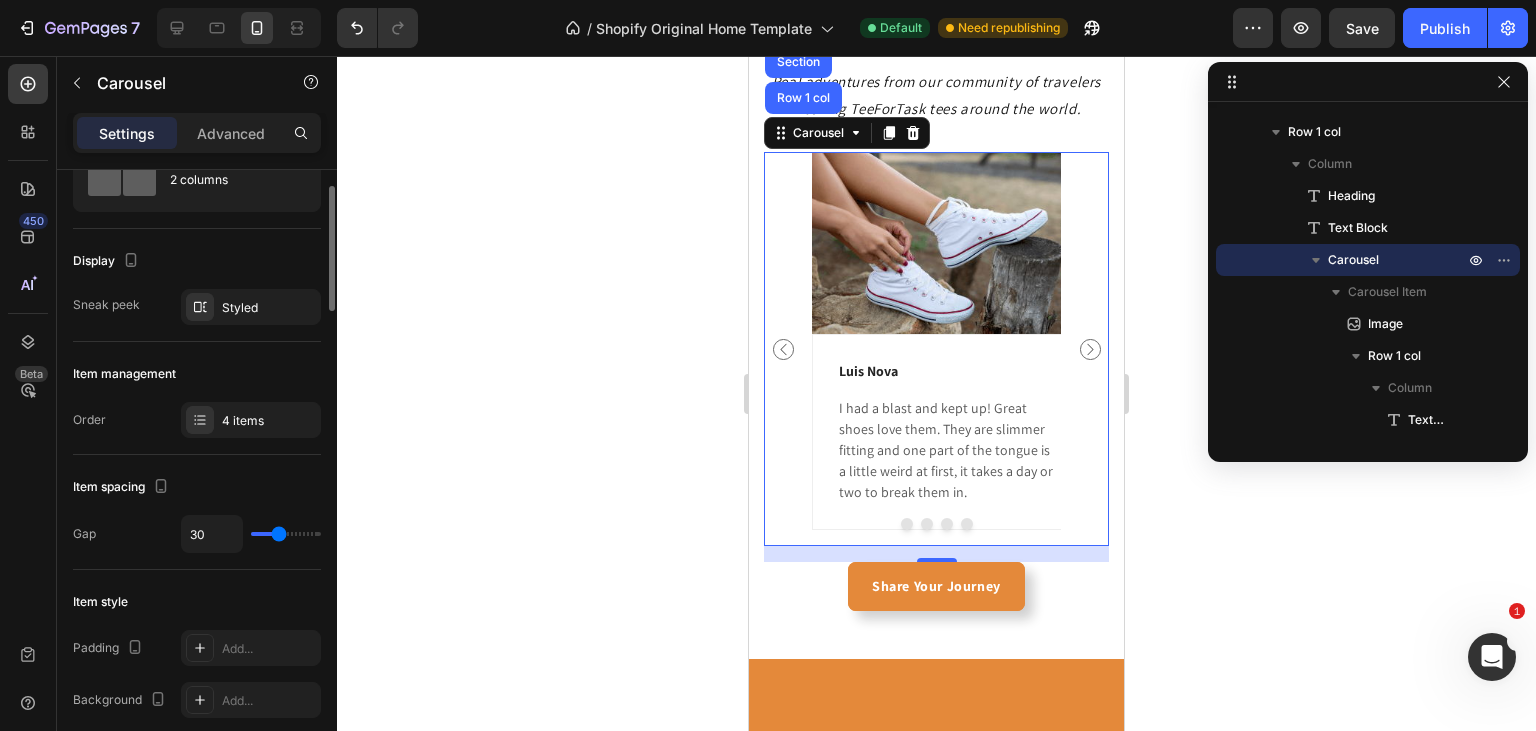 click on "30" at bounding box center [251, 534] 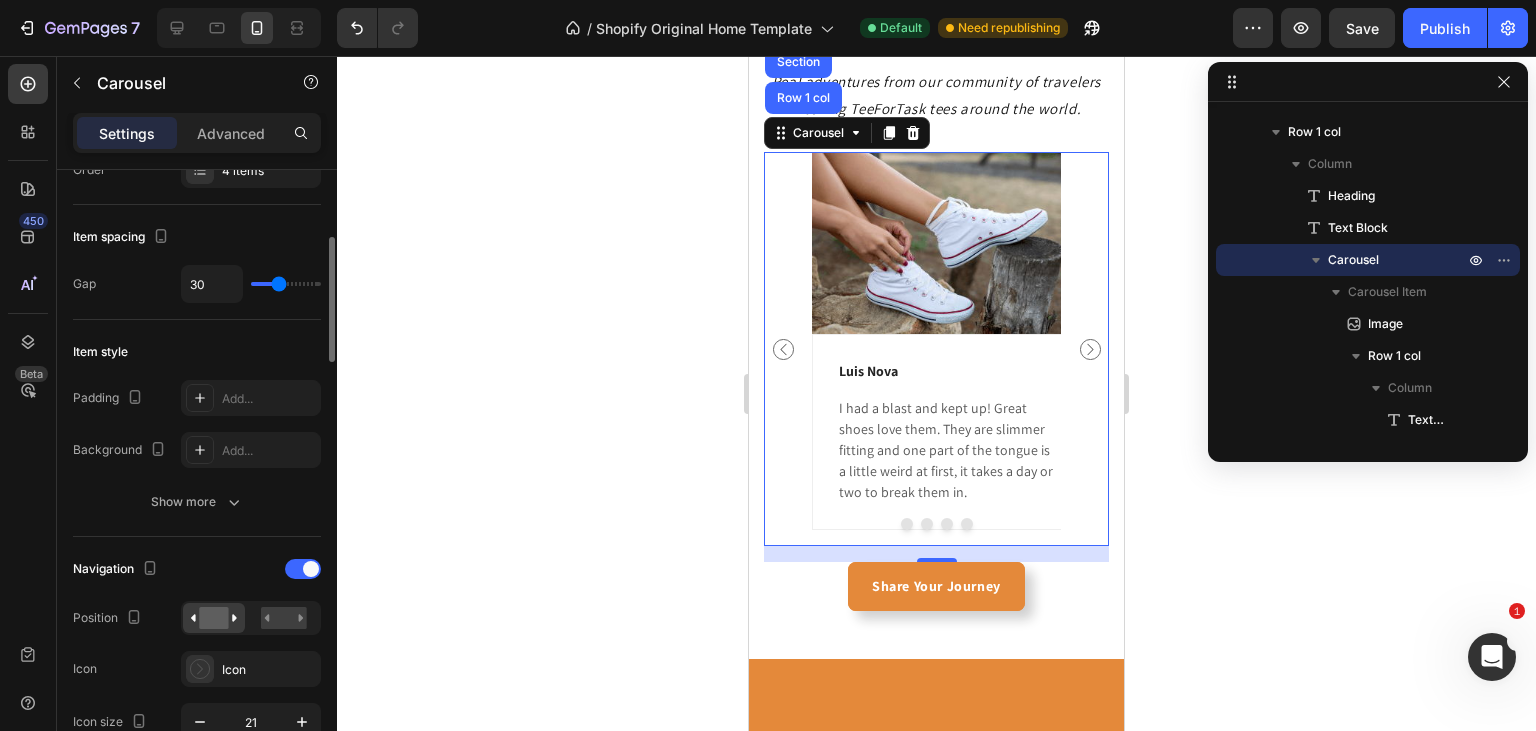 scroll, scrollTop: 332, scrollLeft: 0, axis: vertical 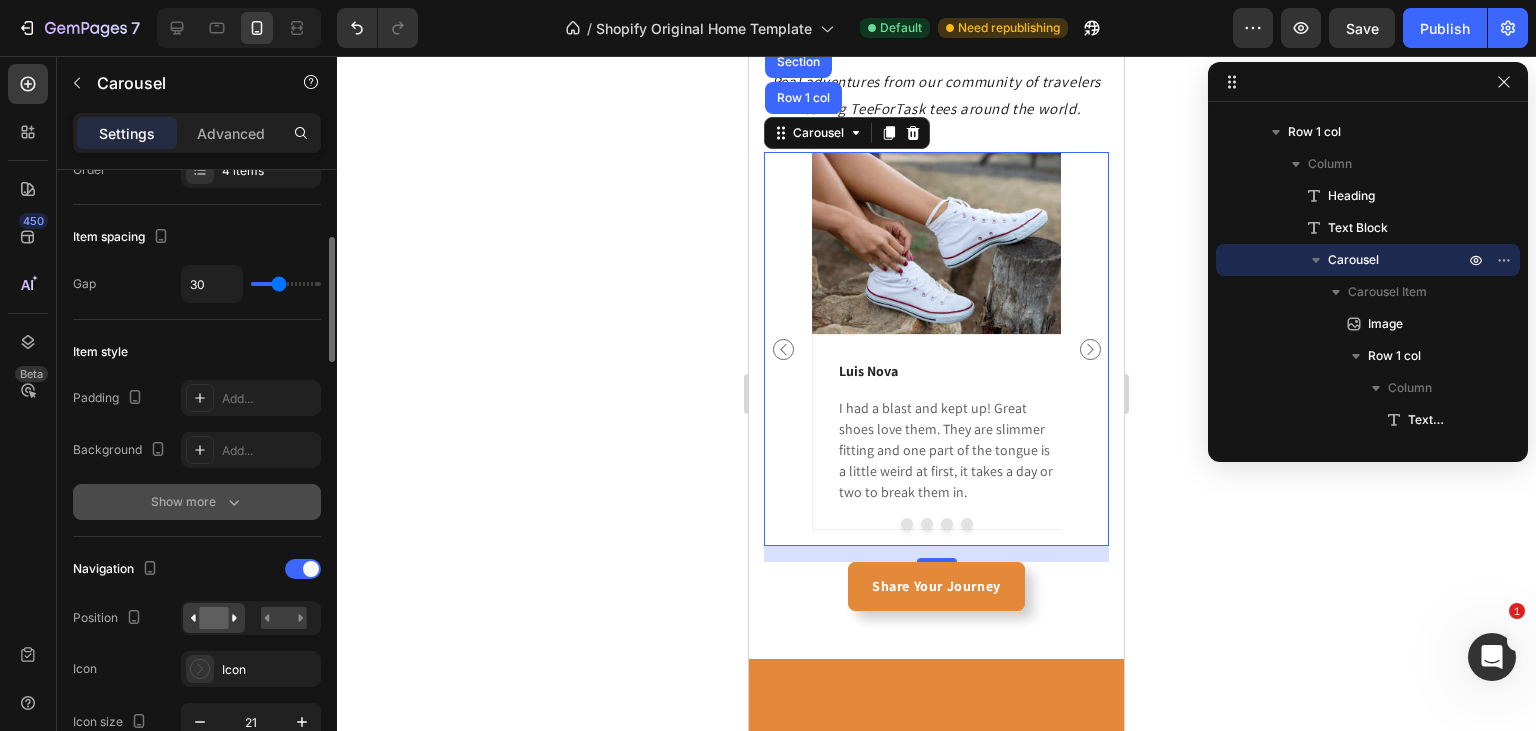 click 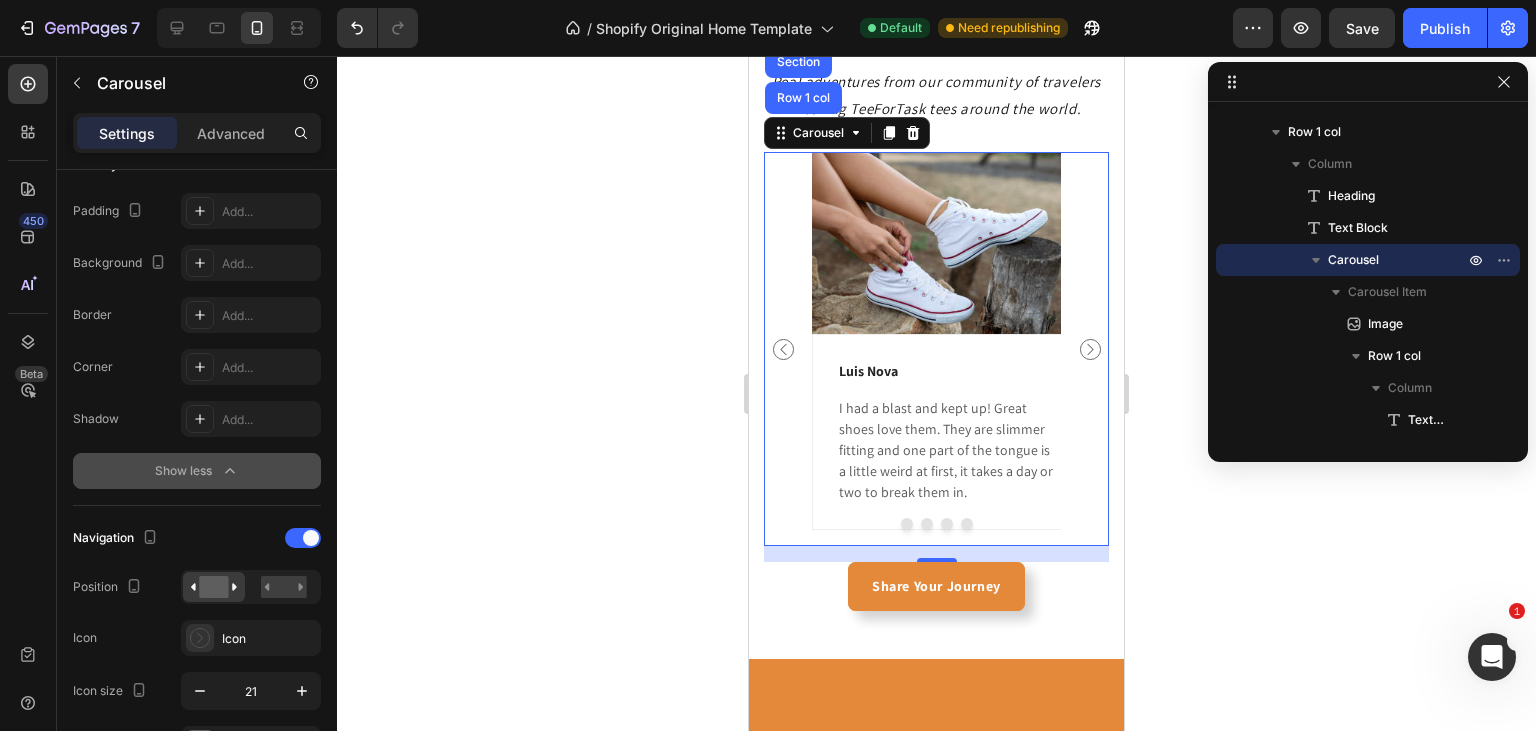 scroll, scrollTop: 0, scrollLeft: 0, axis: both 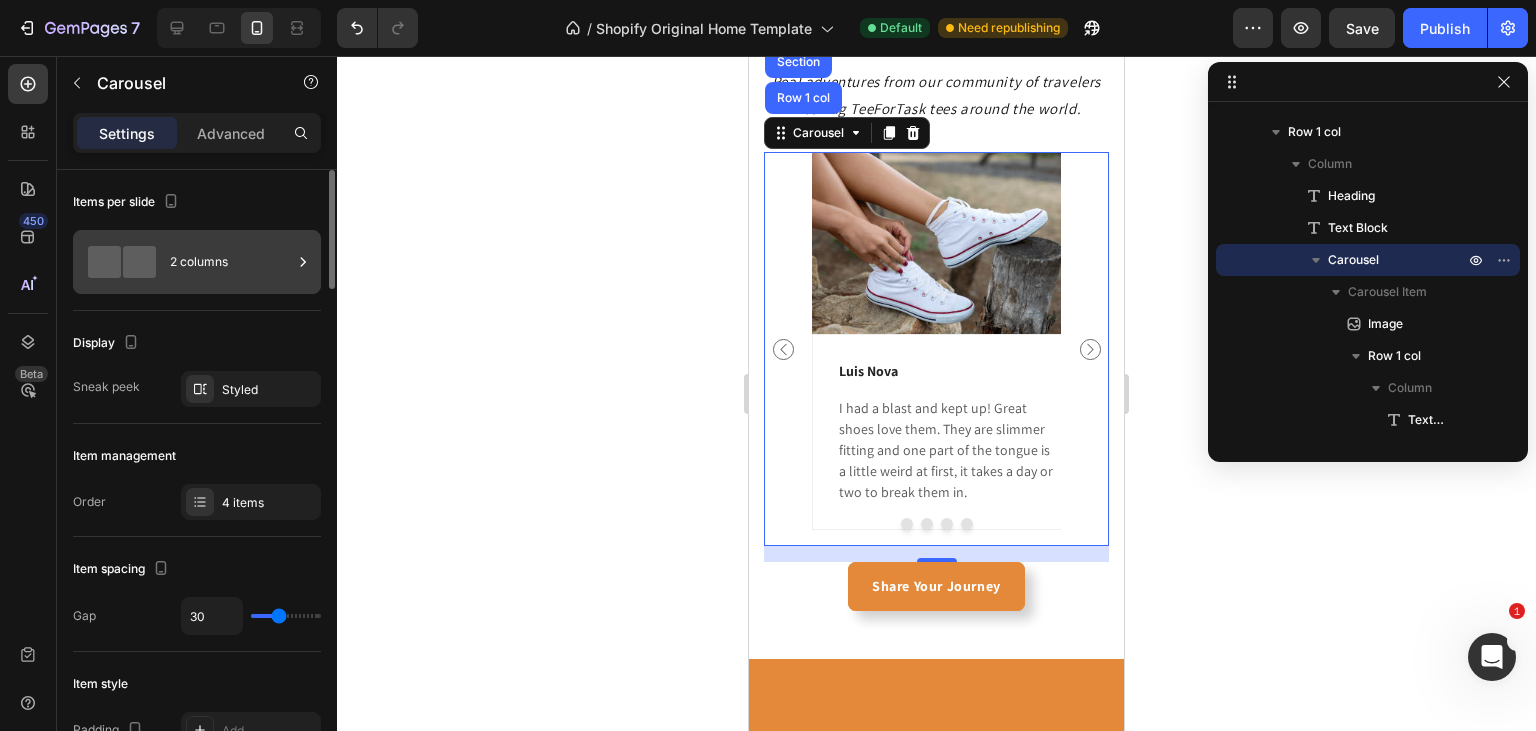 click on "2 columns" at bounding box center (231, 262) 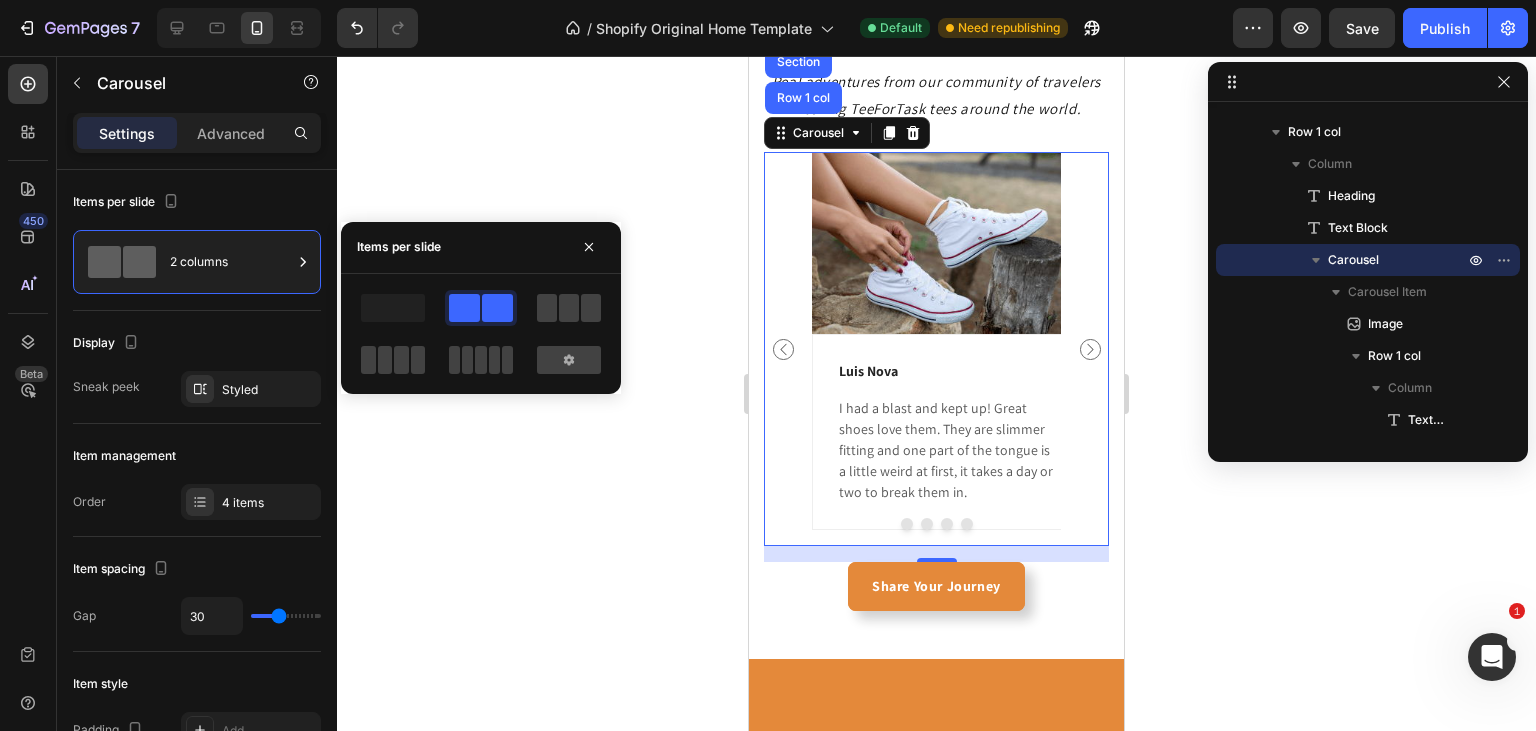 click 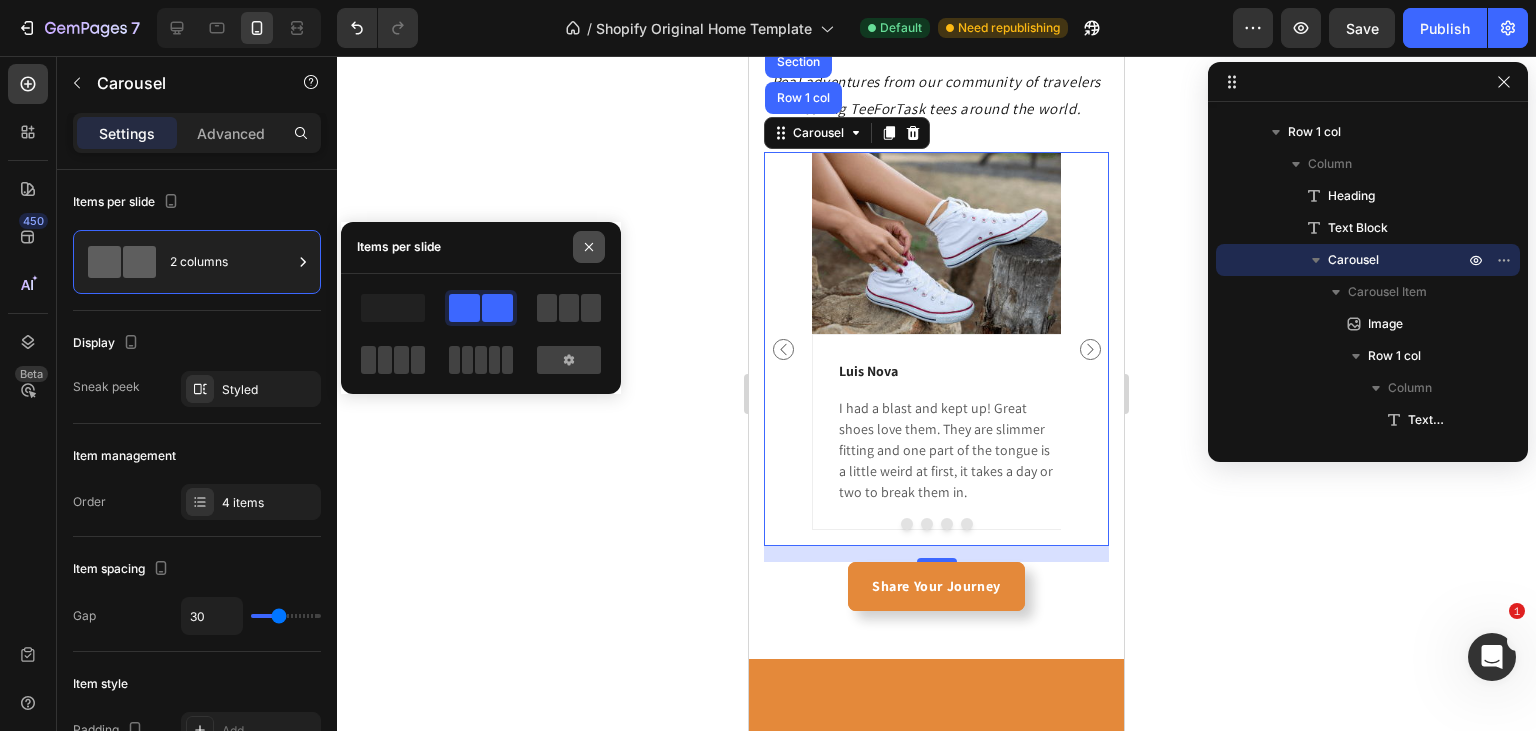 click 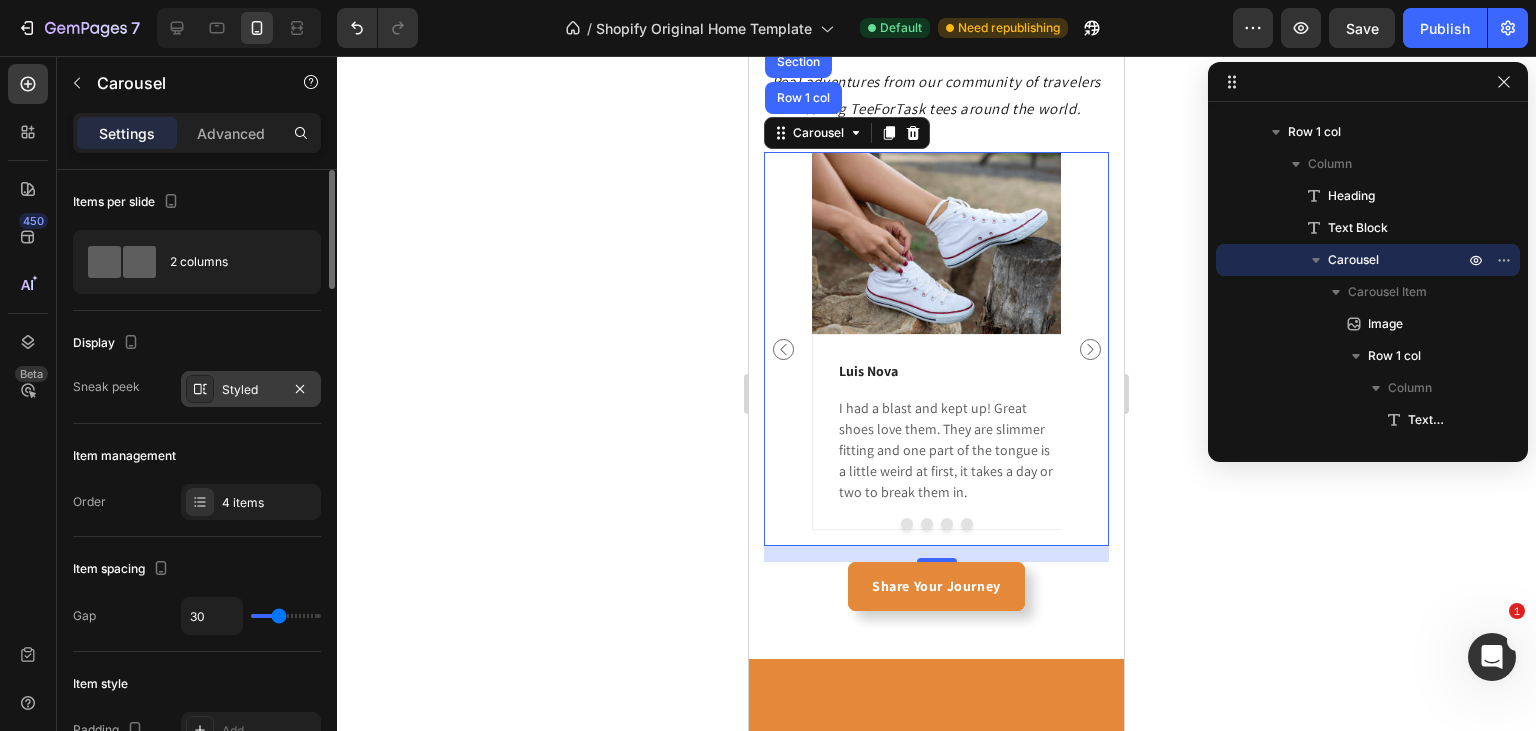 click on "Styled" at bounding box center [251, 390] 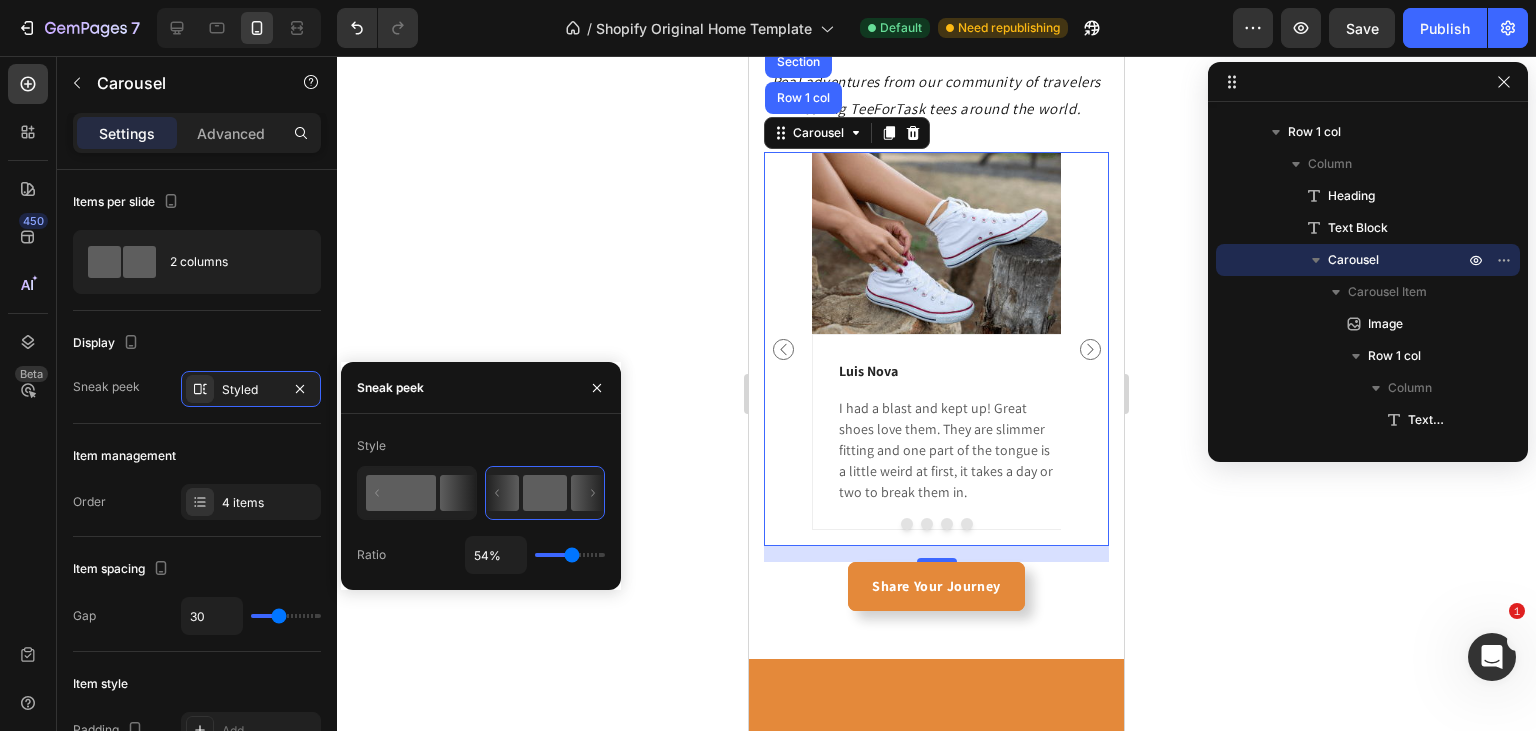 click 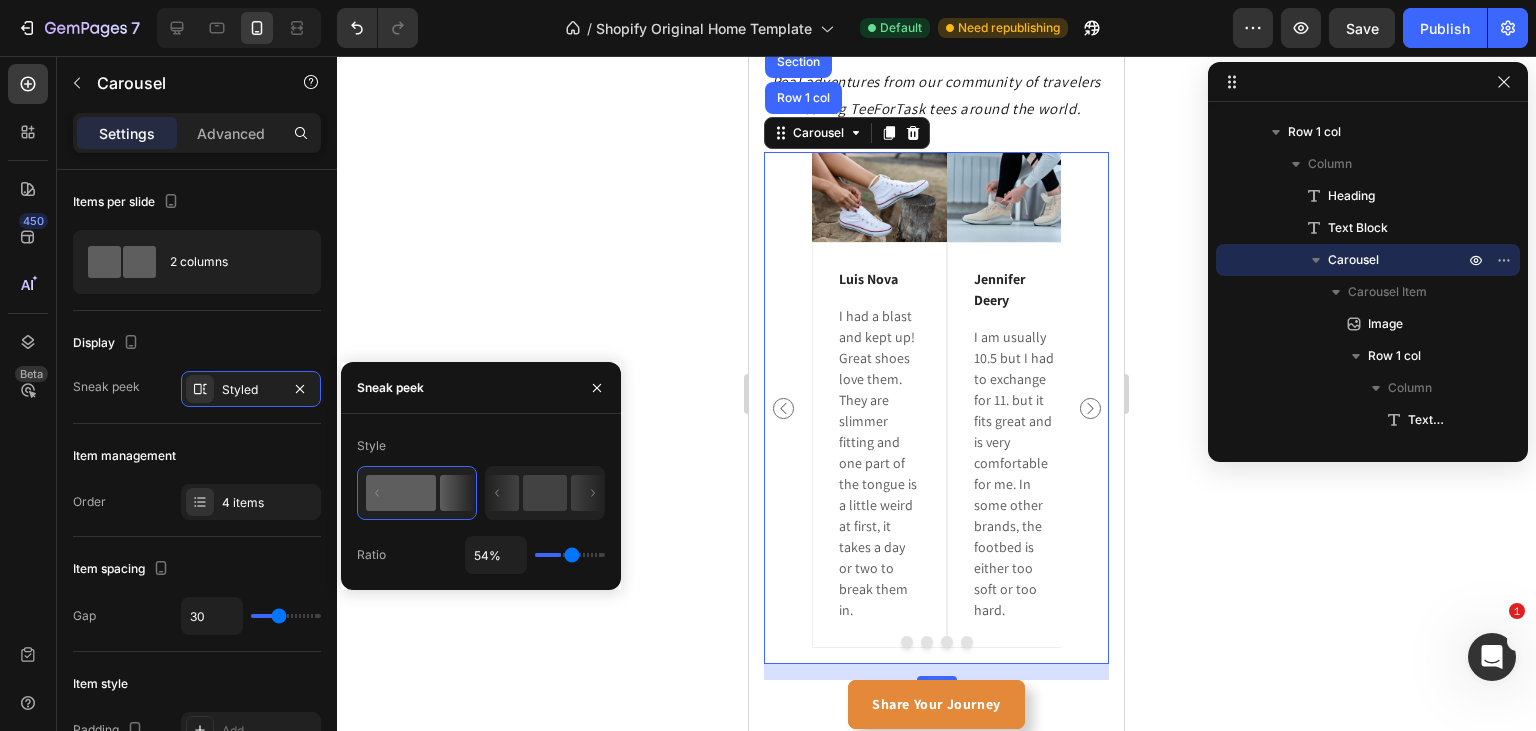 type on "31%" 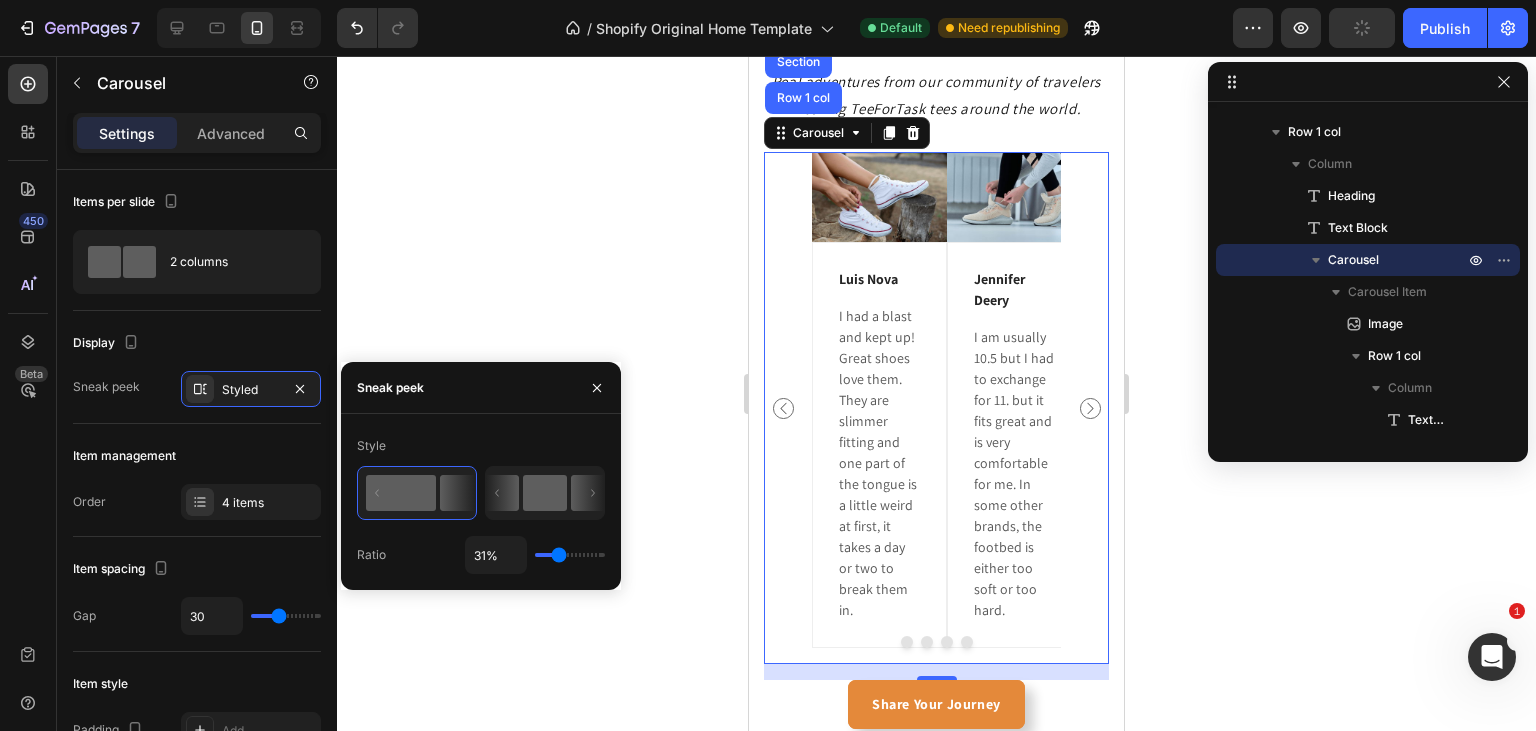 click 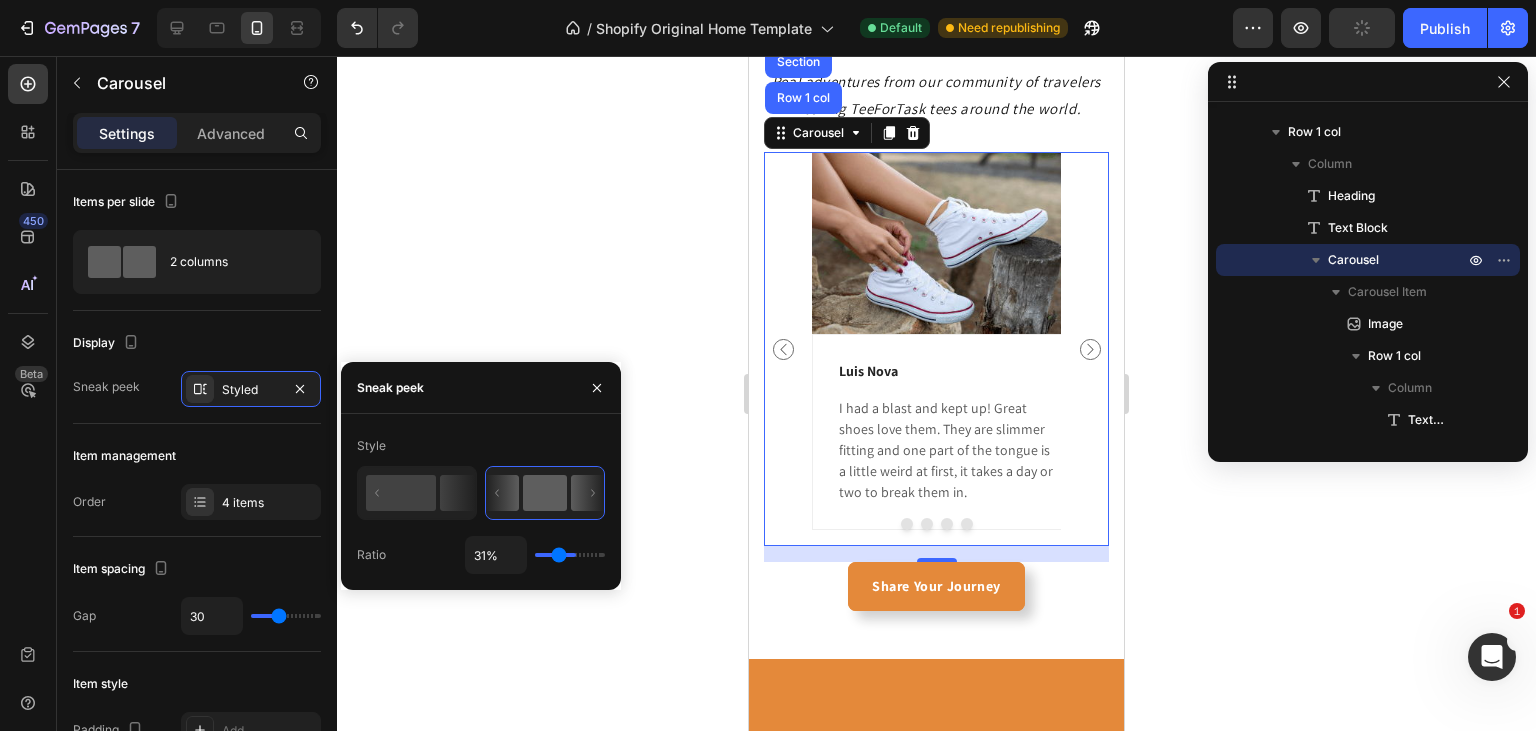 type on "54%" 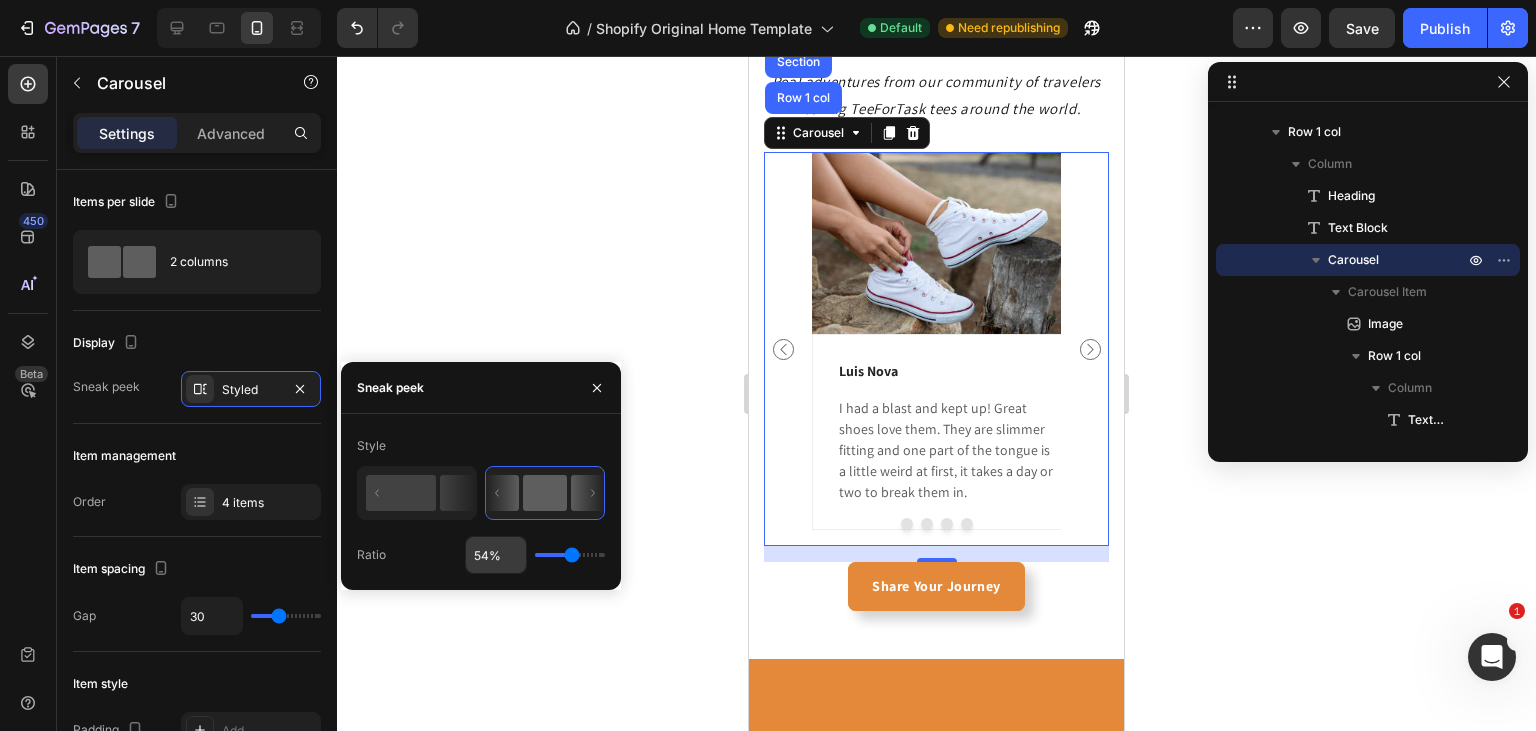 click on "54%" at bounding box center [496, 555] 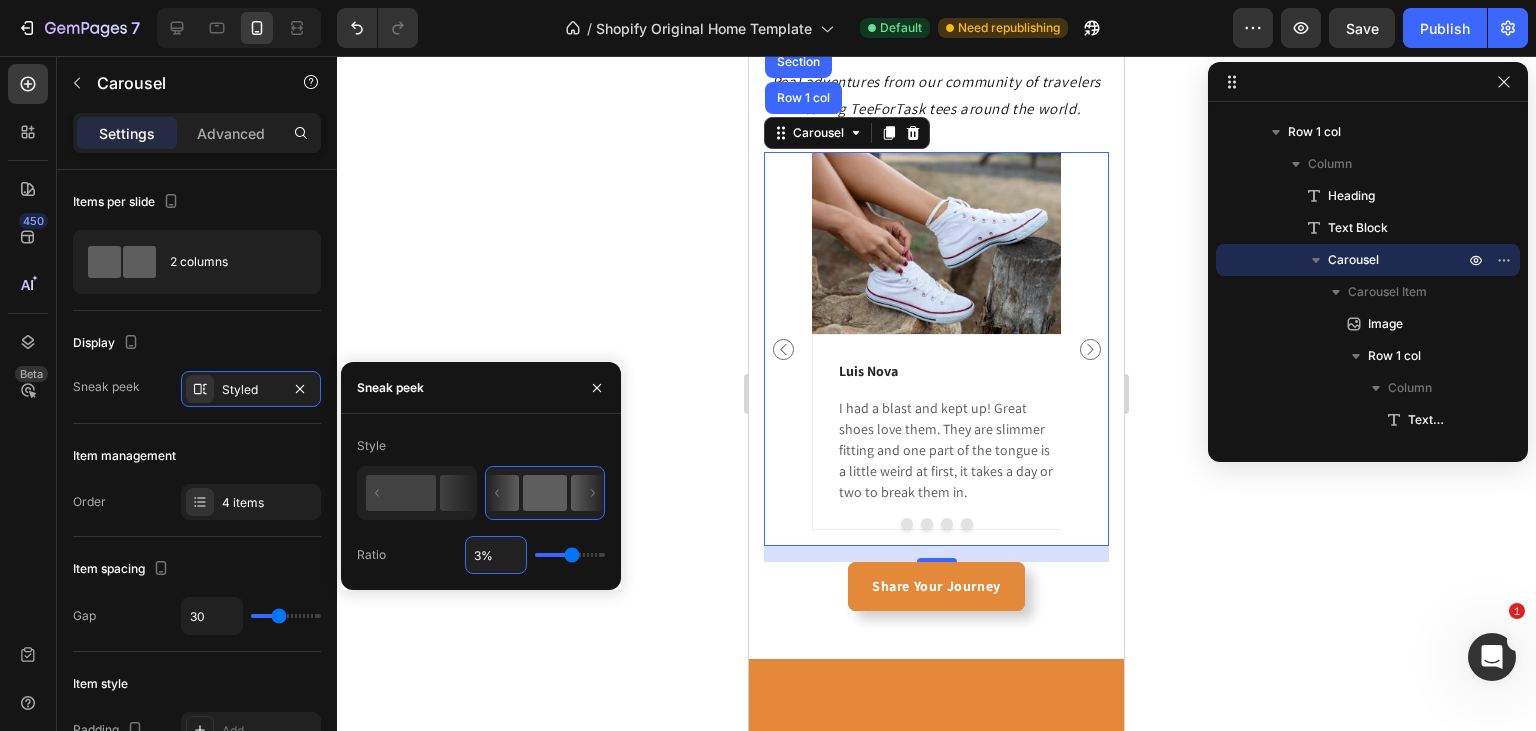 type on "33%" 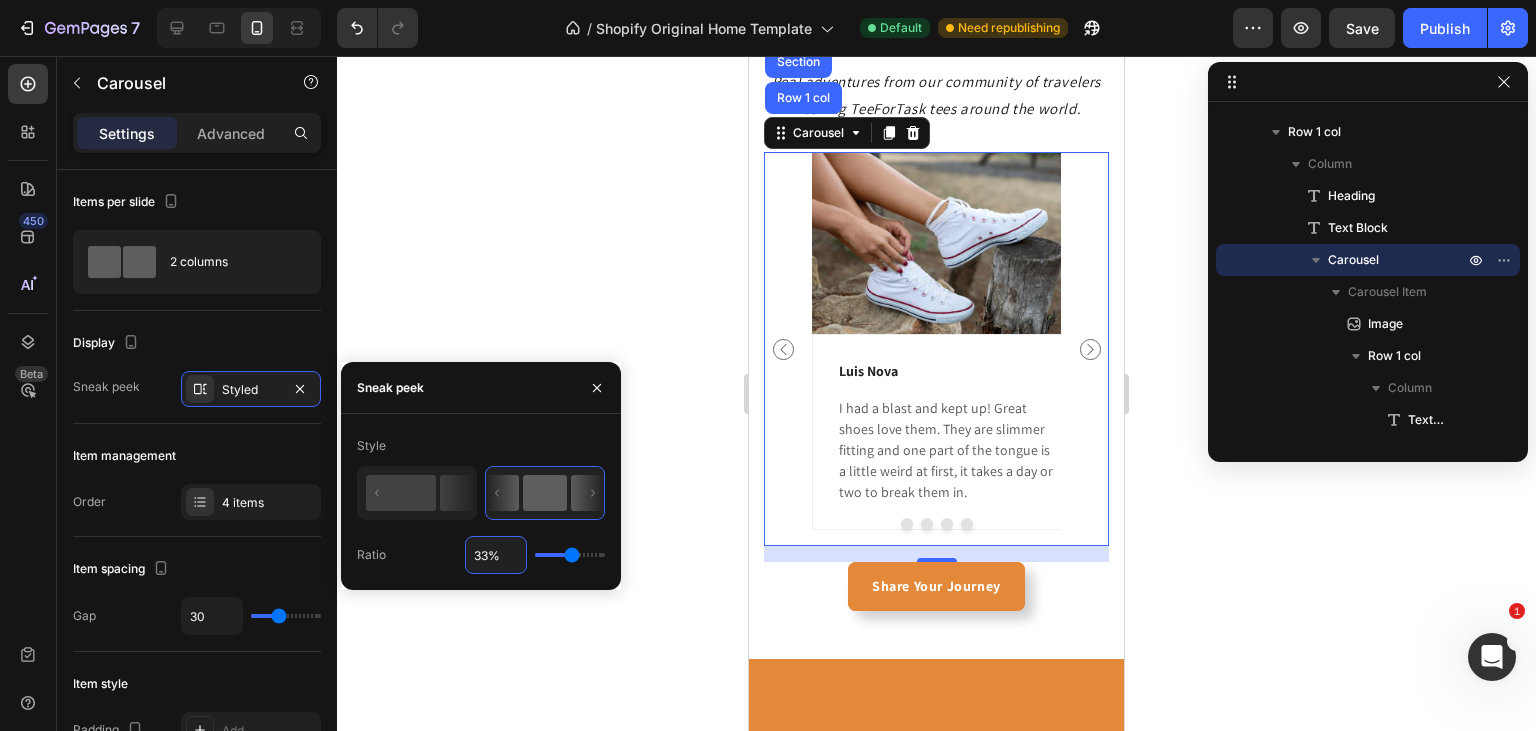 type on "33" 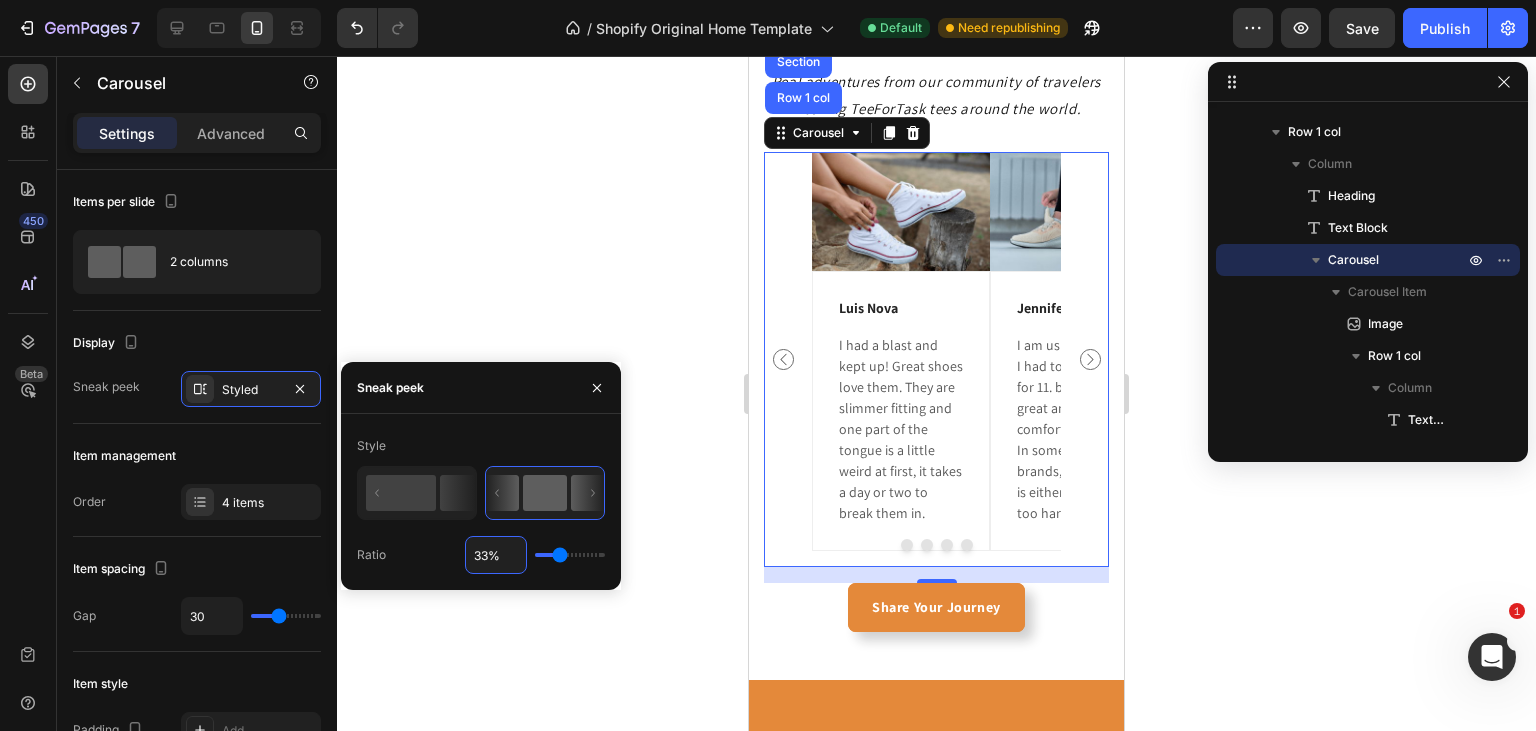 click 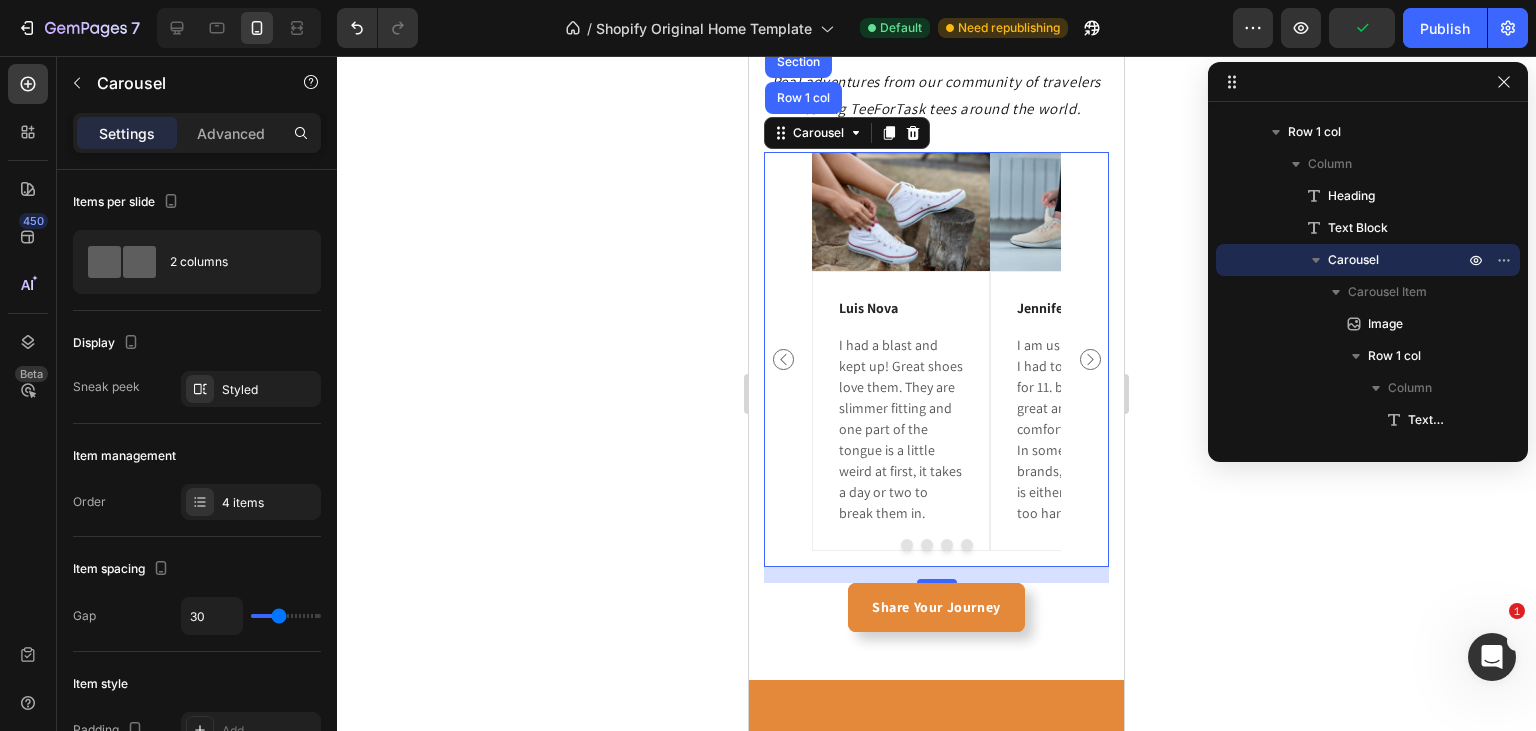 click 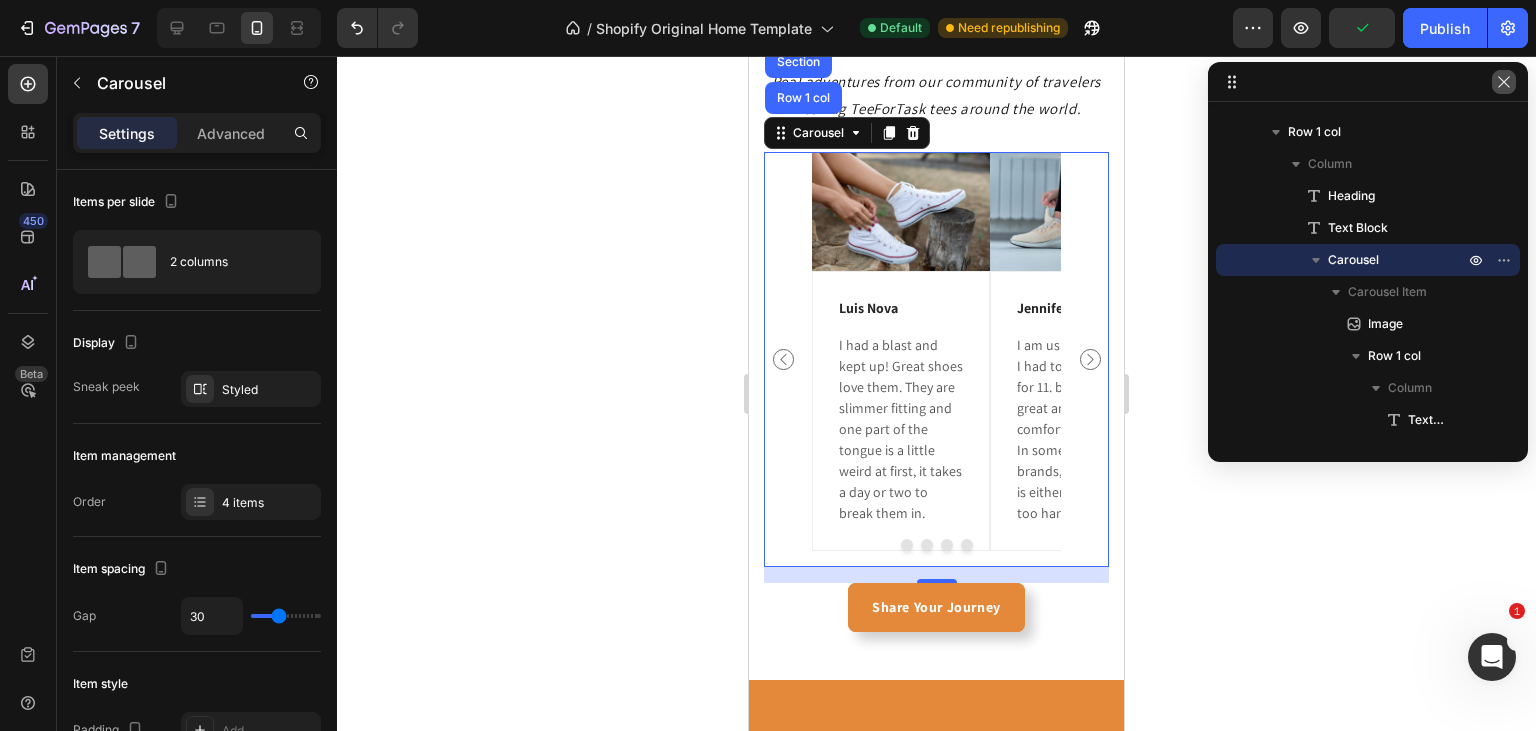 click 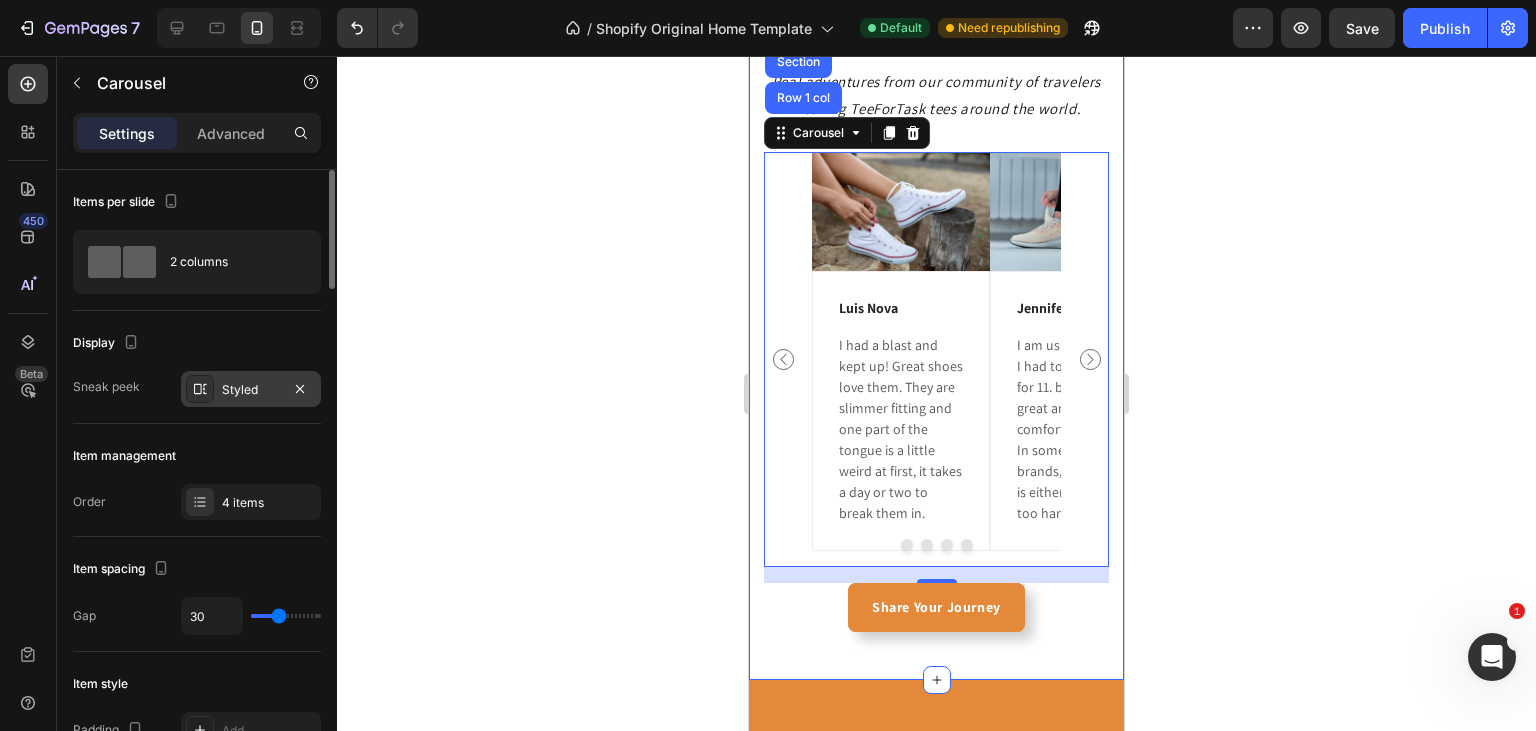 click on "Styled" at bounding box center (251, 389) 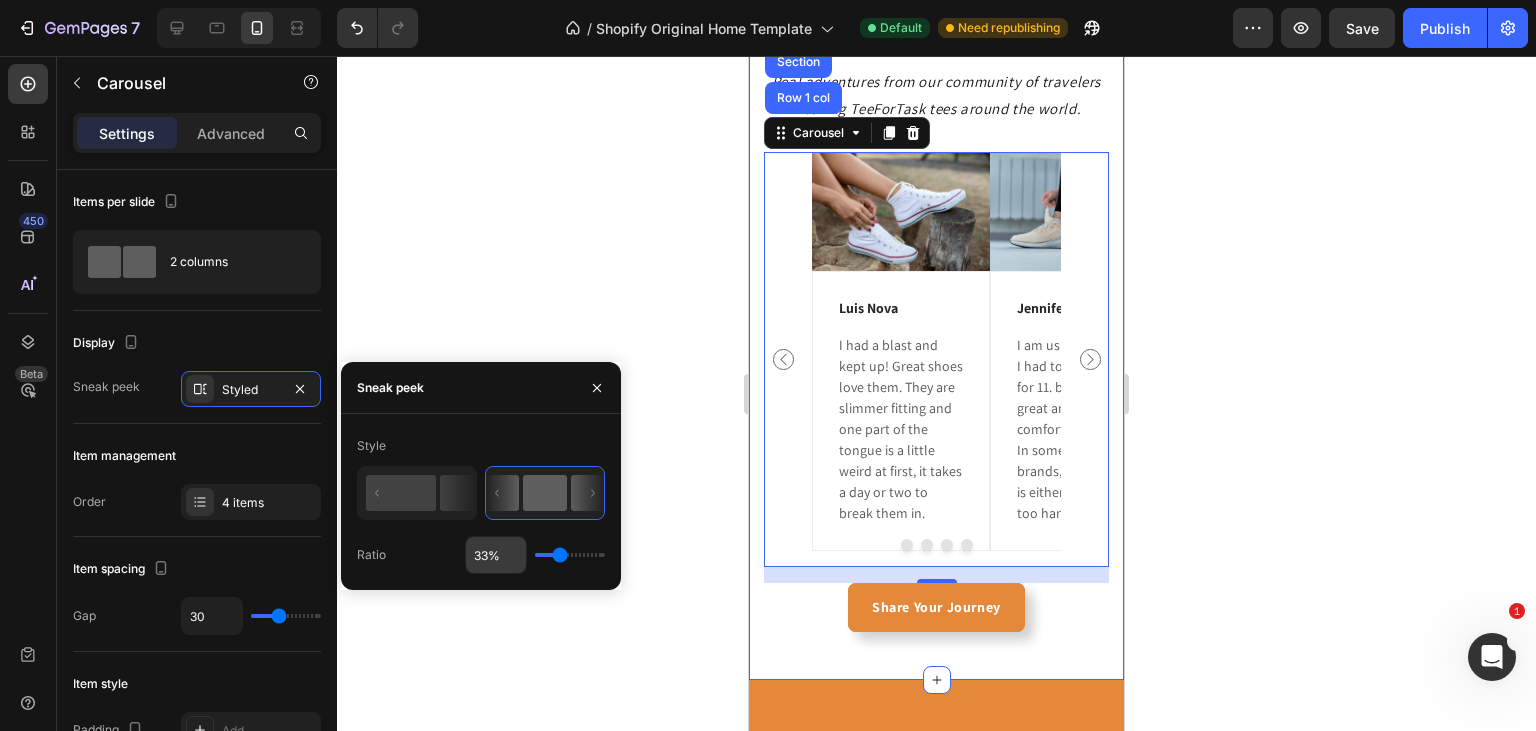 click on "33%" at bounding box center [496, 555] 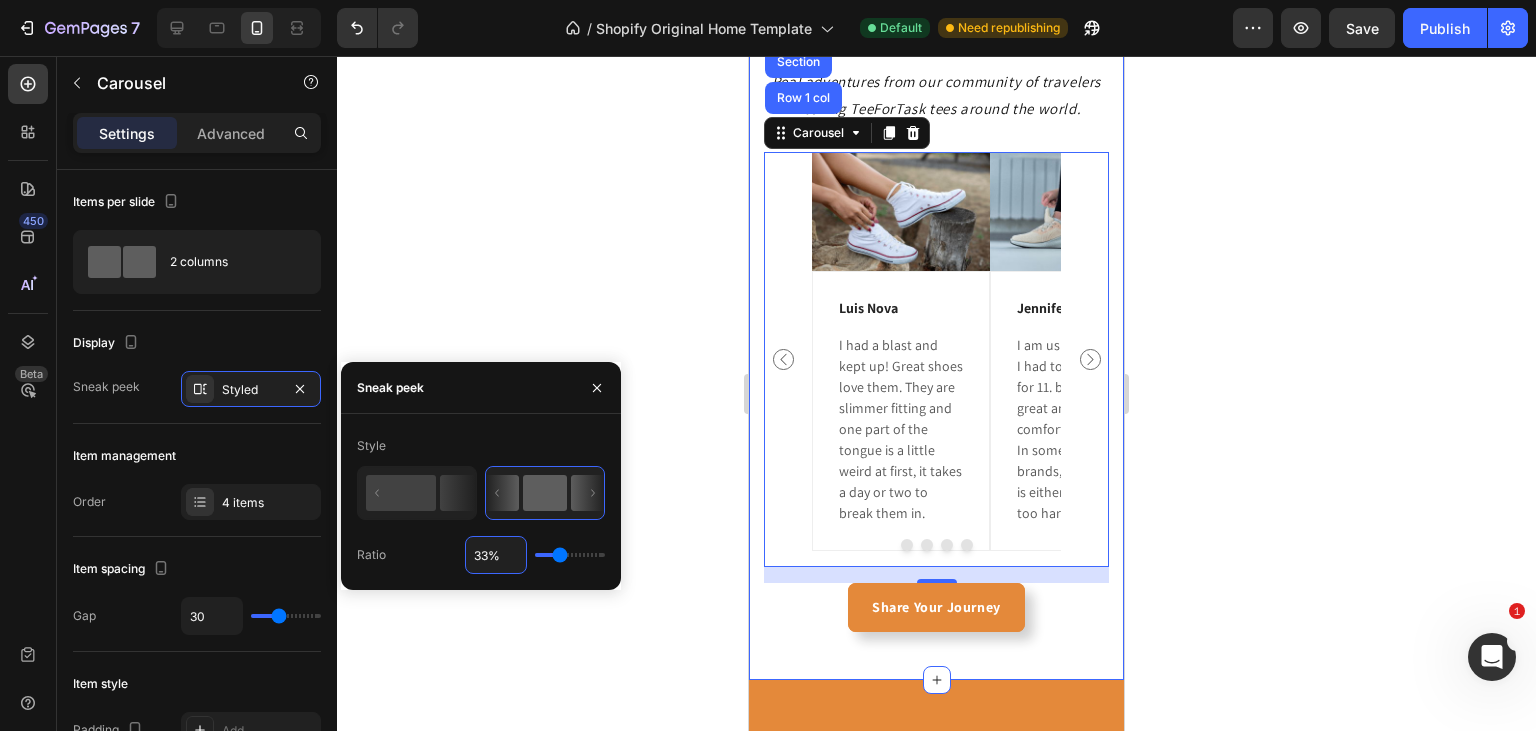 type on "2%" 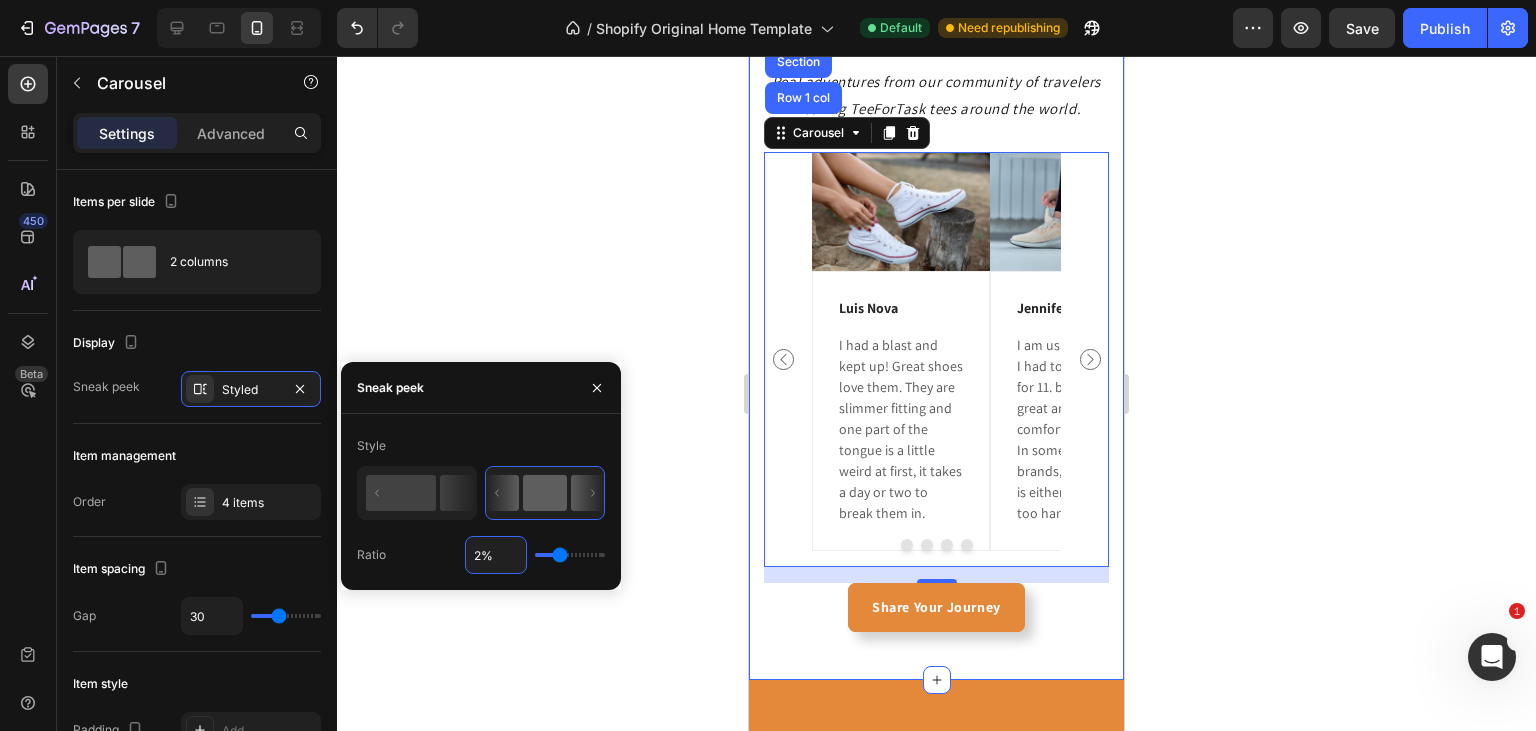 type on "2" 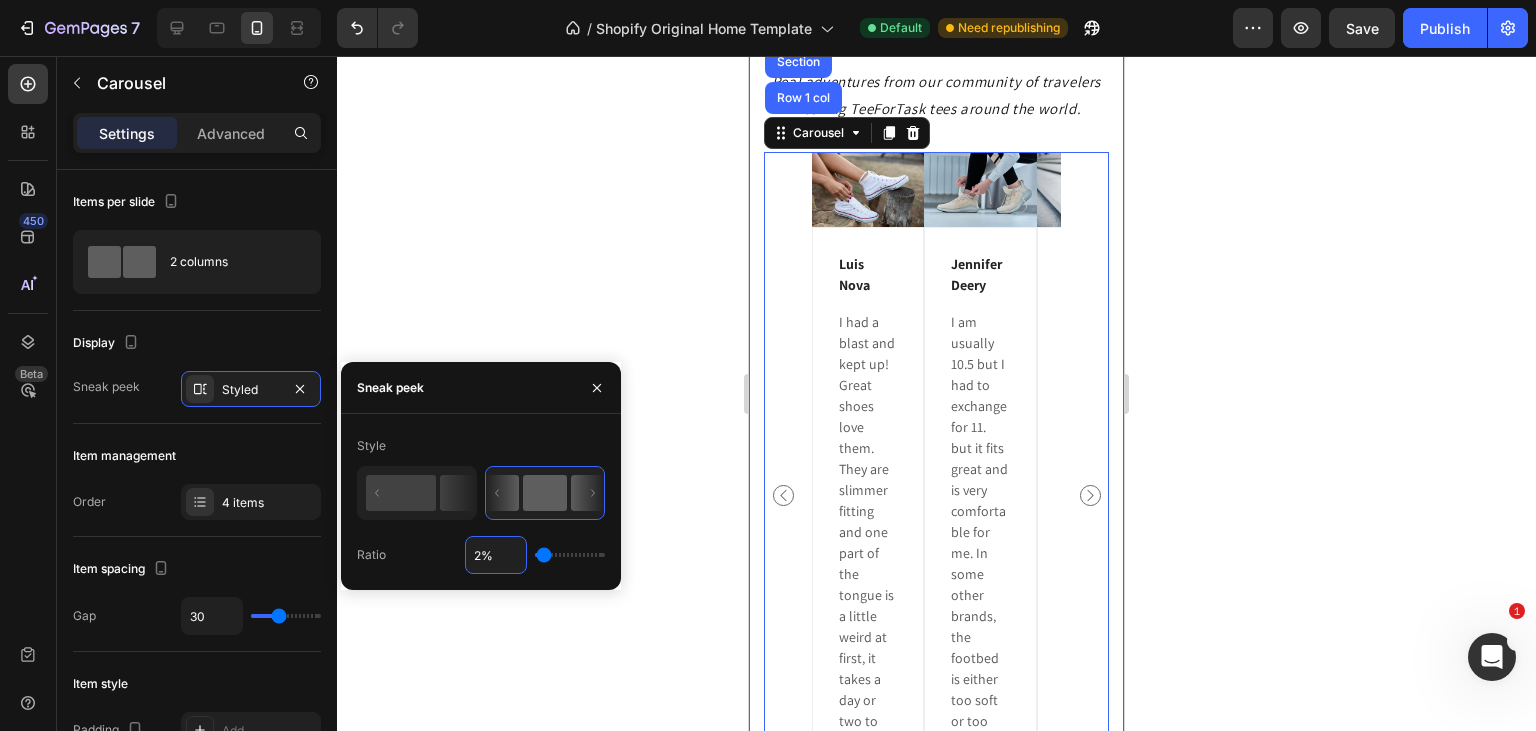 type on "20%" 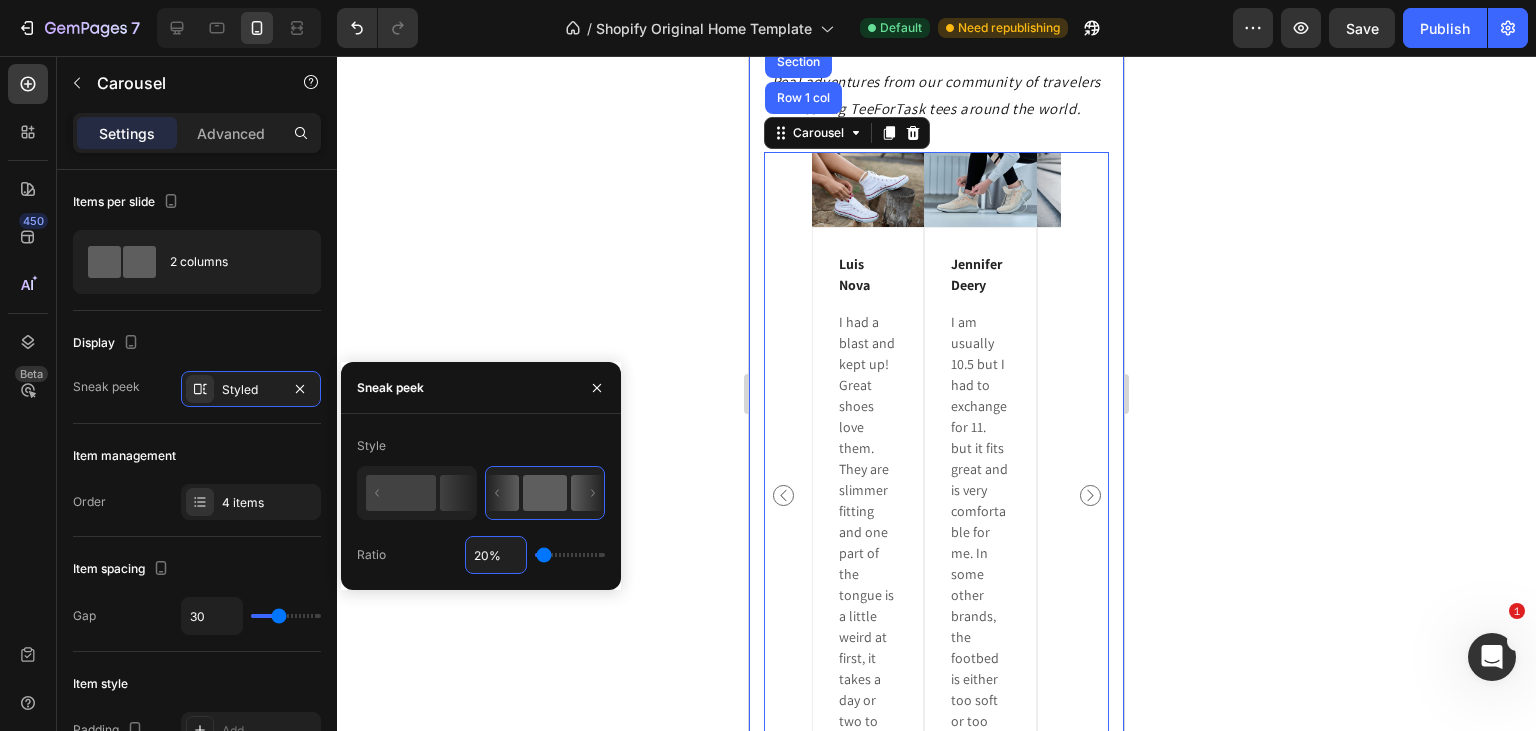type on "20" 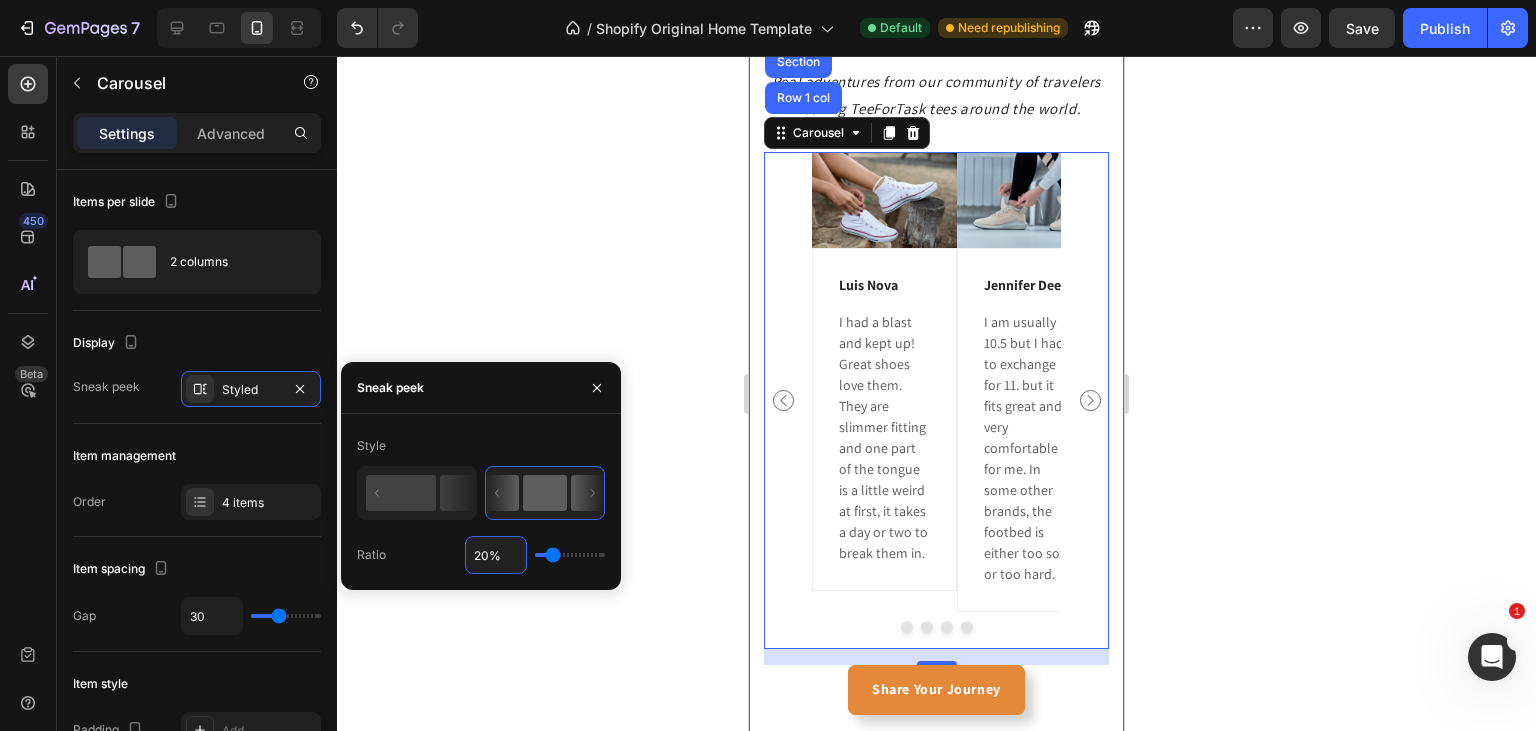type on "2%" 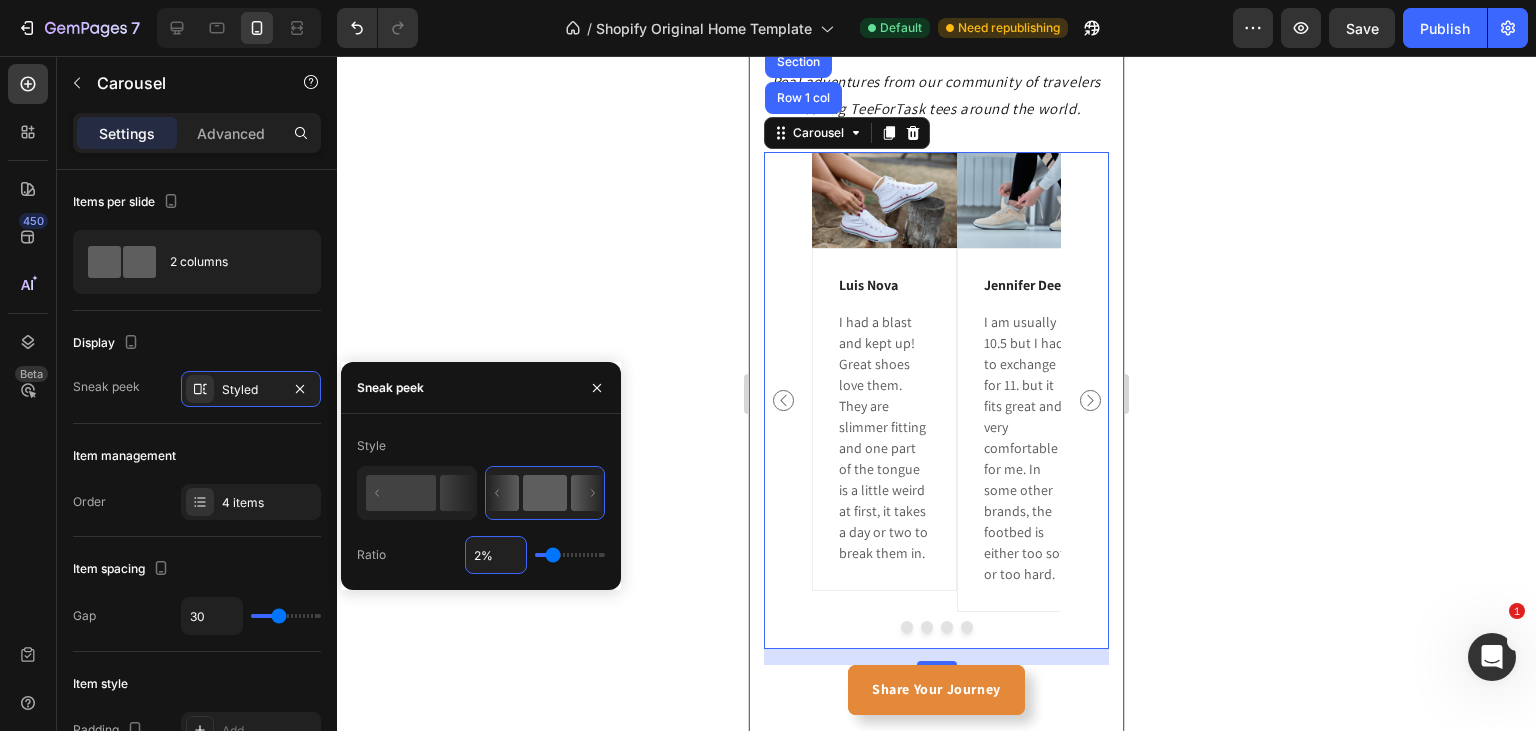 type on "2" 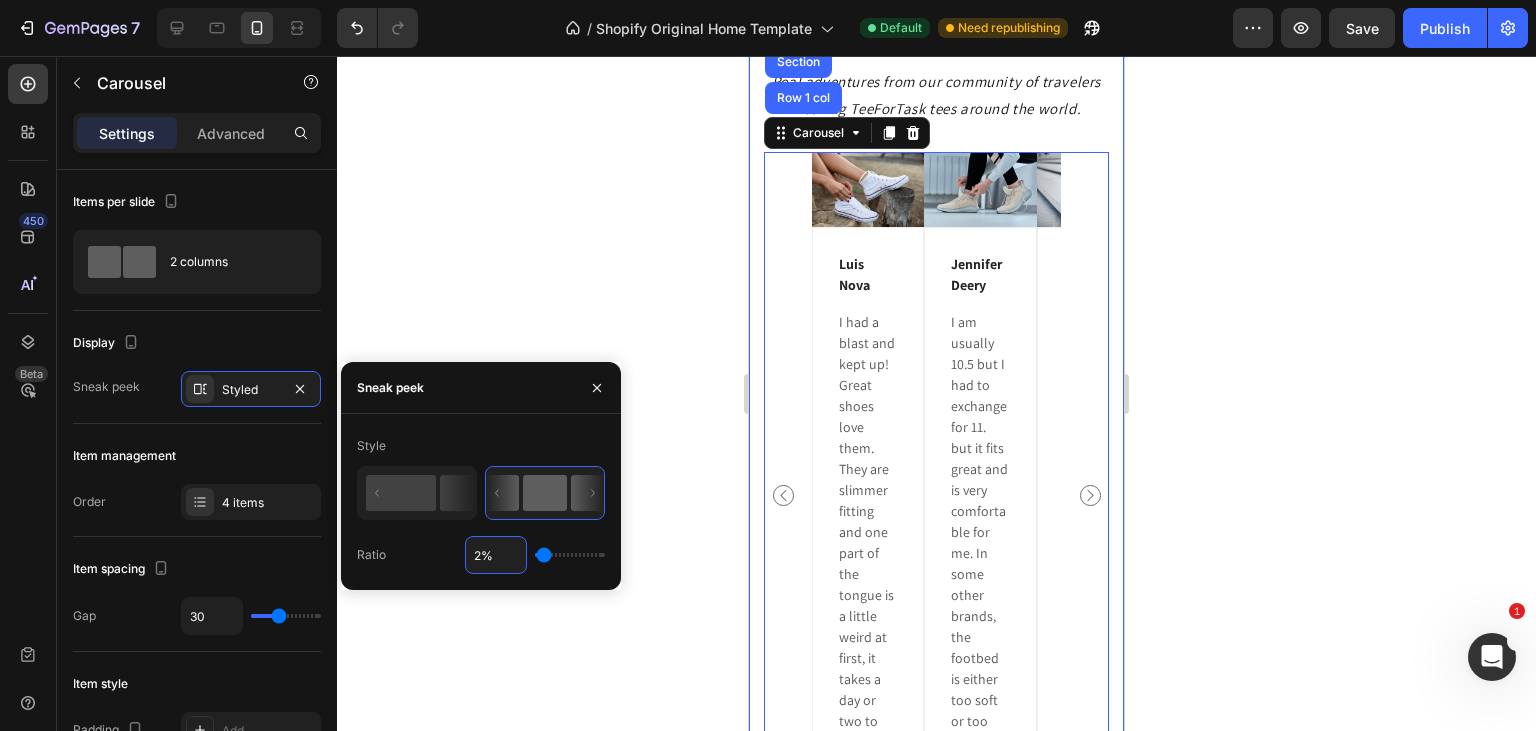 type on "25%" 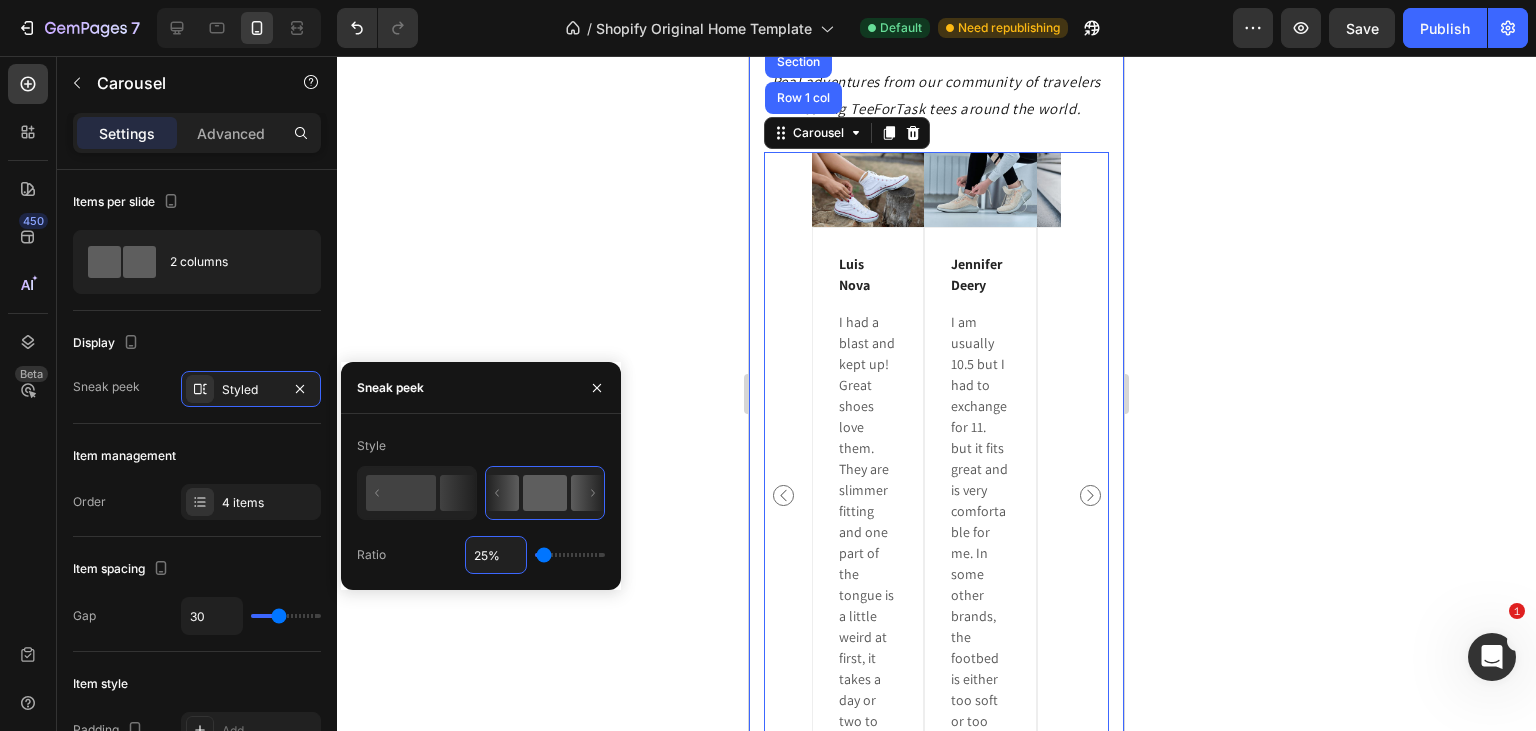 type on "25" 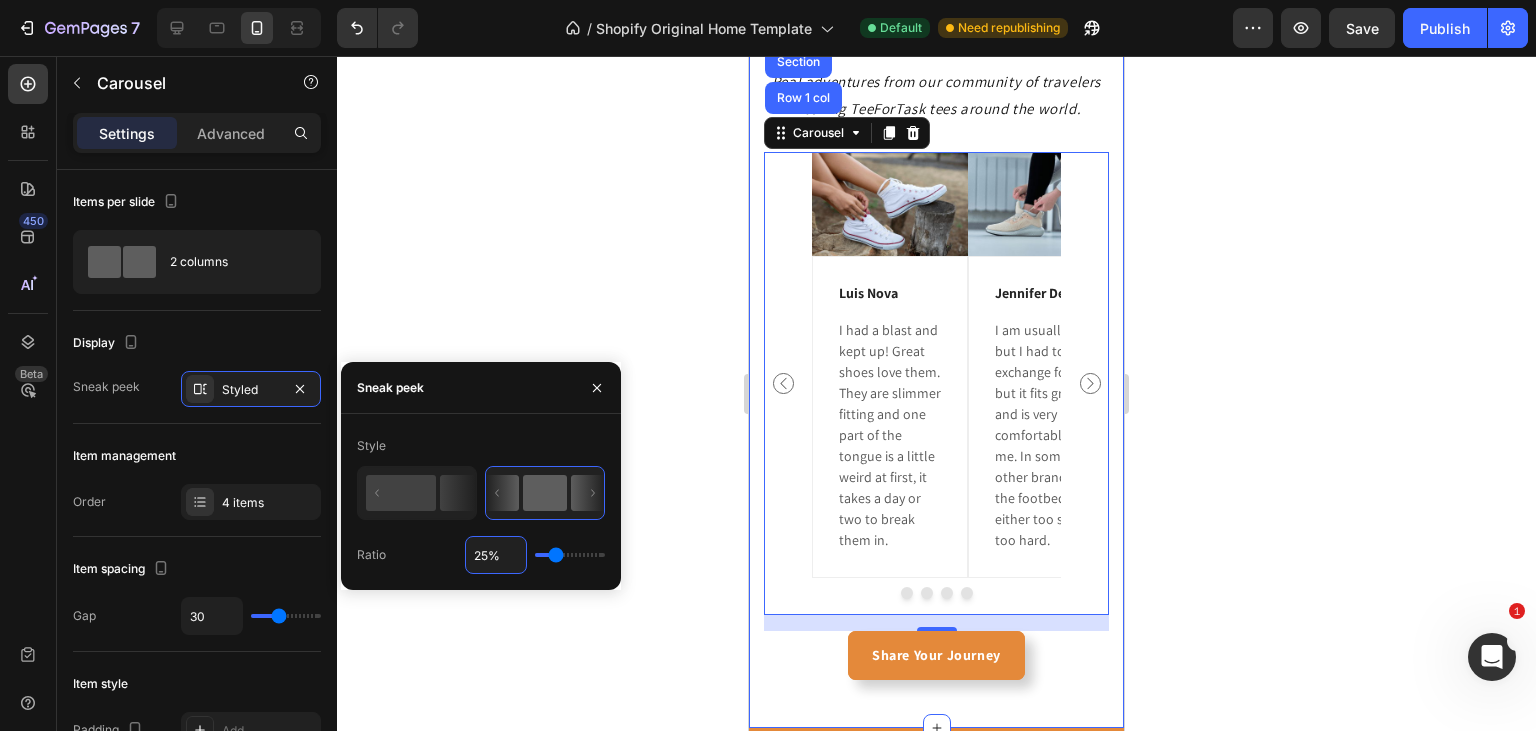 type on "2%" 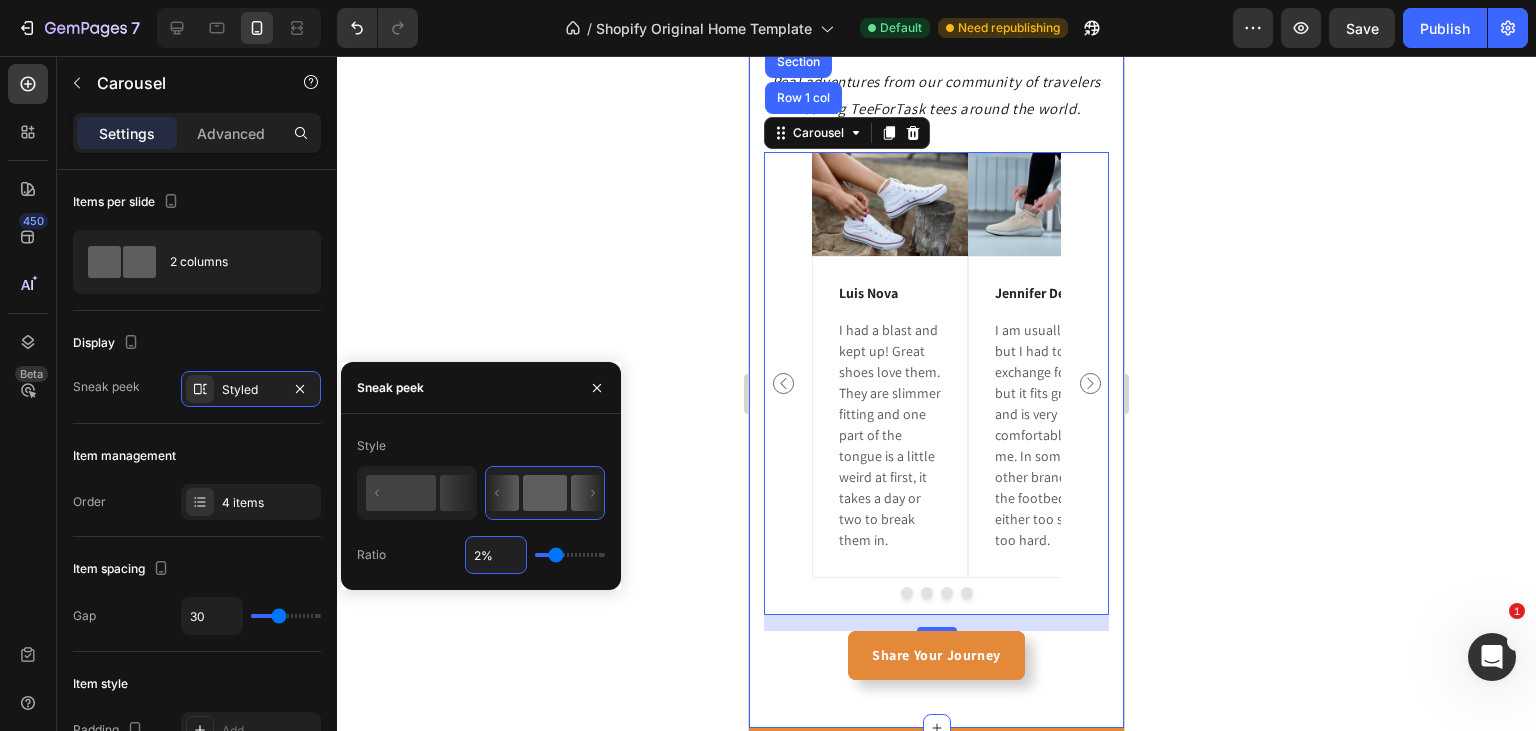 type on "2" 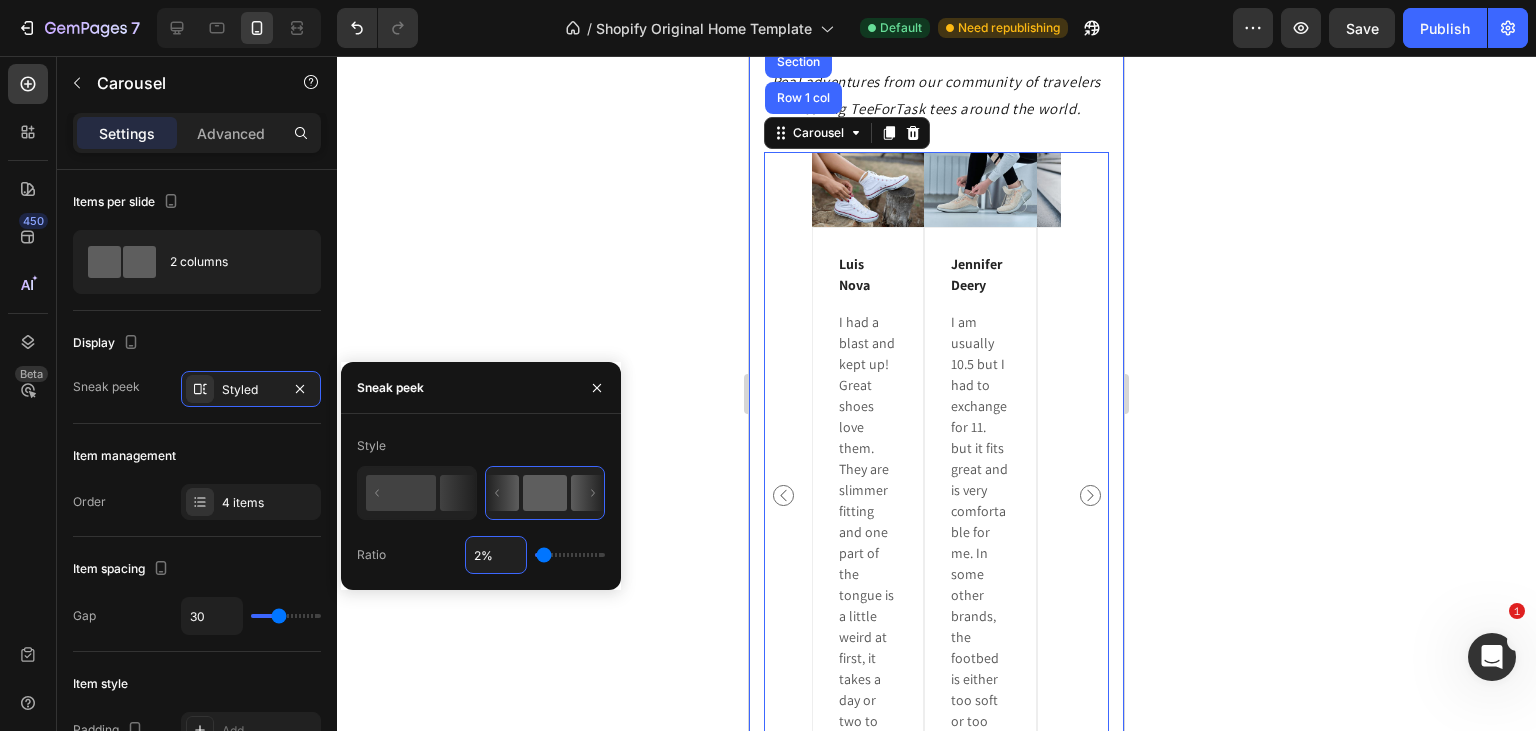type on "%" 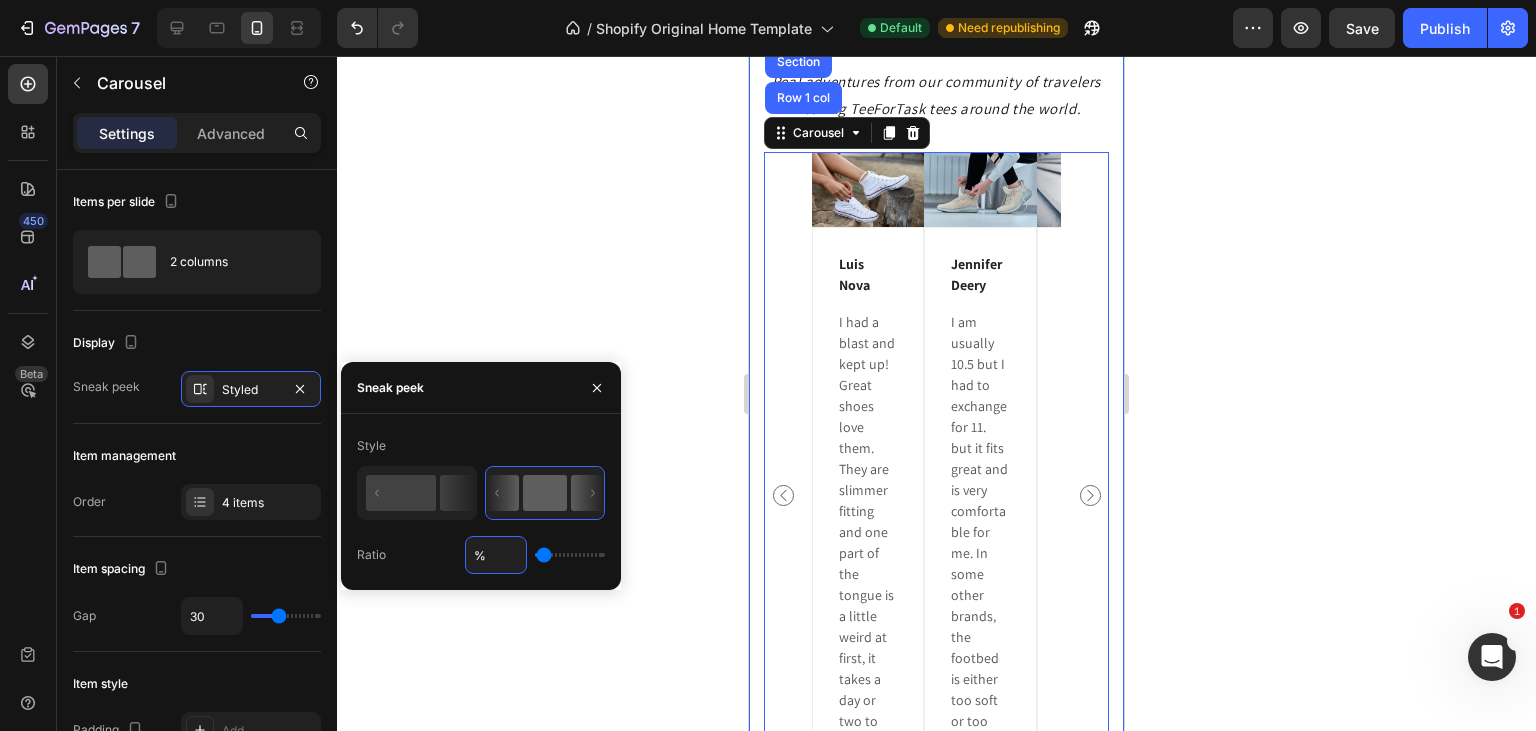 type on "33" 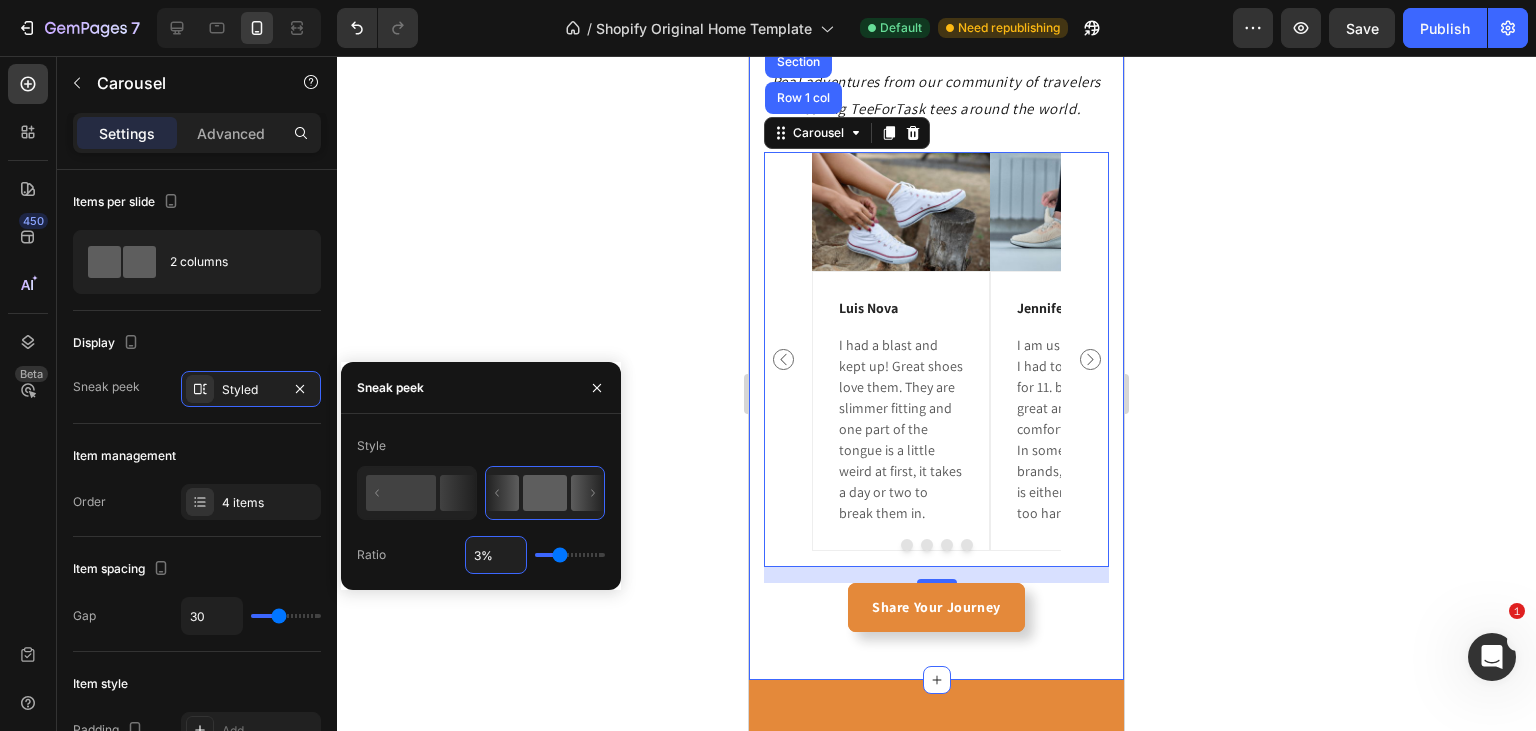 type on "35%" 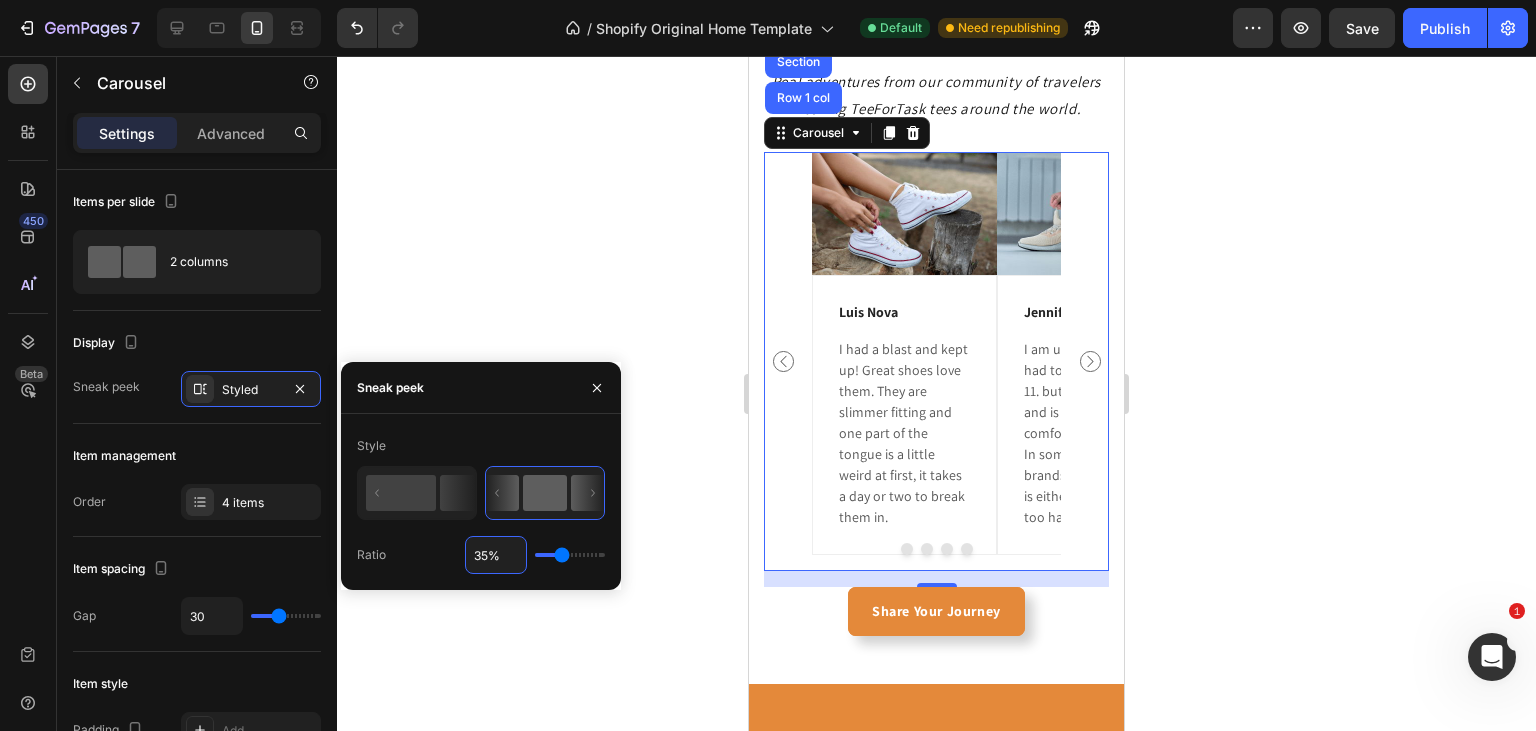 click at bounding box center (927, 549) 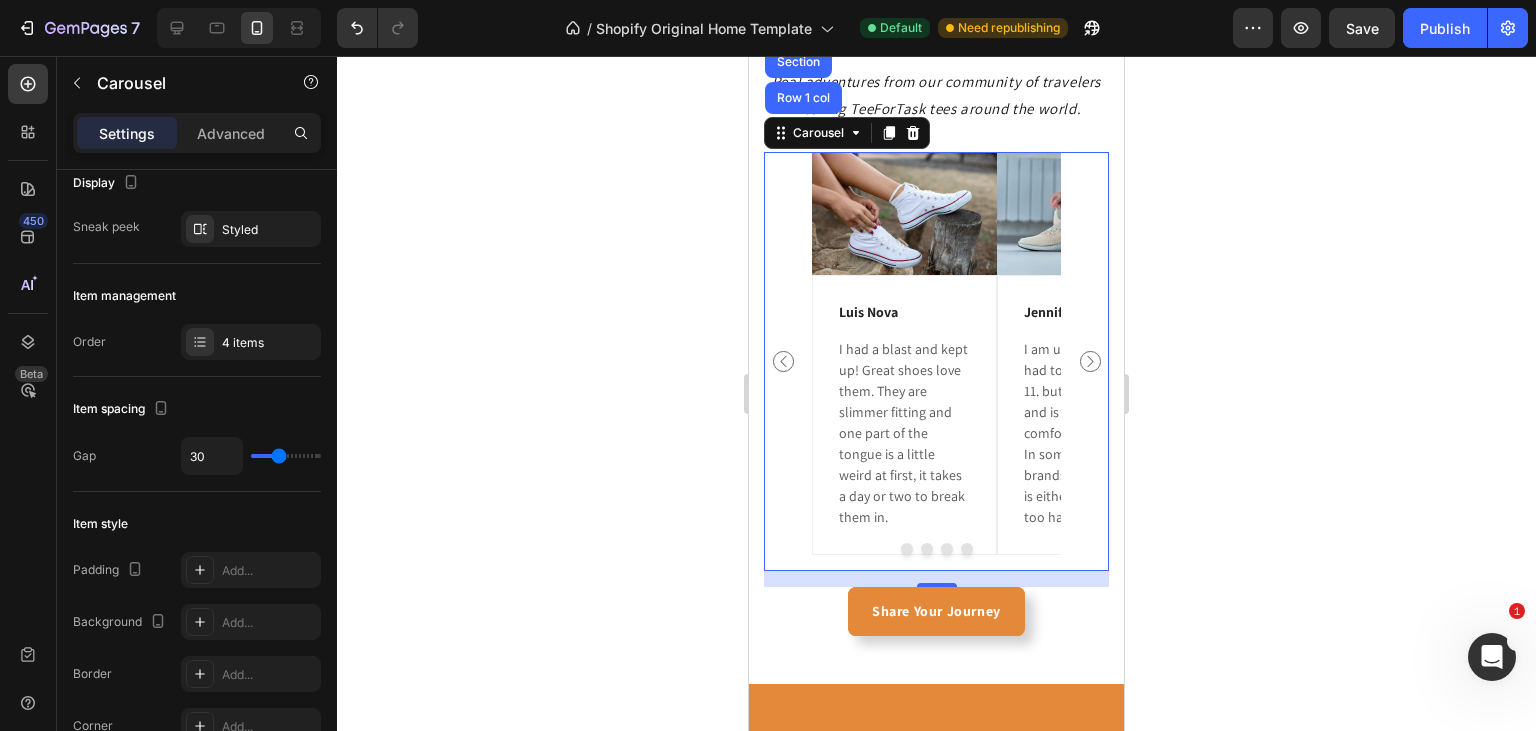 scroll, scrollTop: 0, scrollLeft: 0, axis: both 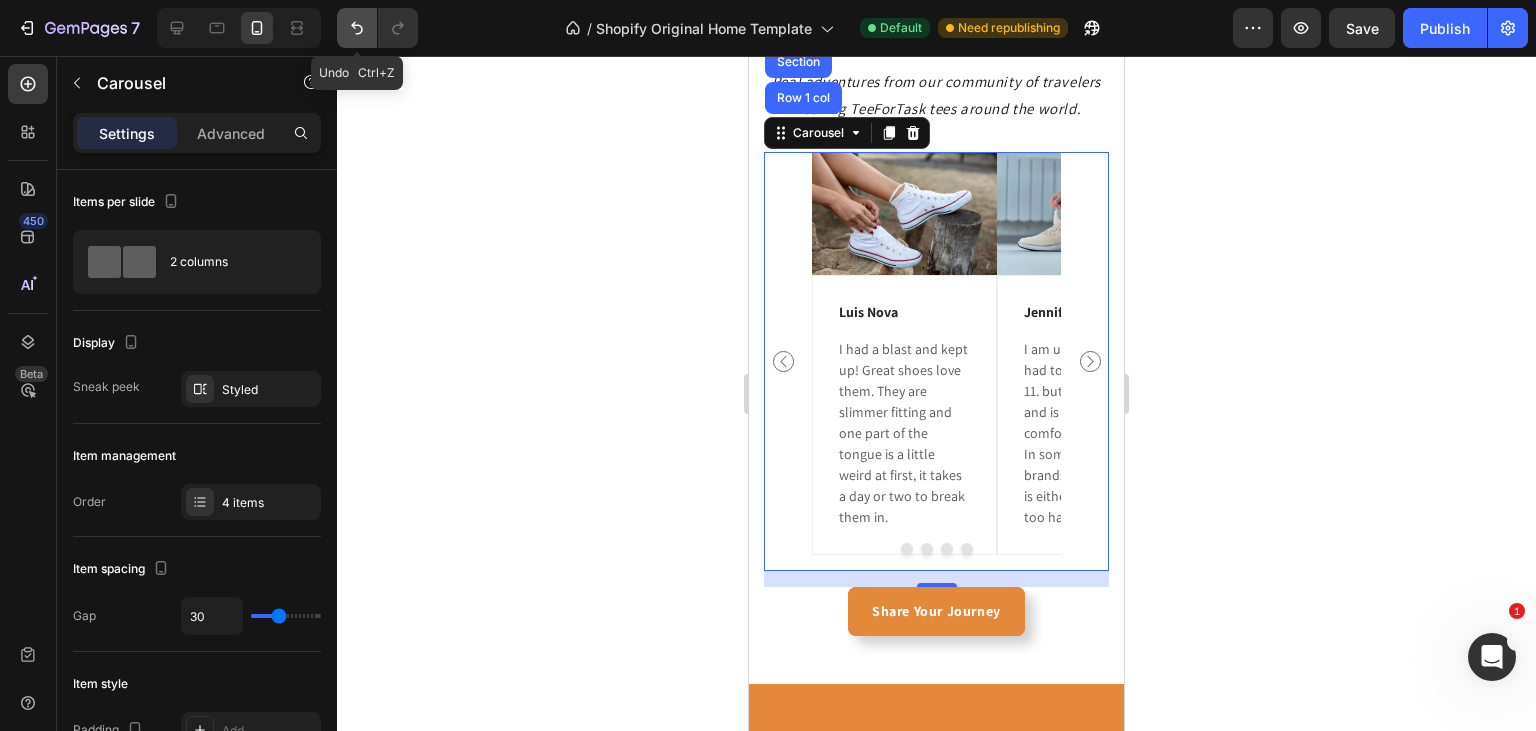 click 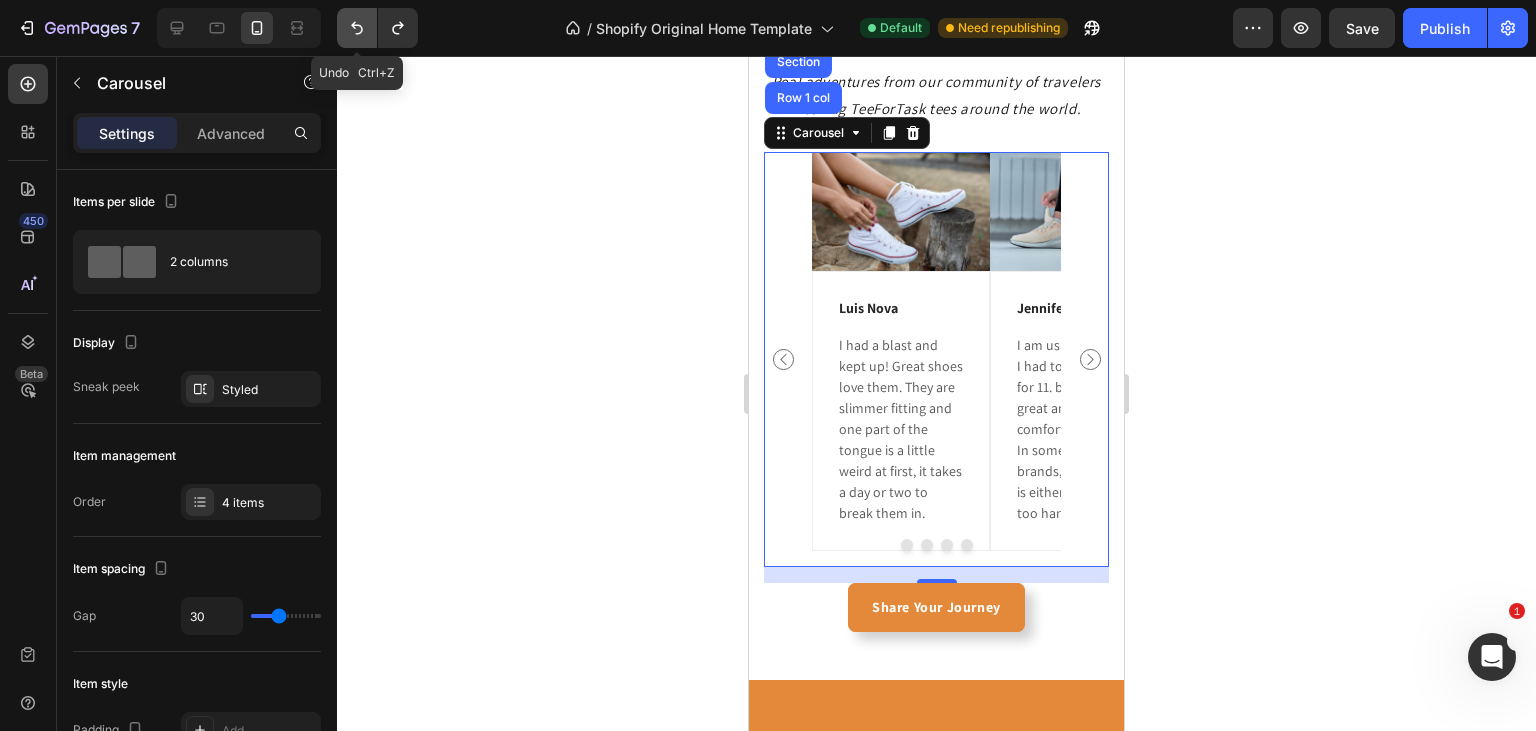 click 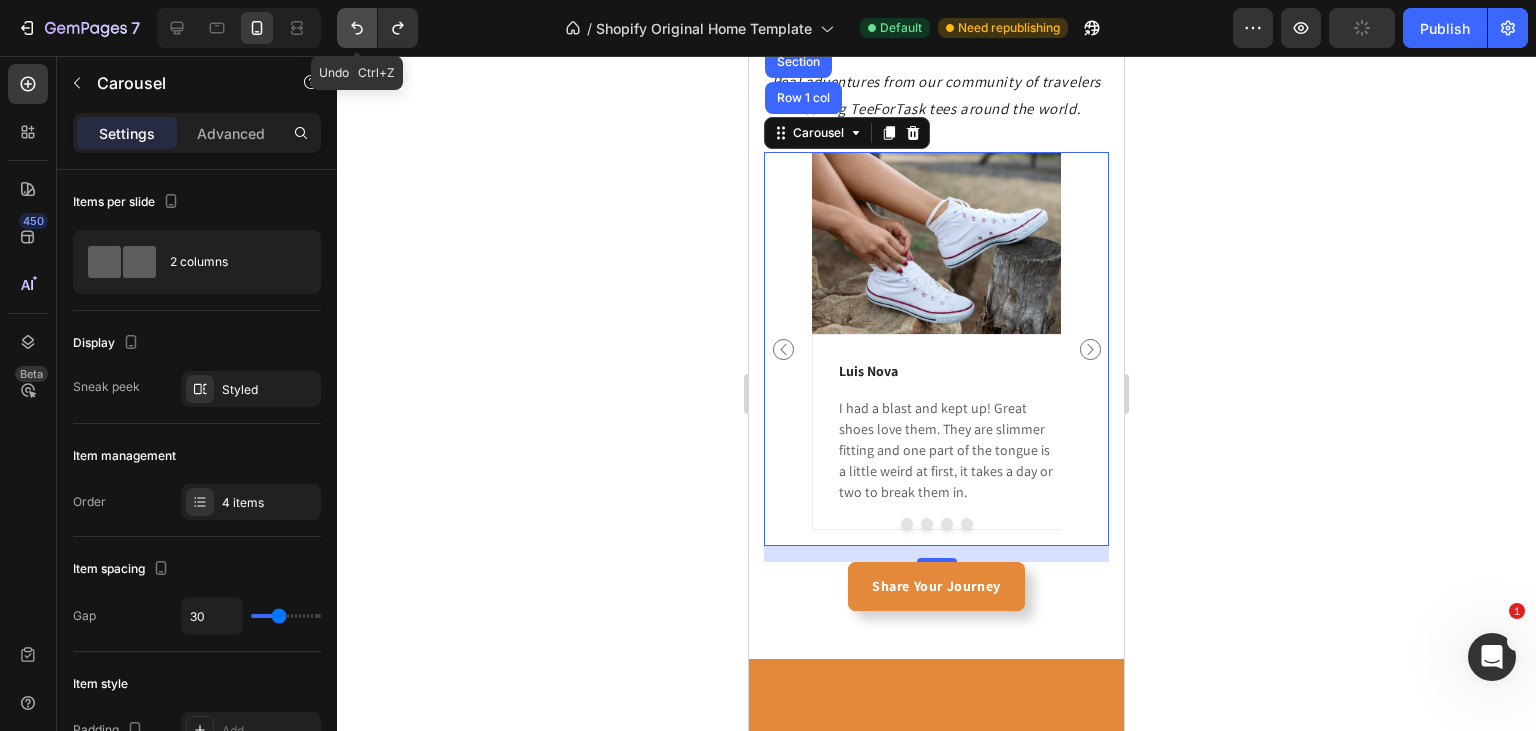 click 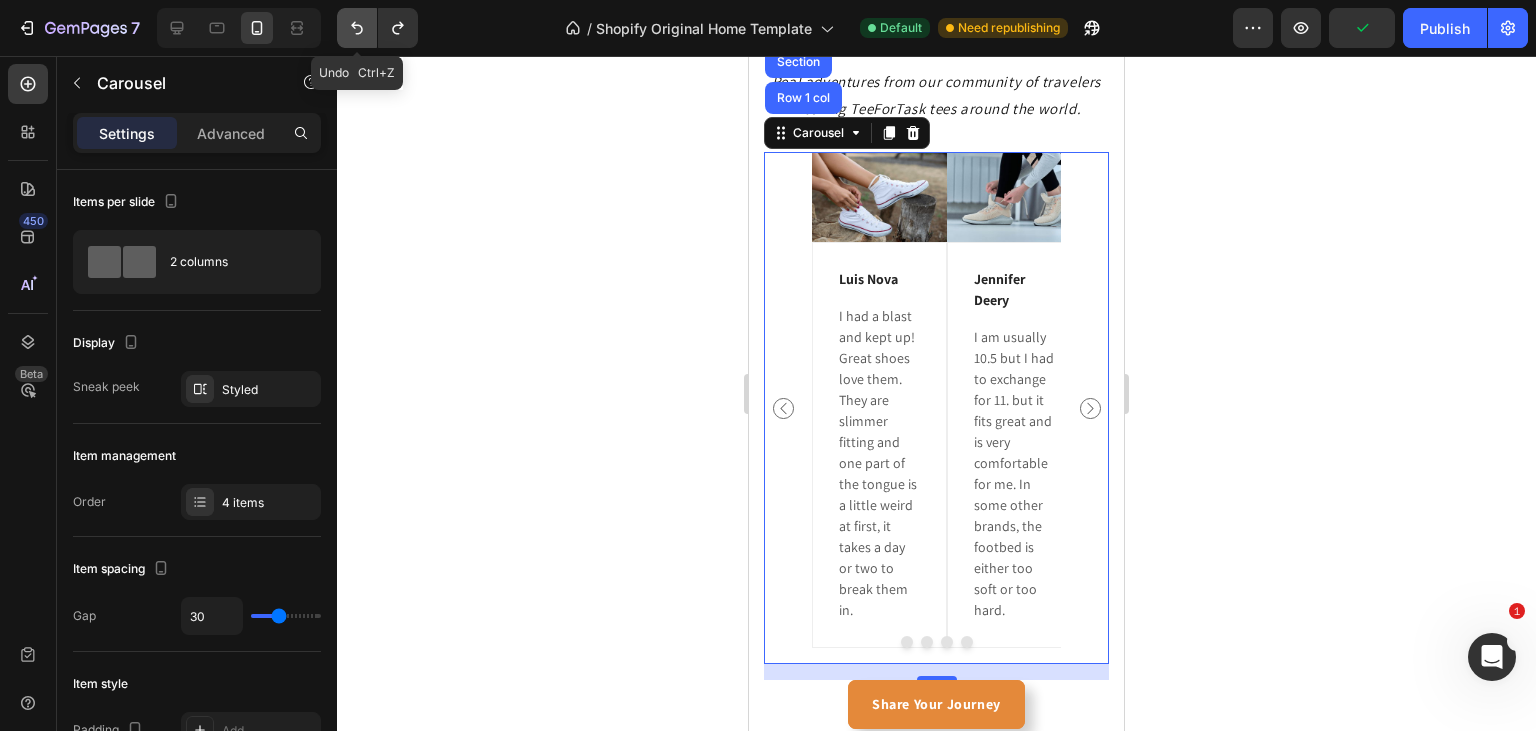 click 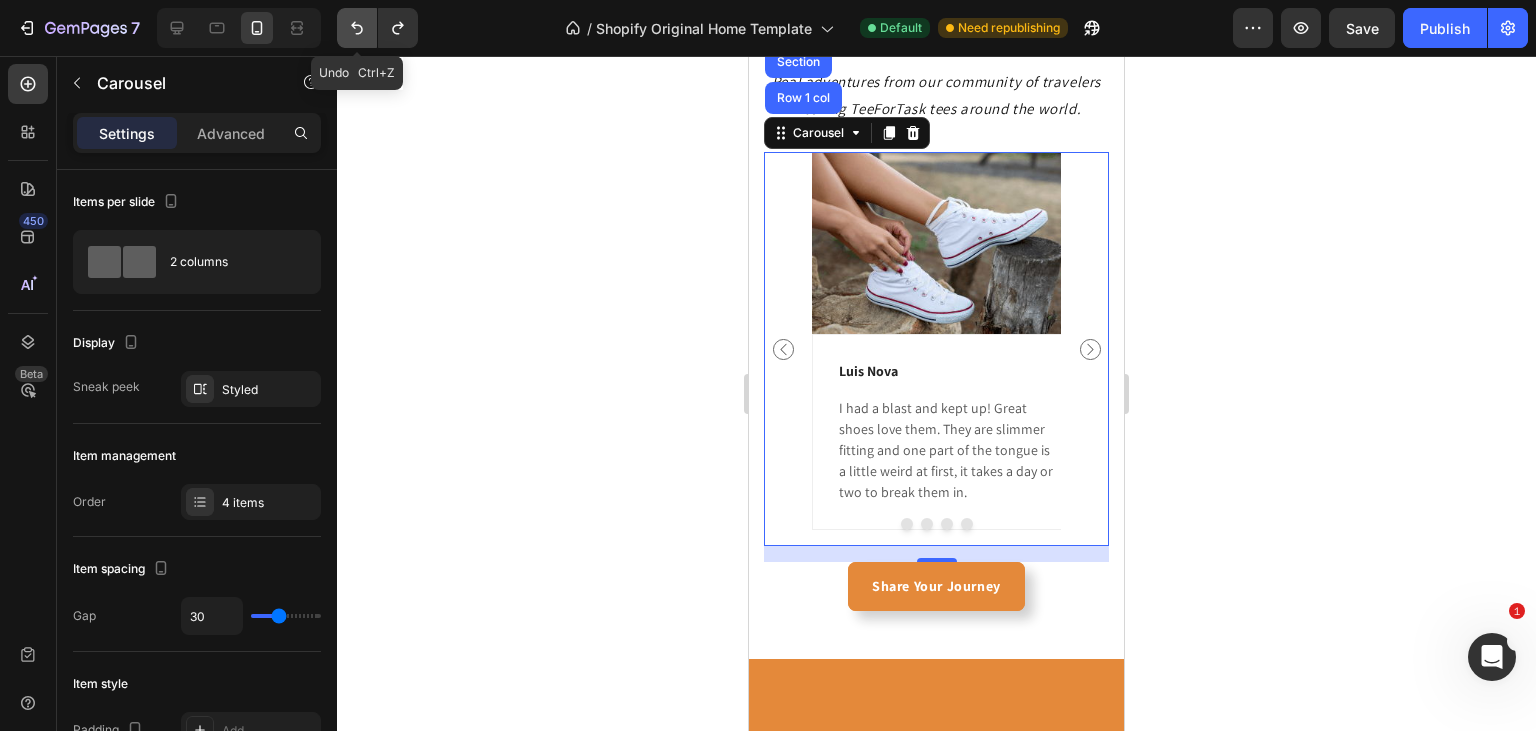 click 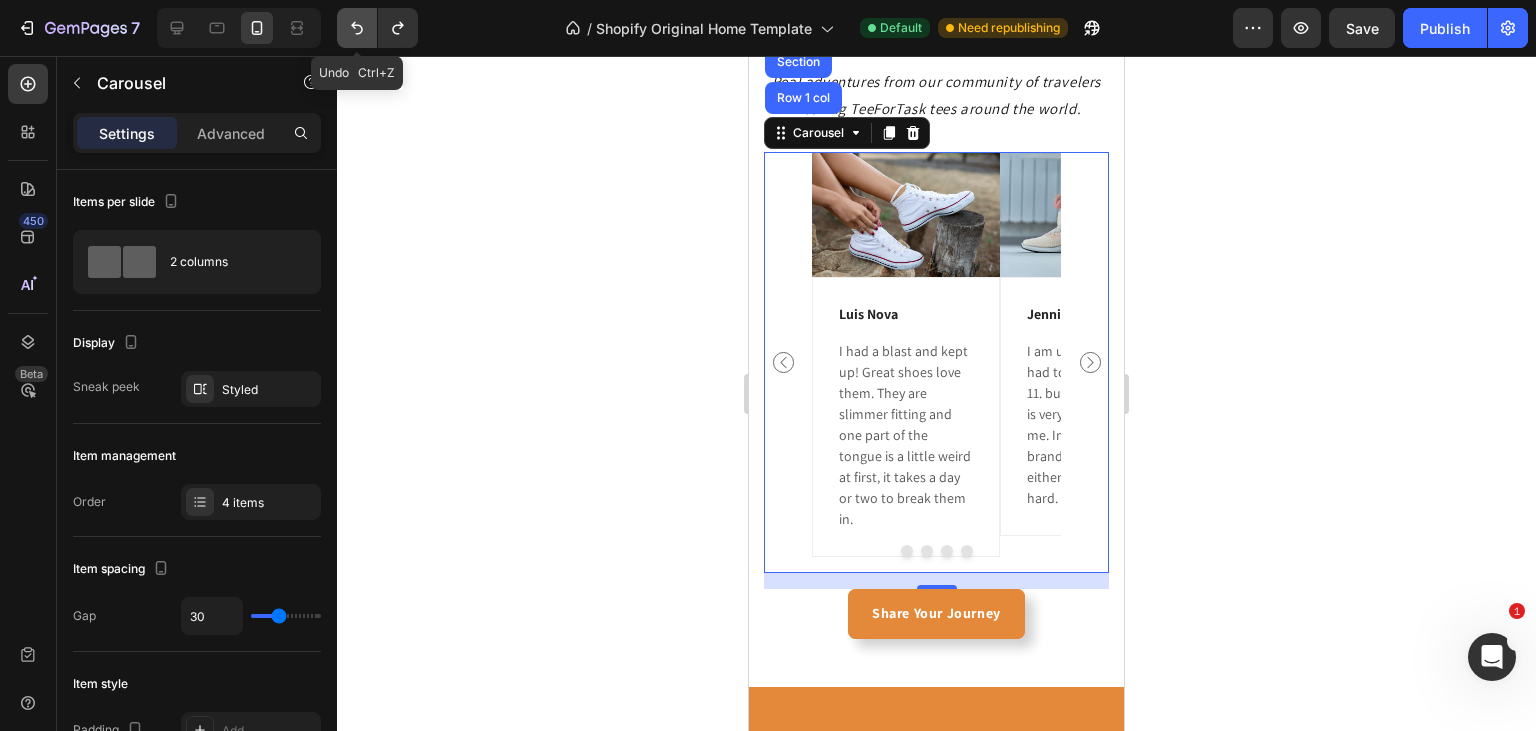 click 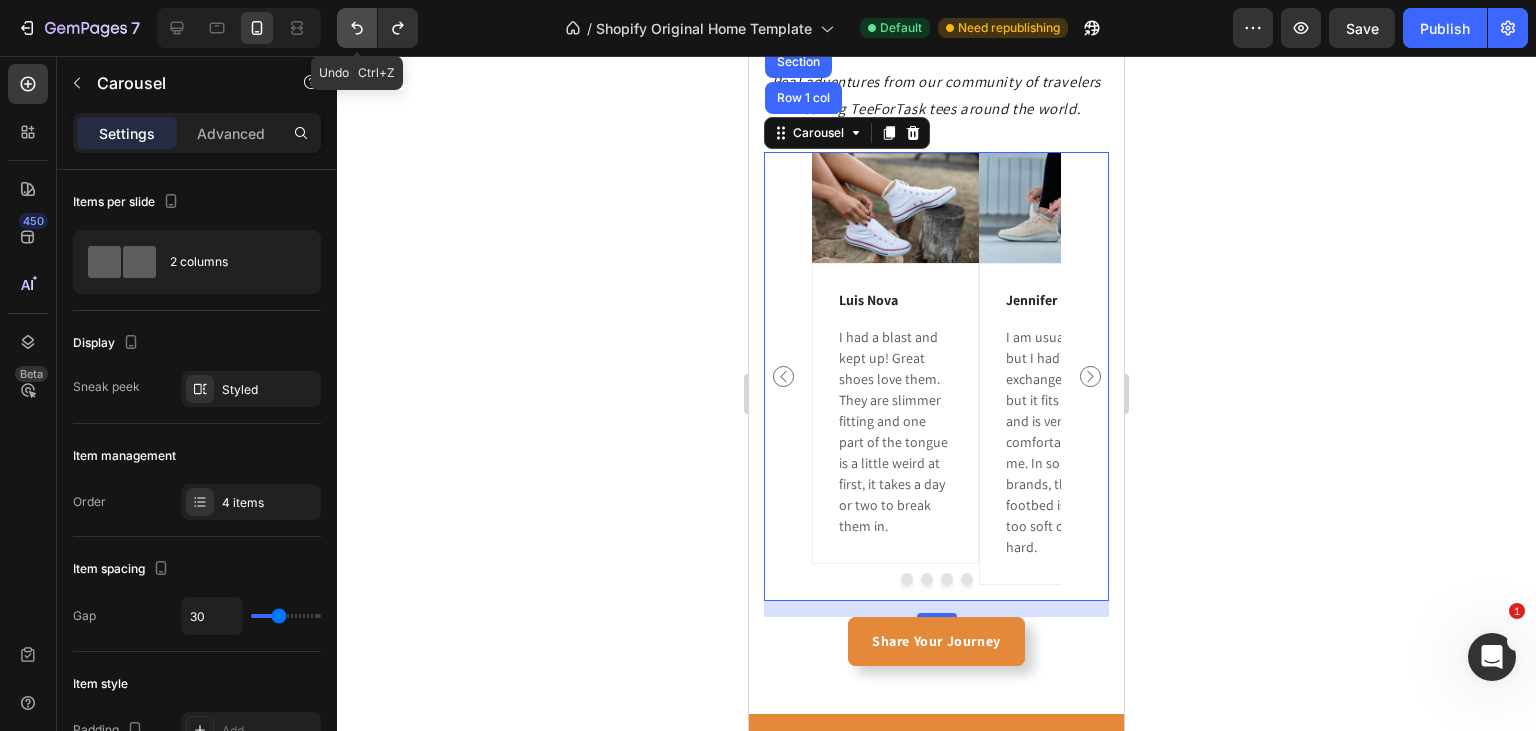 click 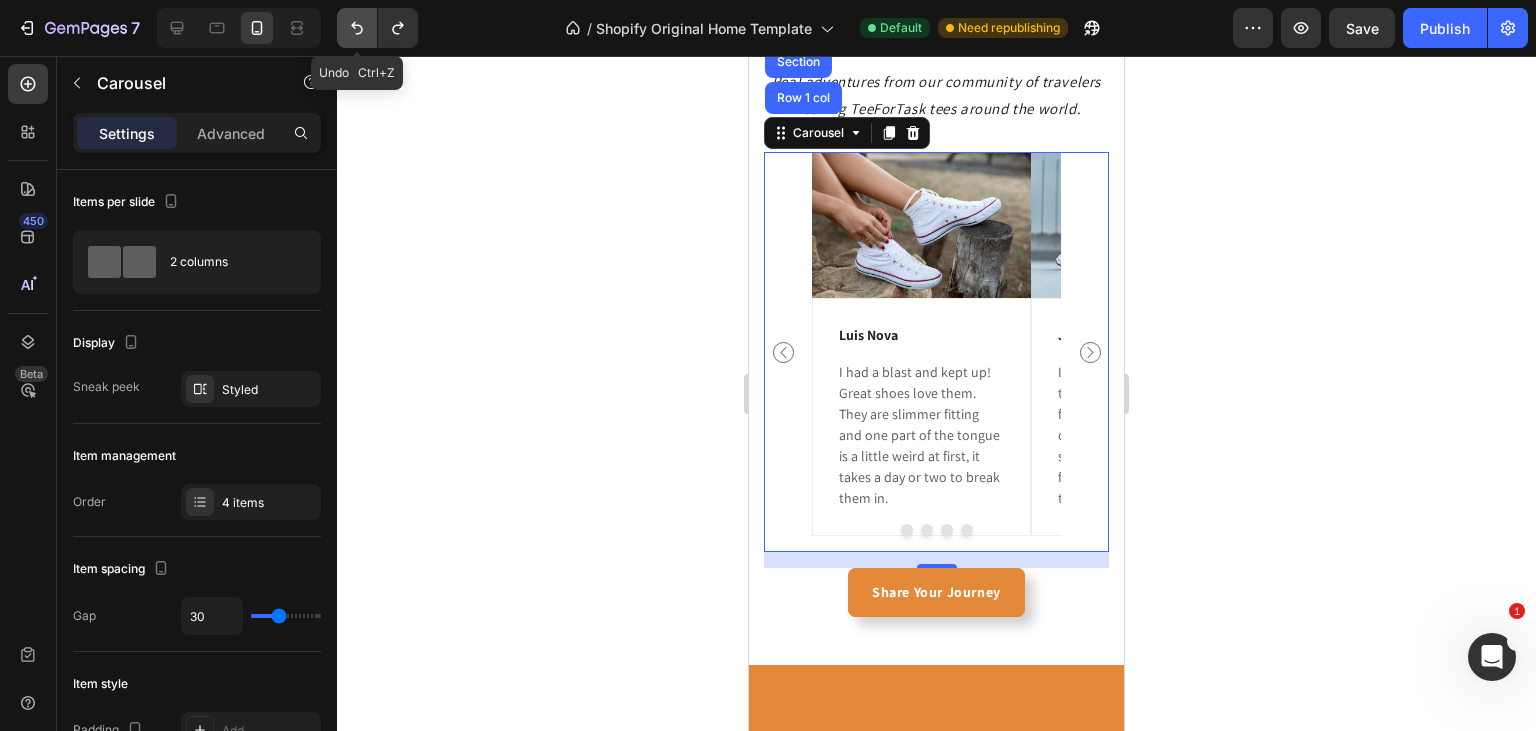 click 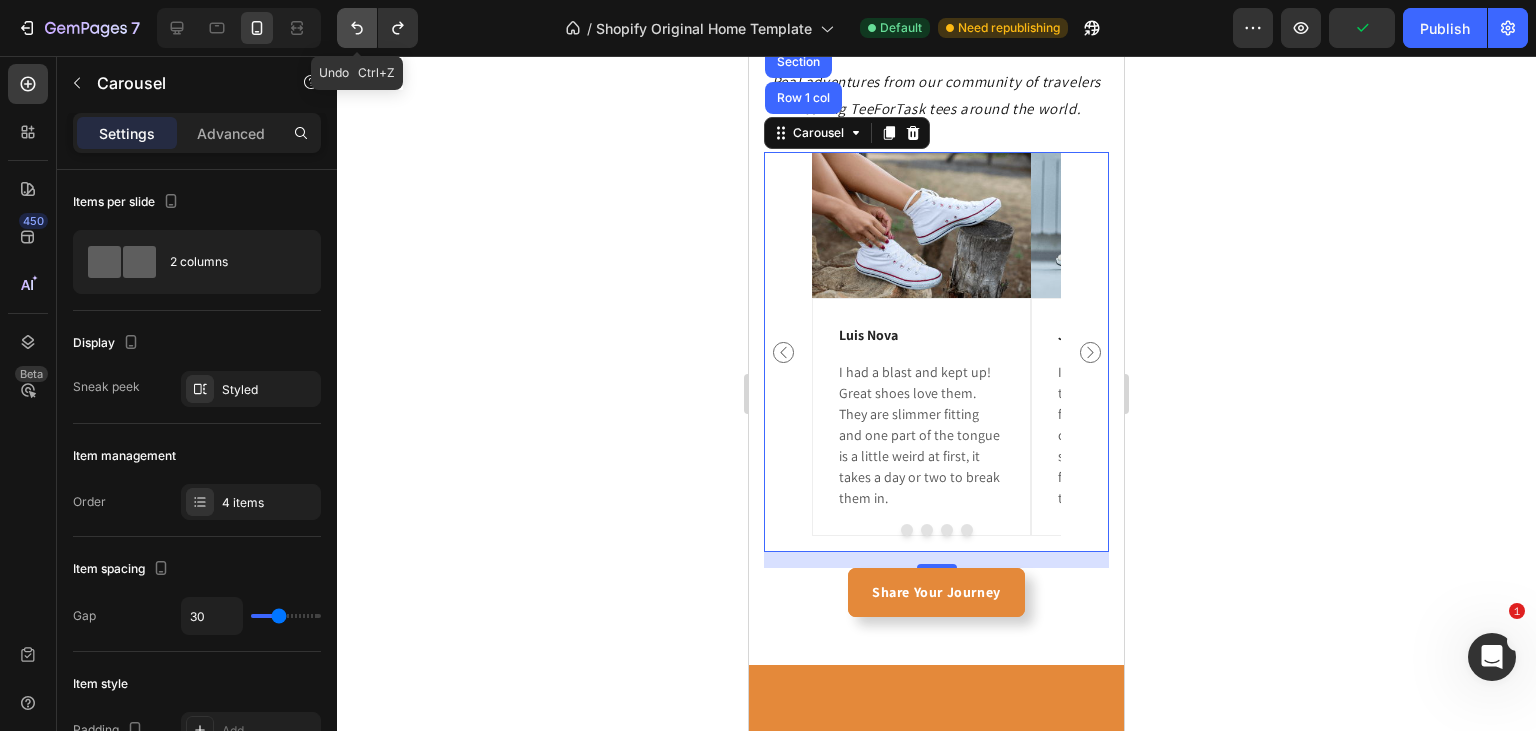 click 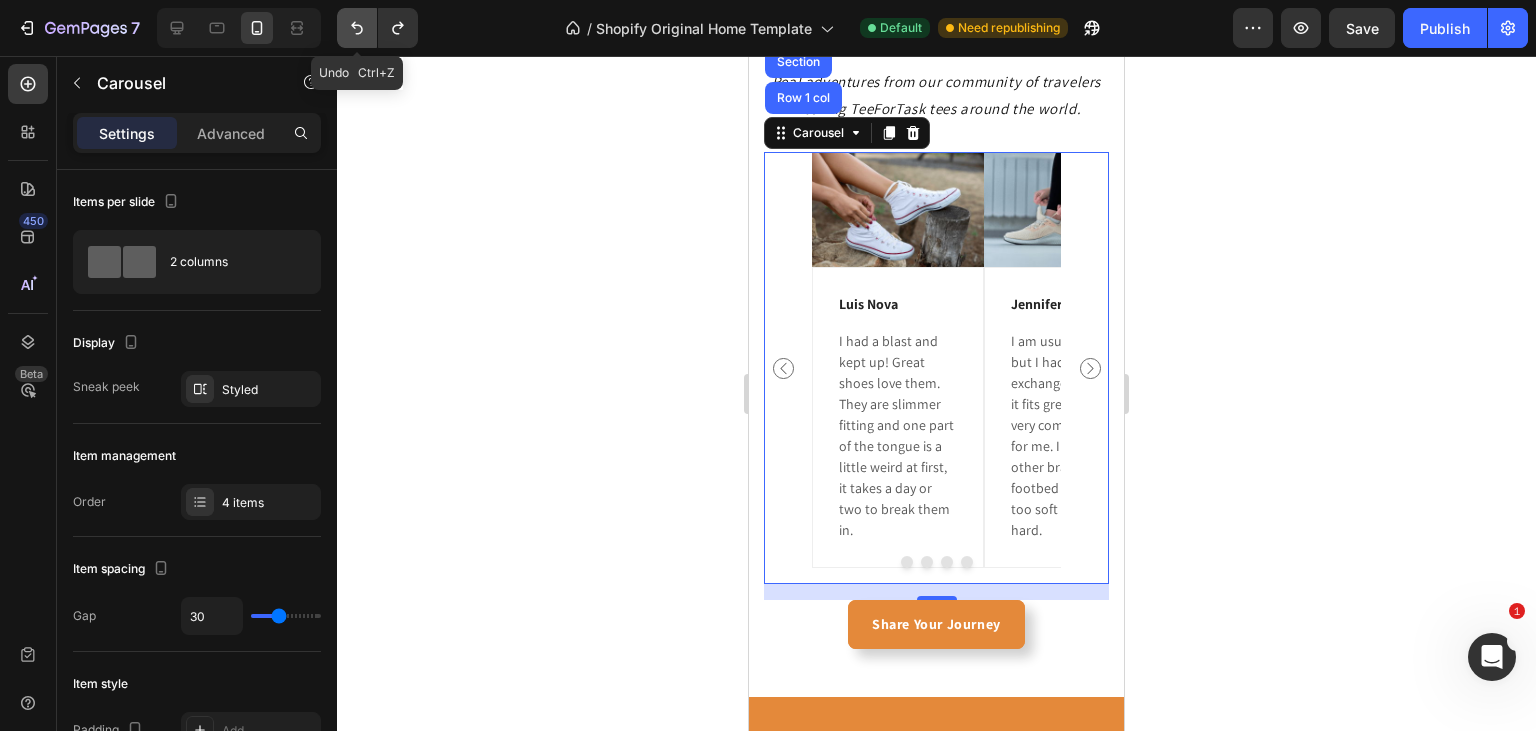 click 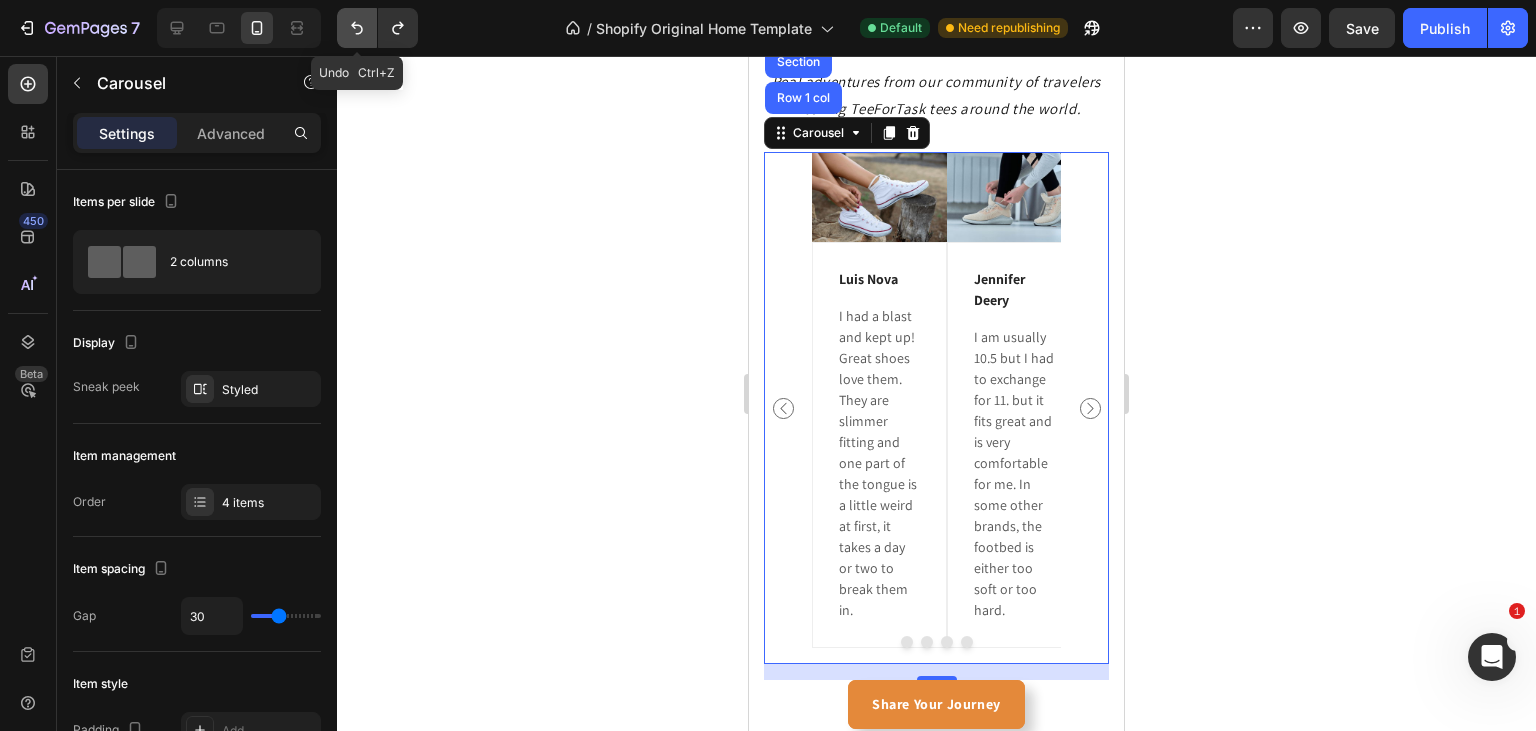 click 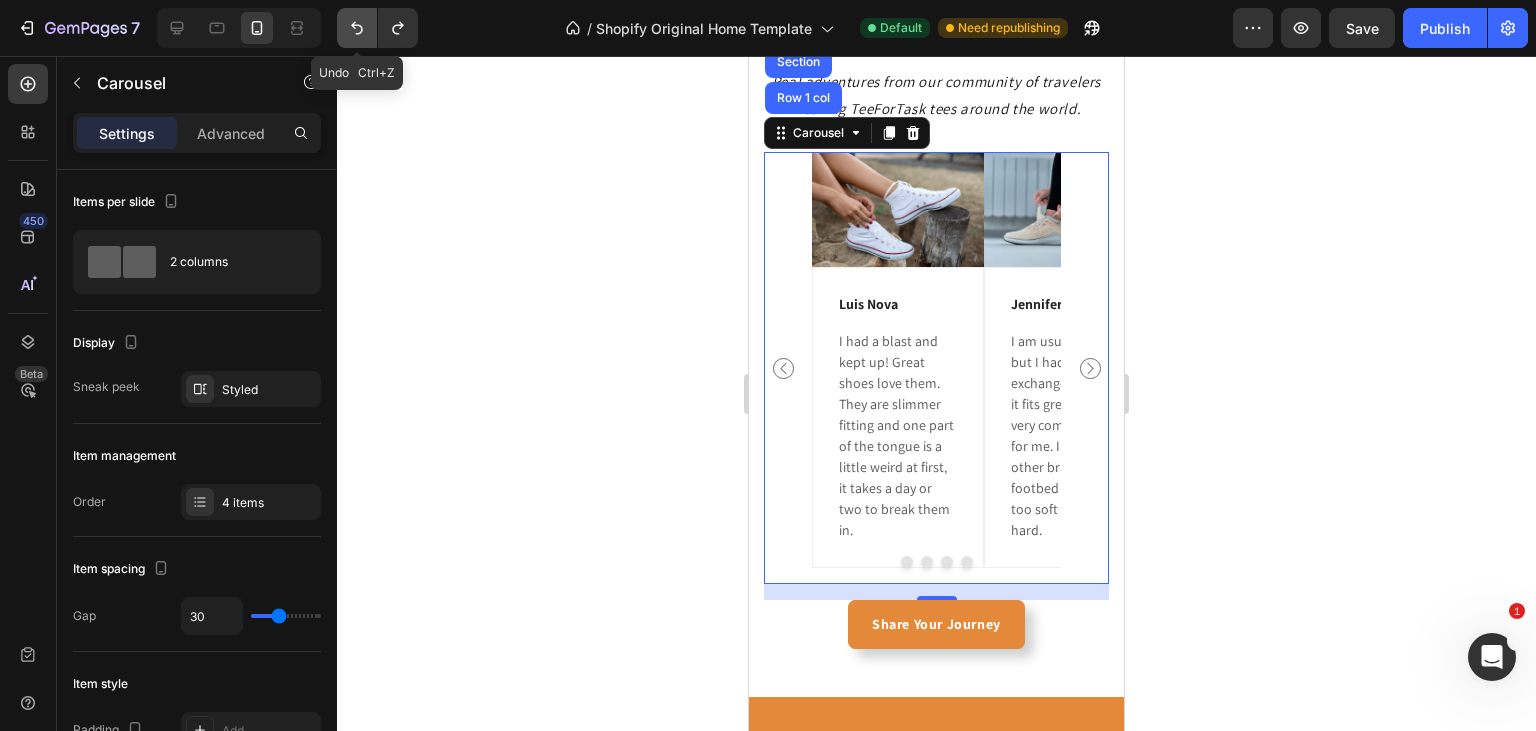 click 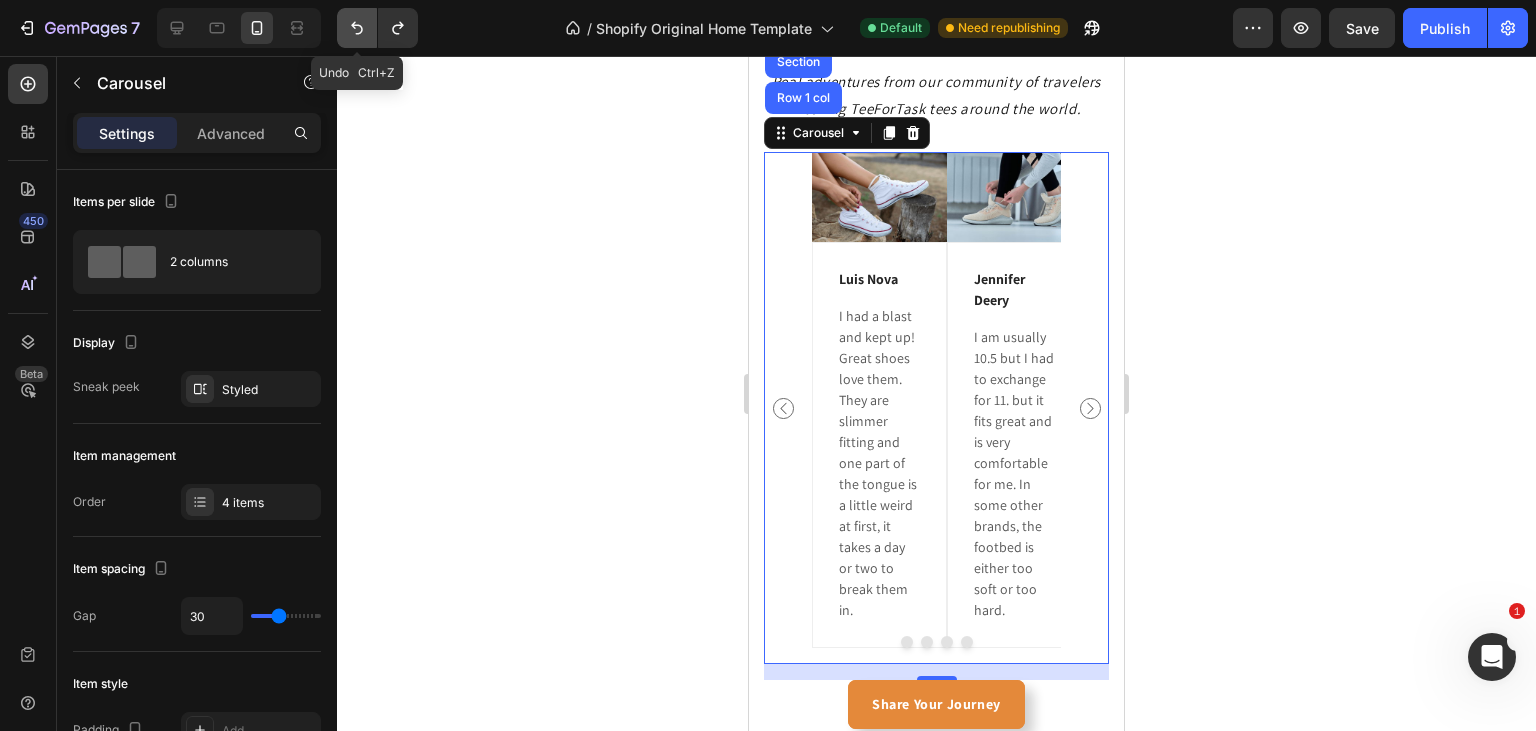 click 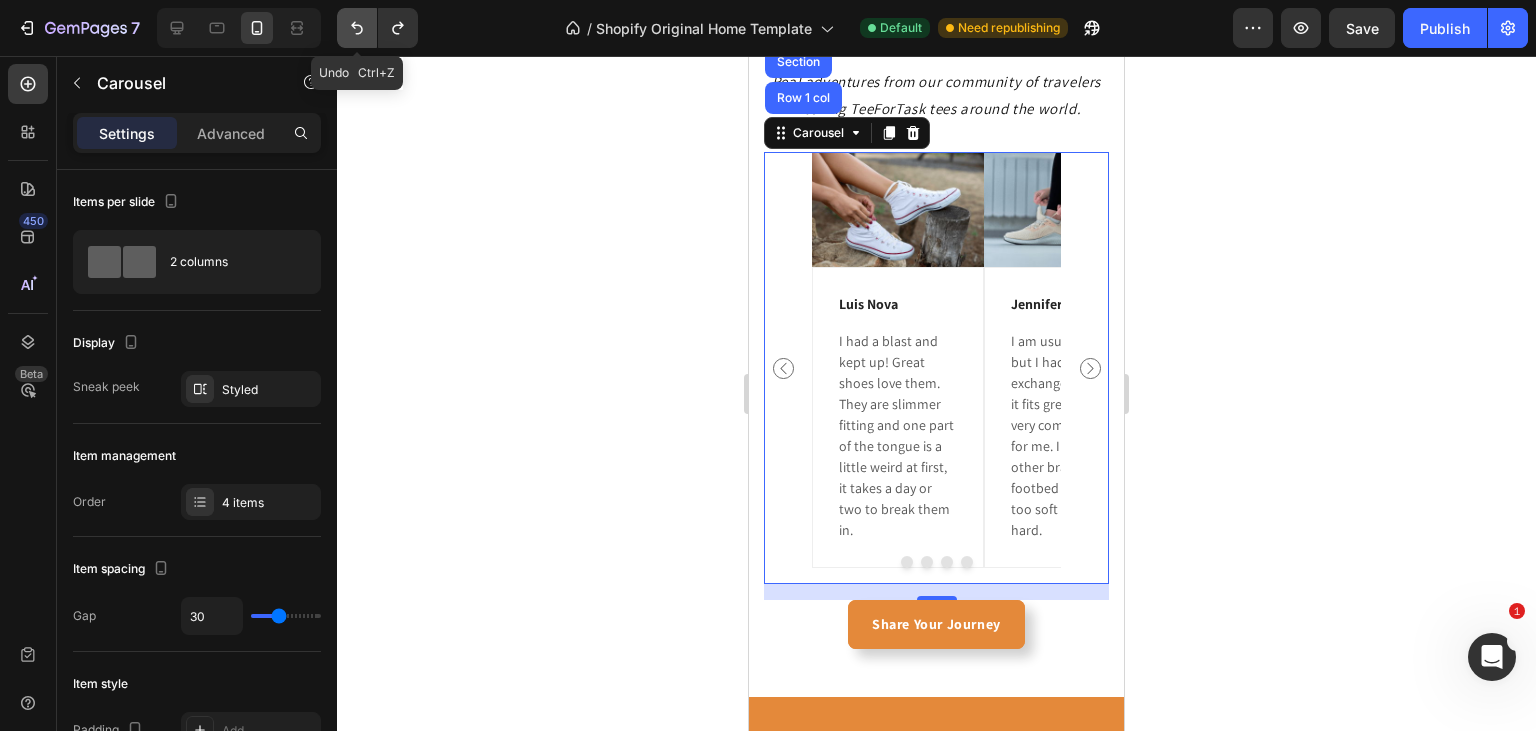 click 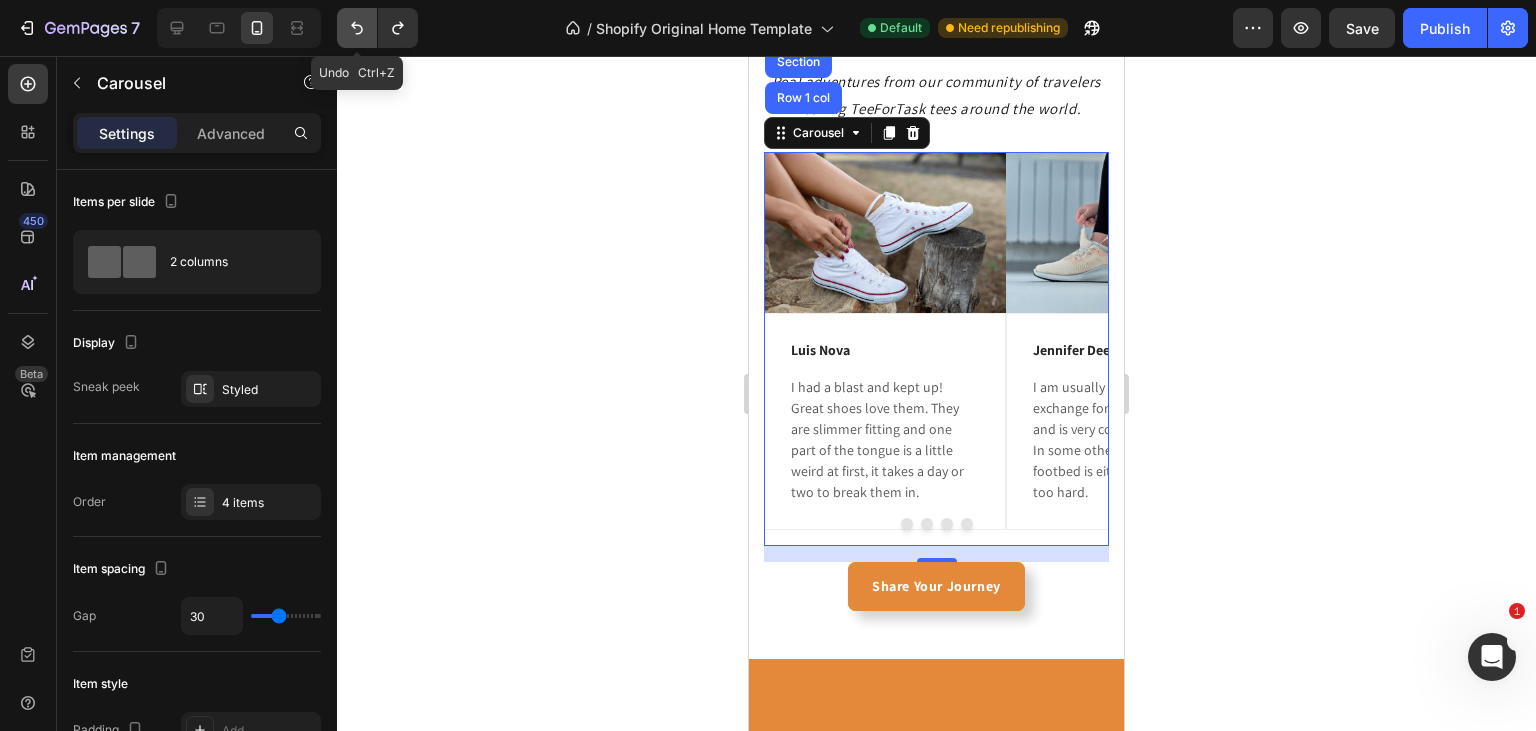 click 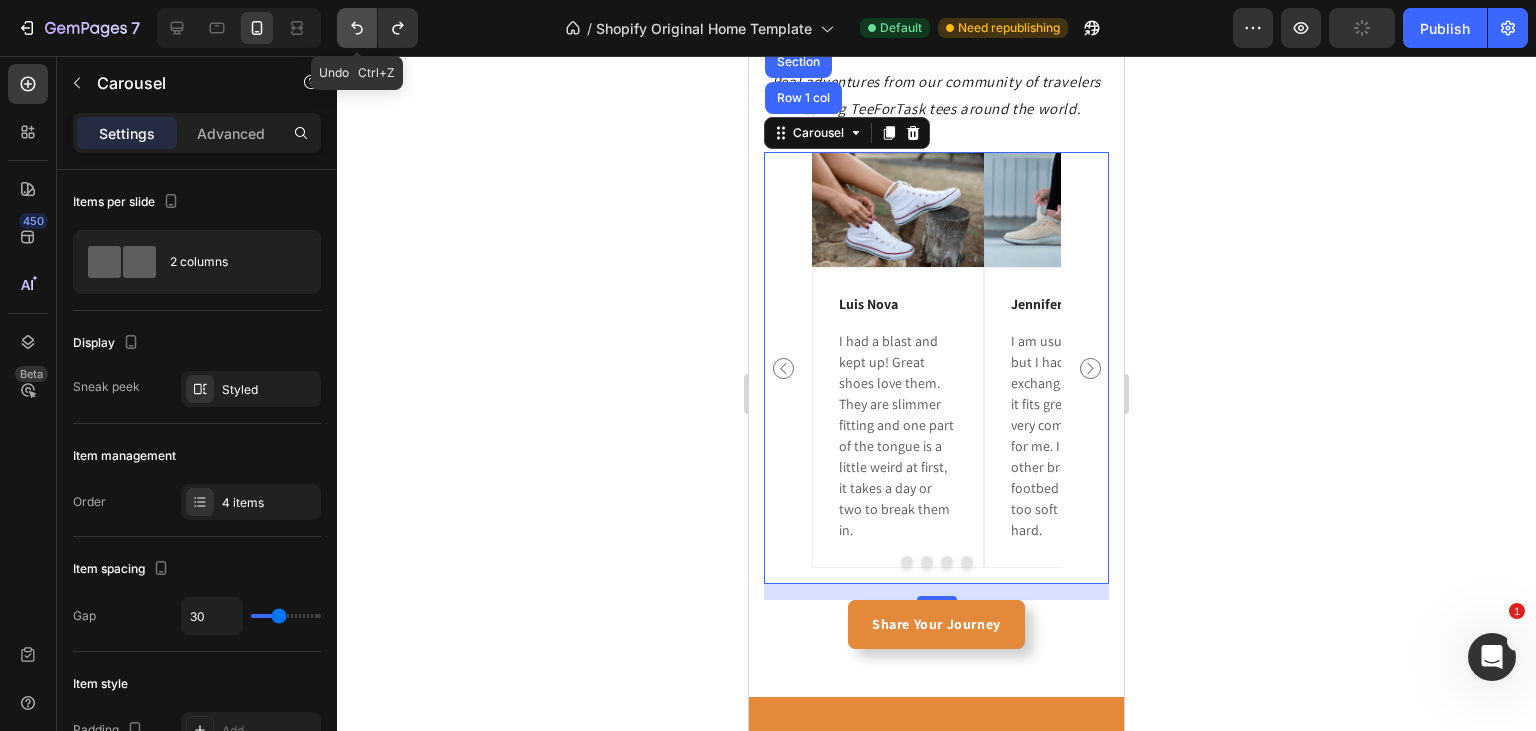 click 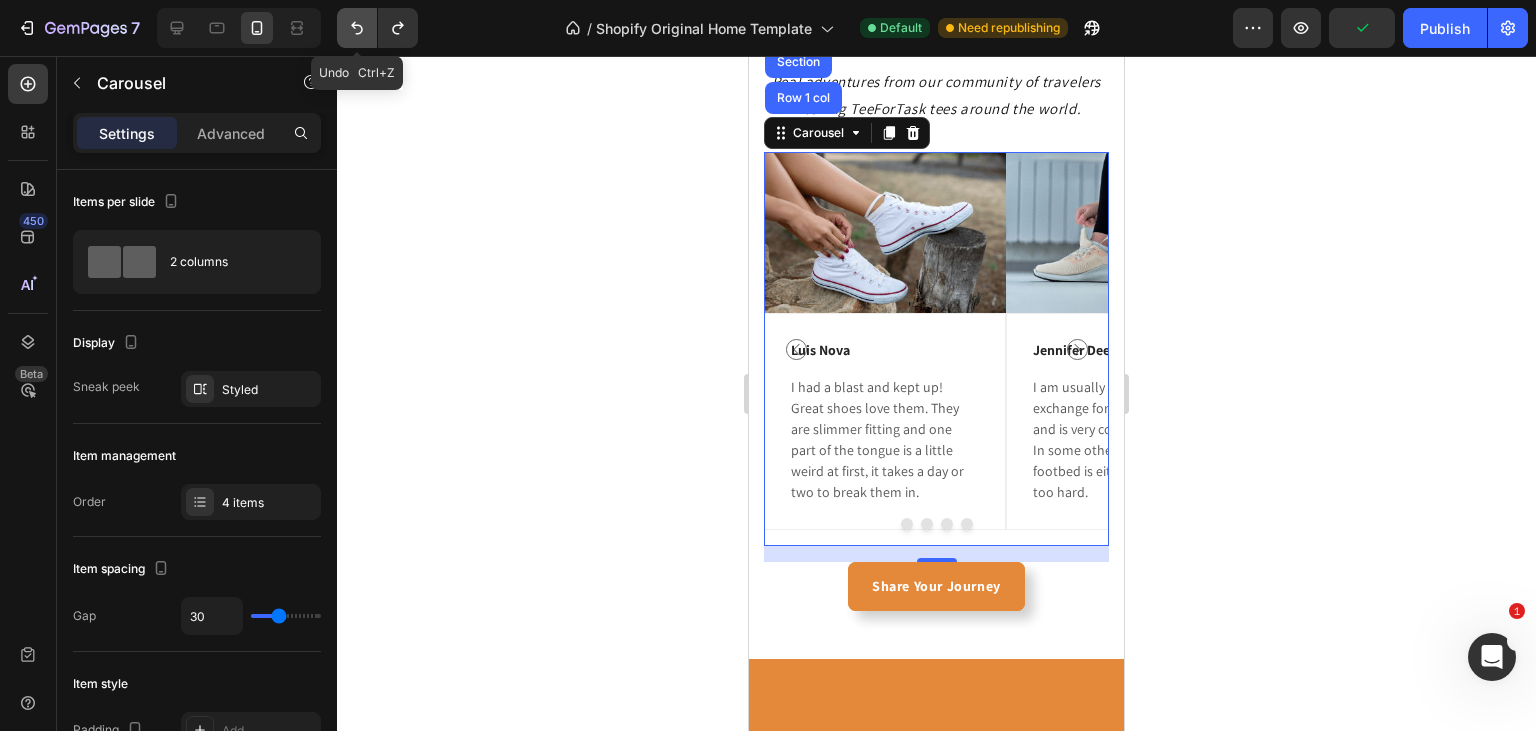 click 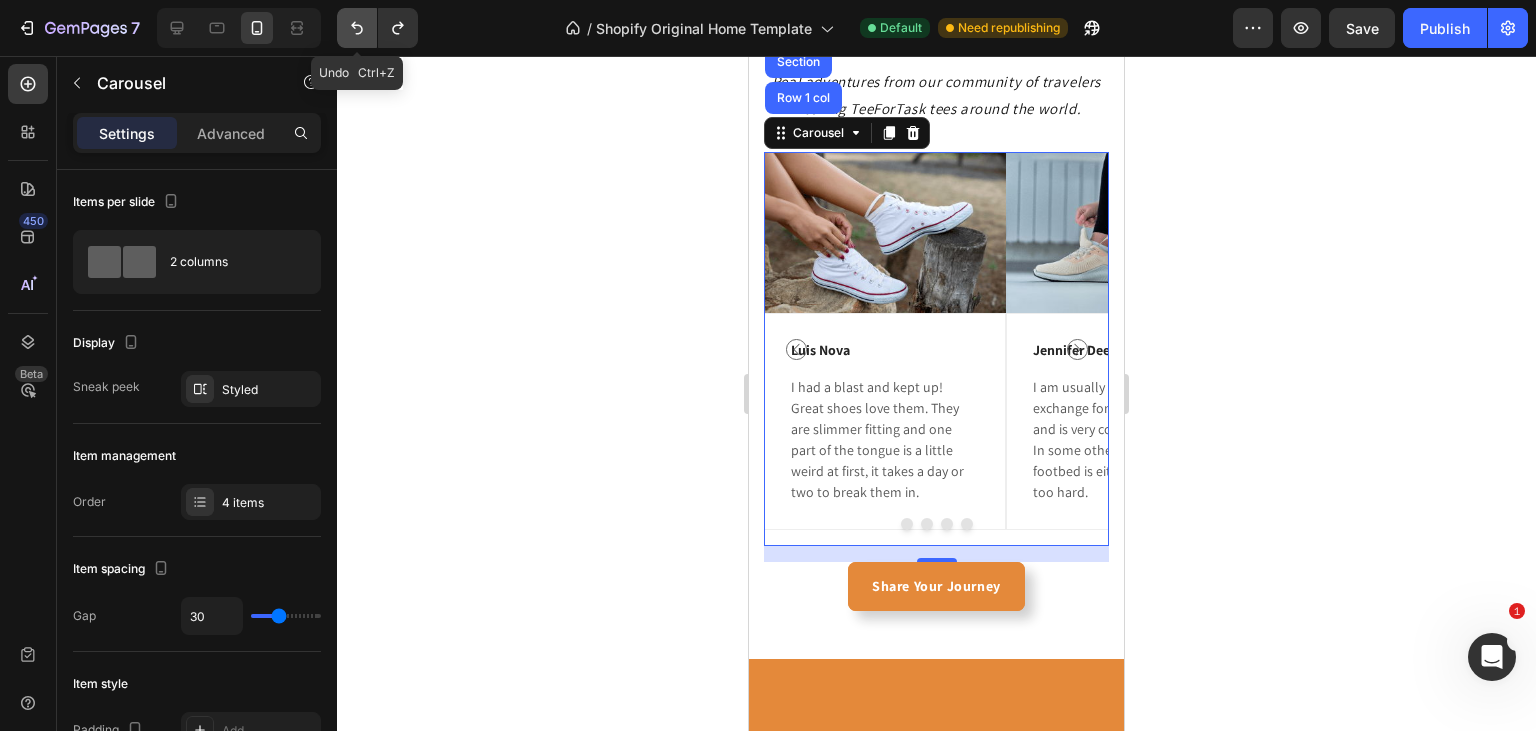 click 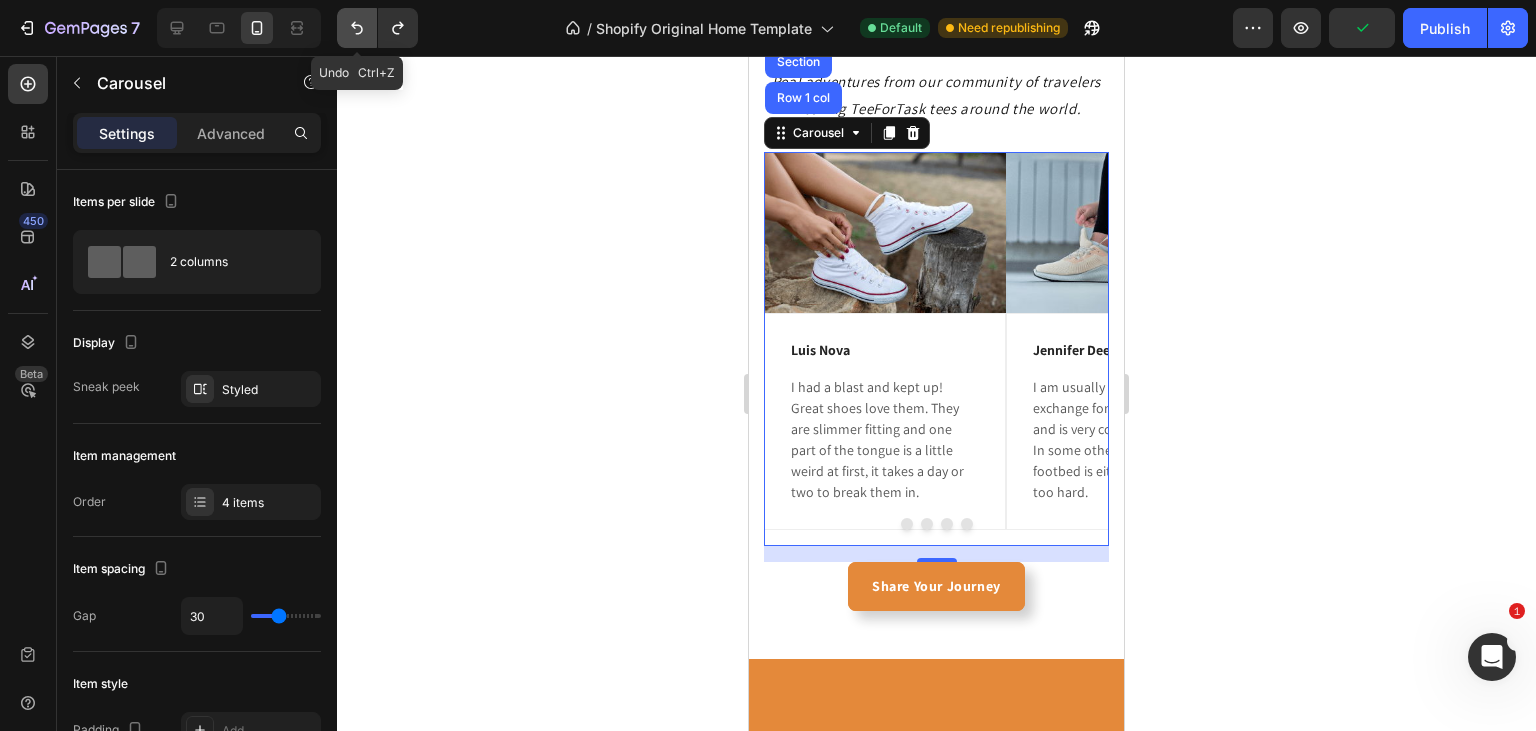 click 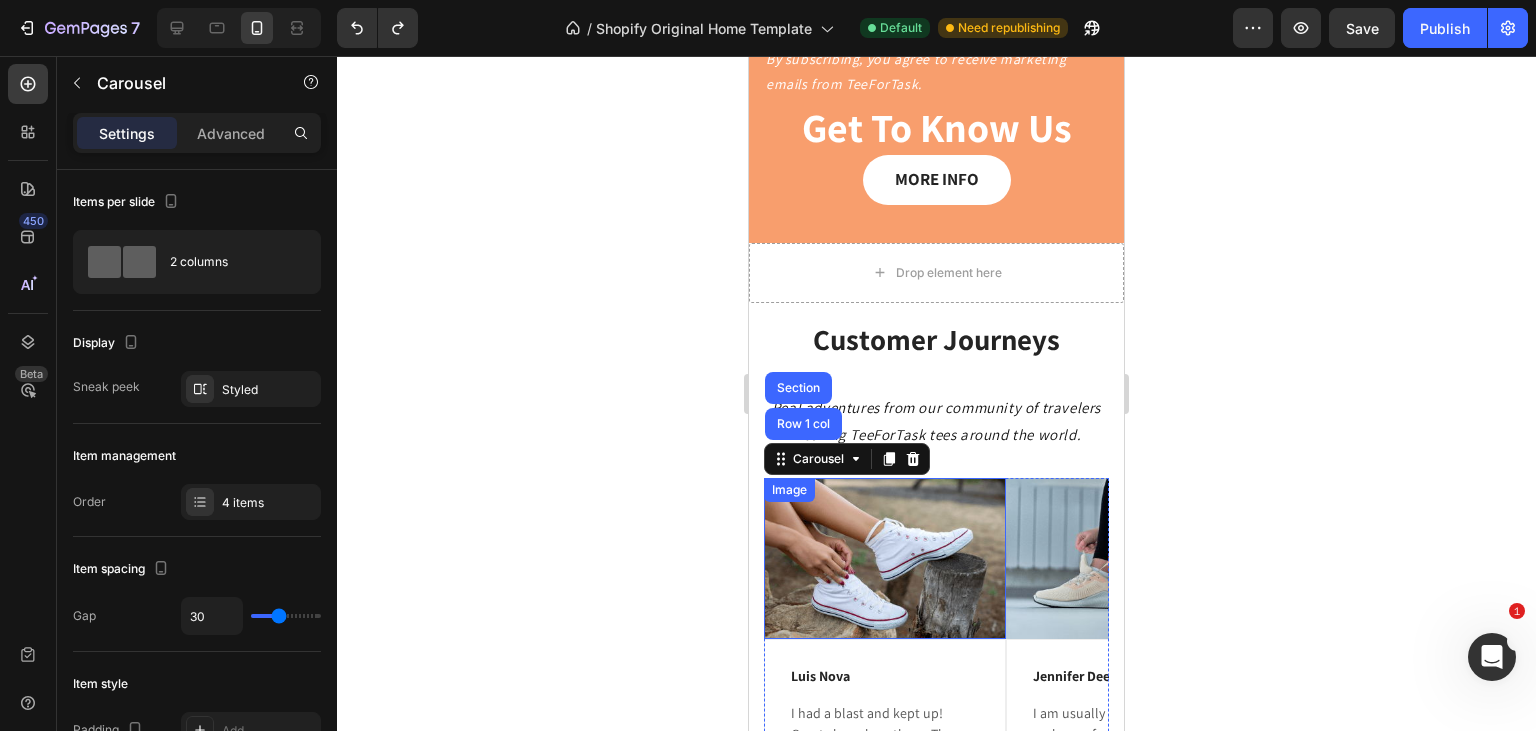 scroll, scrollTop: 2169, scrollLeft: 0, axis: vertical 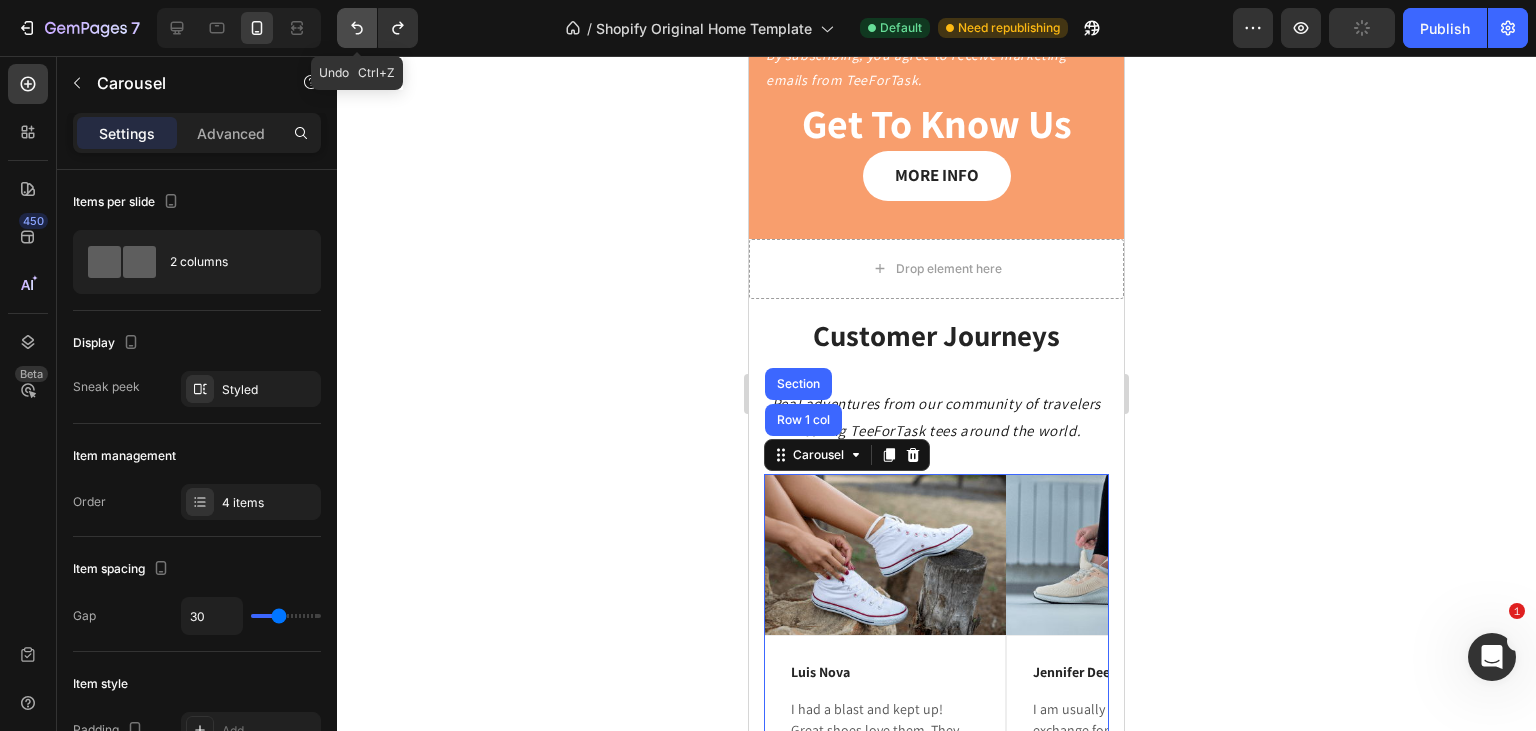 click 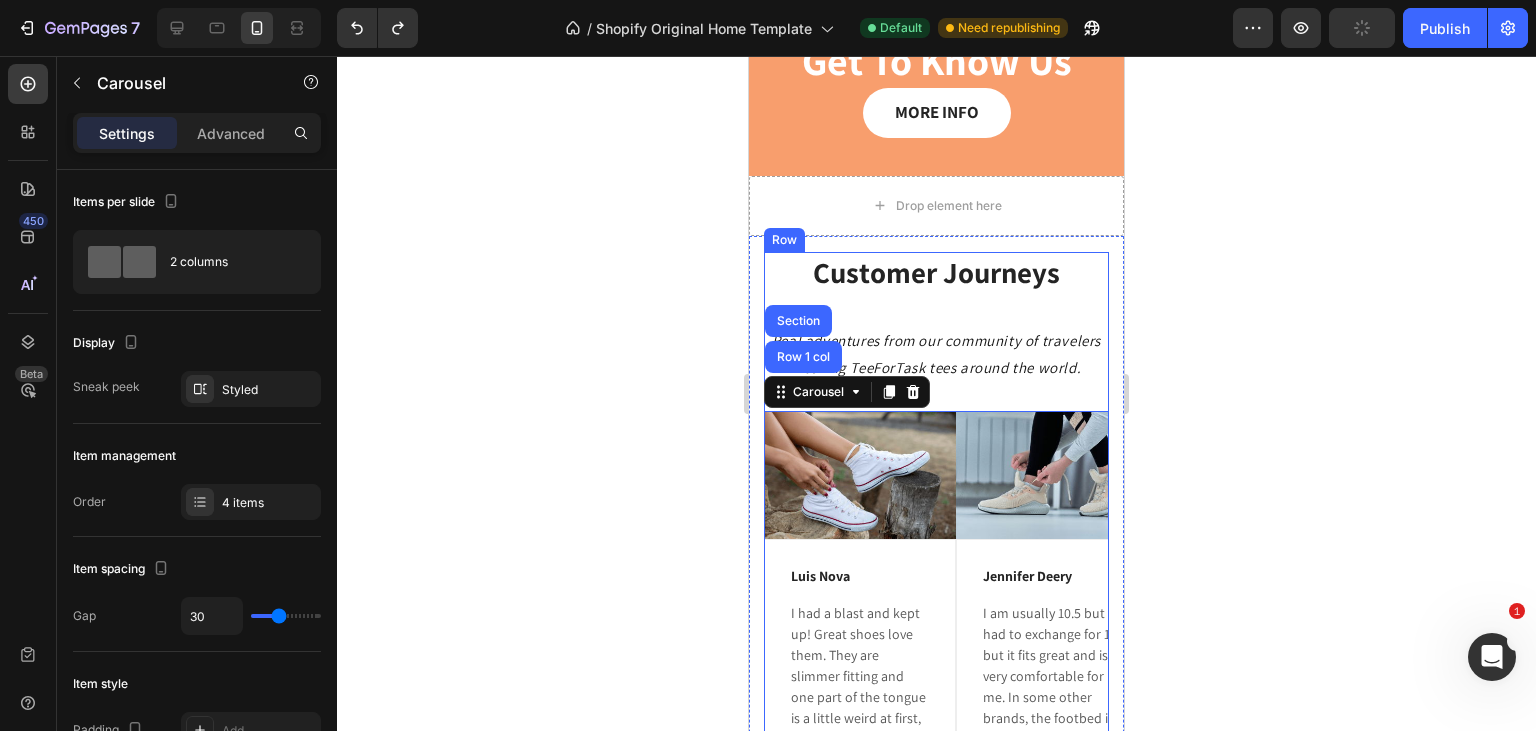 scroll, scrollTop: 2276, scrollLeft: 0, axis: vertical 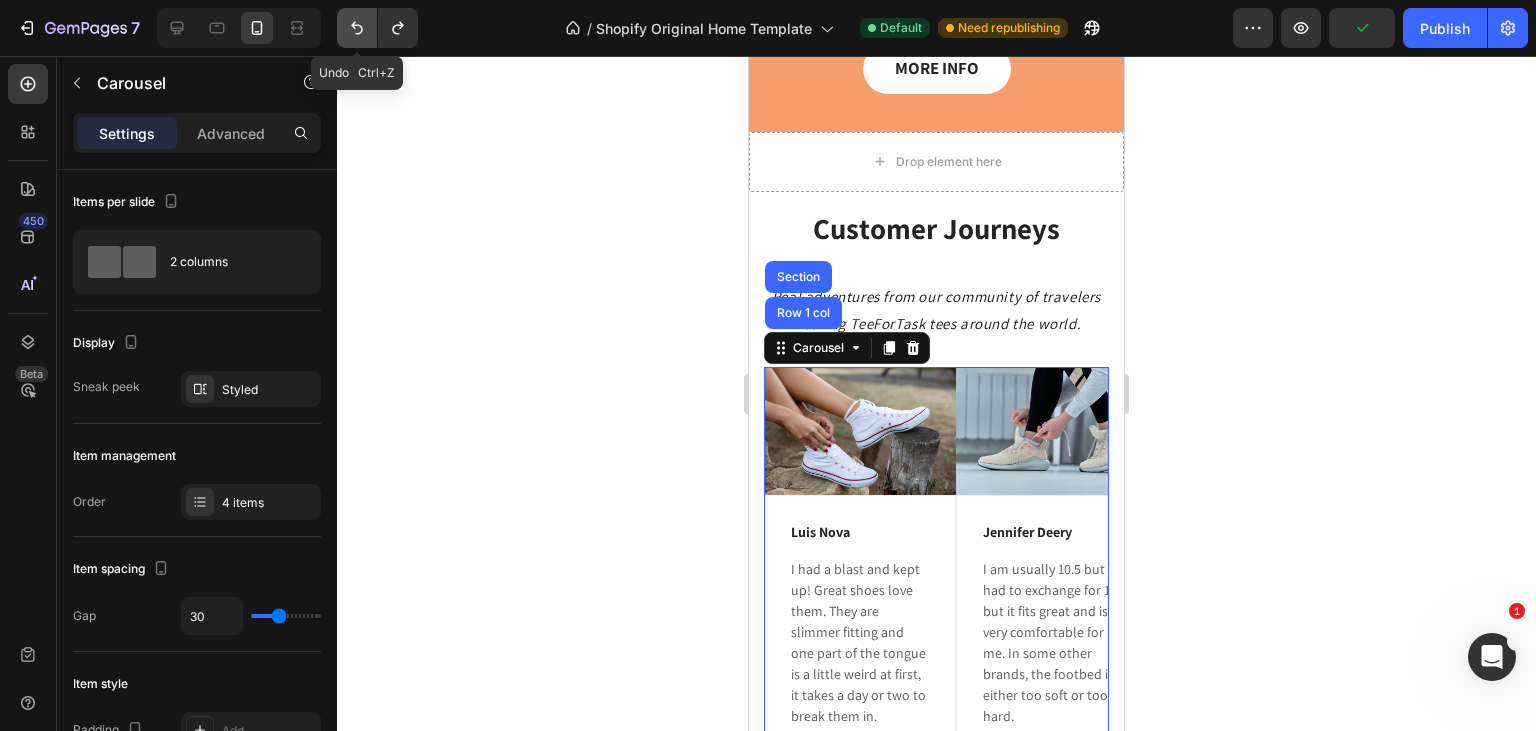 click 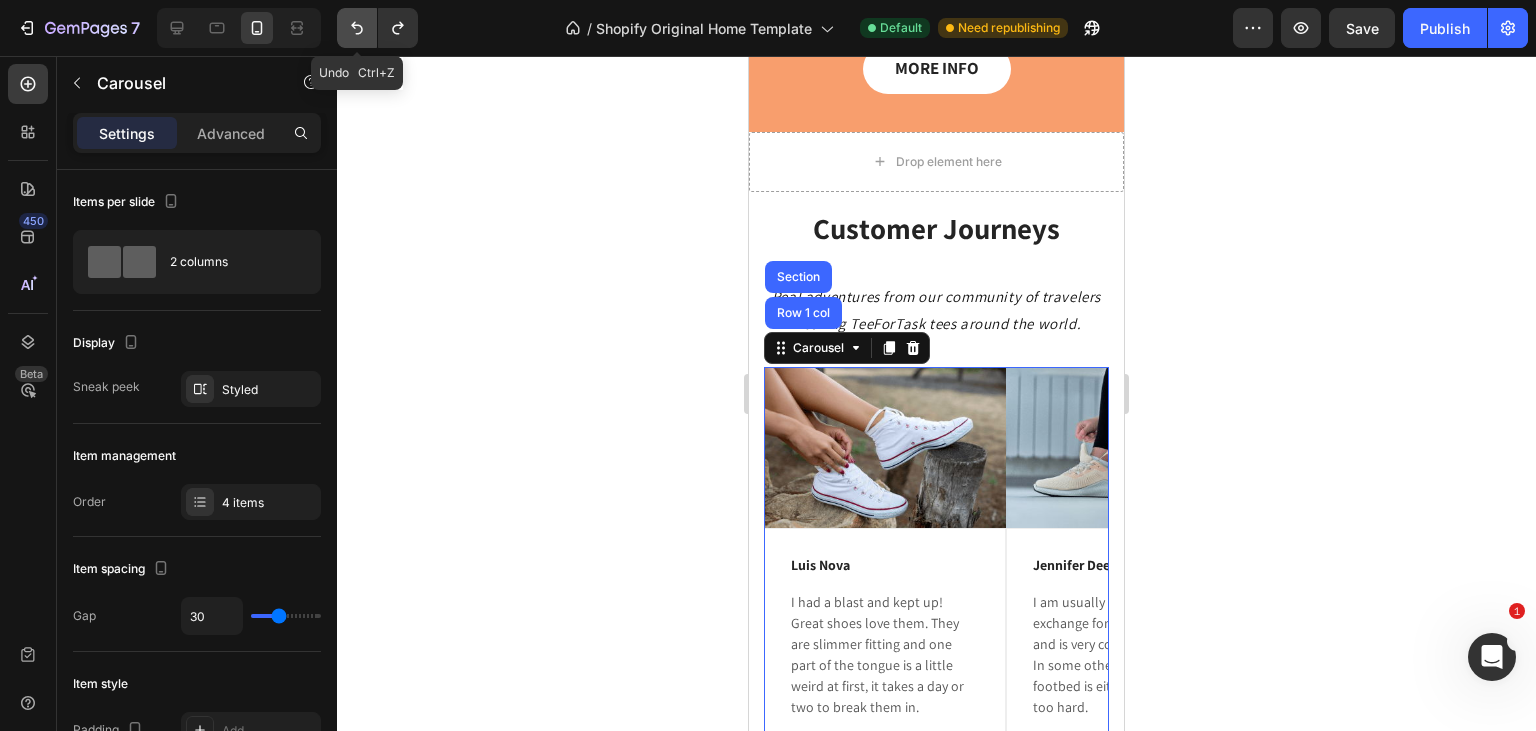 click 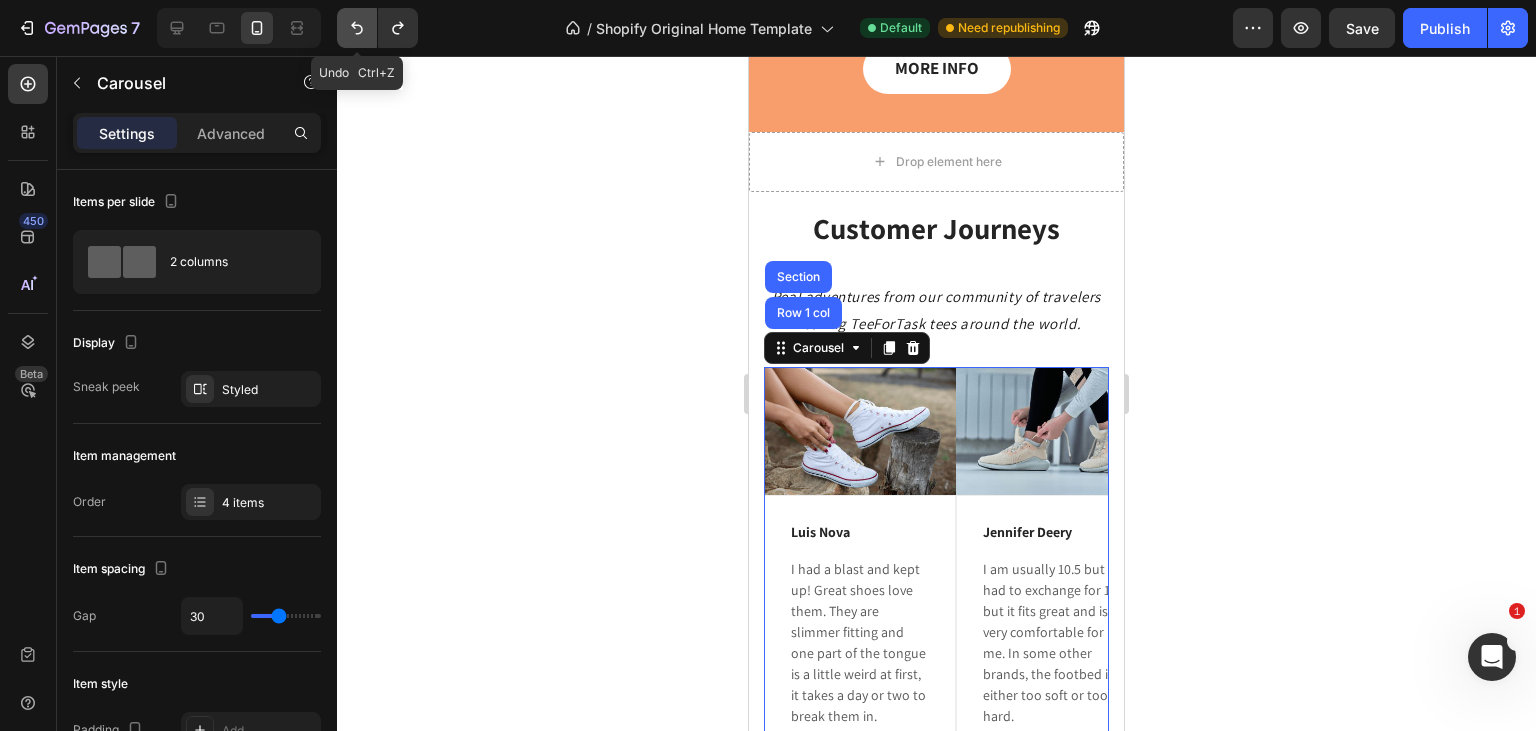 click 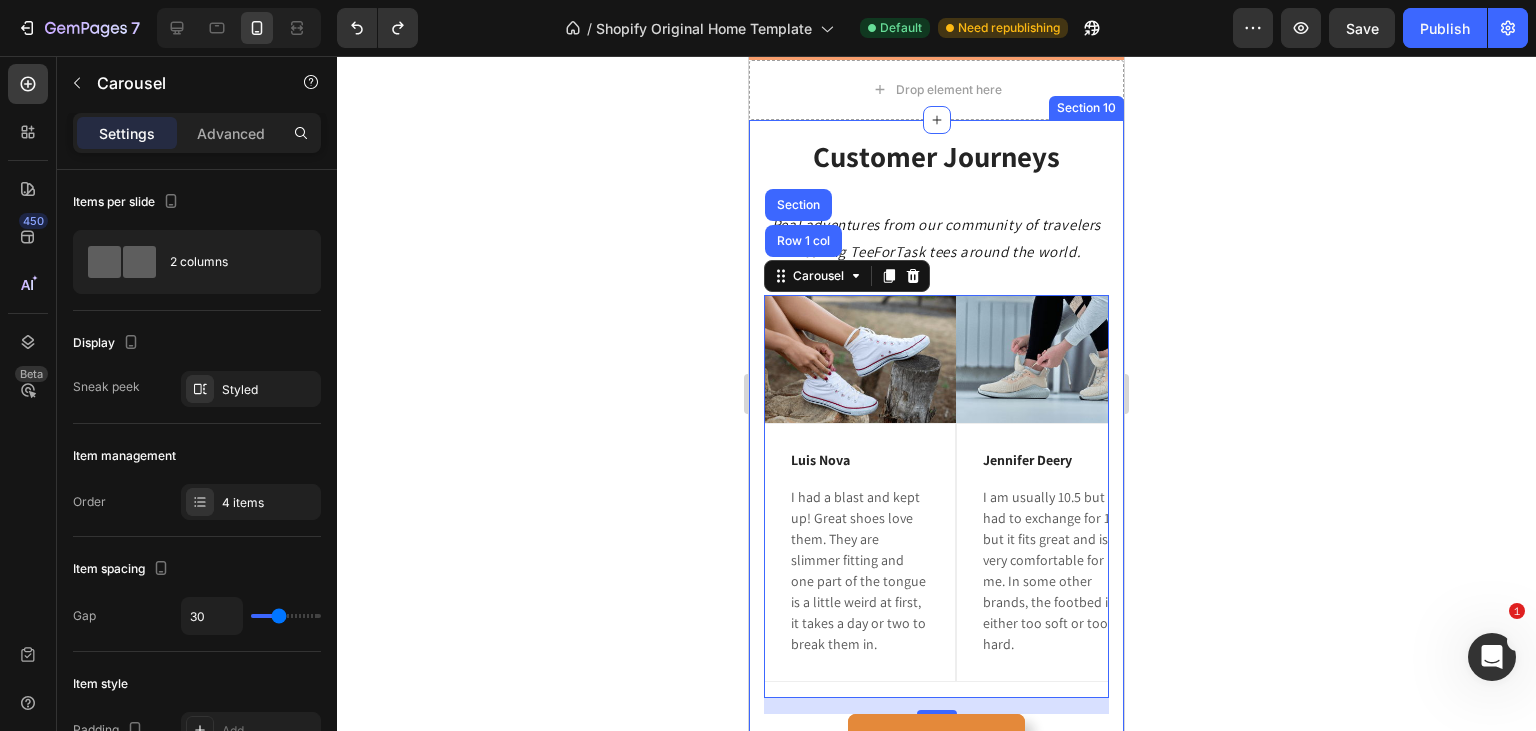 scroll, scrollTop: 2403, scrollLeft: 0, axis: vertical 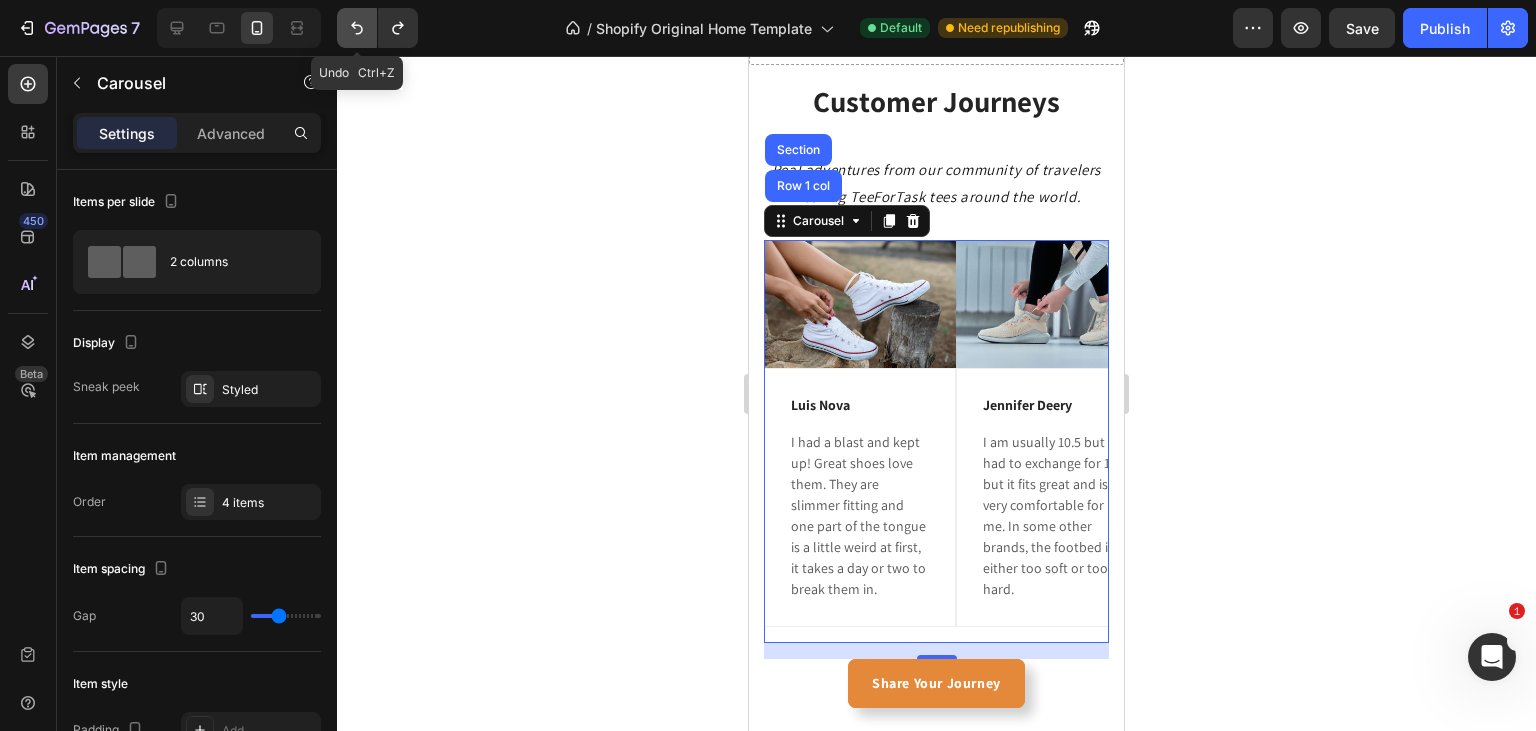click 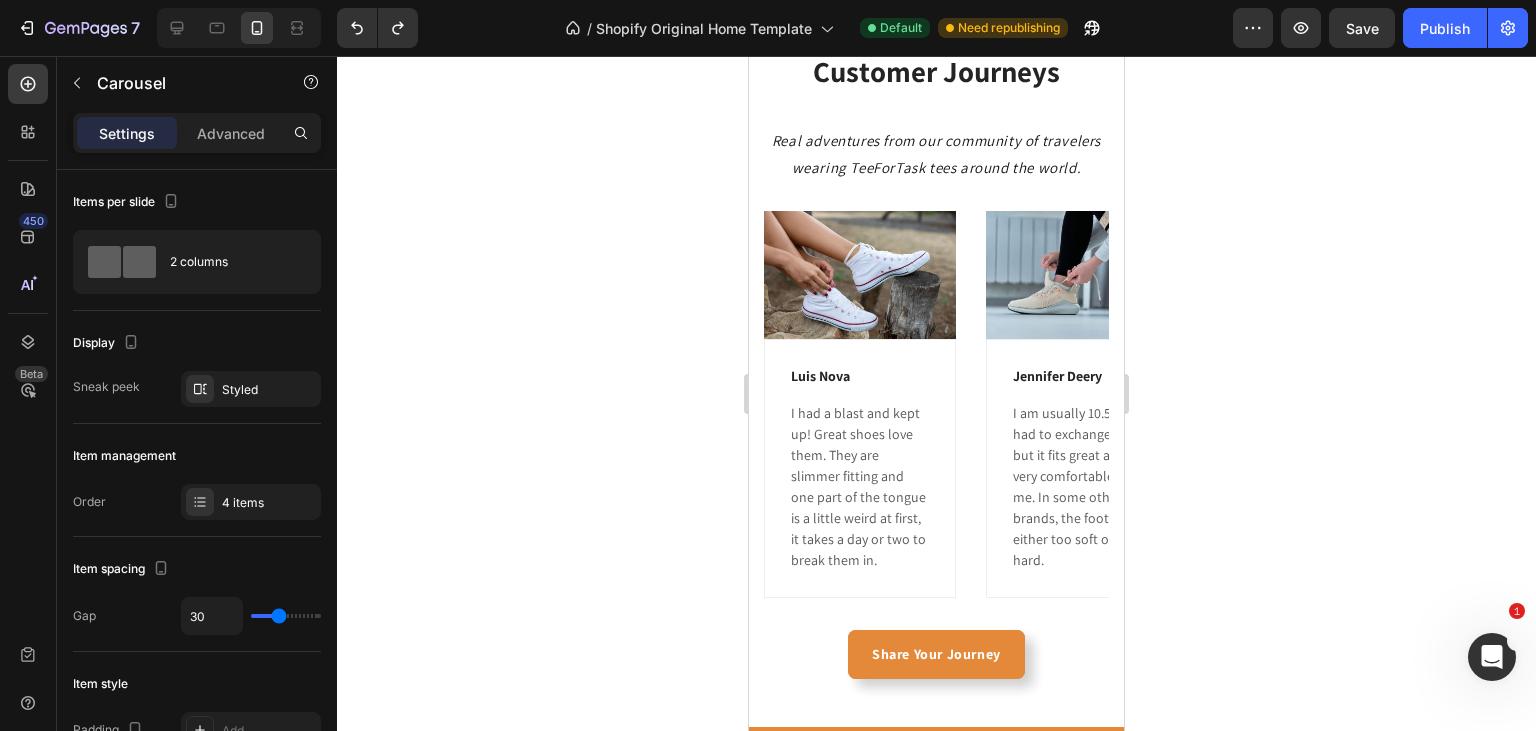 scroll, scrollTop: 2127, scrollLeft: 0, axis: vertical 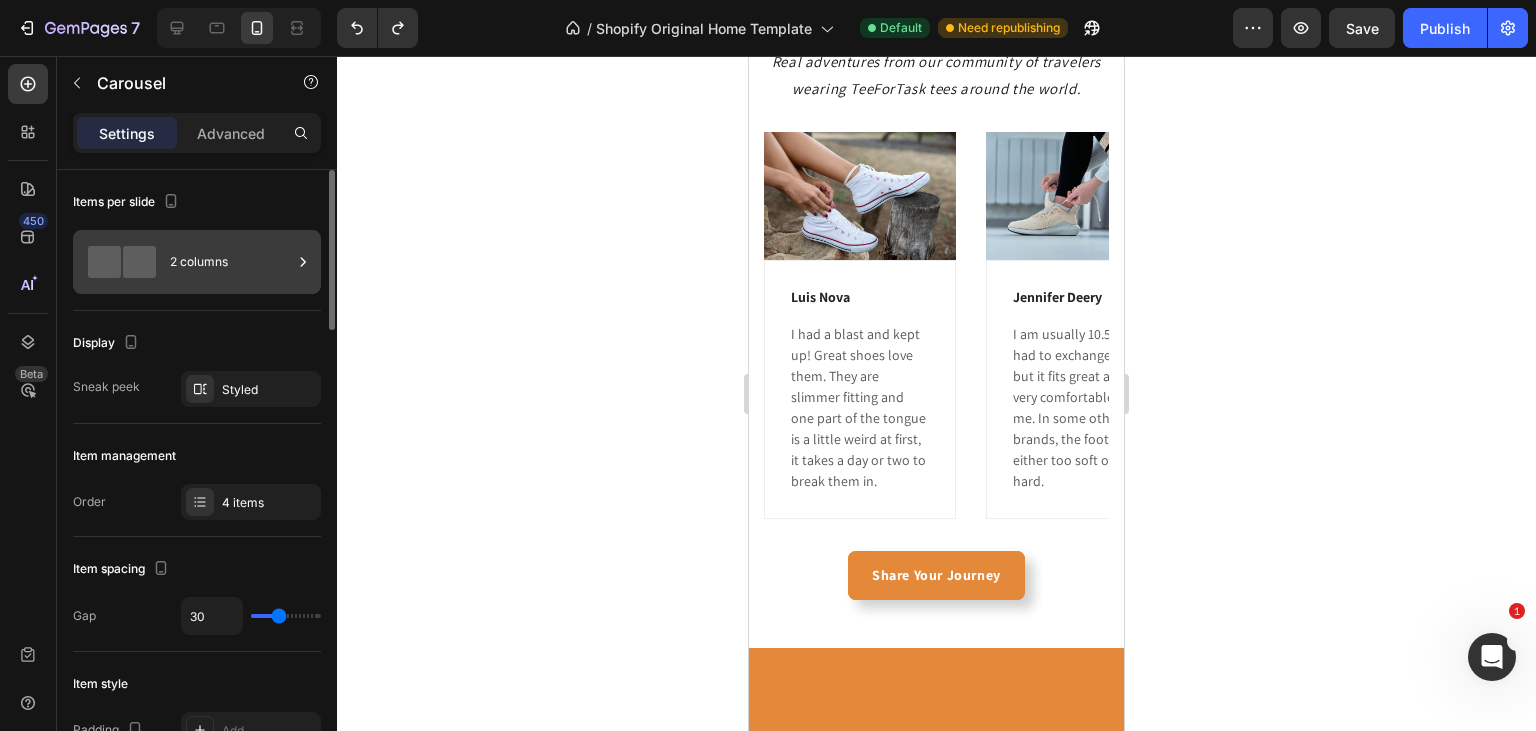 click on "2 columns" at bounding box center [231, 262] 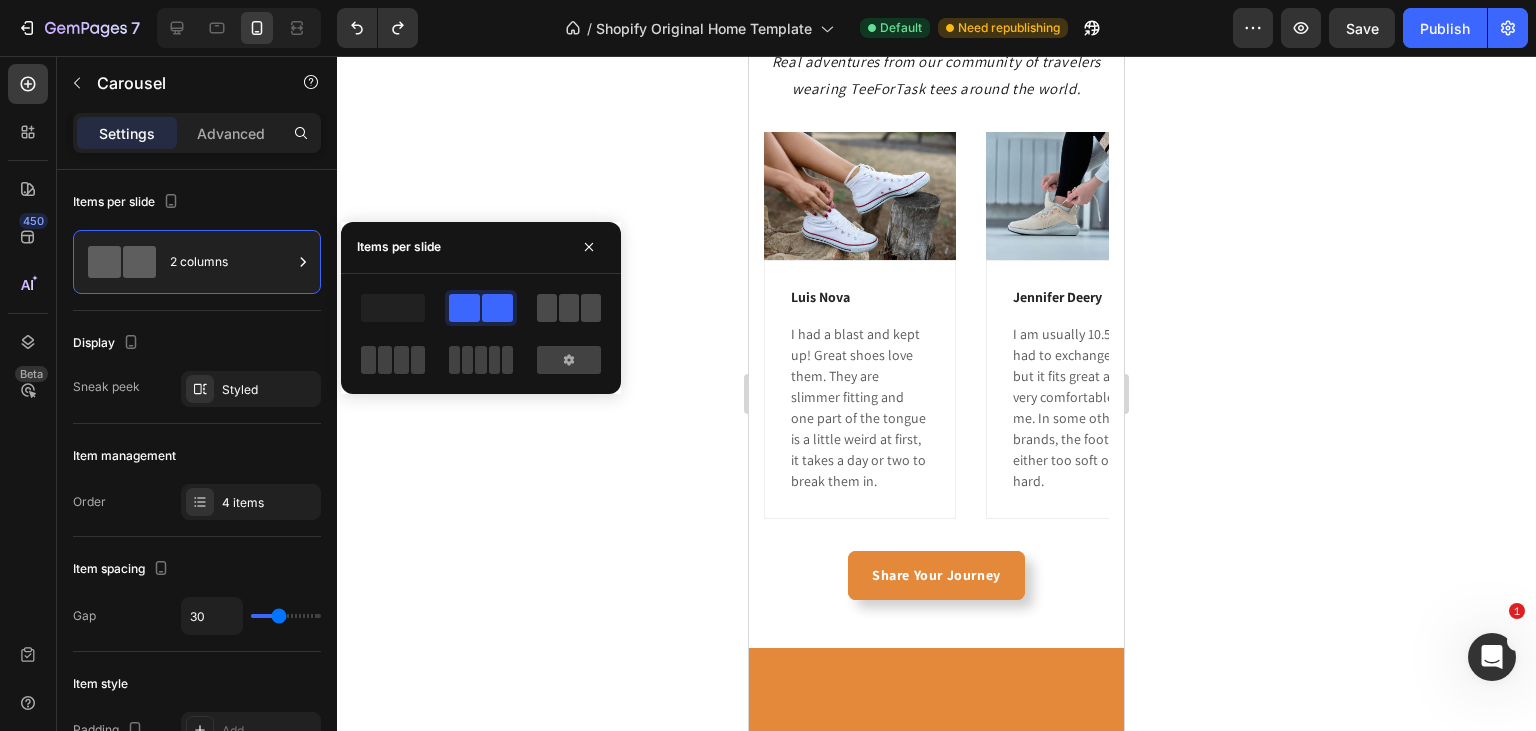 click 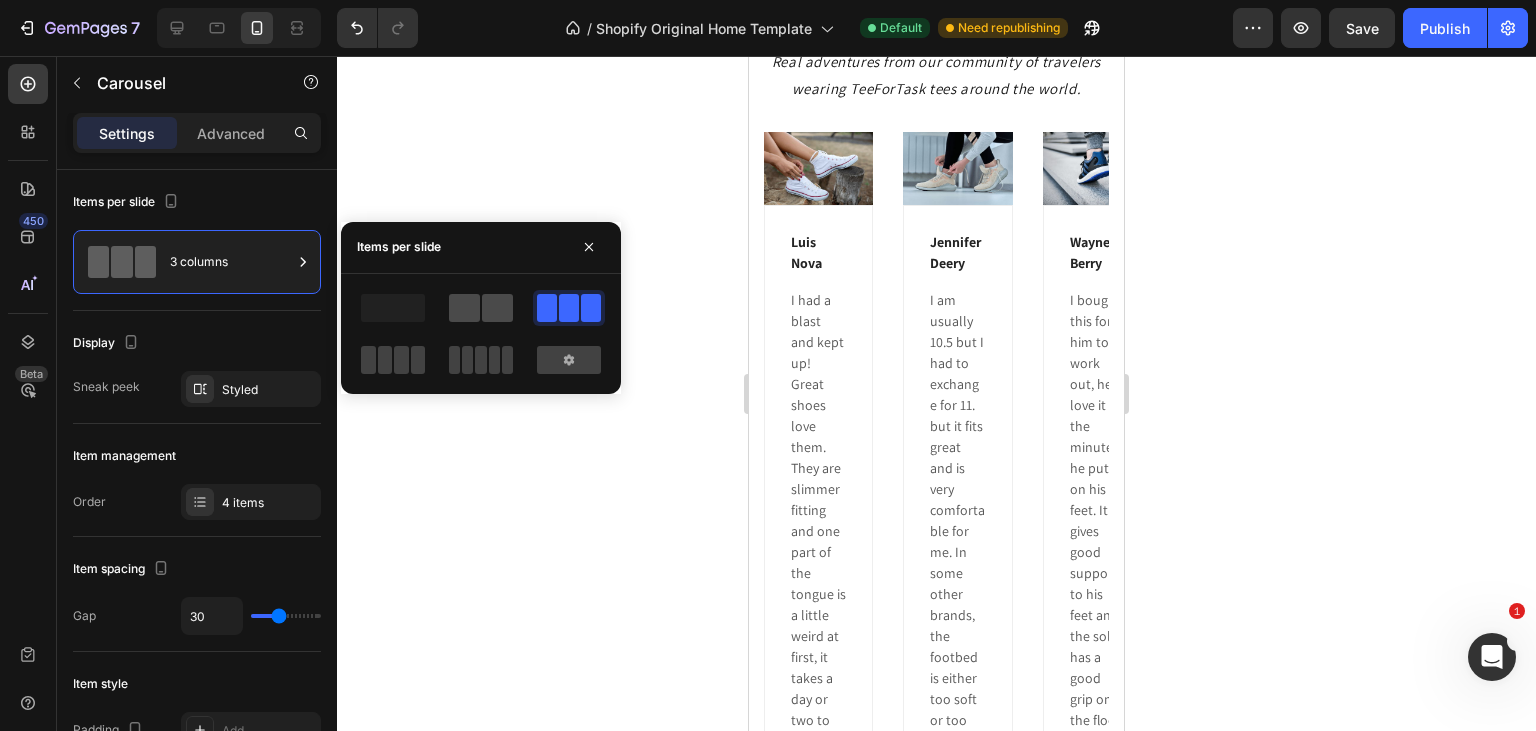 click 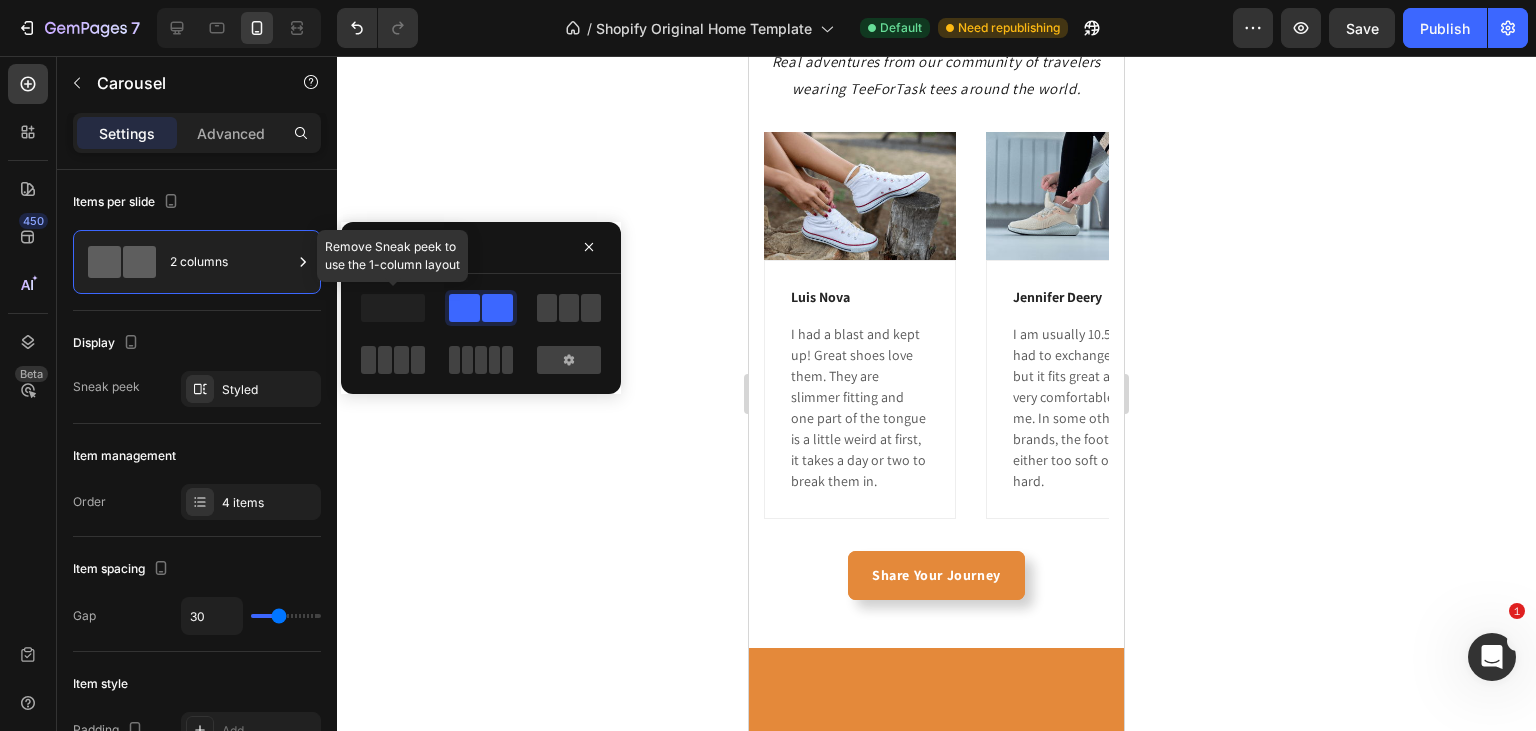 click 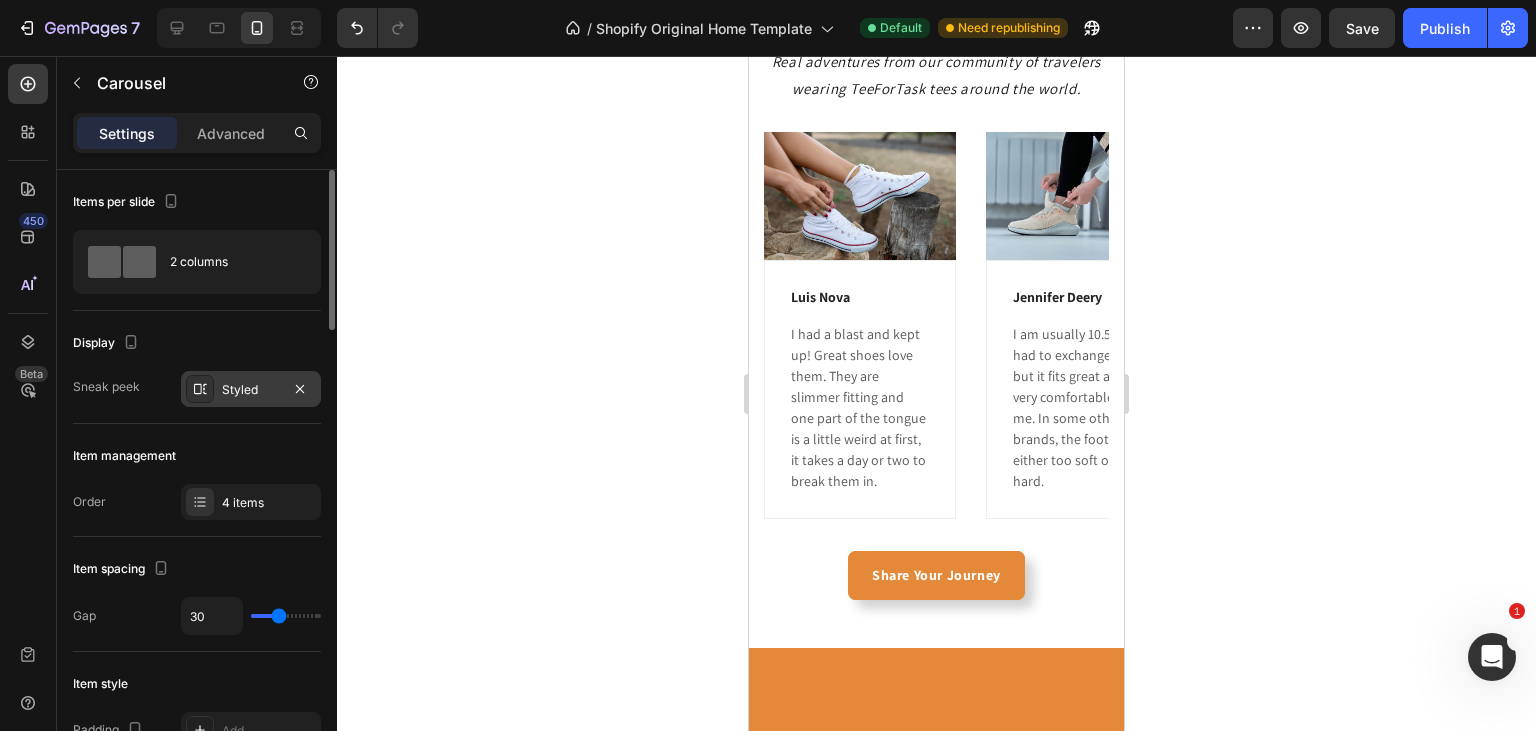 click at bounding box center (200, 389) 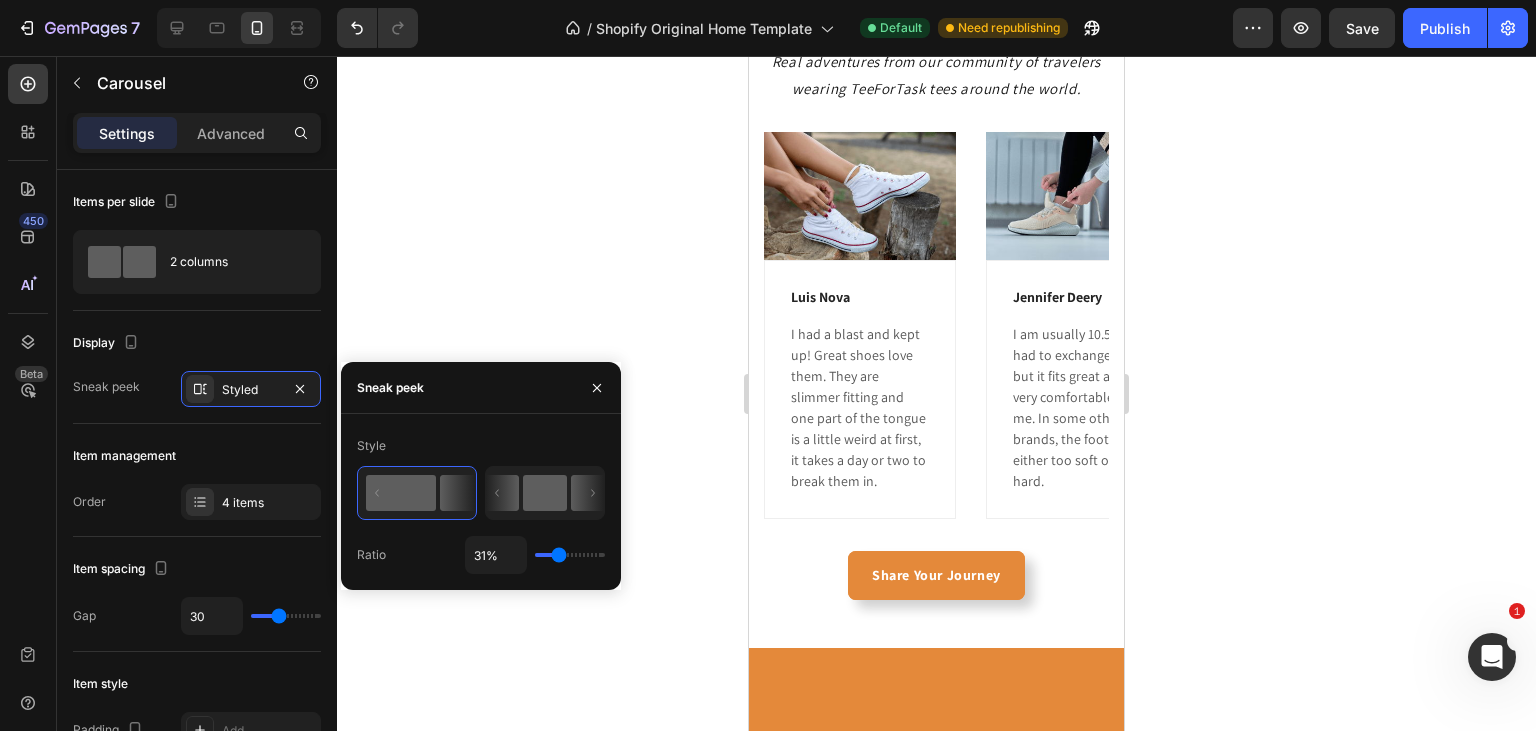 click 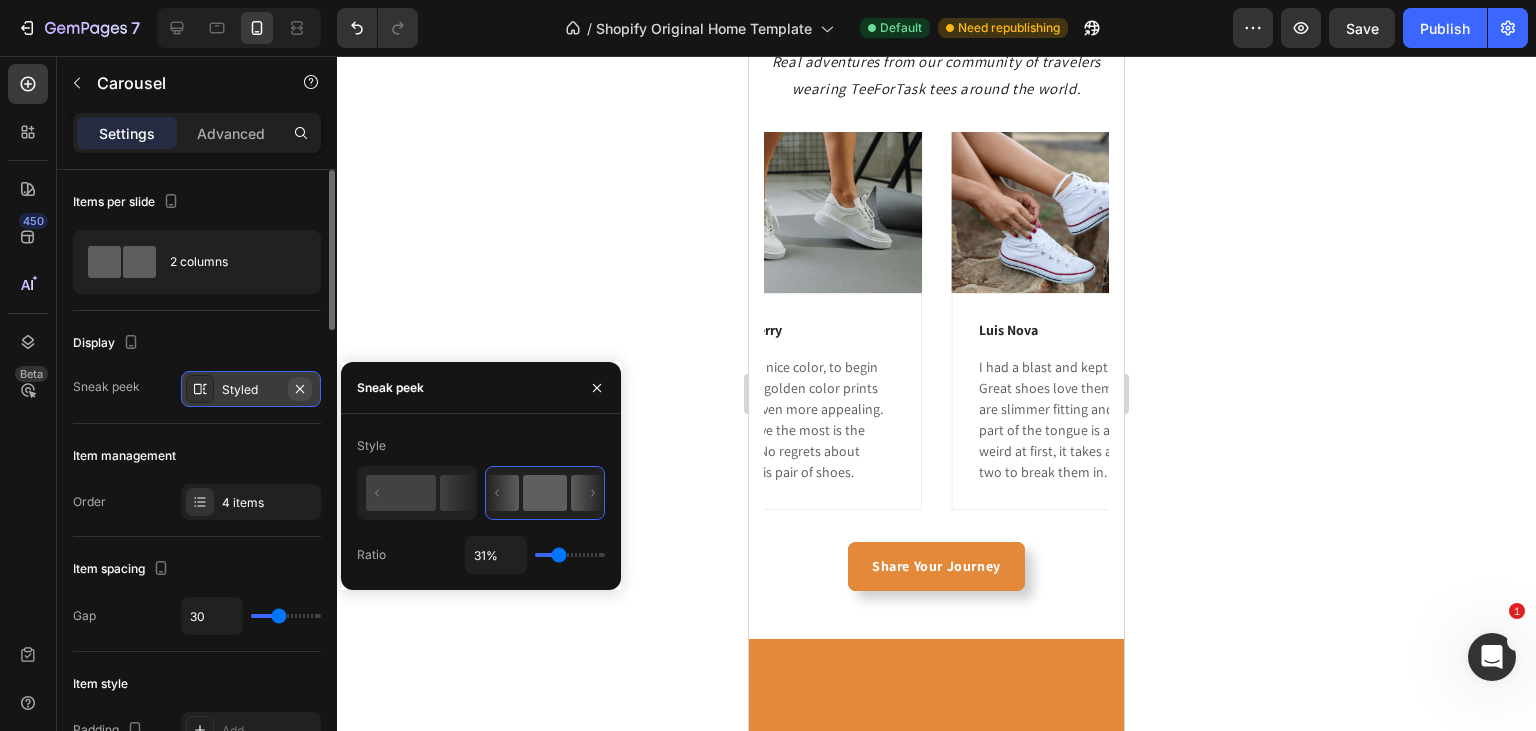 click 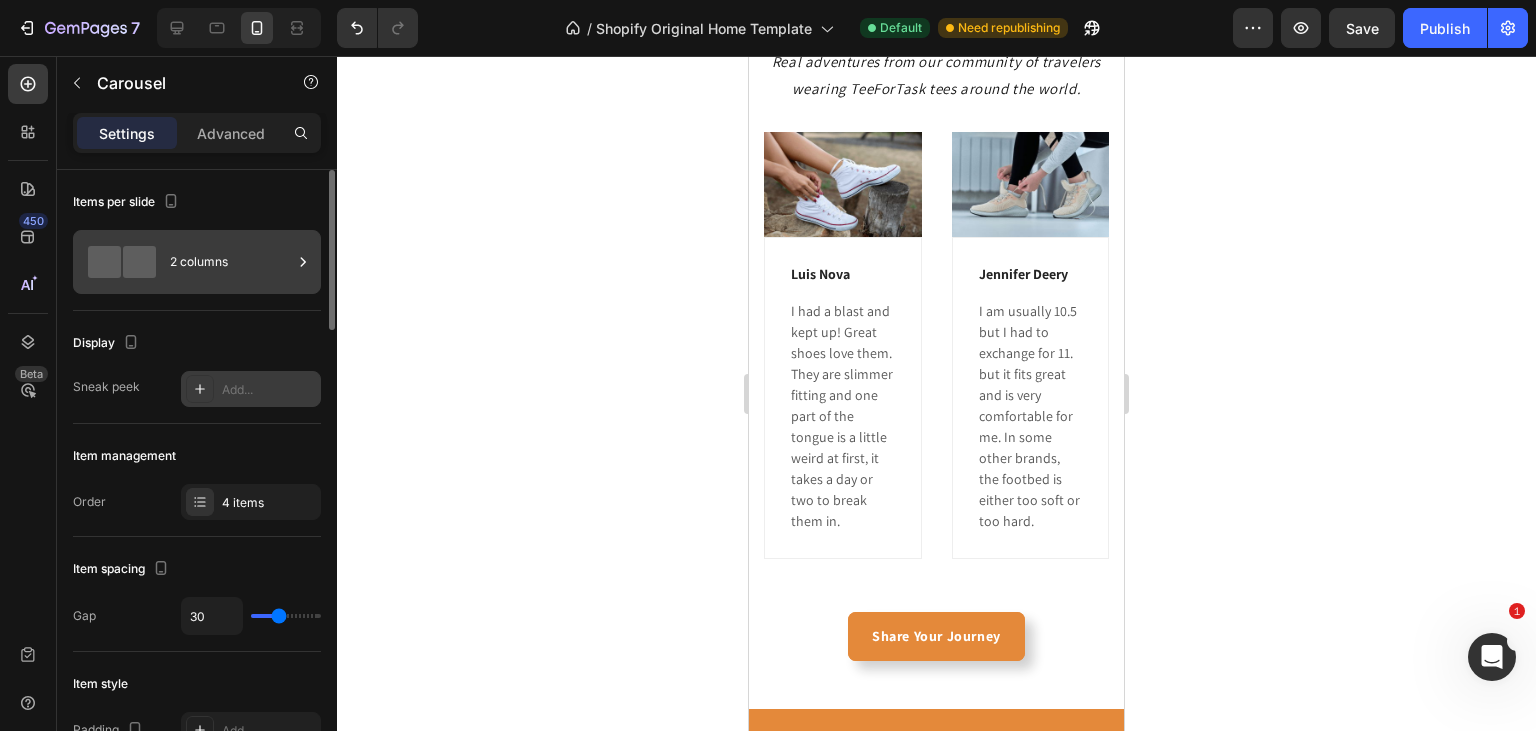 click on "2 columns" at bounding box center (231, 262) 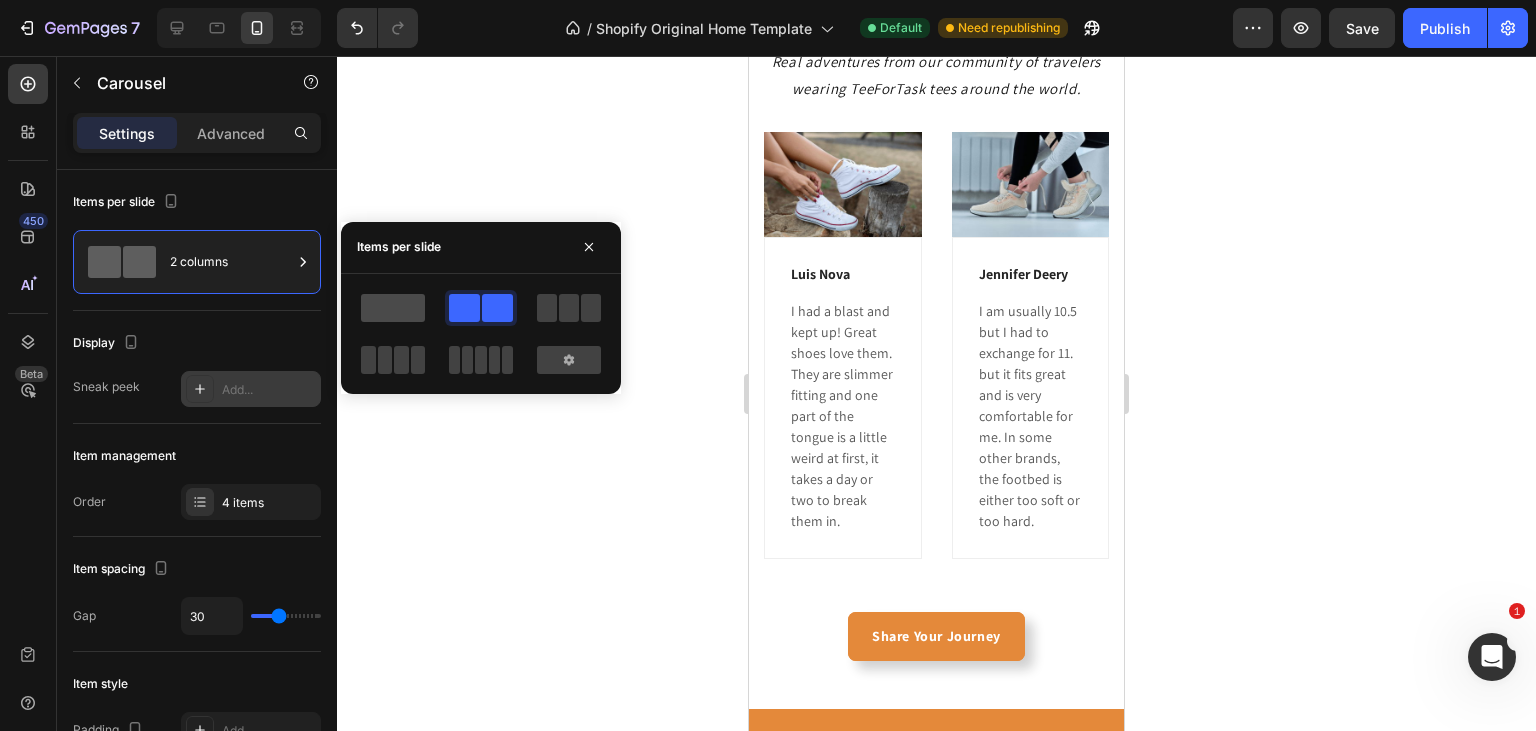 click 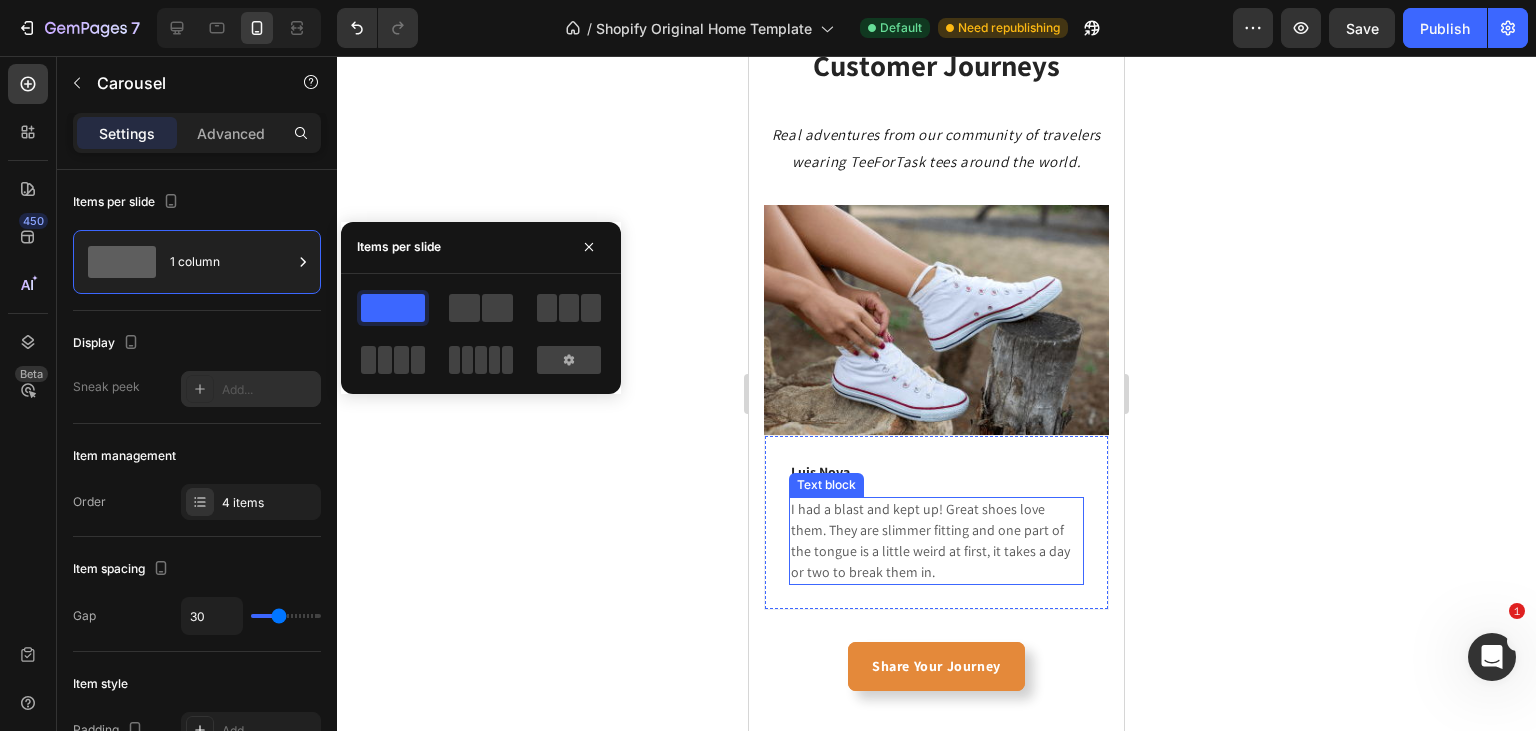 scroll, scrollTop: 2052, scrollLeft: 0, axis: vertical 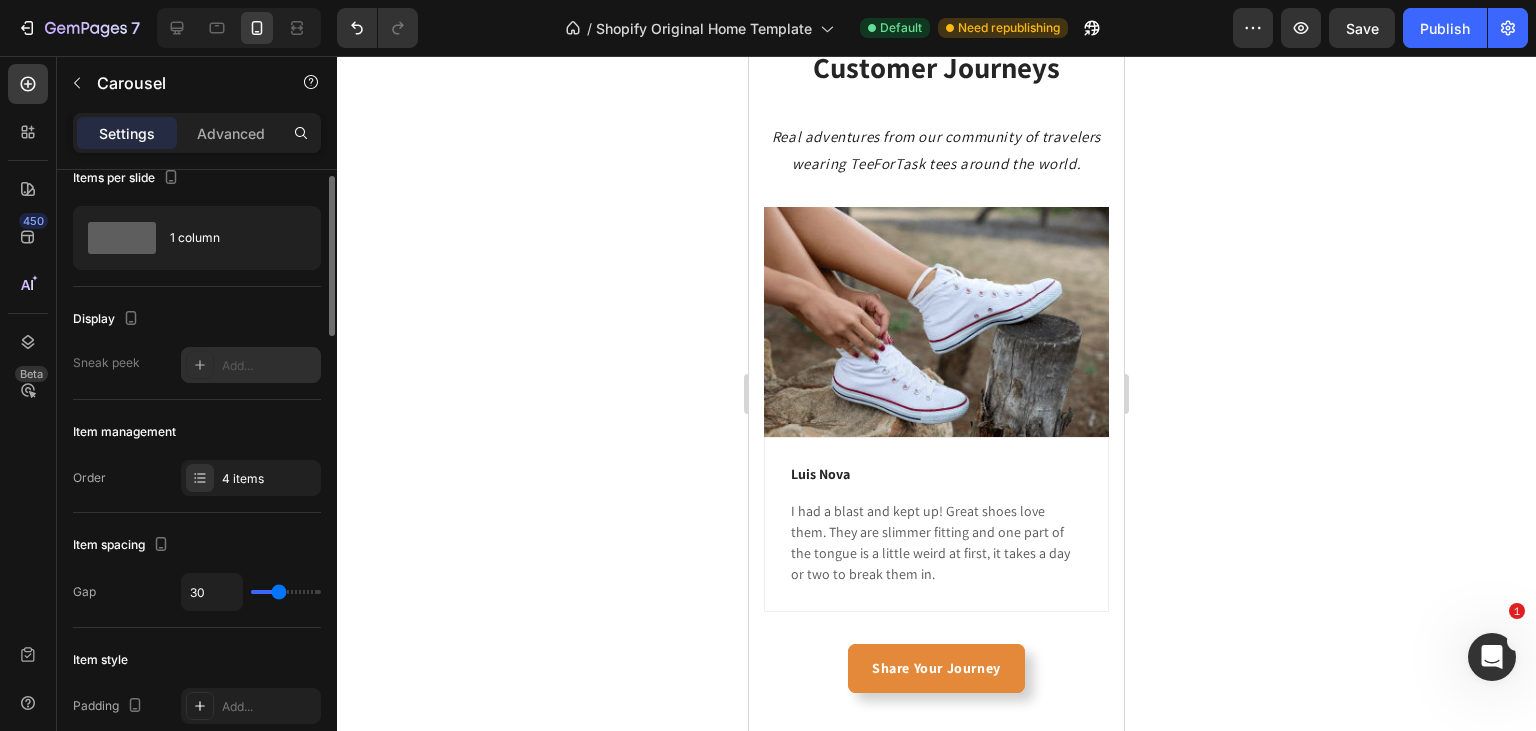 click on "Item management" at bounding box center [197, 432] 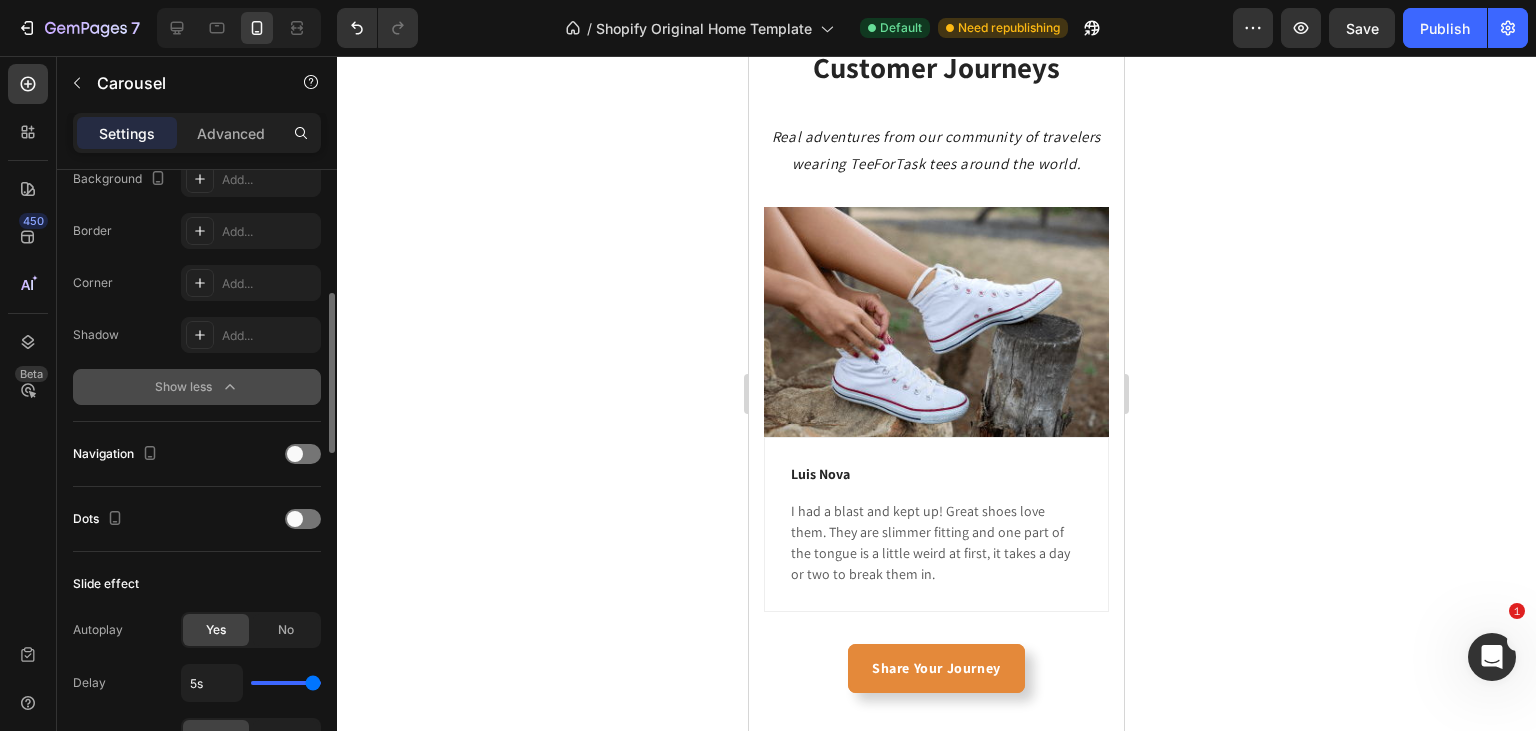 scroll, scrollTop: 611, scrollLeft: 0, axis: vertical 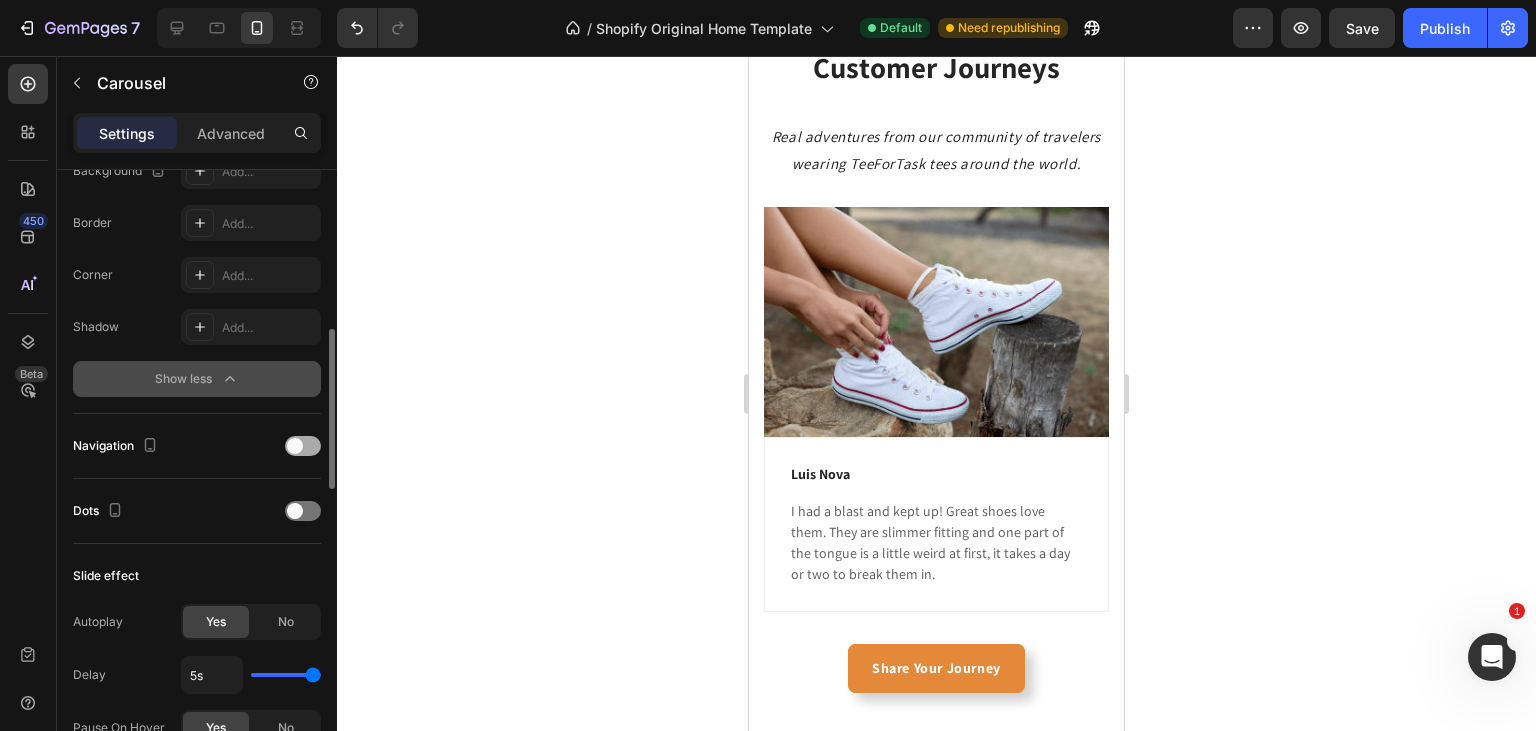 click at bounding box center [303, 446] 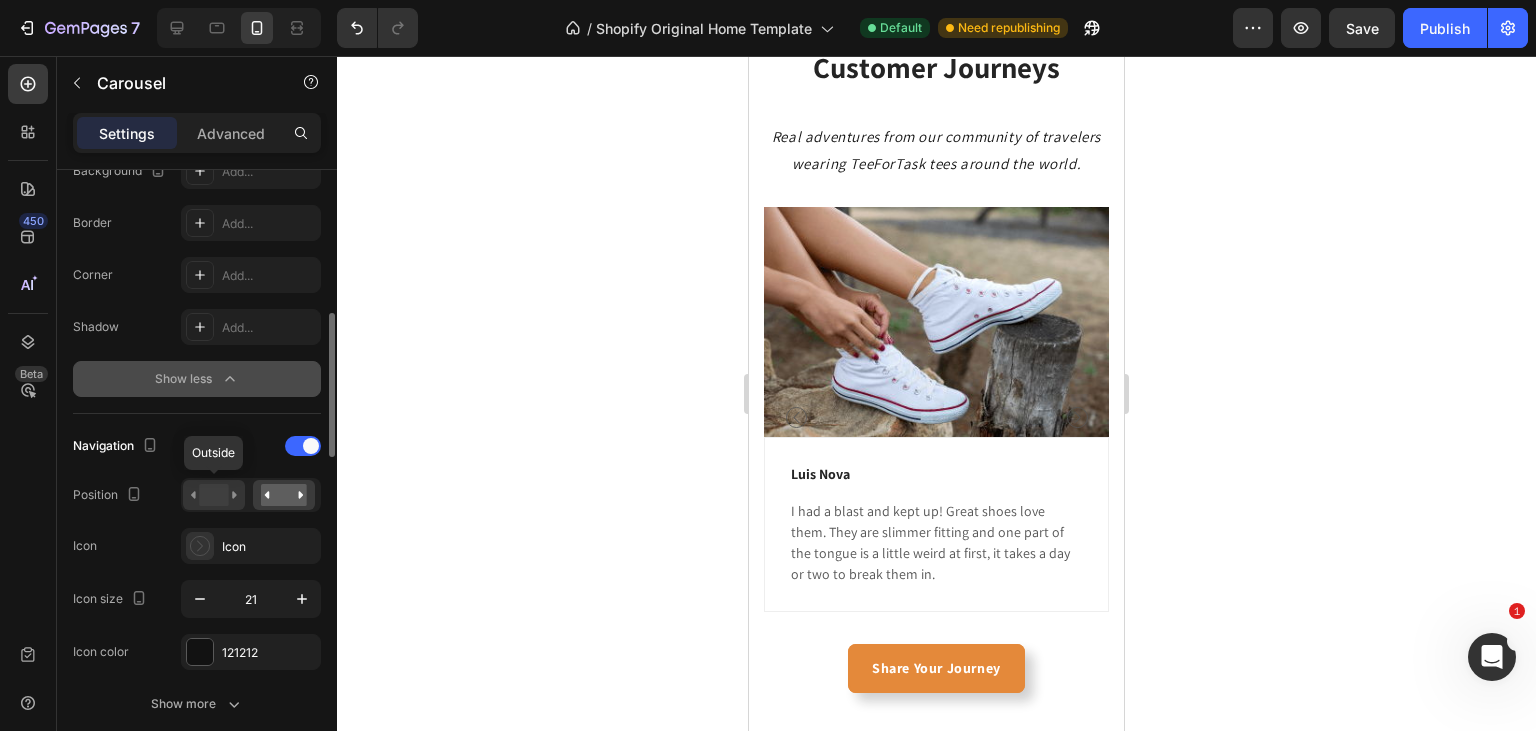 click 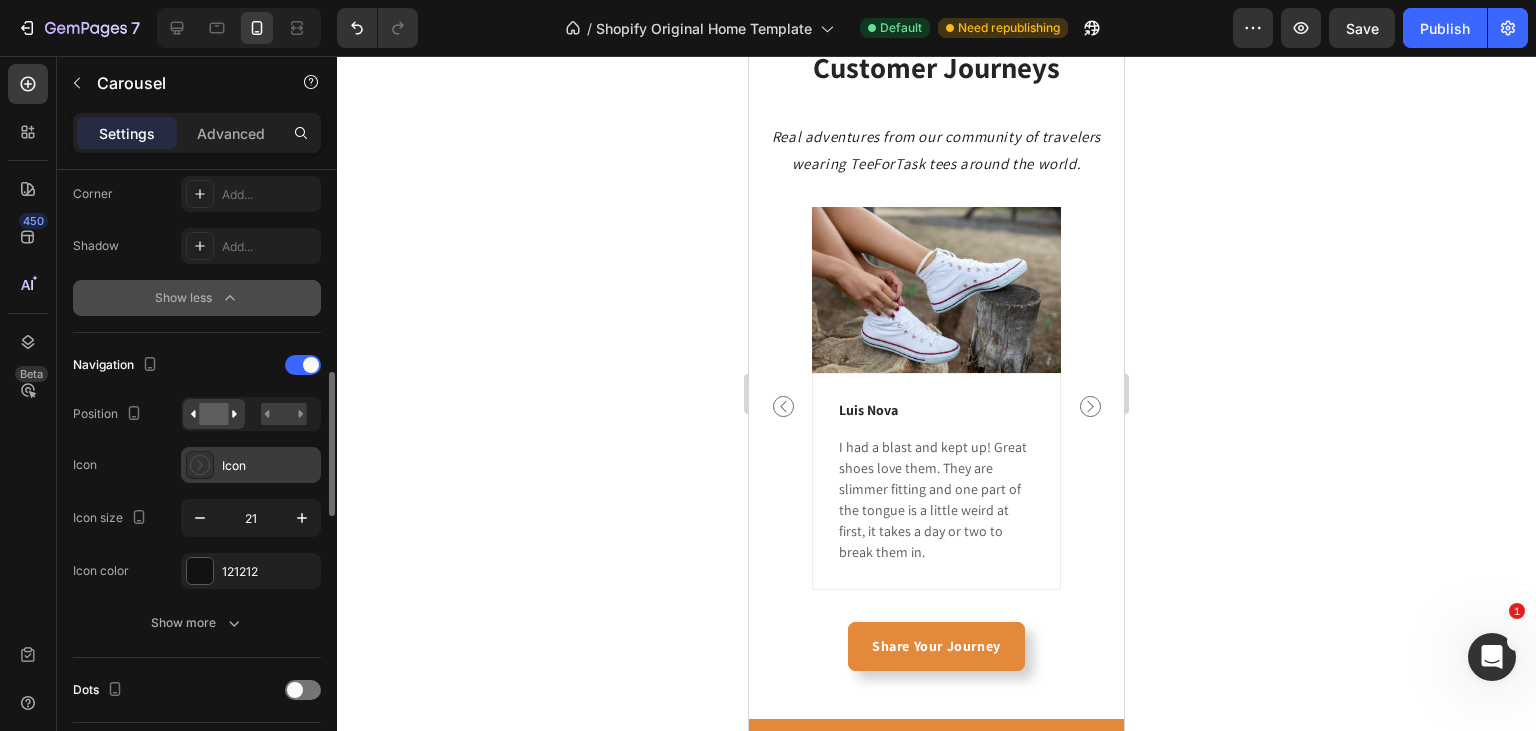 scroll, scrollTop: 726, scrollLeft: 0, axis: vertical 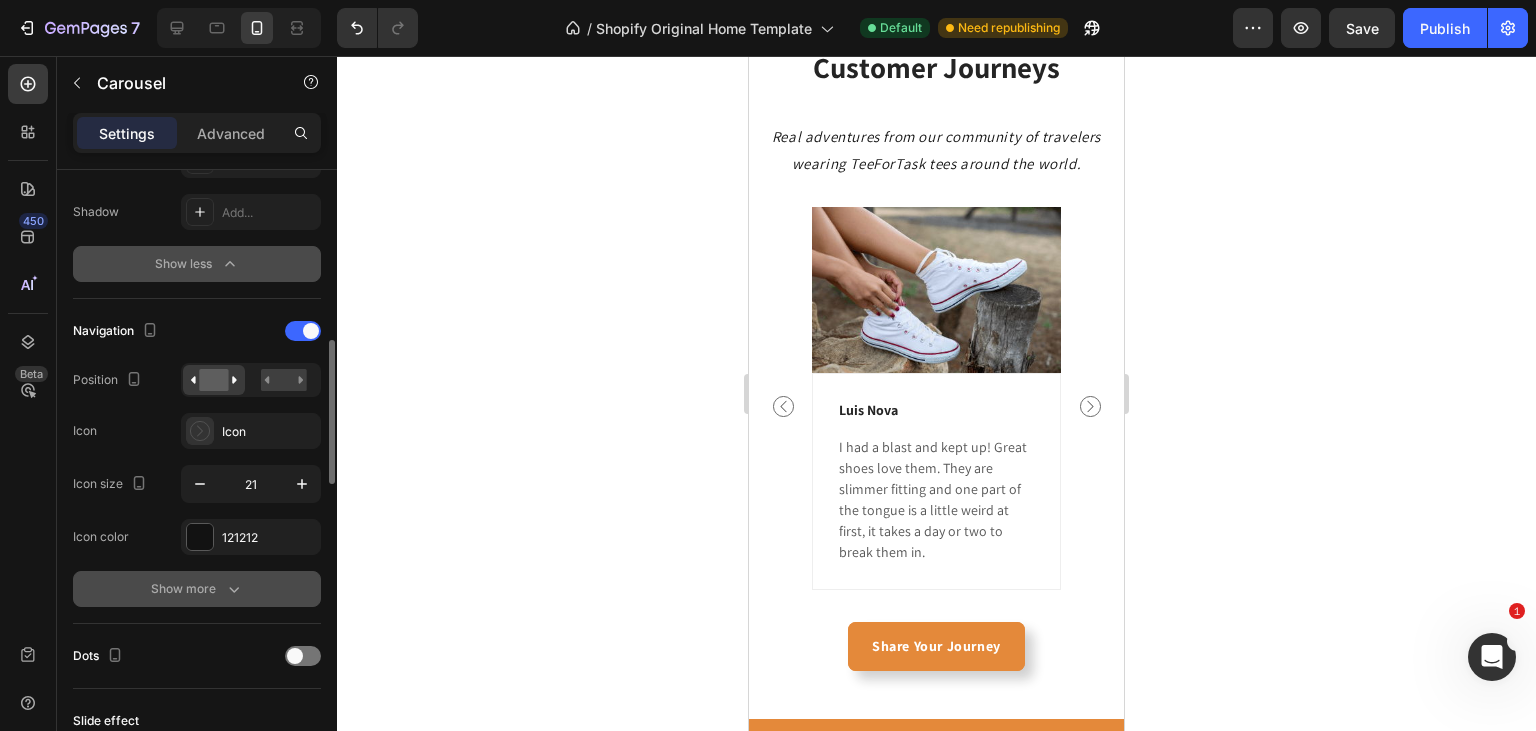 click on "Show more" at bounding box center [197, 589] 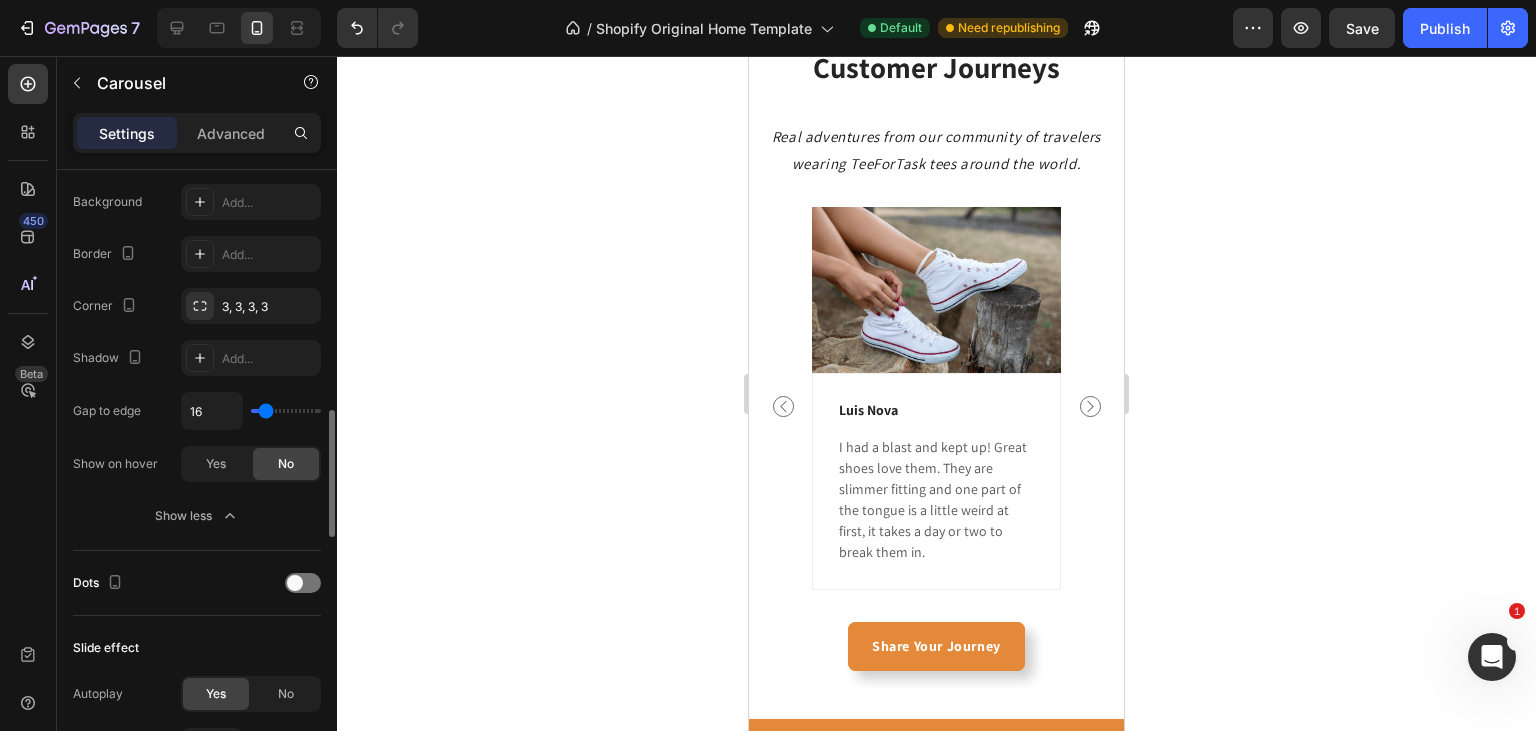 scroll, scrollTop: 1166, scrollLeft: 0, axis: vertical 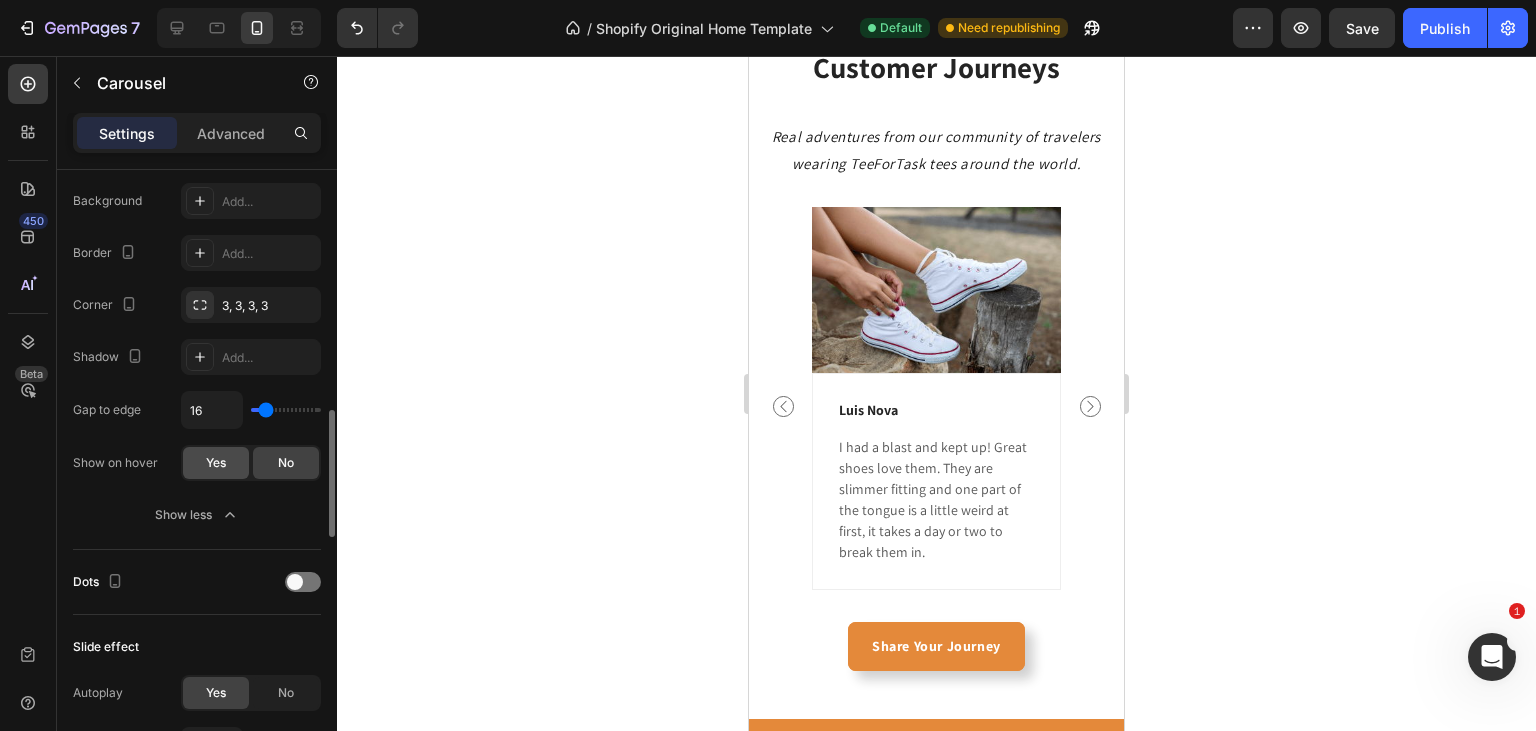 click on "Yes" 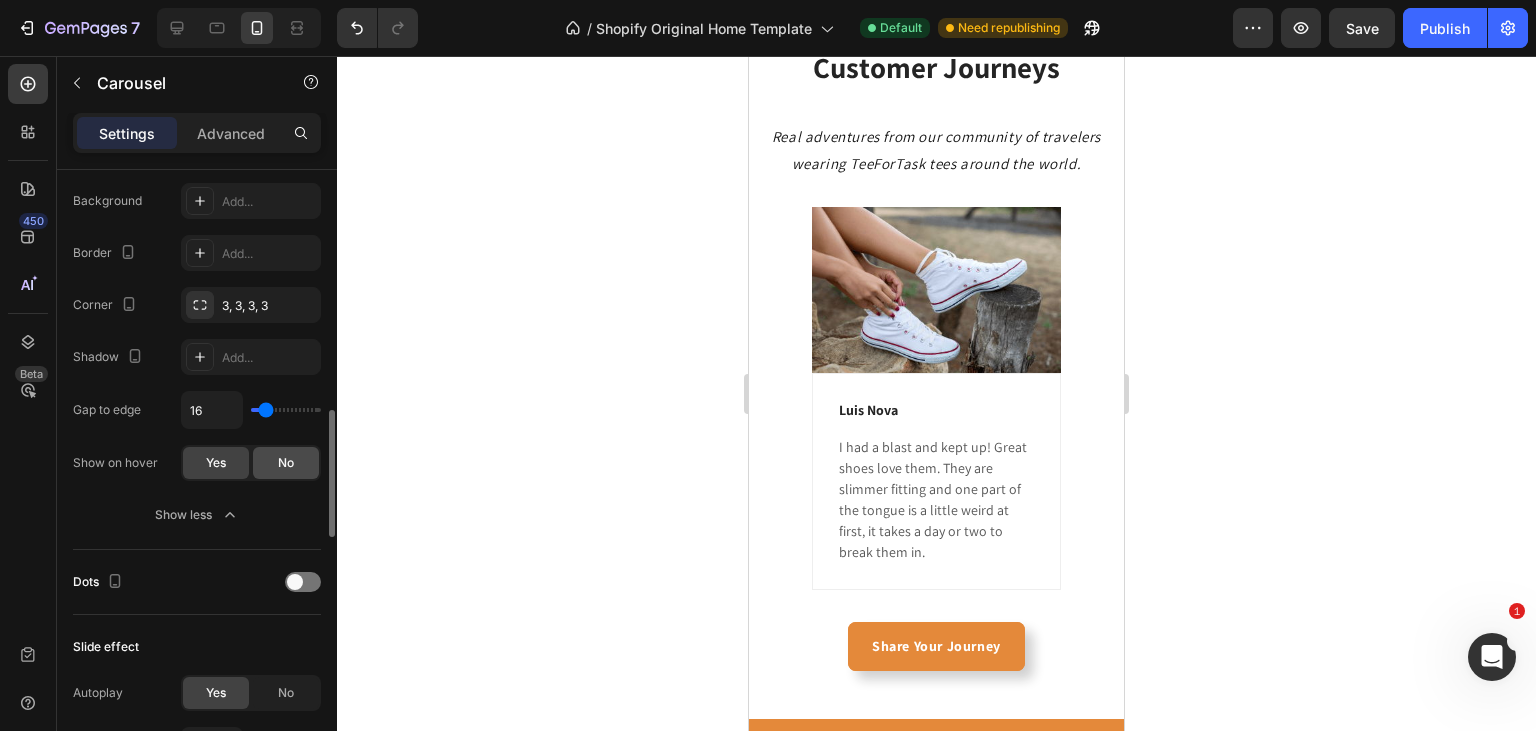 click on "No" 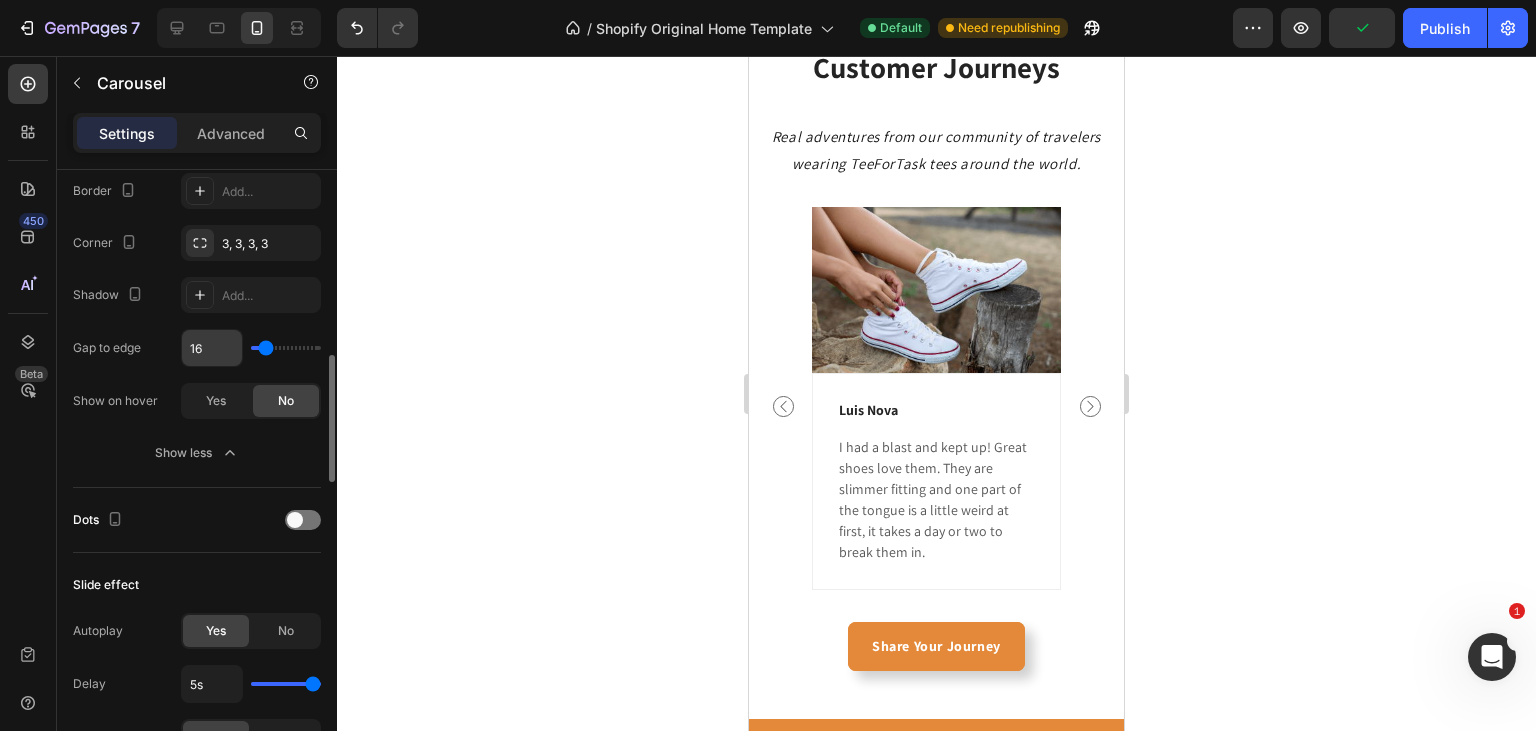 scroll, scrollTop: 1241, scrollLeft: 0, axis: vertical 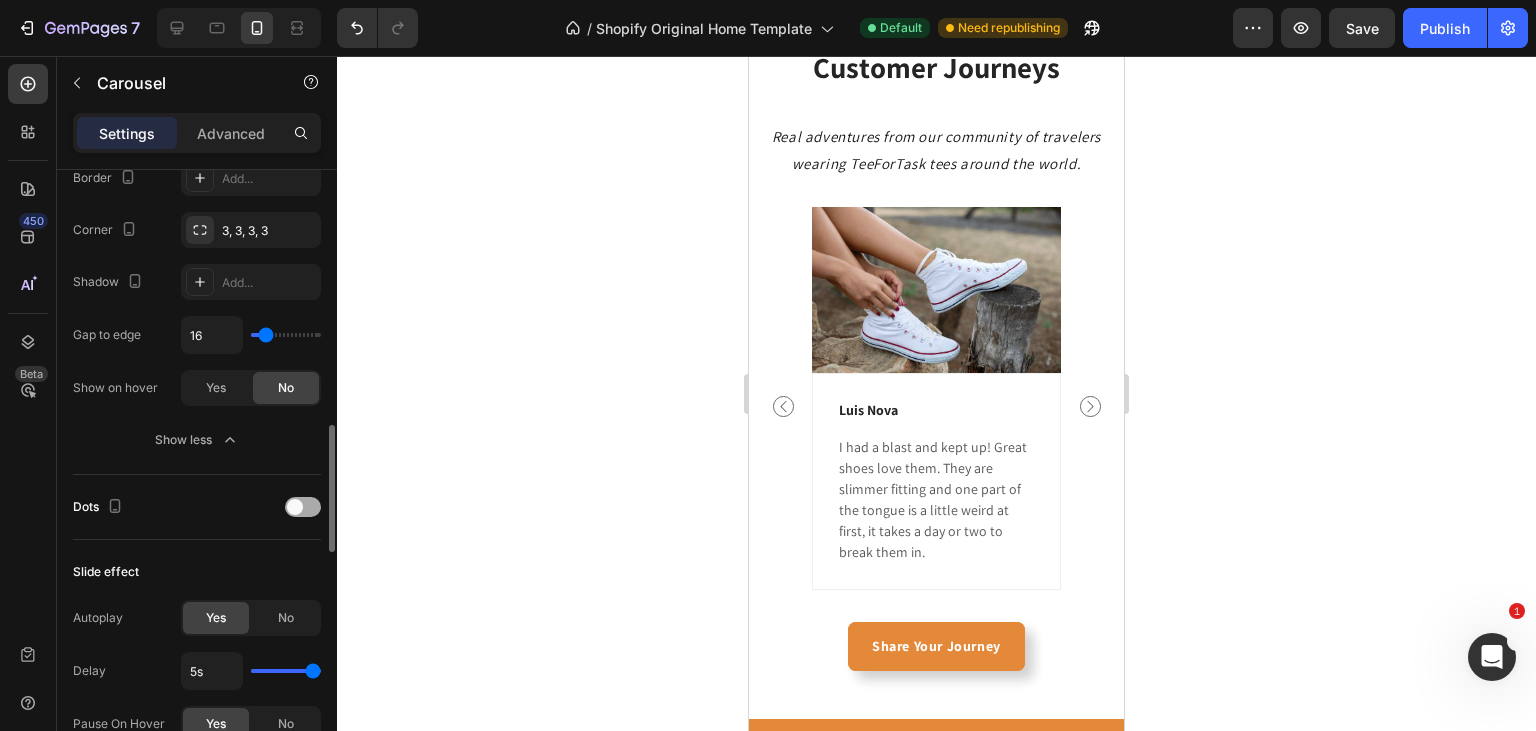 click at bounding box center (303, 507) 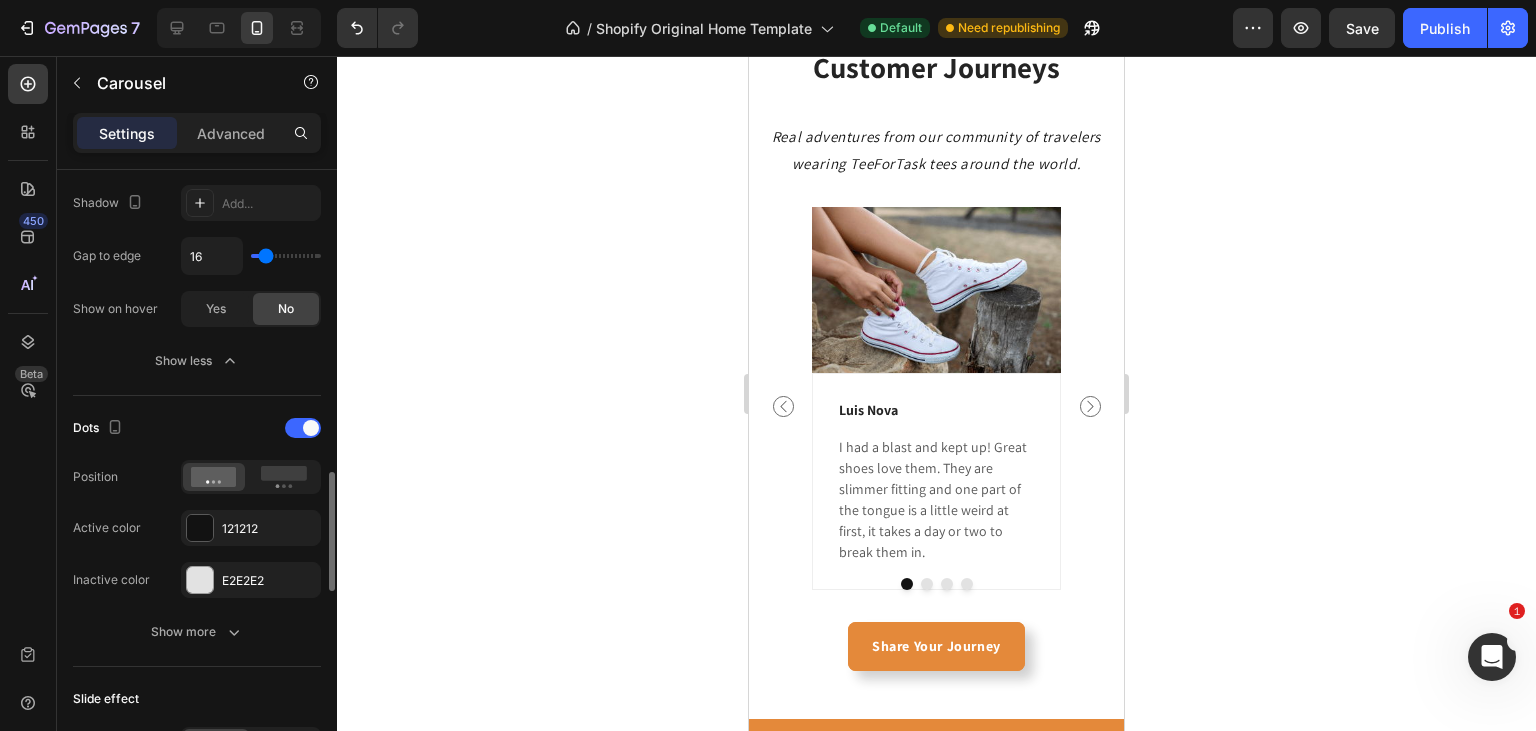 scroll, scrollTop: 1373, scrollLeft: 0, axis: vertical 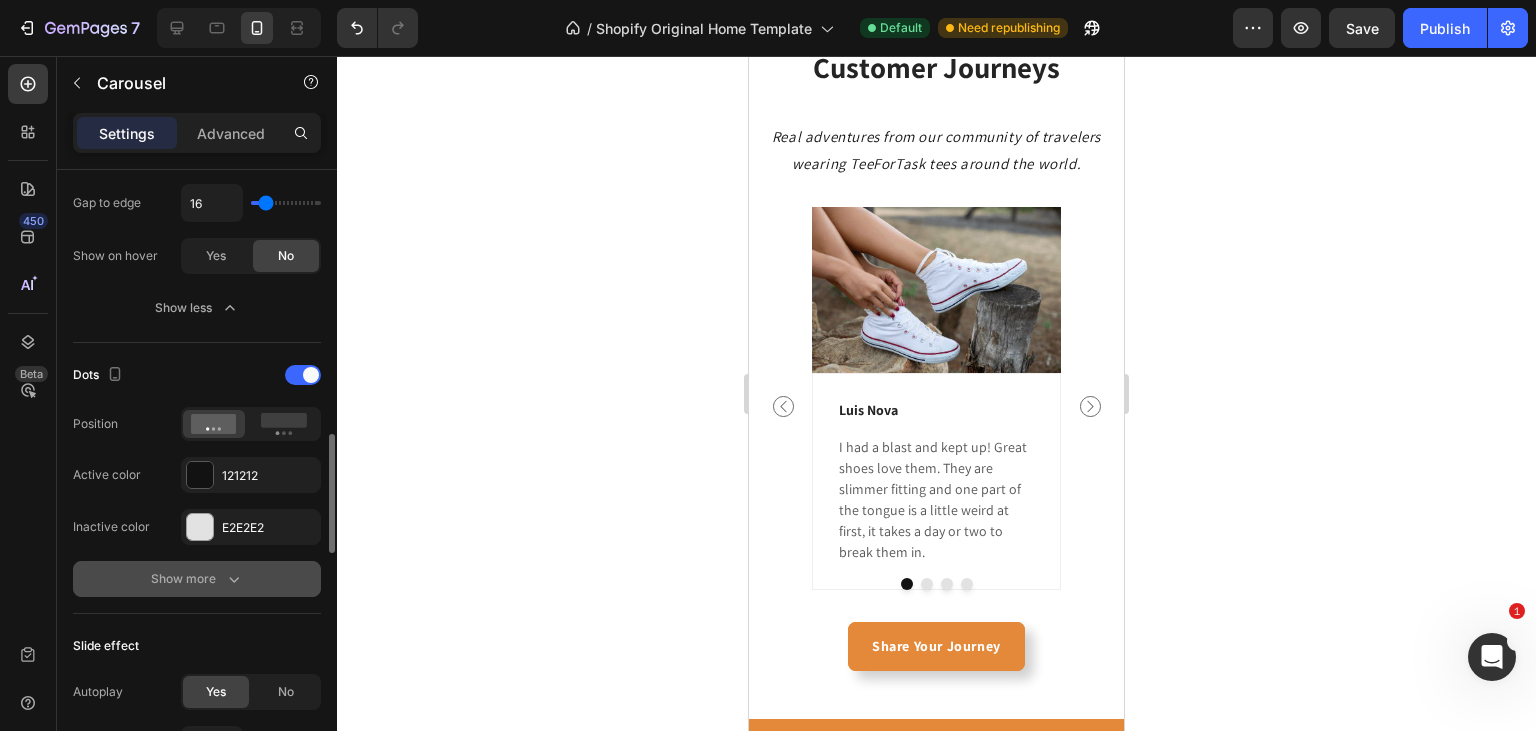 click 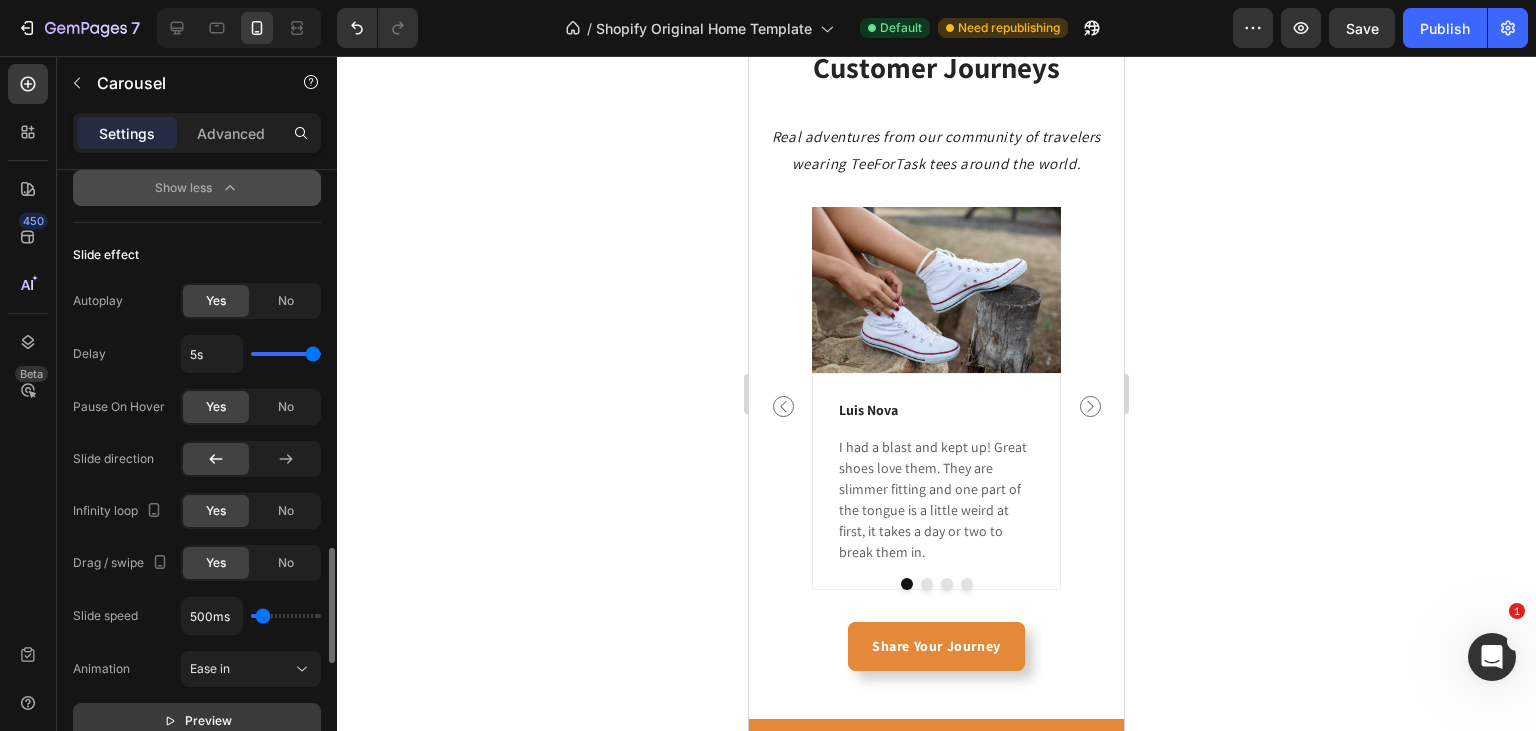 scroll, scrollTop: 1992, scrollLeft: 0, axis: vertical 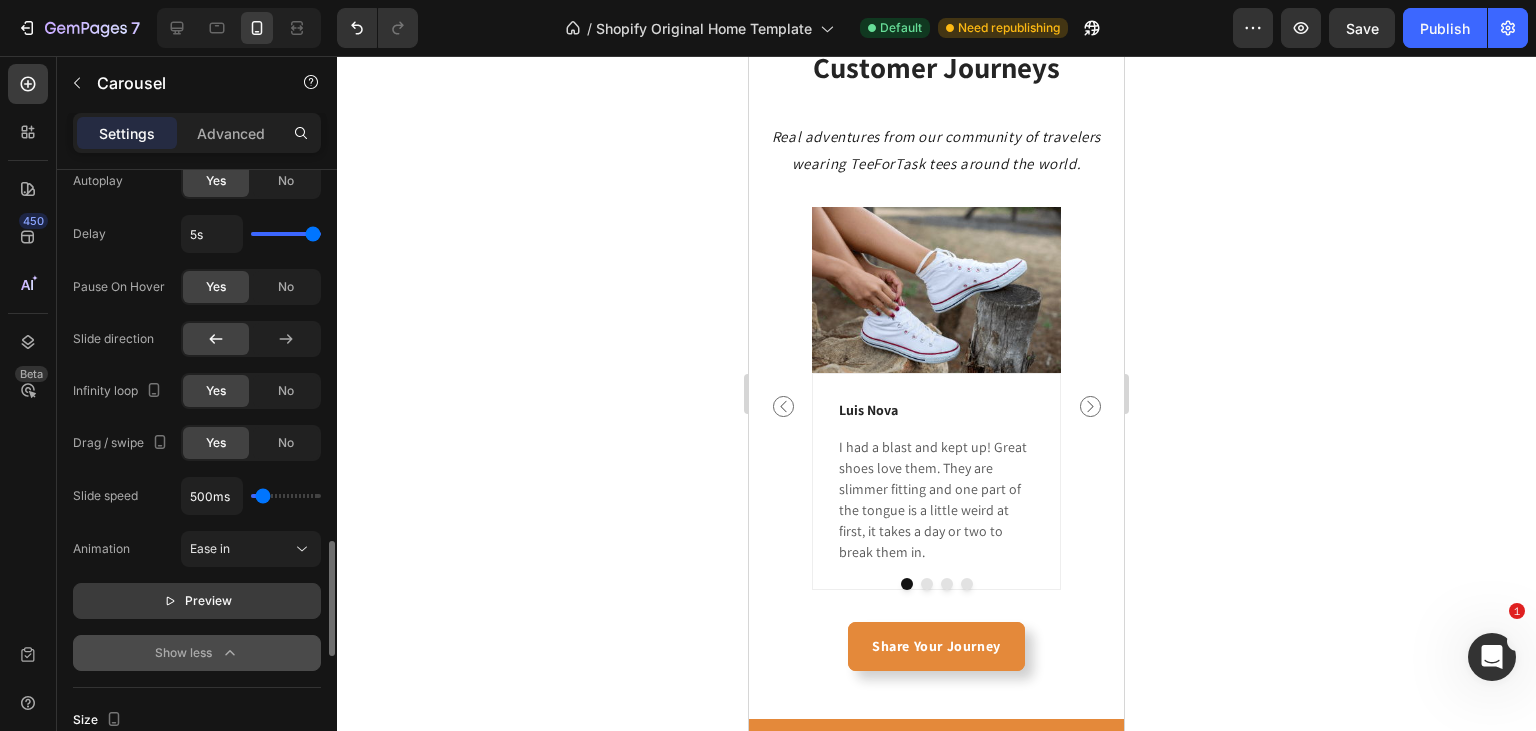 click on "Preview" at bounding box center [197, 601] 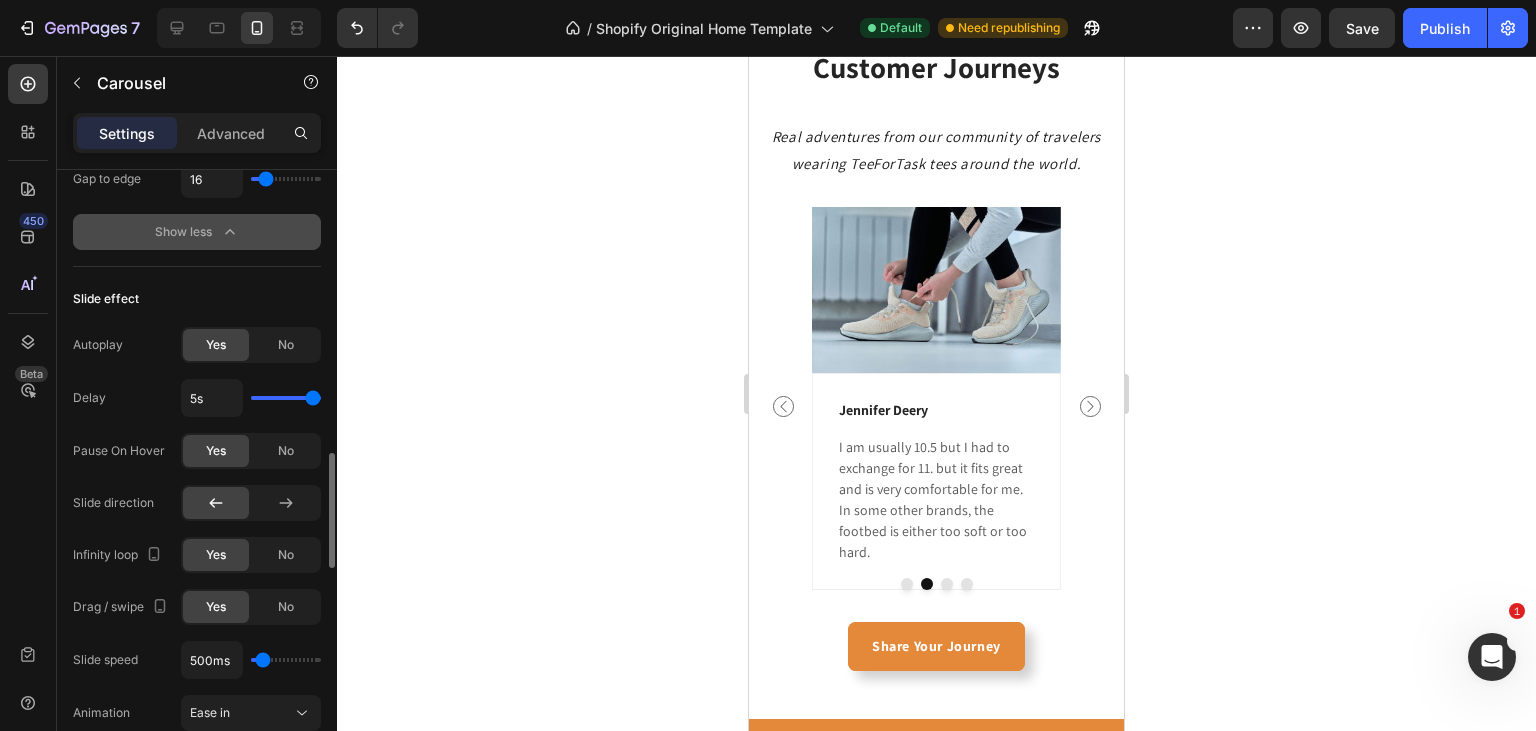 scroll, scrollTop: 1778, scrollLeft: 0, axis: vertical 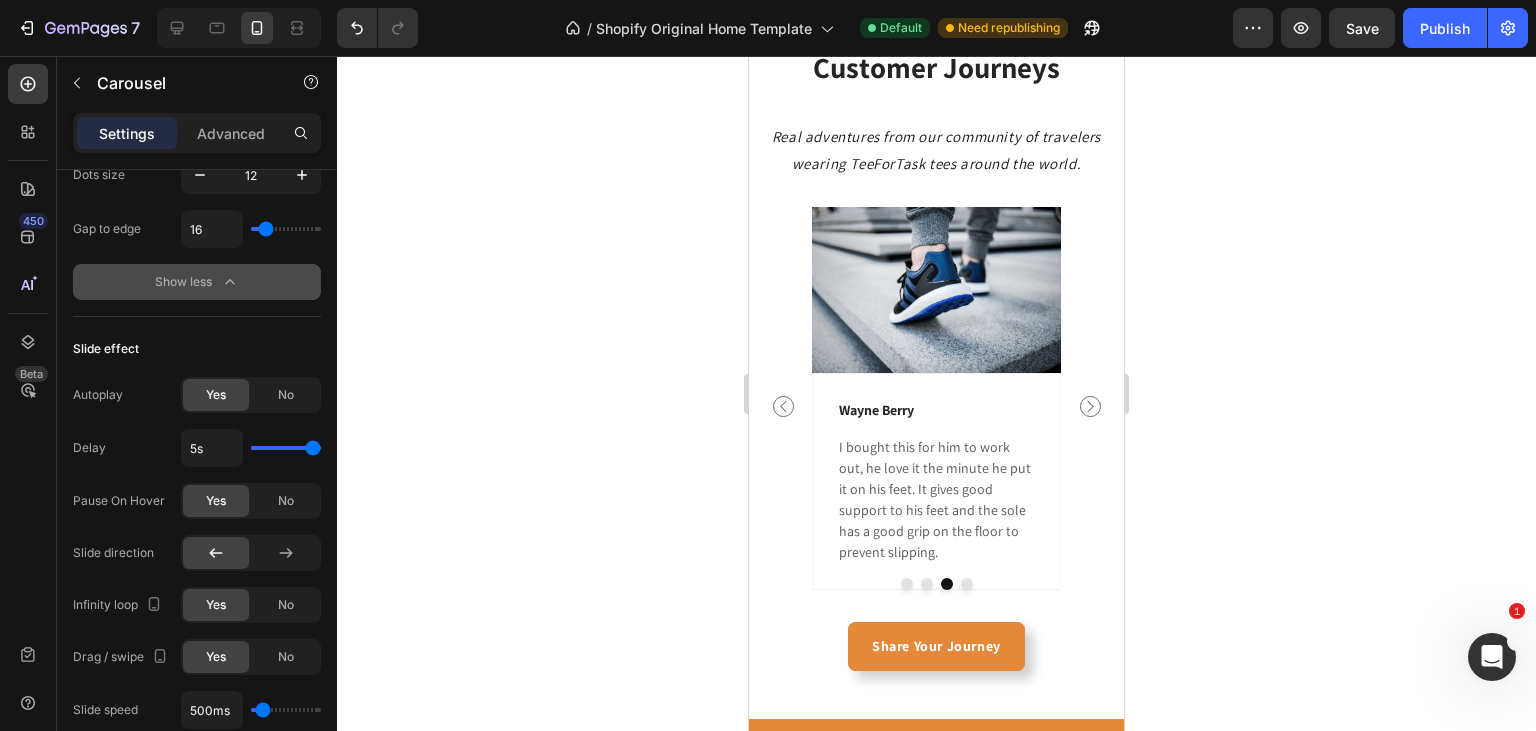 click on "Image [FIRST] [LAST] Text block I had a blast and kept up! Great shoes love them. They are slimmer fitting and one part of the tongue is a little weird at first, it takes a day or two to break them in.  Text block Row Image [FIRST] [LAST] Text block I am usually 10.5 but I had to exchange for 11. but it fits great and is very comfortable for me. In some other brands, the footbed is either too soft or too hard.  Text block Row Image [FIRST] [LAST] Text block I bought this for him to work out, he love it the minute he put it on his feet. It gives good support to his feet and the sole has a good grip on the floor to prevent slipping. Text block Row Image [FIRST] [LAST] Text block White is a nice color, to begin with. The golden color prints made it even more appealing. What I love the most is the crystals! No regrets about buying this pair of shoes. Text block Row         Carousel" at bounding box center (936, 414) 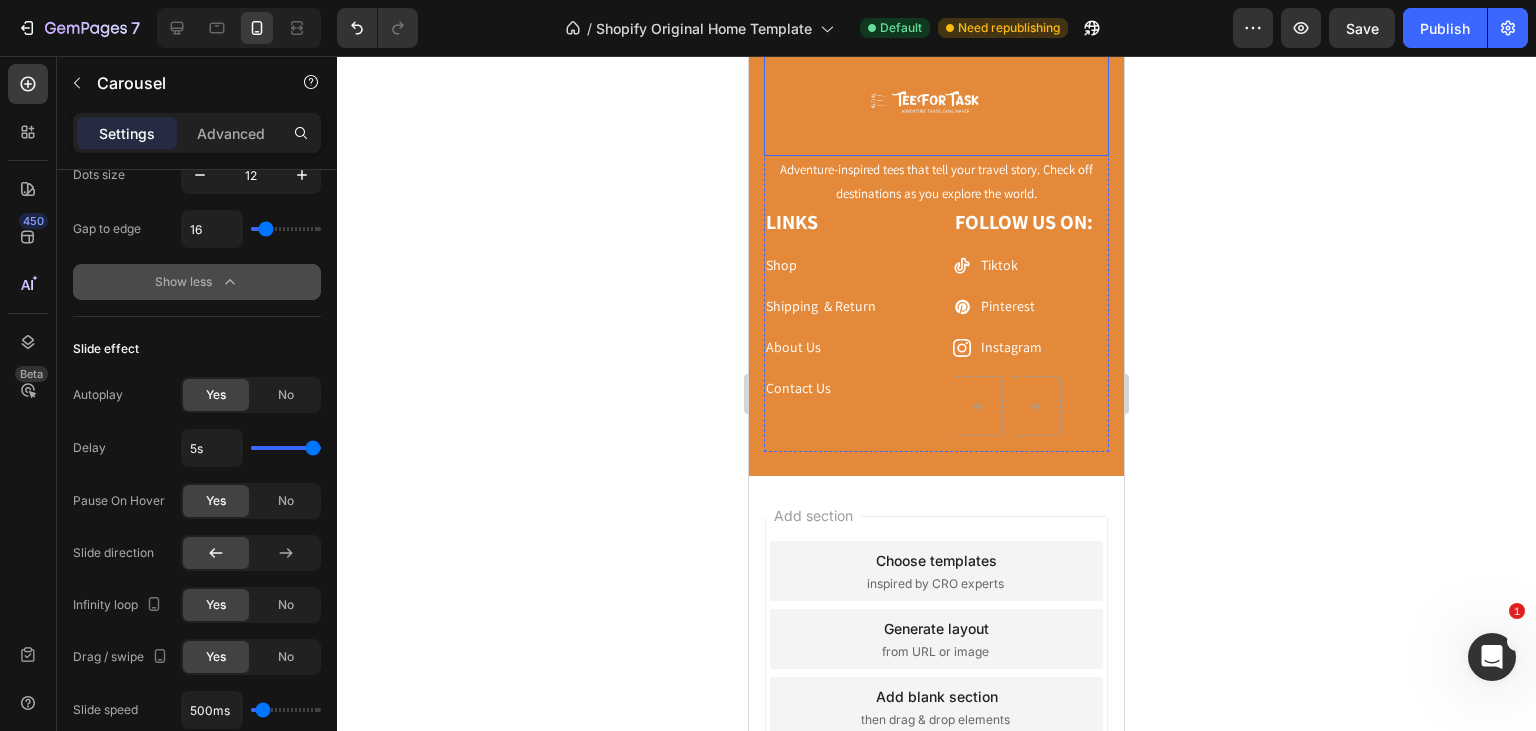 scroll, scrollTop: 0, scrollLeft: 0, axis: both 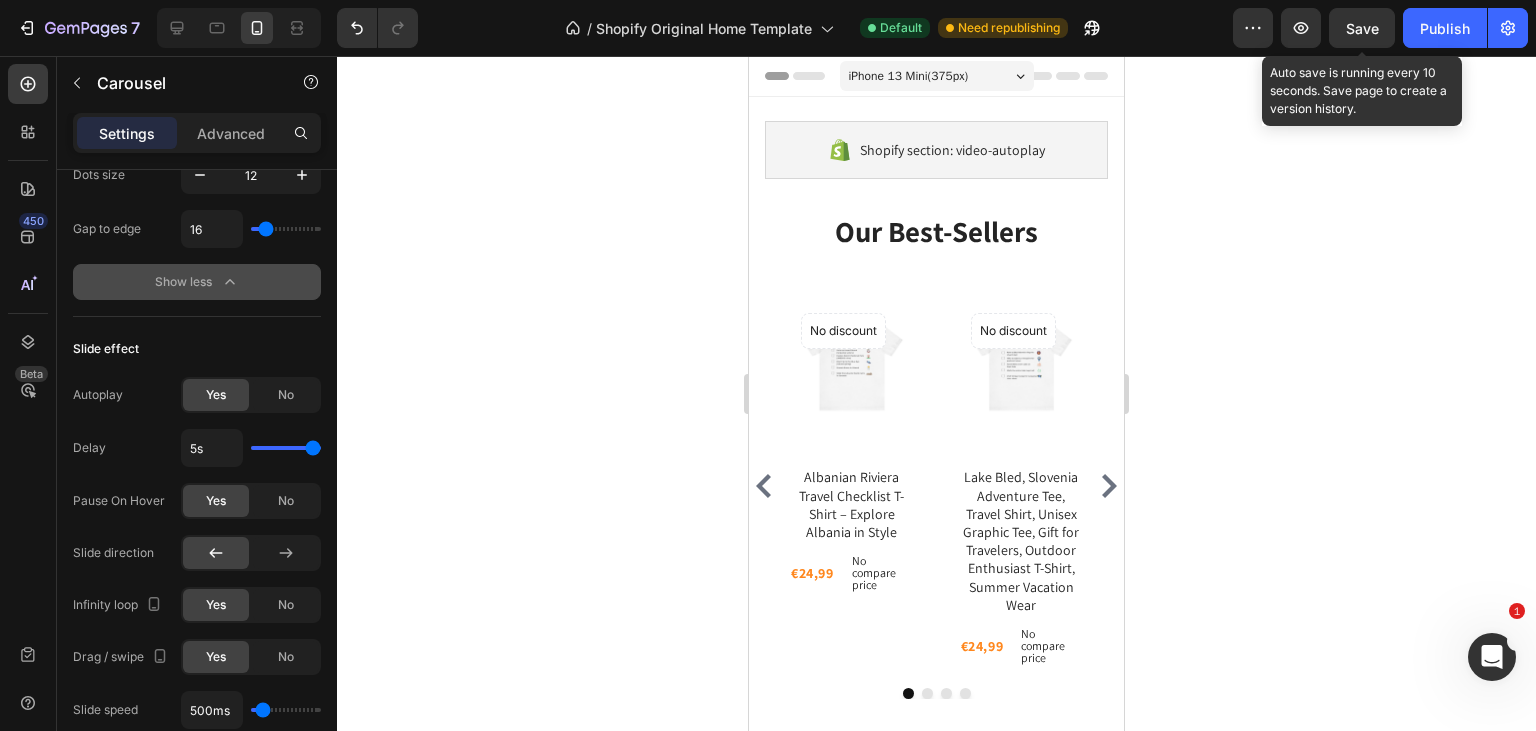 click on "Save" 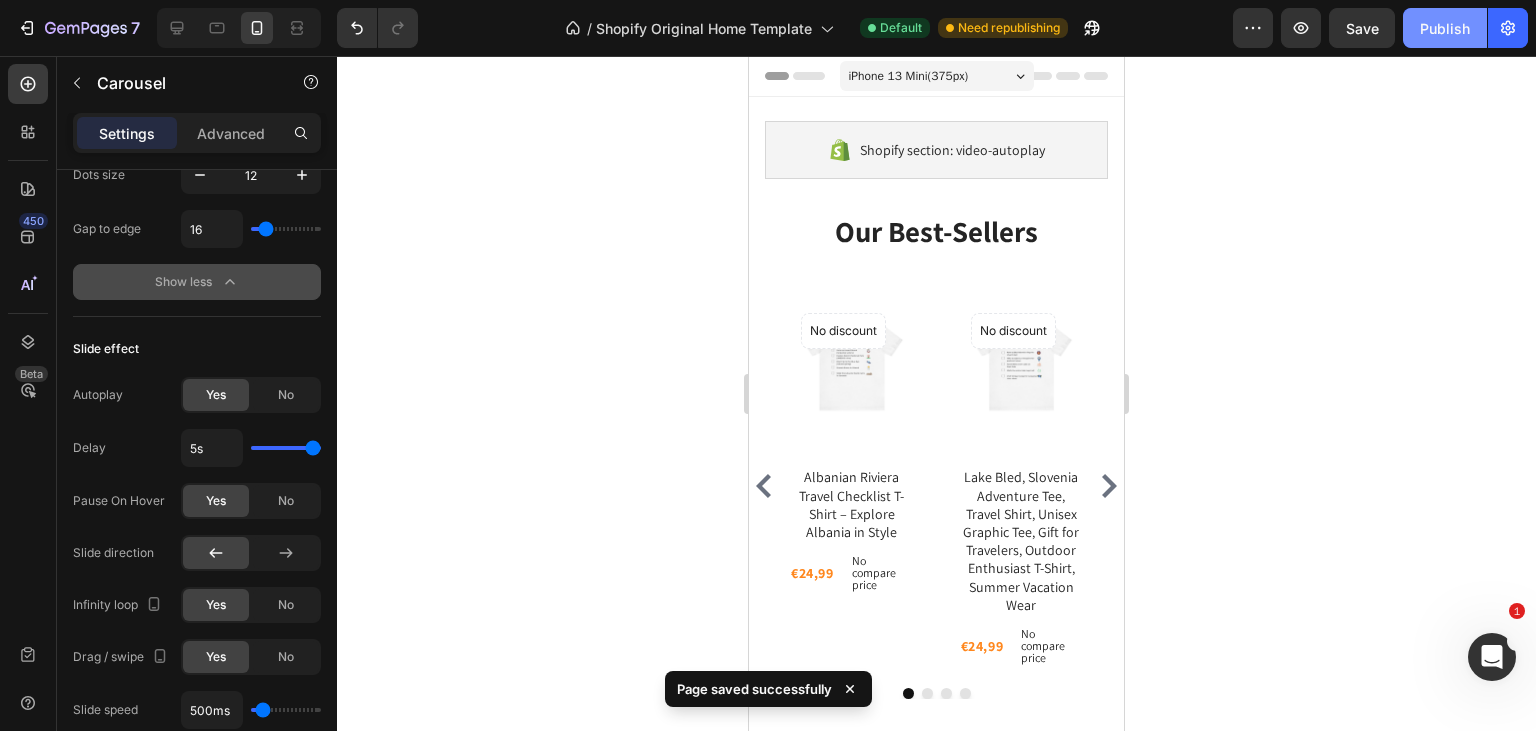 click on "Publish" at bounding box center (1445, 28) 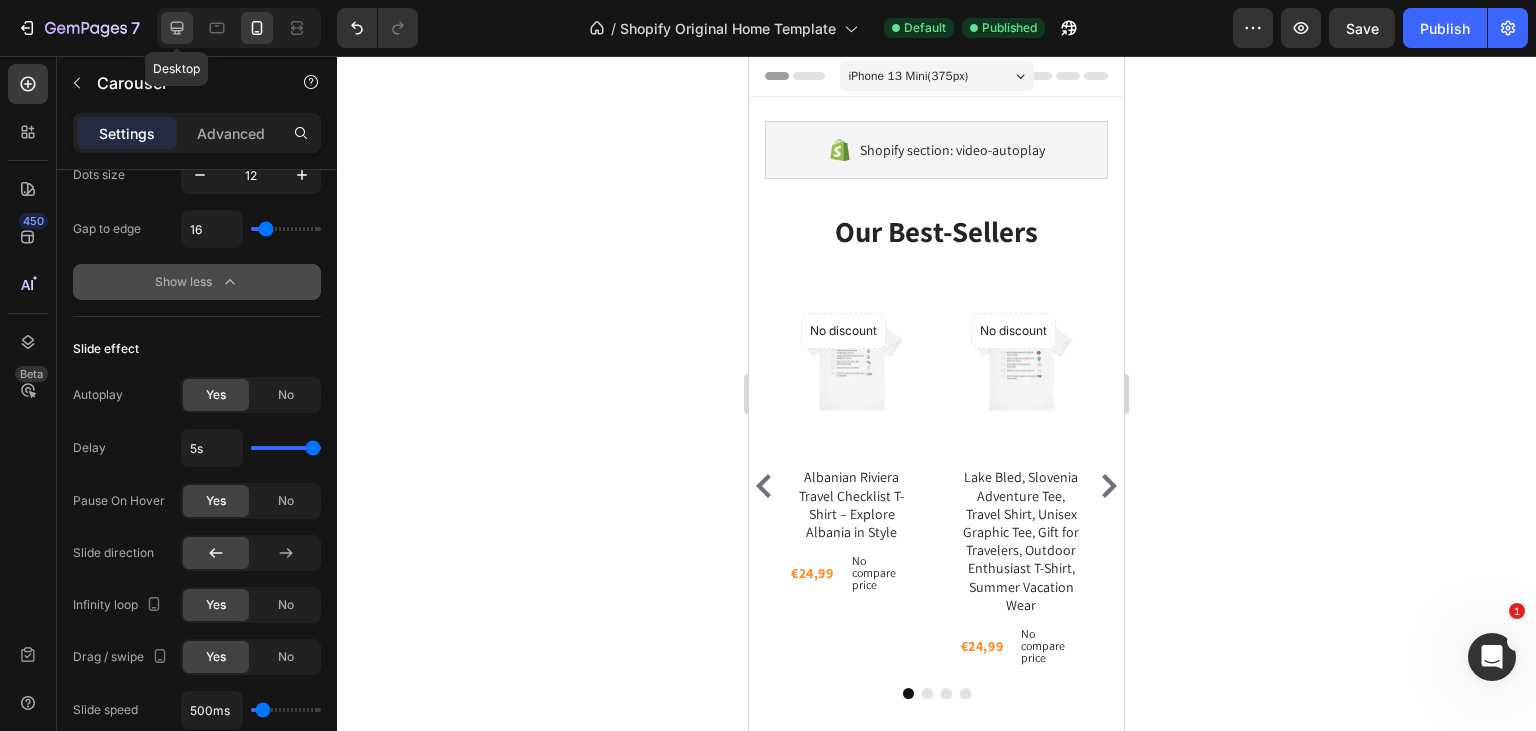 click 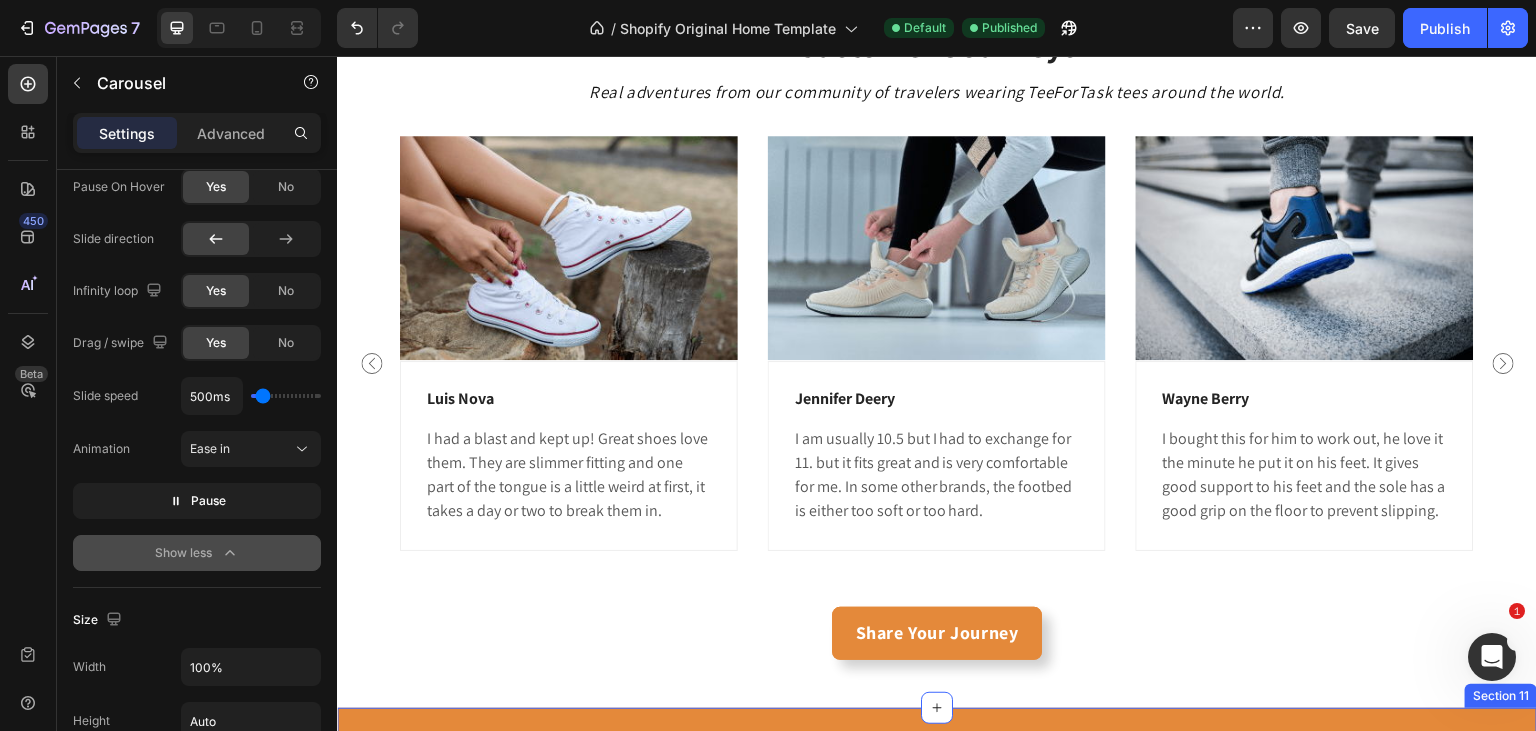 scroll, scrollTop: 2003, scrollLeft: 0, axis: vertical 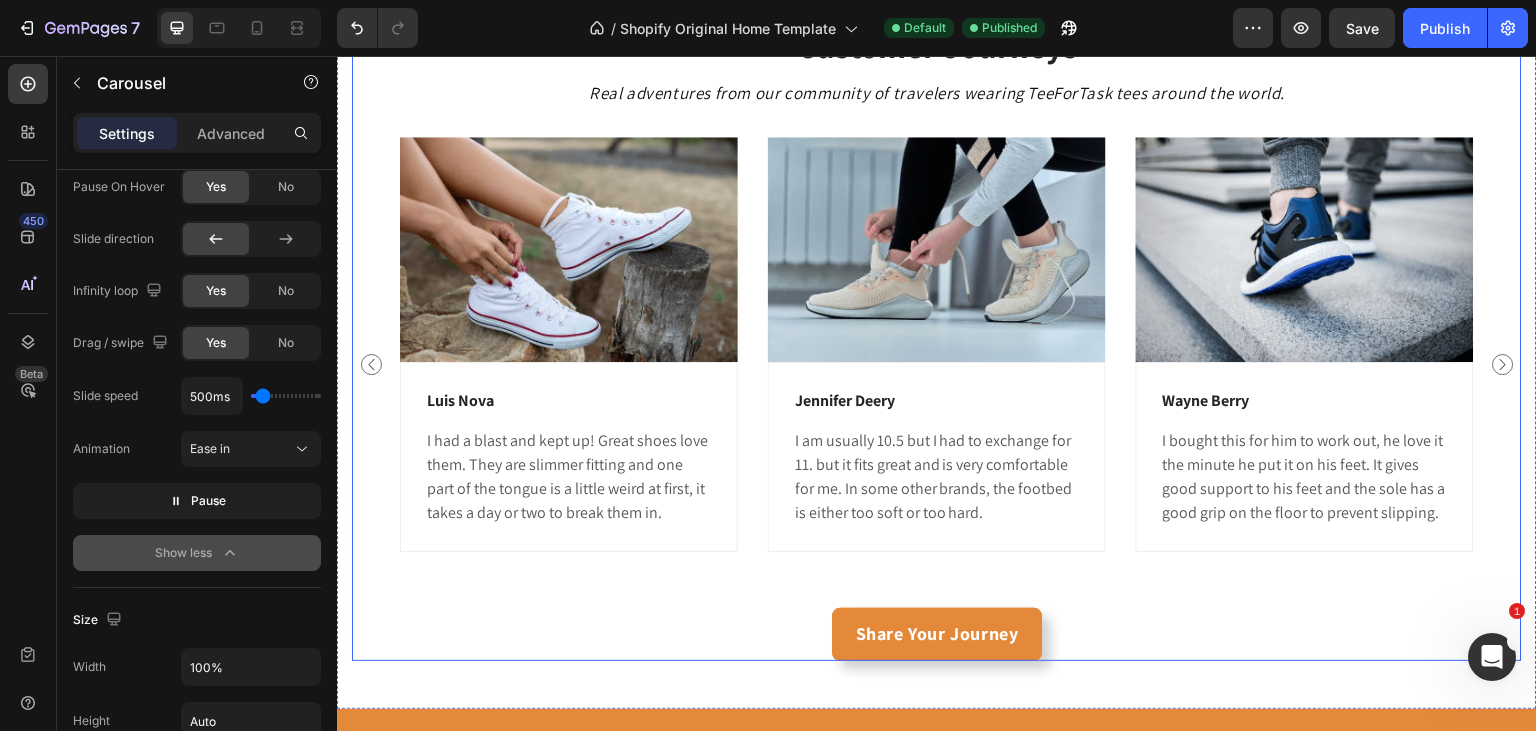 click on "Customer Journeys Heading Real adventures from our community of travelers wearing TeeForTask tees around the world. Text Block         Image [FIRST] [LAST] Text block I had a blast and kept up! Great shoes love them. They are slimmer fitting and one part of the tongue is a little weird at first, it takes a day or two to break them in.  Text block Row Image [FIRST] [LAST] Text block I am usually 10.5 but I had to exchange for 11. but it fits great and is very comfortable for me. In some other brands, the footbed is either too soft or too hard.  Text block Row Image [FIRST] [LAST] Text block I bought this for him to work out, he love it the minute he put it on his feet. It gives good support to his feet and the sole has a good grip on the floor to prevent slipping. Text block Row Image [FIRST] [LAST] Text block White is a nice color, to begin with. The golden color prints made it even more appealing. What I love the most is the crystals! No regrets about buying this pair of shoes. Text block Row         Carousel Button" at bounding box center [937, 342] 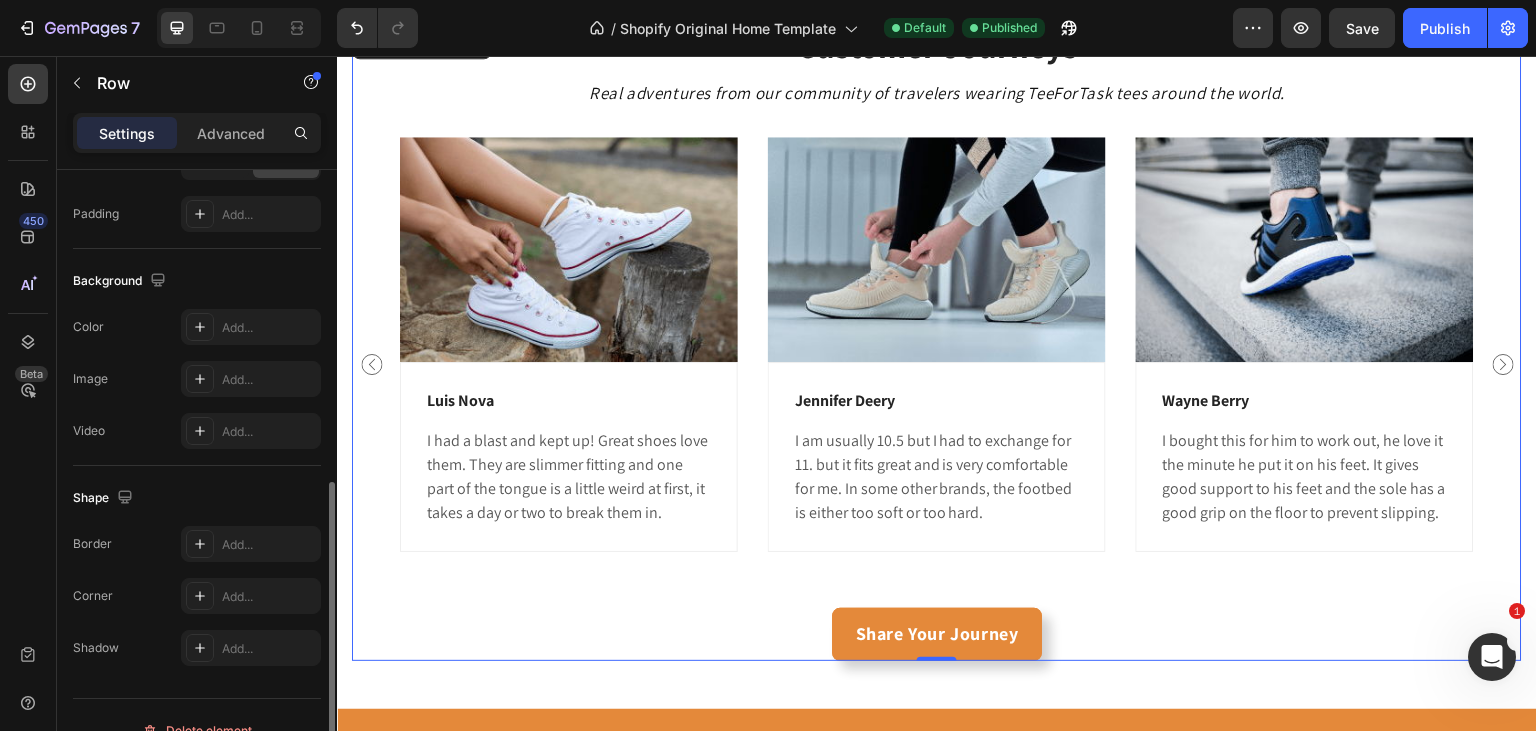 scroll, scrollTop: 600, scrollLeft: 0, axis: vertical 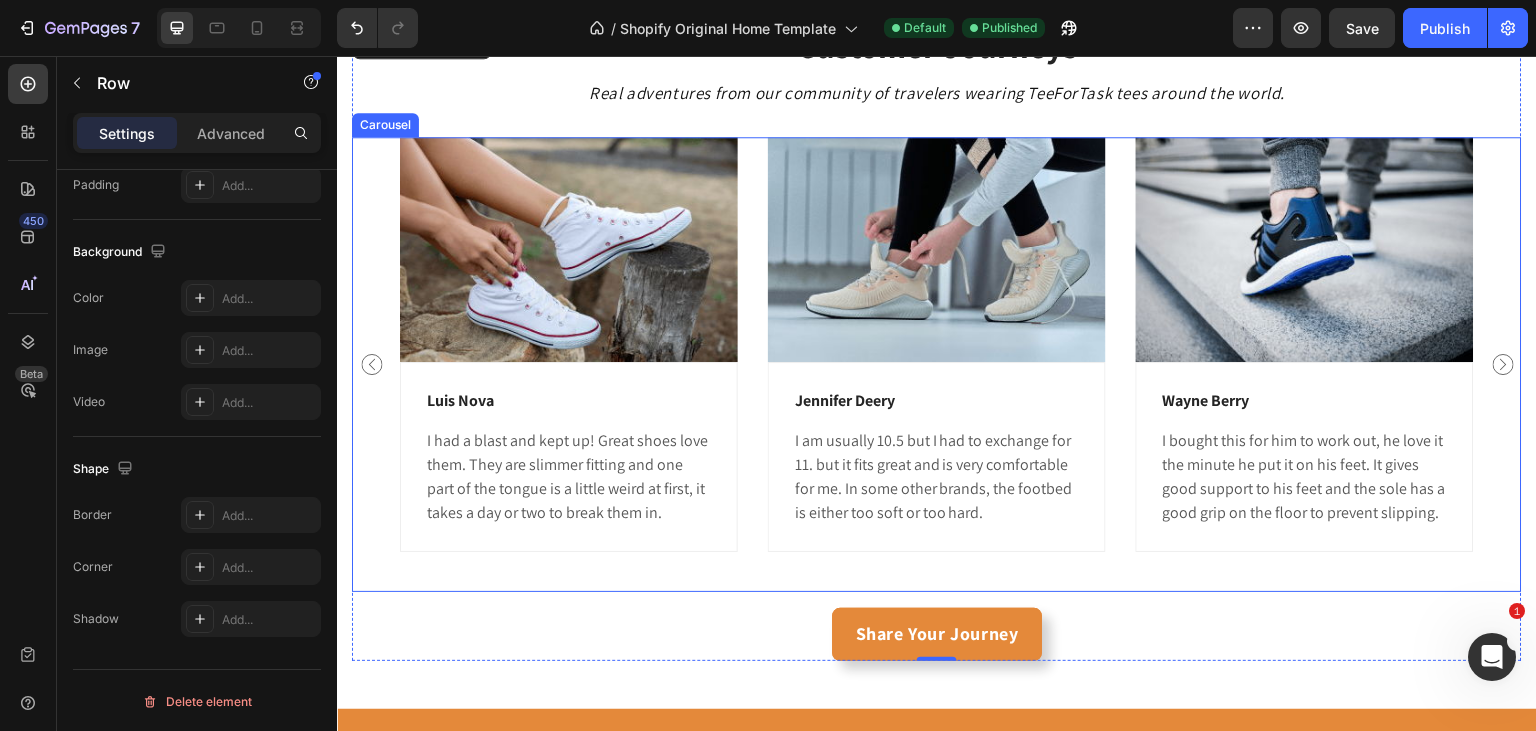click on "Image [FIRST] [LAST] Text block I had a blast and kept up! Great shoes love them. They are slimmer fitting and one part of the tongue is a little weird at first, it takes a day or two to break them in.  Text block Row Image [FIRST] [LAST] Text block I am usually 10.5 but I had to exchange for 11. but it fits great and is very comfortable for me. In some other brands, the footbed is either too soft or too hard.  Text block Row Image [FIRST] [LAST] Text block I bought this for him to work out, he love it the minute he put it on his feet. It gives good support to his feet and the sole has a good grip on the floor to prevent slipping. Text block Row Image [FIRST] [LAST] Text block White is a nice color, to begin with. The golden color prints made it even more appealing. What I love the most is the crystals! No regrets about buying this pair of shoes. Text block Row" at bounding box center [937, 364] 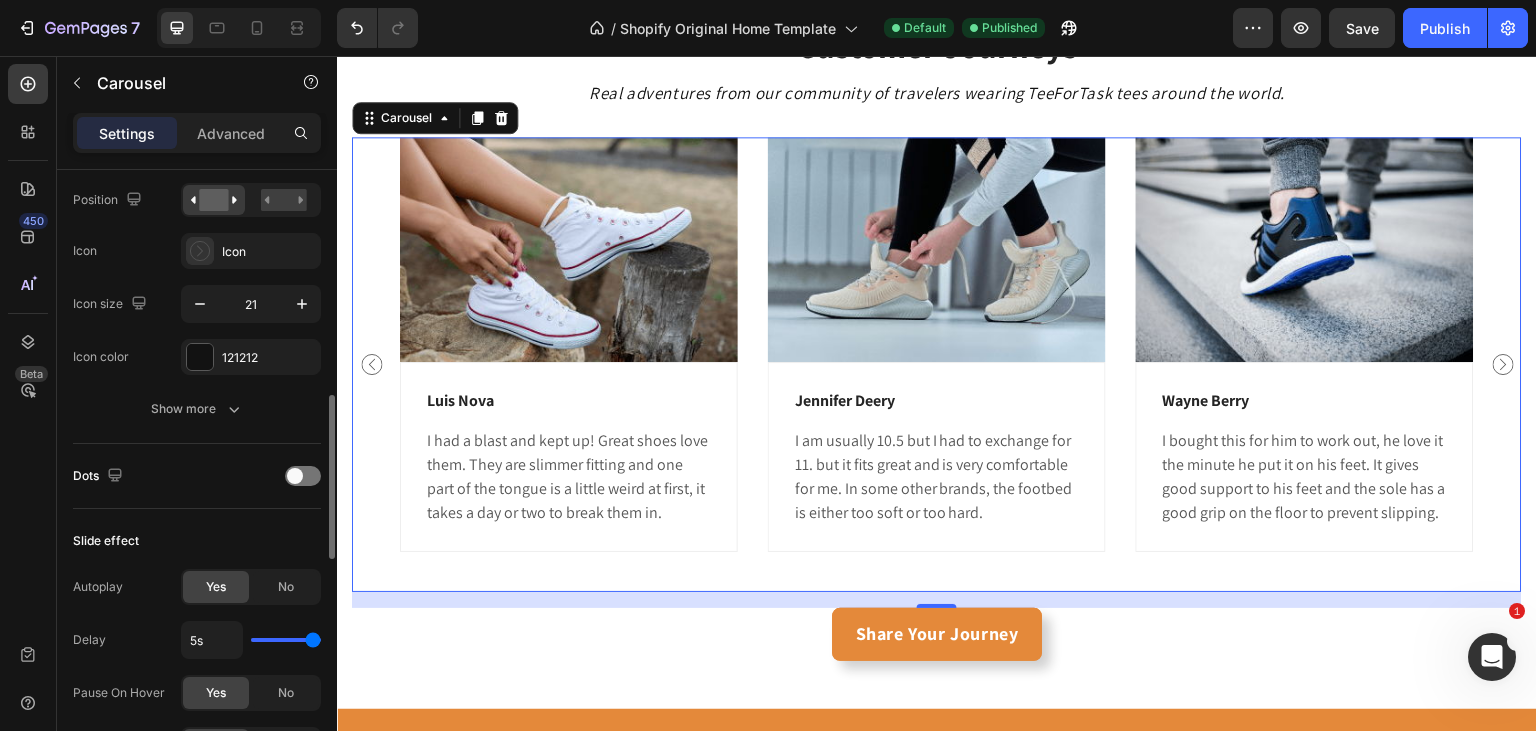 scroll, scrollTop: 782, scrollLeft: 0, axis: vertical 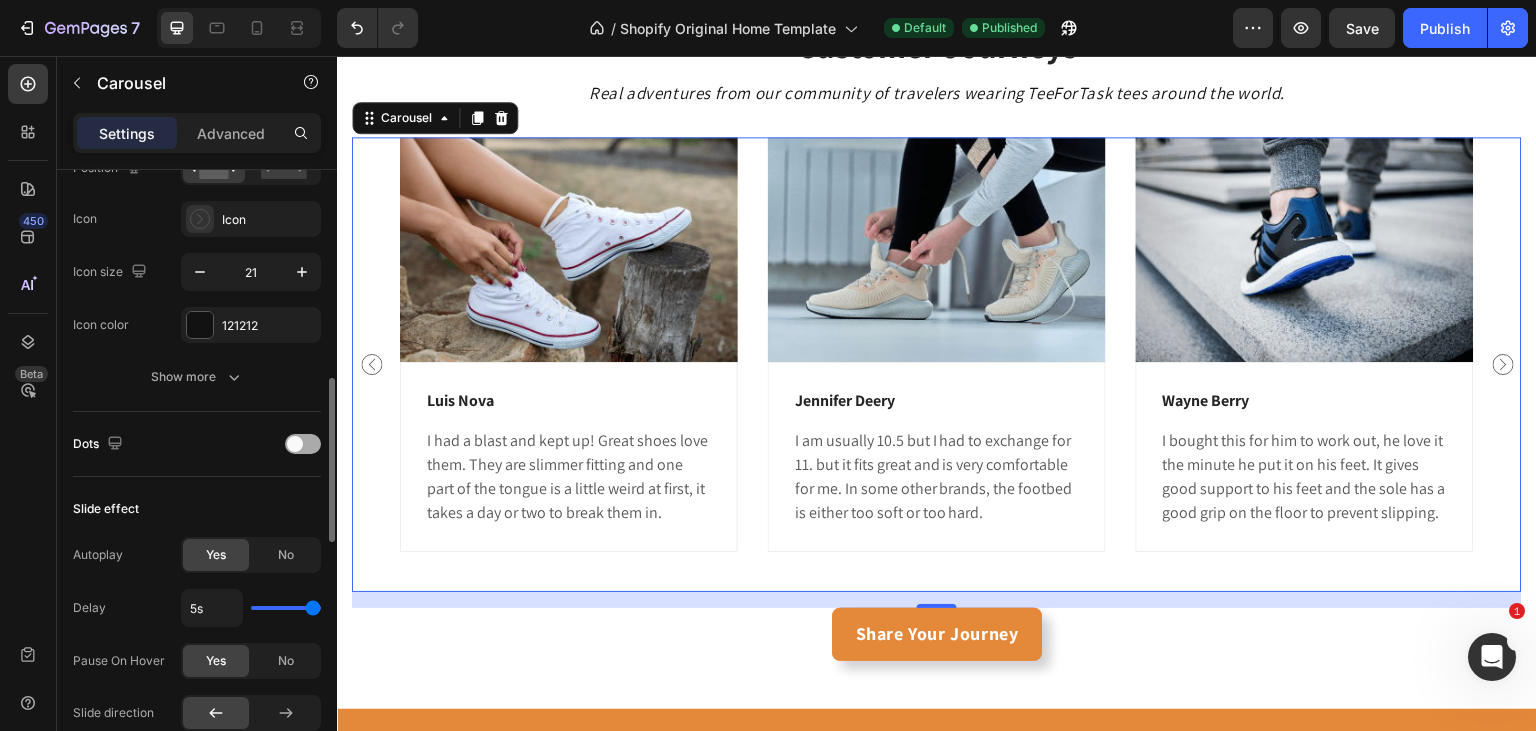 click at bounding box center (303, 444) 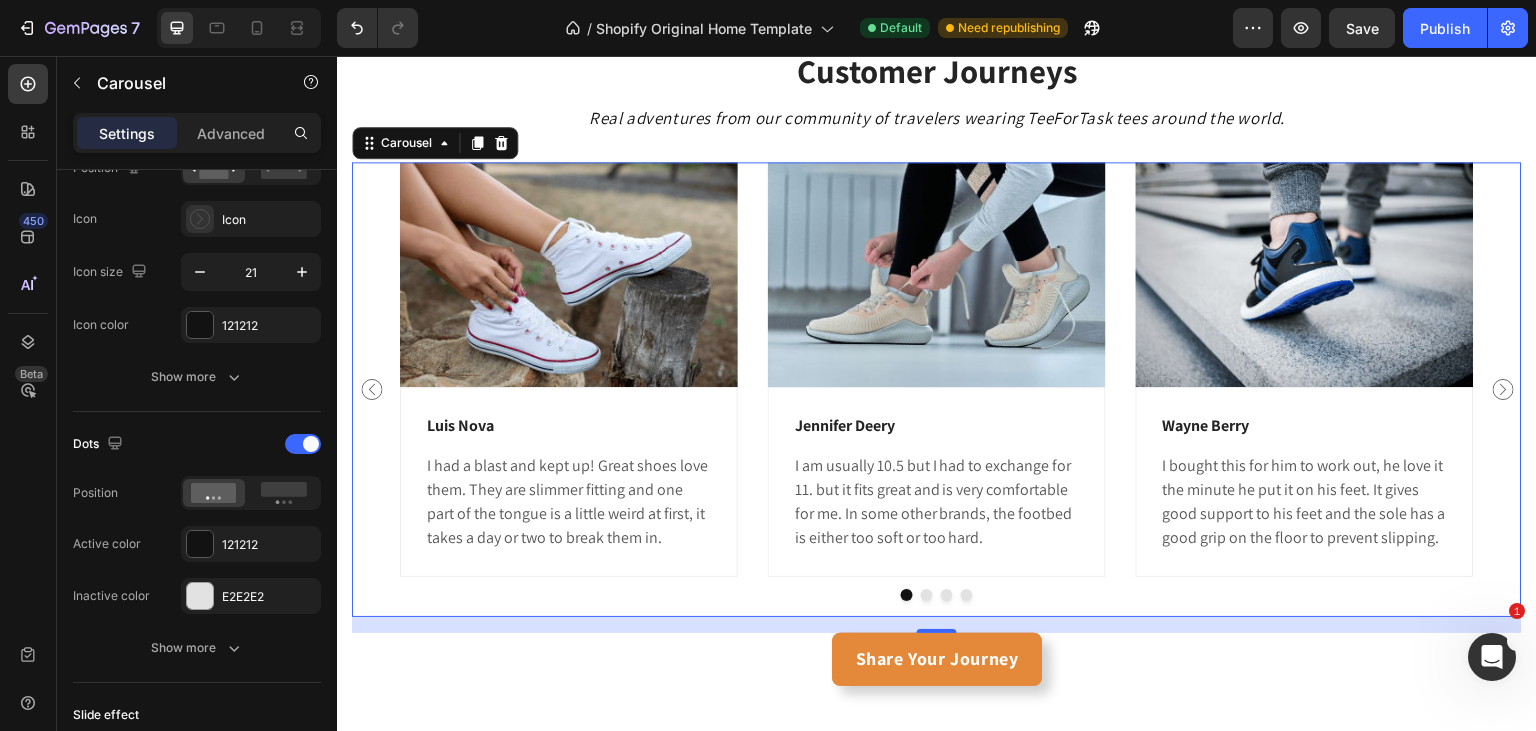 scroll, scrollTop: 1976, scrollLeft: 0, axis: vertical 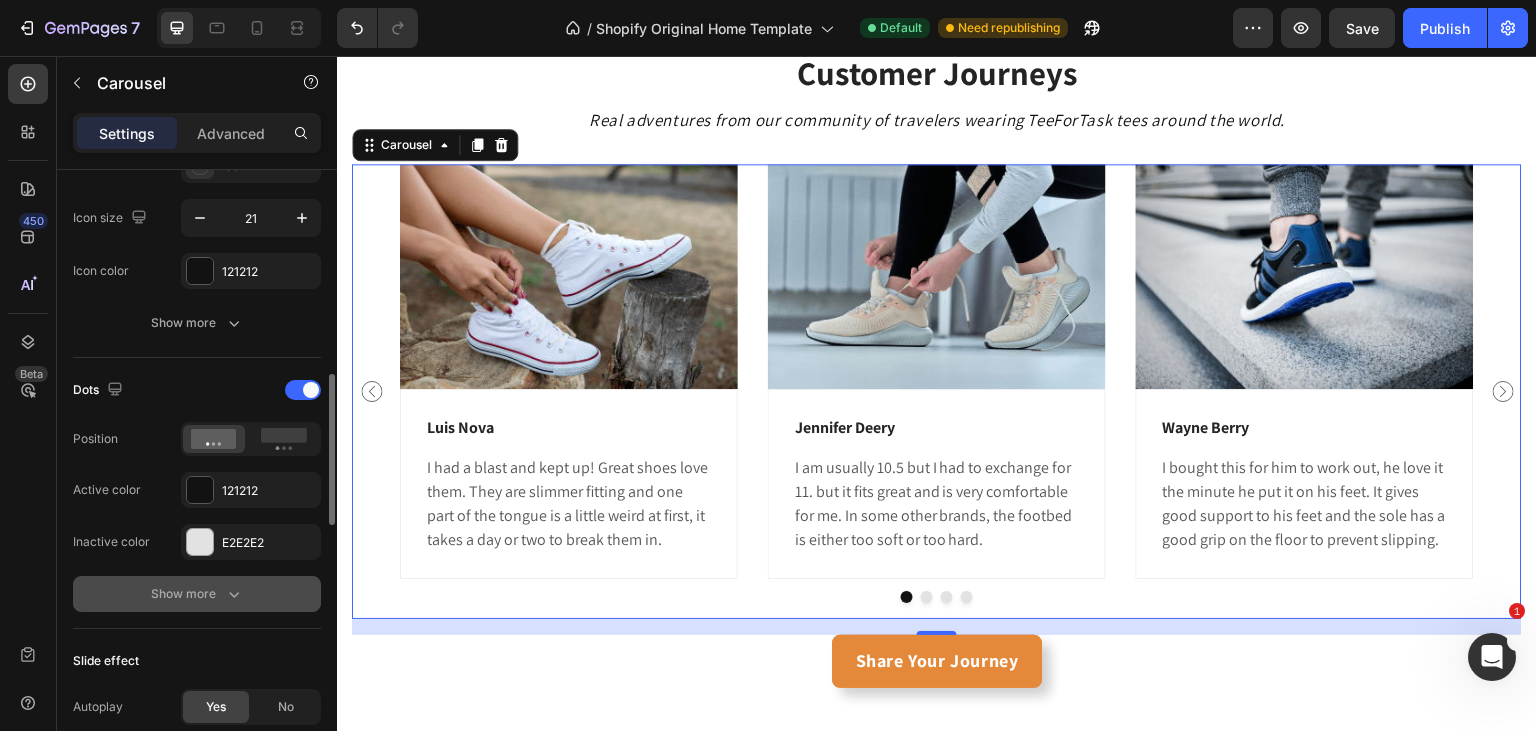 click 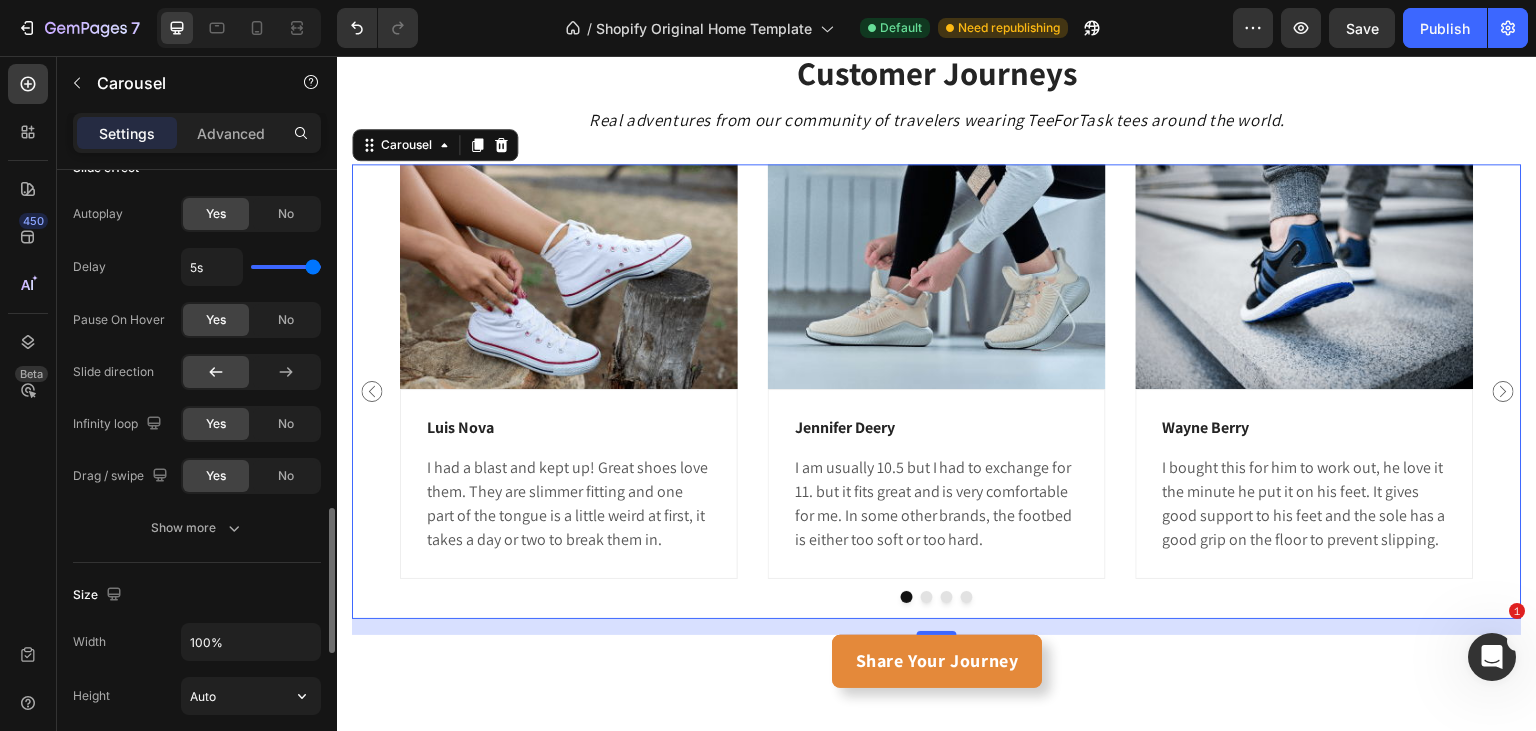 scroll, scrollTop: 1438, scrollLeft: 0, axis: vertical 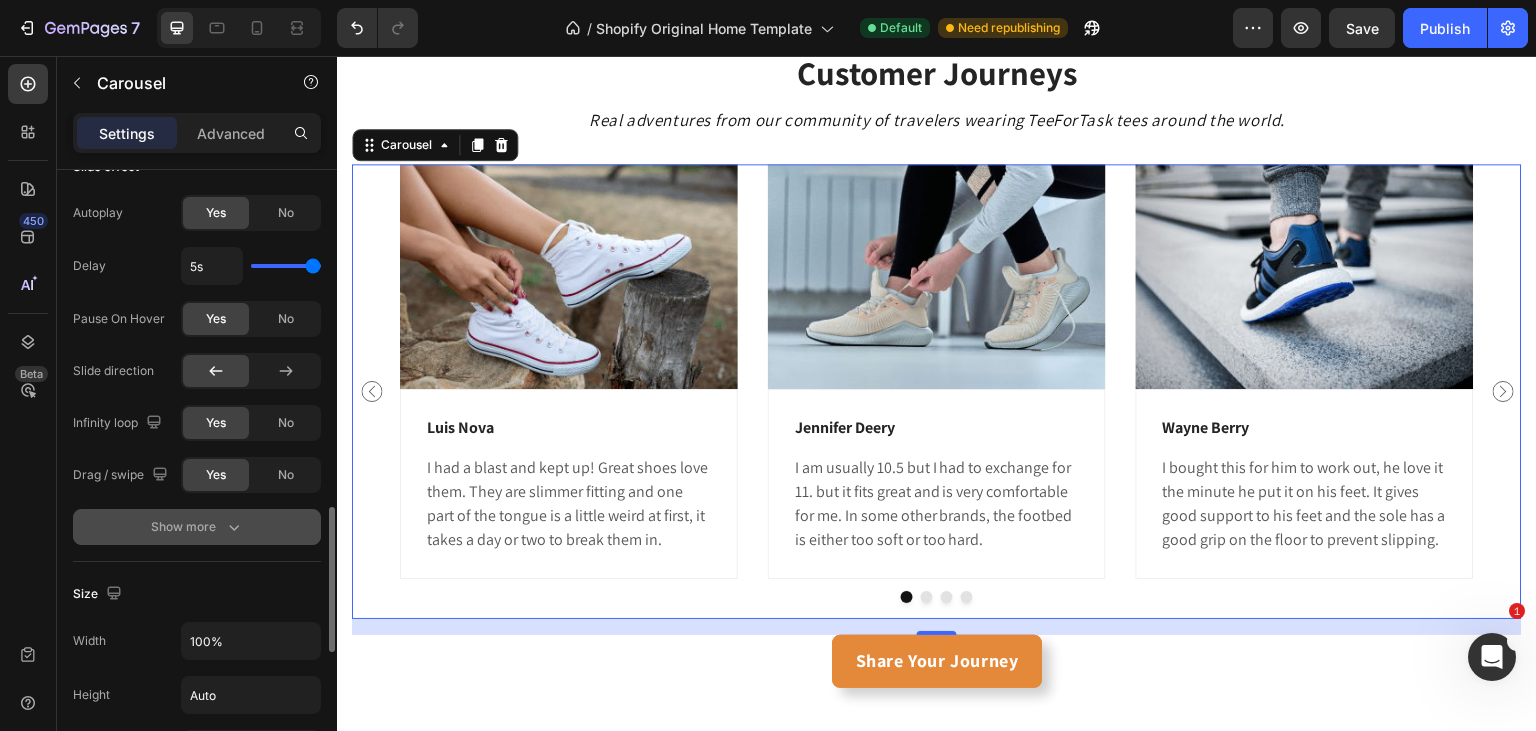 click on "Show more" at bounding box center (197, 527) 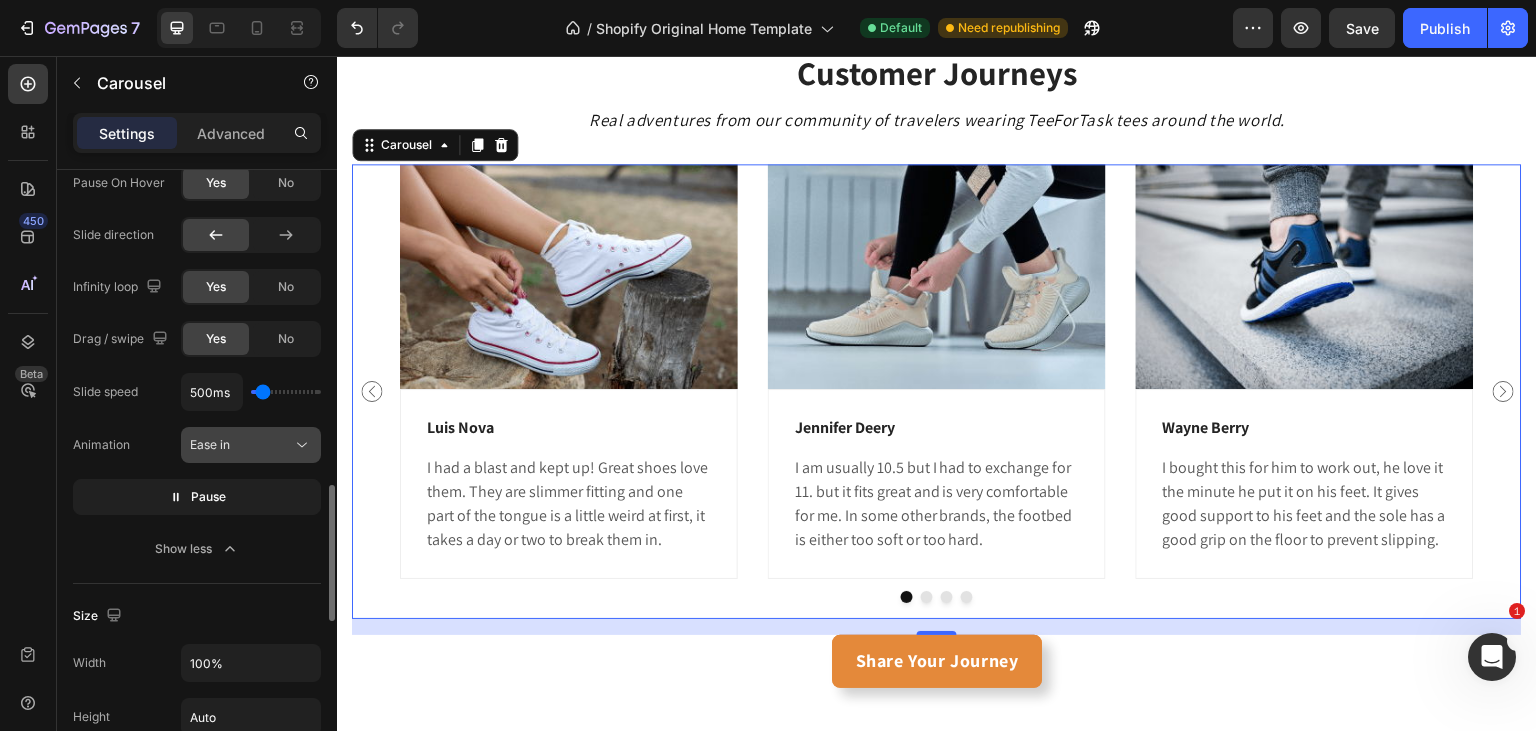 scroll, scrollTop: 1580, scrollLeft: 0, axis: vertical 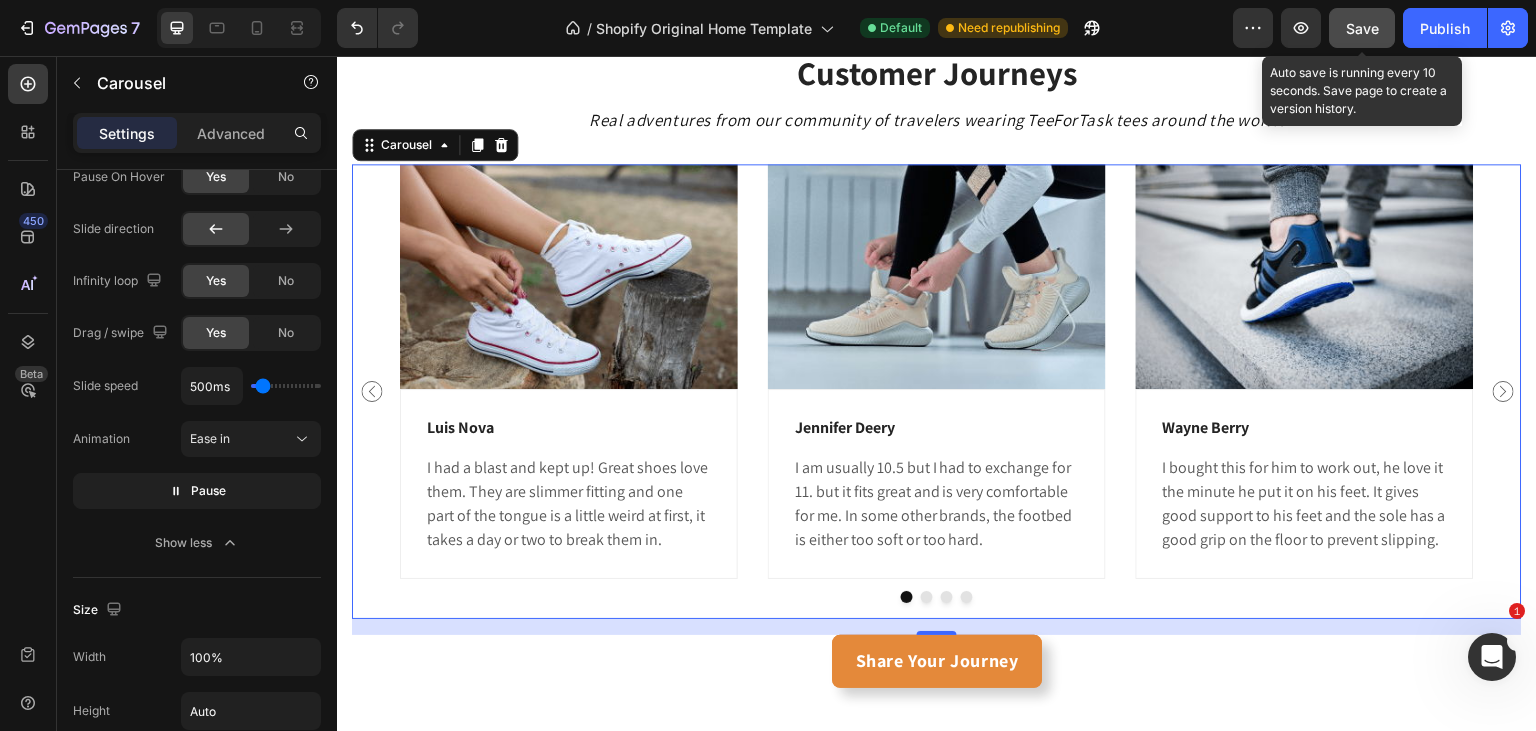 click on "Save" at bounding box center [1362, 28] 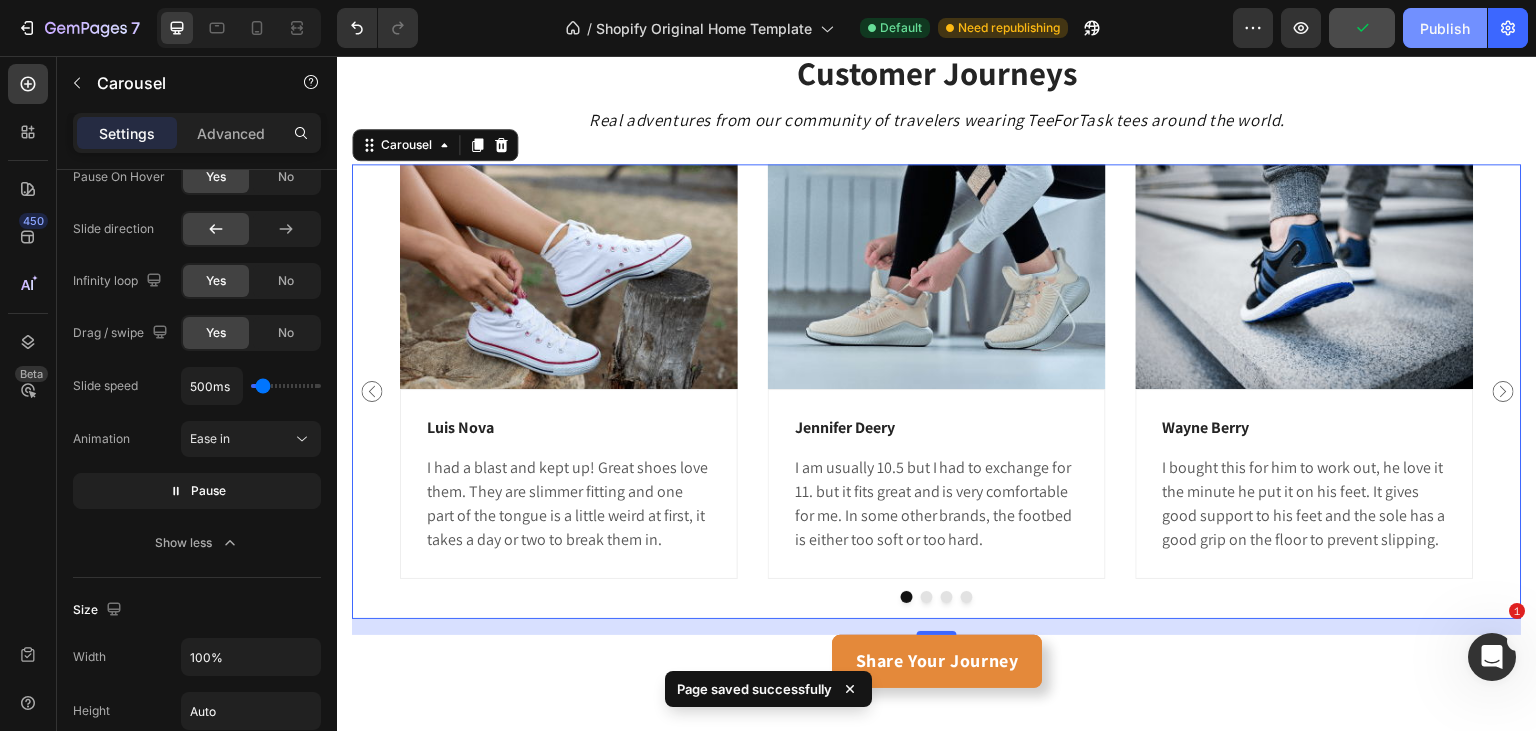 click on "Publish" at bounding box center (1445, 28) 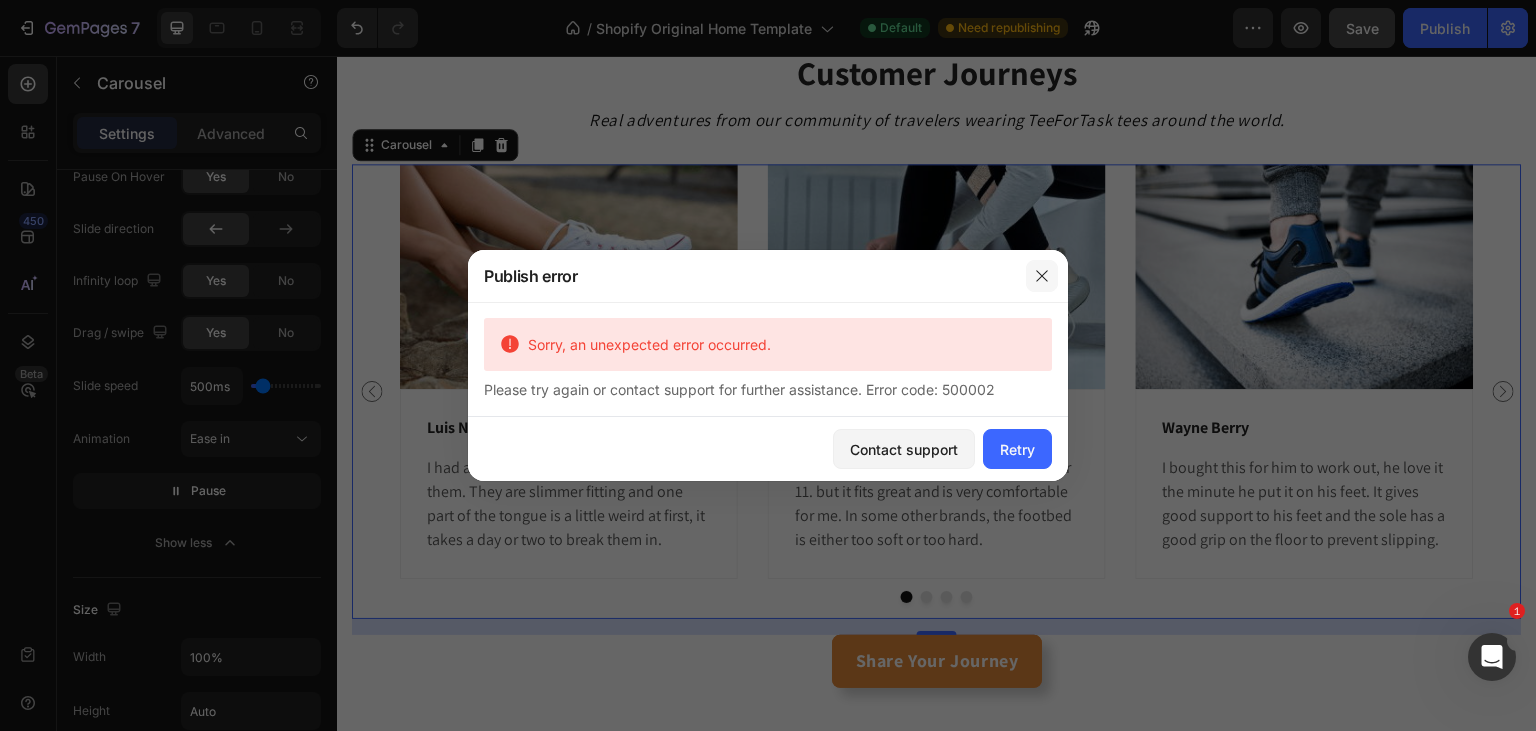 click 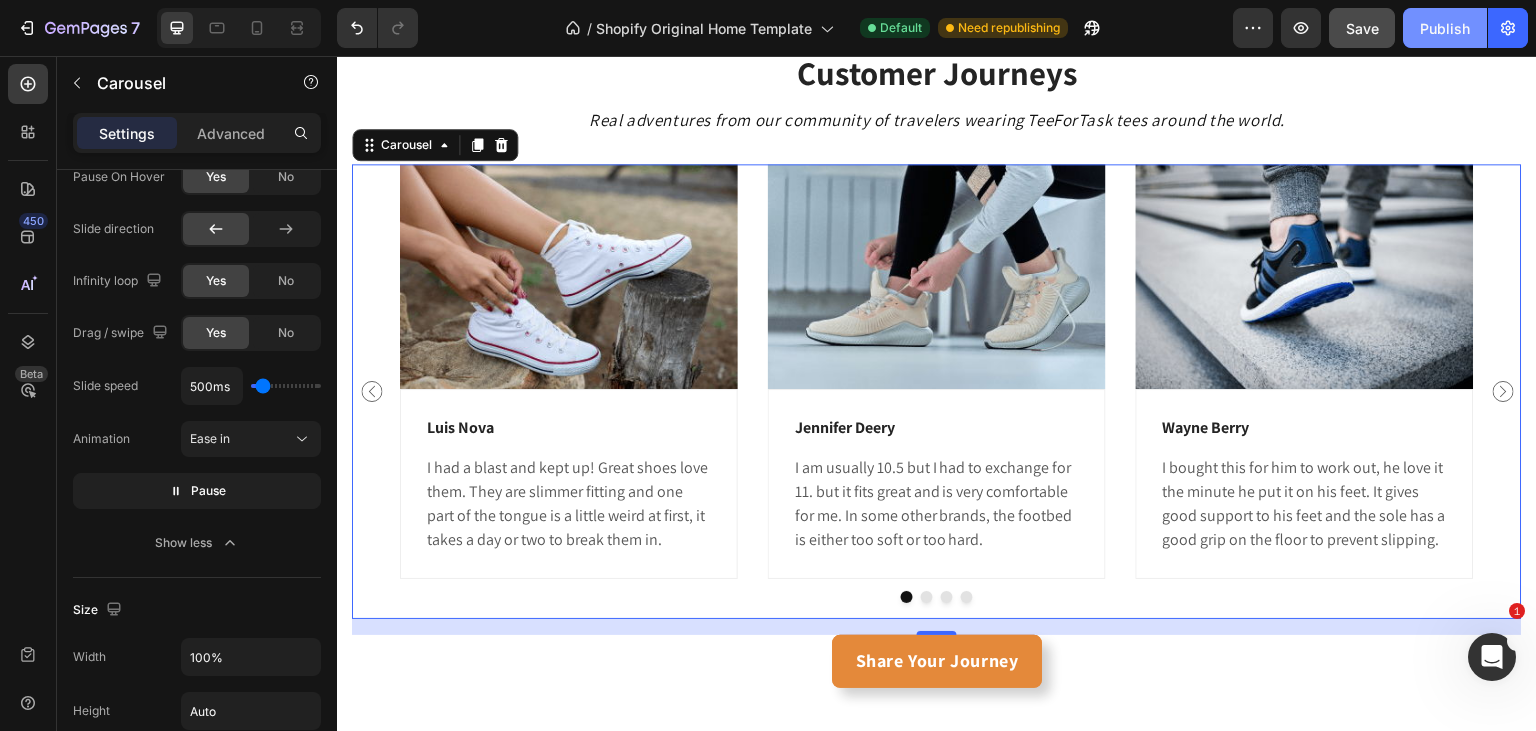 click on "Publish" at bounding box center [1445, 28] 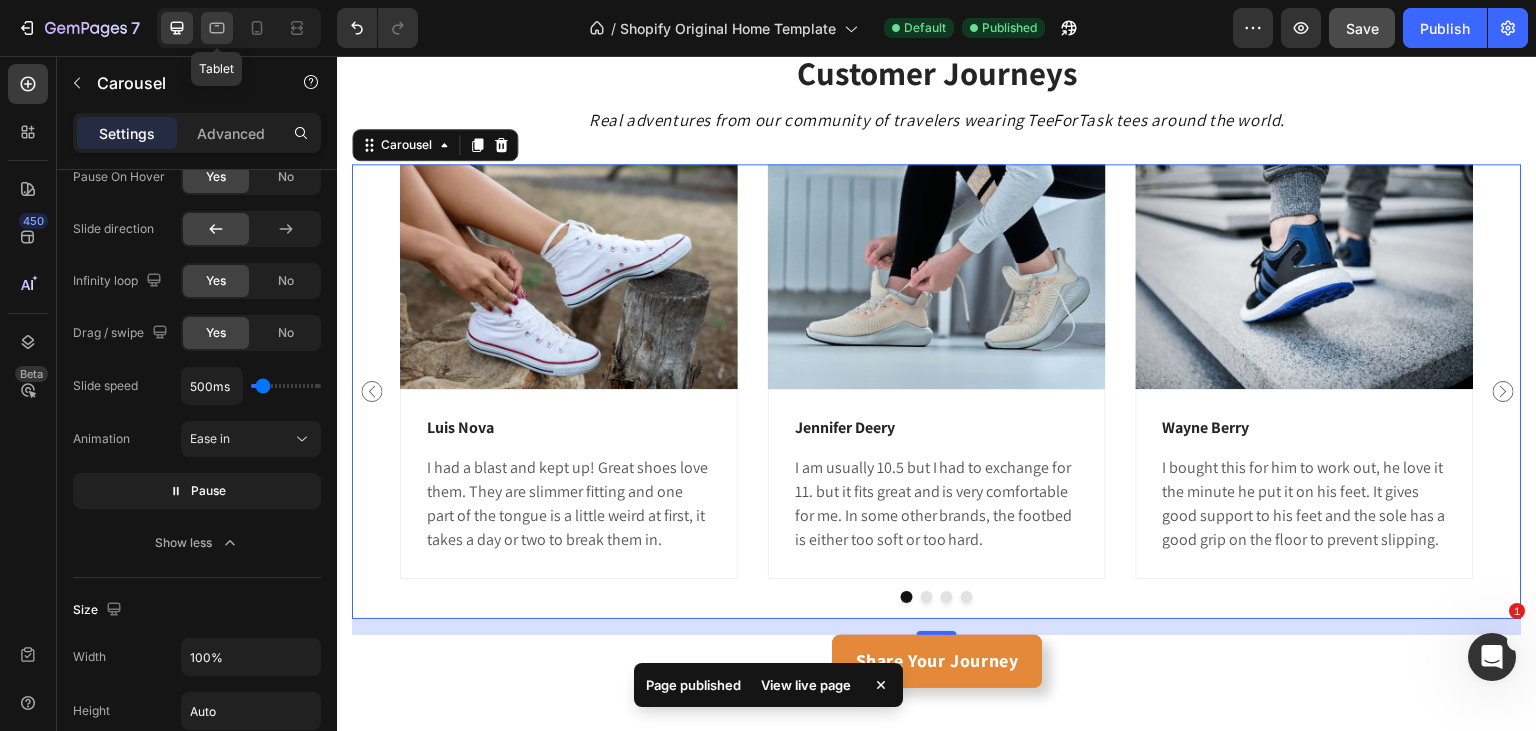 click 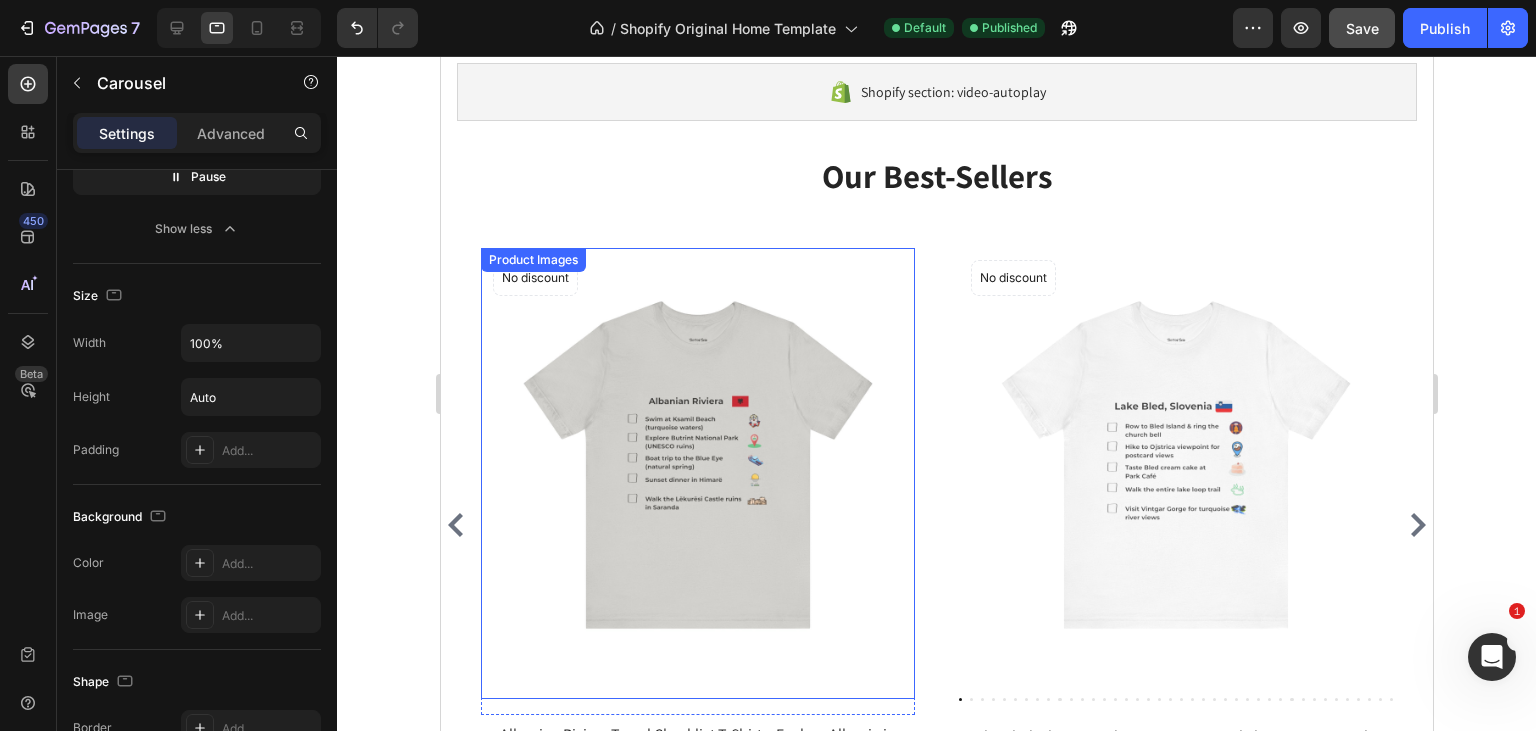 scroll, scrollTop: 57, scrollLeft: 0, axis: vertical 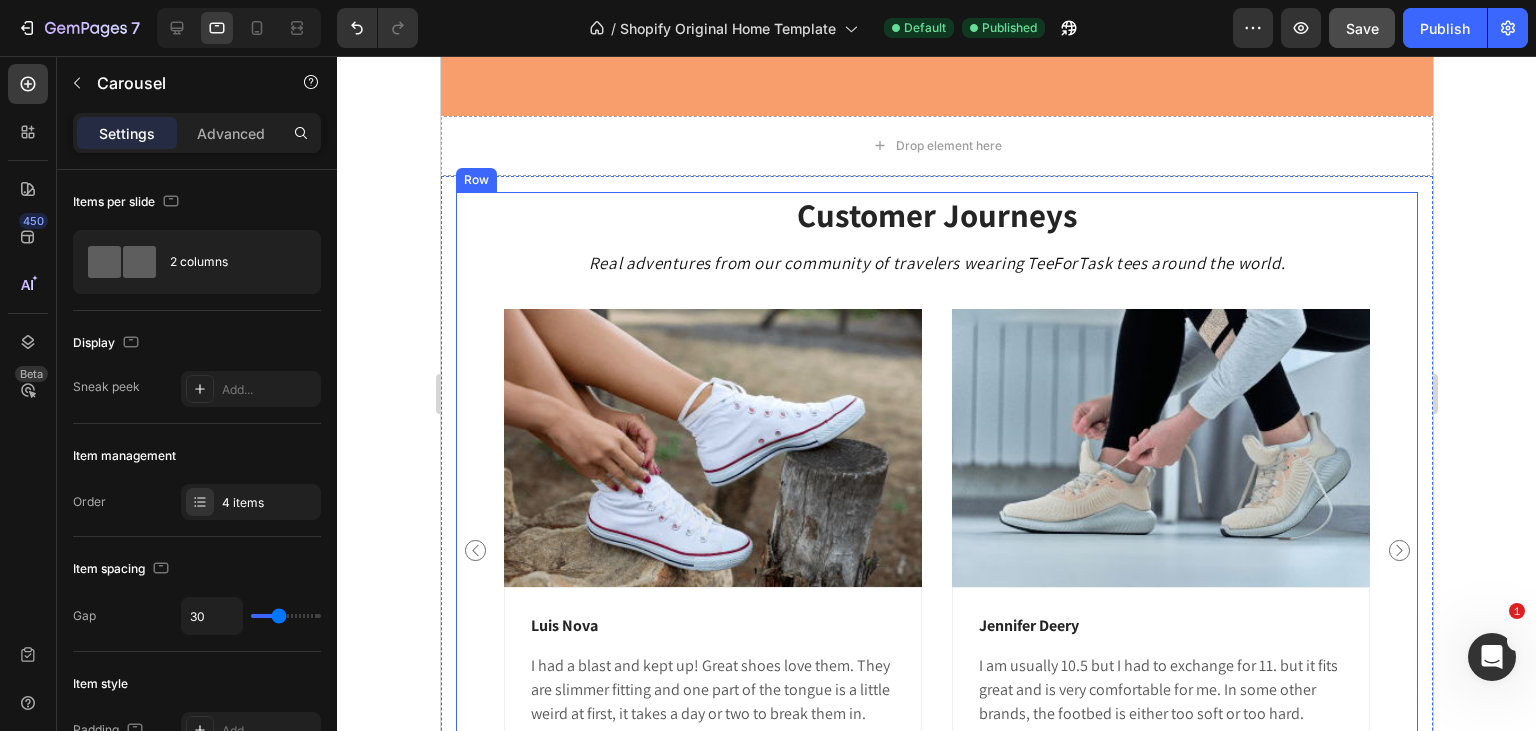 click on "Customer Journeys Heading Real adventures from our community of travelers wearing TeeForTask tees around the world. Text Block         Image [FIRST] [LAST] Text block I had a blast and kept up! Great shoes love them. They are slimmer fitting and one part of the tongue is a little weird at first, it takes a day or two to break them in.  Text block Row Image [FIRST] [LAST] Text block I am usually 10.5 but I had to exchange for 11. but it fits great and is very comfortable for me. In some other brands, the footbed is either too soft or too hard.  Text block Row Image [FIRST] [LAST] Text block I bought this for him to work out, he love it the minute he put it on his feet. It gives good support to his feet and the sole has a good grip on the floor to prevent slipping. Text block Row Image [FIRST] [LAST] Text block White is a nice color, to begin with. The golden color prints made it even more appealing. What I love the most is the crystals! No regrets about buying this pair of shoes. Text block Row         Carousel Button" at bounding box center (936, 525) 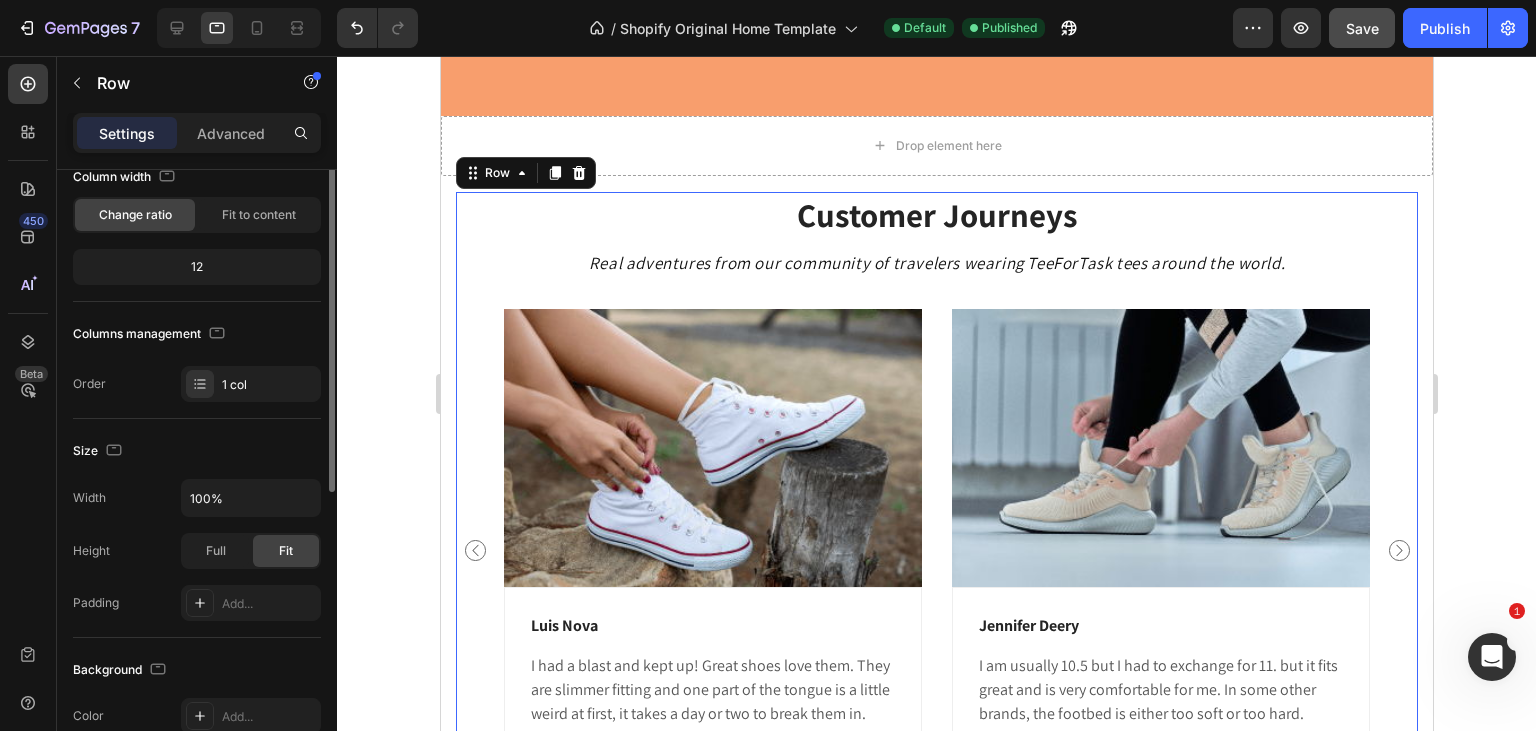scroll, scrollTop: 0, scrollLeft: 0, axis: both 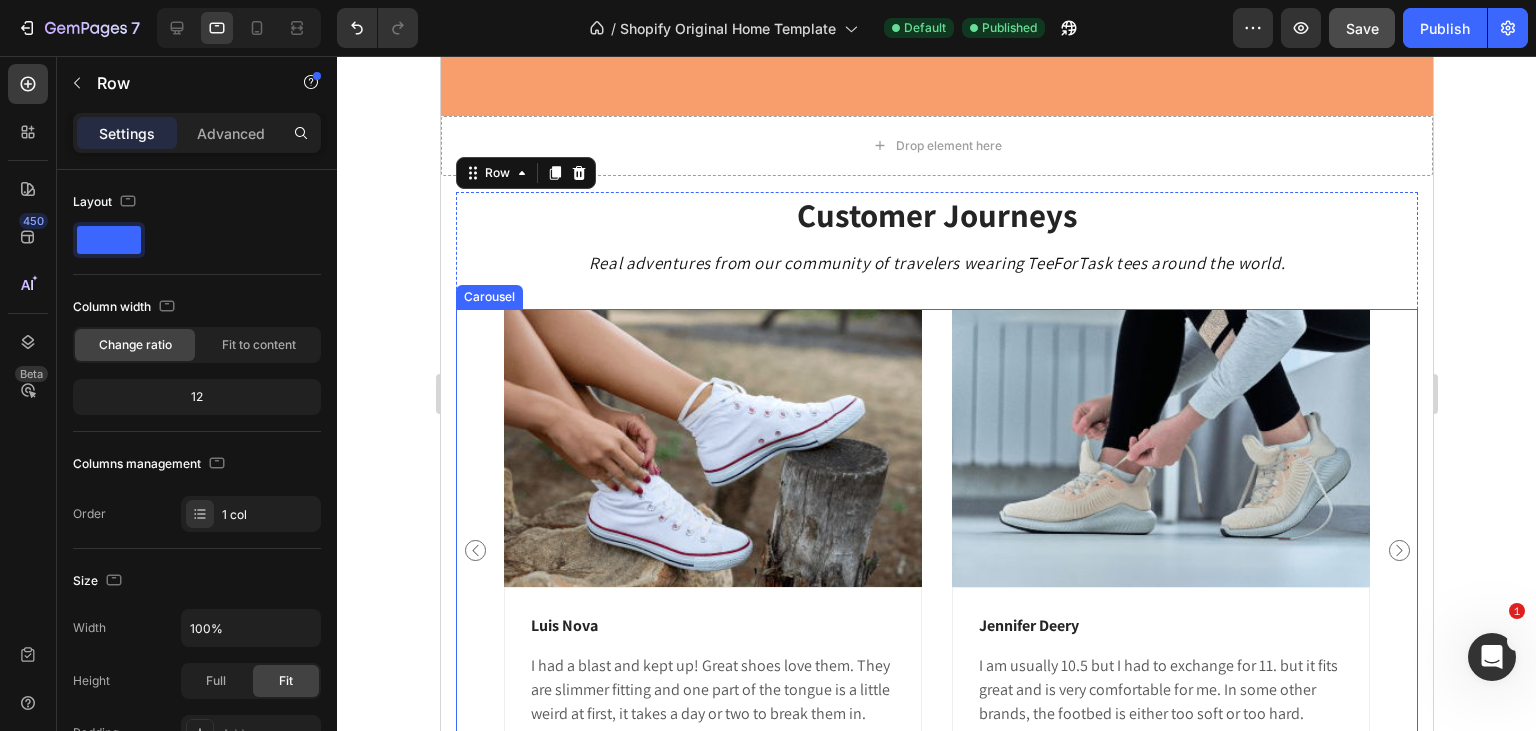 click on "Image [FIRST] [LAST] Text block I had a blast and kept up! Great shoes love them. They are slimmer fitting and one part of the tongue is a little weird at first, it takes a day or two to break them in.  Text block Row Image [FIRST] [LAST] Text block I am usually 10.5 but I had to exchange for 11. but it fits great and is very comfortable for me. In some other brands, the footbed is either too soft or too hard.  Text block Row Image [FIRST] [LAST] Text block I bought this for him to work out, he love it the minute he put it on his feet. It gives good support to his feet and the sole has a good grip on the floor to prevent slipping. Text block Row Image [FIRST] [LAST] Text block White is a nice color, to begin with. The golden color prints made it even more appealing. What I love the most is the crystals! No regrets about buying this pair of shoes. Text block Row" at bounding box center (936, 551) 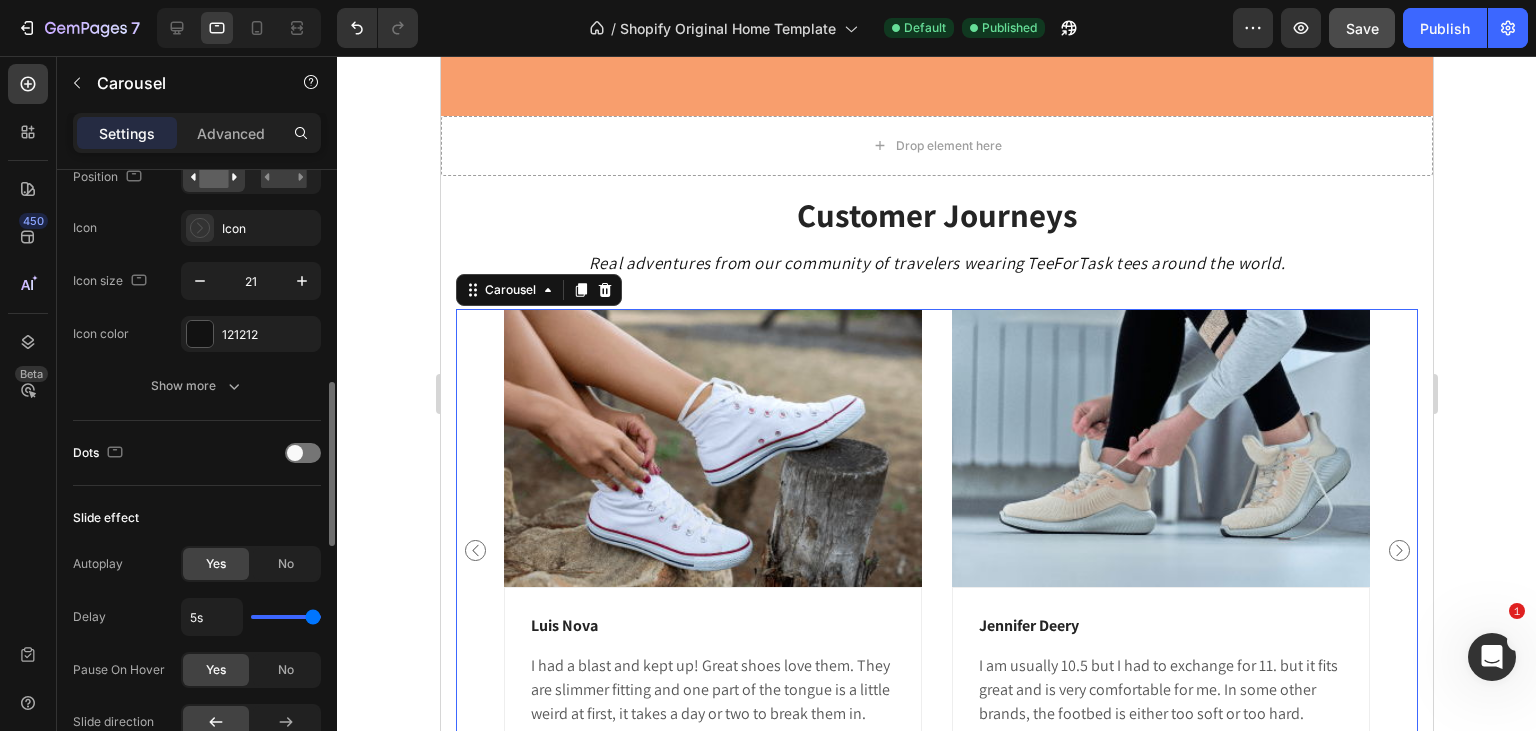 scroll, scrollTop: 778, scrollLeft: 0, axis: vertical 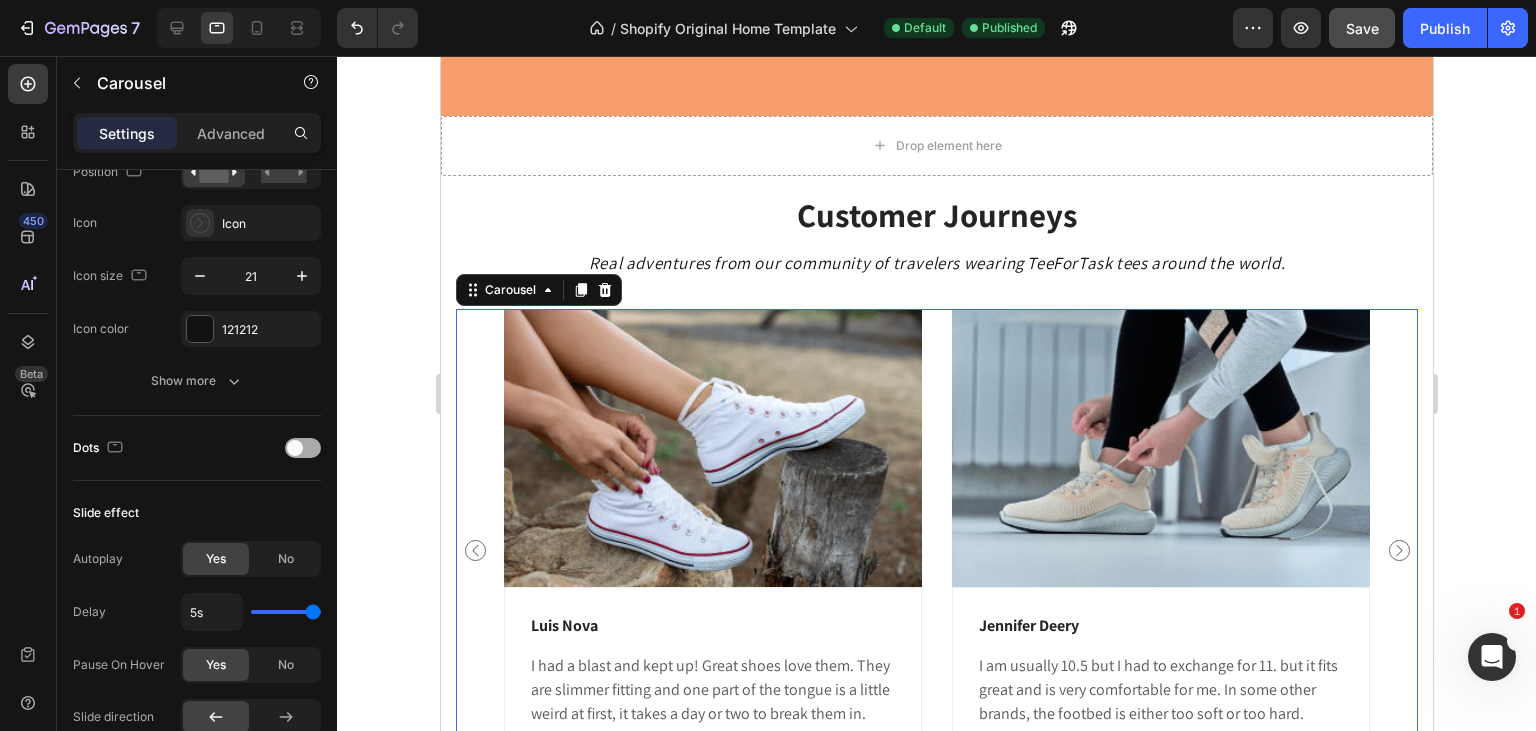 click at bounding box center (303, 448) 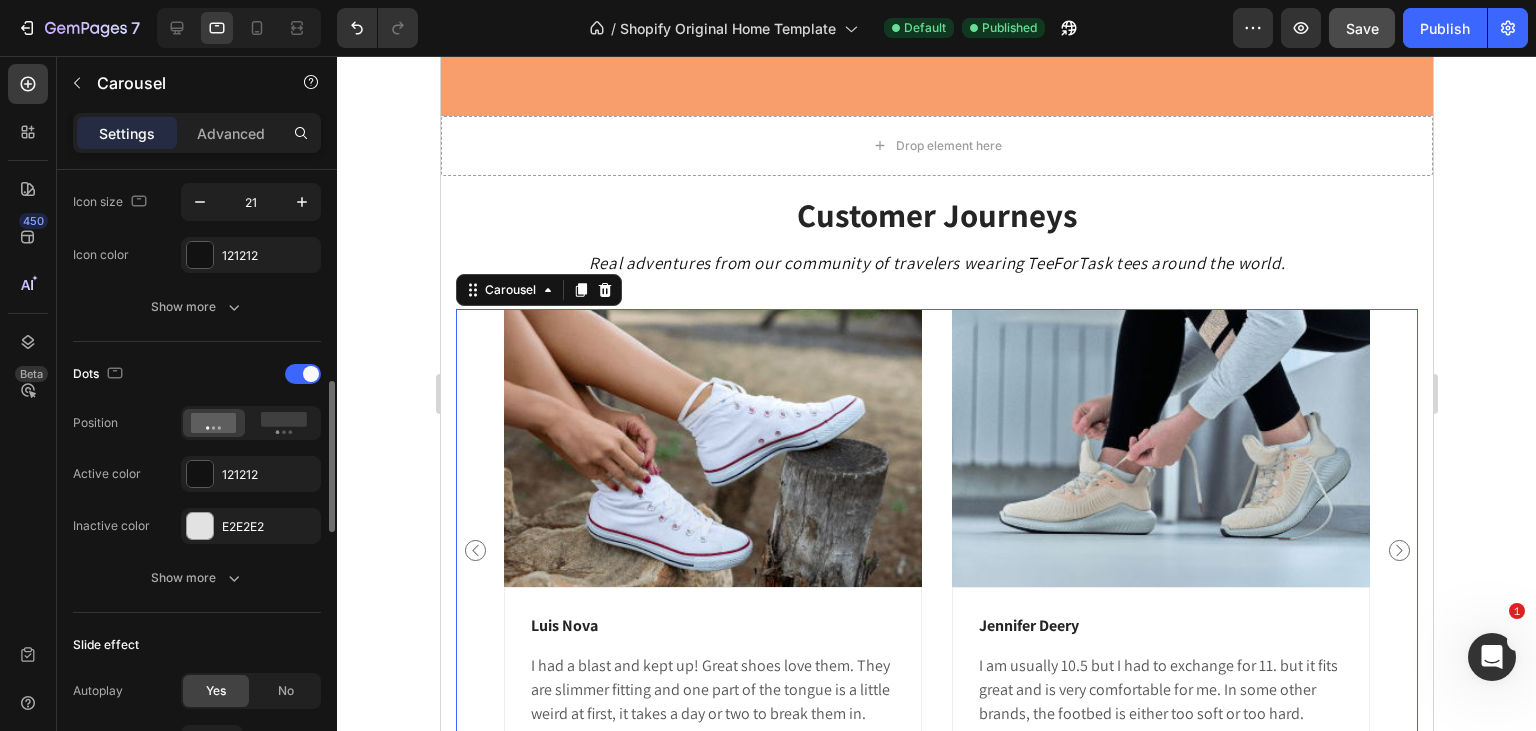 scroll, scrollTop: 854, scrollLeft: 0, axis: vertical 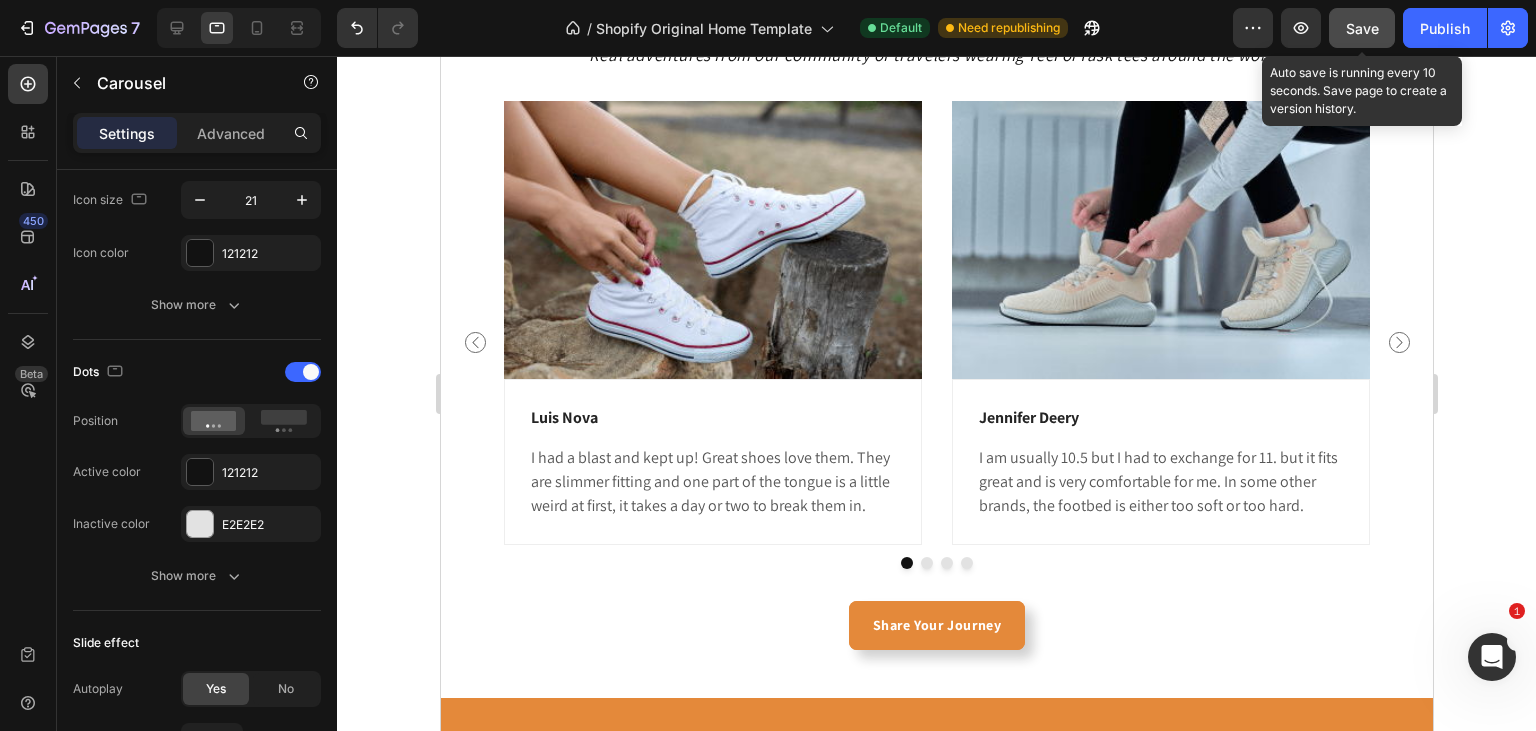 click on "Save" 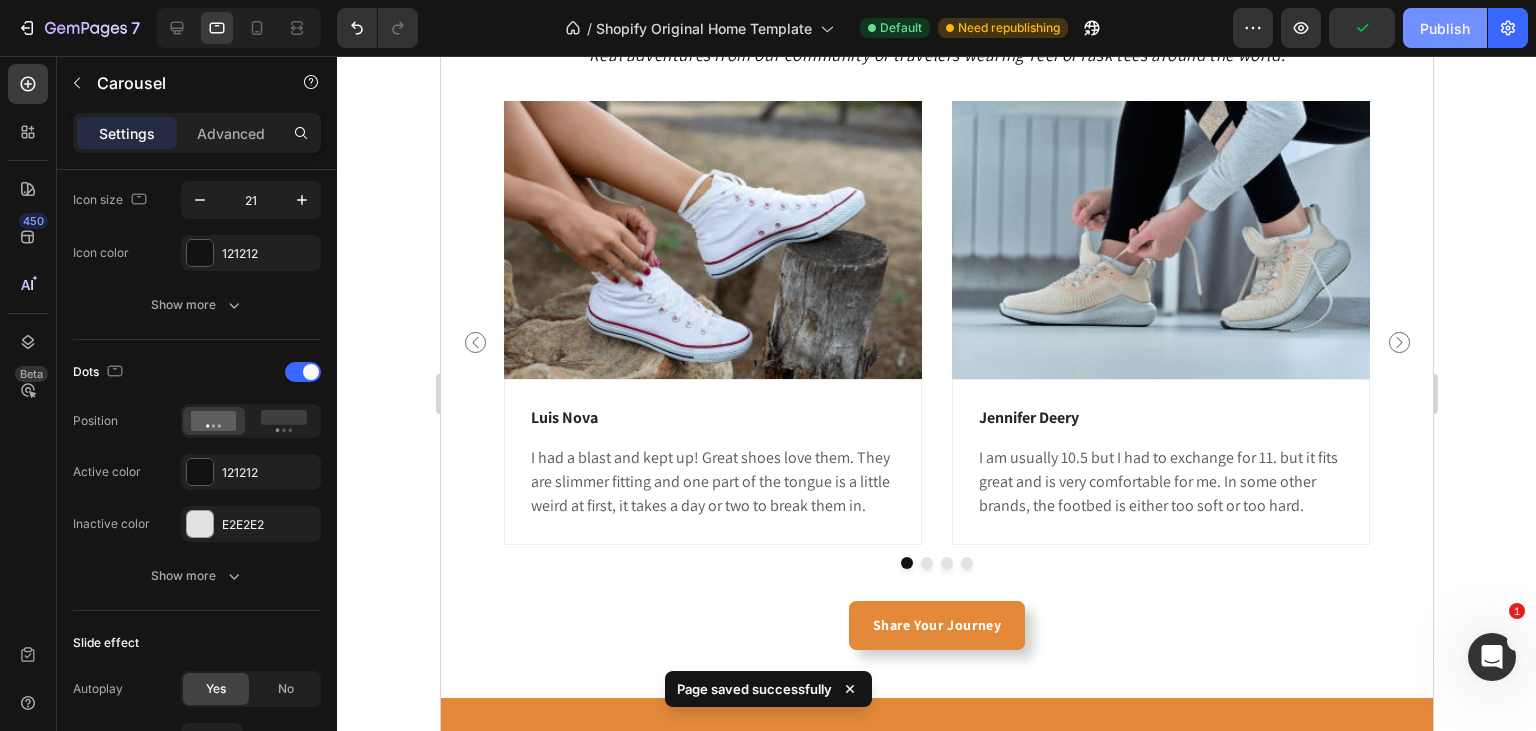 click on "Publish" at bounding box center (1445, 28) 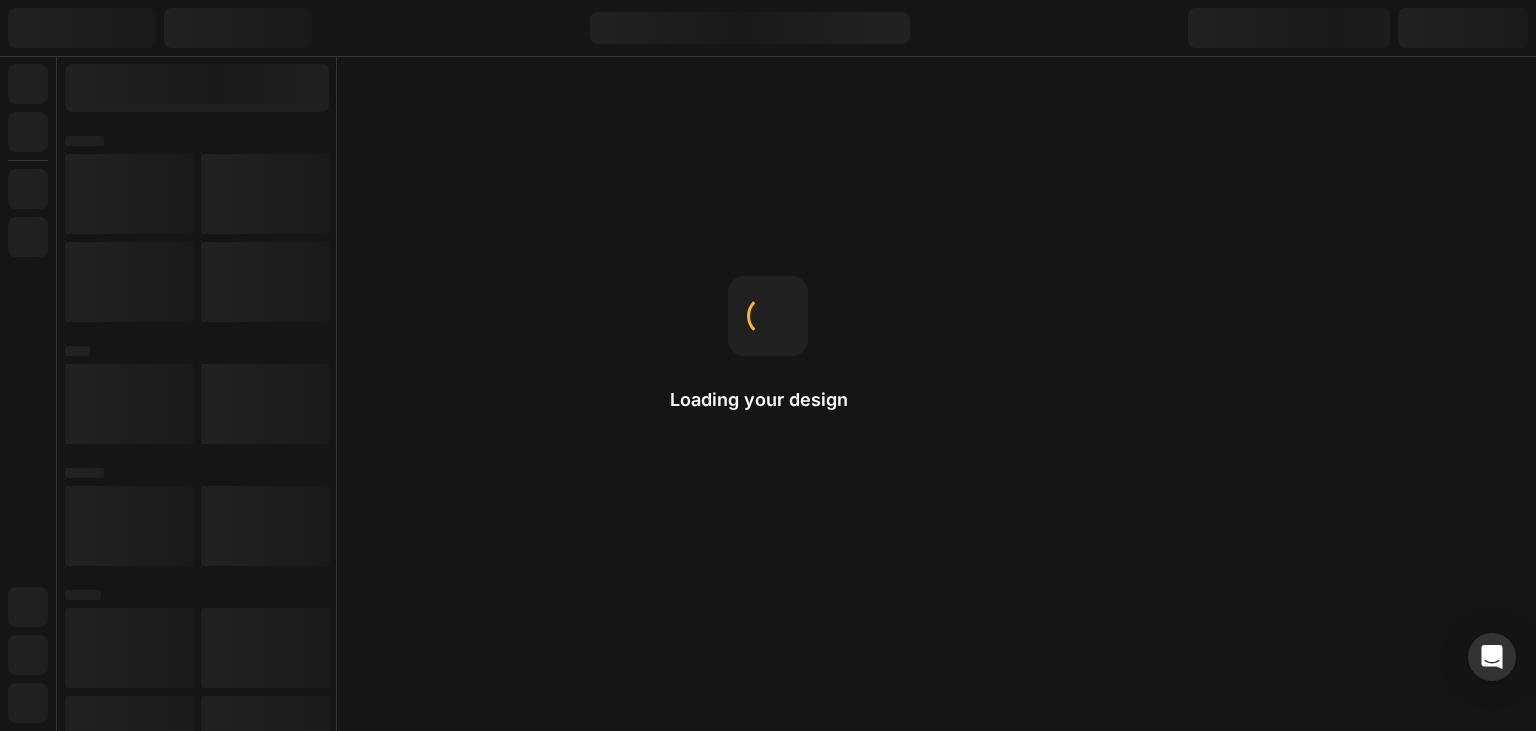 scroll, scrollTop: 0, scrollLeft: 0, axis: both 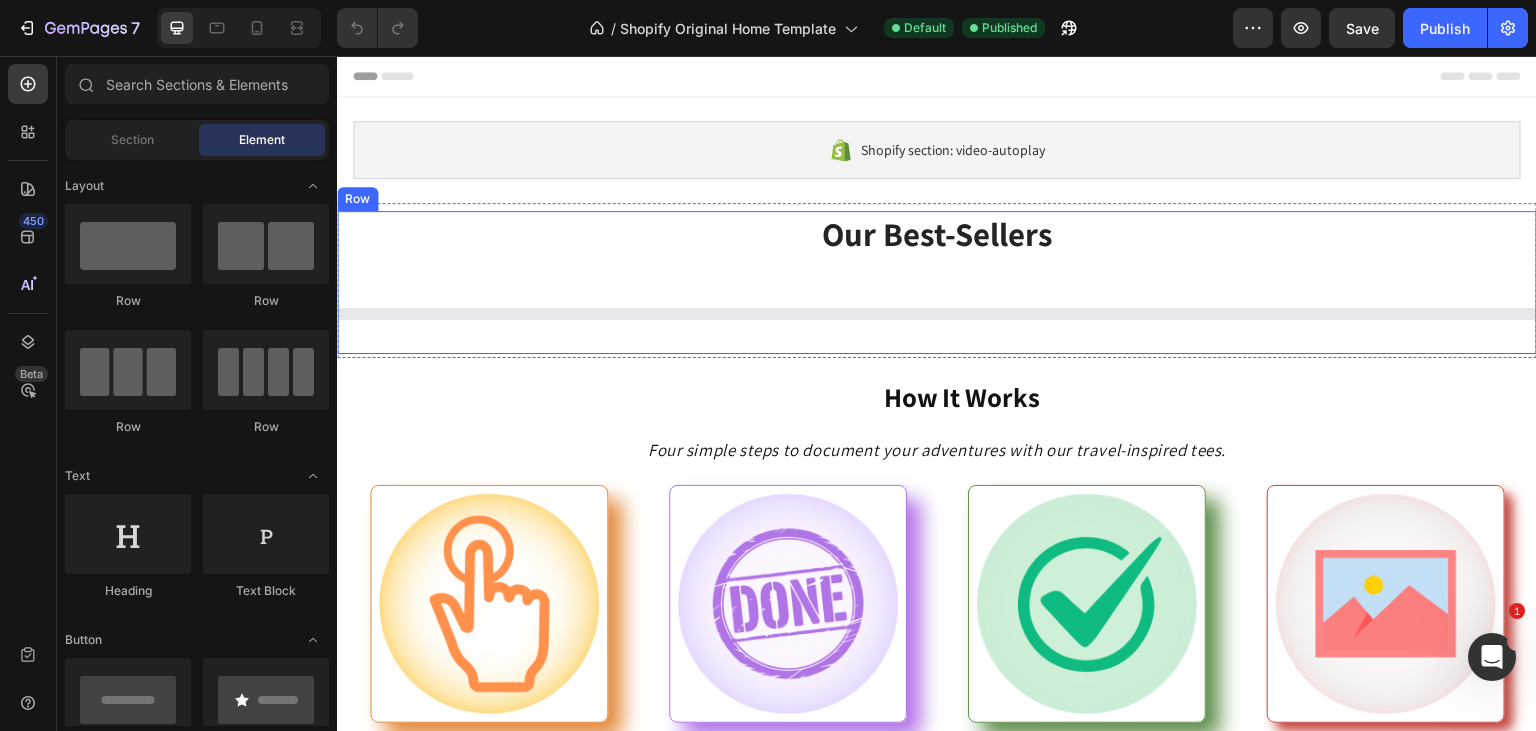 click at bounding box center (1492, 657) 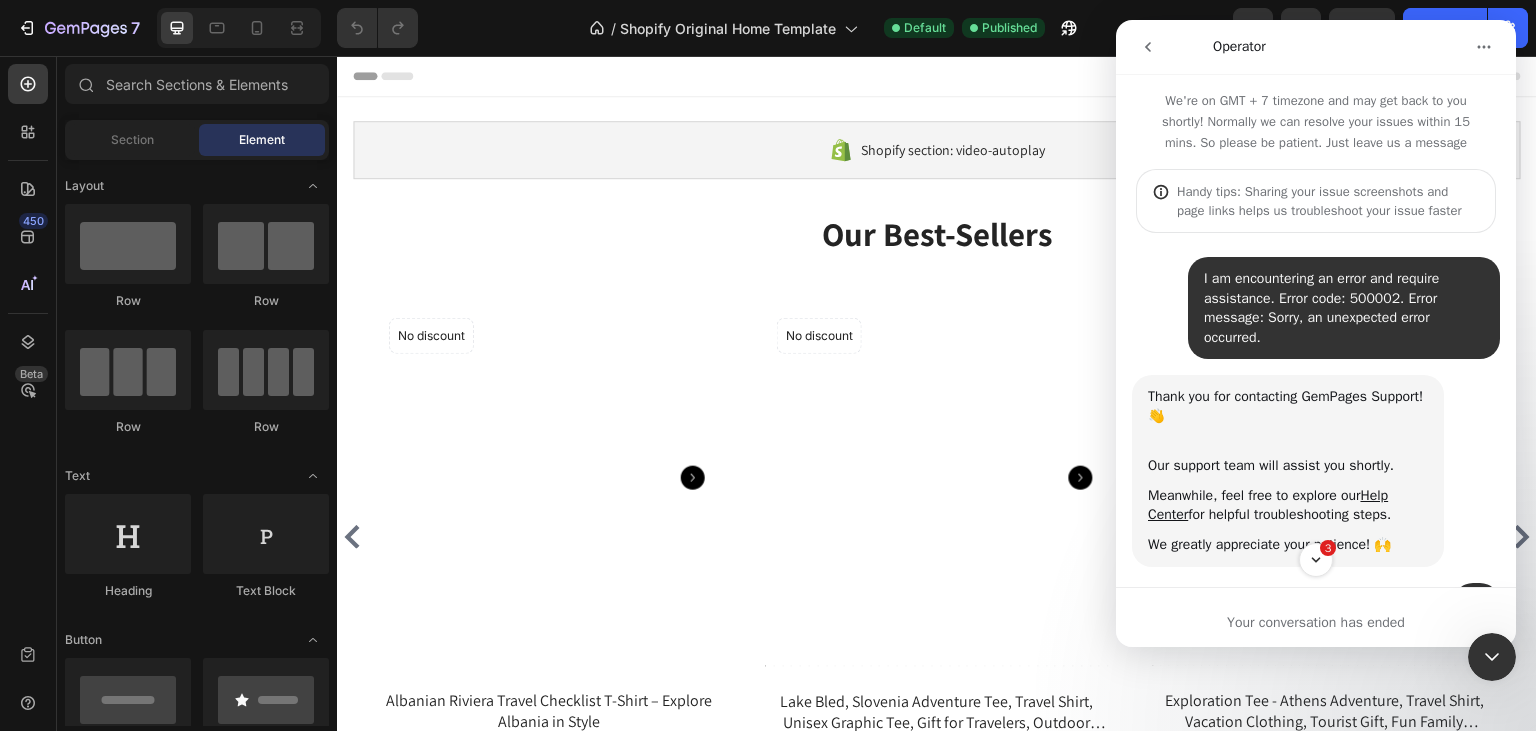 scroll, scrollTop: 0, scrollLeft: 0, axis: both 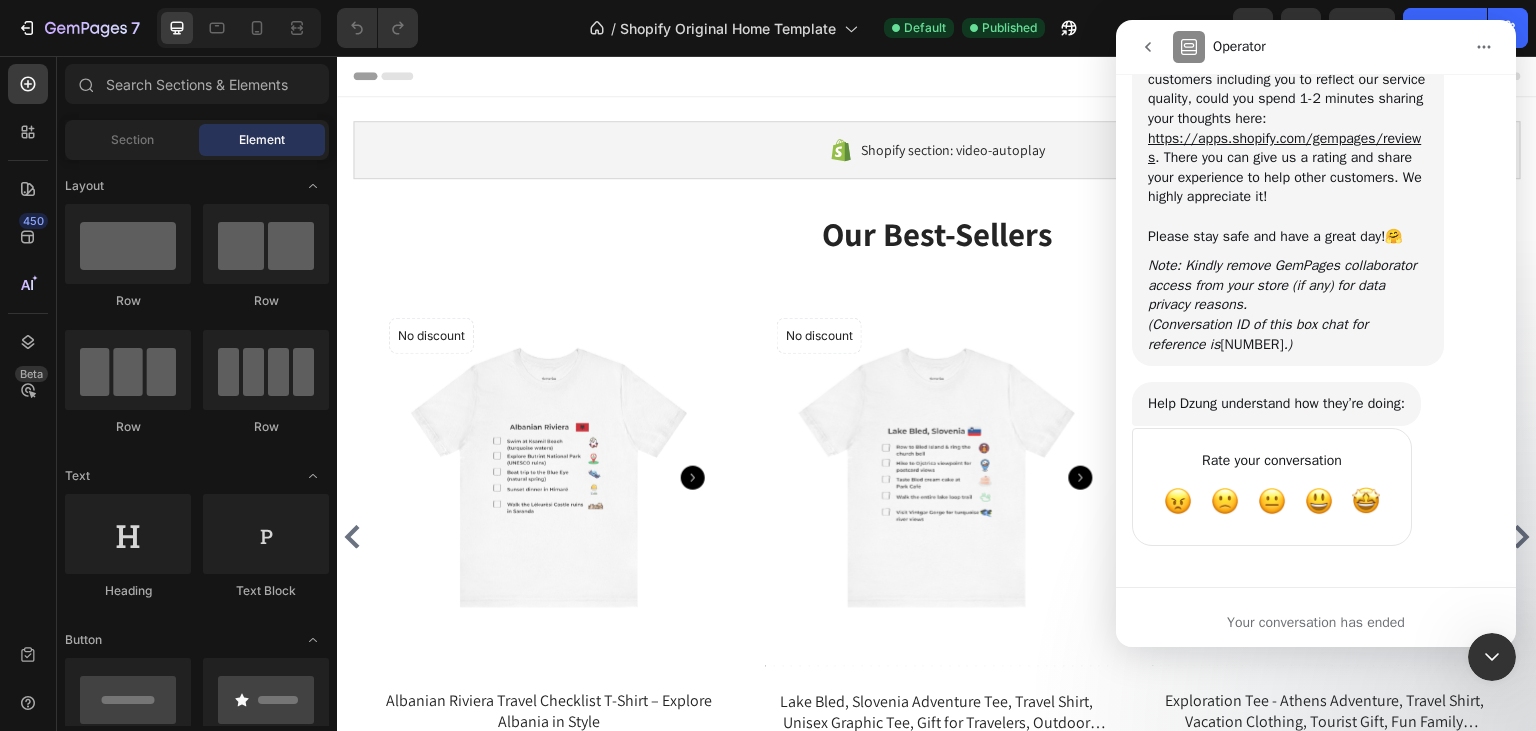 click 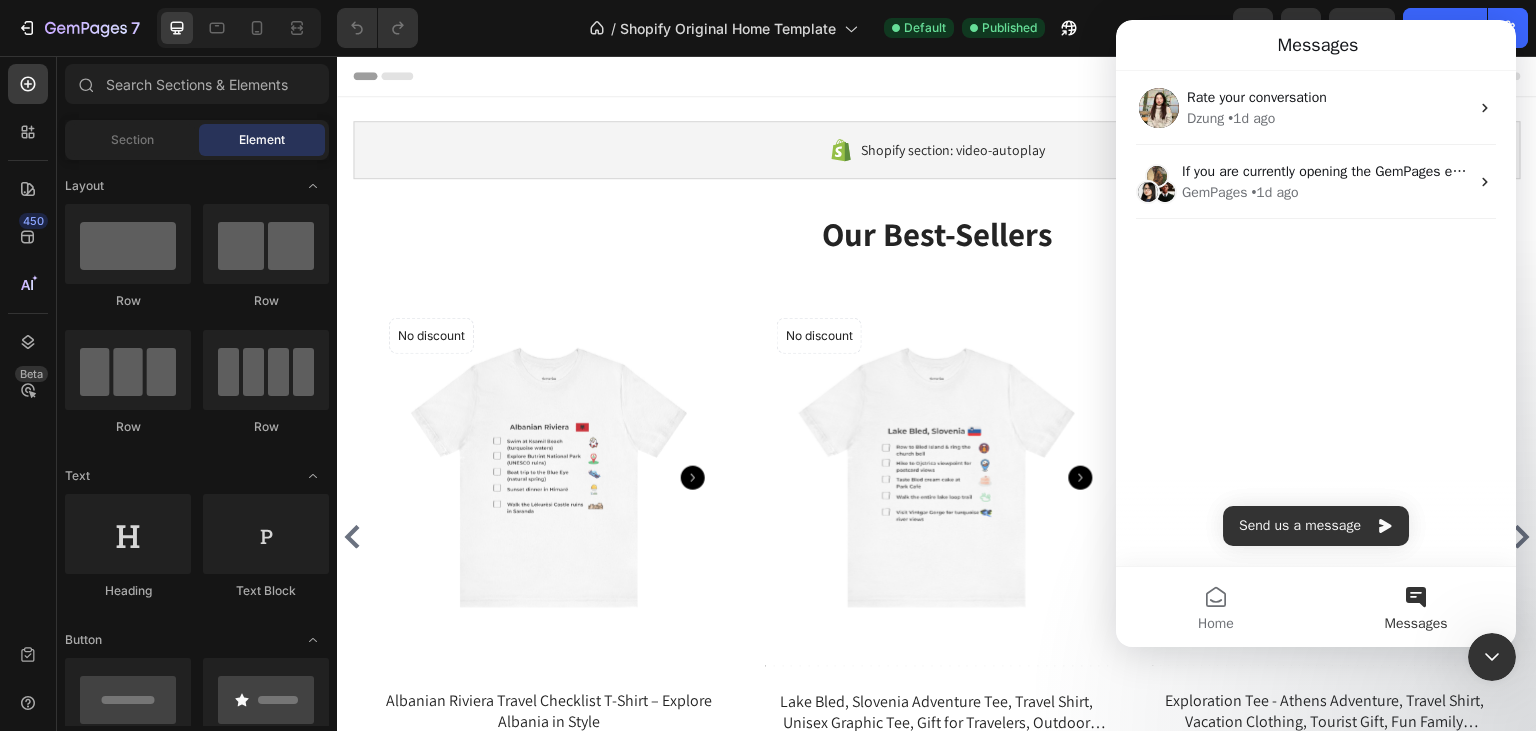 scroll, scrollTop: 0, scrollLeft: 0, axis: both 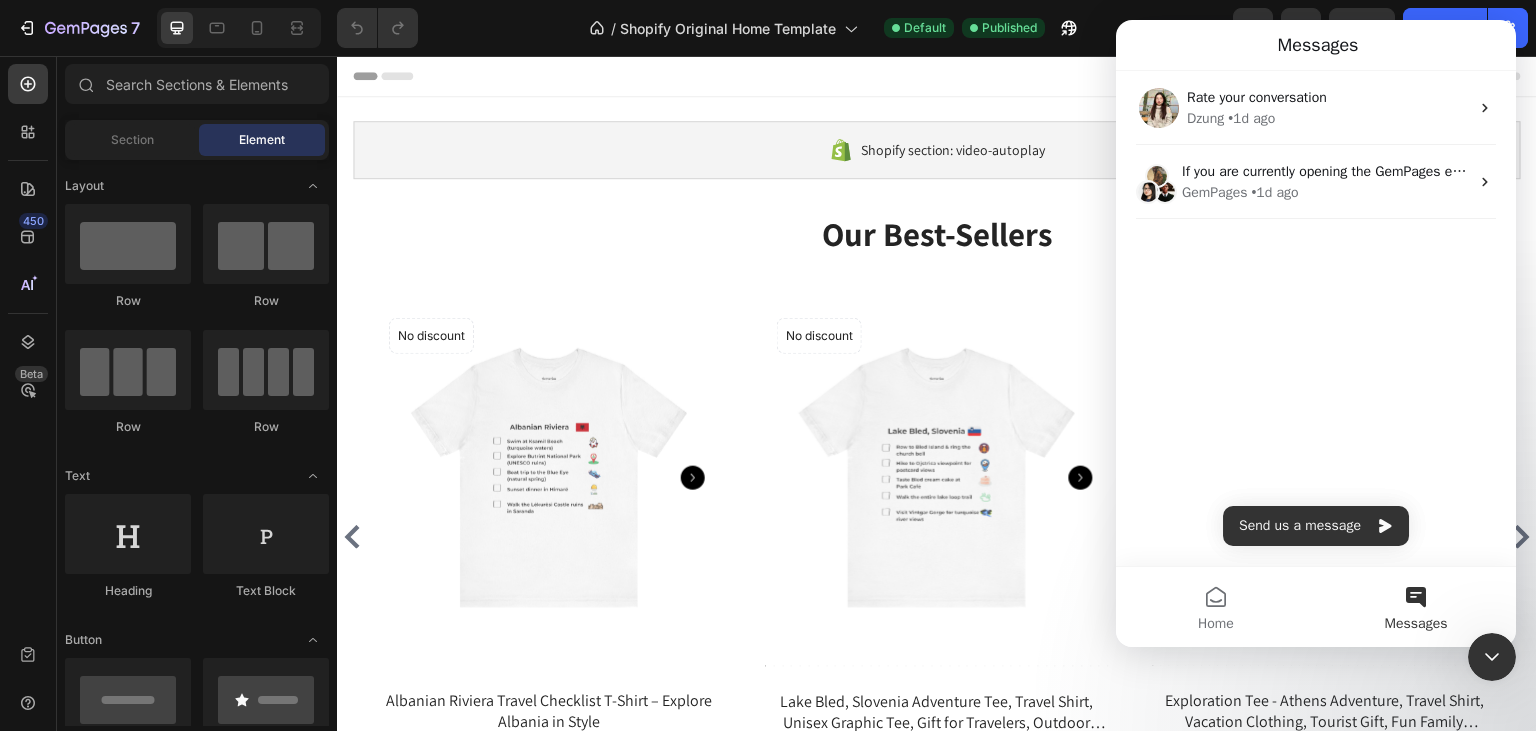 click at bounding box center [1492, 657] 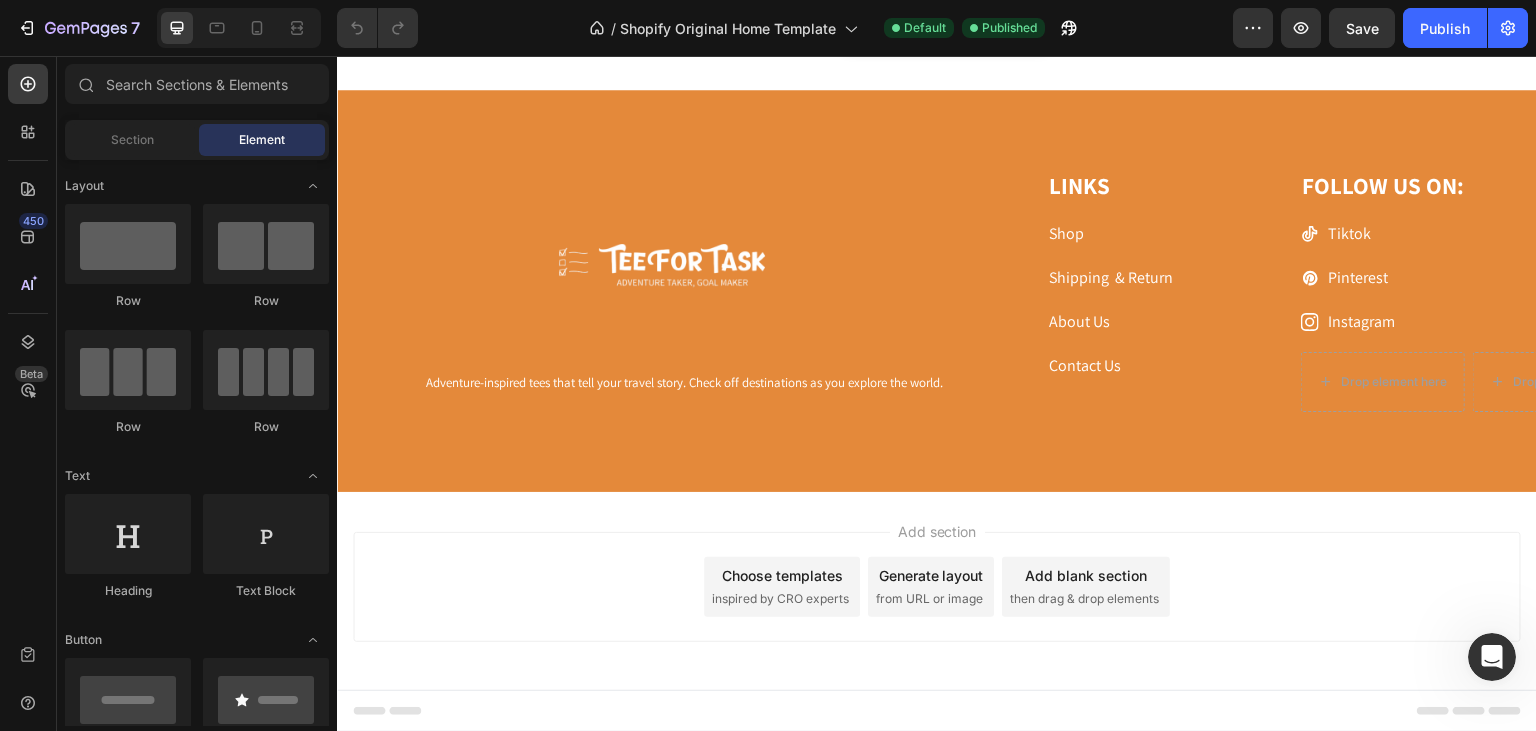 scroll, scrollTop: 2596, scrollLeft: 0, axis: vertical 